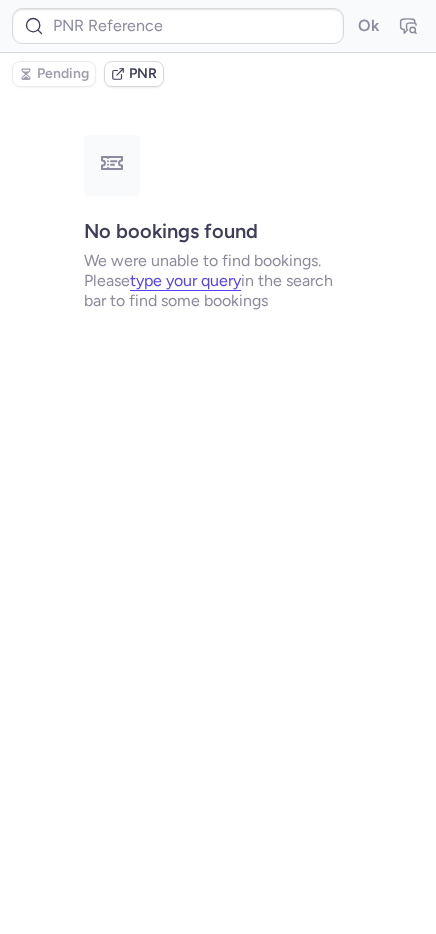 type on "CPT3T9" 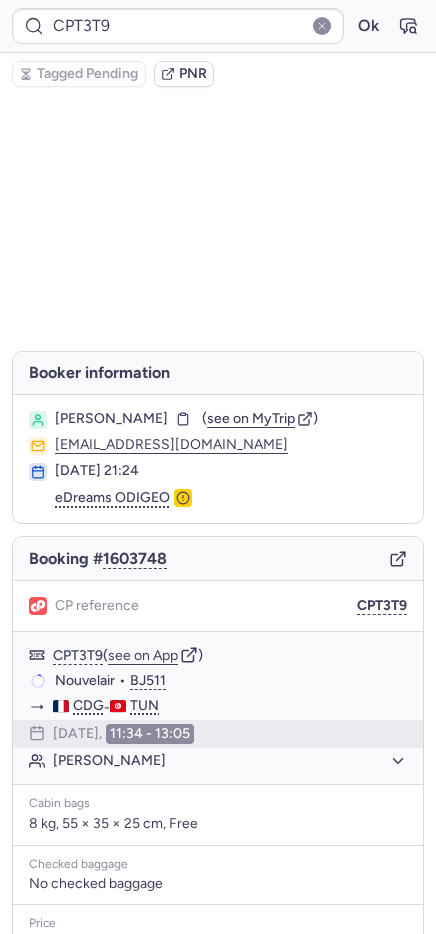 scroll, scrollTop: 0, scrollLeft: 0, axis: both 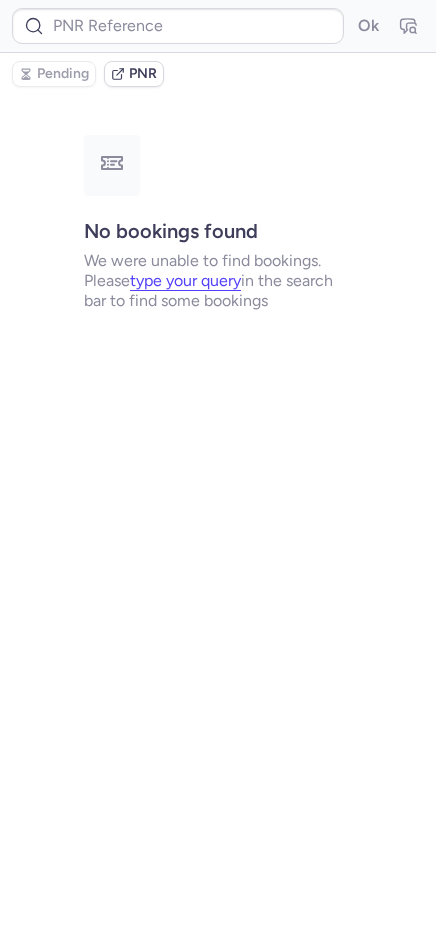 type on "CPGWXL" 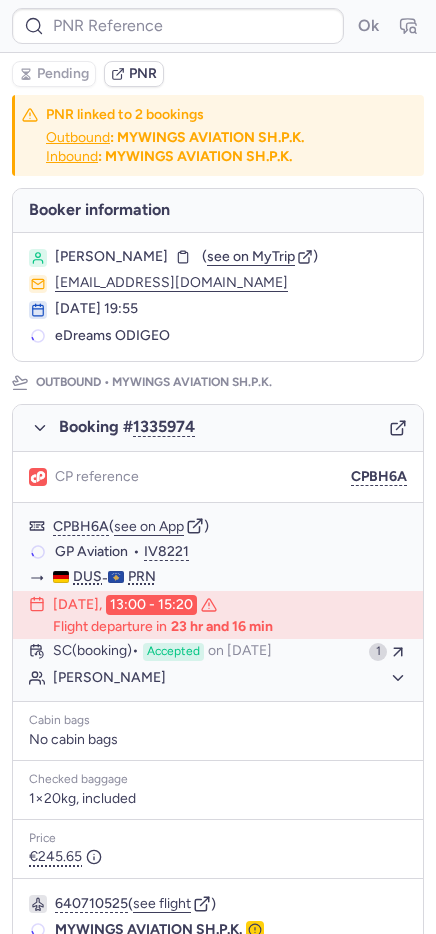 type on "CPMBV5" 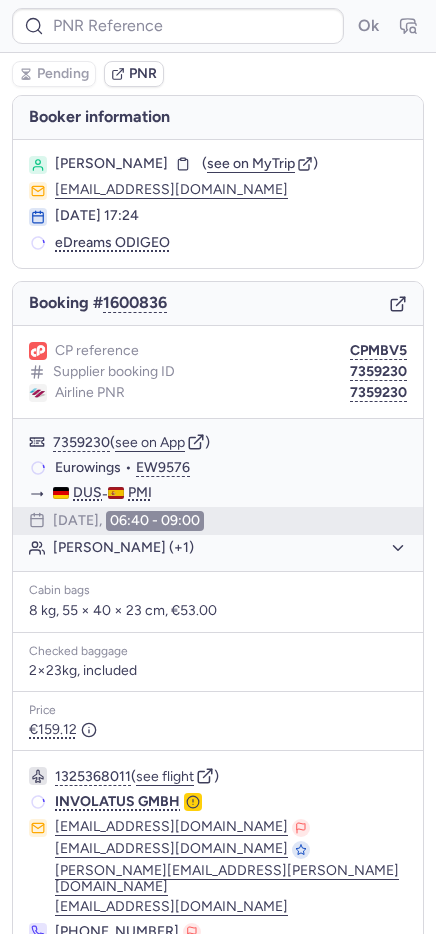 type on "CPF7TJ" 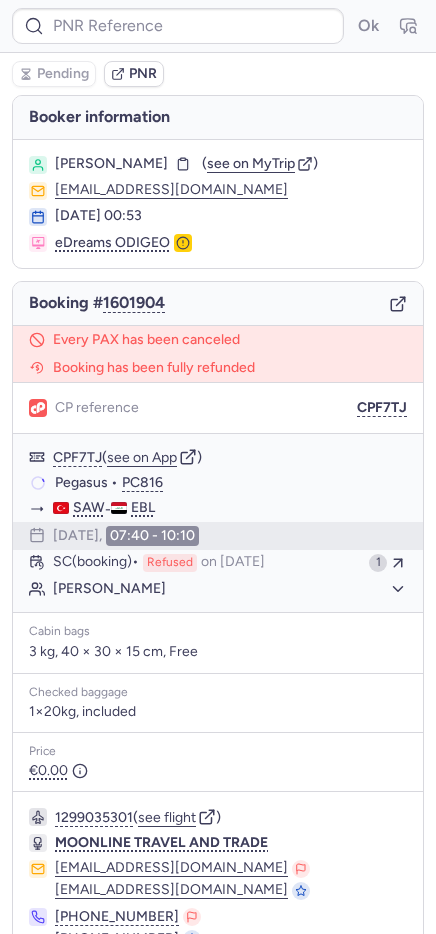 type on "CPZUUT" 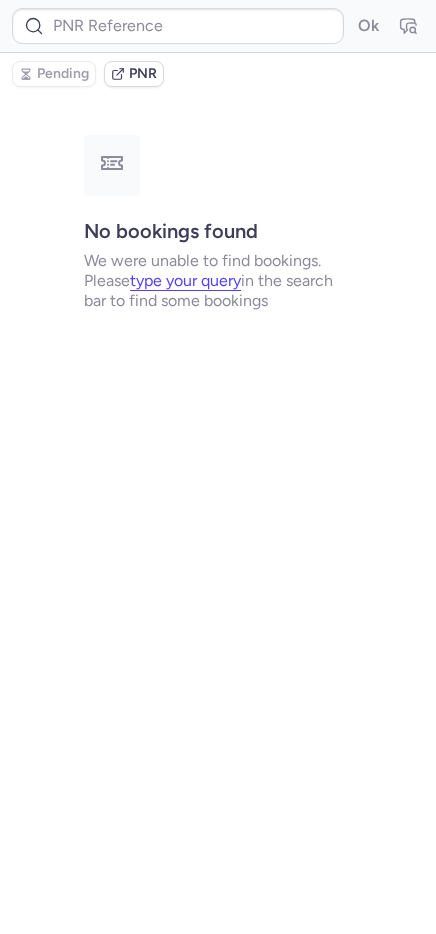 type on "CPNE8C" 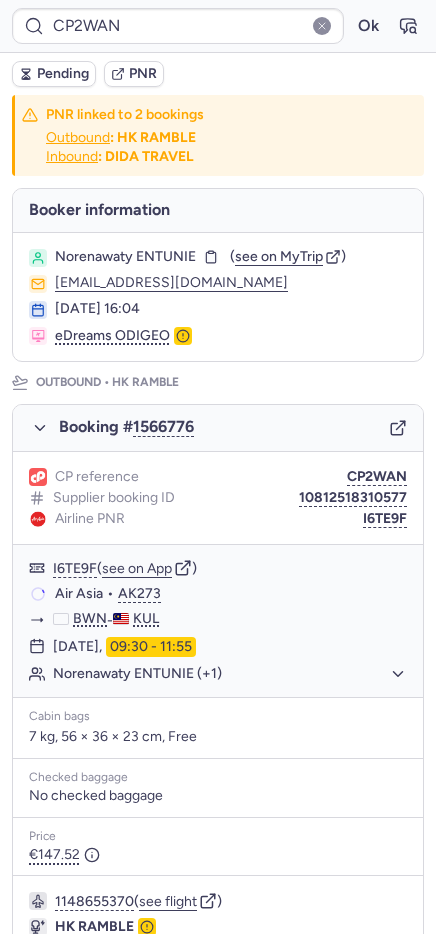 type on "CPZMGA" 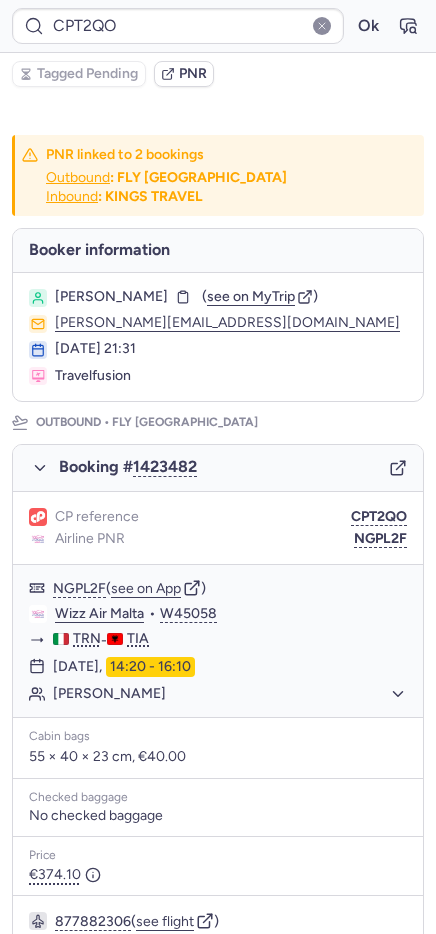 type on "CPHDKY" 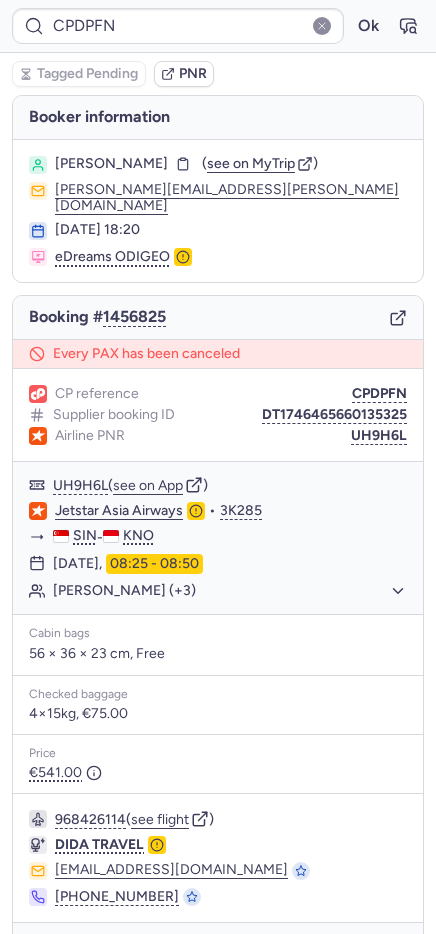 type on "CPA2U6" 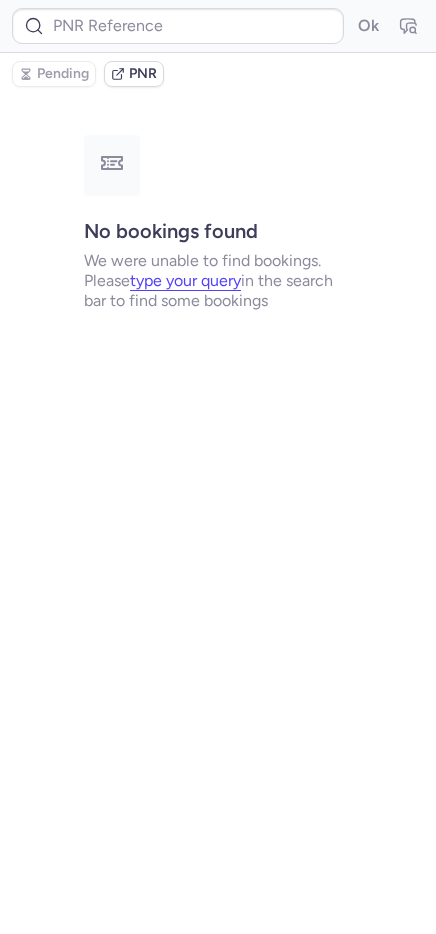 type on "CPZMGA" 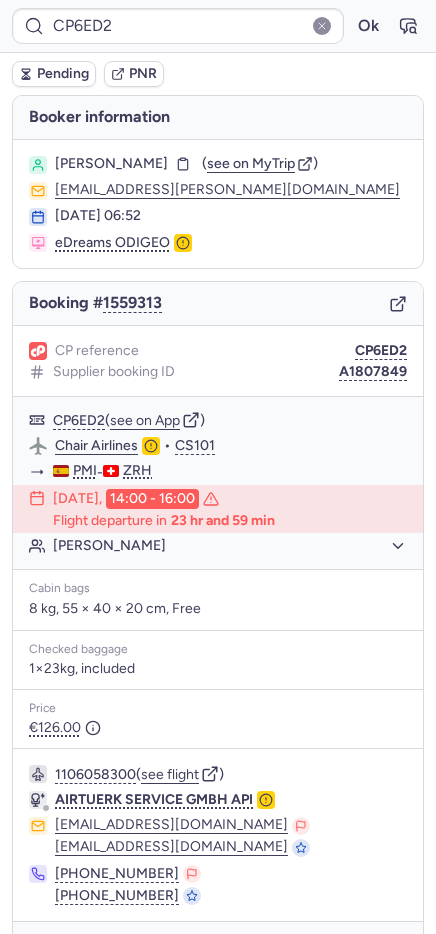 type on "CPZMGA" 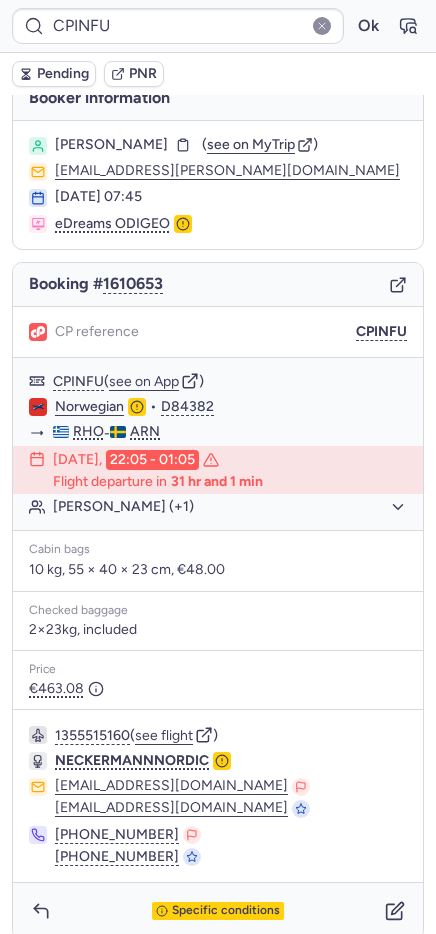 scroll, scrollTop: 37, scrollLeft: 0, axis: vertical 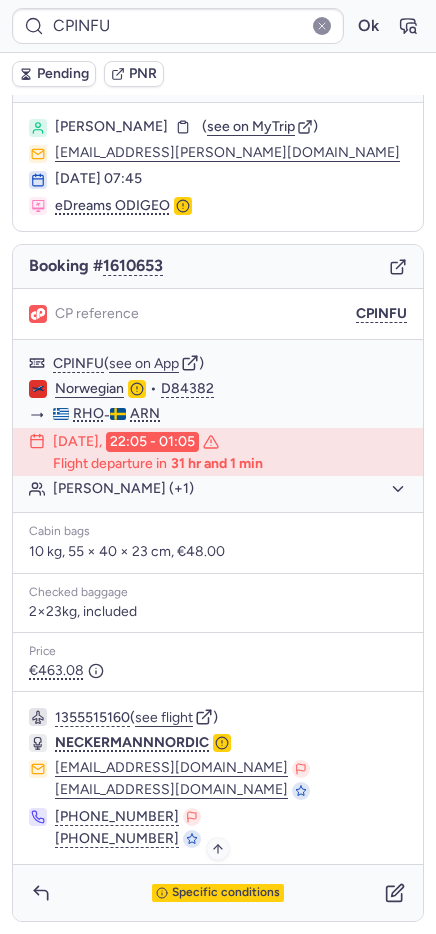 click on "Specific conditions" at bounding box center [226, 893] 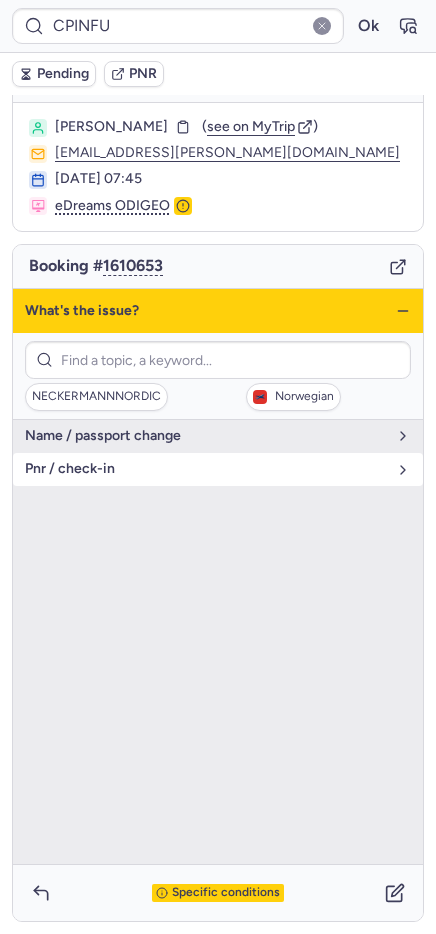 click on "pnr / check-in" at bounding box center [206, 469] 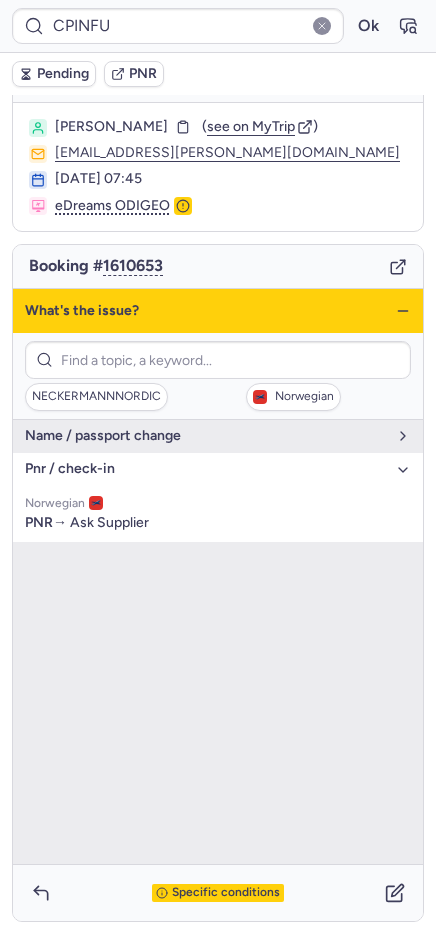 click 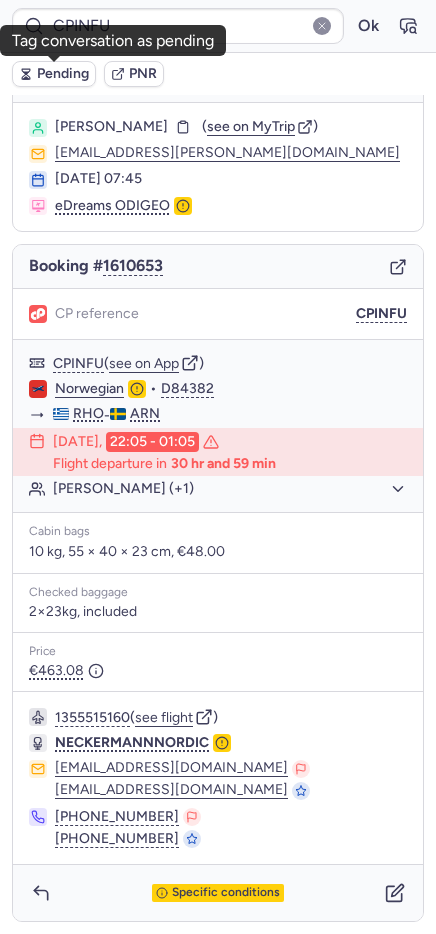 click on "Pending" at bounding box center [63, 74] 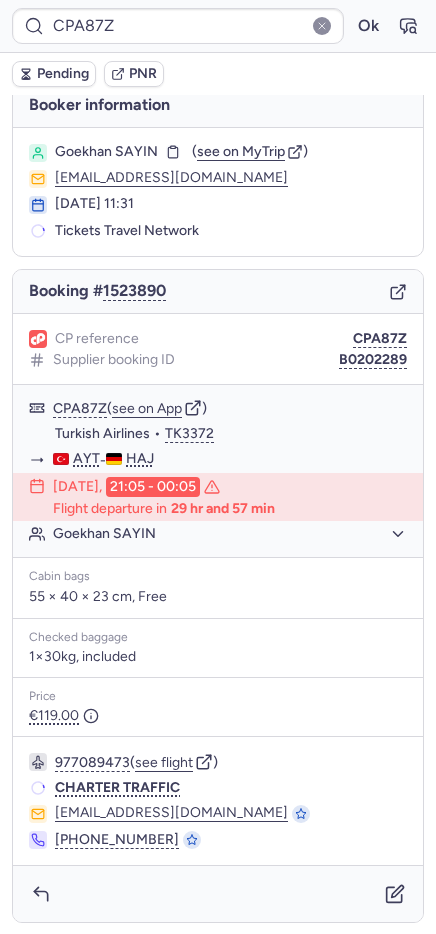 scroll, scrollTop: 12, scrollLeft: 0, axis: vertical 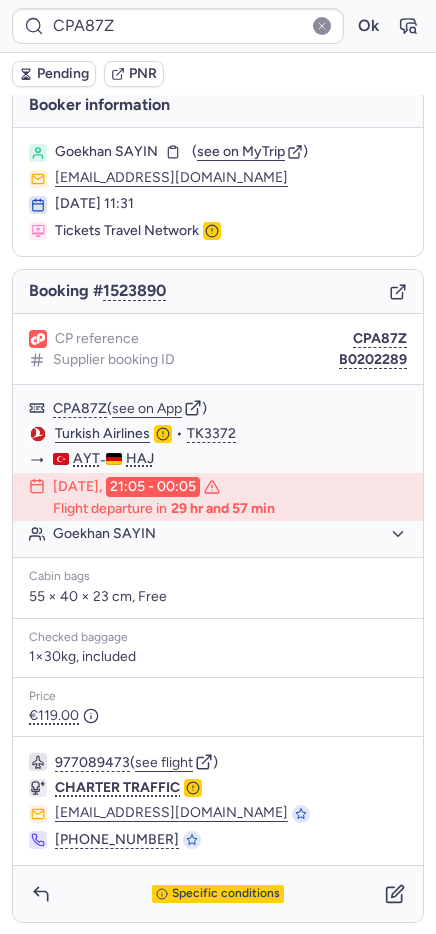 type on "CPINFU" 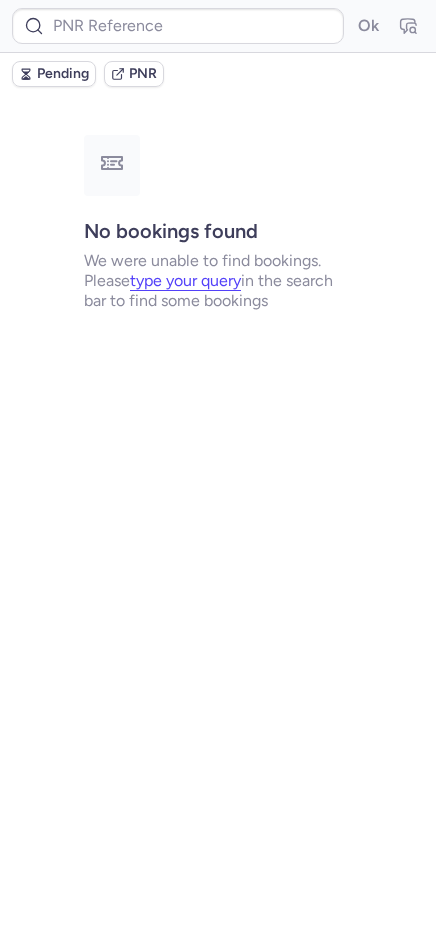 scroll, scrollTop: 0, scrollLeft: 0, axis: both 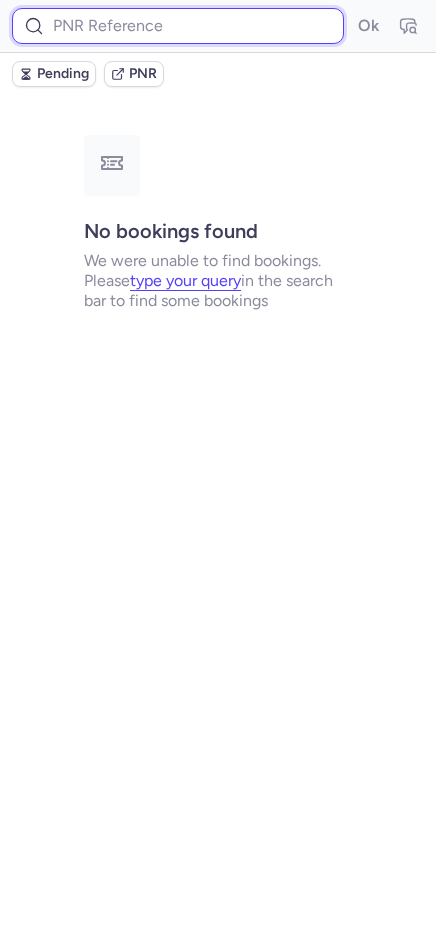 click at bounding box center (178, 26) 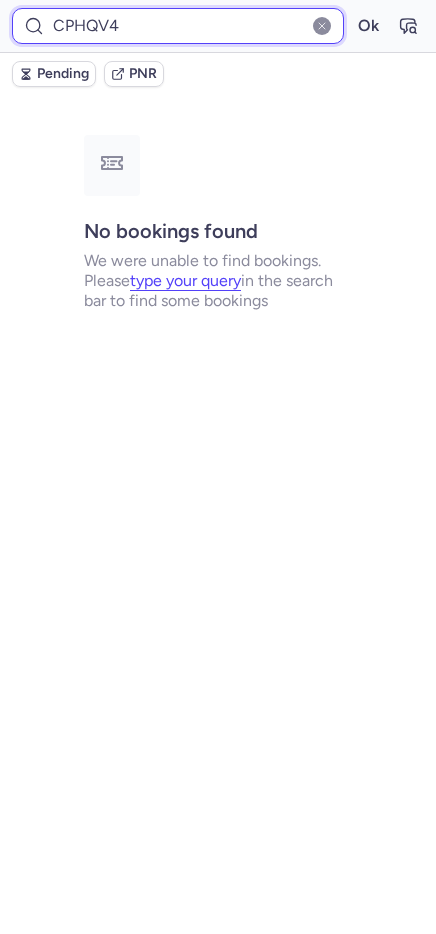 click on "Ok" at bounding box center [368, 26] 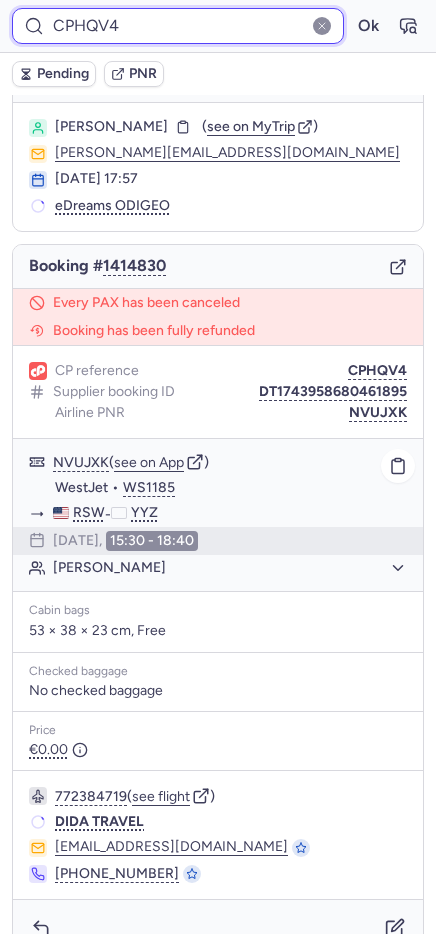 scroll, scrollTop: 72, scrollLeft: 0, axis: vertical 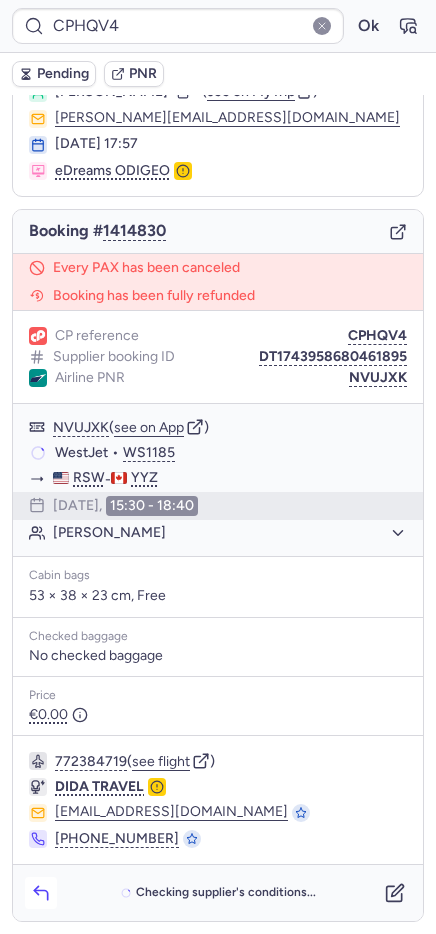 click at bounding box center [41, 893] 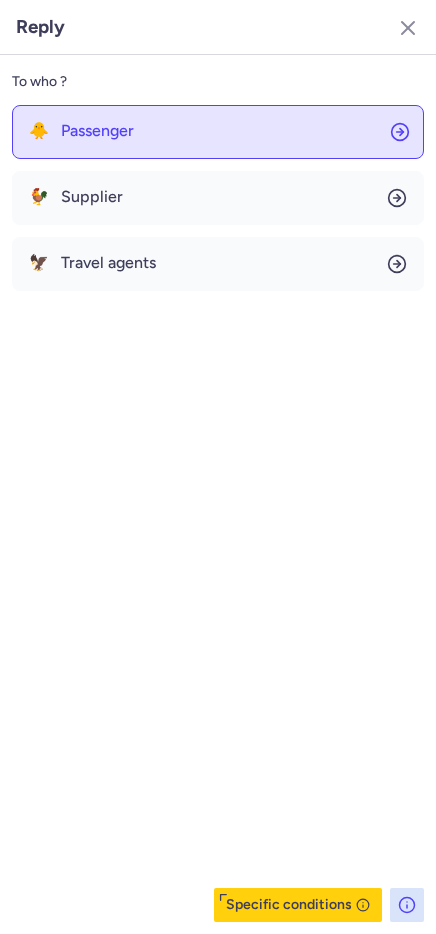 click on "Passenger" at bounding box center [97, 131] 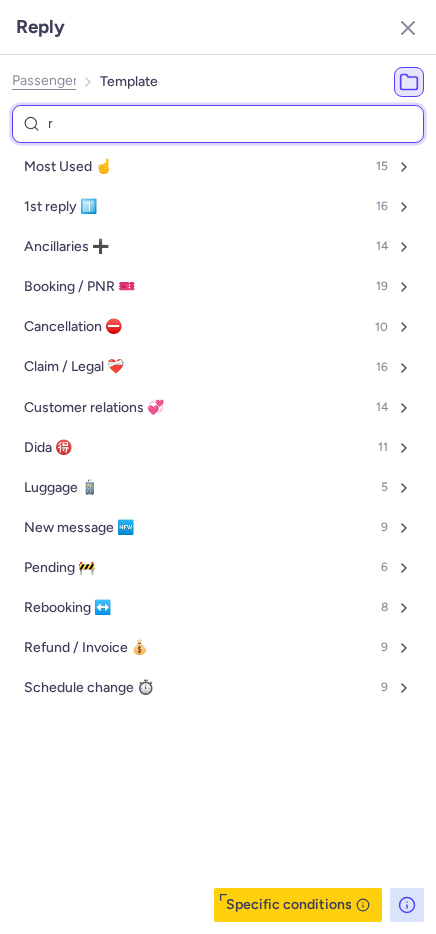 type on "re" 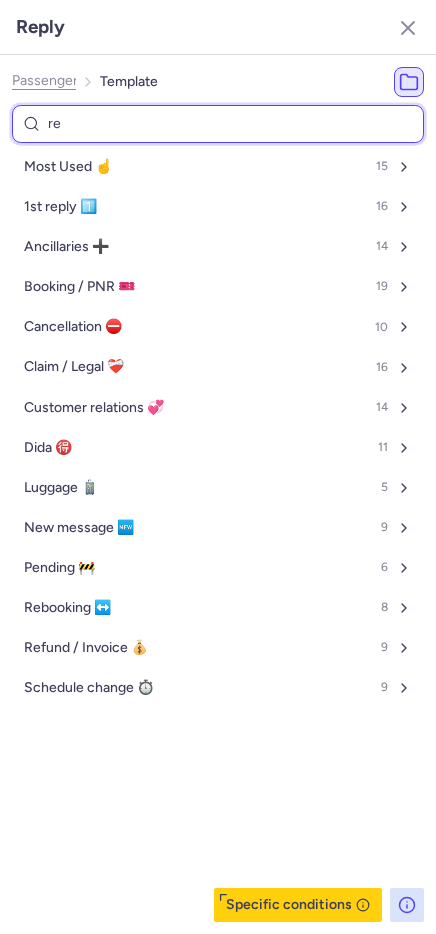 select on "en" 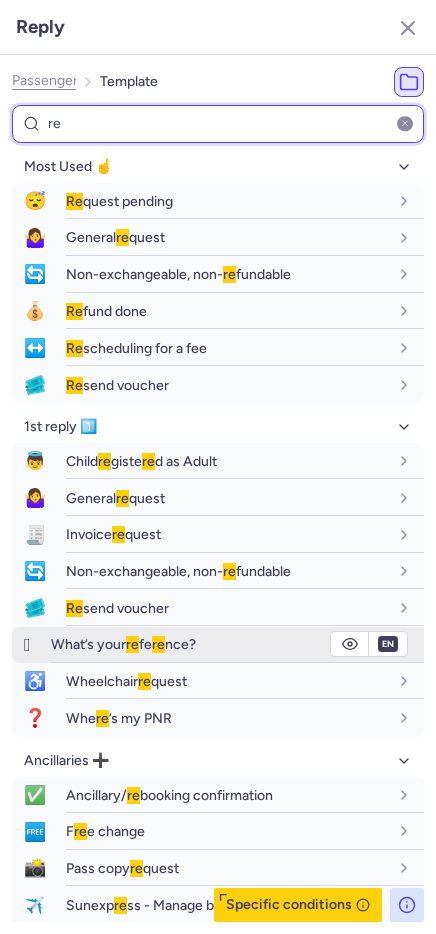 type on "re" 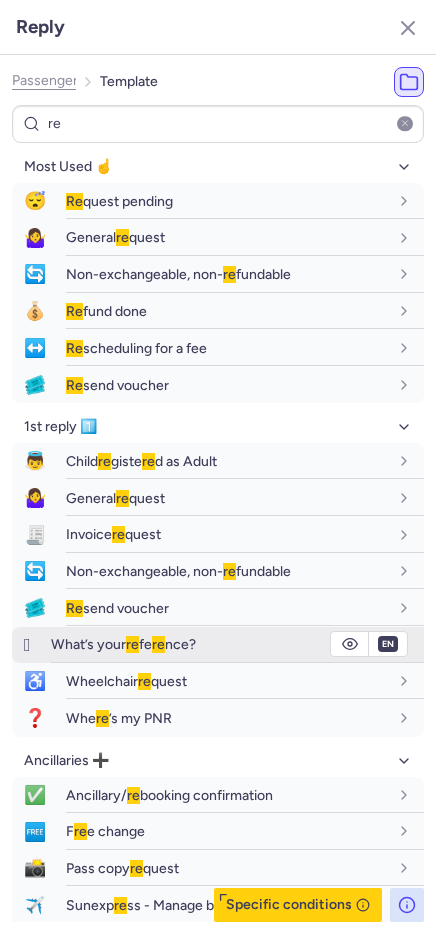 click on "What’s your  re fe re nce?" at bounding box center [237, 644] 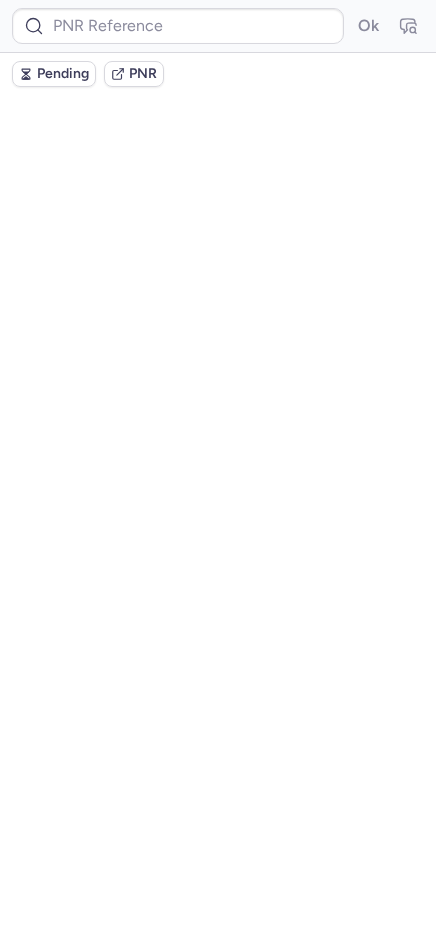 scroll, scrollTop: 0, scrollLeft: 0, axis: both 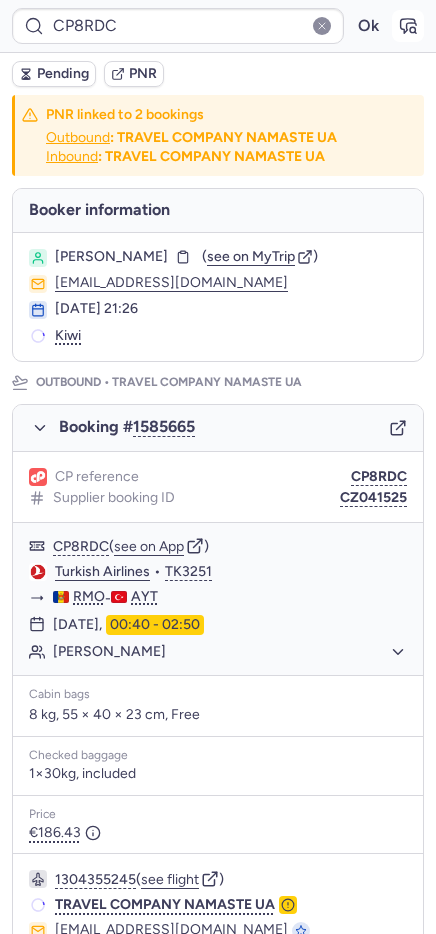 click 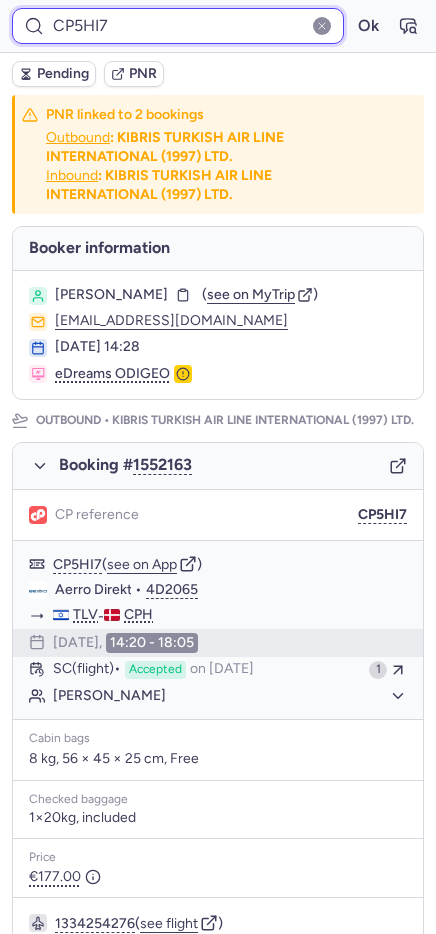click on "CP5HI7" at bounding box center [178, 26] 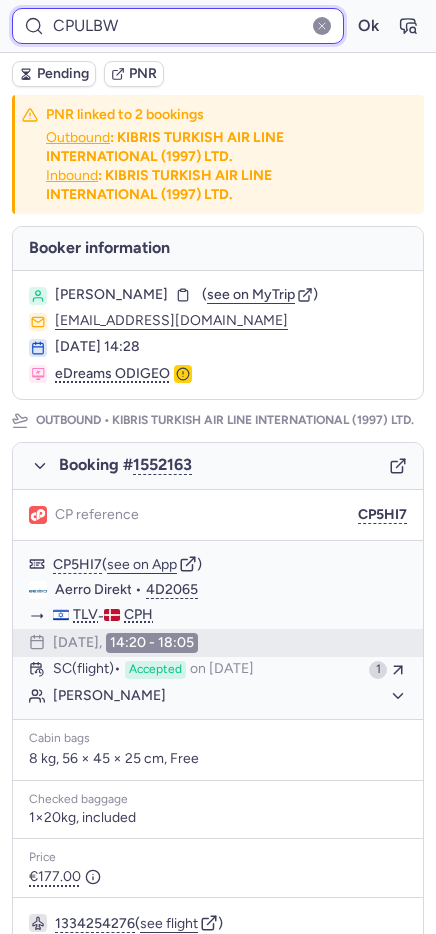 click on "Ok" at bounding box center [368, 26] 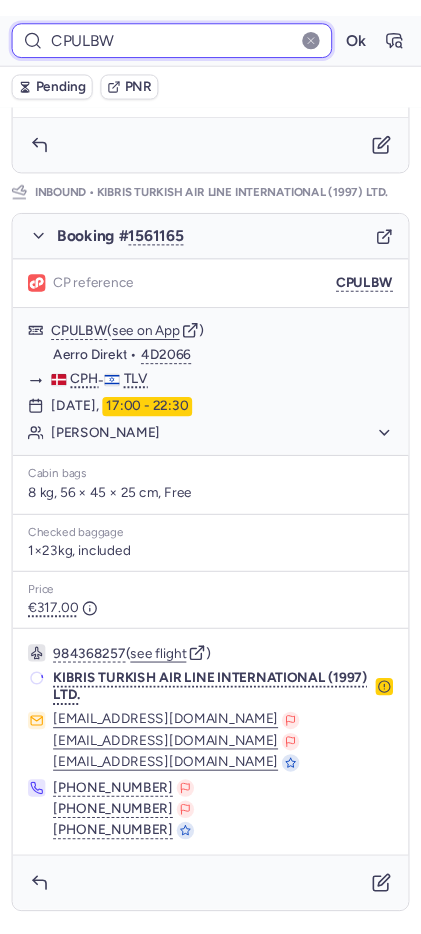 scroll, scrollTop: 1092, scrollLeft: 0, axis: vertical 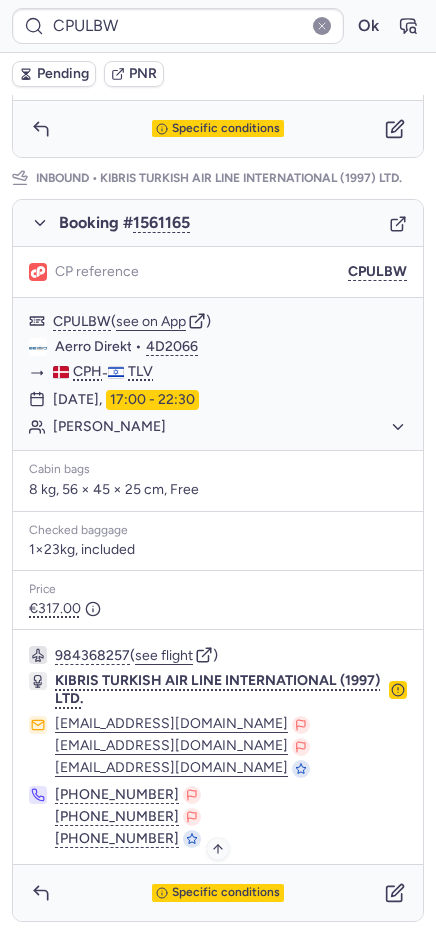 click on "Specific conditions" at bounding box center (226, 893) 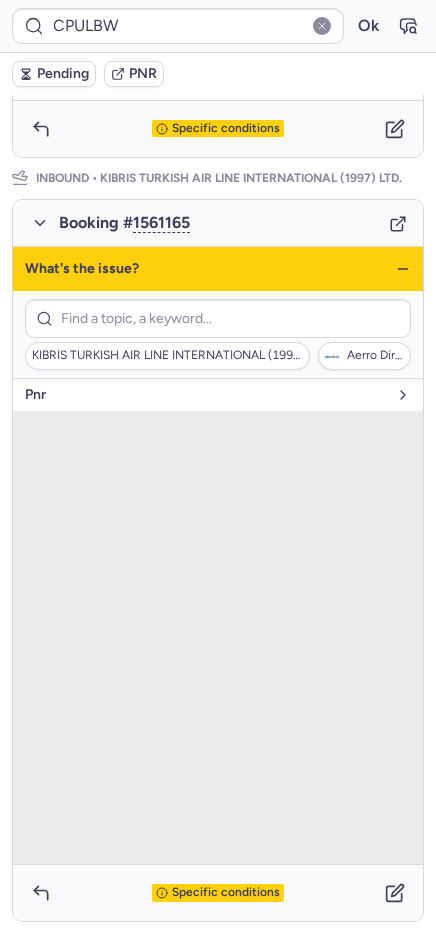 click on "pnr" at bounding box center (206, 395) 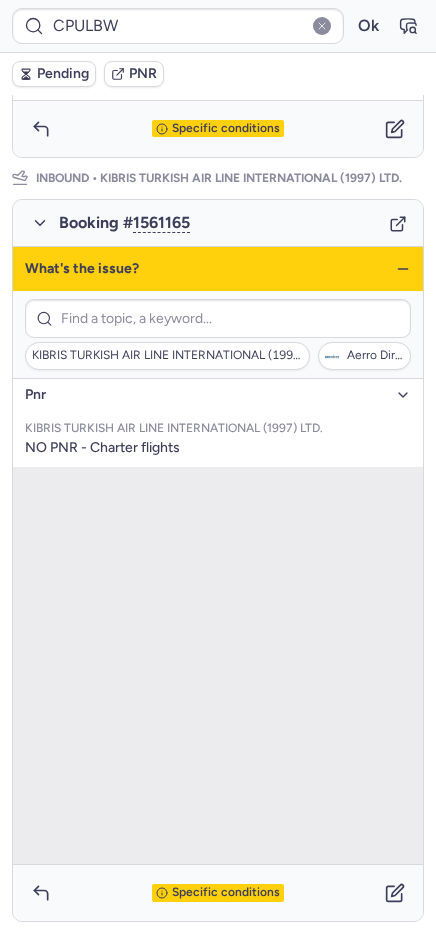 click 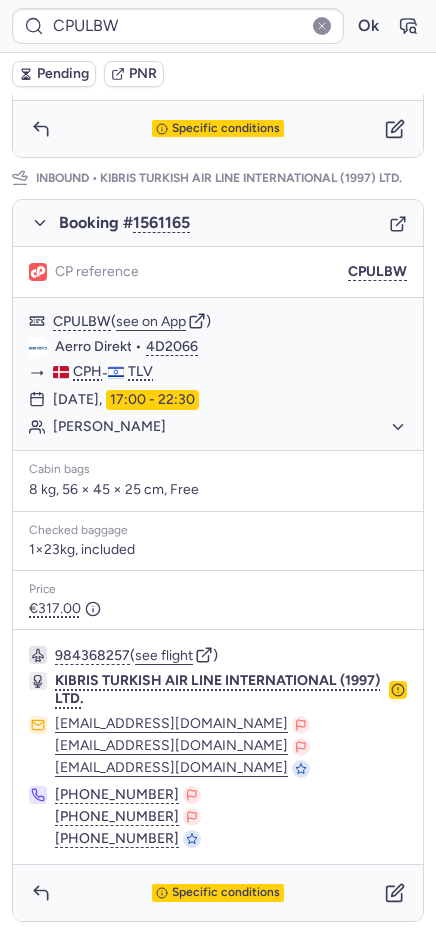 scroll, scrollTop: 275, scrollLeft: 0, axis: vertical 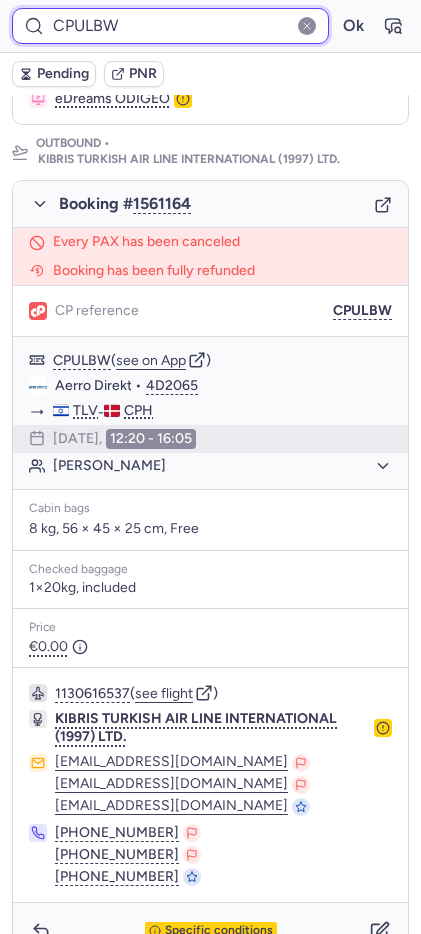 click on "CPULBW" at bounding box center (170, 26) 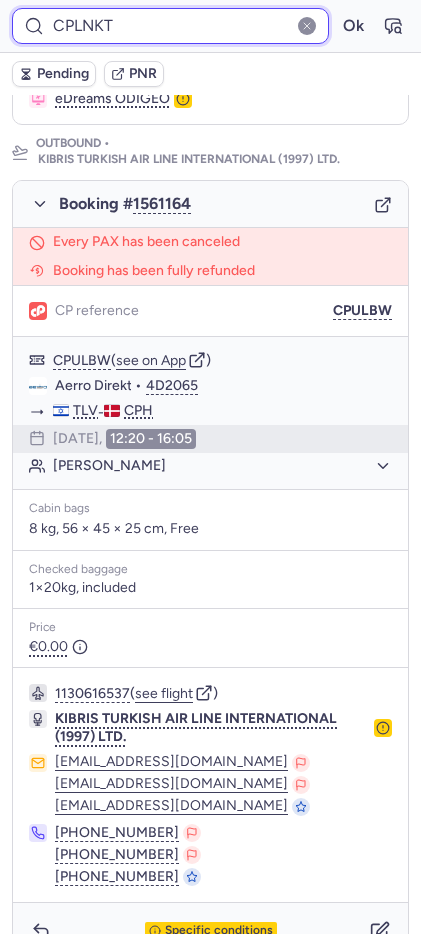 click on "Ok" at bounding box center (353, 26) 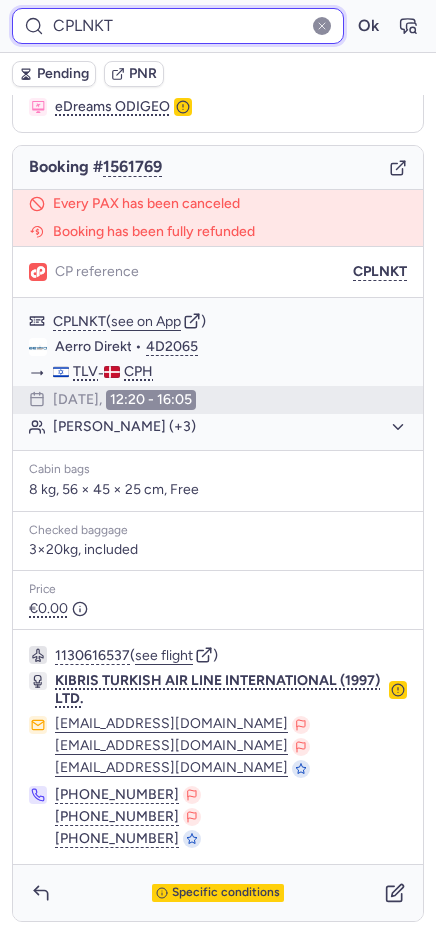 scroll, scrollTop: 0, scrollLeft: 0, axis: both 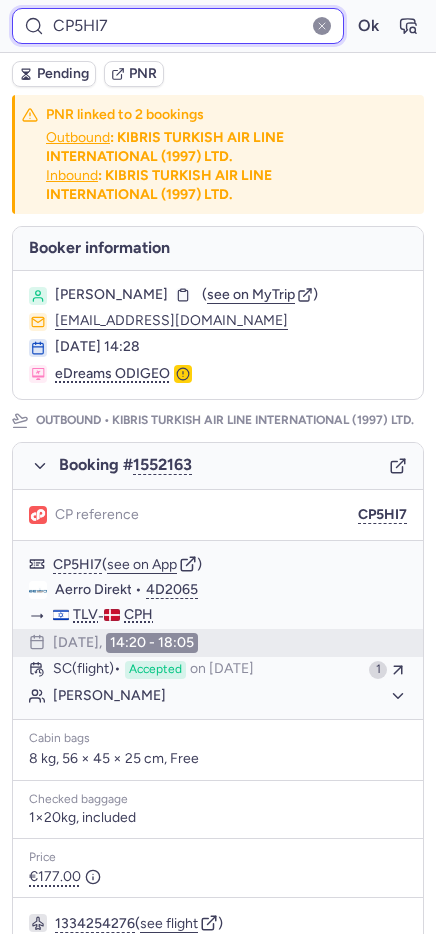 click on "CP5HI7" at bounding box center (178, 26) 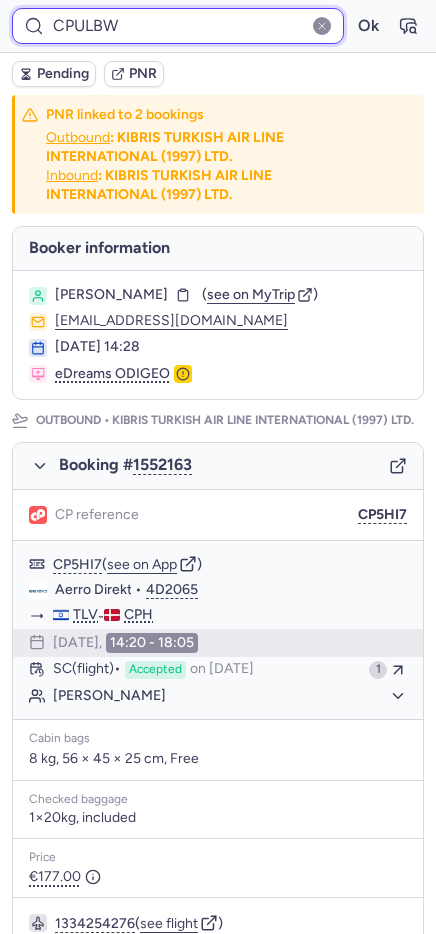 click on "Ok" at bounding box center [368, 26] 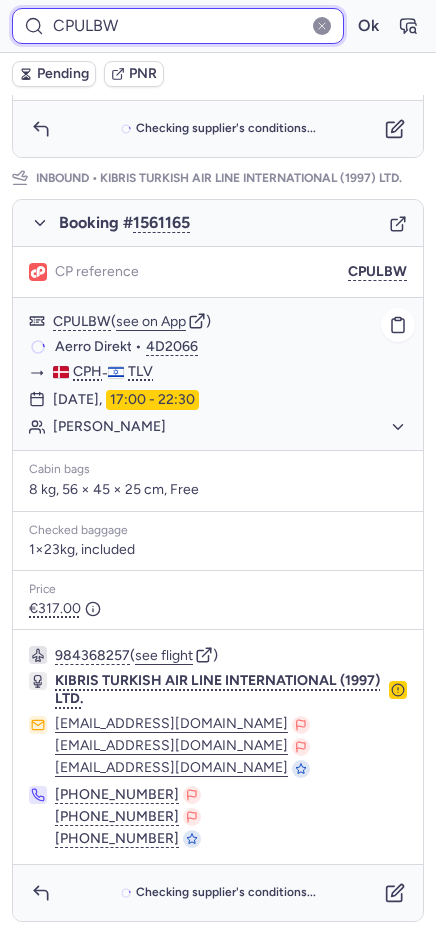 scroll, scrollTop: 1092, scrollLeft: 0, axis: vertical 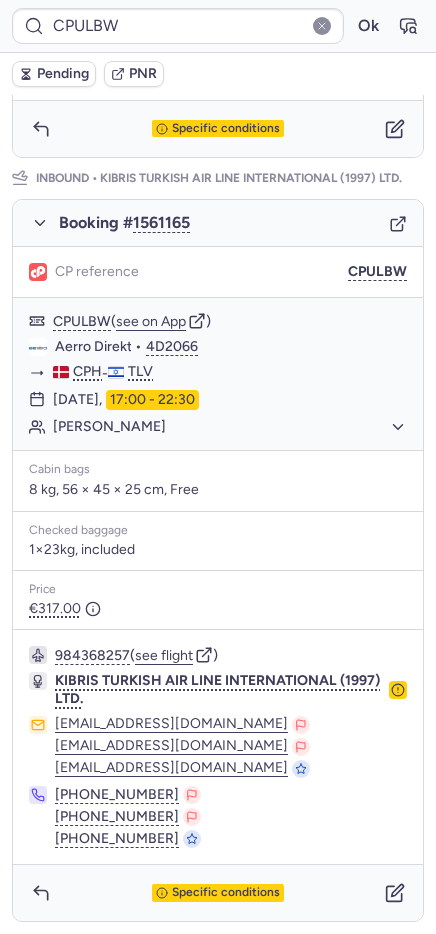 type on "CP5HI7" 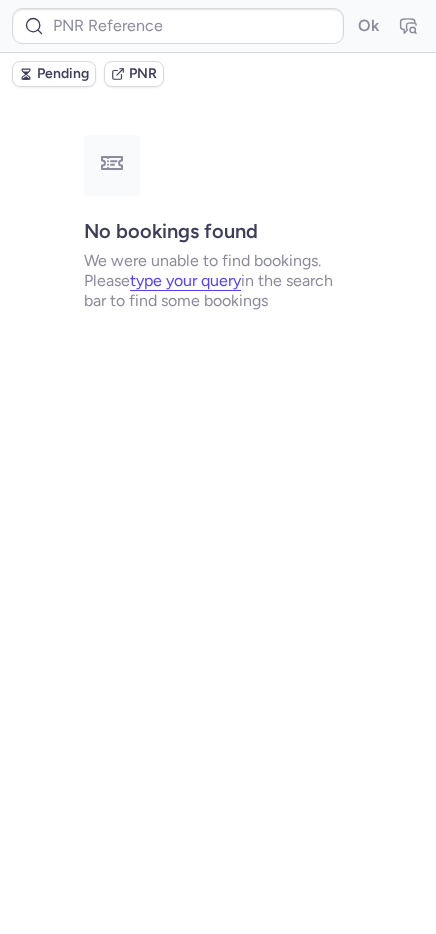 scroll, scrollTop: 0, scrollLeft: 0, axis: both 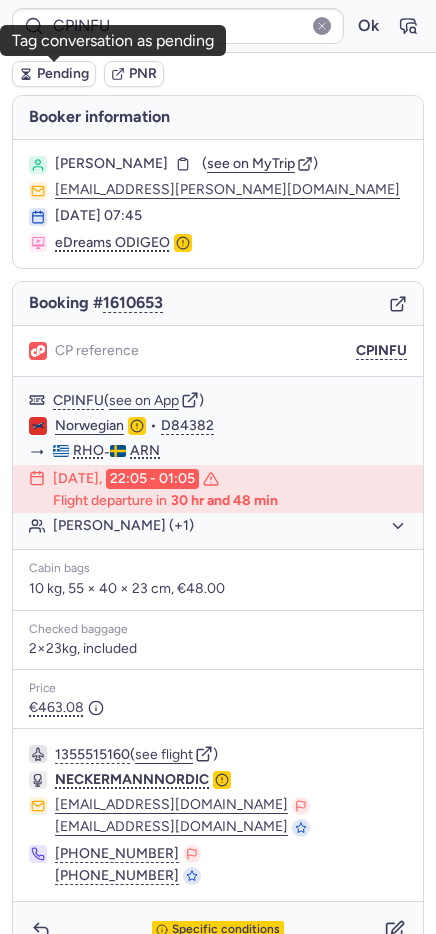 click on "Pending" at bounding box center (63, 74) 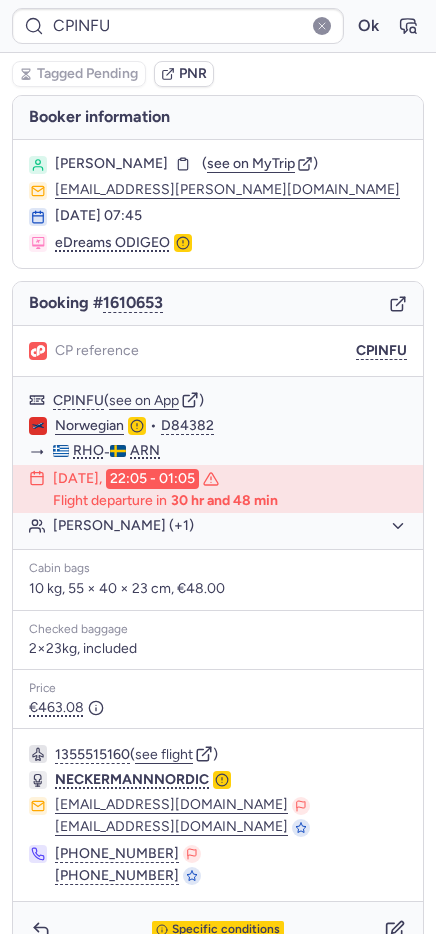 type on "CPOV93" 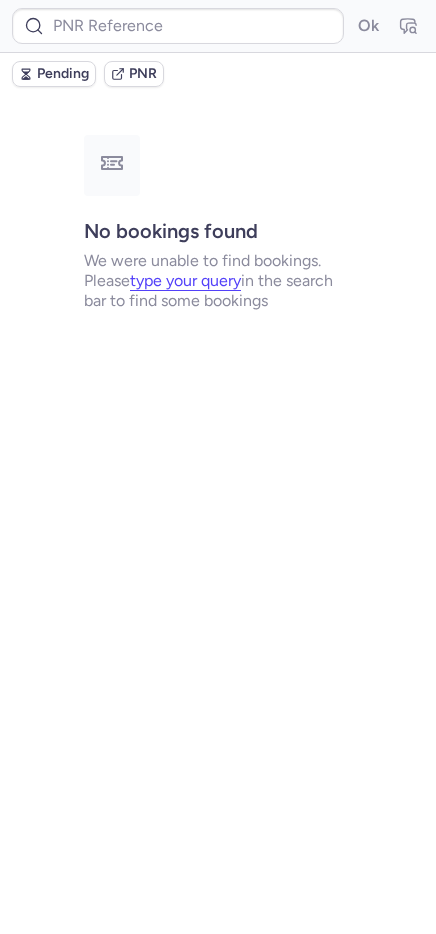 type on "CPINFU" 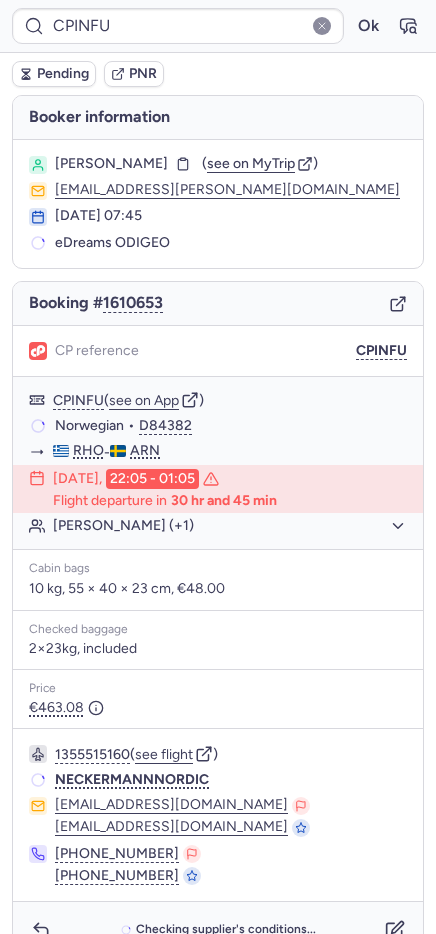 click on "Pending" at bounding box center [63, 74] 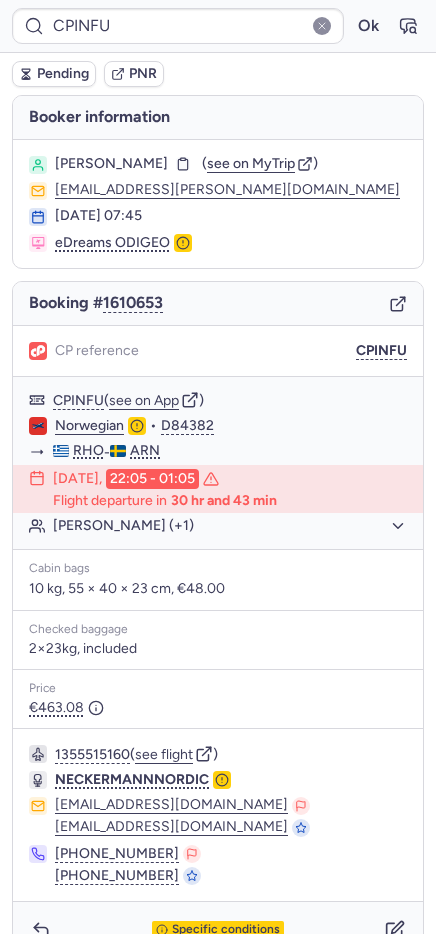 click on "Pending" at bounding box center (63, 74) 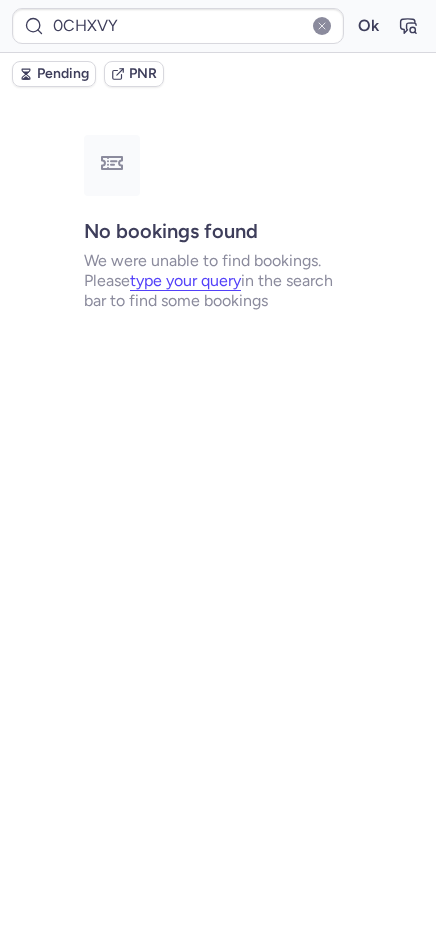 type on "CPNULQ" 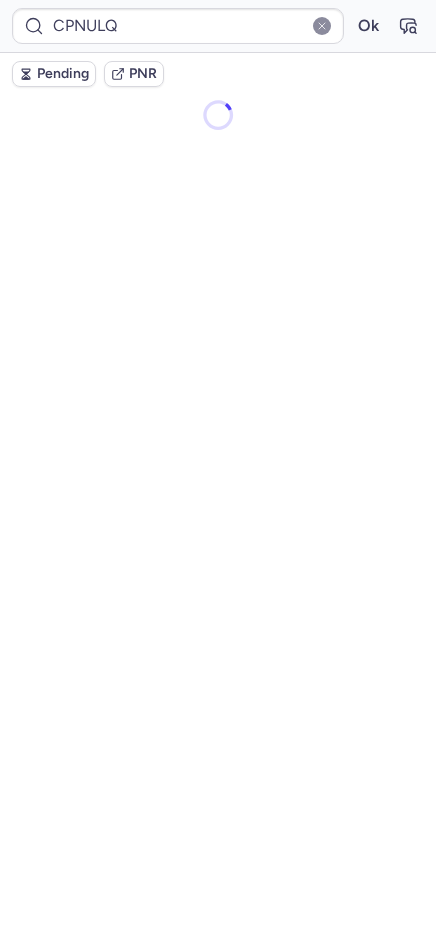 type 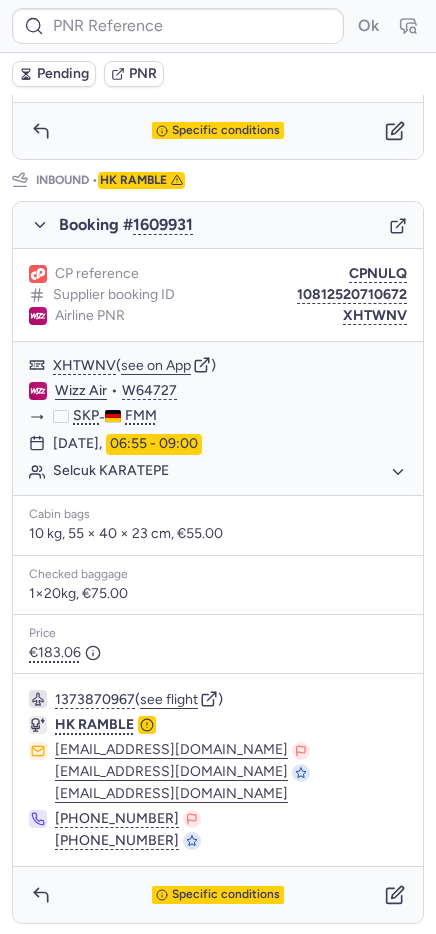 scroll, scrollTop: 968, scrollLeft: 0, axis: vertical 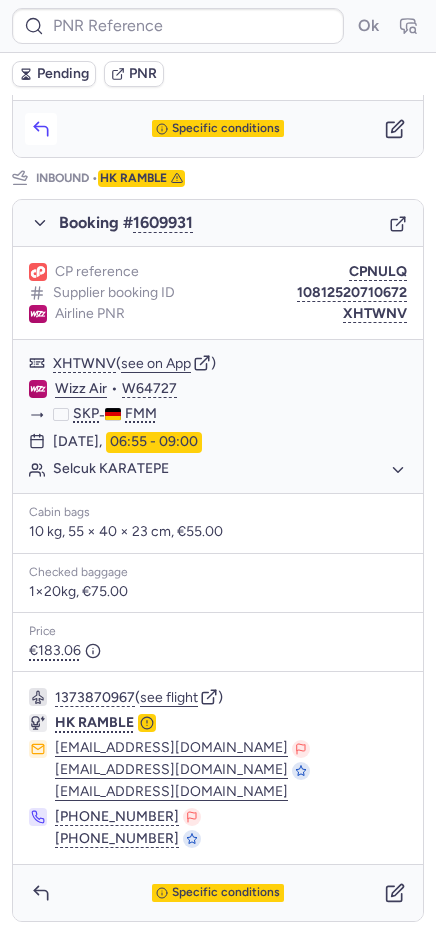 click 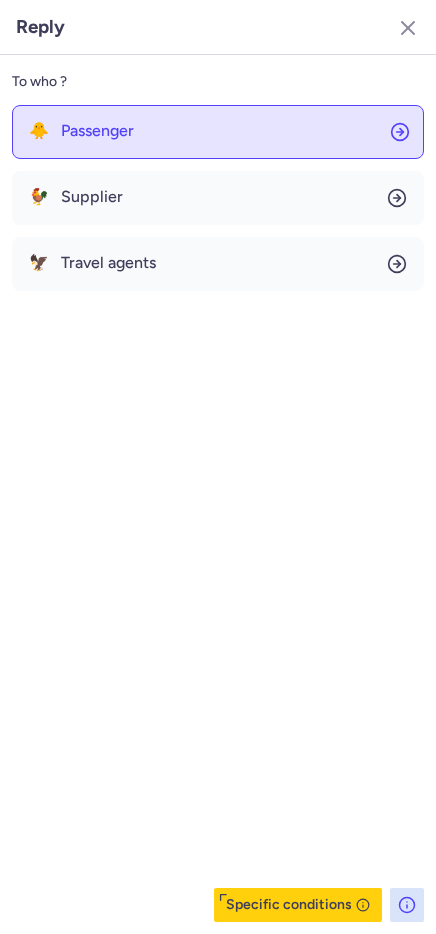 click on "🐥 Passenger" 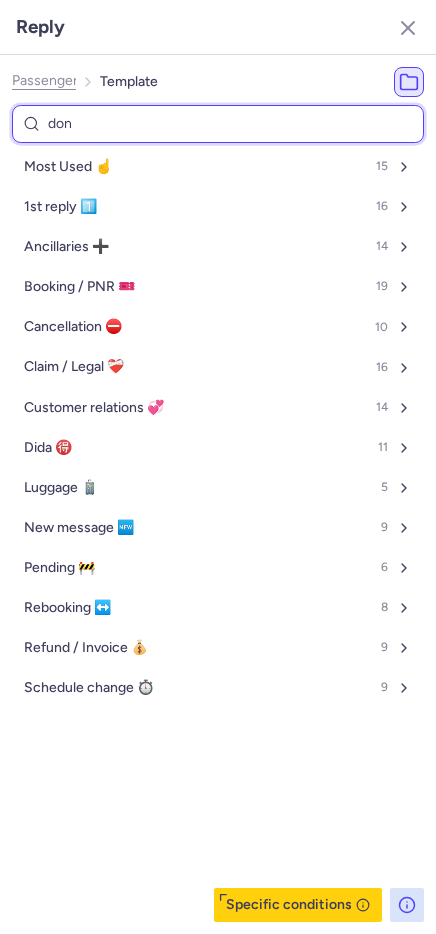 type on "done" 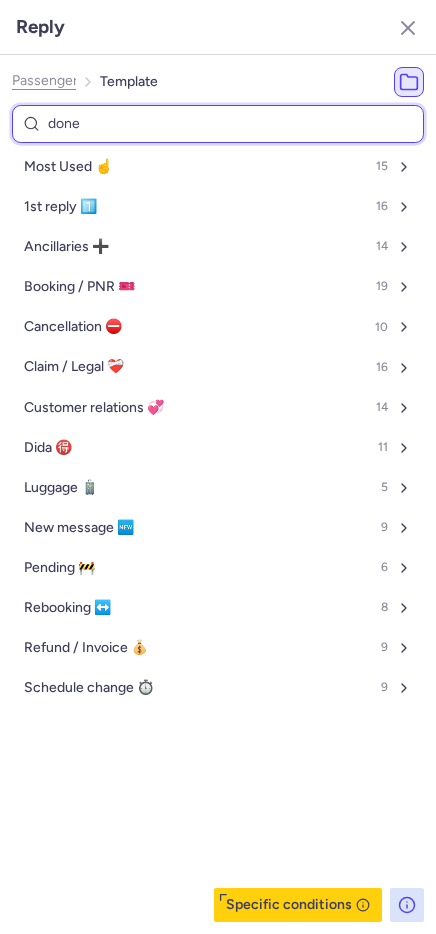 select on "en" 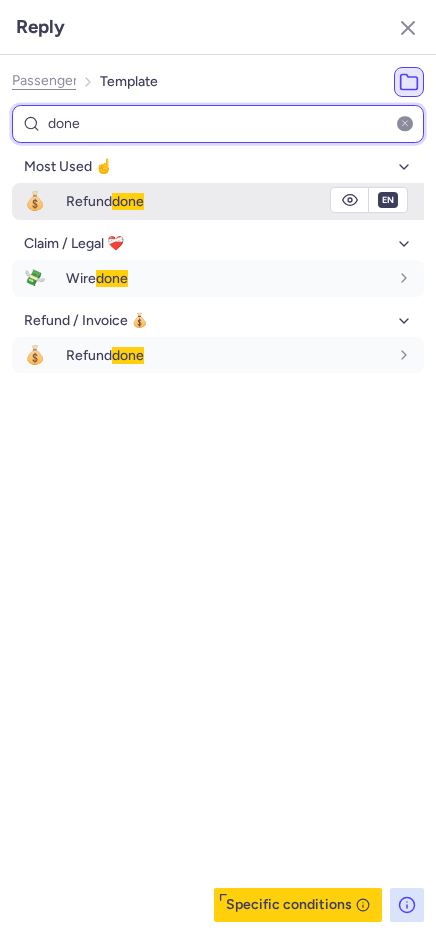 type on "done" 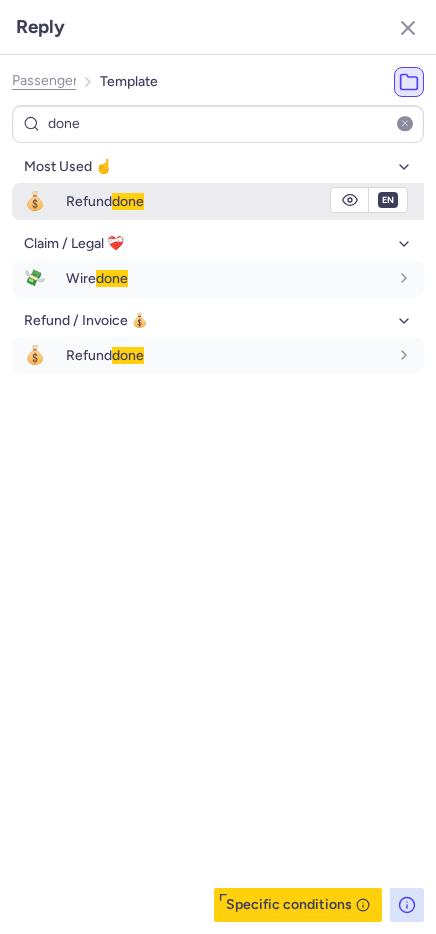 click on "done" at bounding box center (128, 201) 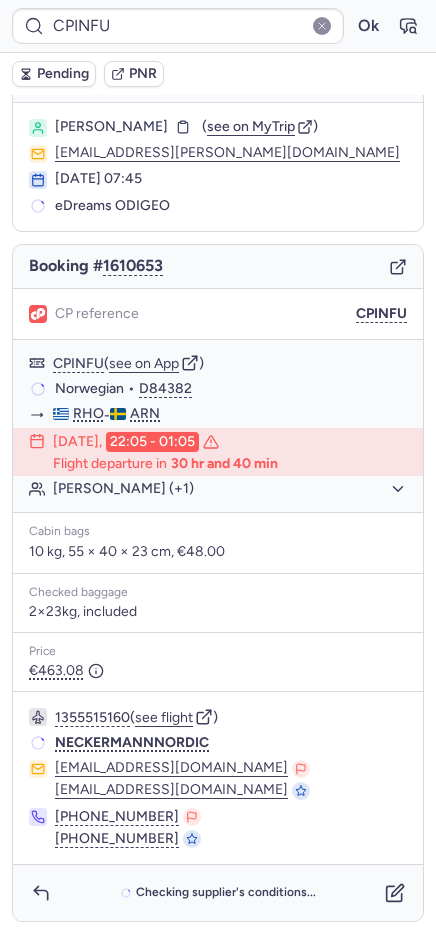 scroll, scrollTop: 37, scrollLeft: 0, axis: vertical 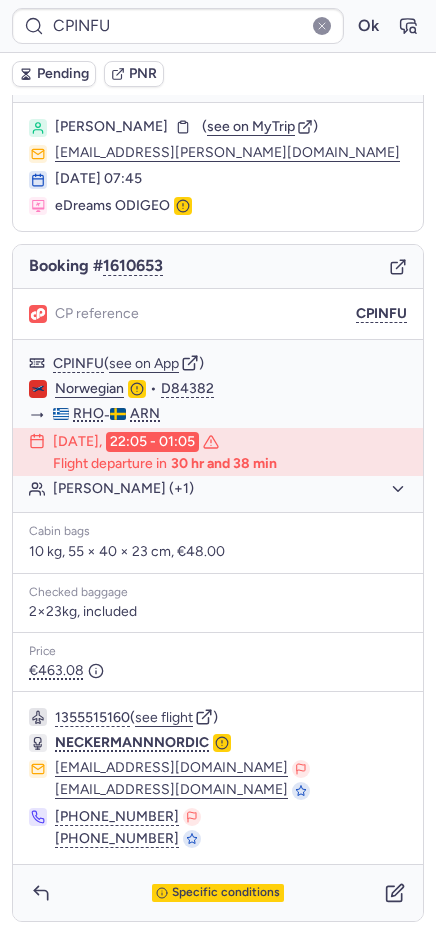 click on "Pending" at bounding box center (63, 74) 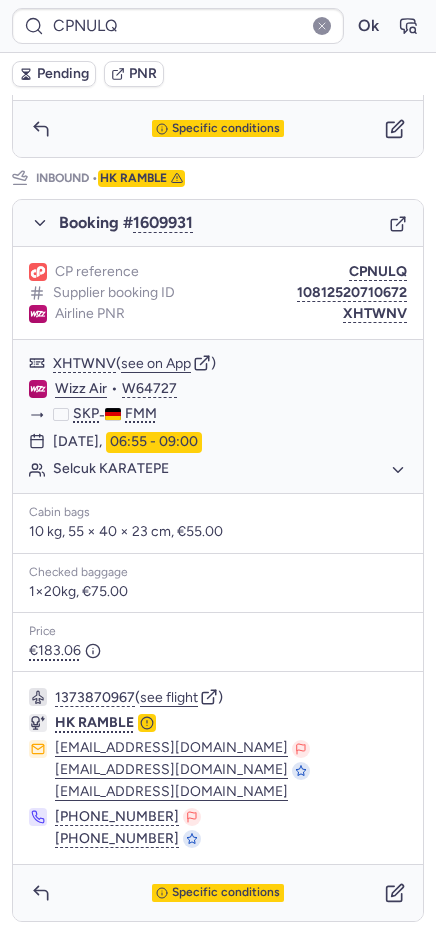 scroll, scrollTop: 151, scrollLeft: 0, axis: vertical 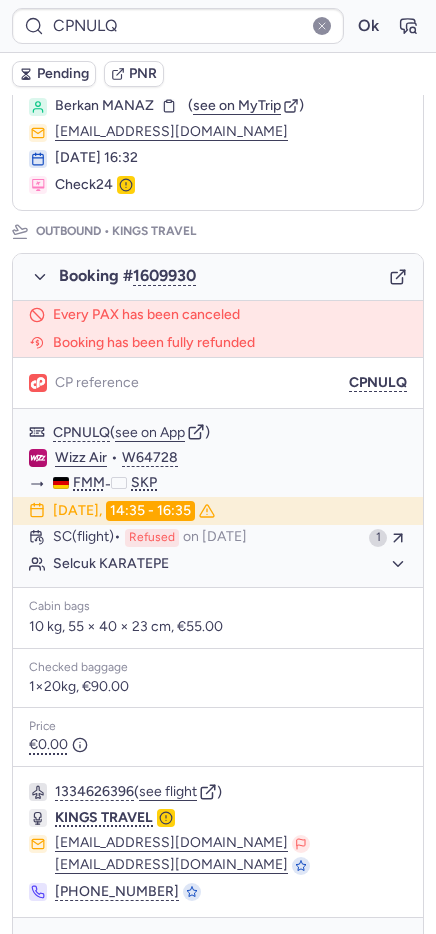 type on "CPXWGP" 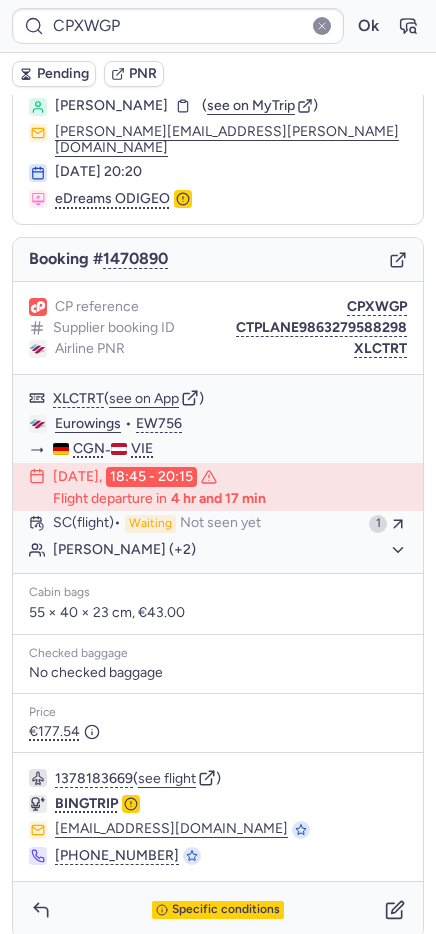 scroll, scrollTop: 61, scrollLeft: 0, axis: vertical 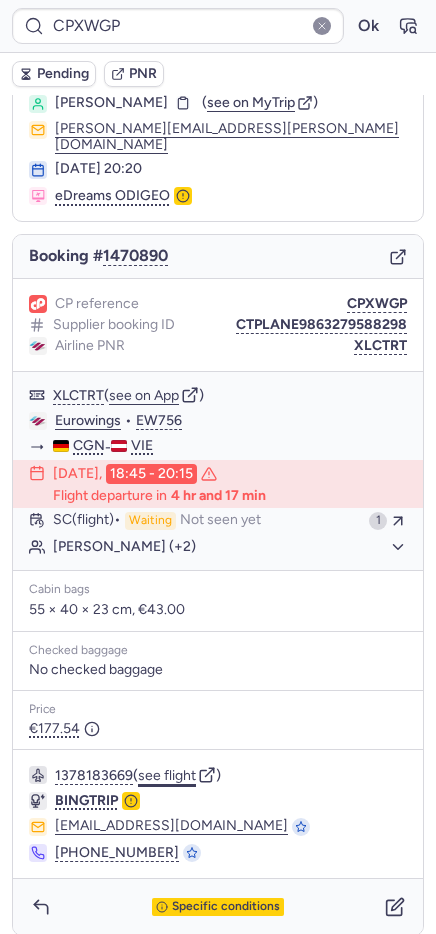 click on "see flight" 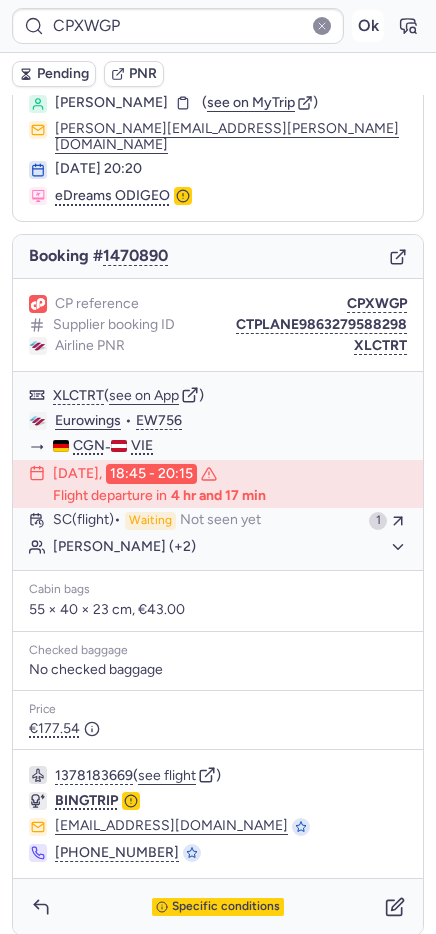 click on "Ok" at bounding box center [368, 26] 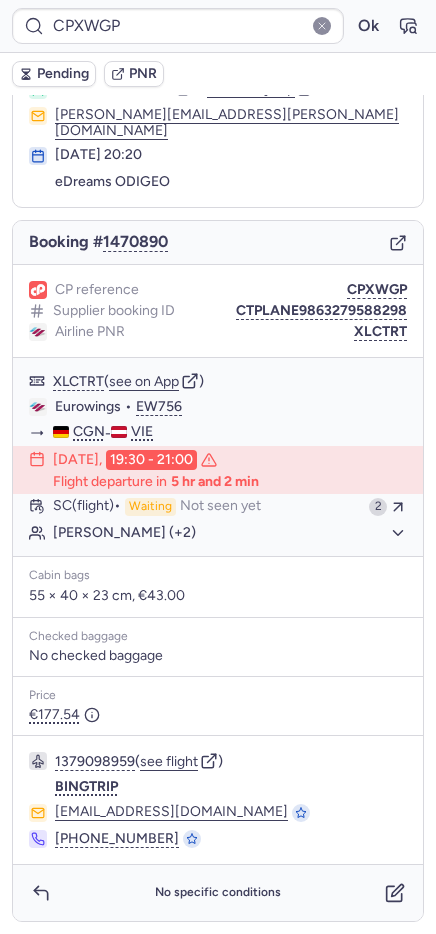 scroll, scrollTop: 61, scrollLeft: 0, axis: vertical 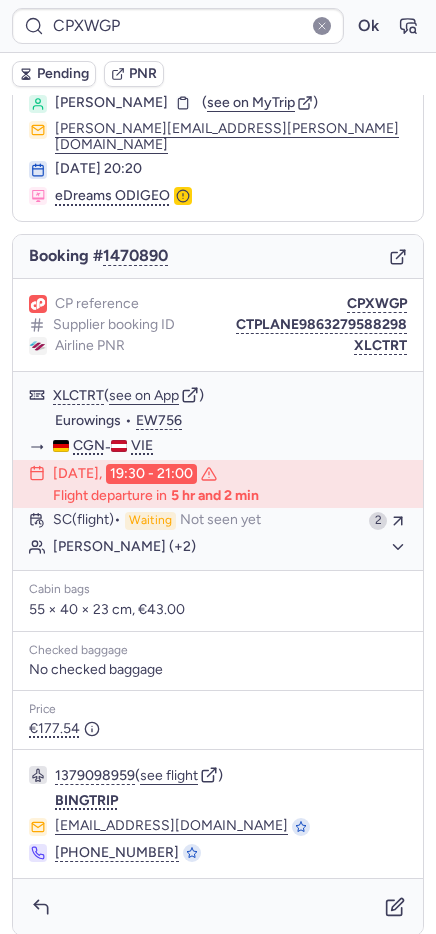 type 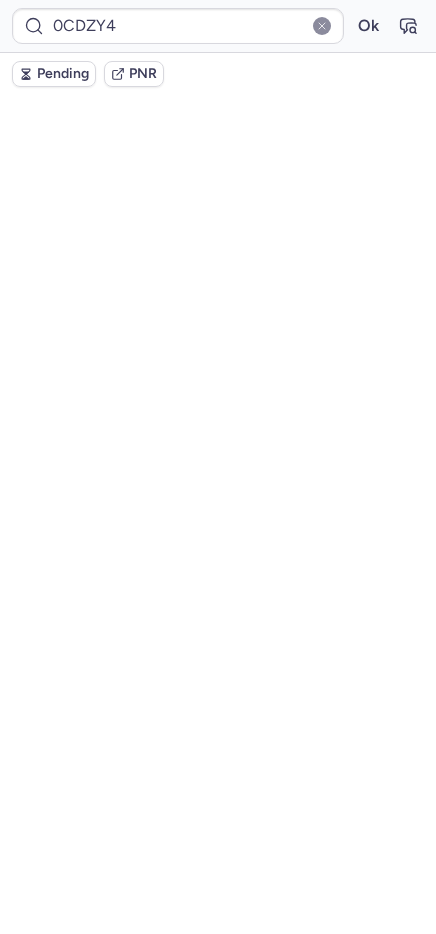 scroll, scrollTop: 0, scrollLeft: 0, axis: both 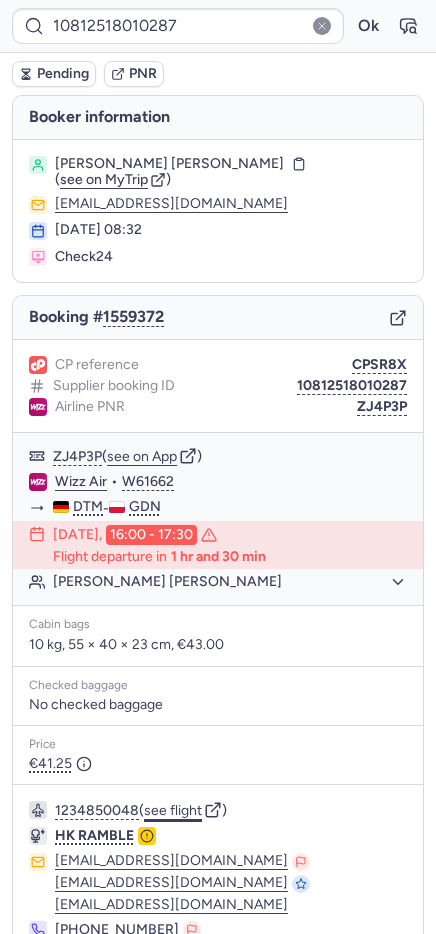 click on "see flight" 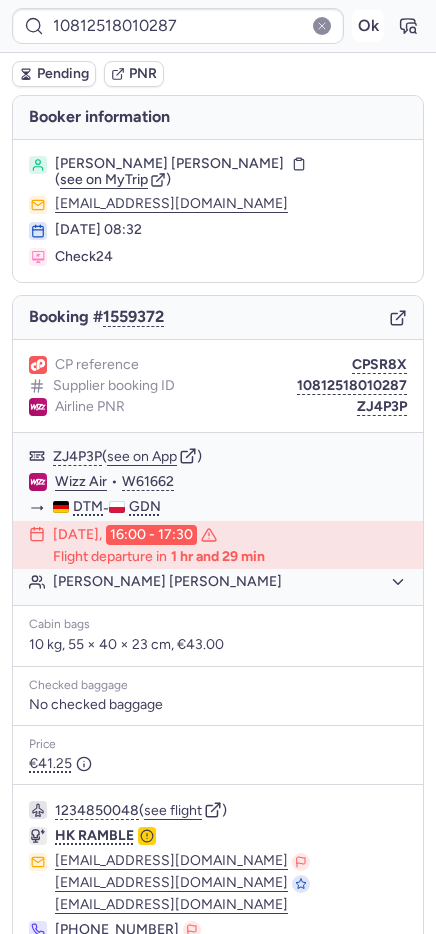 click on "Ok" at bounding box center (368, 26) 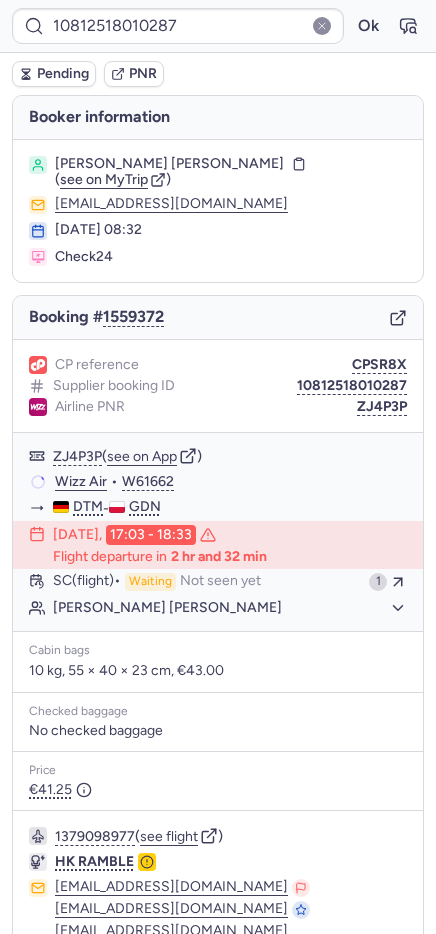 type on "CPO3HQ" 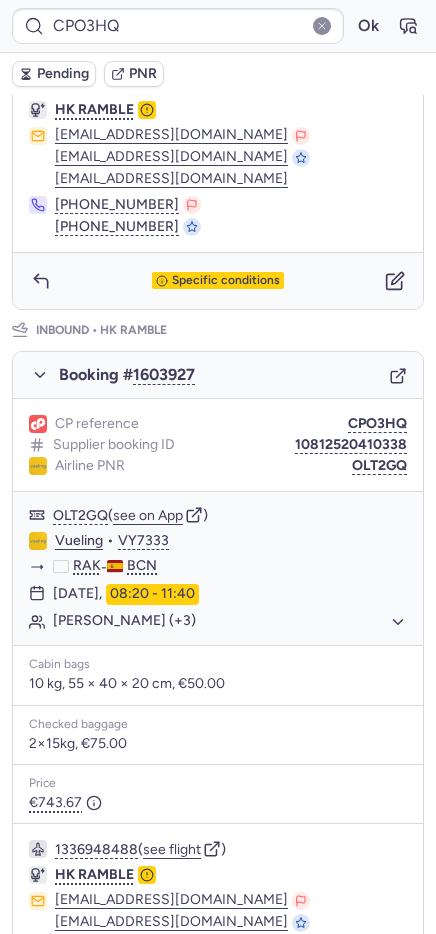 scroll, scrollTop: 0, scrollLeft: 0, axis: both 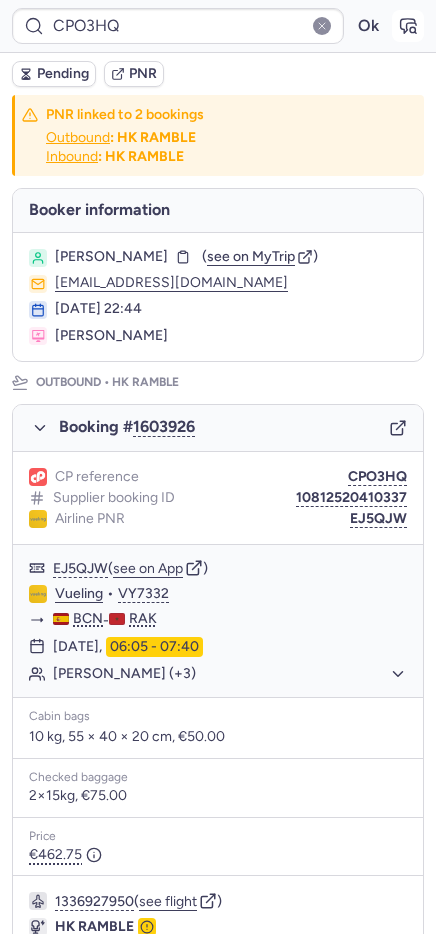 click 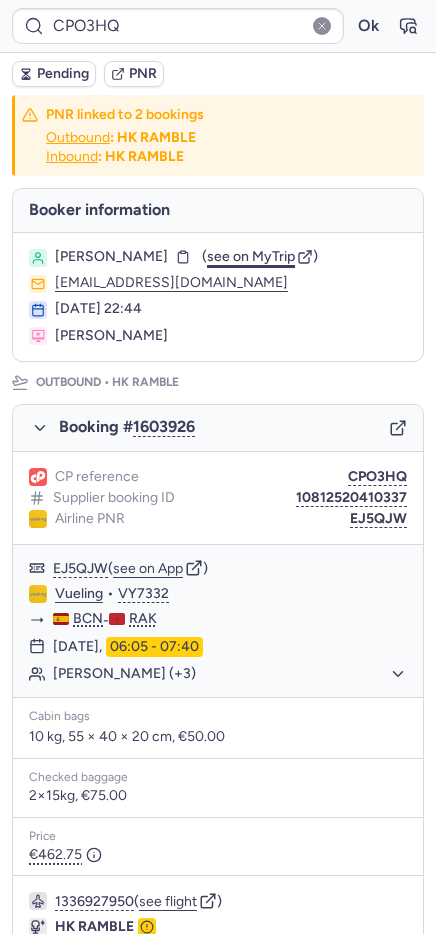 click on "see on MyTrip" at bounding box center (251, 256) 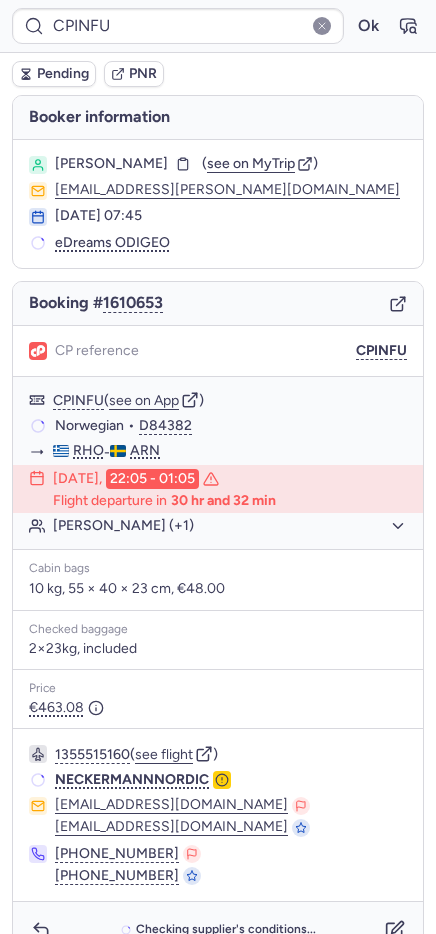 type on "CPO3HQ" 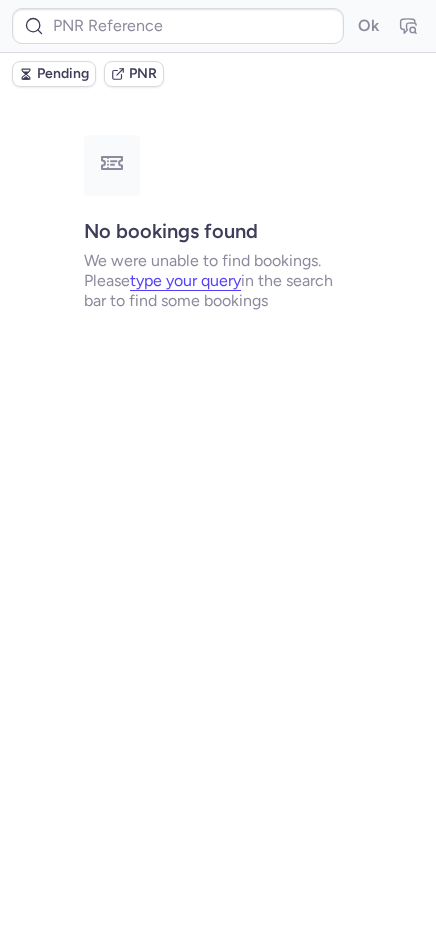 type on "CPINFU" 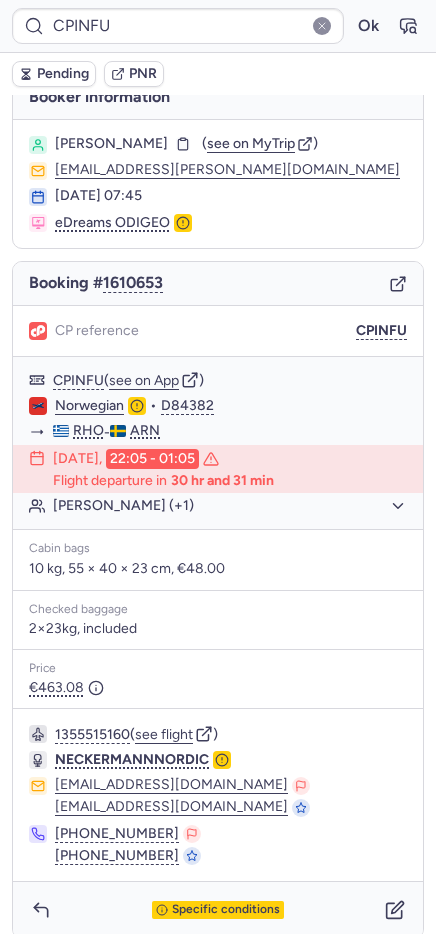 scroll, scrollTop: 37, scrollLeft: 0, axis: vertical 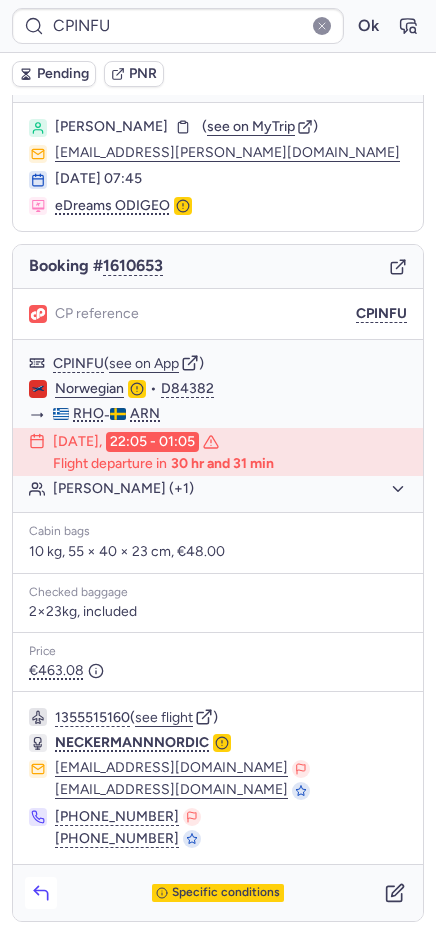 click 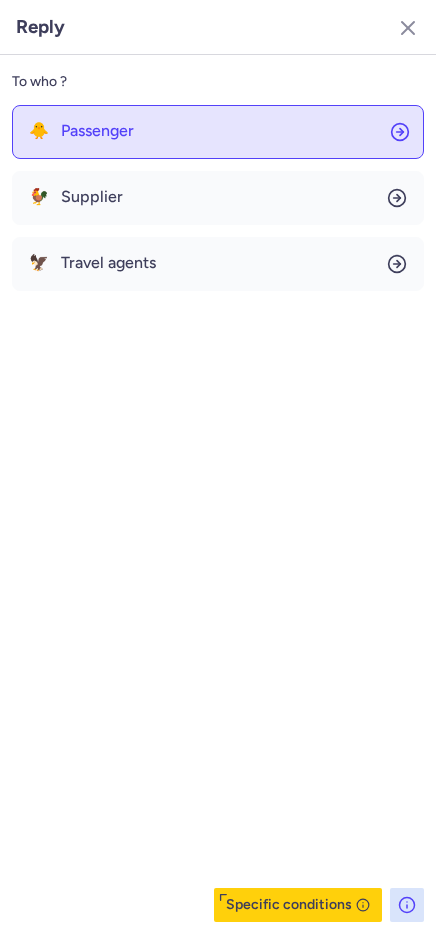 click on "Passenger" at bounding box center [97, 131] 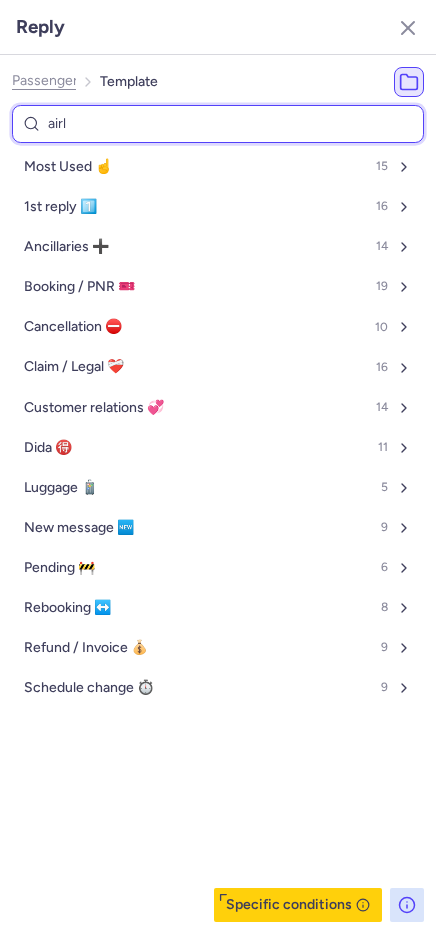 type on "airli" 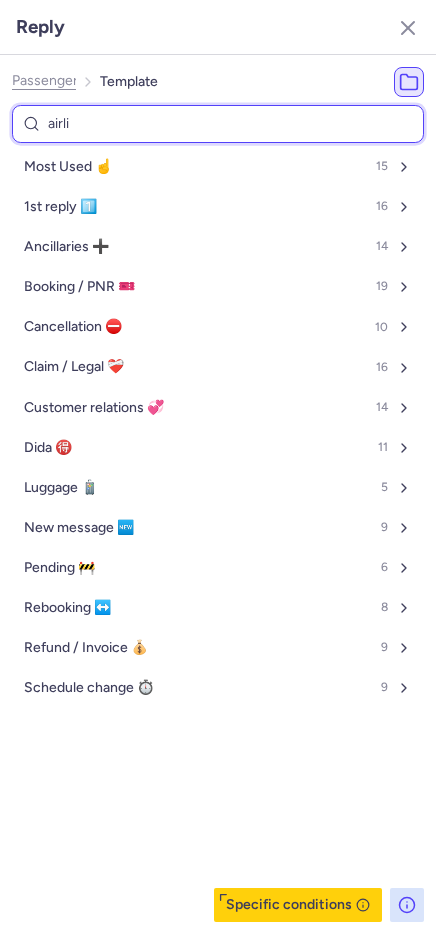 select on "en" 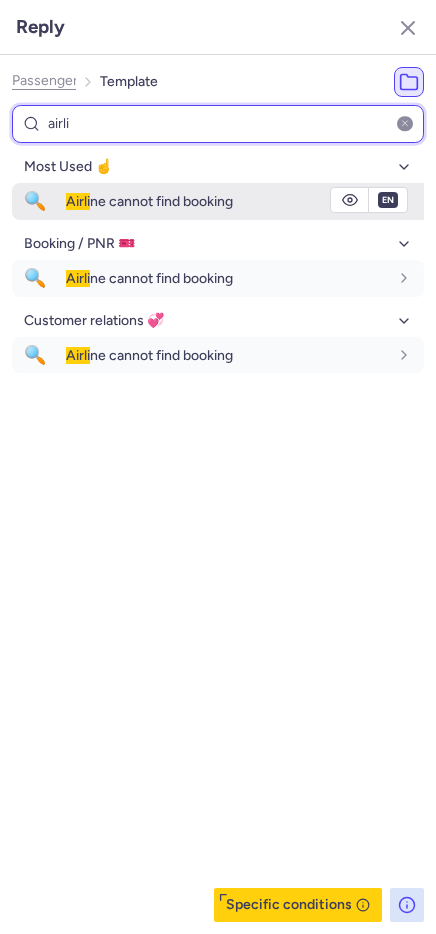 type on "airli" 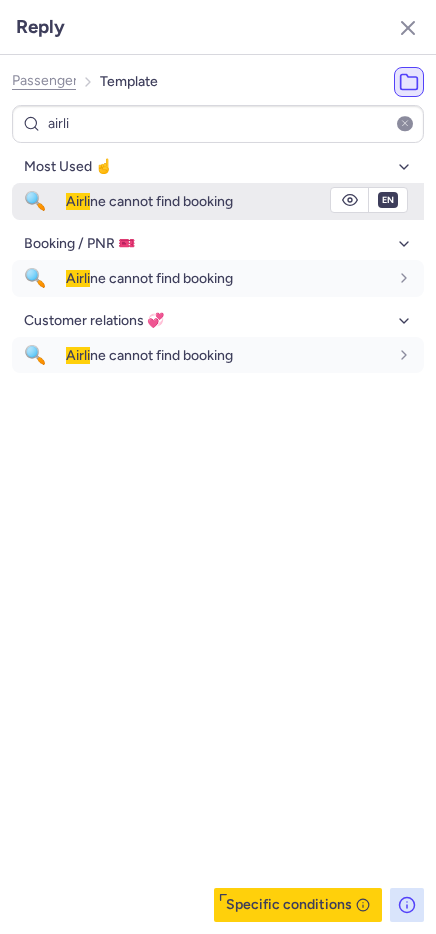 click on "🔍" at bounding box center (35, 201) 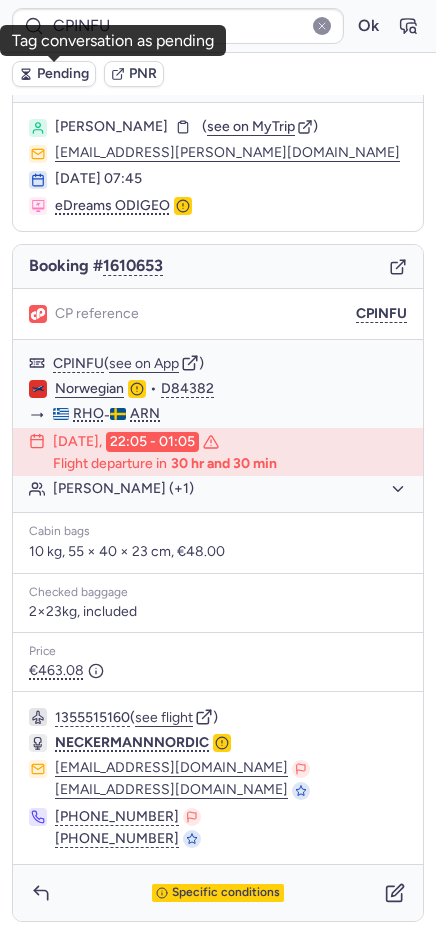 click on "Pending" at bounding box center [63, 74] 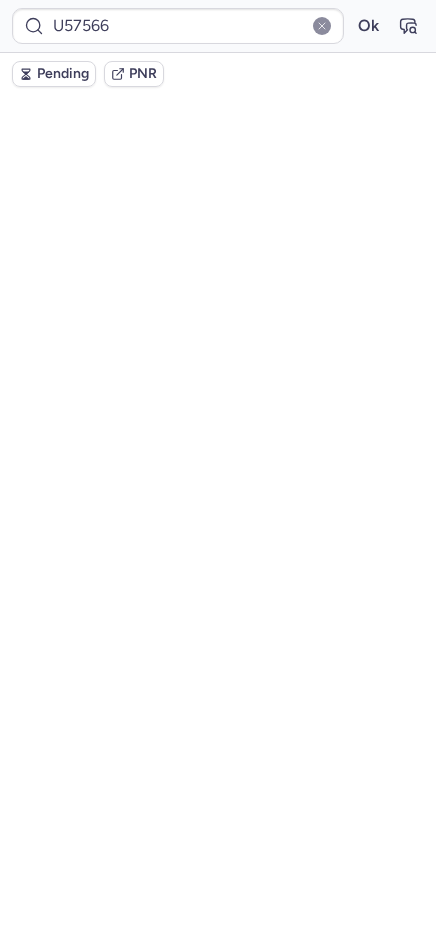 scroll, scrollTop: 0, scrollLeft: 0, axis: both 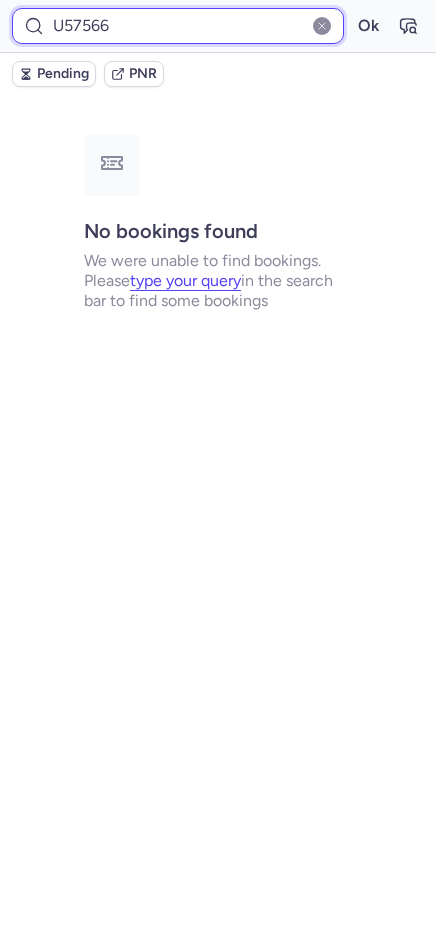 click on "U57566" at bounding box center [178, 26] 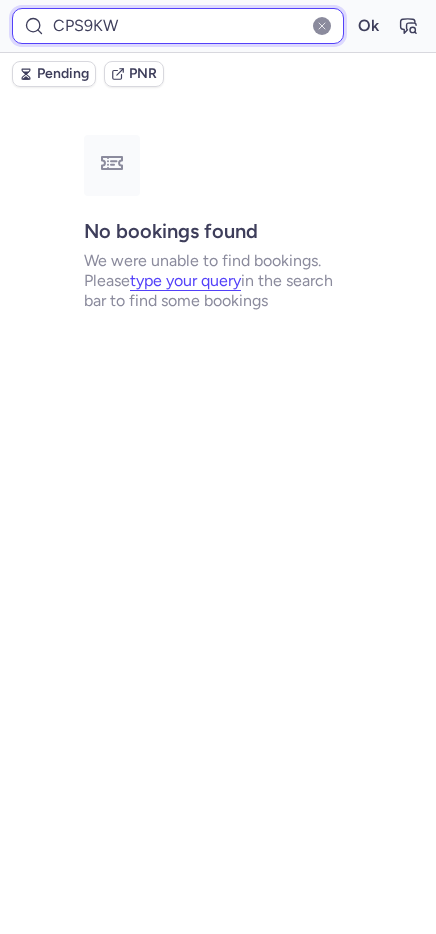 type on "CPS9KW" 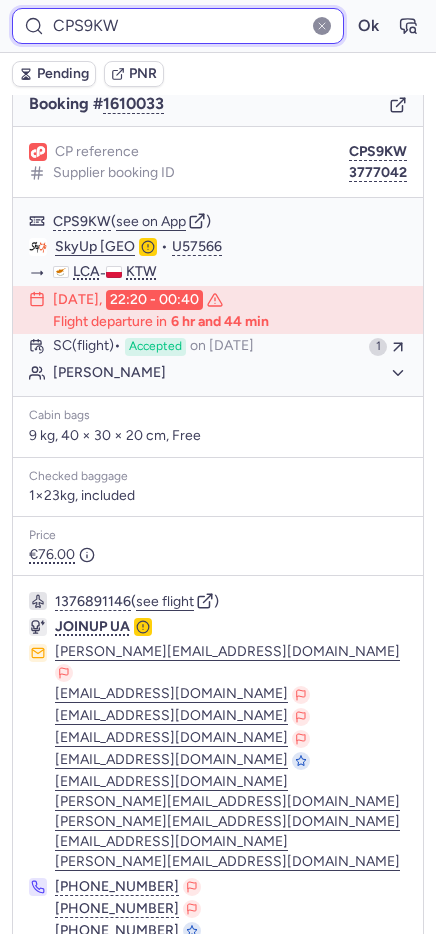 scroll, scrollTop: 271, scrollLeft: 0, axis: vertical 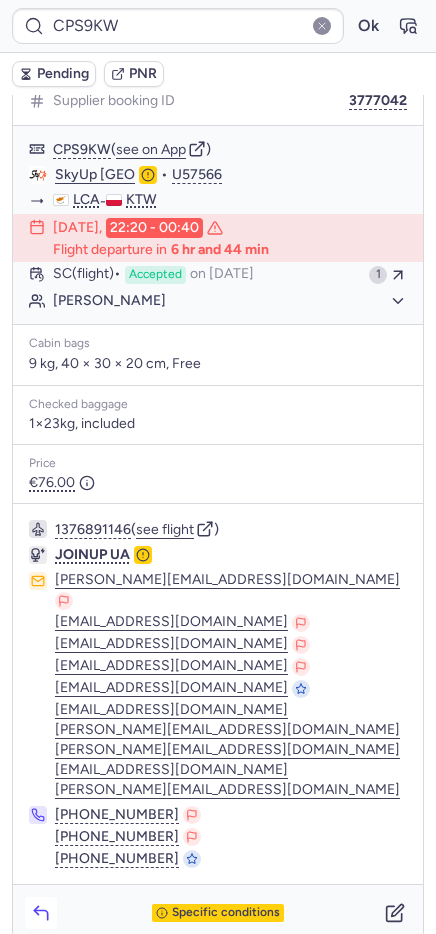 click at bounding box center (41, 913) 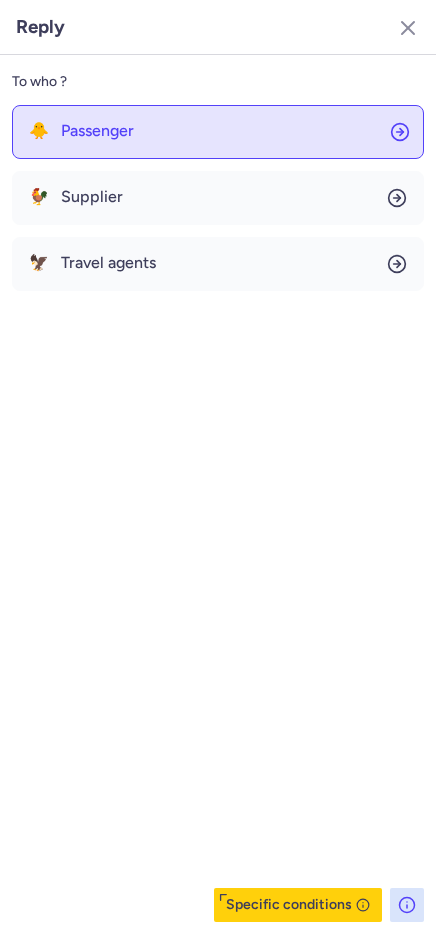 click on "🐥 Passenger" 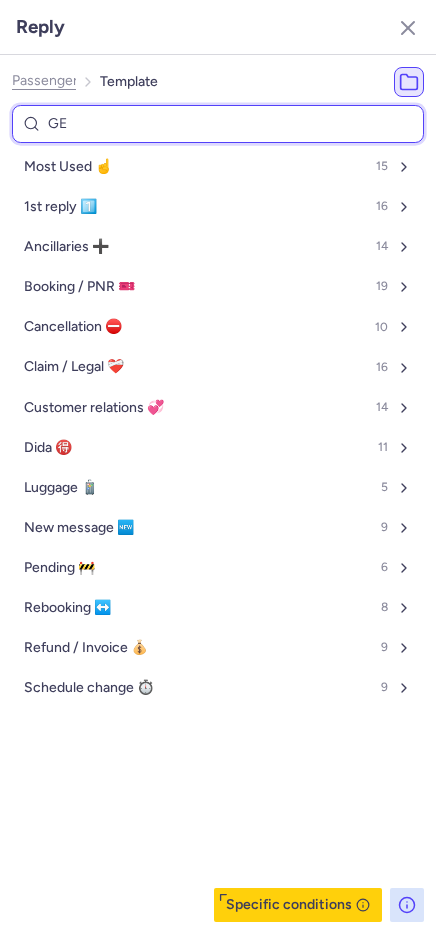 type on "GEN" 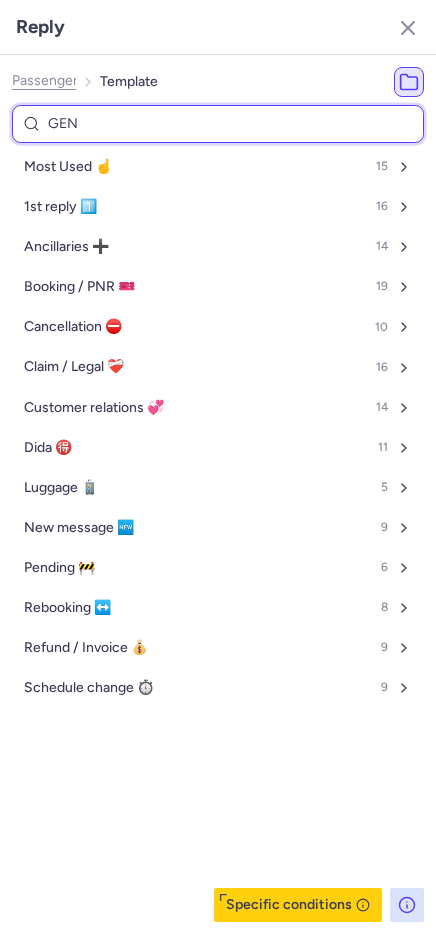 select on "en" 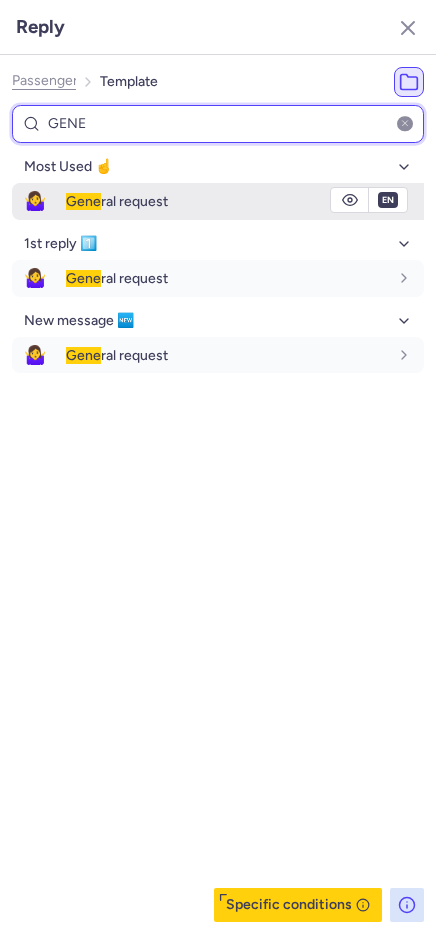 type on "GENE" 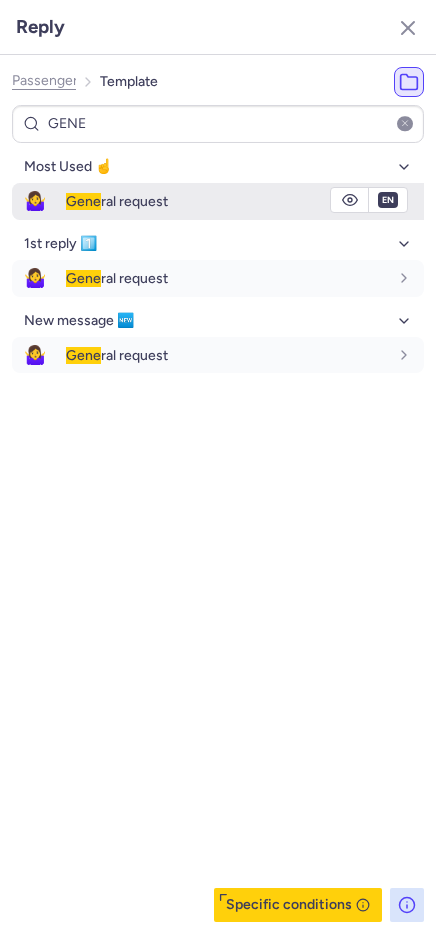 click on "🤷‍♀️" at bounding box center (35, 201) 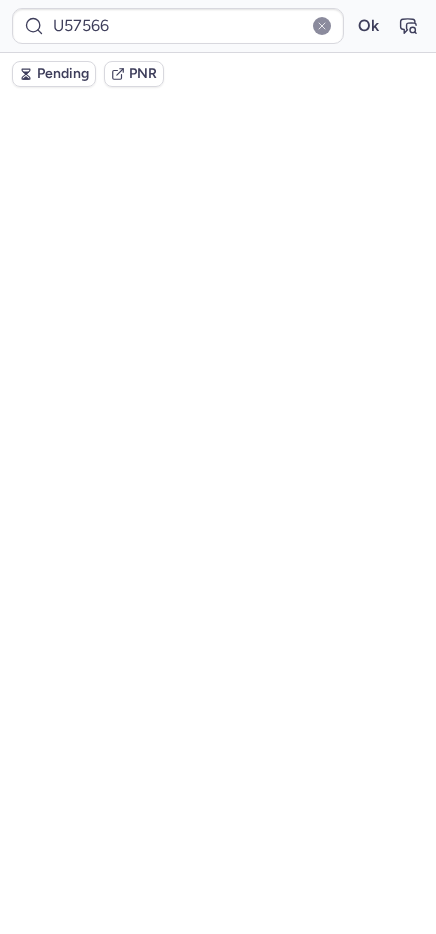 scroll, scrollTop: 0, scrollLeft: 0, axis: both 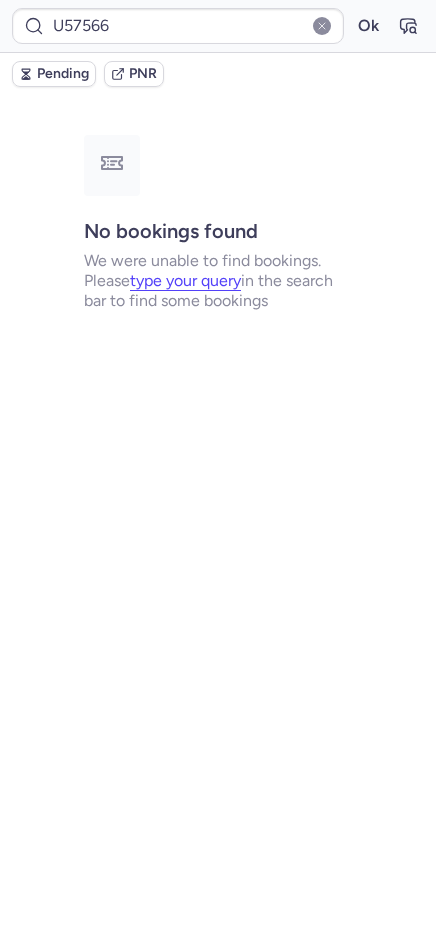 type on "CPNBFA" 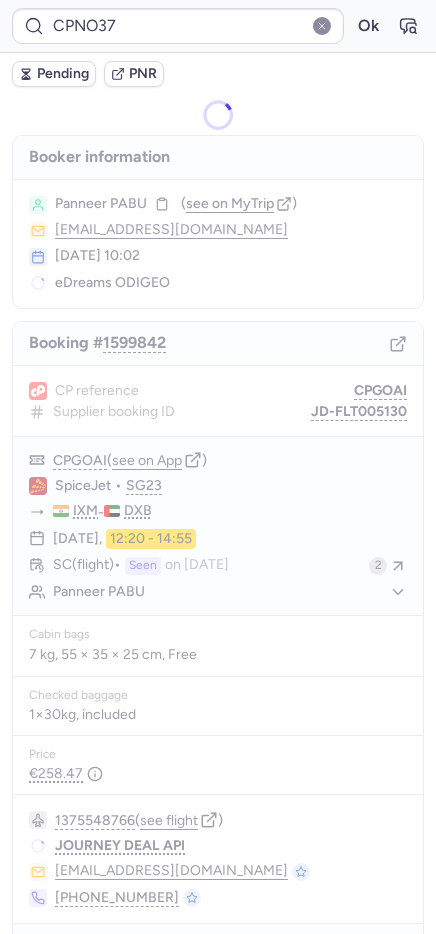 type on "CPNBFA" 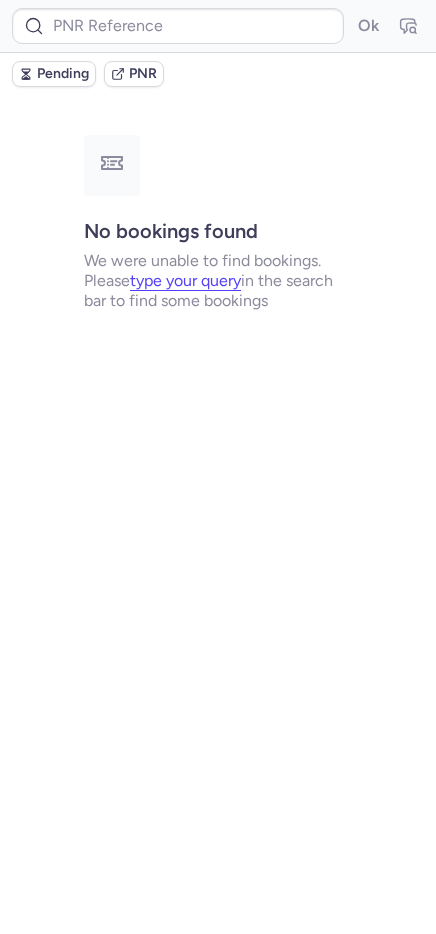 type on "CPOAKO" 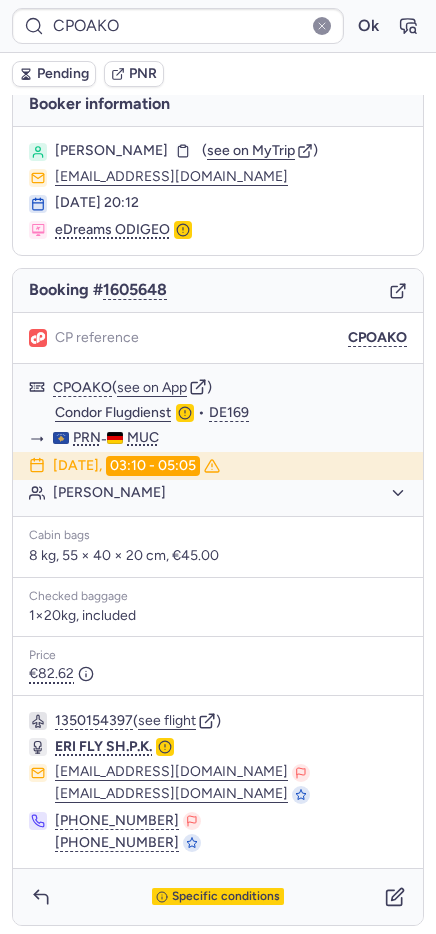 scroll, scrollTop: 17, scrollLeft: 0, axis: vertical 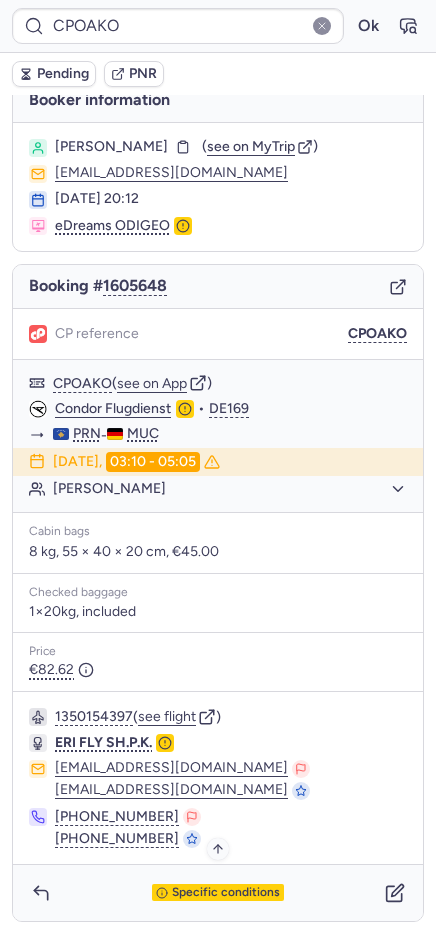 click on "Specific conditions" at bounding box center [218, 893] 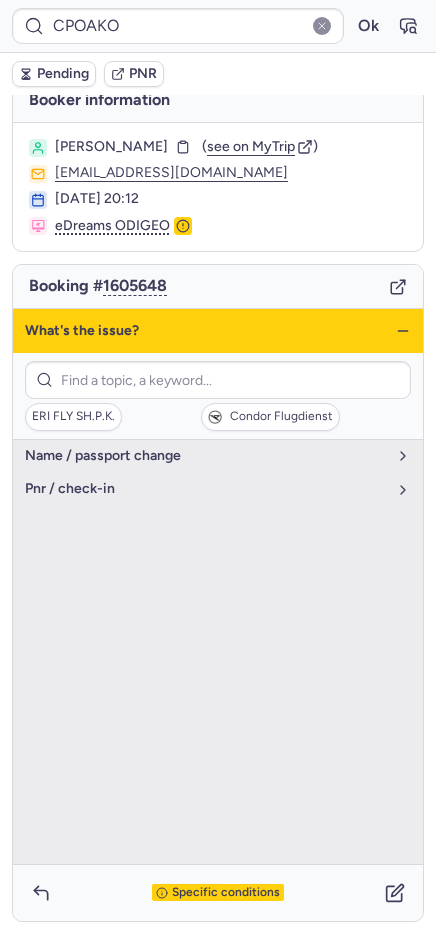 click 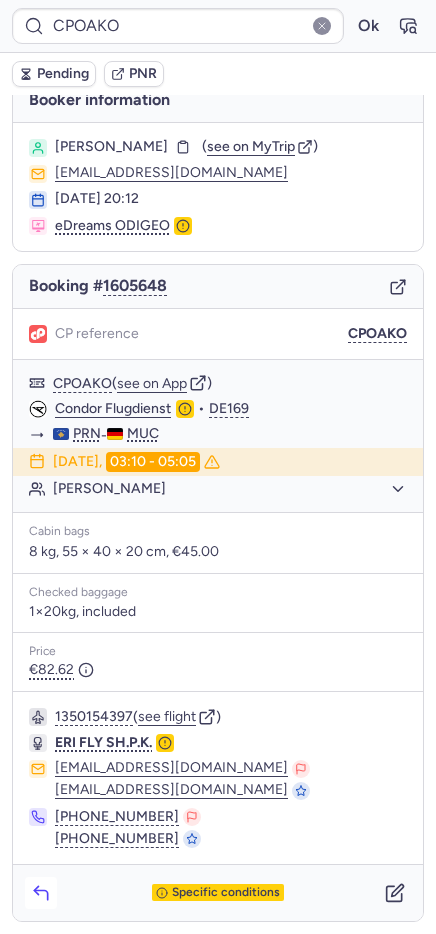 click at bounding box center (41, 893) 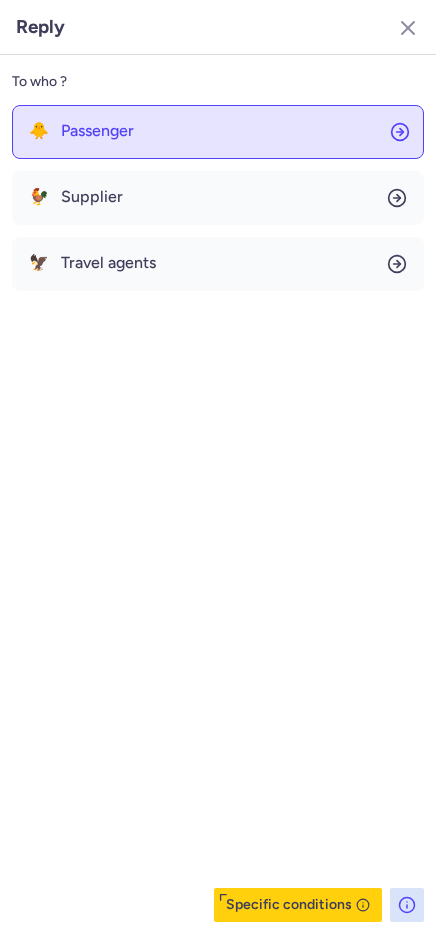 click on "Passenger" at bounding box center (97, 131) 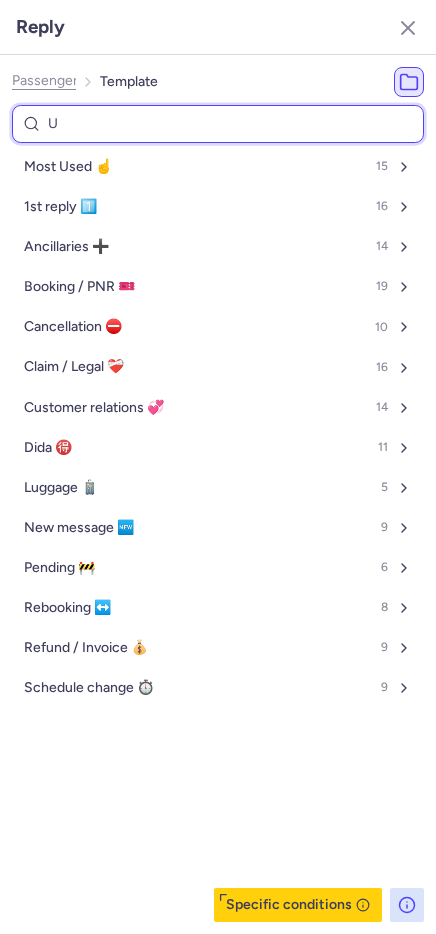 type on "UN" 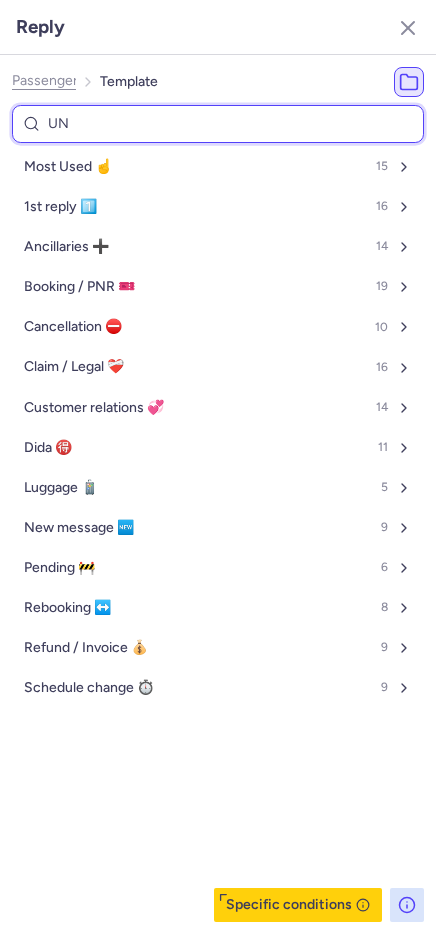 select on "en" 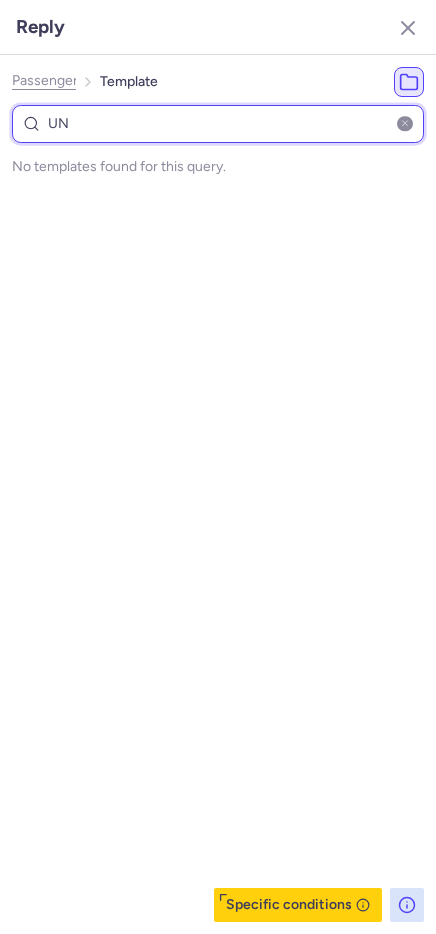 type on "U" 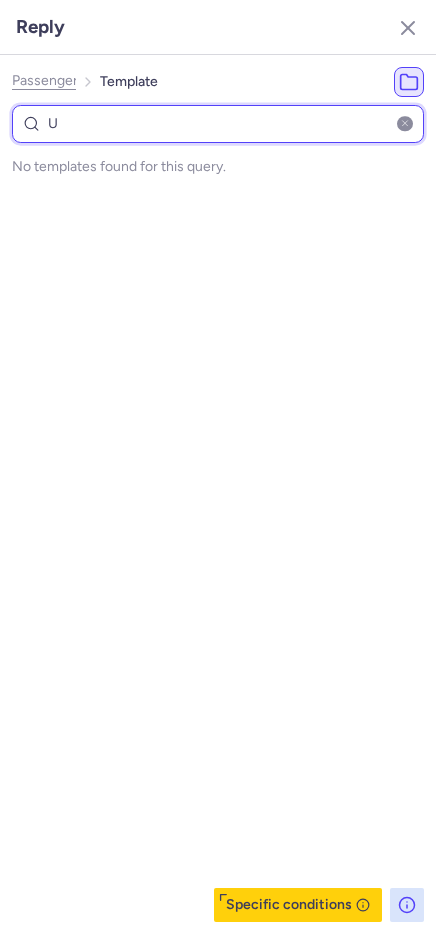 type 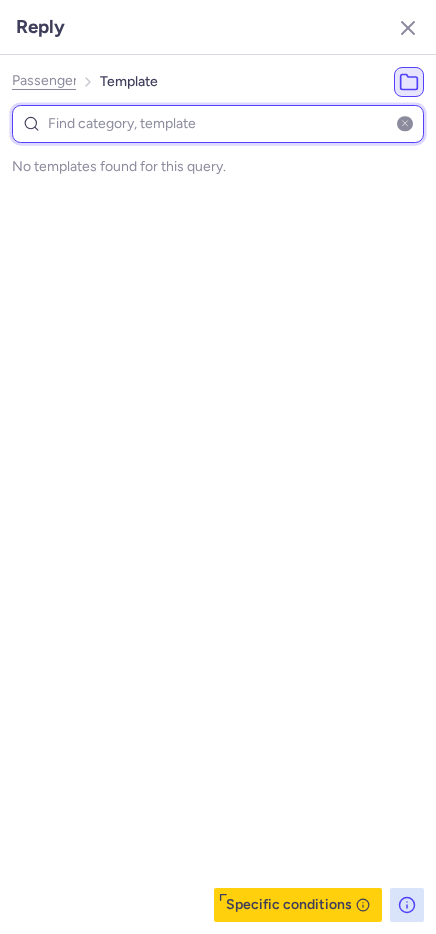 select on "en" 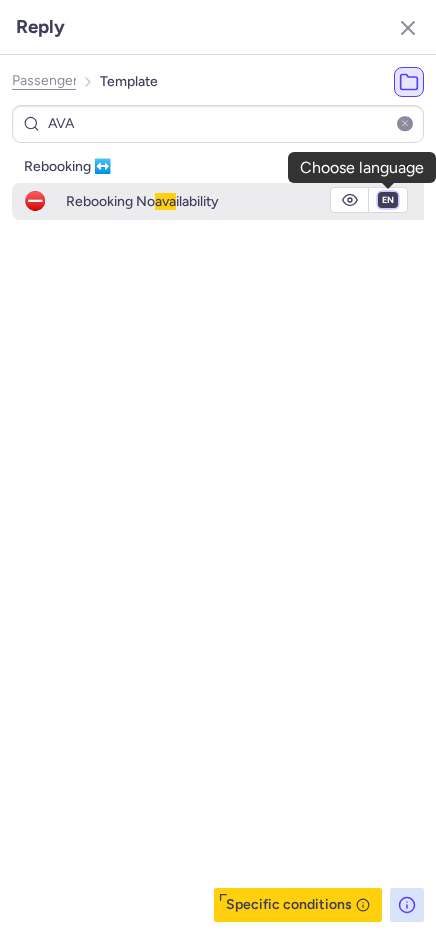 click on "fr en de nl pt es it ru" at bounding box center [388, 200] 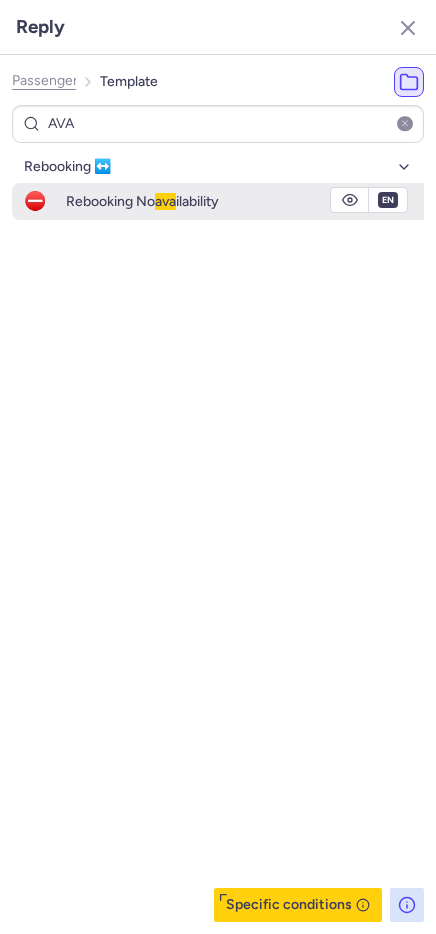 click on "fr en de nl pt es it ru" at bounding box center (388, 200) 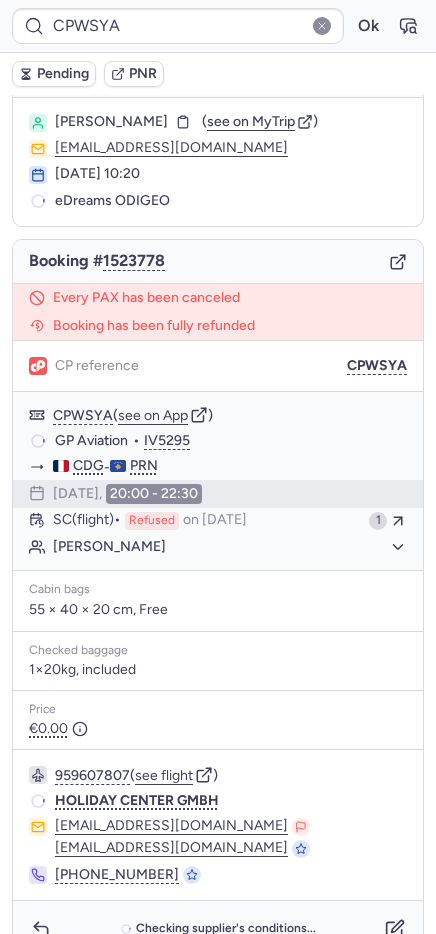 scroll, scrollTop: 78, scrollLeft: 0, axis: vertical 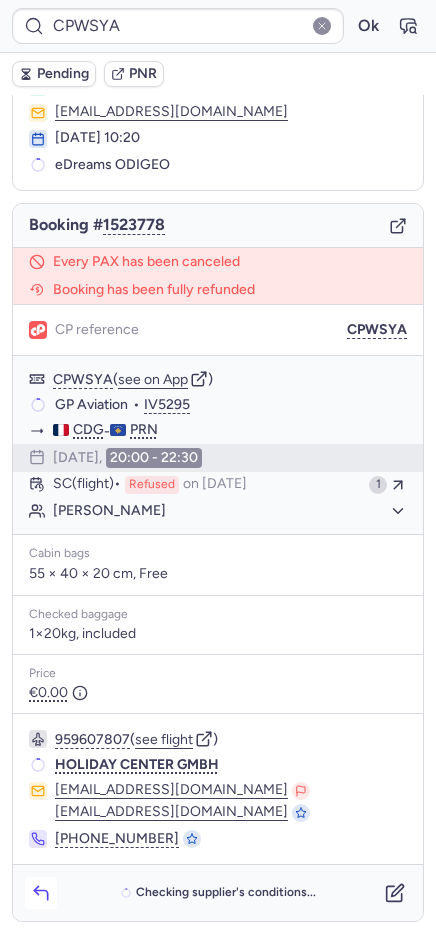 click 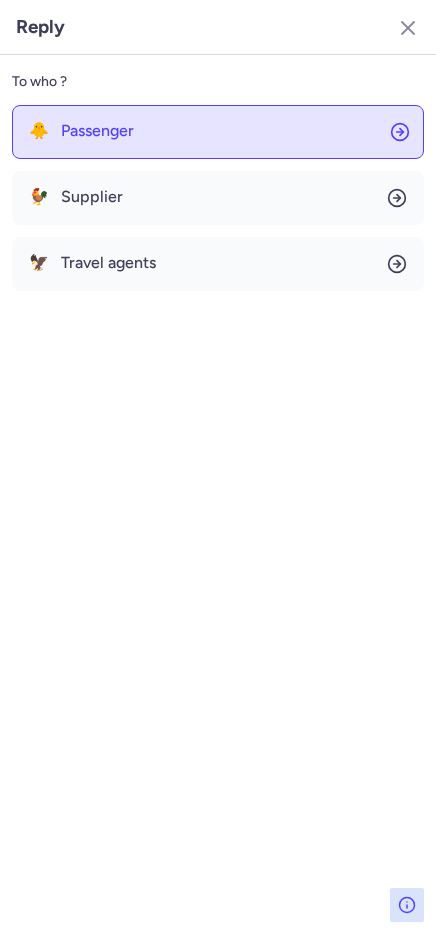 click on "🐥 Passenger" 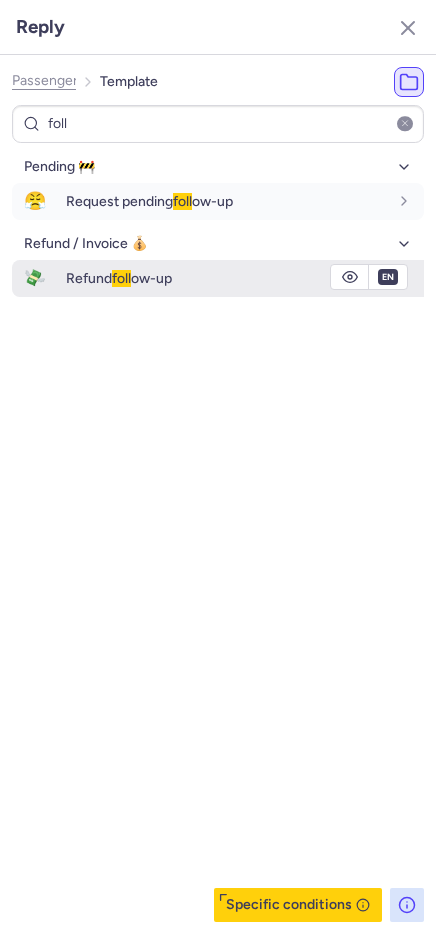 click on "Refund  foll ow-up" at bounding box center [245, 278] 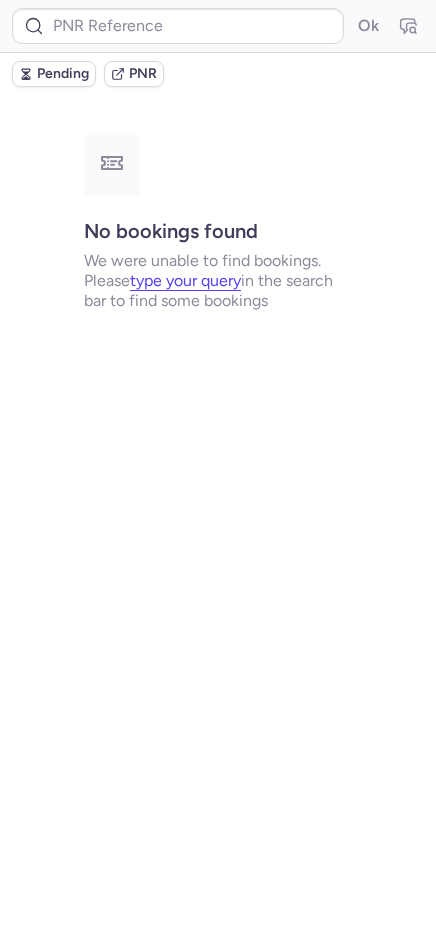 scroll, scrollTop: 0, scrollLeft: 0, axis: both 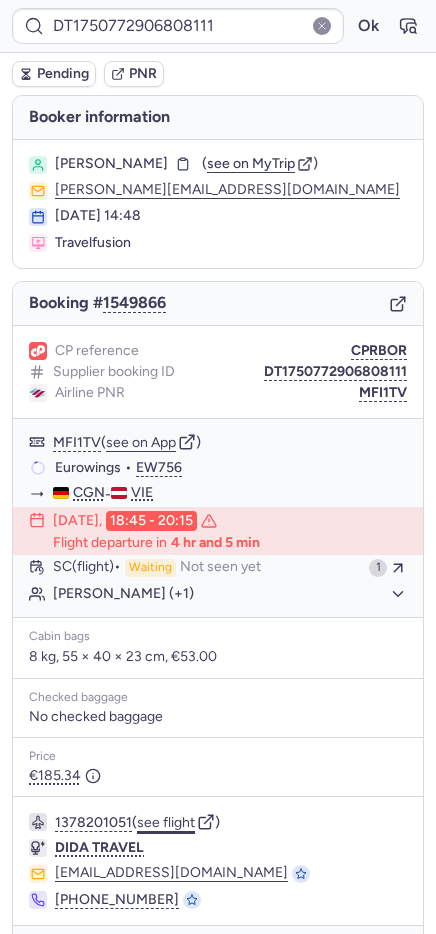 click on "see flight" 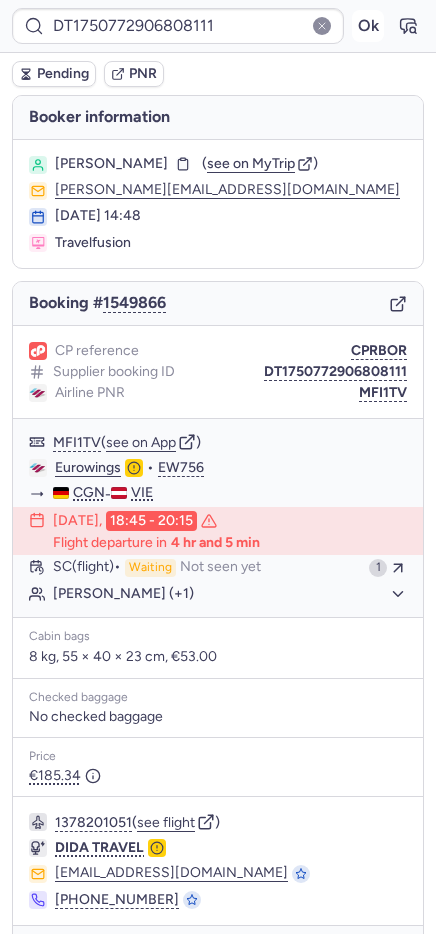 click on "Ok" at bounding box center (368, 26) 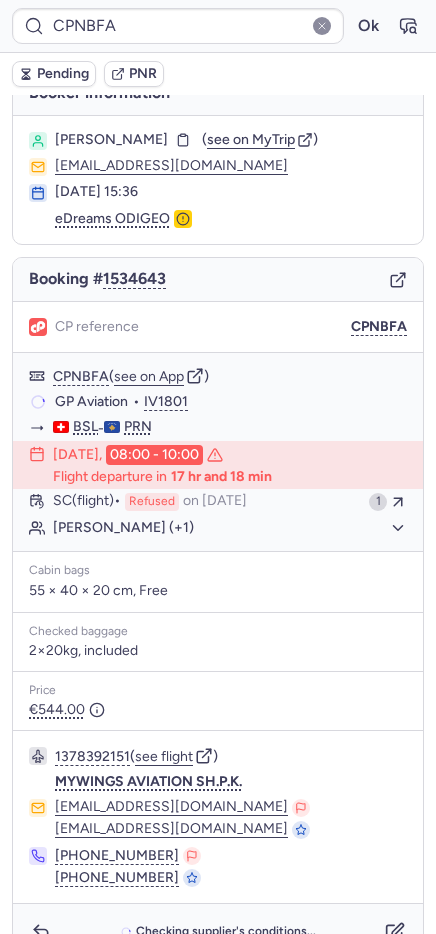 scroll, scrollTop: 63, scrollLeft: 0, axis: vertical 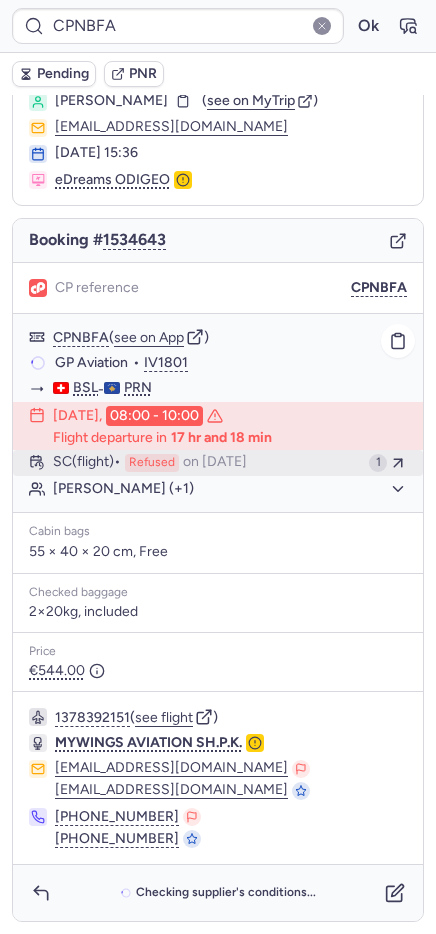 click on "on [DATE]" at bounding box center (215, 463) 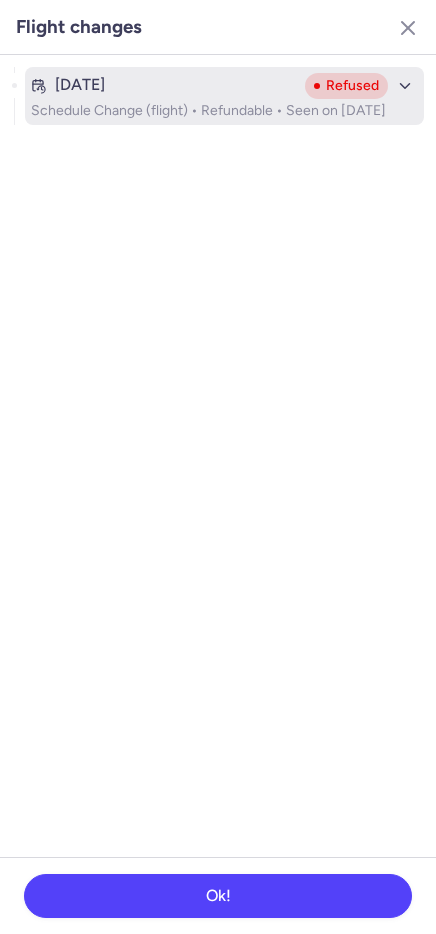 click on "Jul 27, 2025 Refused Schedule Change (flight) • Refundable • Seen on Jul 27, 2025" at bounding box center (224, 96) 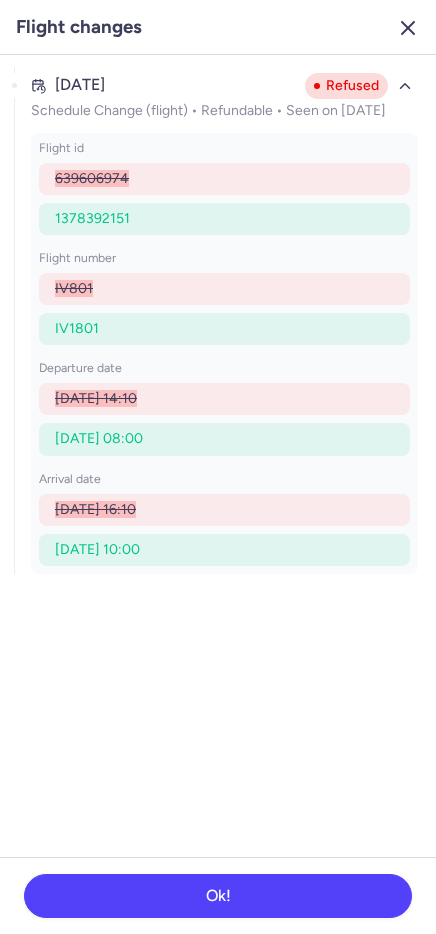 click 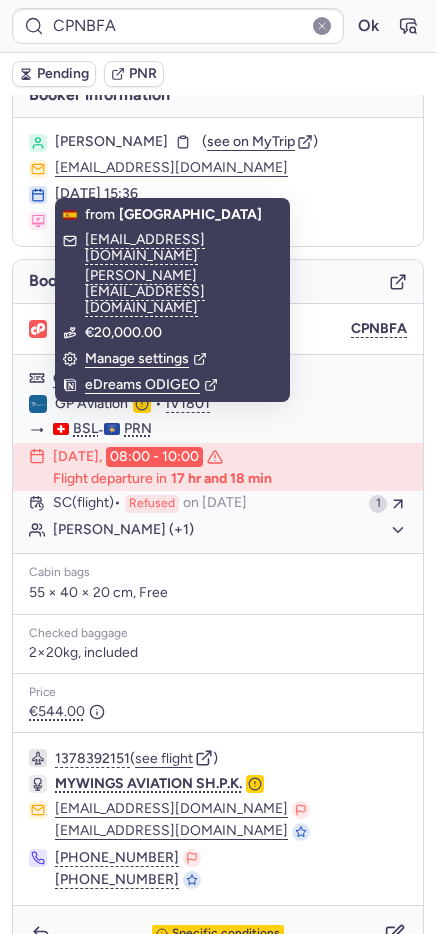 scroll, scrollTop: 0, scrollLeft: 0, axis: both 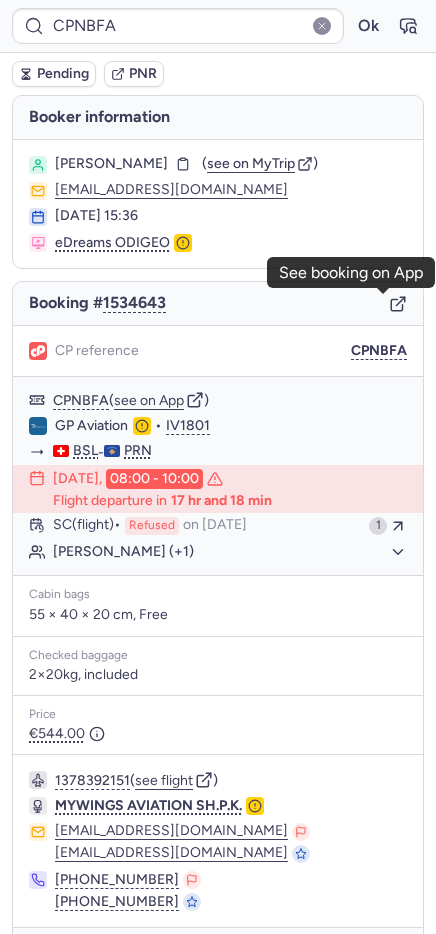 click 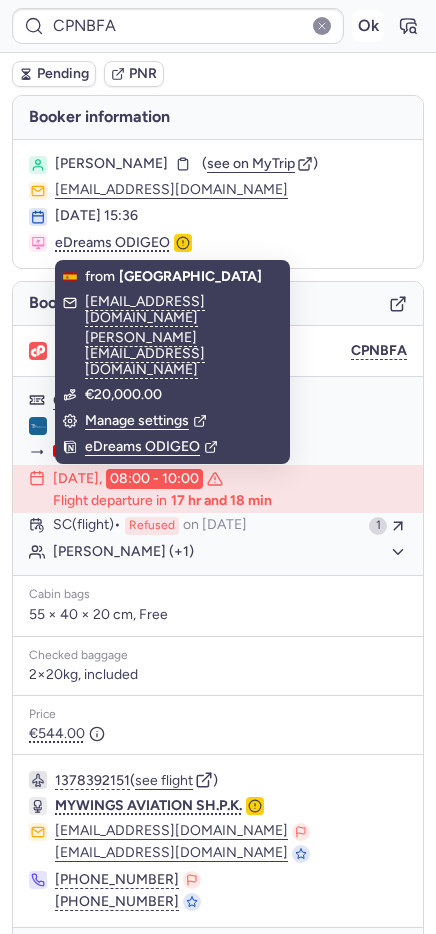 click on "Ok" at bounding box center (368, 26) 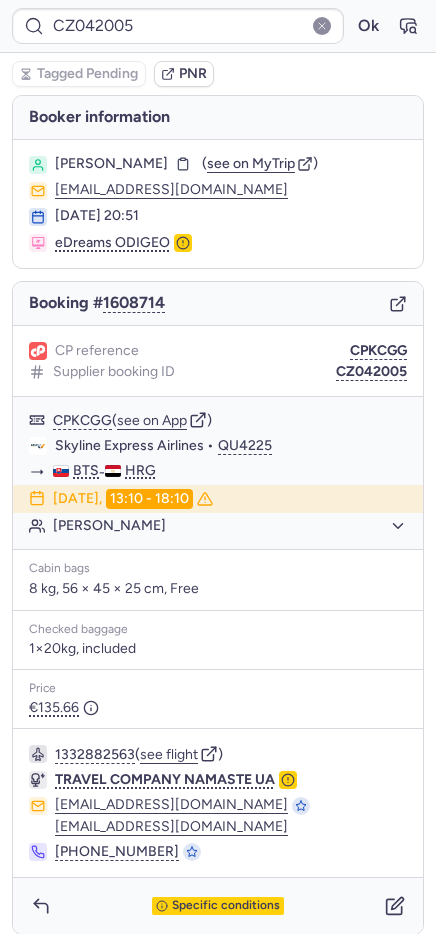click 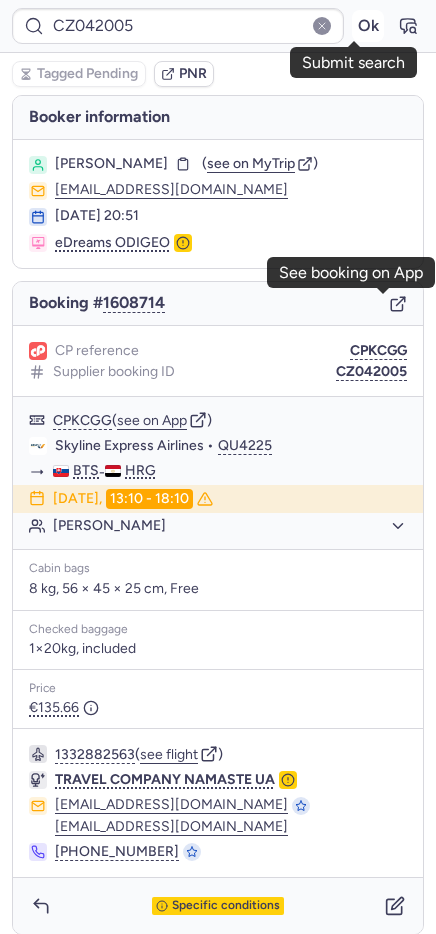 click on "Ok" at bounding box center [368, 26] 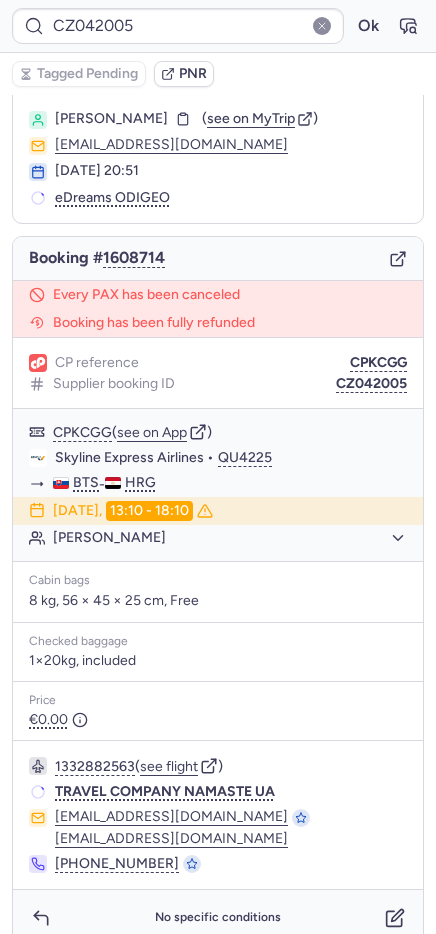 scroll, scrollTop: 70, scrollLeft: 0, axis: vertical 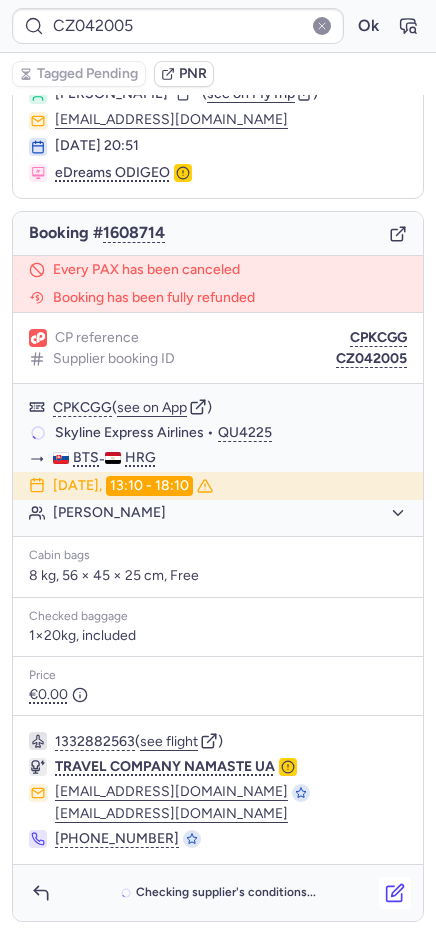 click 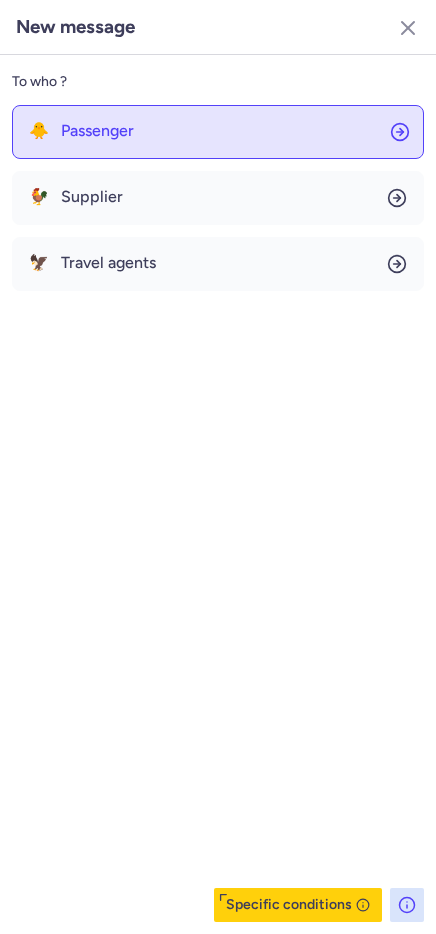 click on "🐥 Passenger" 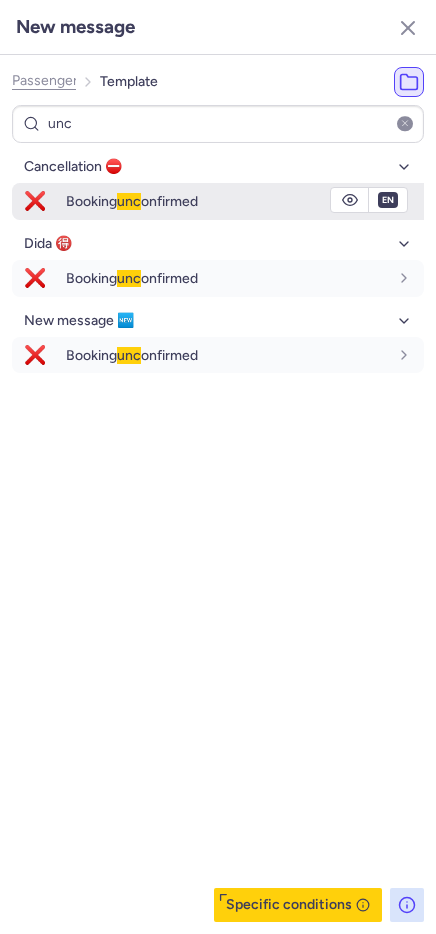 click on "Booking  unc onfirmed" at bounding box center [132, 201] 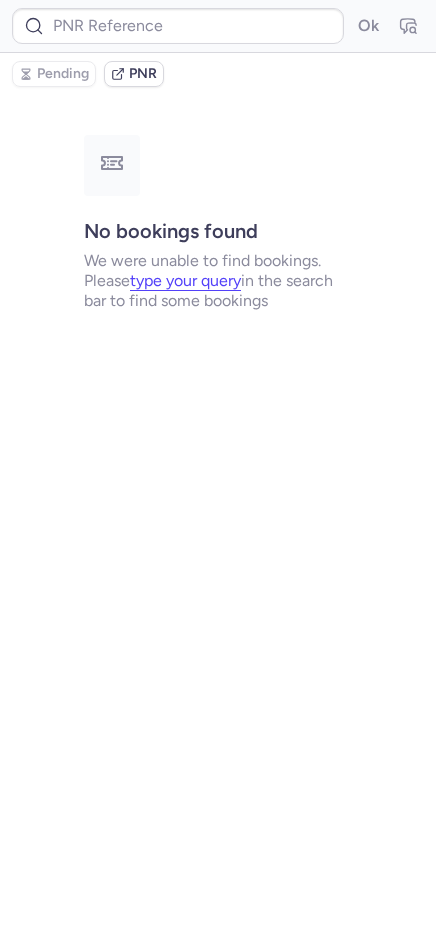 scroll, scrollTop: 0, scrollLeft: 0, axis: both 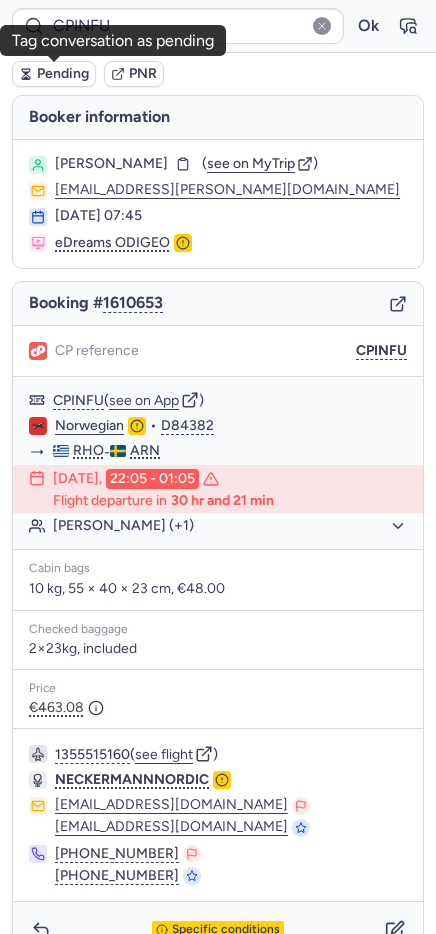 click on "Pending" at bounding box center (63, 74) 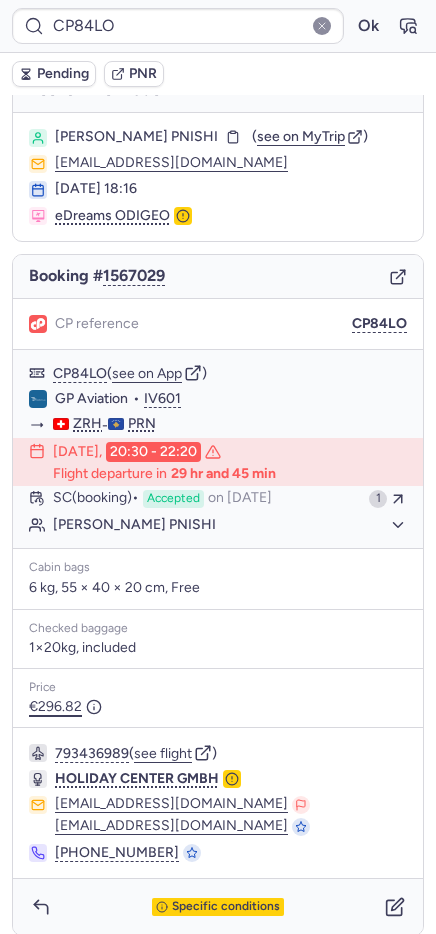 scroll, scrollTop: 41, scrollLeft: 0, axis: vertical 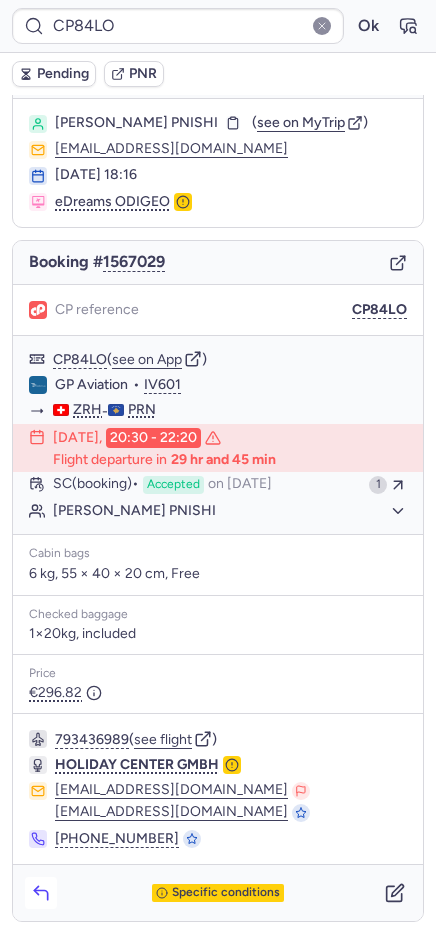 click 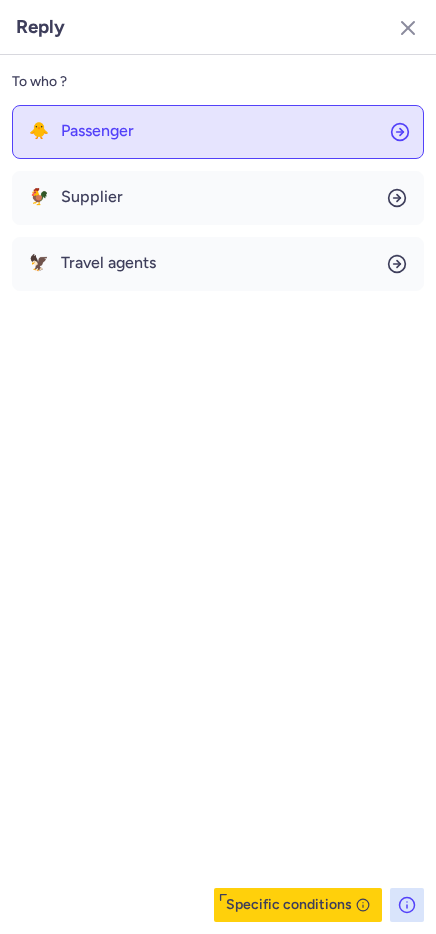 click on "🐥 Passenger" 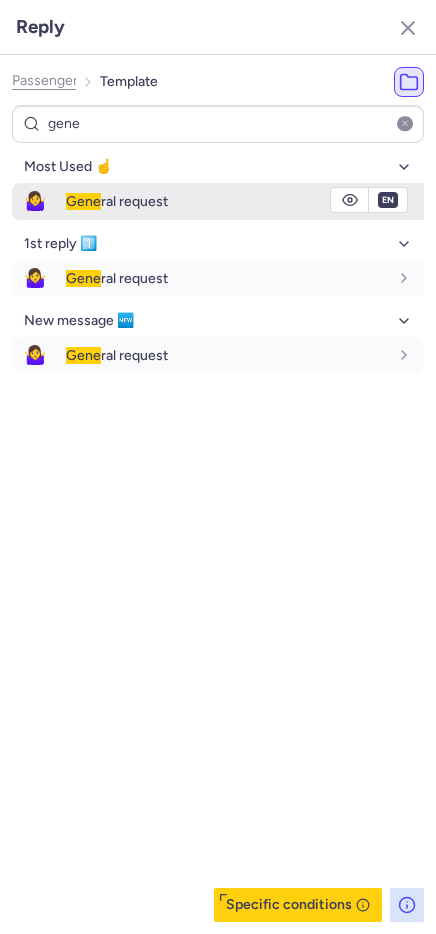 click on "🤷‍♀️" at bounding box center (35, 201) 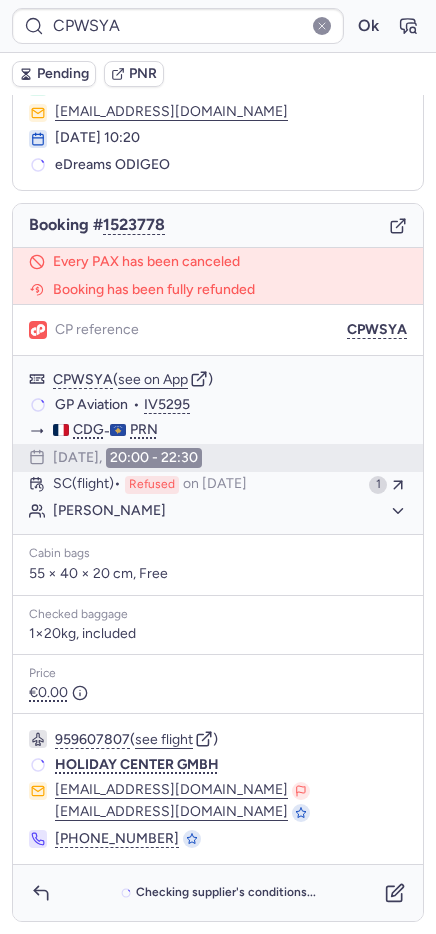 scroll, scrollTop: 77, scrollLeft: 0, axis: vertical 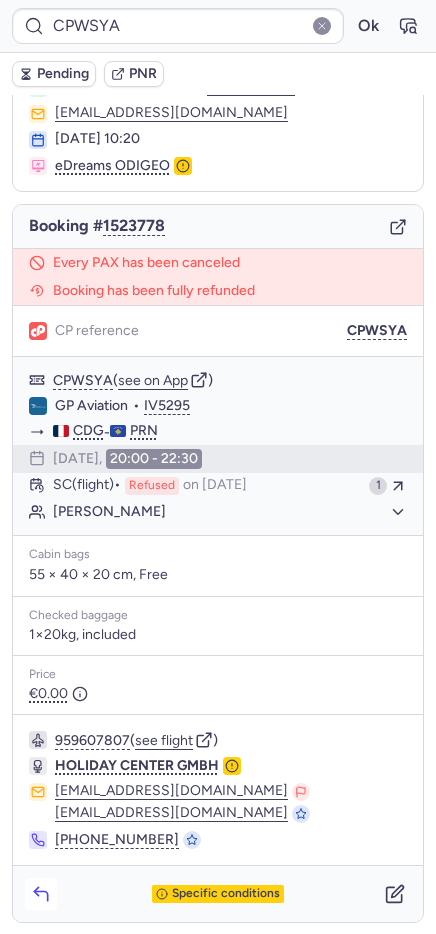 click 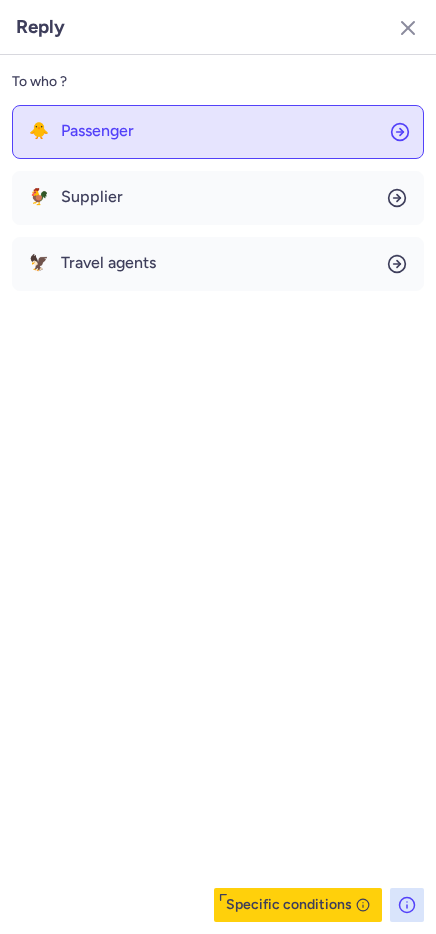 click on "Passenger" at bounding box center [97, 131] 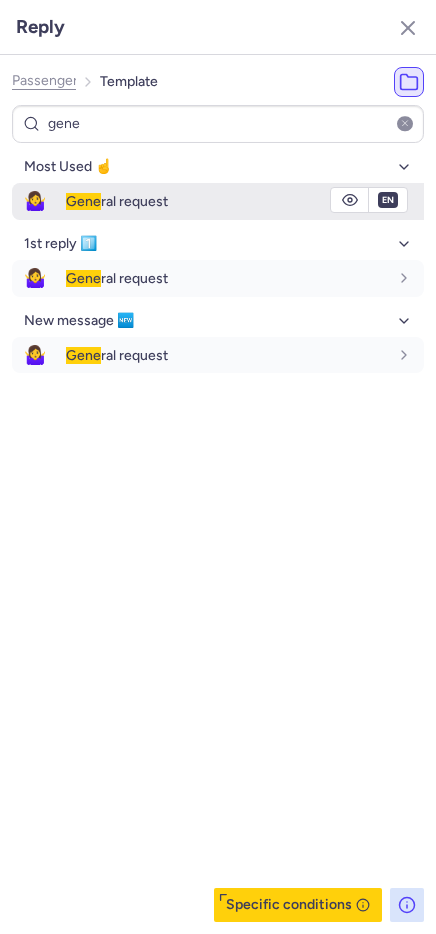 click on "Gene ral request" at bounding box center (117, 201) 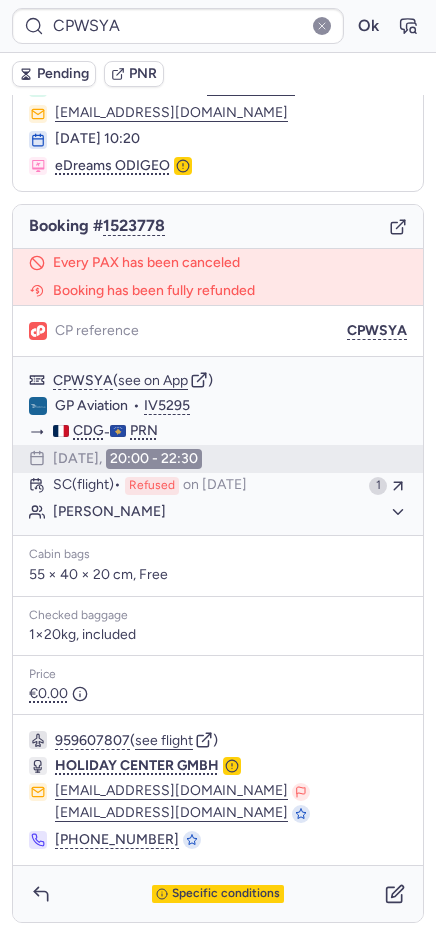 click 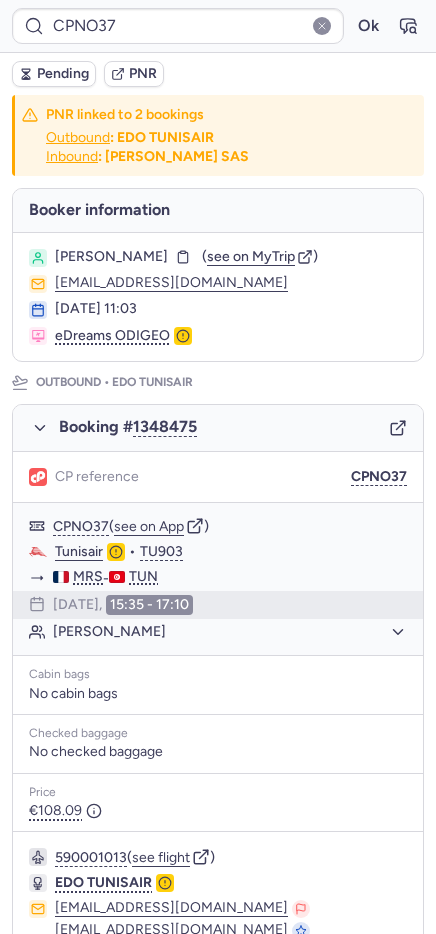 scroll, scrollTop: 801, scrollLeft: 0, axis: vertical 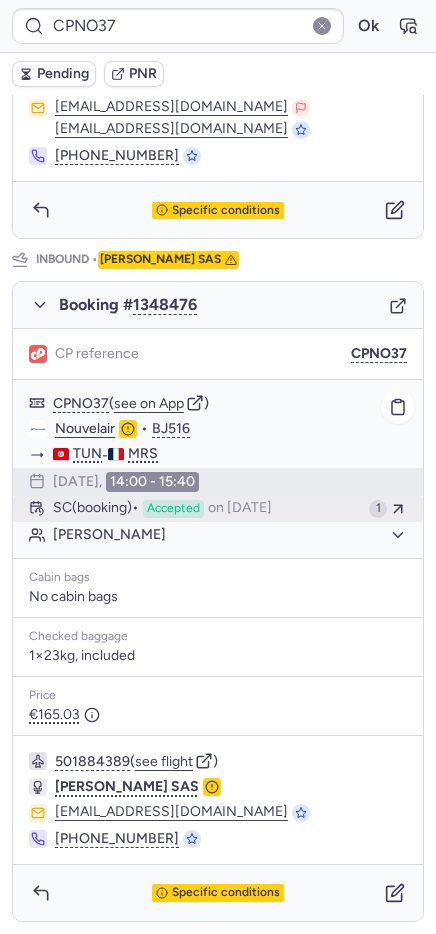 click on "SC   (booking)  Accepted  on Feb 14, 2025 1" 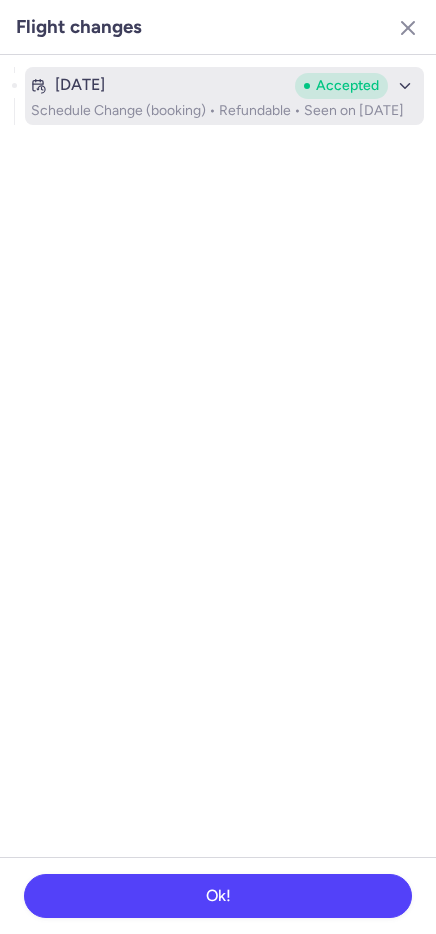 click on "Schedule Change (booking) • Refundable • Seen on Feb 14, 2025" at bounding box center [224, 111] 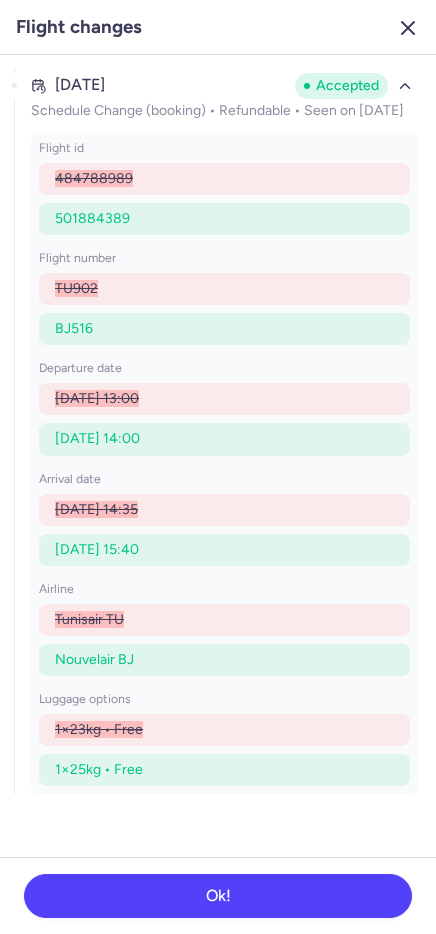 click 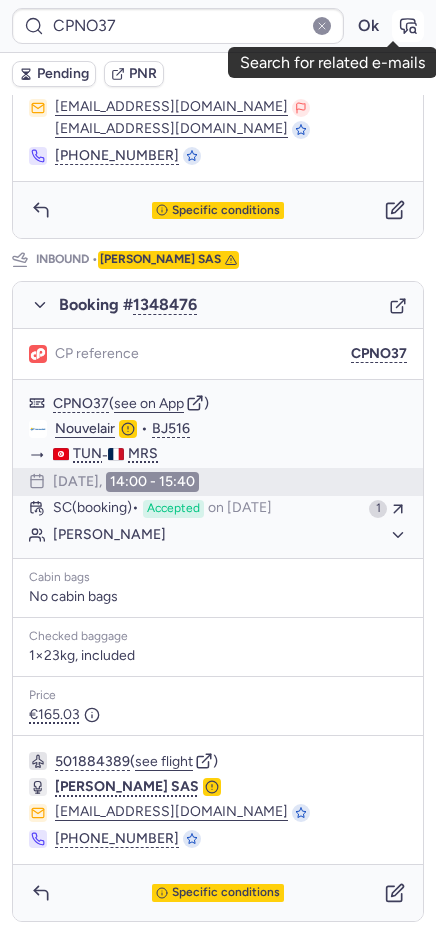 click 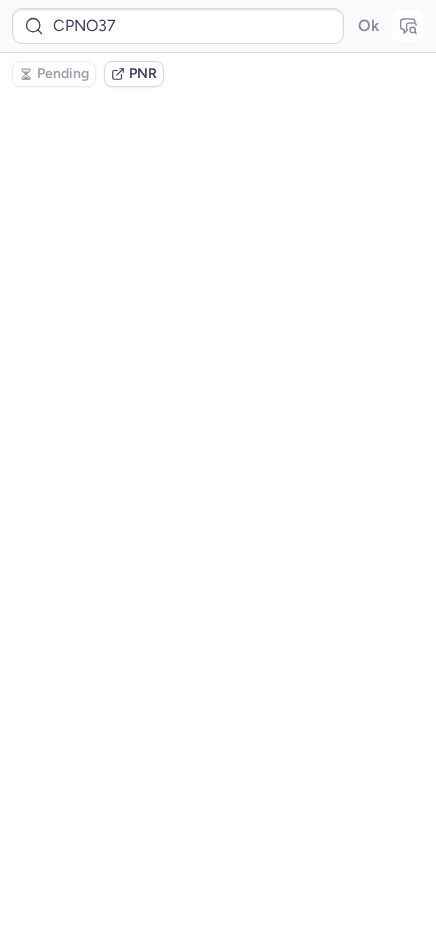 scroll, scrollTop: 0, scrollLeft: 0, axis: both 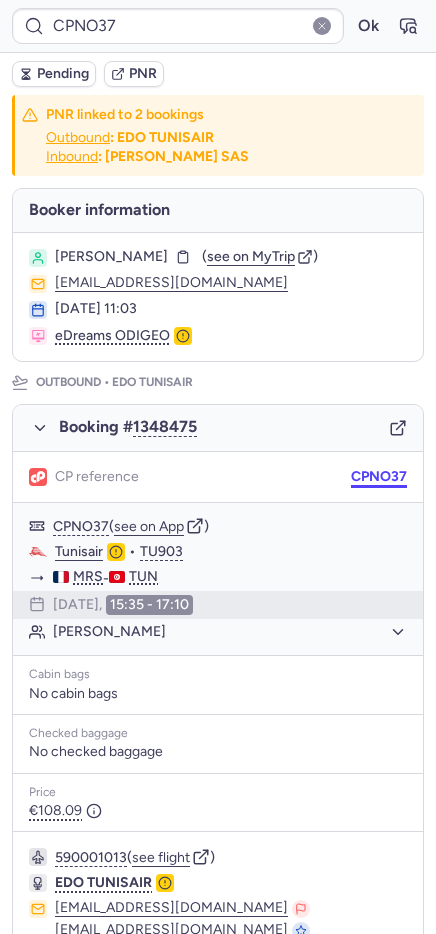 click on "CPNO37" at bounding box center (379, 477) 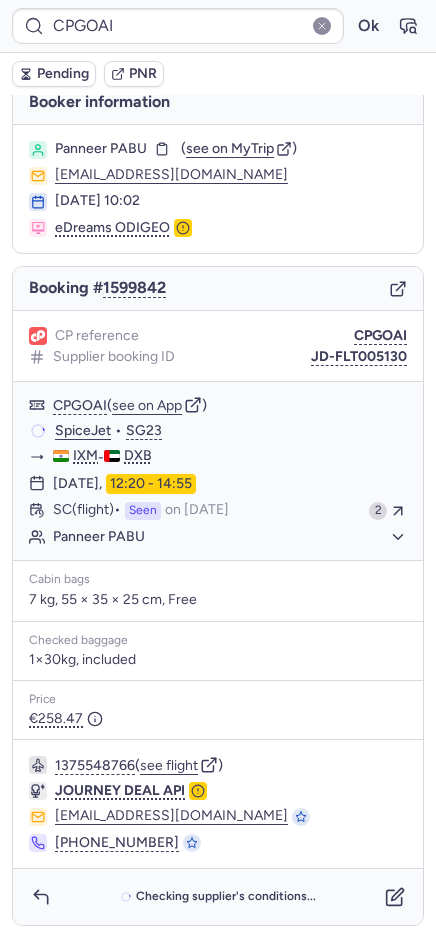 scroll, scrollTop: 19, scrollLeft: 0, axis: vertical 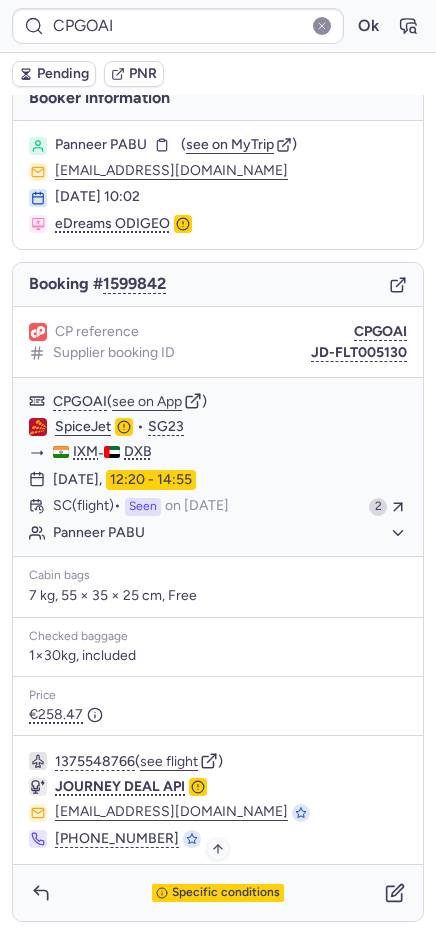 click on "Specific conditions" at bounding box center (226, 893) 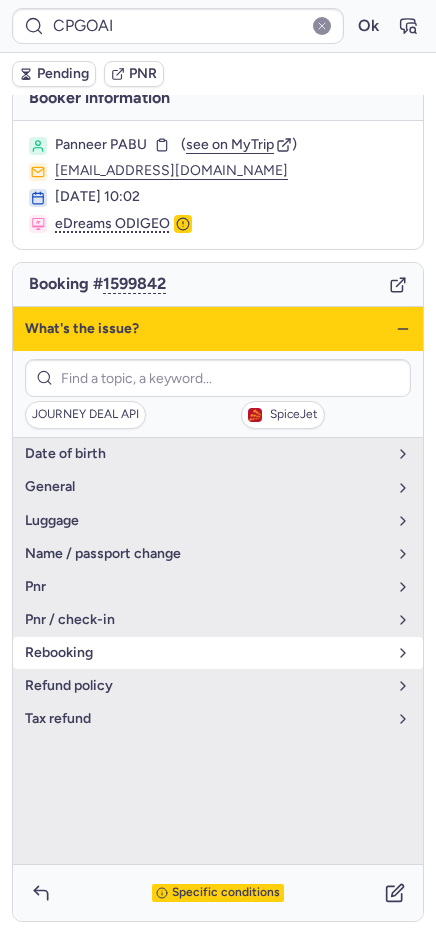 click on "rebooking" at bounding box center [206, 653] 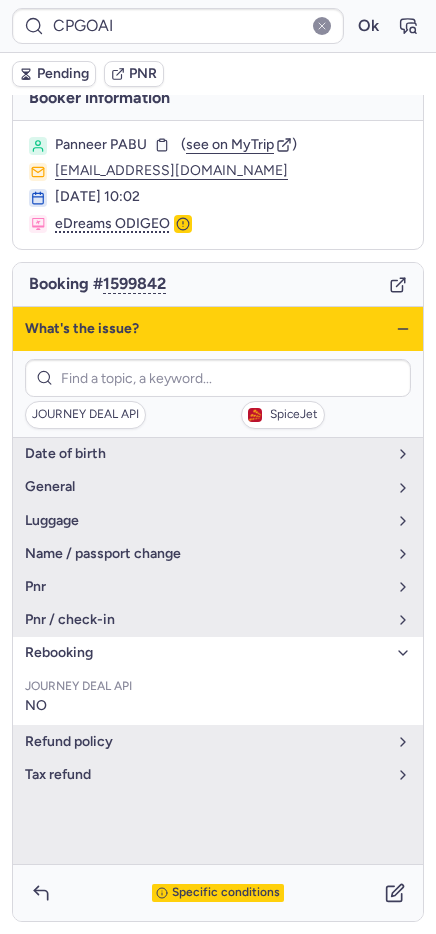 click on "rebooking" at bounding box center [206, 653] 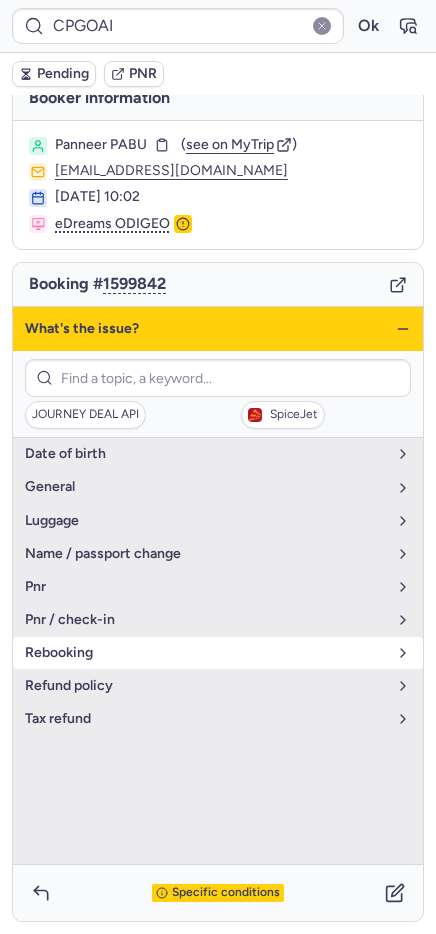 click on "rebooking" at bounding box center (206, 653) 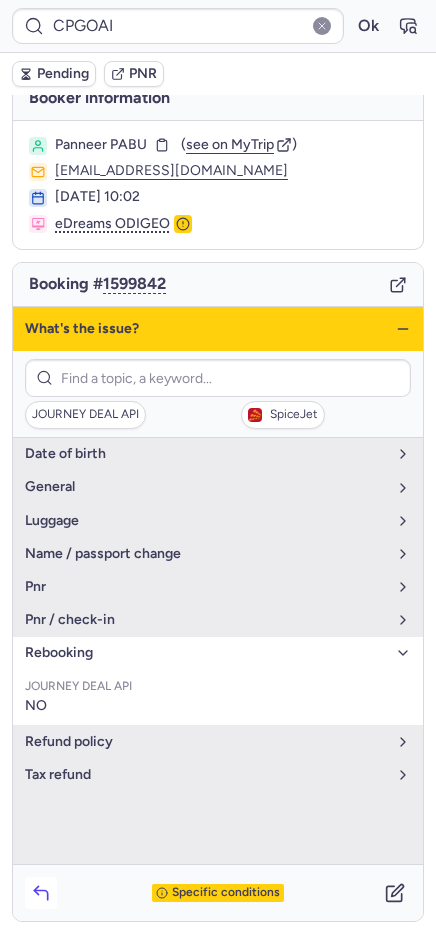 click 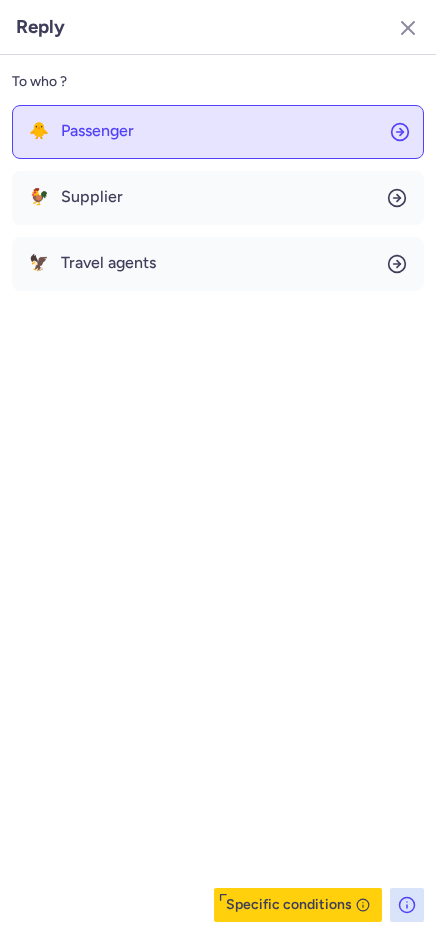 click on "🐥 Passenger" 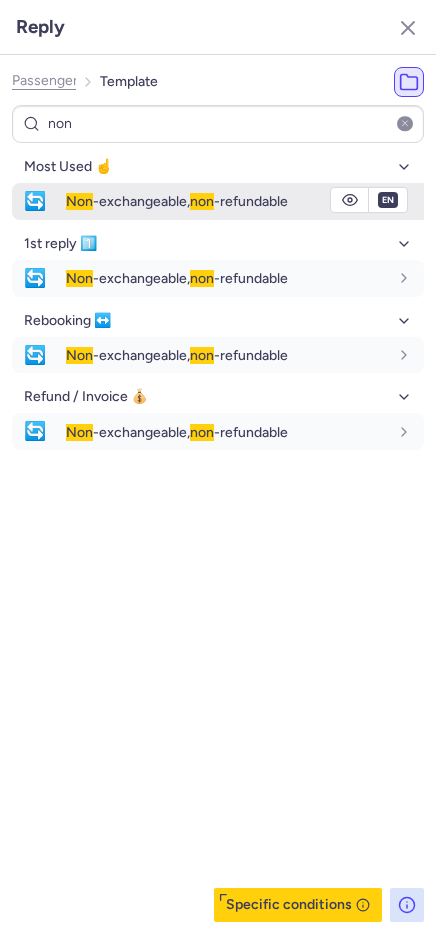 click on "Non" at bounding box center [79, 201] 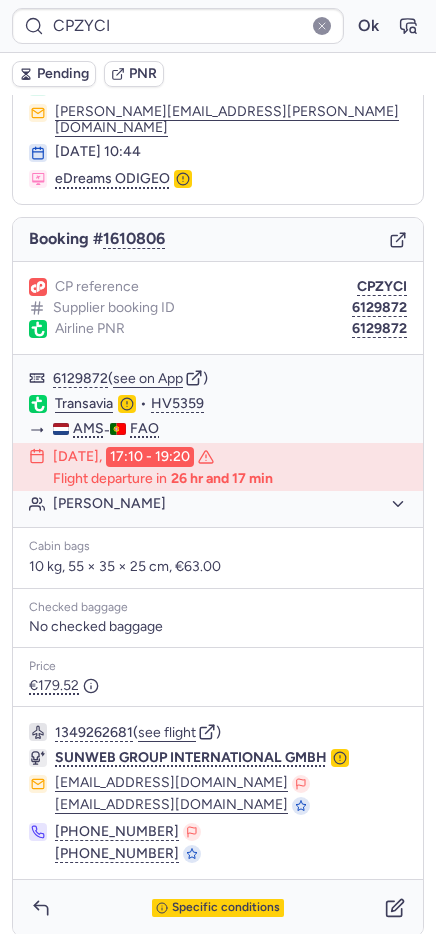 scroll, scrollTop: 79, scrollLeft: 0, axis: vertical 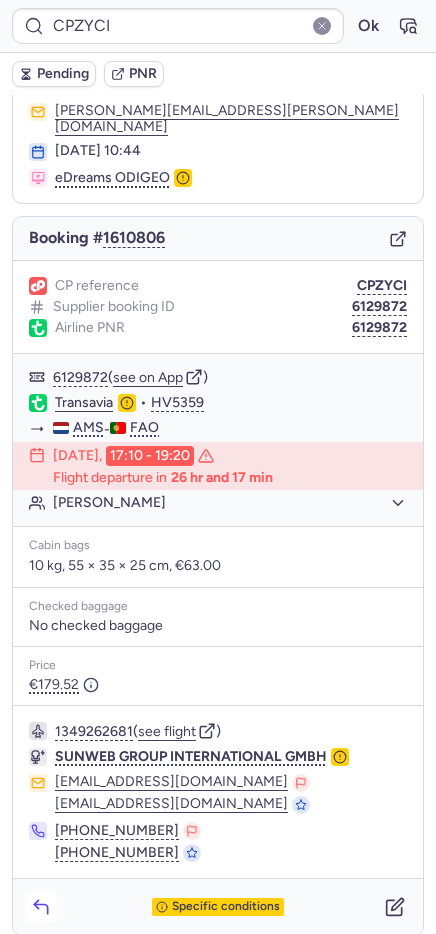 click 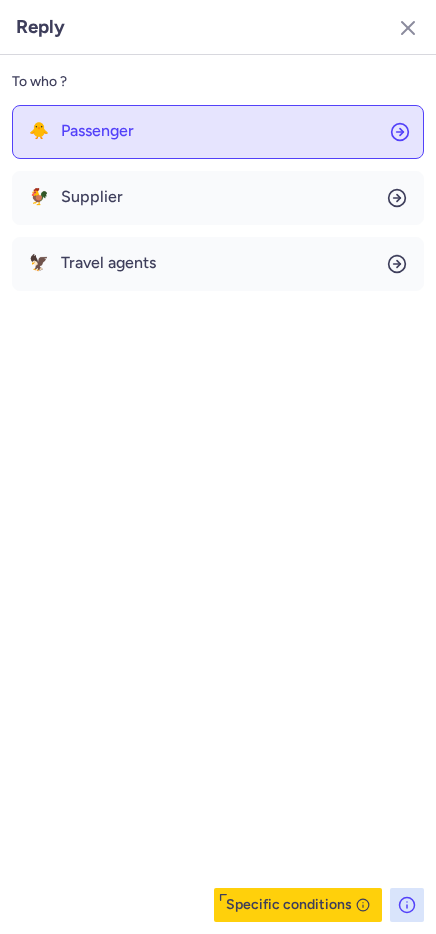 click on "🐥 Passenger" 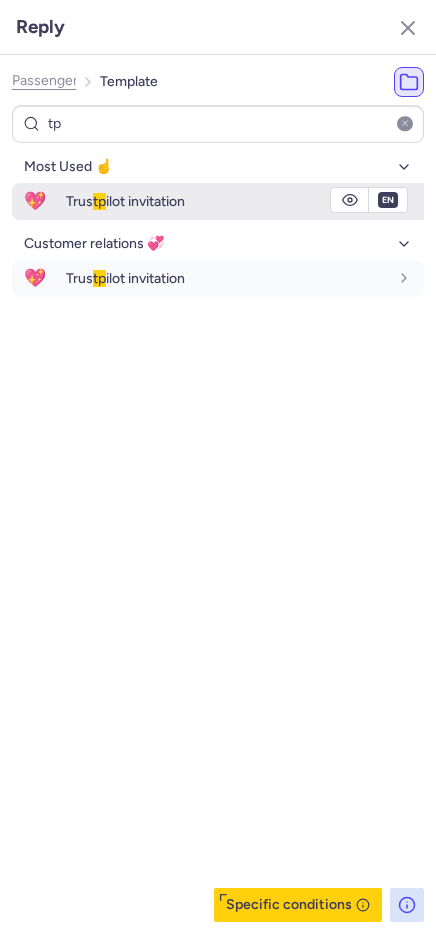 click on "tp" at bounding box center [99, 201] 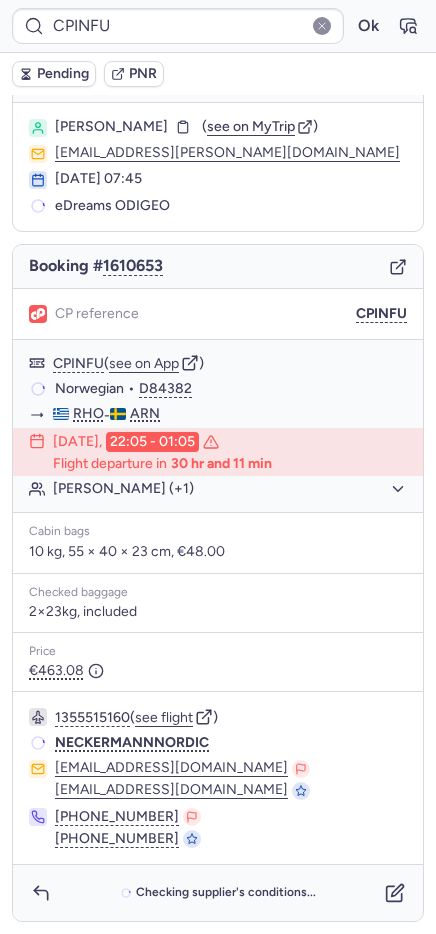 scroll, scrollTop: 37, scrollLeft: 0, axis: vertical 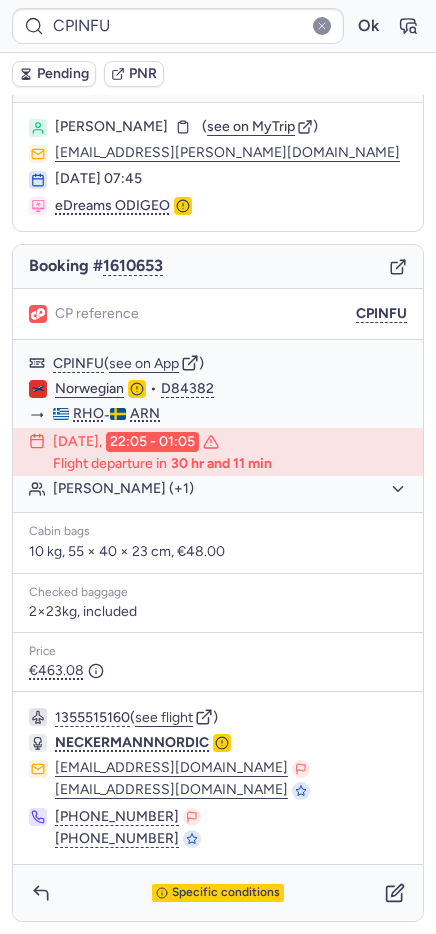 click on "Pending" at bounding box center [63, 74] 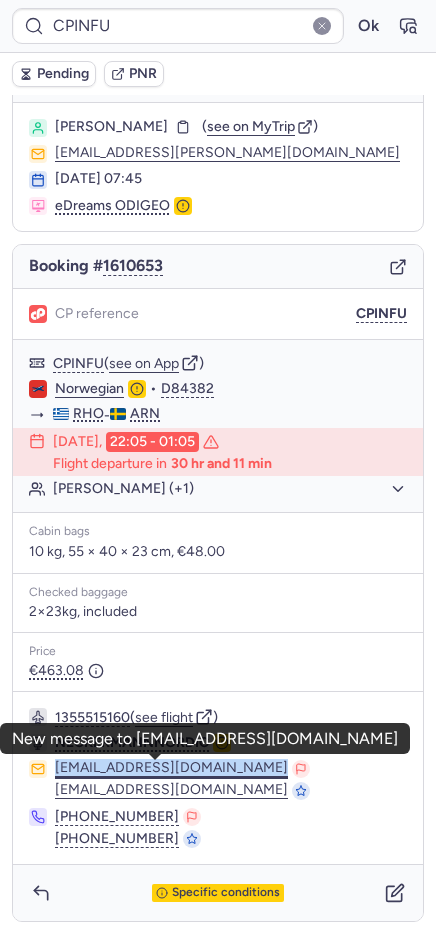 drag, startPoint x: 54, startPoint y: 768, endPoint x: 246, endPoint y: 771, distance: 192.02344 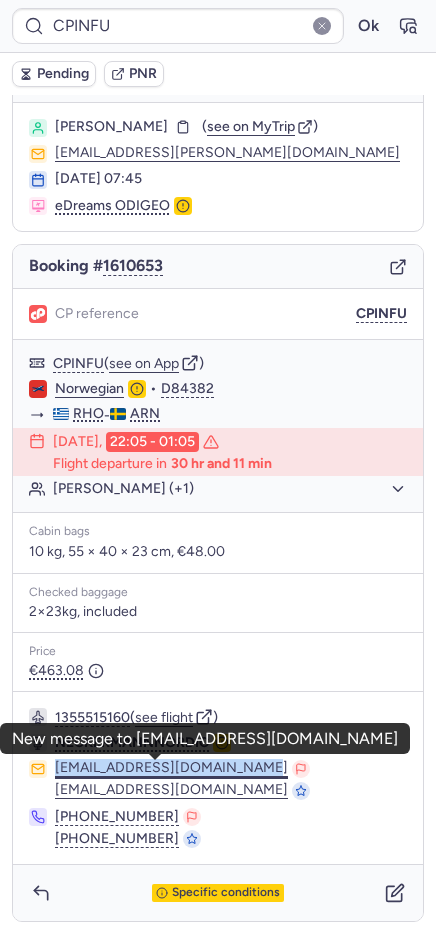 copy on "flight@neckermann-nordic.co" 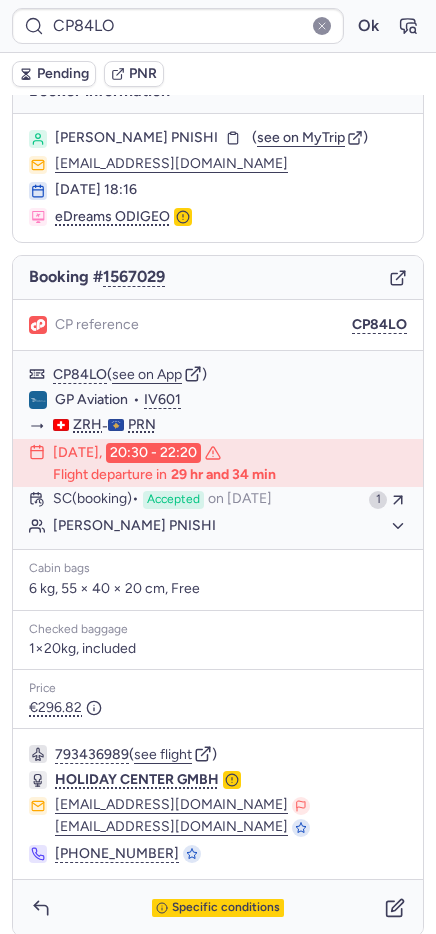 scroll, scrollTop: 41, scrollLeft: 0, axis: vertical 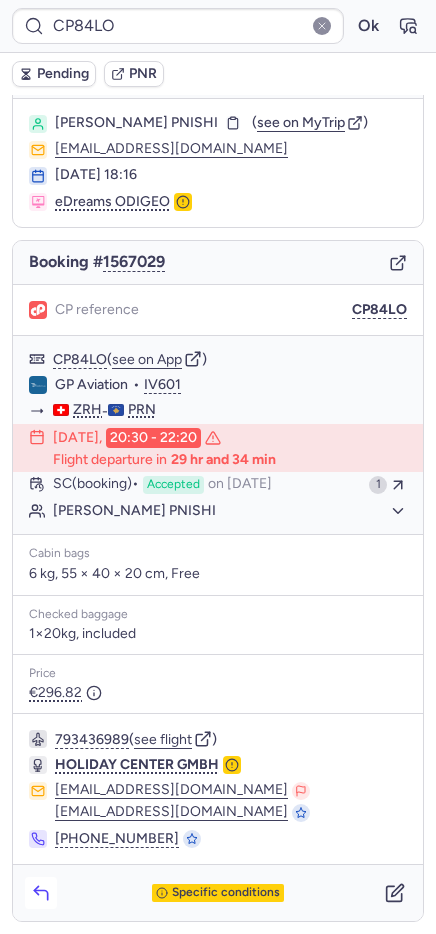 click 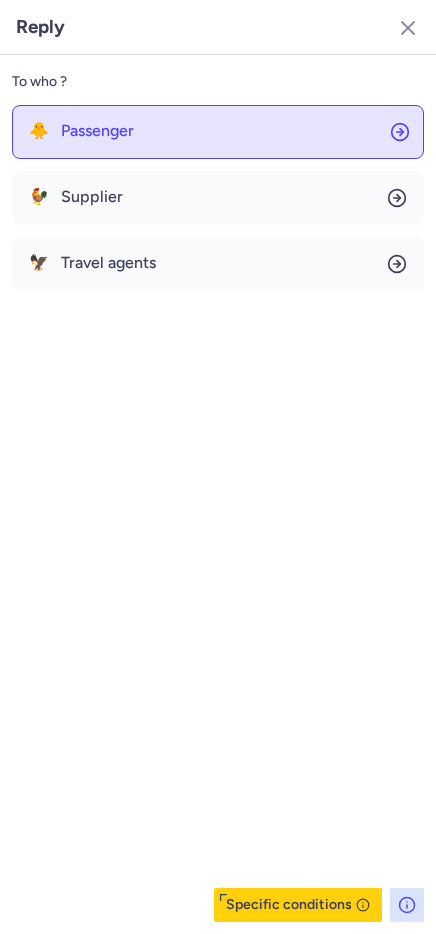 click on "🐥 Passenger" 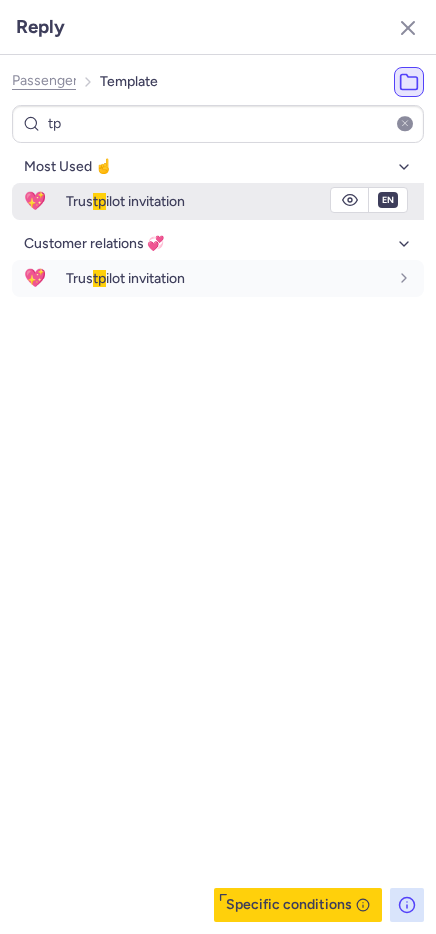 click on "Trus tp ilot invitation" at bounding box center (245, 201) 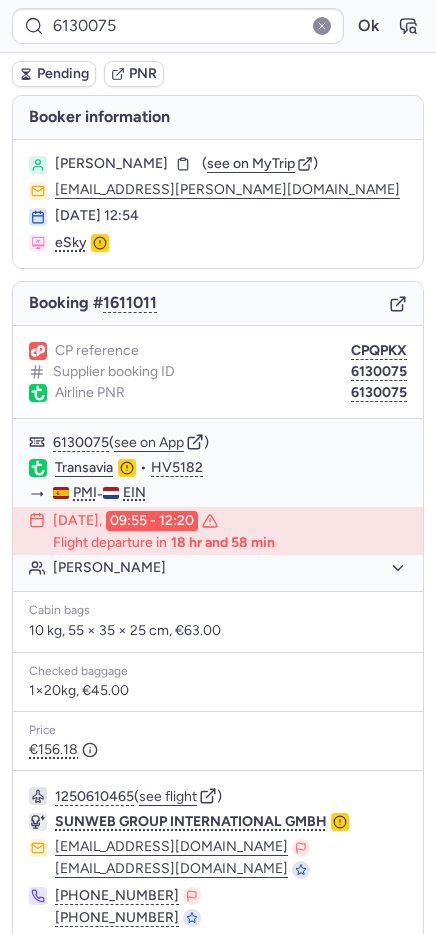 scroll, scrollTop: 79, scrollLeft: 0, axis: vertical 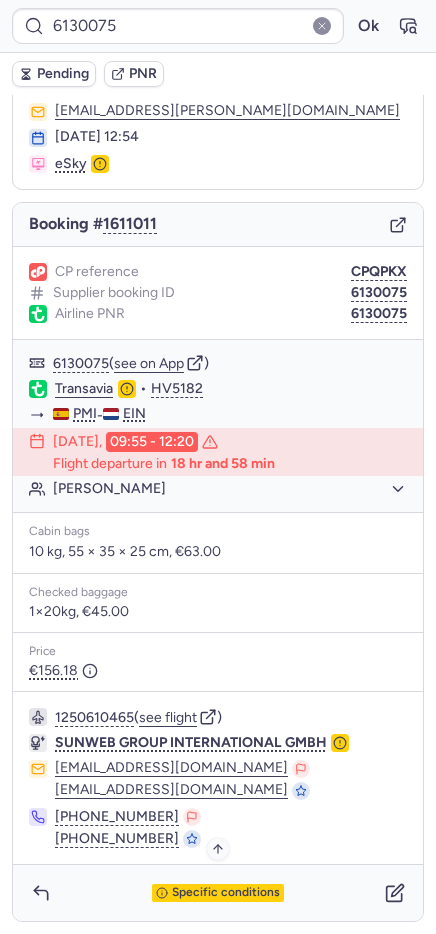 click on "Specific conditions" at bounding box center (218, 893) 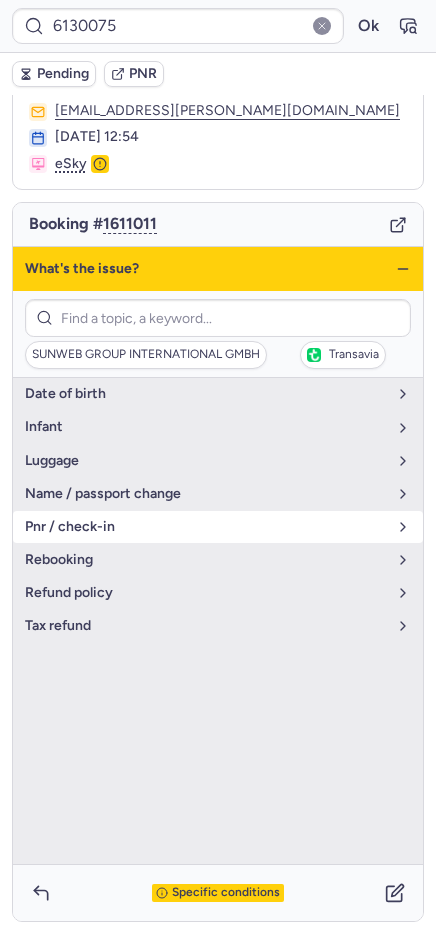 click on "pnr / check-in" at bounding box center [206, 527] 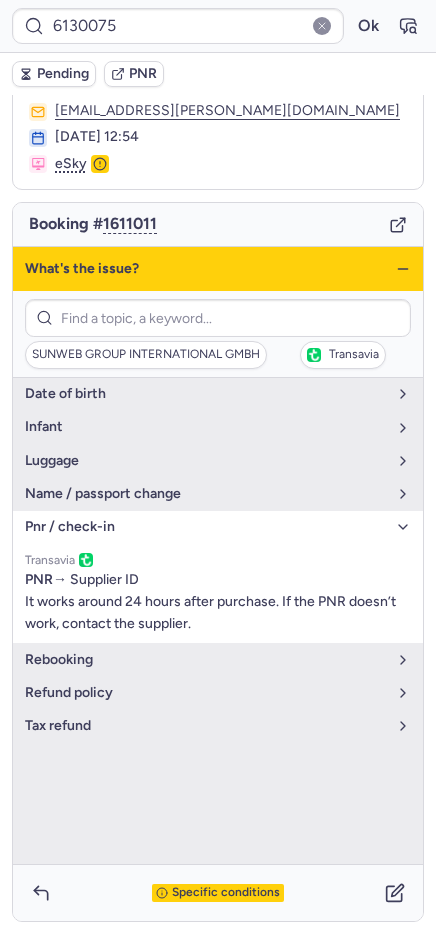 click 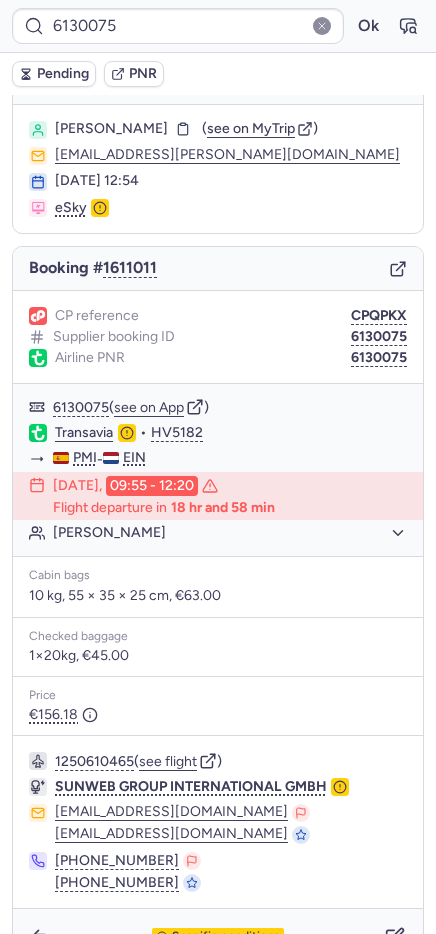 scroll, scrollTop: 0, scrollLeft: 0, axis: both 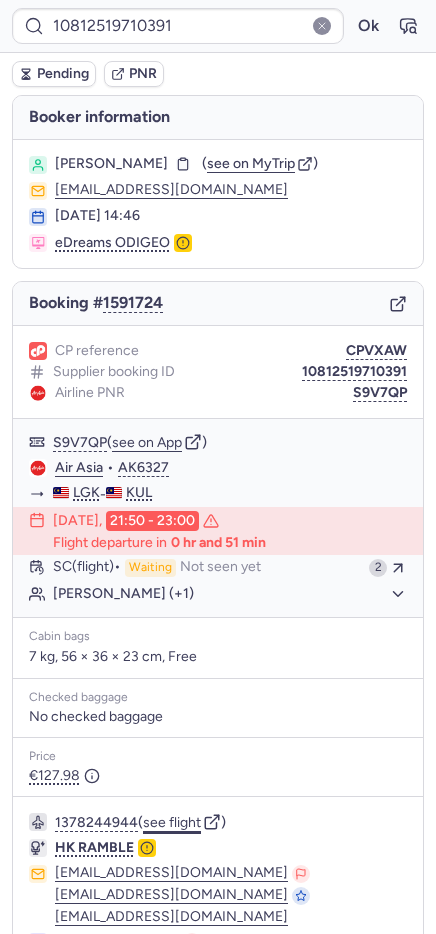 click on "see flight" 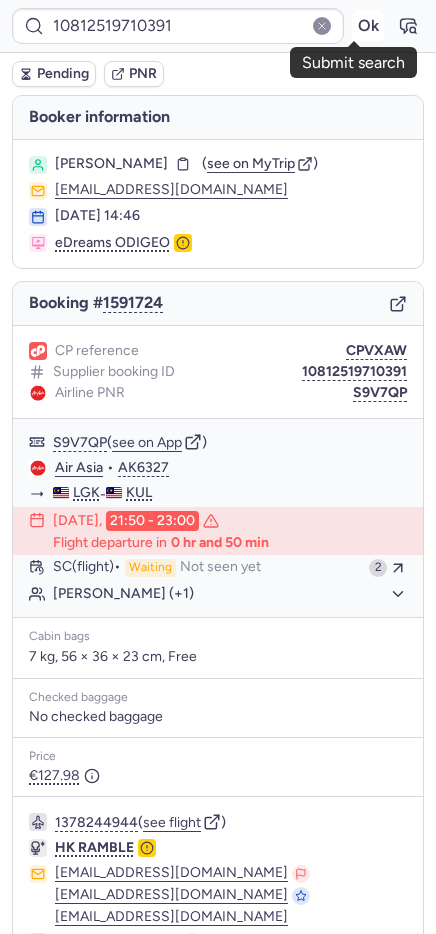 click on "Ok" at bounding box center (368, 26) 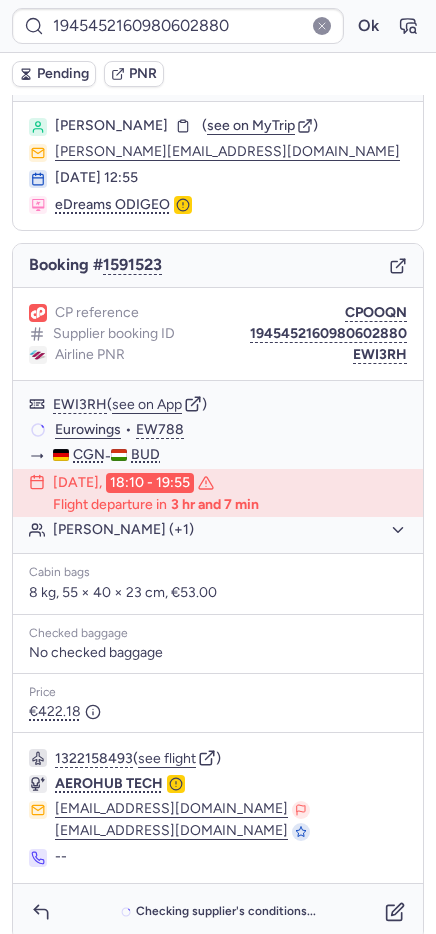 scroll, scrollTop: 57, scrollLeft: 0, axis: vertical 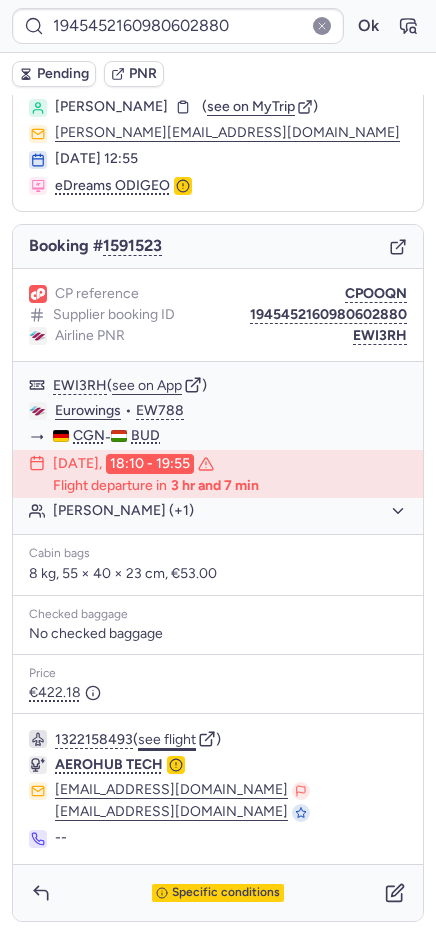 click on "see flight" 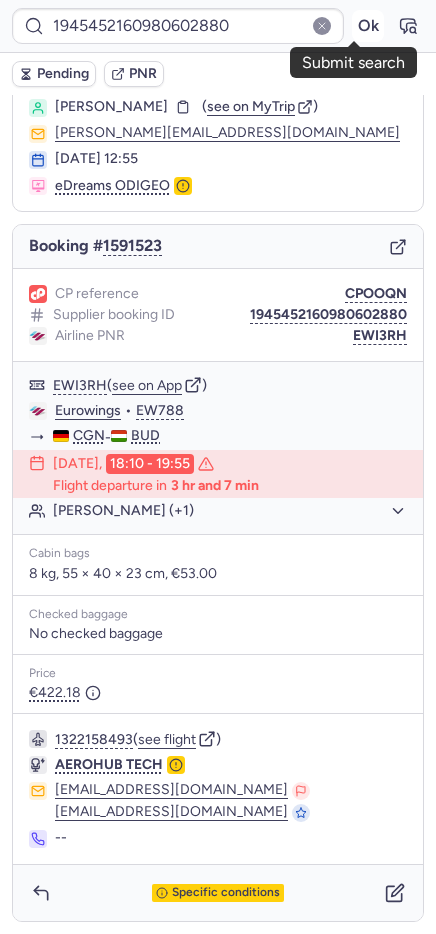 click on "Ok" at bounding box center (368, 26) 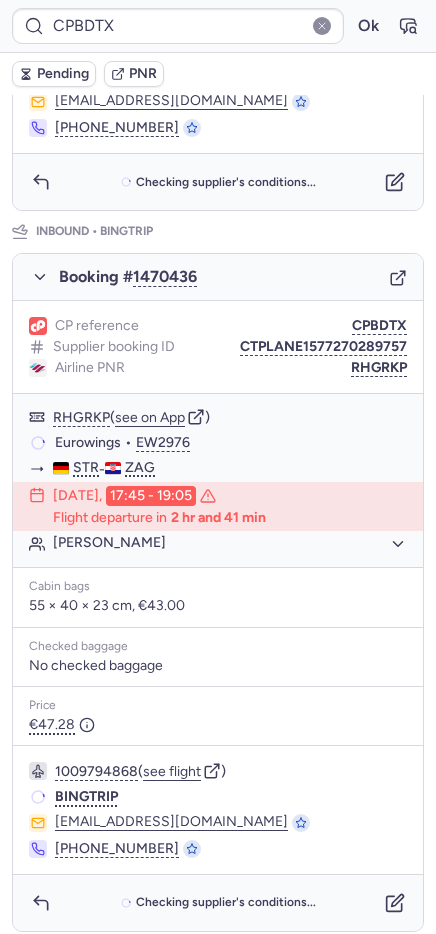 scroll, scrollTop: 861, scrollLeft: 0, axis: vertical 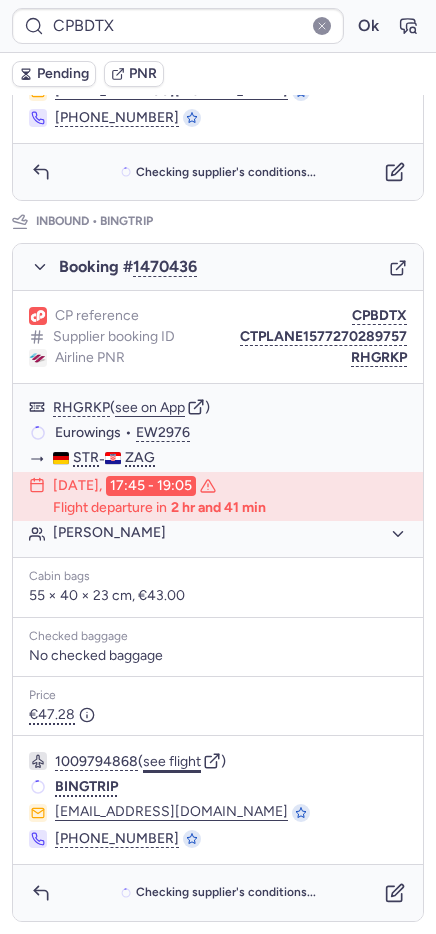 click on "see flight" 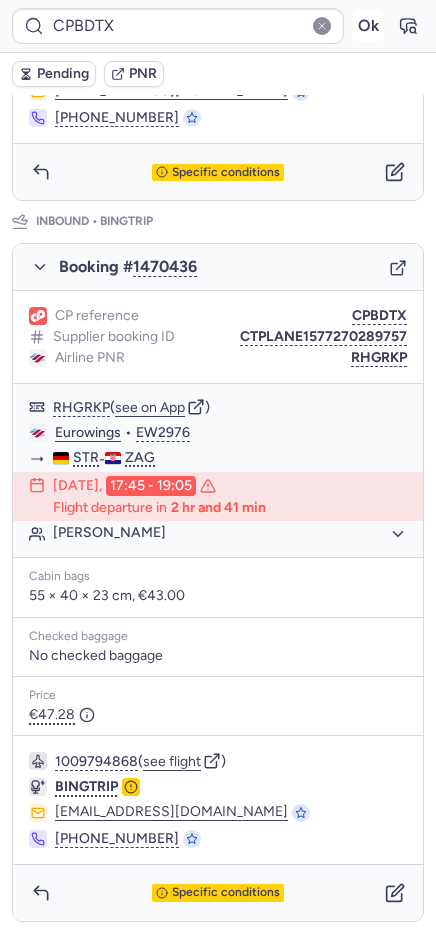 click on "Ok" at bounding box center (368, 26) 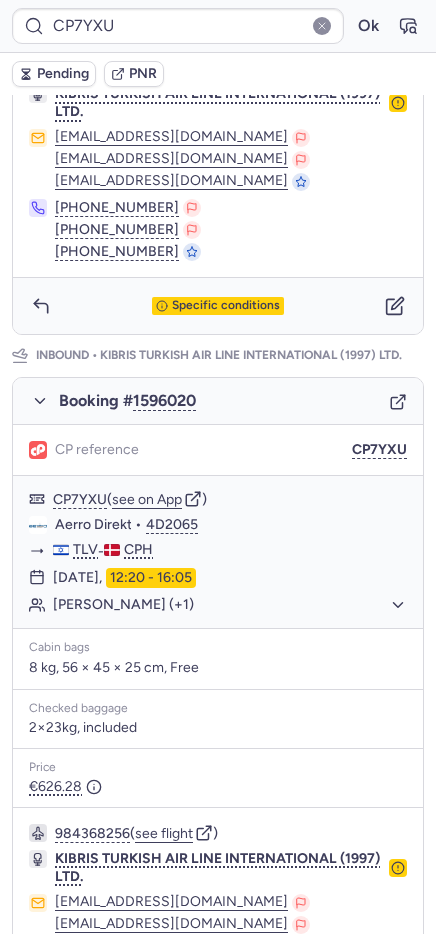 scroll, scrollTop: 1034, scrollLeft: 0, axis: vertical 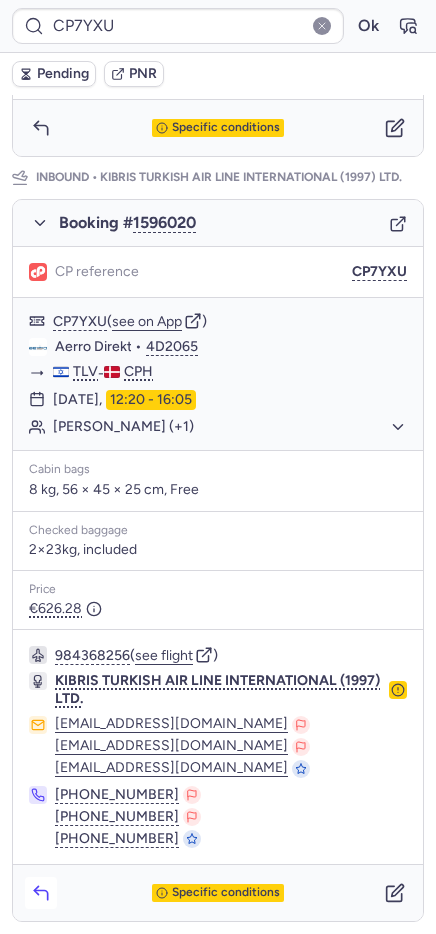 click at bounding box center (41, 893) 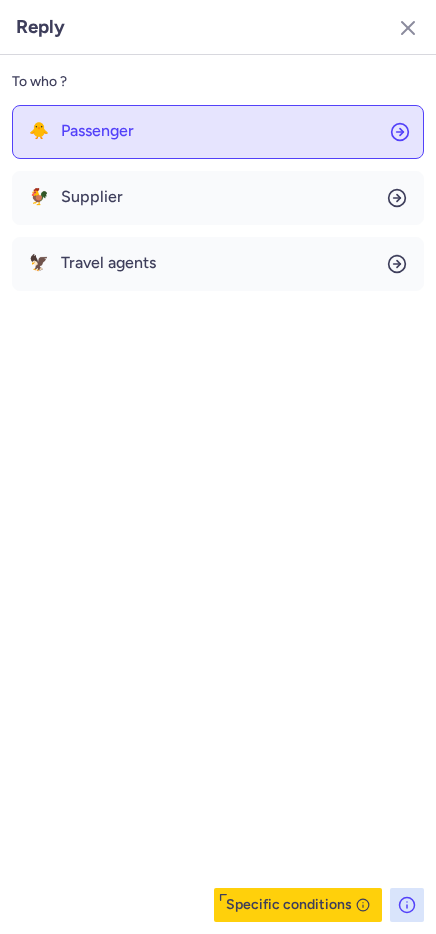 click on "Passenger" at bounding box center (97, 131) 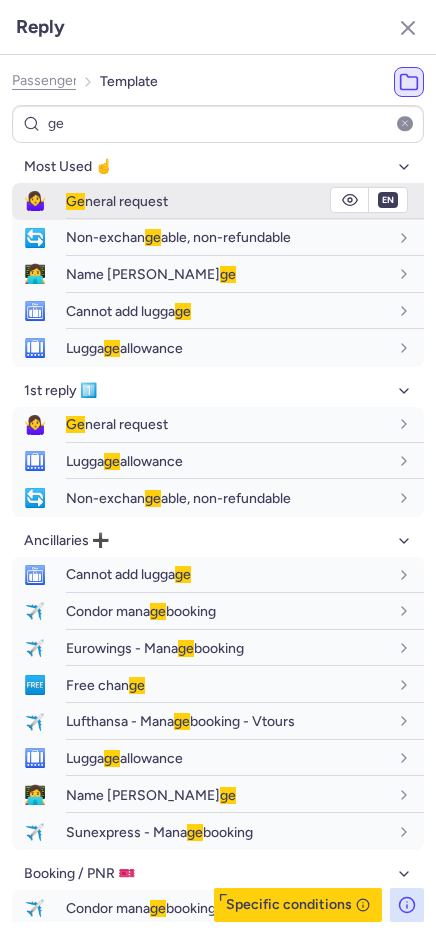 click on "🤷‍♀️" at bounding box center [35, 201] 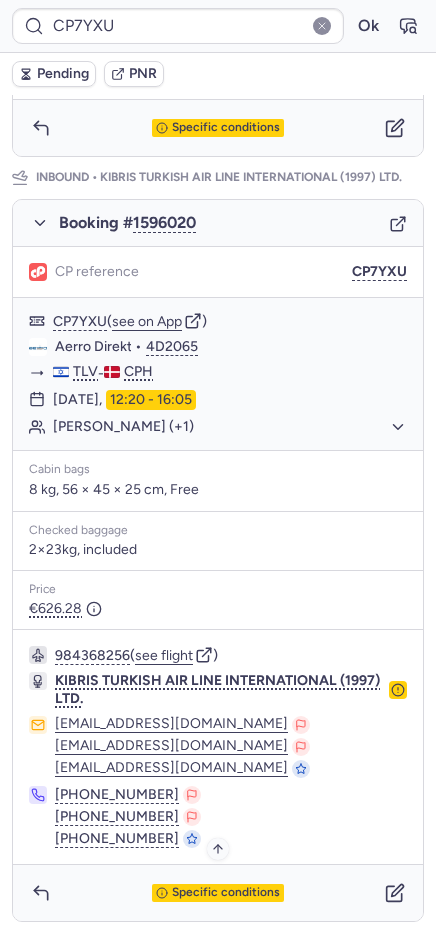 click on "Specific conditions" at bounding box center (226, 893) 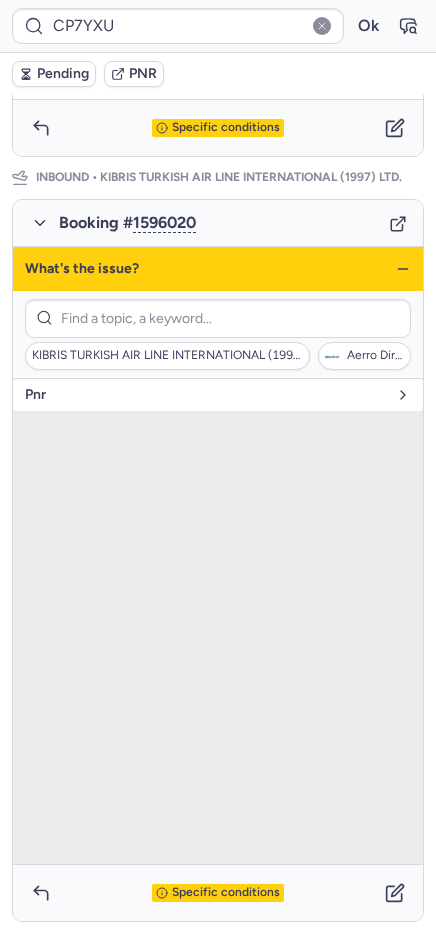click on "pnr" at bounding box center [206, 395] 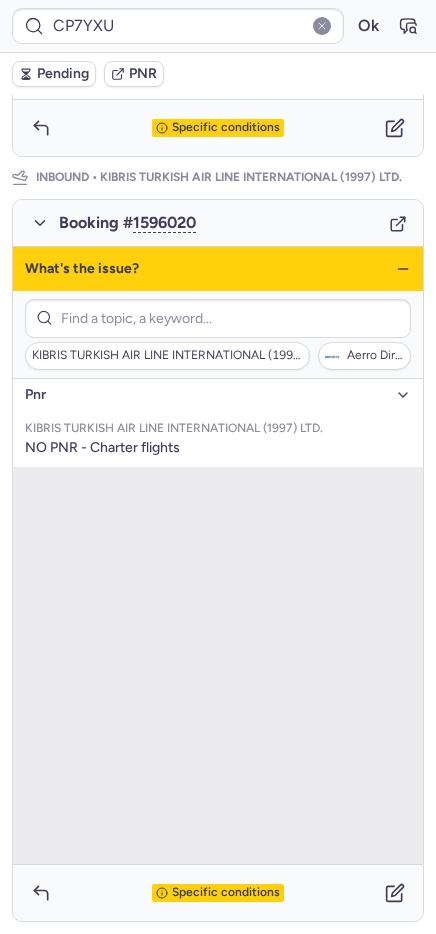 drag, startPoint x: 387, startPoint y: 272, endPoint x: 369, endPoint y: 277, distance: 18.681541 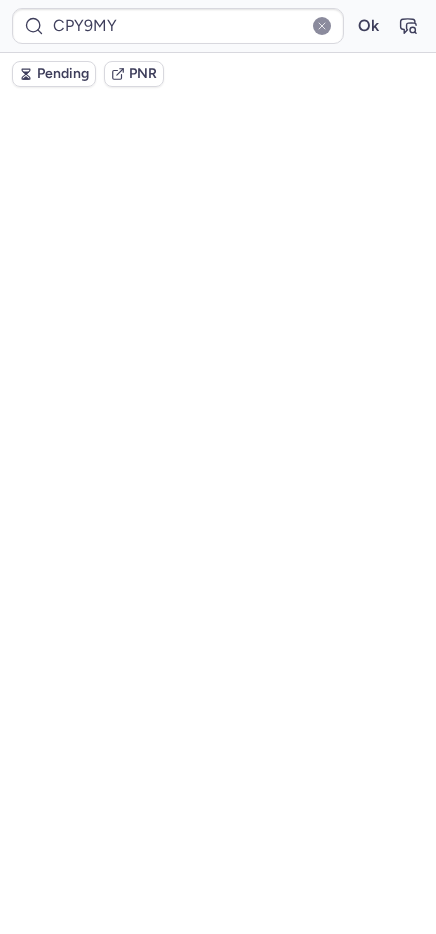 scroll, scrollTop: 118, scrollLeft: 0, axis: vertical 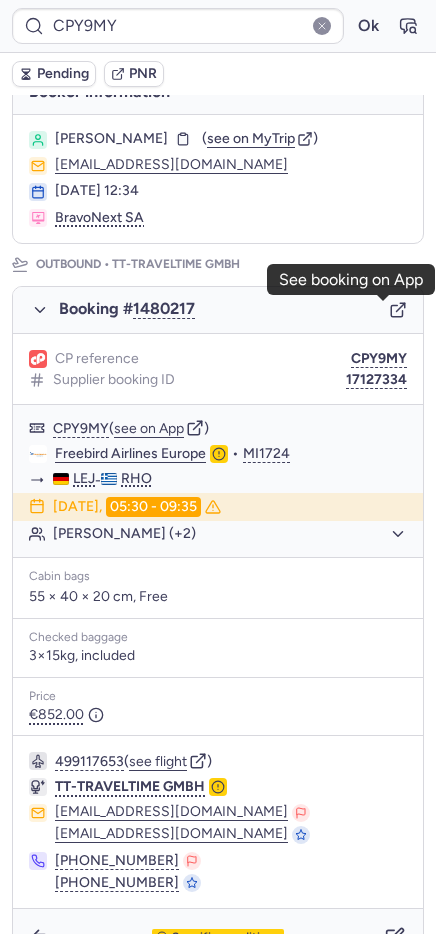 click 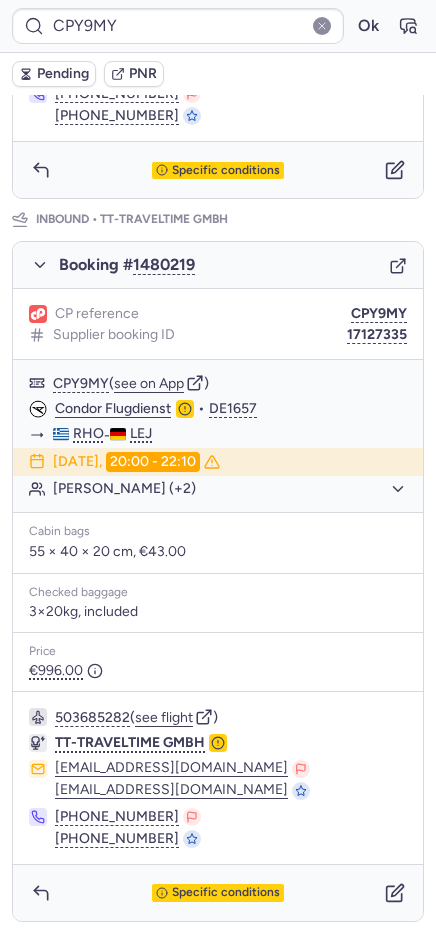 click 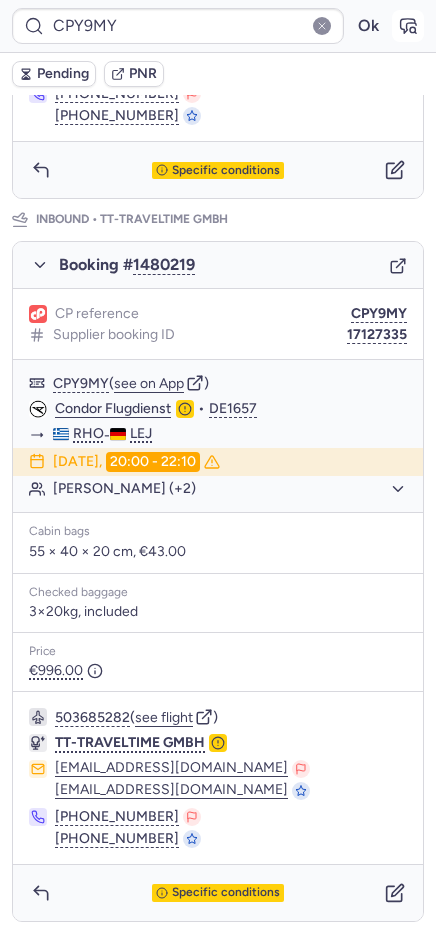 click 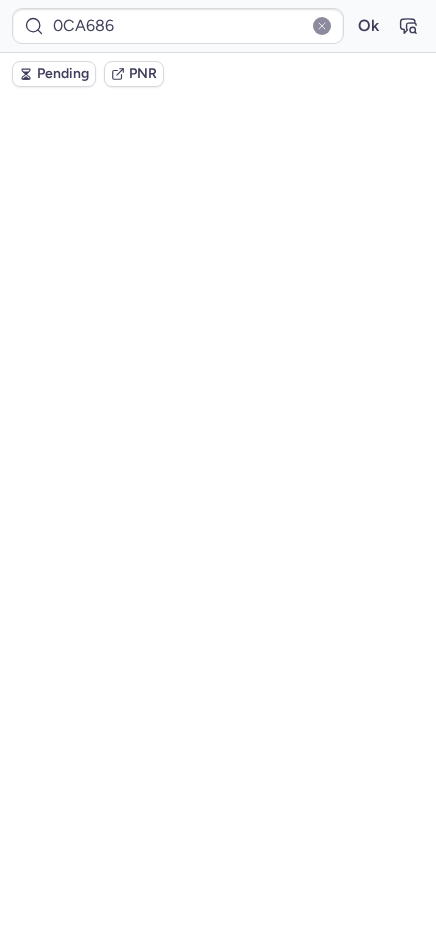 scroll, scrollTop: 0, scrollLeft: 0, axis: both 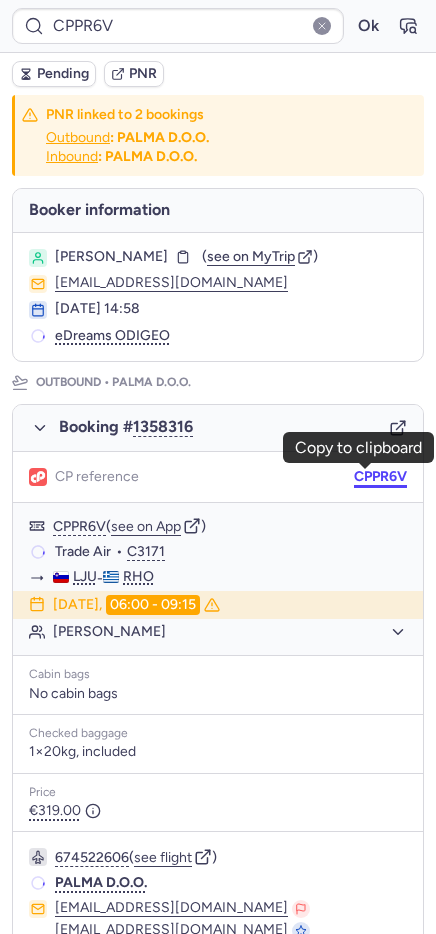 click on "CPPR6V" at bounding box center [380, 477] 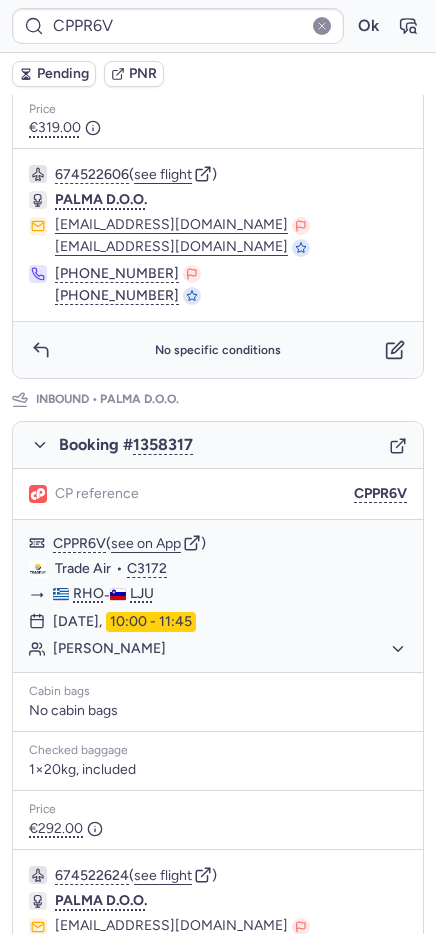scroll, scrollTop: 841, scrollLeft: 0, axis: vertical 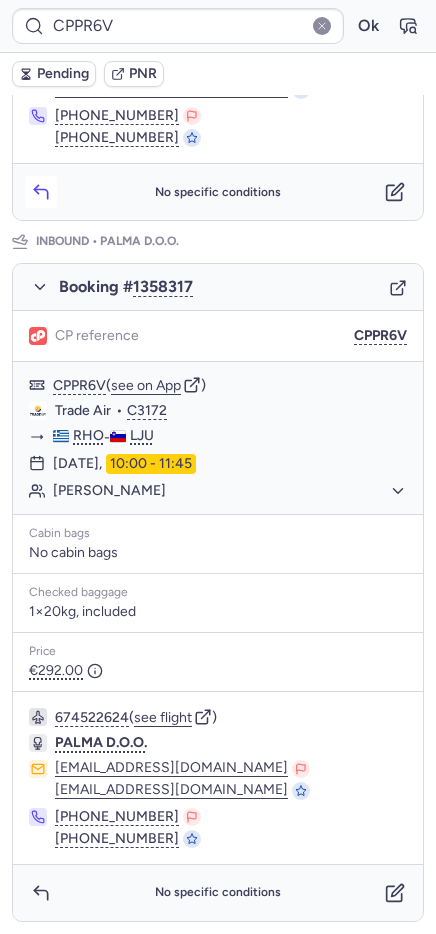 click 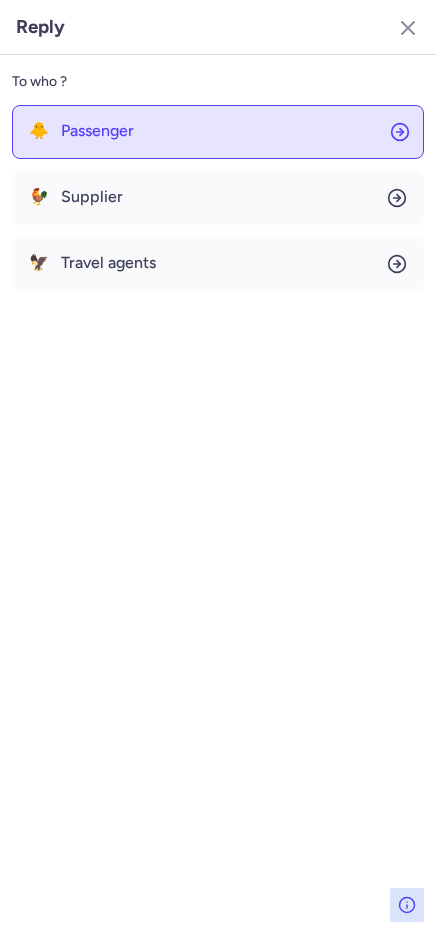 click on "🐥 Passenger" 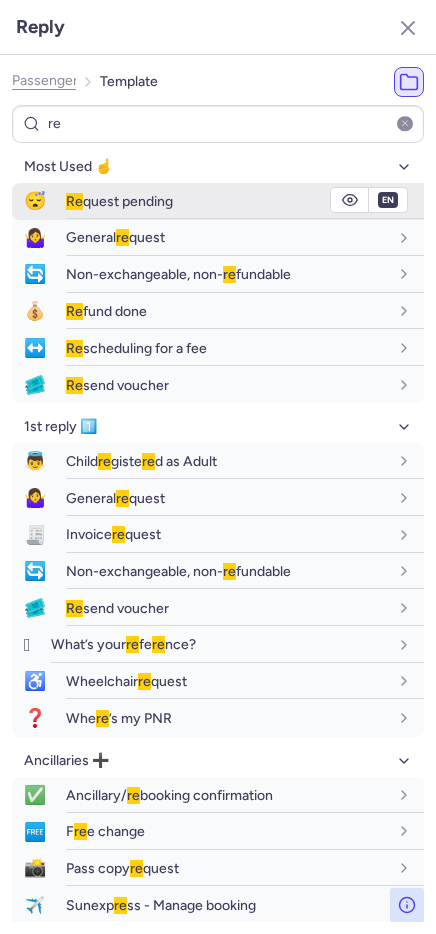 click on "Re quest pending" at bounding box center [119, 201] 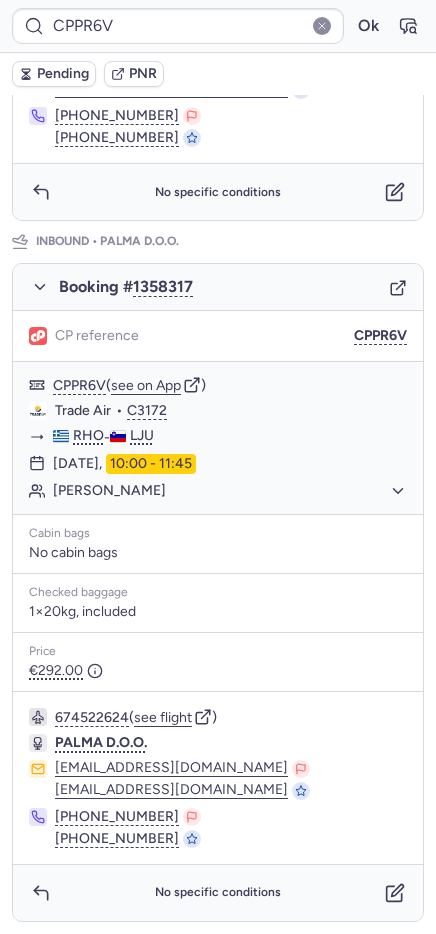 click on "Pending" at bounding box center (54, 74) 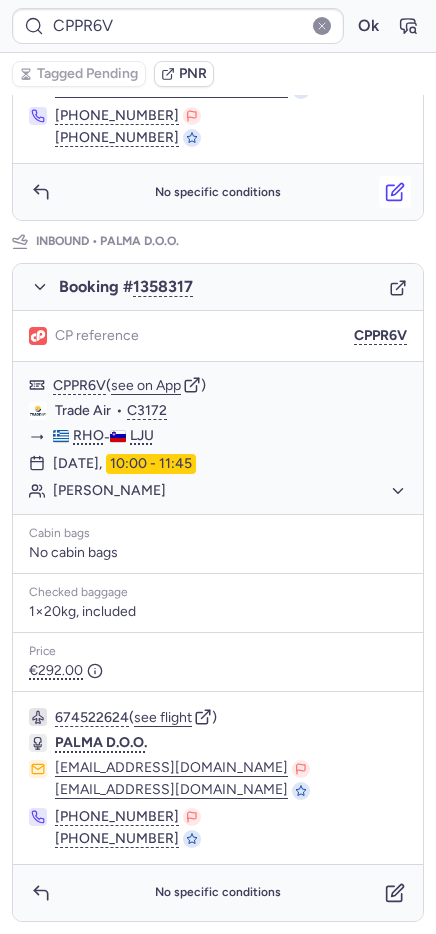 click 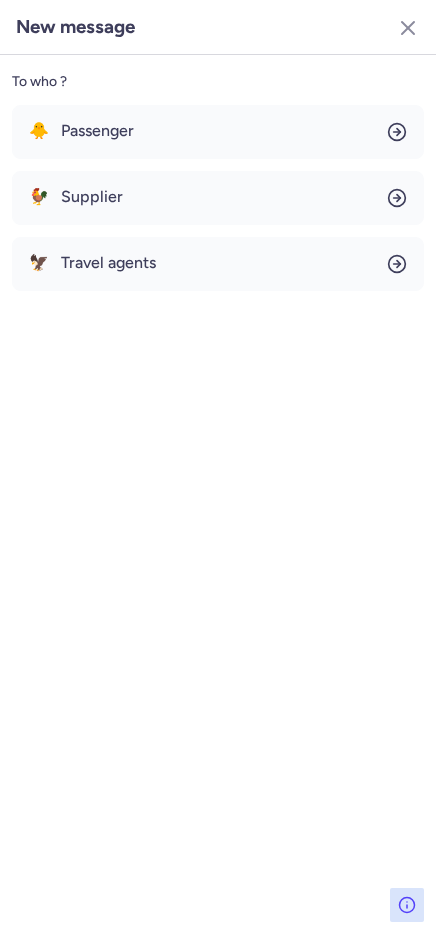 click on "🐥 Passenger 🐓 Supplier 🦅 Travel agents" at bounding box center (218, 198) 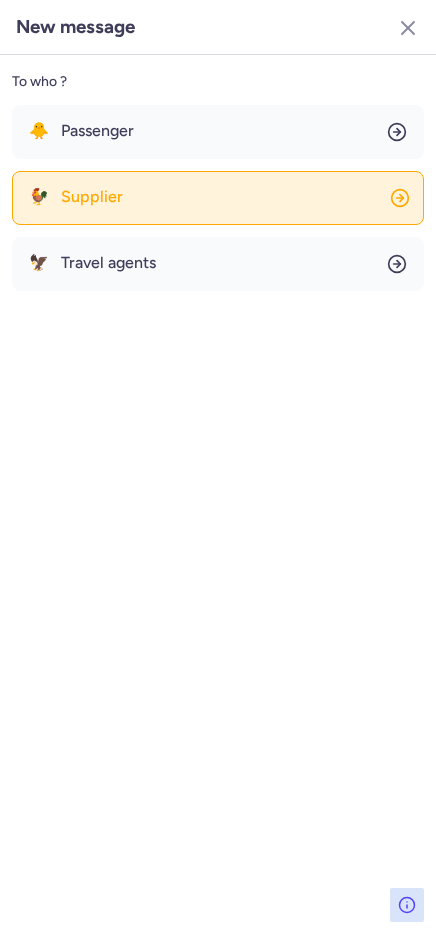 click on "🐓 Supplier" 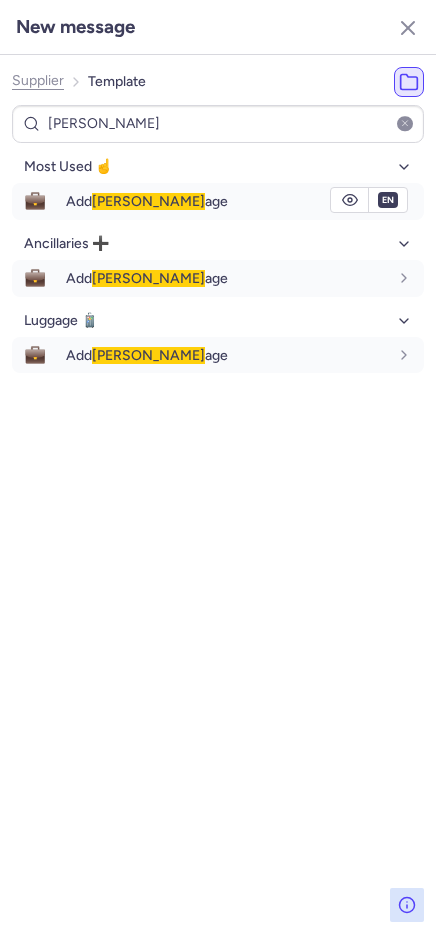 click on "Add  lugg age" at bounding box center (245, 201) 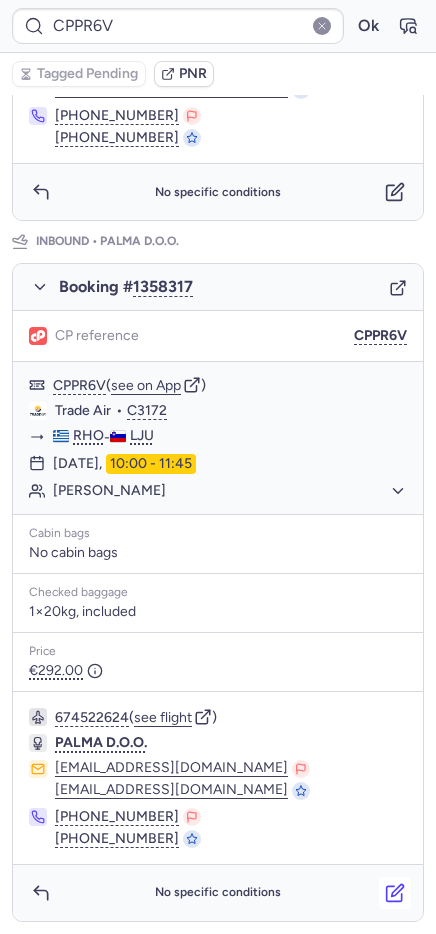 click 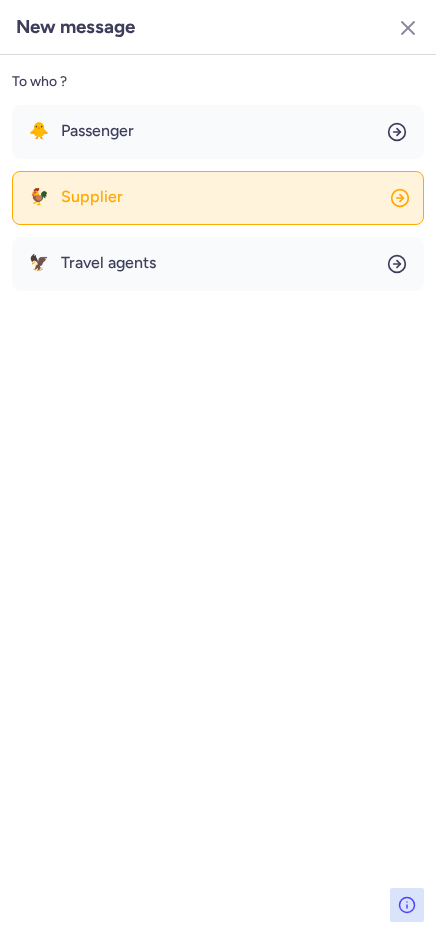 click on "🐓 Supplier" 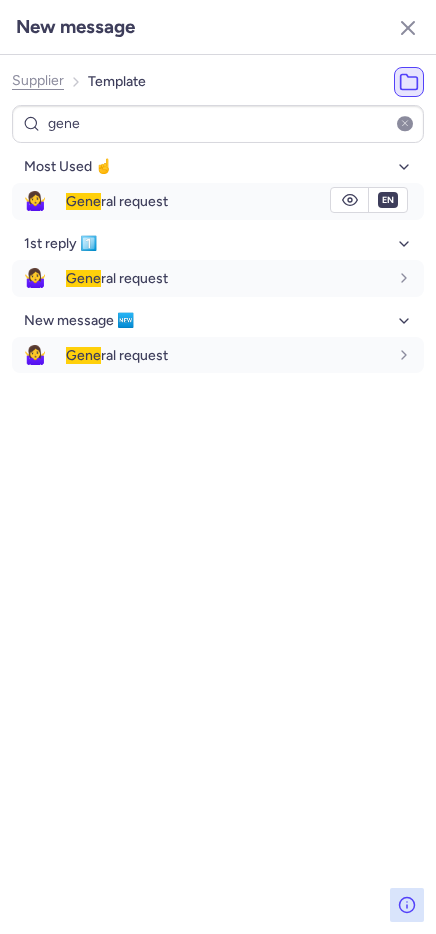 click on "Gene ral request" at bounding box center [117, 201] 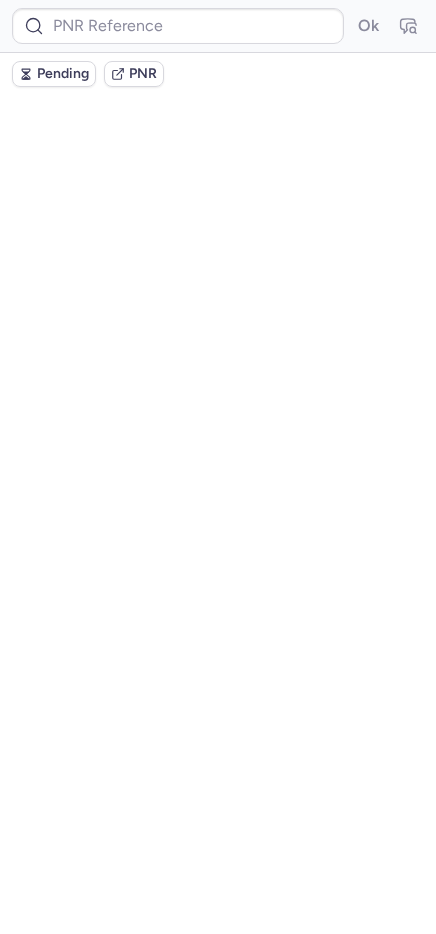 scroll, scrollTop: 0, scrollLeft: 0, axis: both 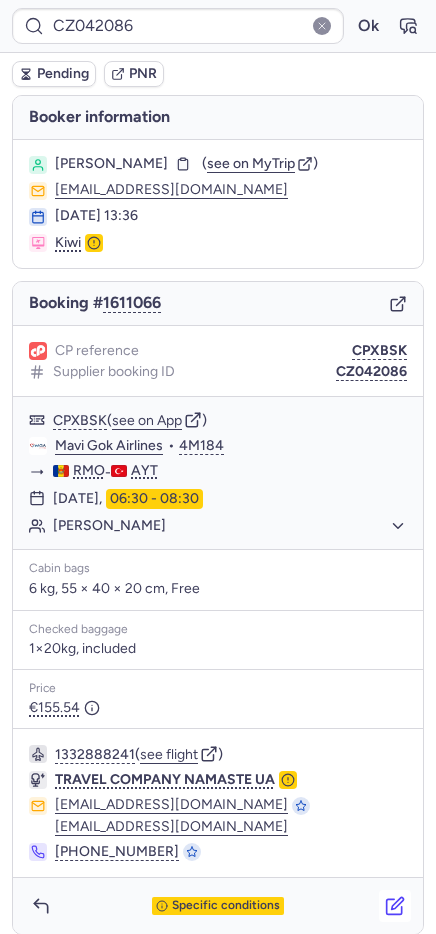 click 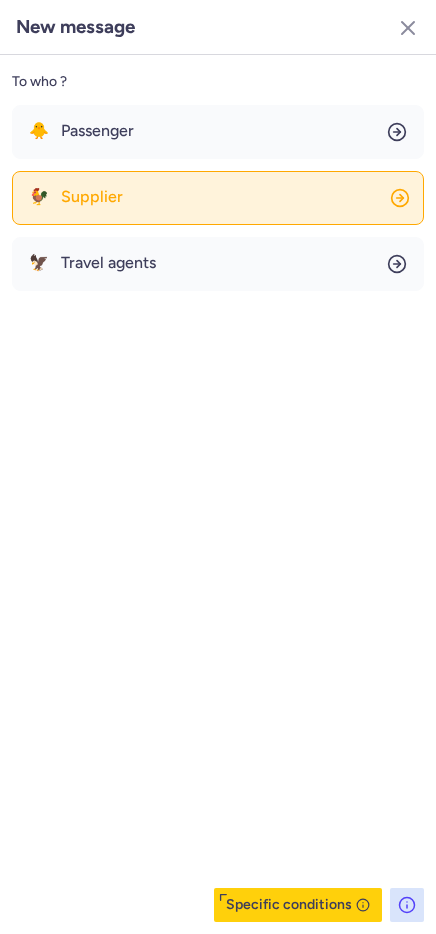 click on "🐓 Supplier" 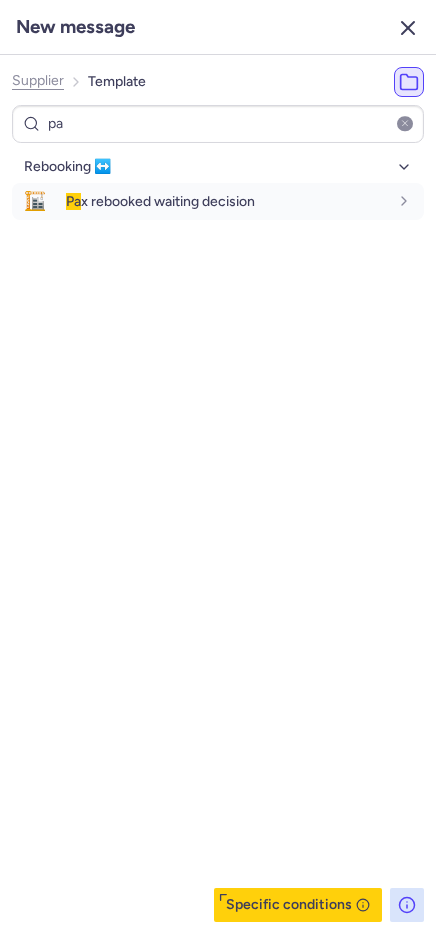 click 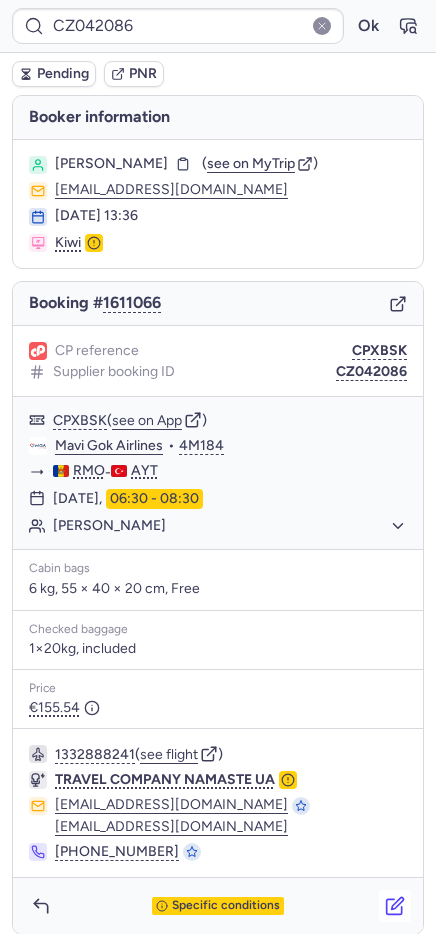 click 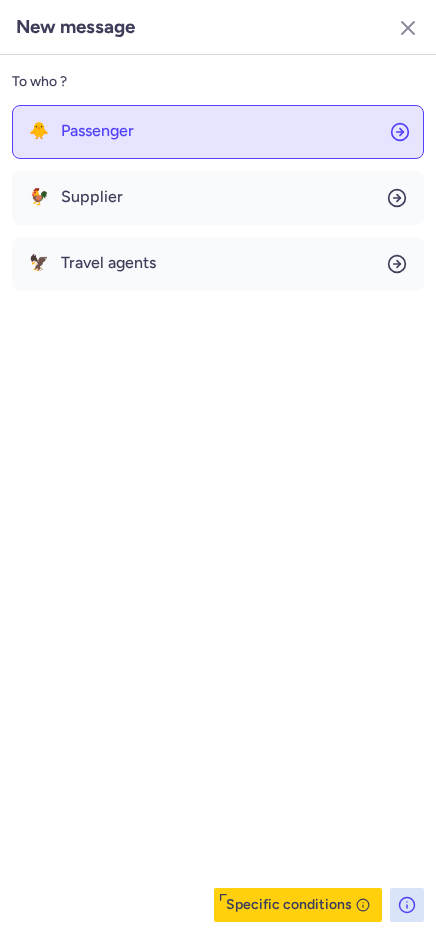 click on "Passenger" at bounding box center (97, 131) 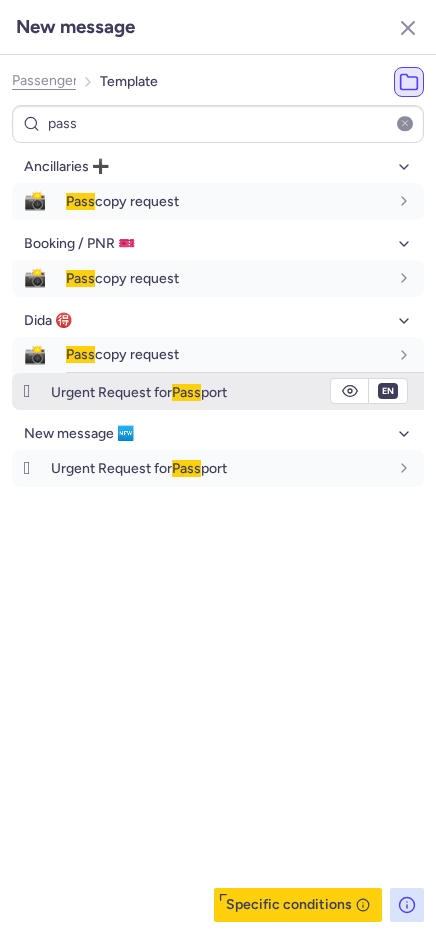 click on "Urgent Request for  Pass port" at bounding box center [139, 392] 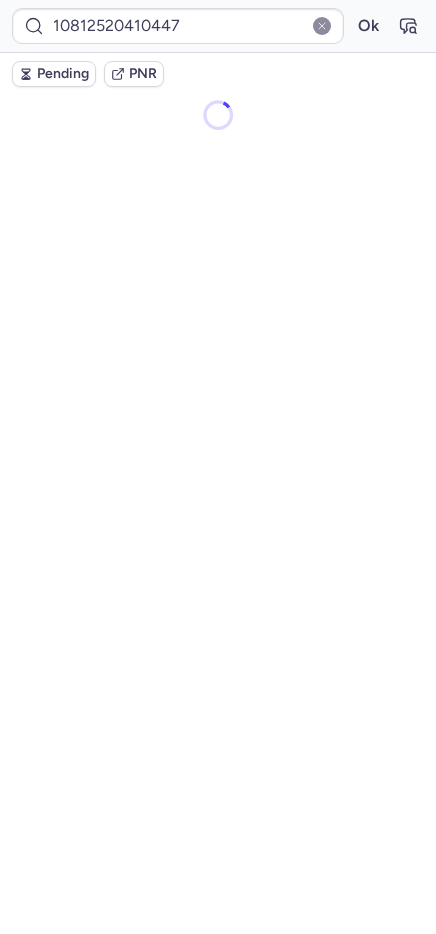 scroll, scrollTop: 0, scrollLeft: 0, axis: both 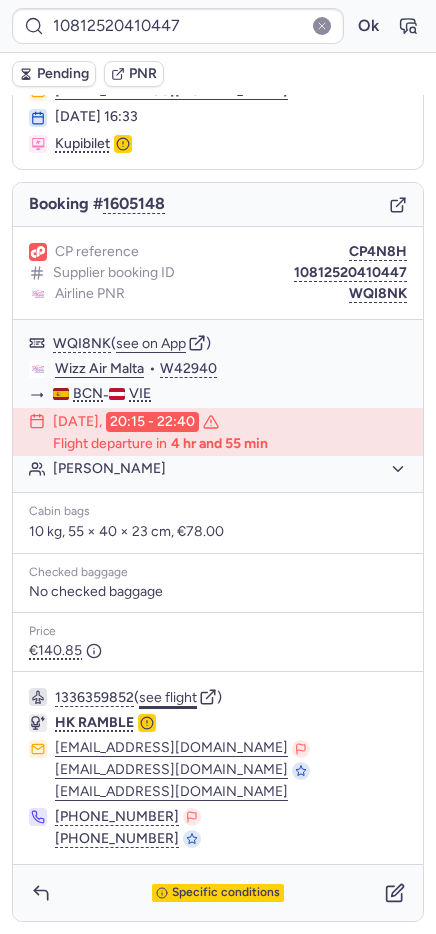 click on "see flight" 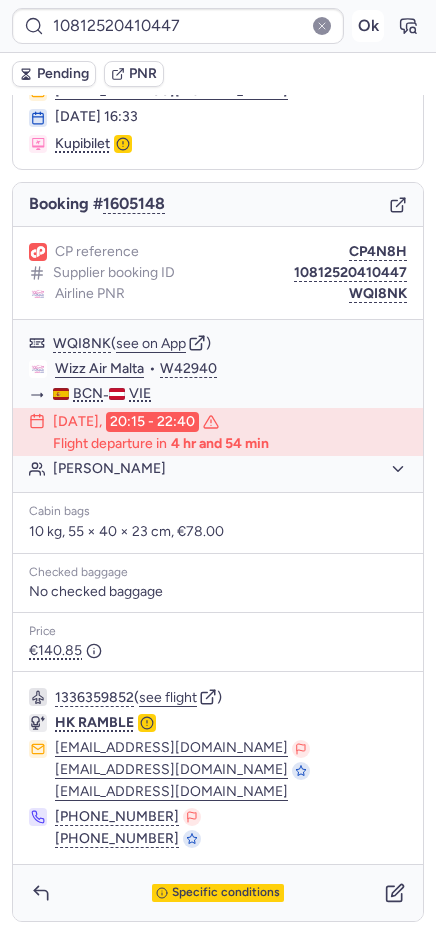 click on "Ok" at bounding box center (368, 26) 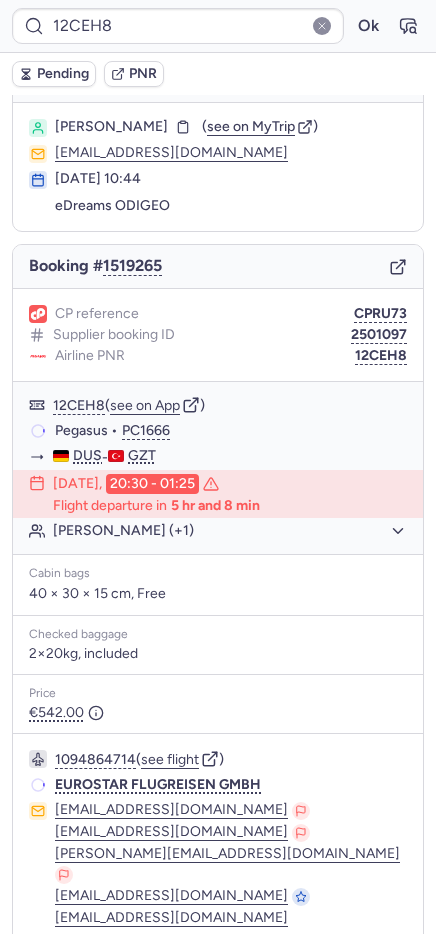scroll, scrollTop: 36, scrollLeft: 0, axis: vertical 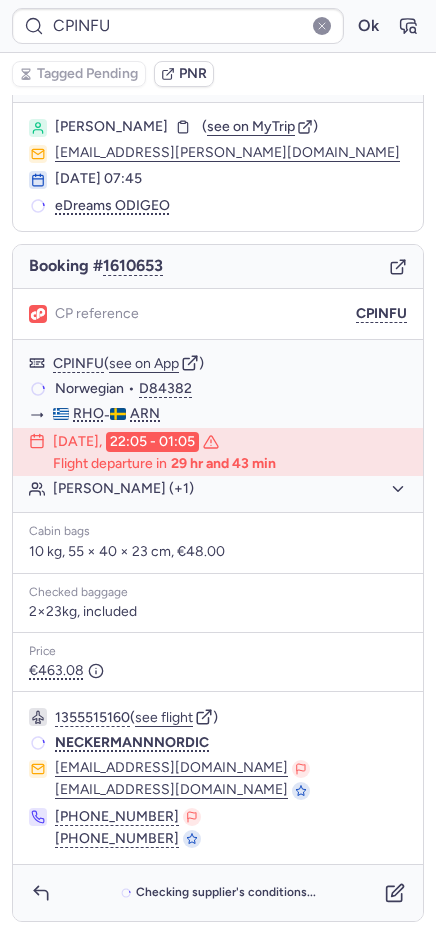 type on "CZ042087" 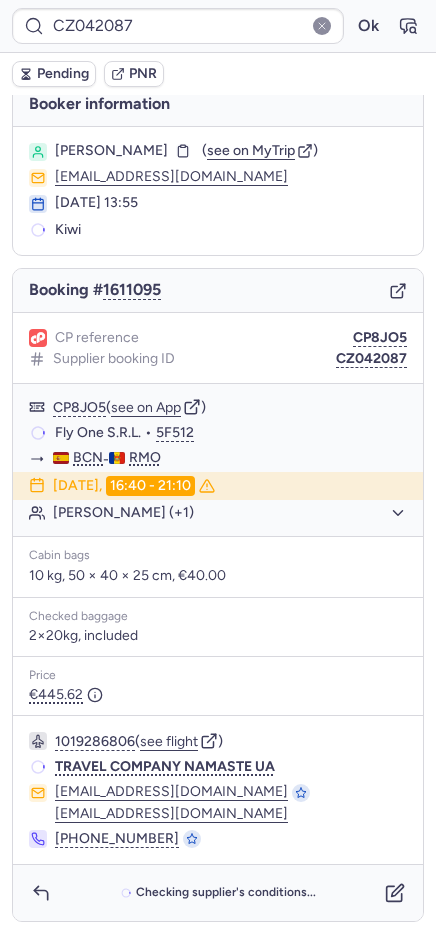 scroll, scrollTop: 13, scrollLeft: 0, axis: vertical 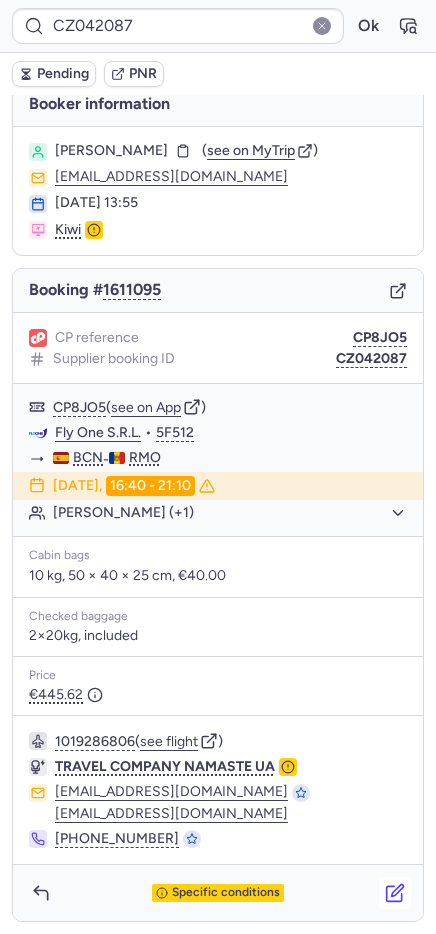 click at bounding box center (395, 893) 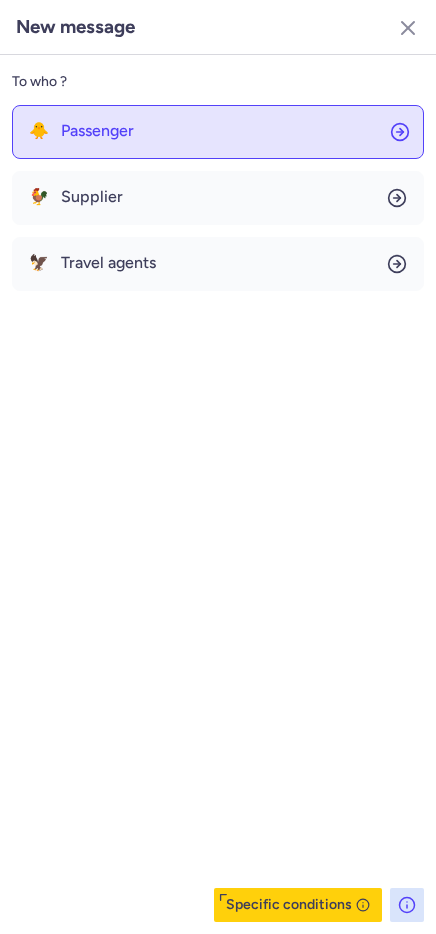 click on "Passenger" at bounding box center (97, 131) 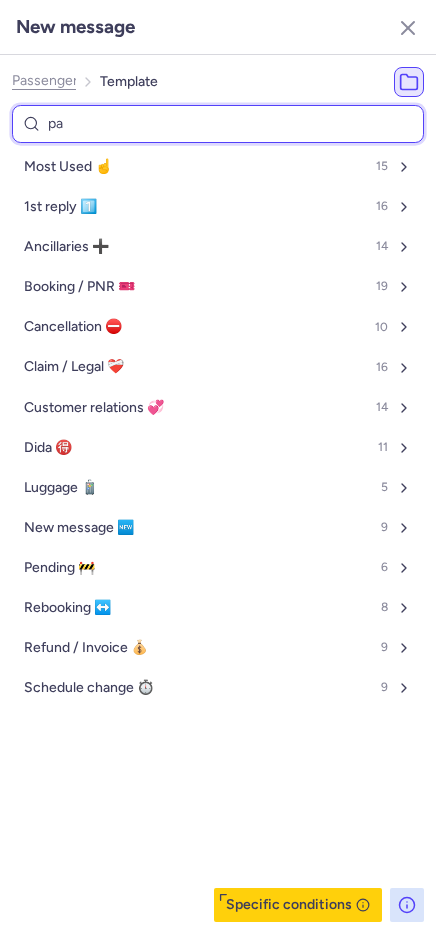 type on "pas" 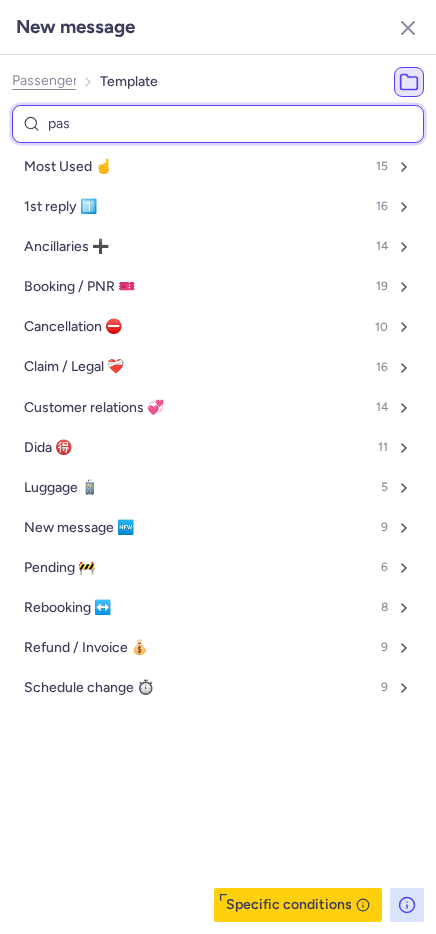 select on "en" 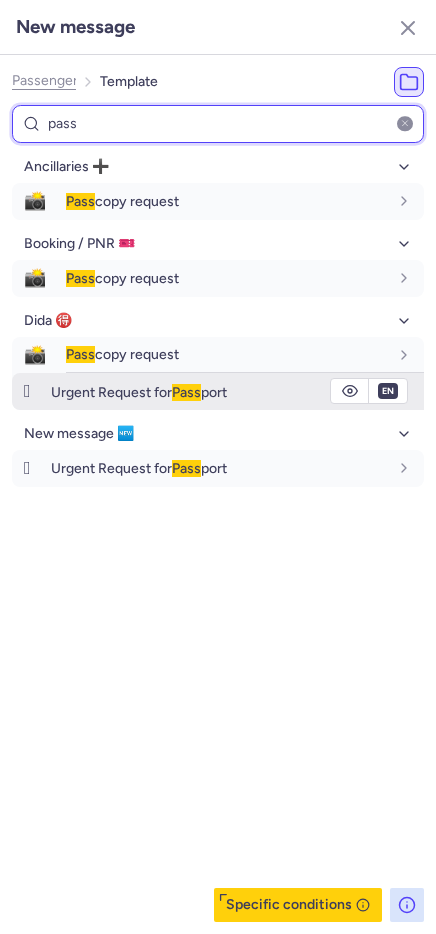 type on "pass" 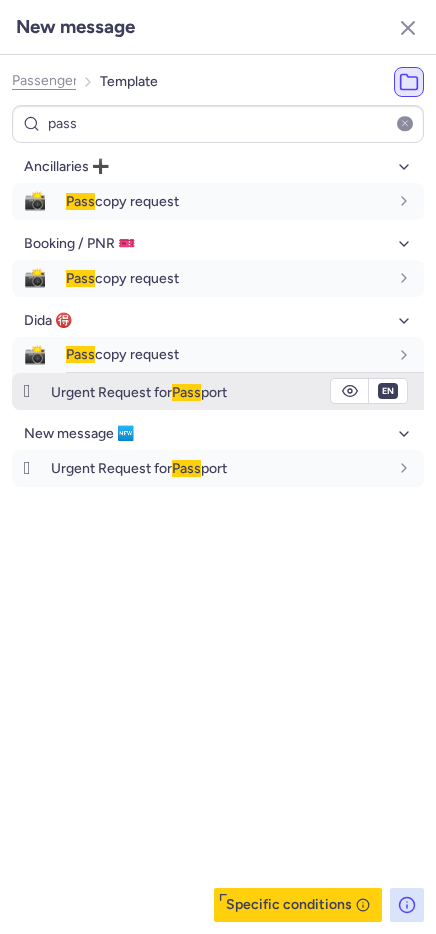 click on "Urgent Request for  Pass port" at bounding box center [139, 392] 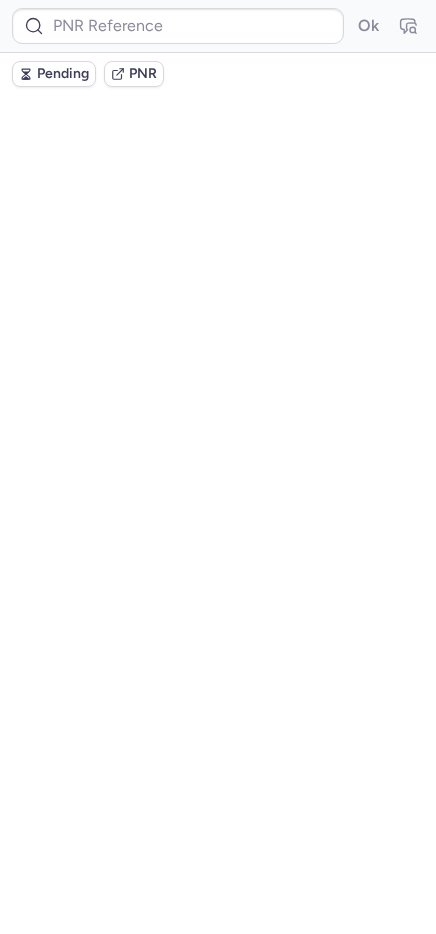 scroll, scrollTop: 0, scrollLeft: 0, axis: both 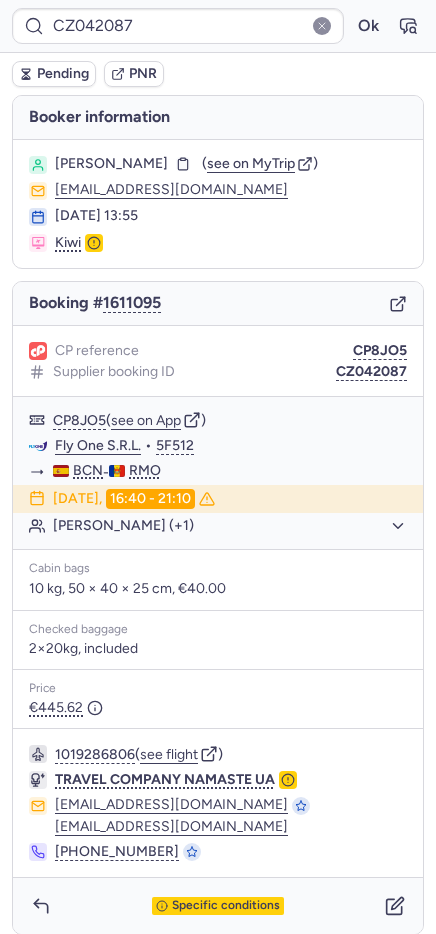 type on "CPINFU" 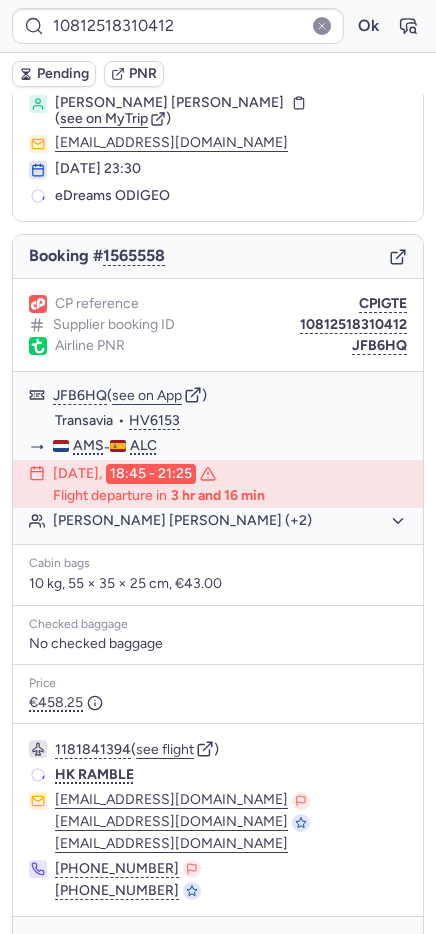 scroll, scrollTop: 60, scrollLeft: 0, axis: vertical 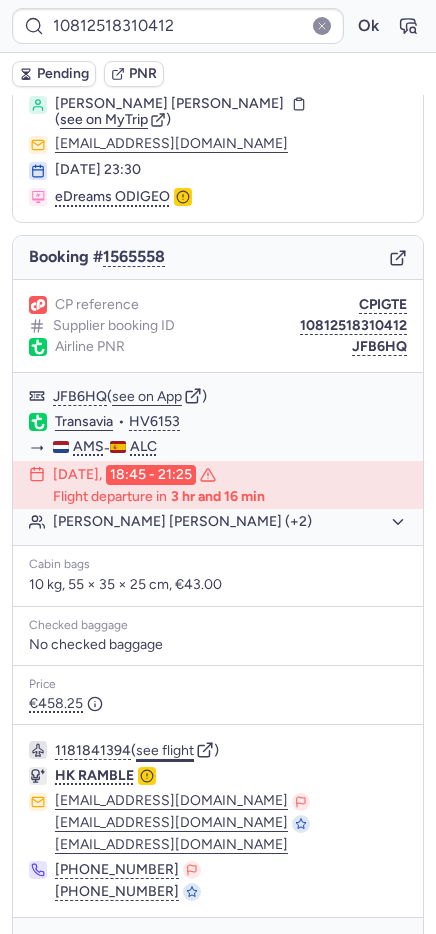 click on "see flight" 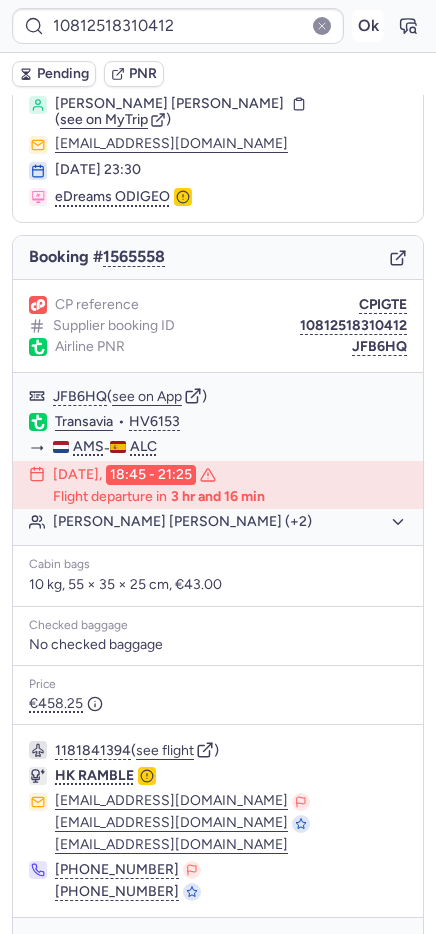 click on "Ok" at bounding box center (368, 26) 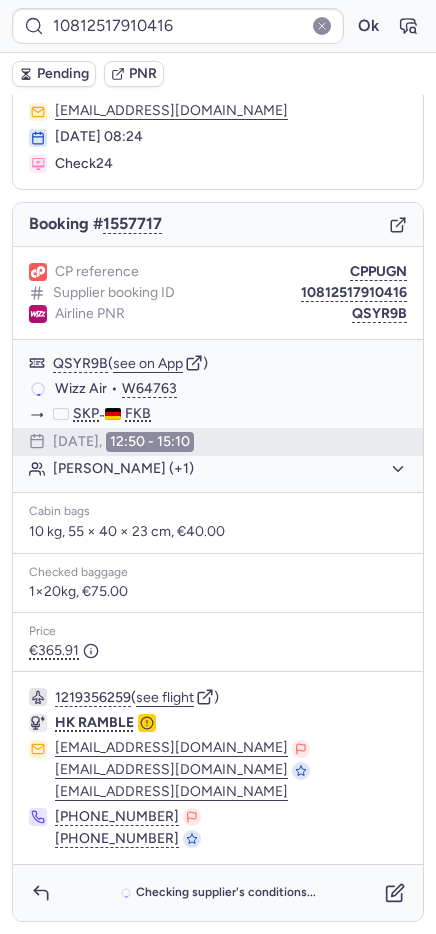 scroll, scrollTop: 25, scrollLeft: 0, axis: vertical 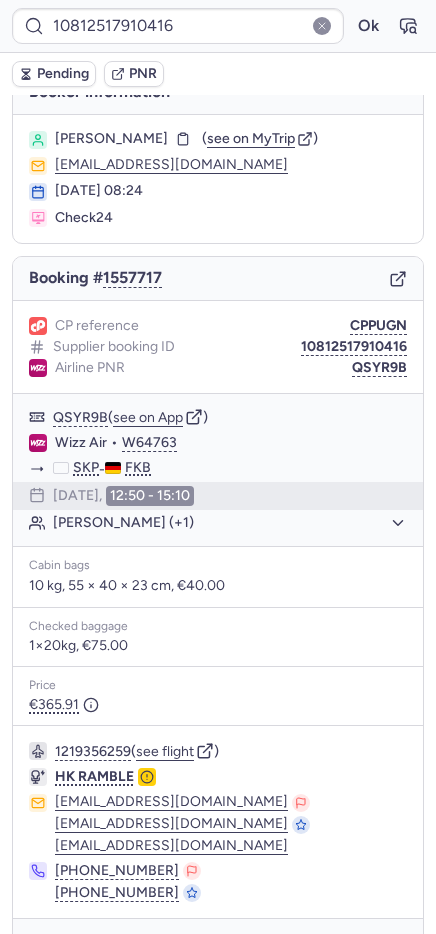 type on "CPINFU" 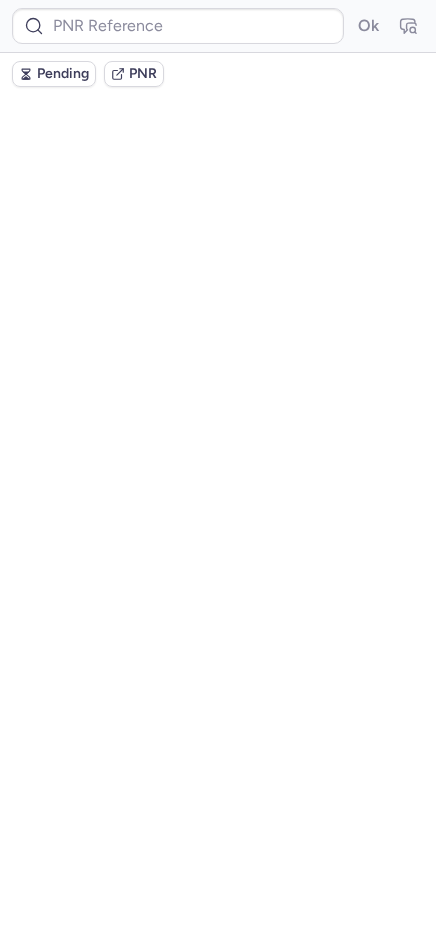 scroll, scrollTop: 0, scrollLeft: 0, axis: both 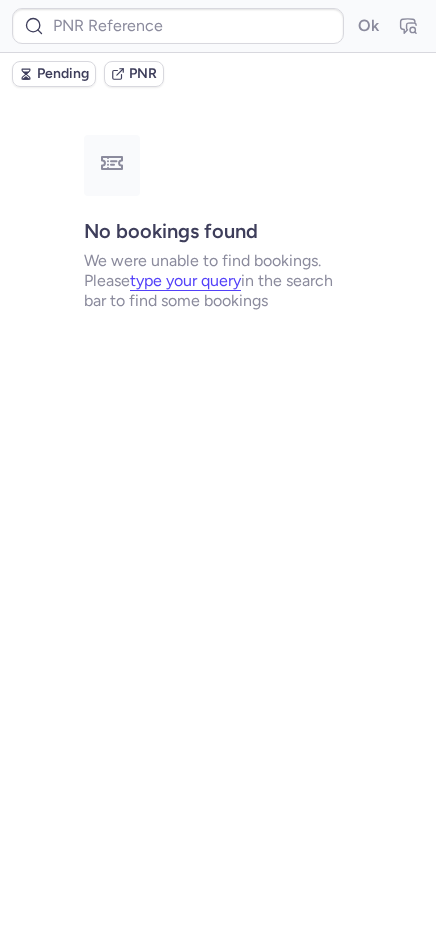 type on "CPV7VW" 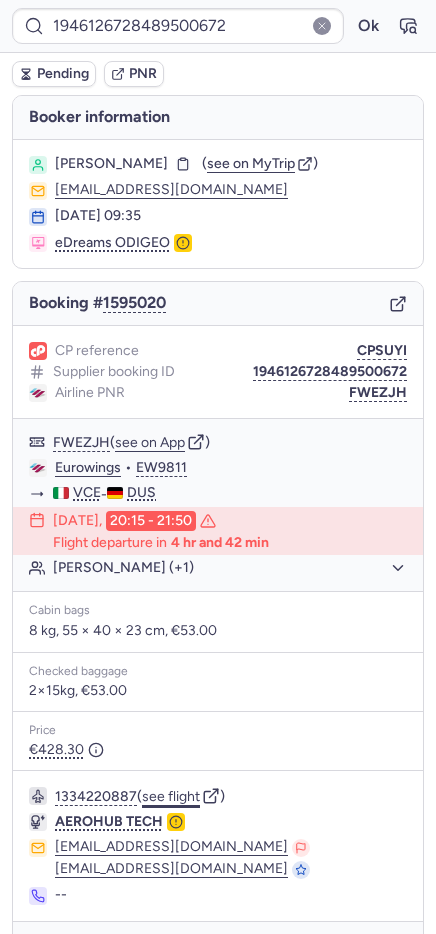 click on "see flight" 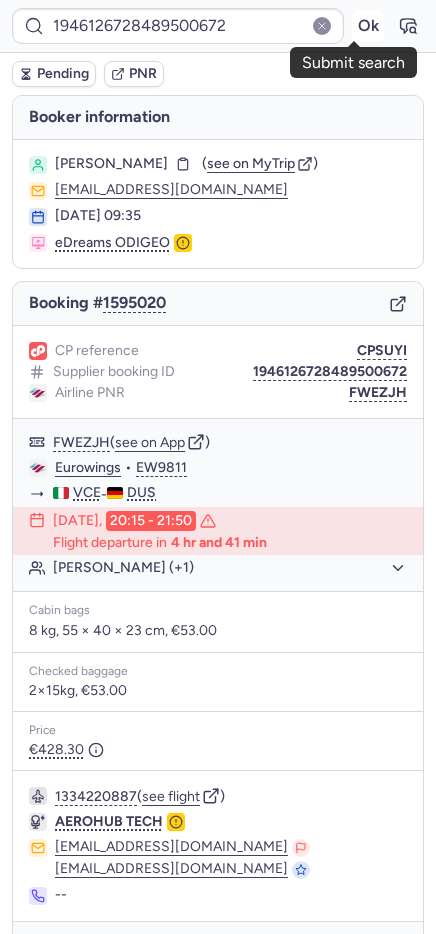 click on "Ok" at bounding box center (368, 26) 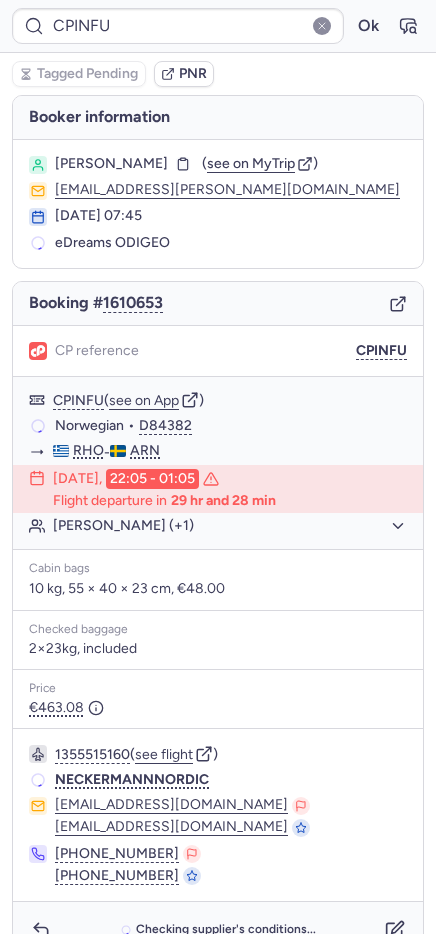 type on "CPCPM6" 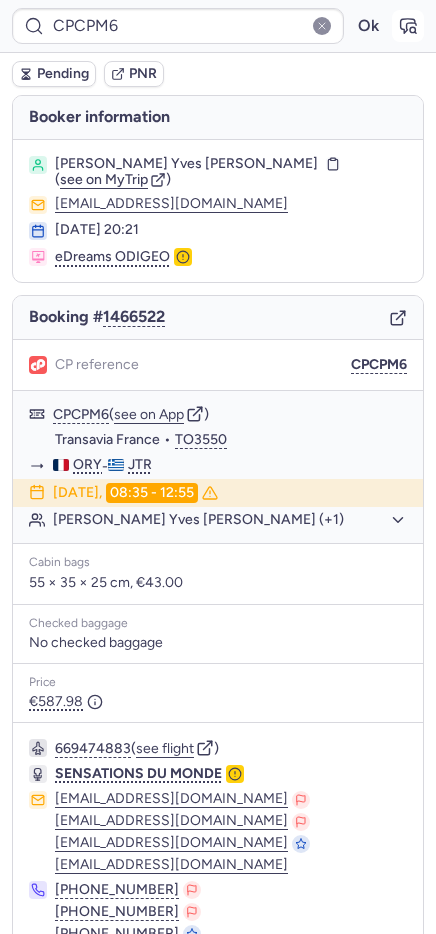 click 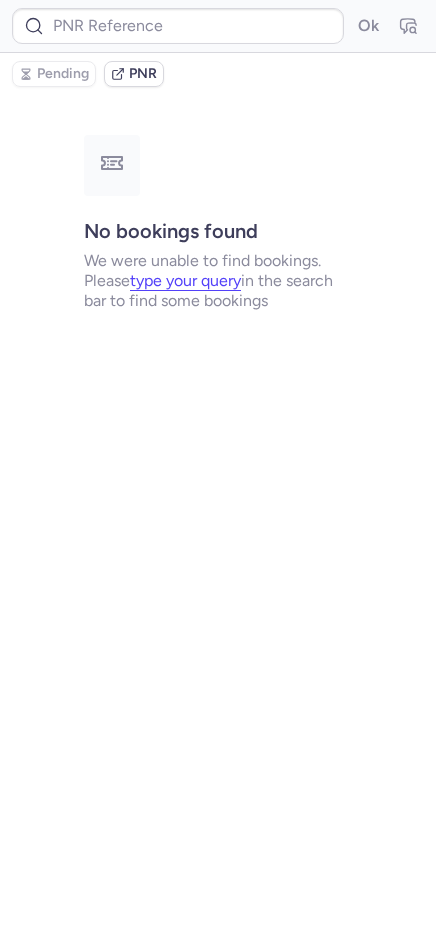 type on "CPCPM6" 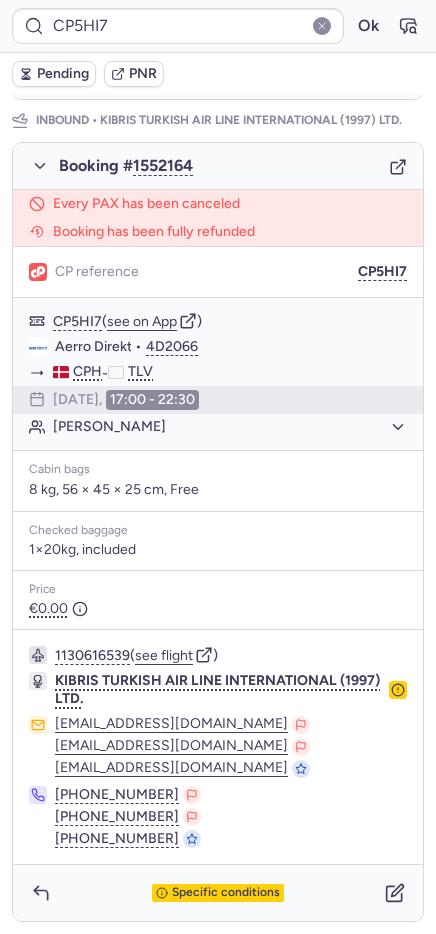 scroll, scrollTop: 1118, scrollLeft: 0, axis: vertical 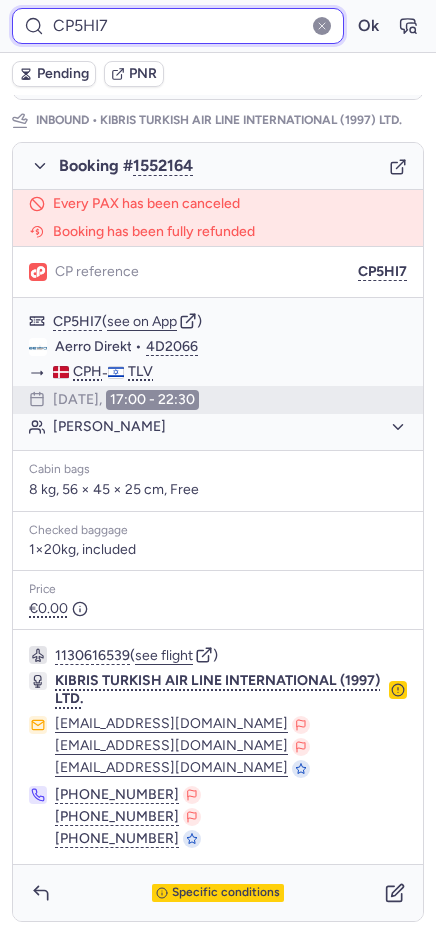 click on "CP5HI7" at bounding box center [178, 26] 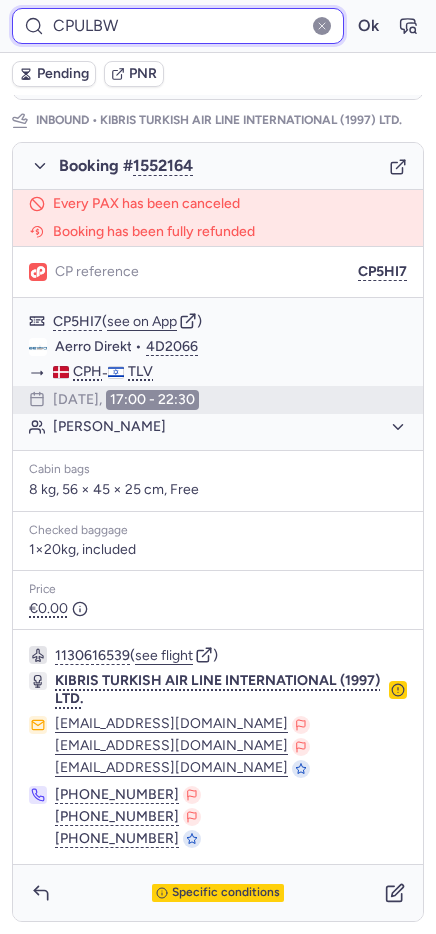 click on "Ok" at bounding box center (368, 26) 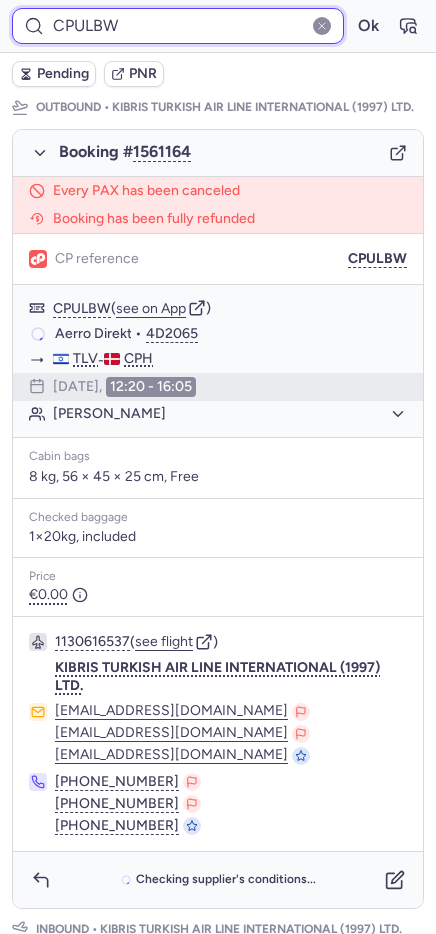 scroll, scrollTop: 1092, scrollLeft: 0, axis: vertical 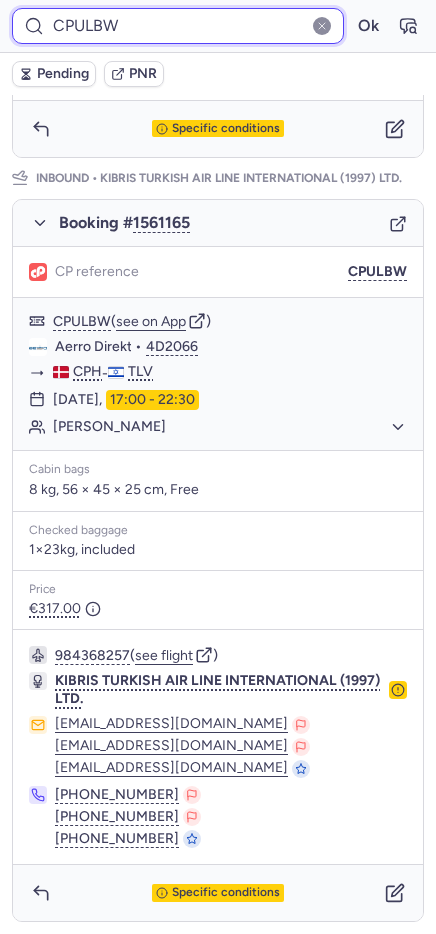 click on "CPULBW" at bounding box center [178, 26] 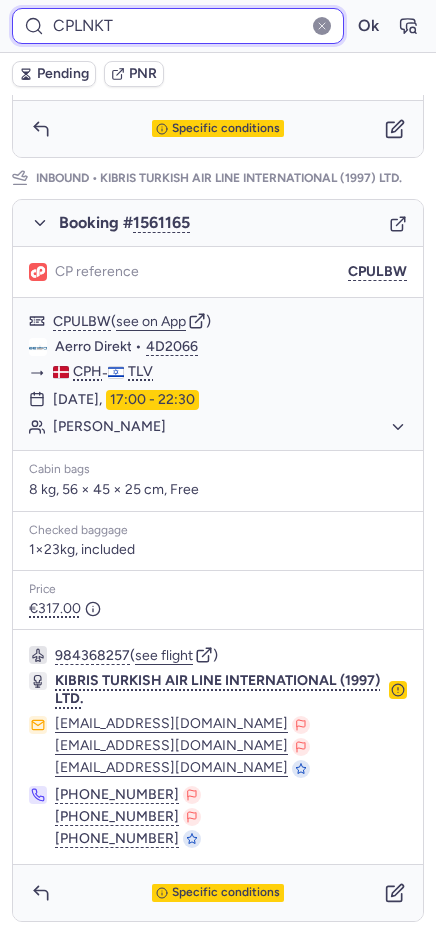 click on "Ok" at bounding box center (368, 26) 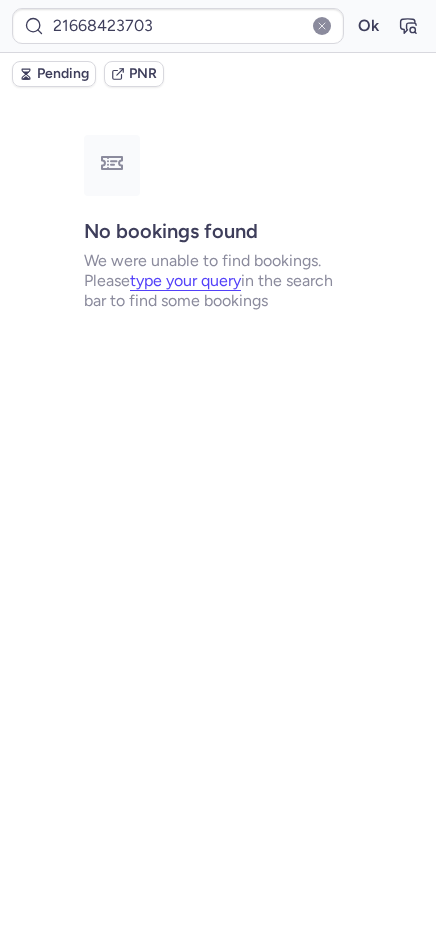 scroll, scrollTop: 0, scrollLeft: 0, axis: both 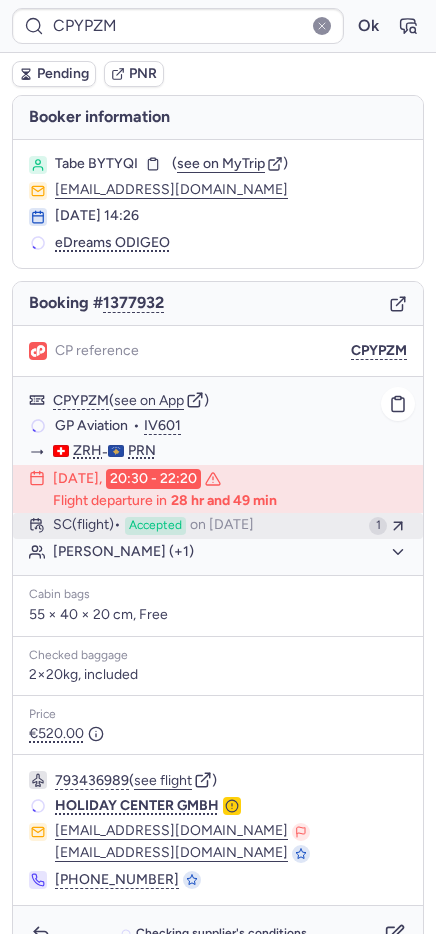 click on "SC   (flight)" at bounding box center [87, 526] 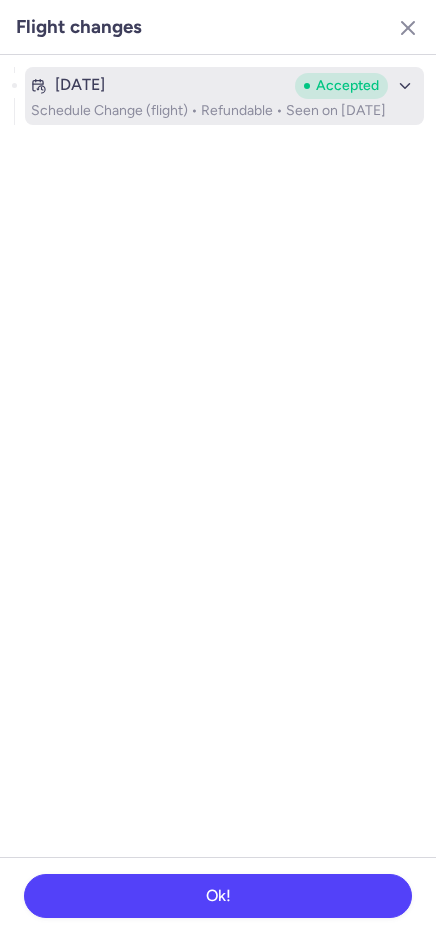 click on "Schedule Change (flight) • Refundable • Seen on Jul 9, 2025" at bounding box center [224, 111] 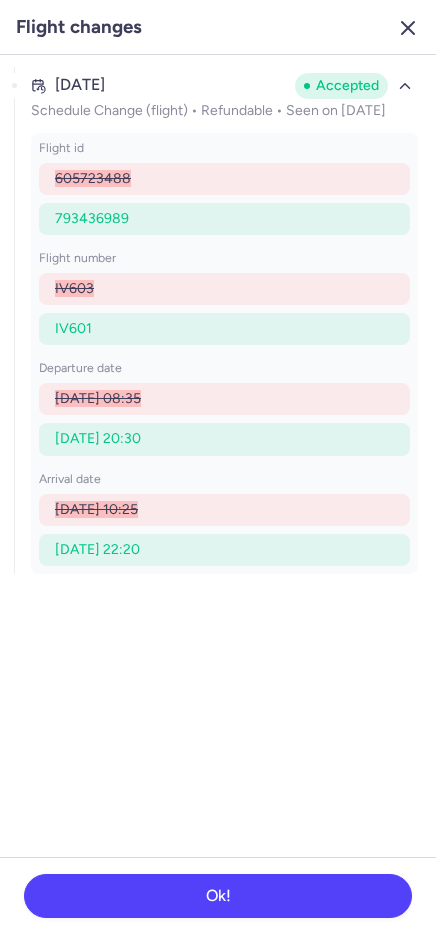 click 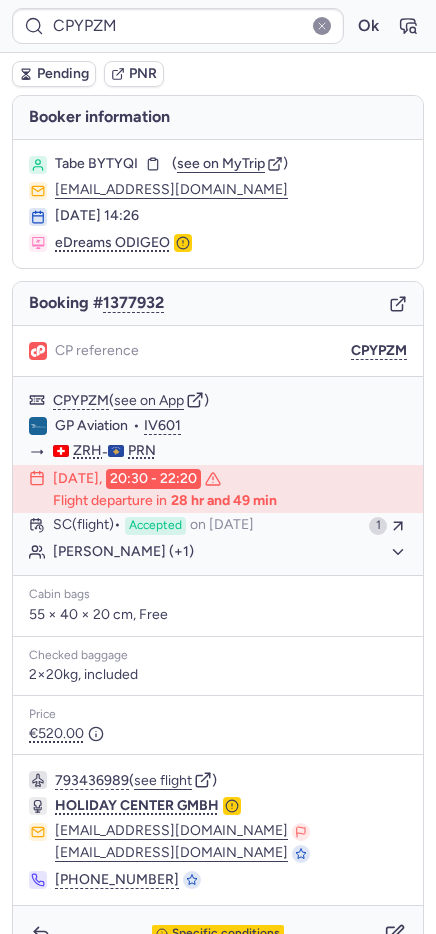 scroll, scrollTop: 41, scrollLeft: 0, axis: vertical 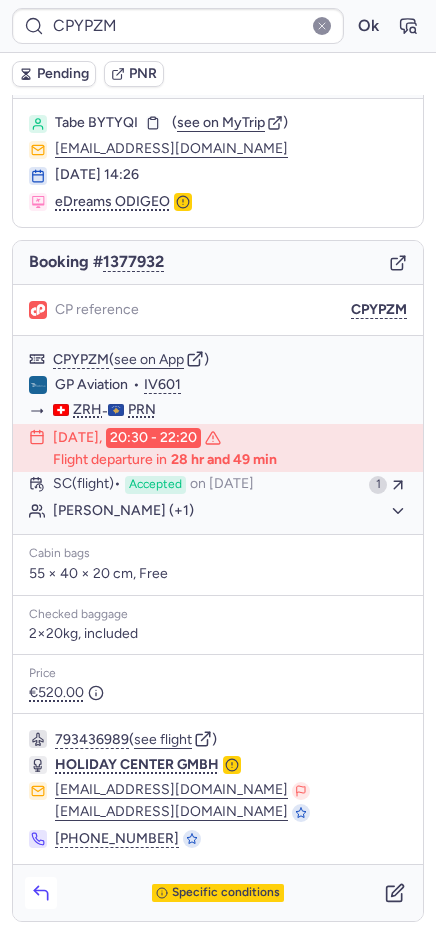 click 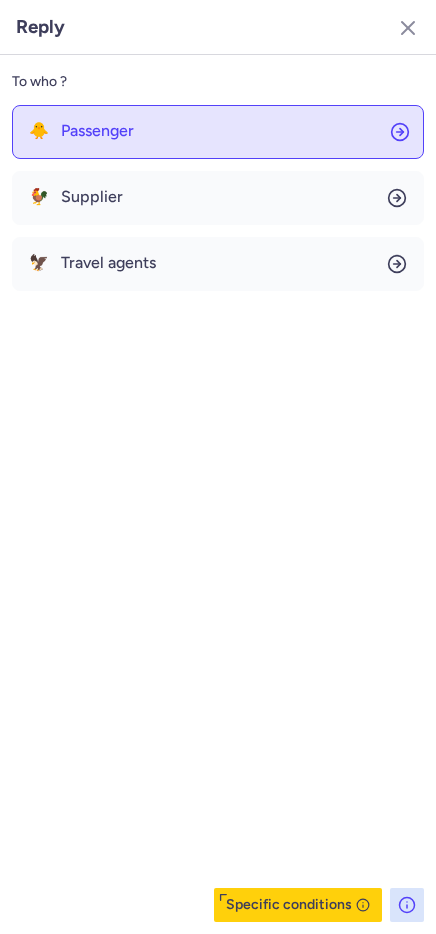 click on "🐥 Passenger" 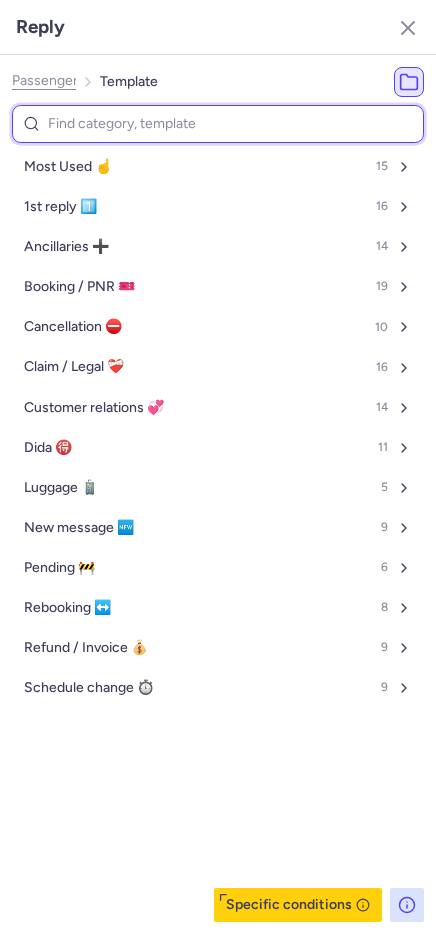 type on "s" 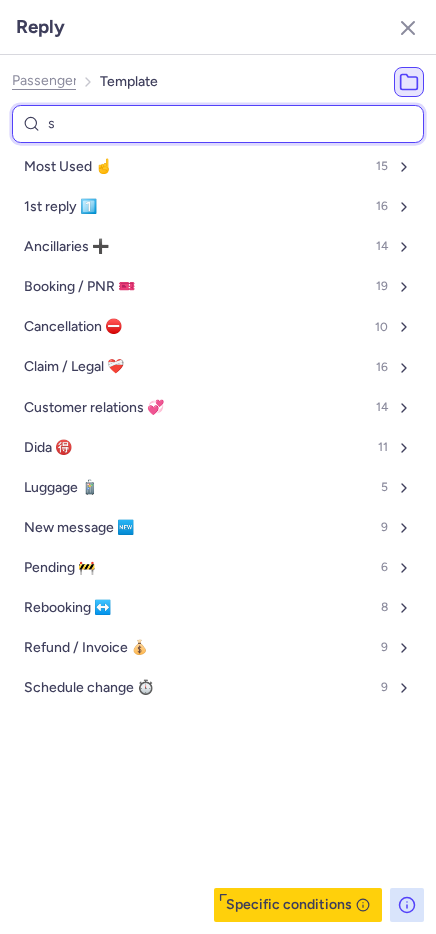 select on "en" 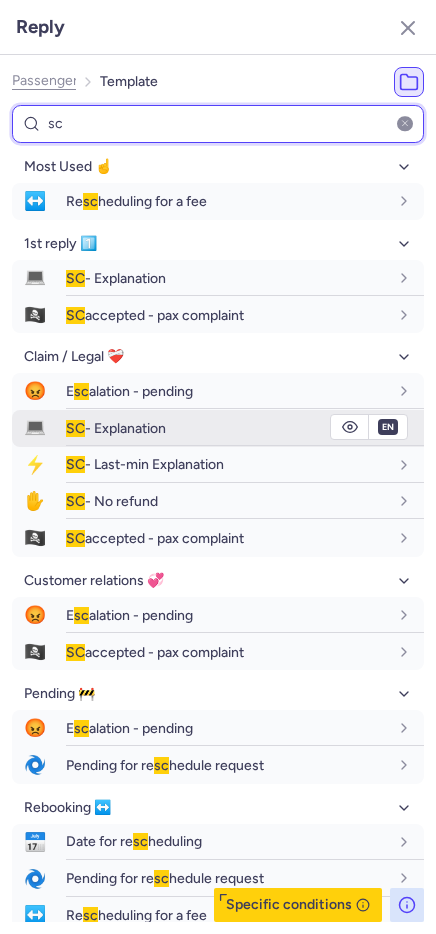 type on "sc" 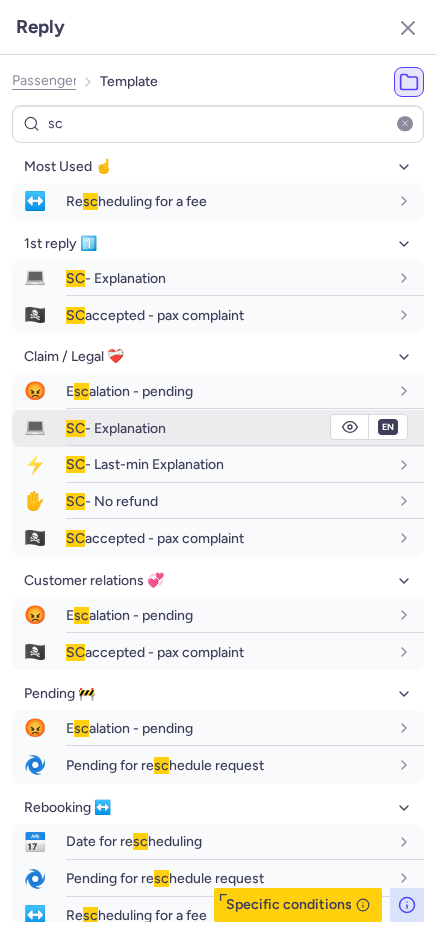 click on "SC  - Explanation" at bounding box center (116, 428) 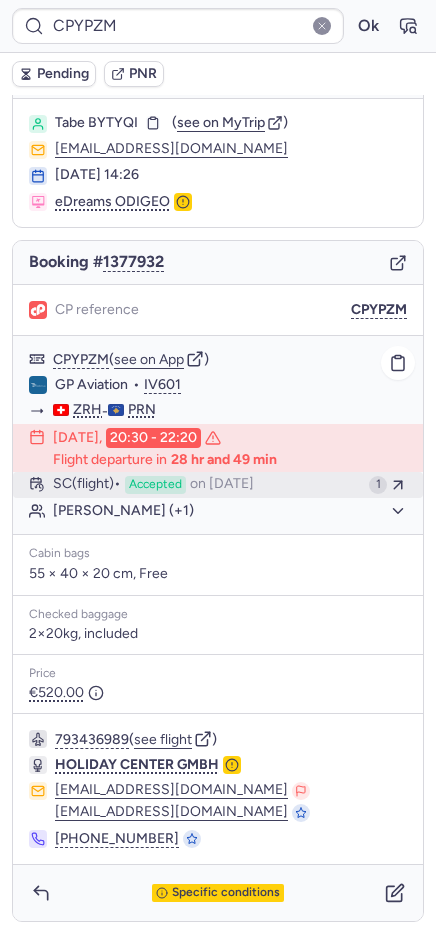 click on "on Jul 9, 2025" at bounding box center (222, 485) 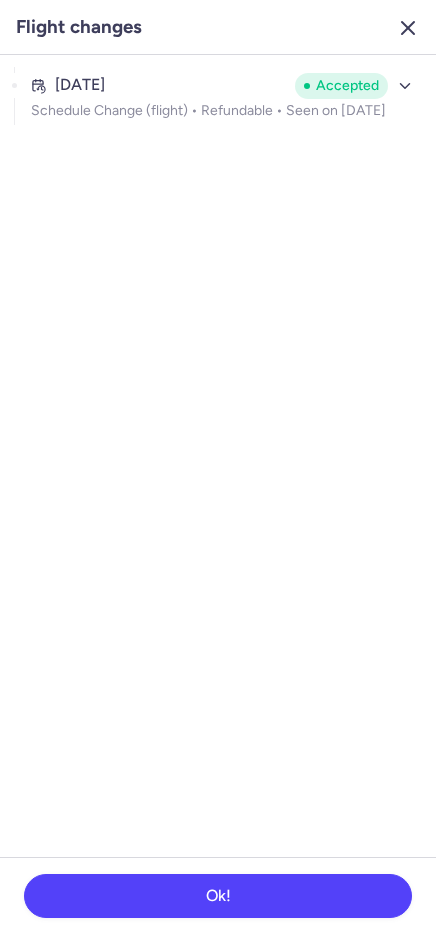 click 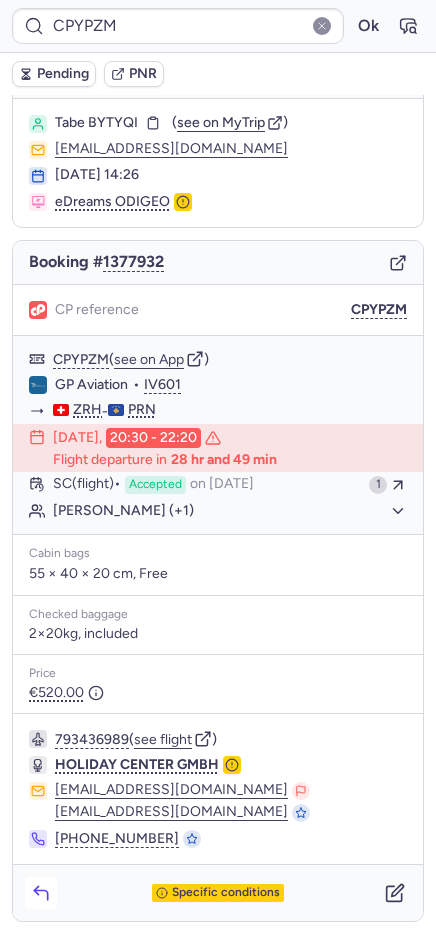 click 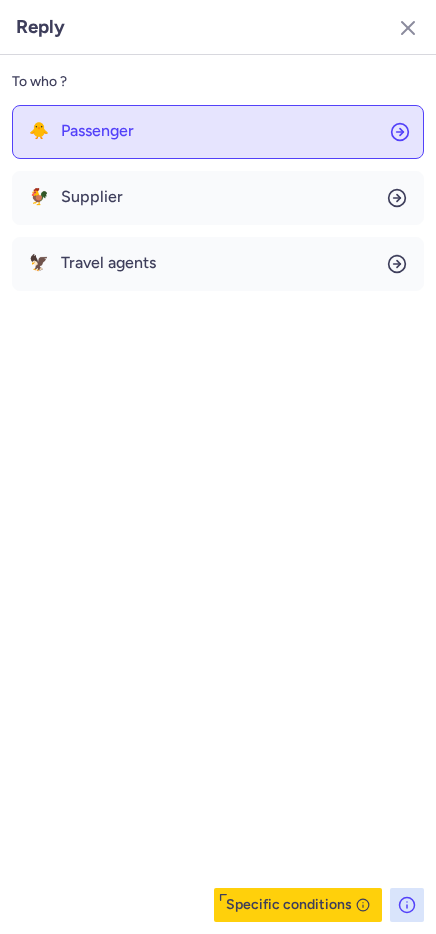 click on "Passenger" at bounding box center (97, 131) 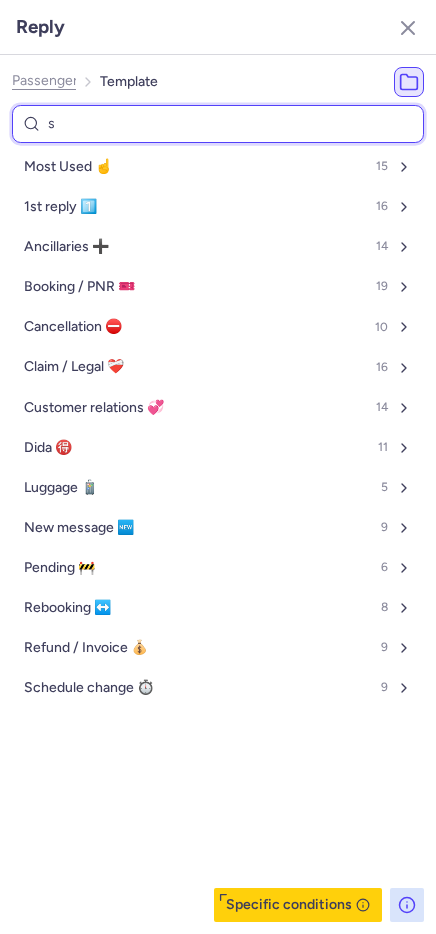 type on "sc" 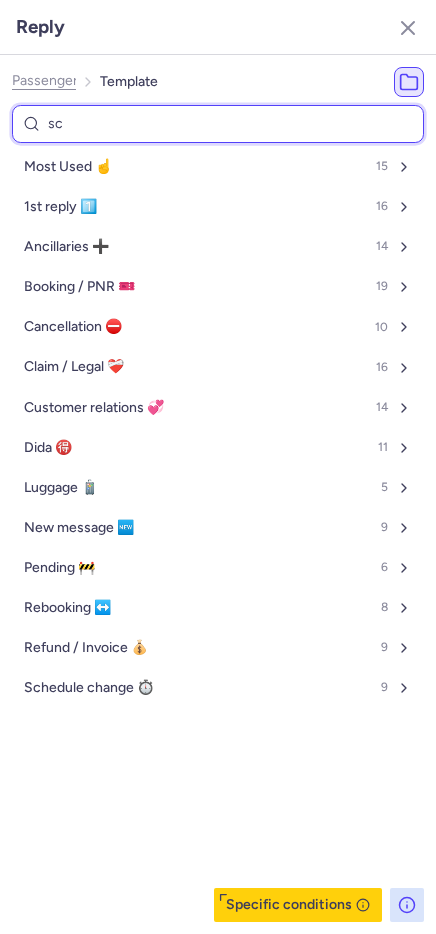 select on "en" 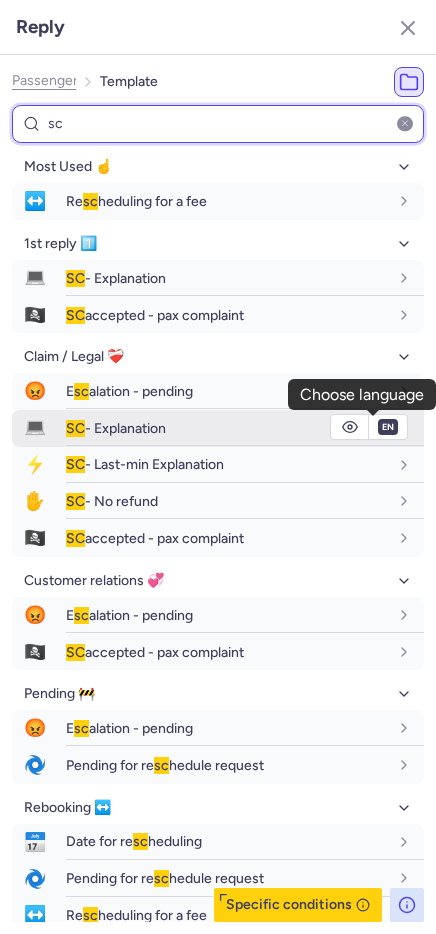 type on "sc" 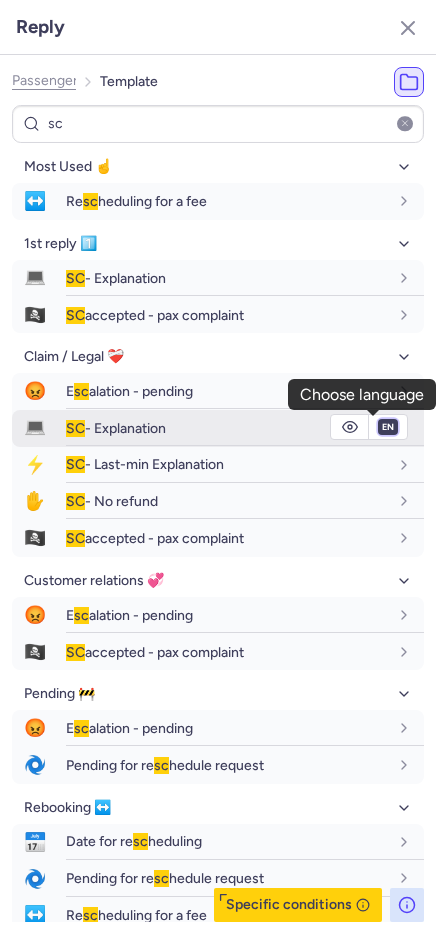 click on "fr en de nl pt es it ru" at bounding box center [388, 427] 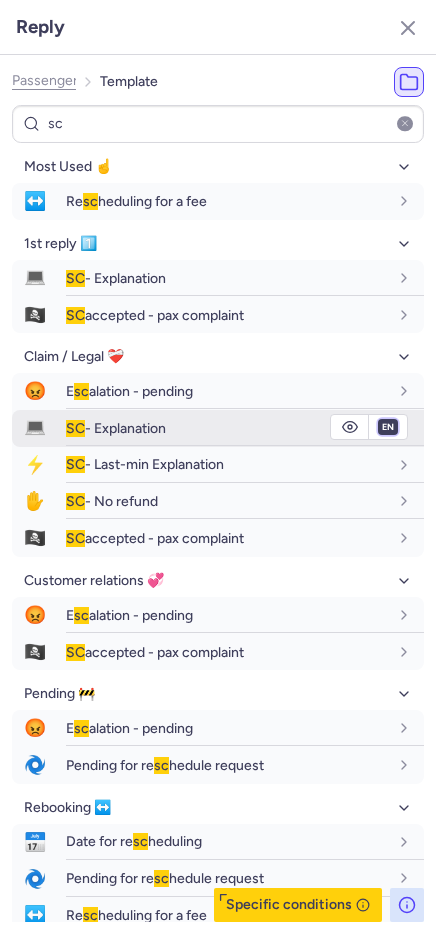 select on "de" 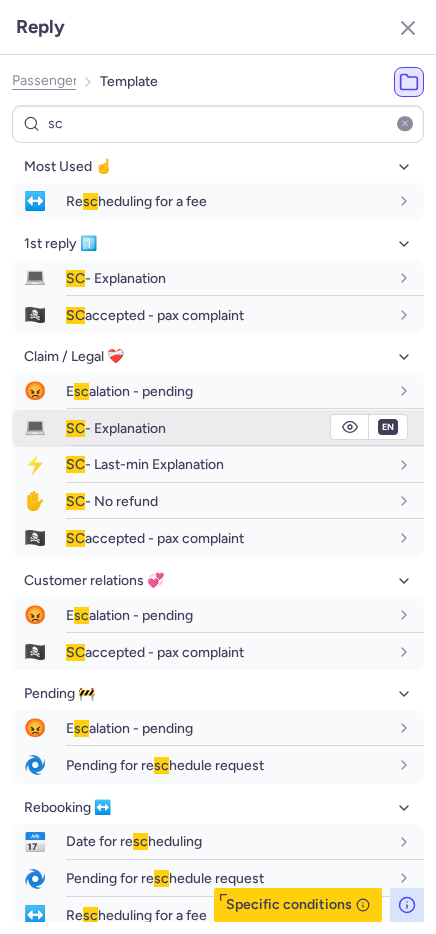 click on "fr en de nl pt es it ru" at bounding box center [388, 427] 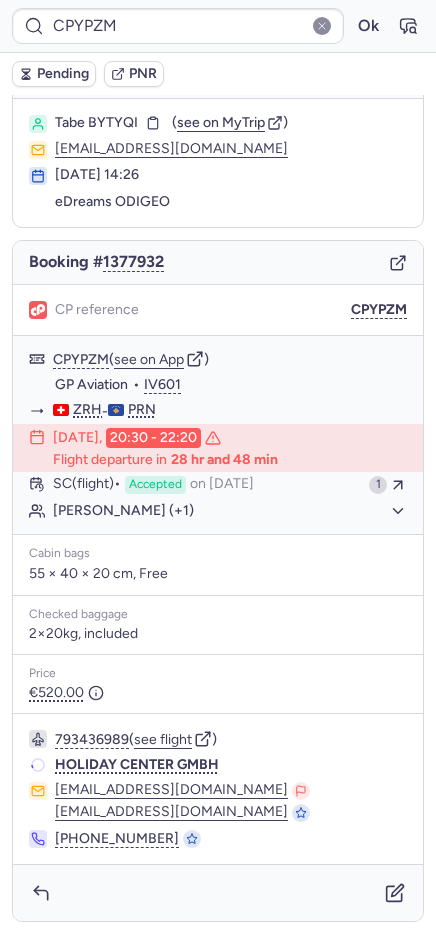scroll, scrollTop: 41, scrollLeft: 0, axis: vertical 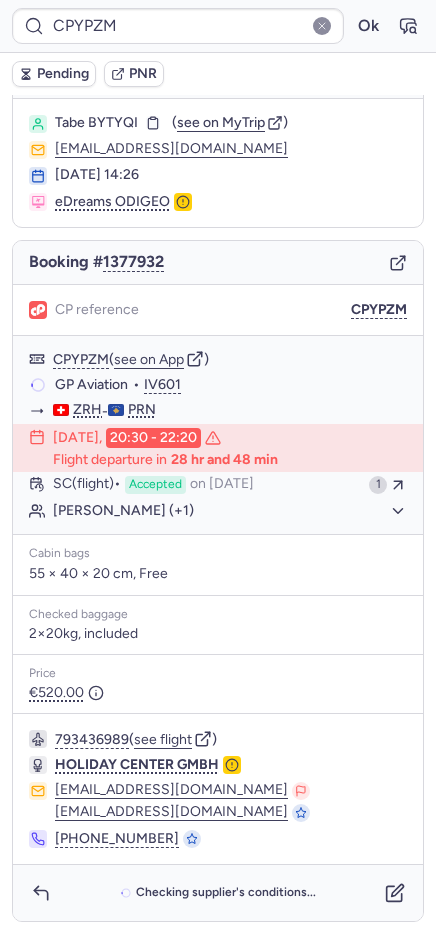 type on "CPNULQ" 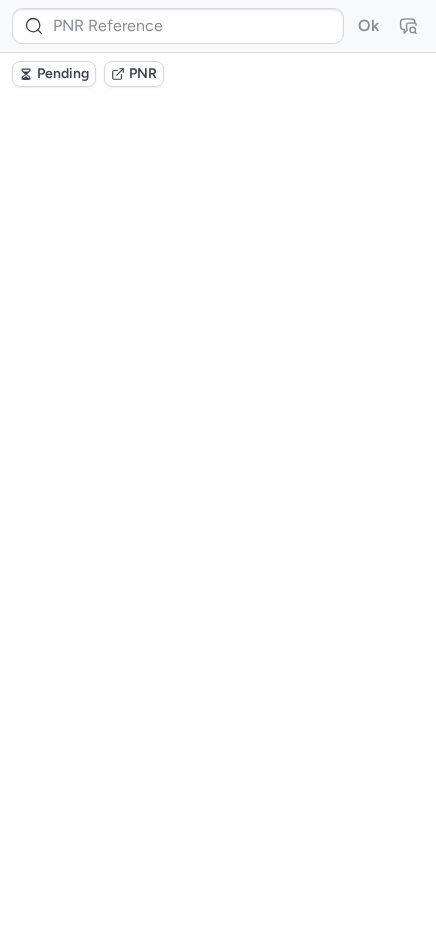 scroll, scrollTop: 0, scrollLeft: 0, axis: both 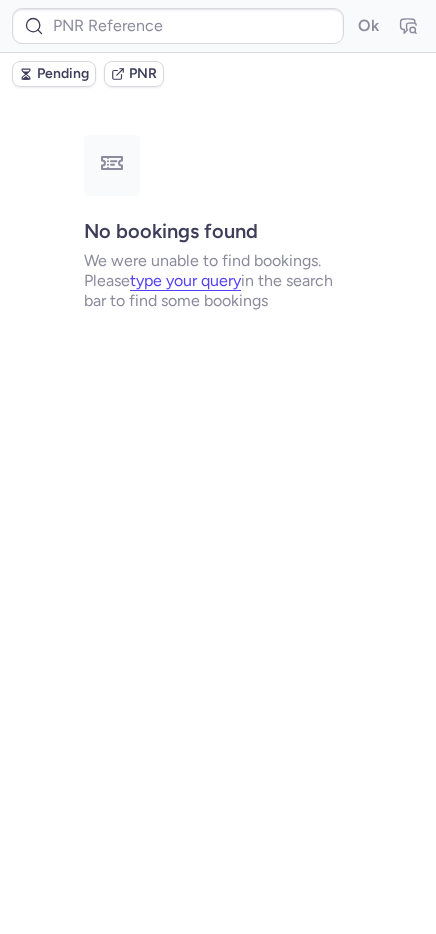type on "CPKCGG" 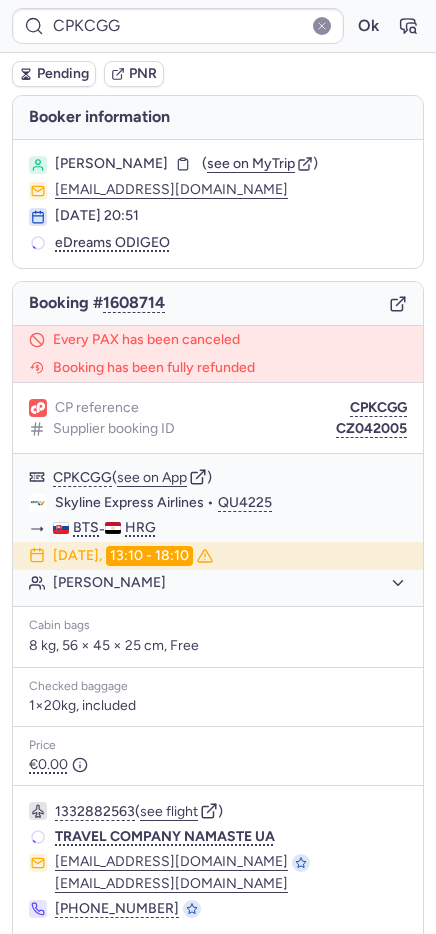 scroll, scrollTop: 70, scrollLeft: 0, axis: vertical 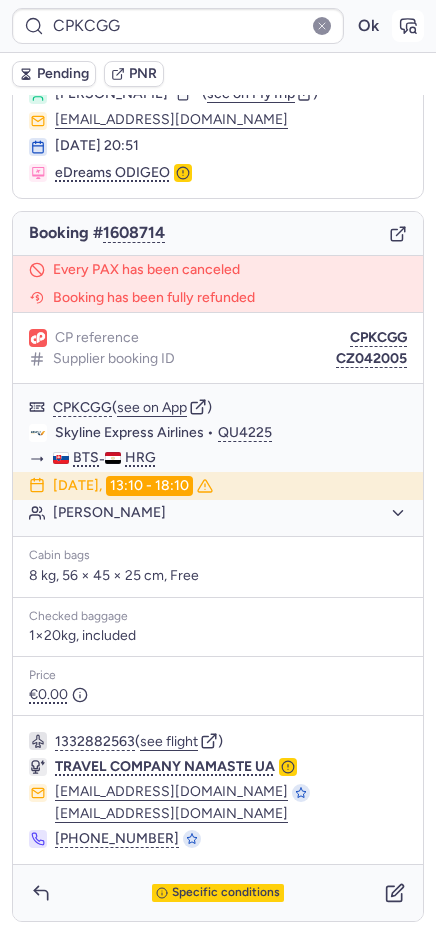 click 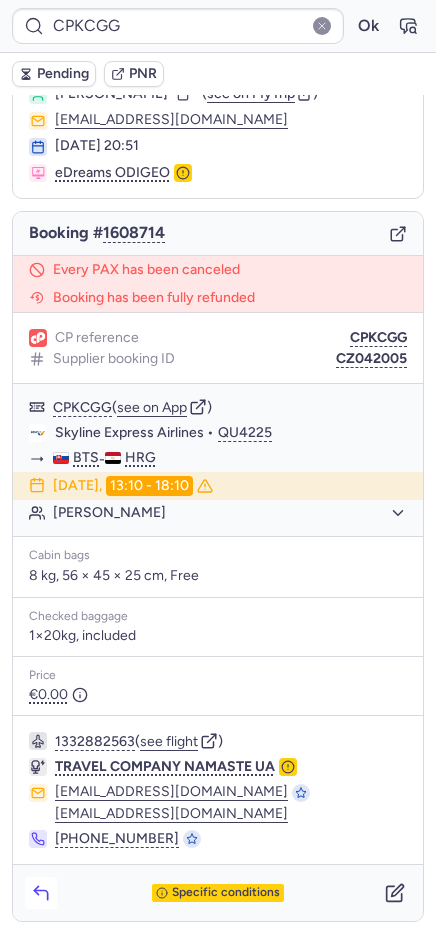 click 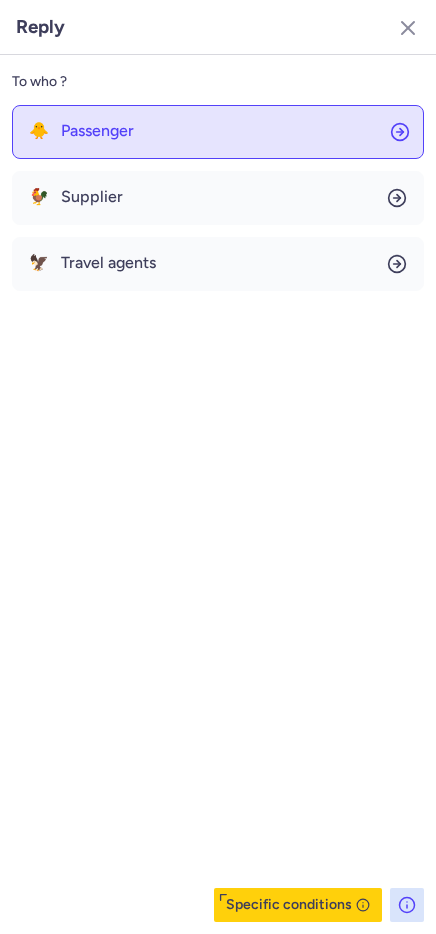 click on "Passenger" at bounding box center [97, 131] 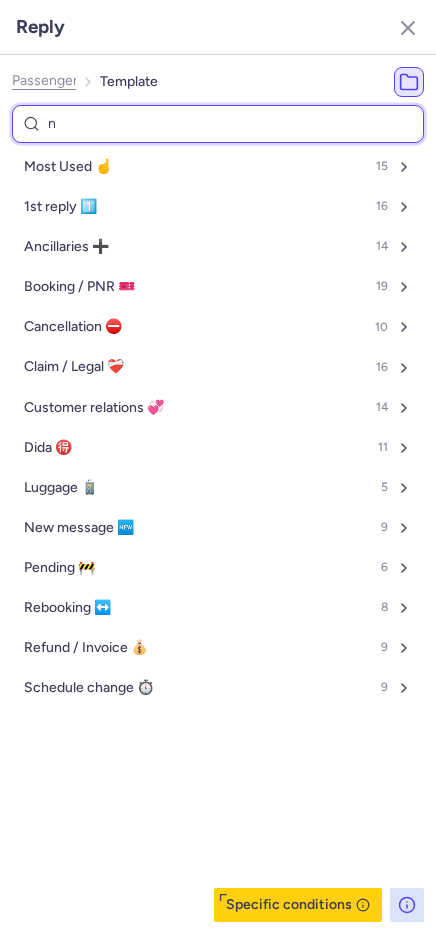 type on "nc" 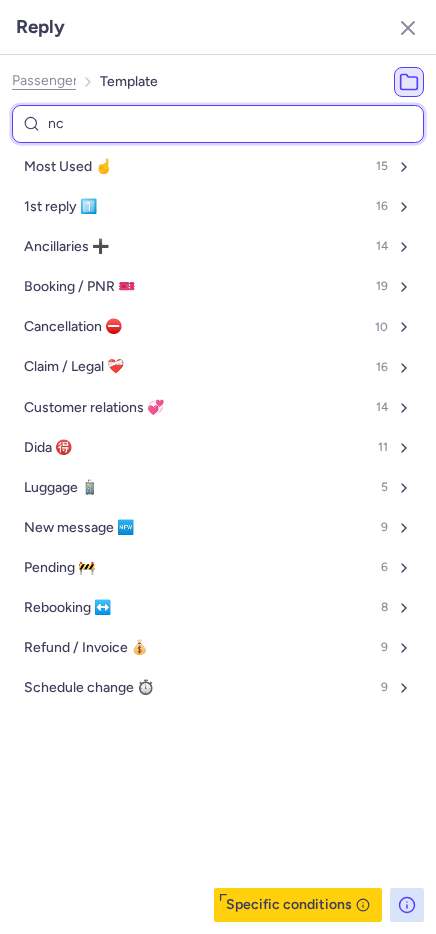 select on "en" 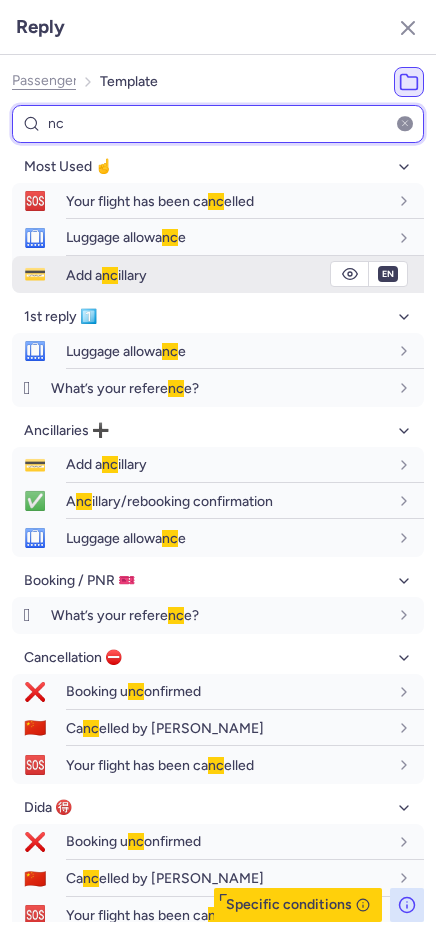 type on "n" 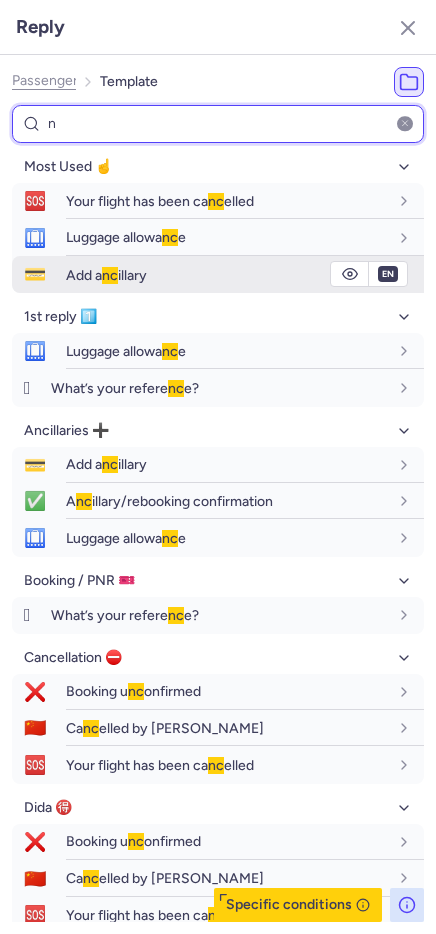 type 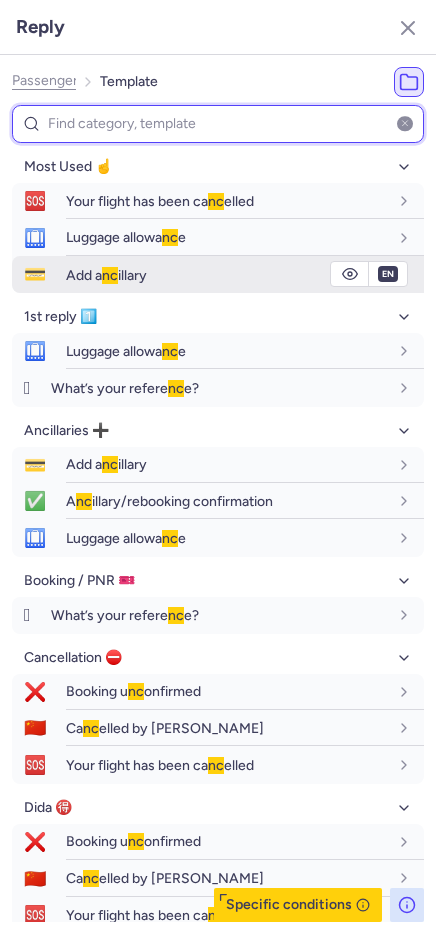 select on "en" 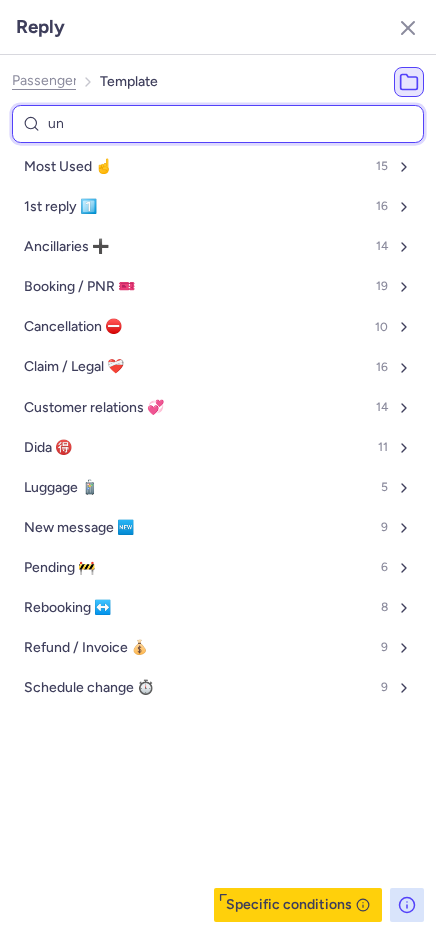 type 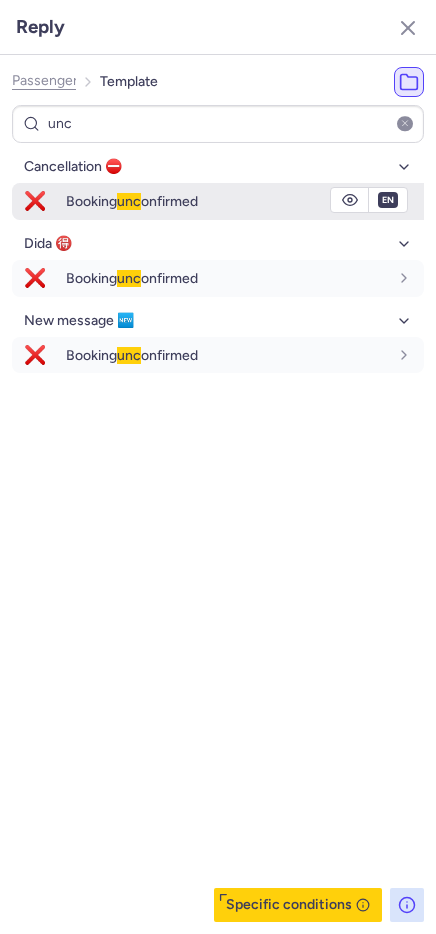 click on "❌ Booking  unc onfirmed  fr en de nl pt es it ru en" 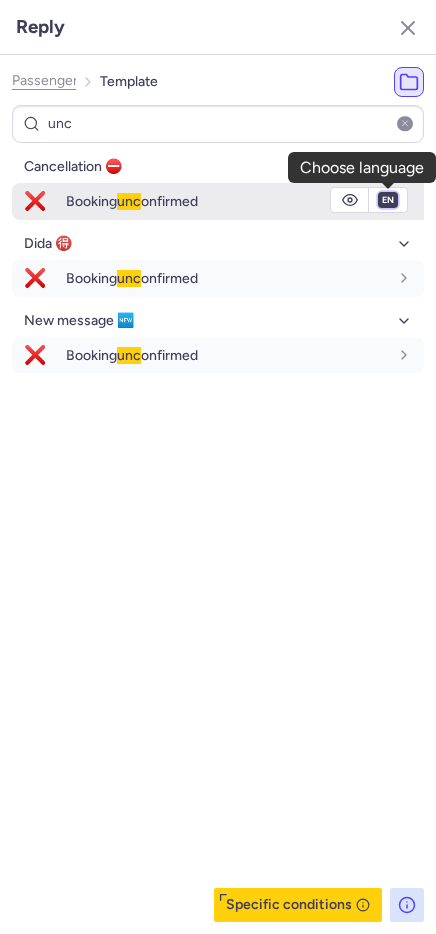 click on "fr en de nl pt es it ru" at bounding box center [388, 200] 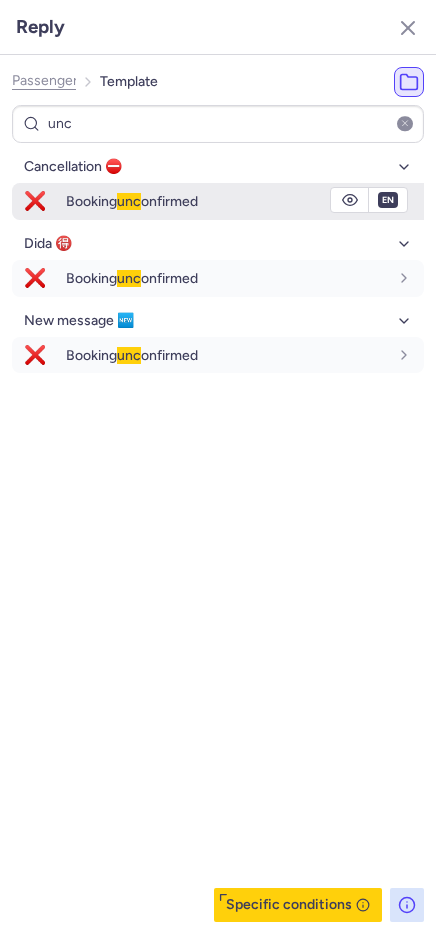 click on "fr en de nl pt es it ru" at bounding box center [388, 200] 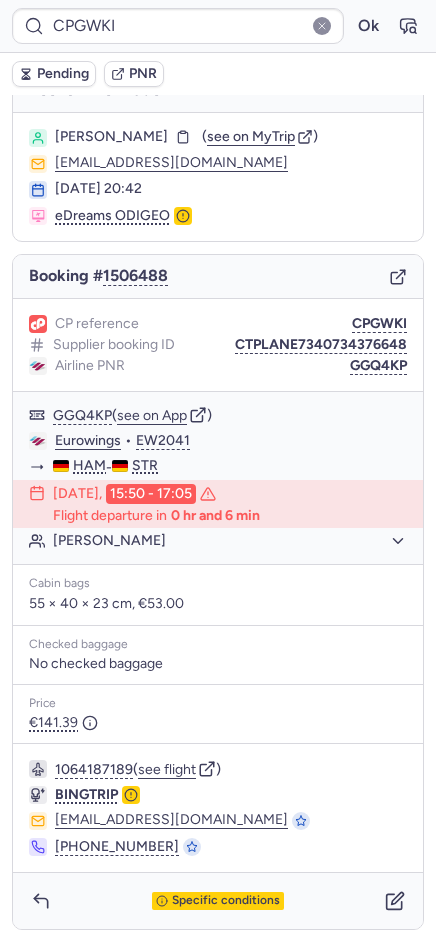 scroll, scrollTop: 35, scrollLeft: 0, axis: vertical 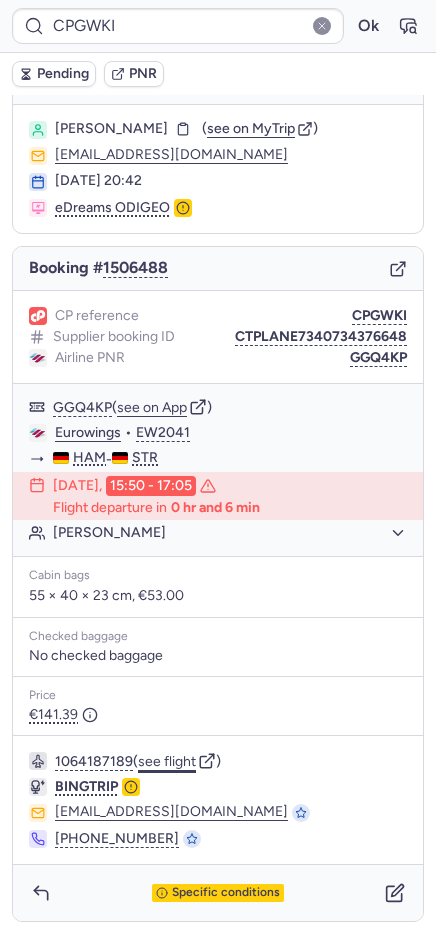 click on "see flight" 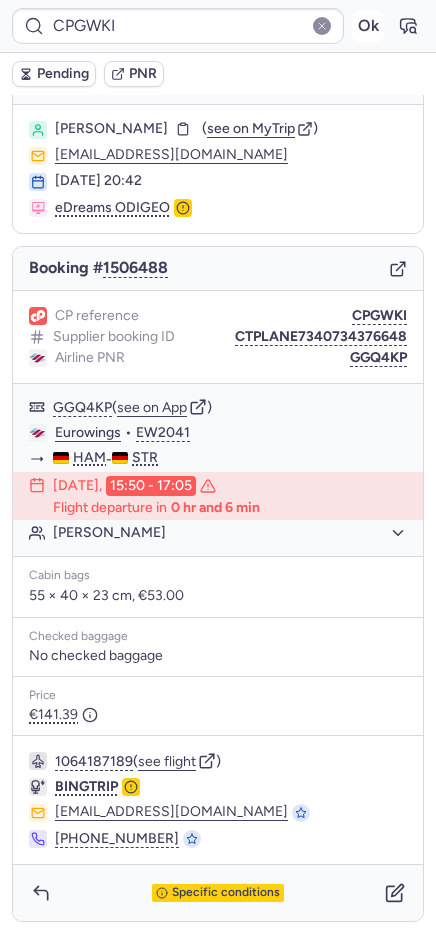 click on "Ok" at bounding box center [368, 26] 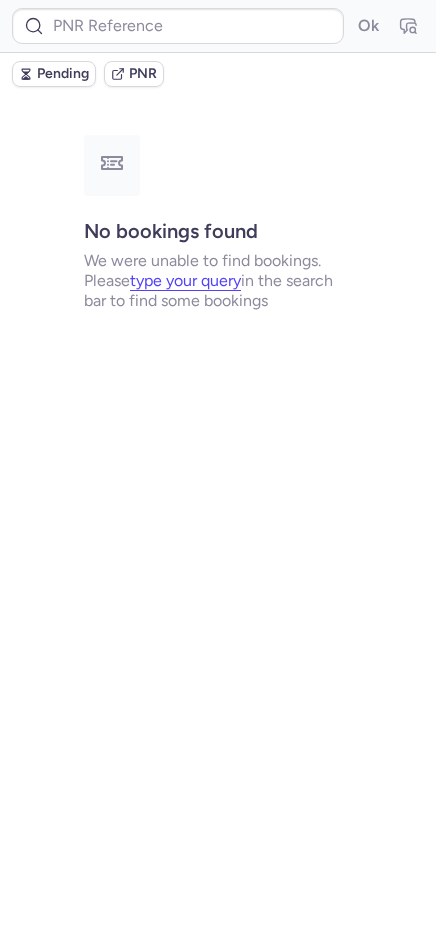 scroll, scrollTop: 0, scrollLeft: 0, axis: both 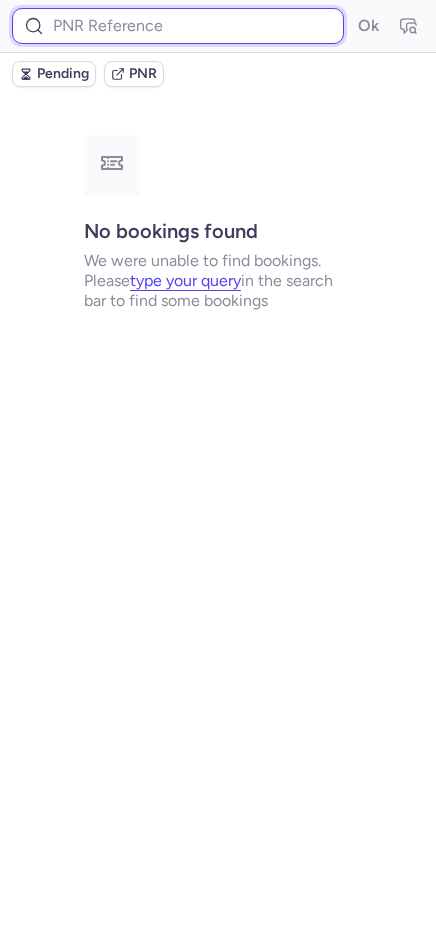 click at bounding box center (178, 26) 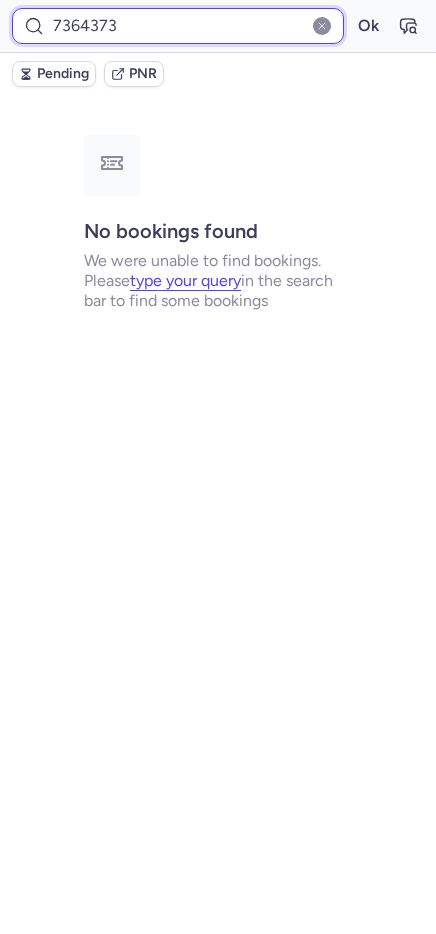 click on "Ok" at bounding box center (368, 26) 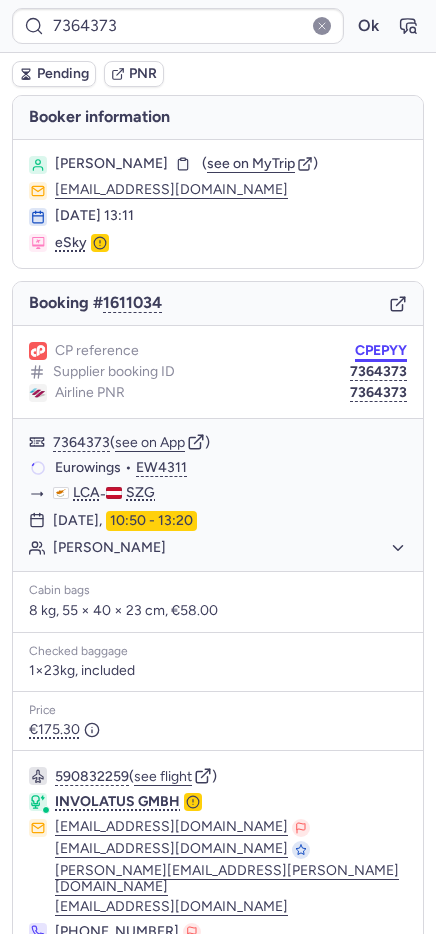 click on "CPEPYY" at bounding box center (381, 351) 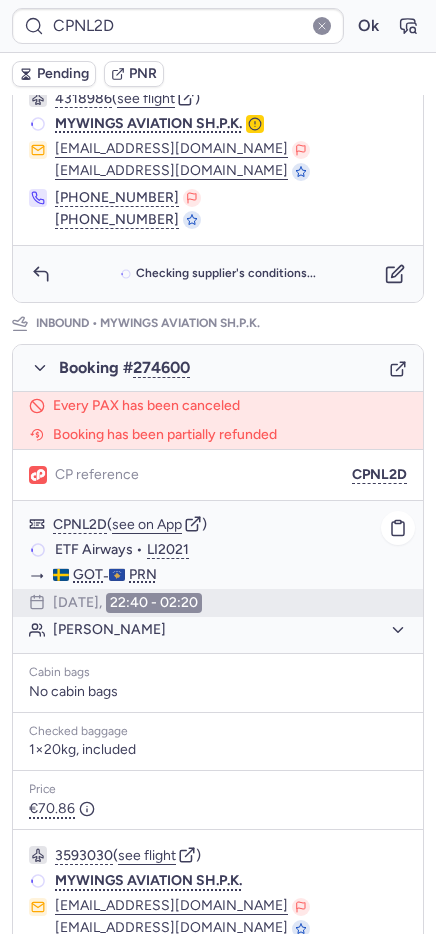 scroll, scrollTop: 955, scrollLeft: 0, axis: vertical 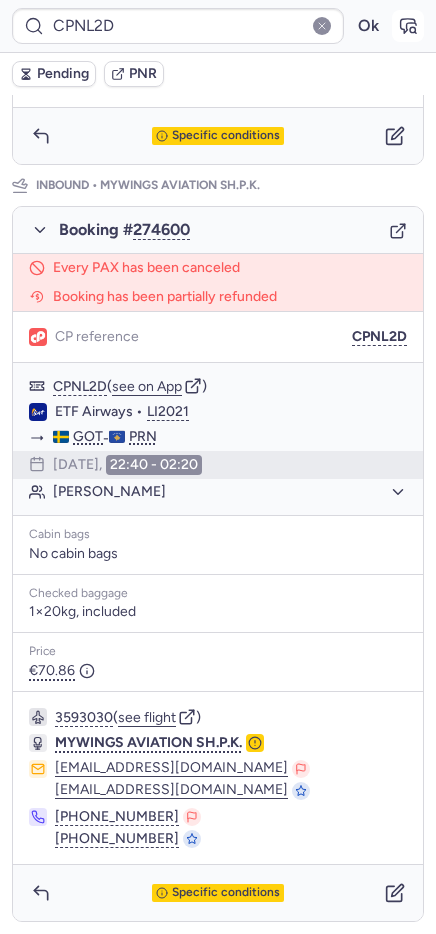 click 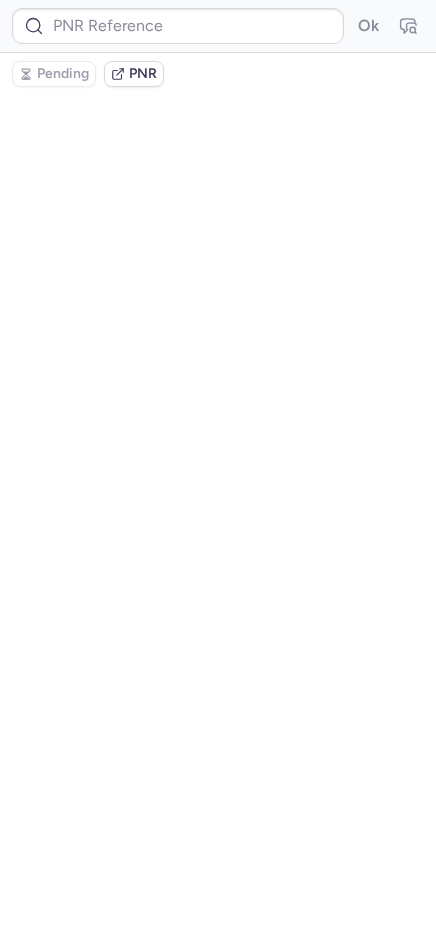 scroll, scrollTop: 0, scrollLeft: 0, axis: both 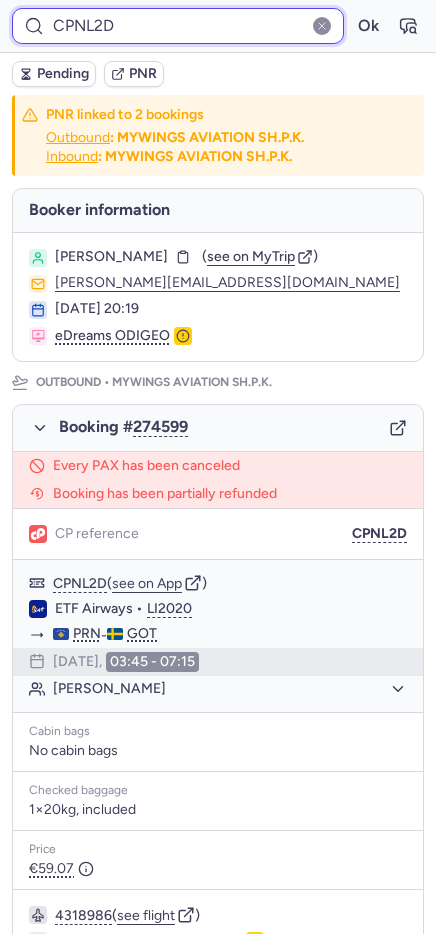 click on "CPNL2D" at bounding box center (178, 26) 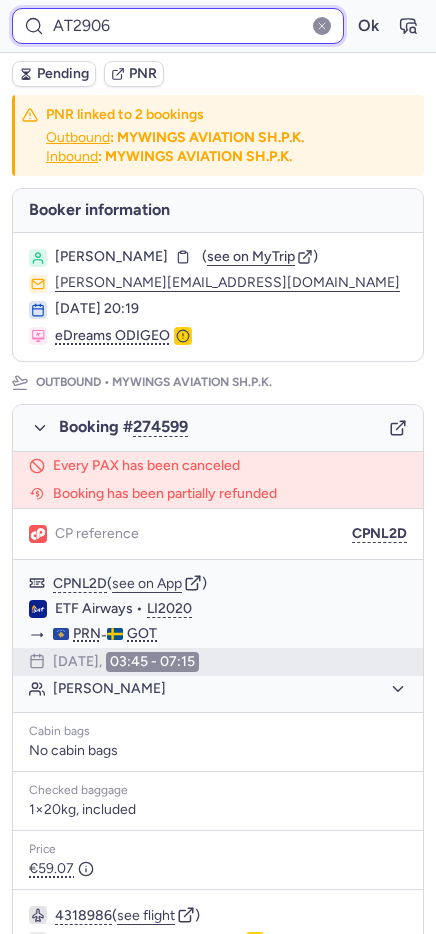 click on "Ok" at bounding box center (368, 26) 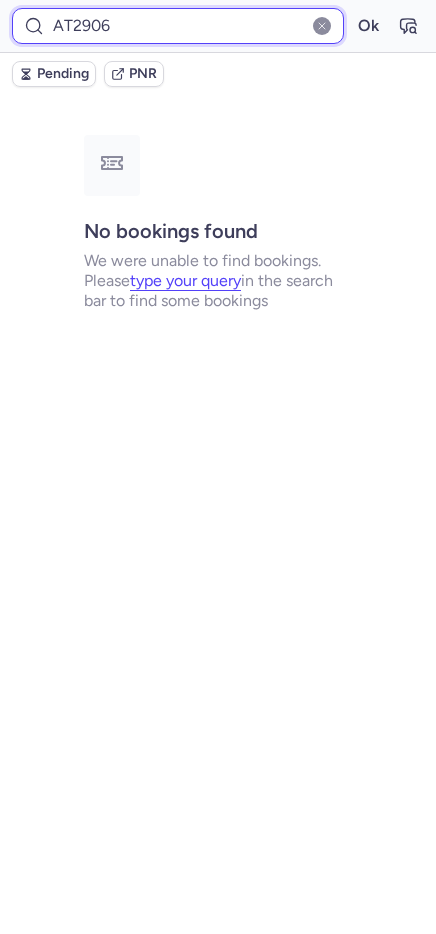 click on "AT2906" at bounding box center [178, 26] 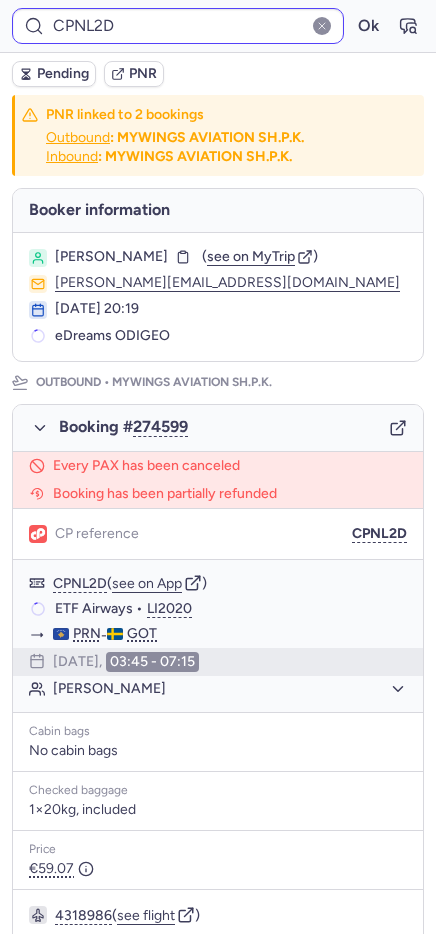 scroll, scrollTop: 0, scrollLeft: 0, axis: both 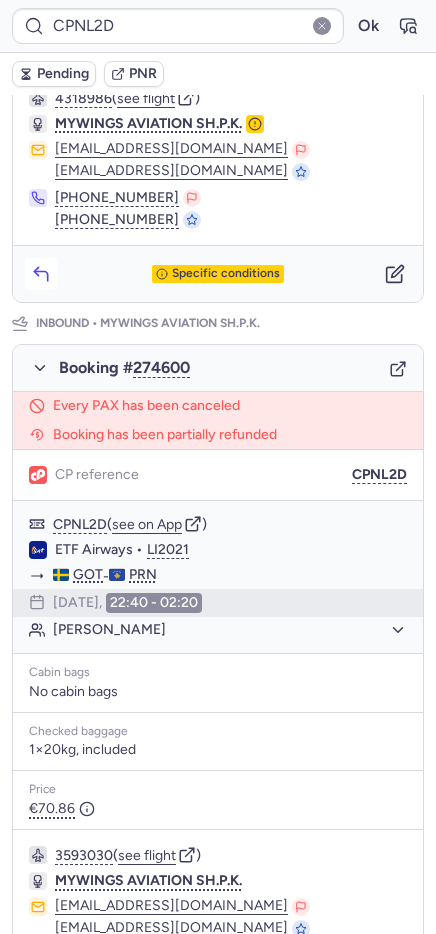 click 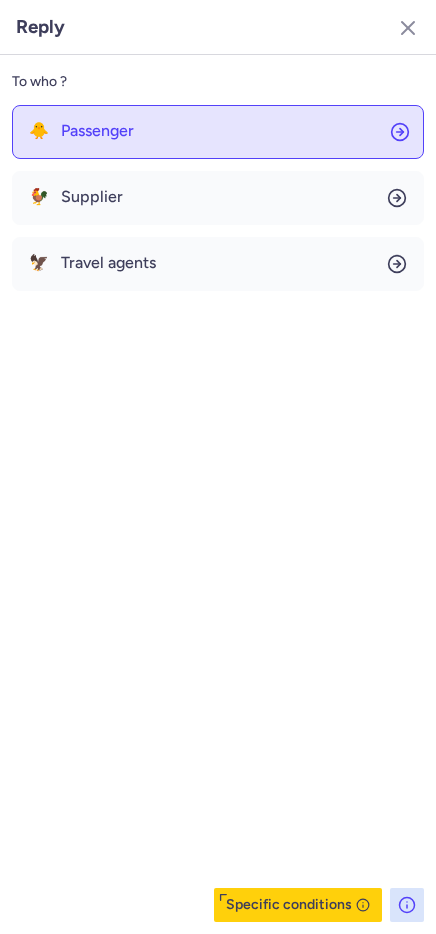 click on "Passenger" at bounding box center (97, 131) 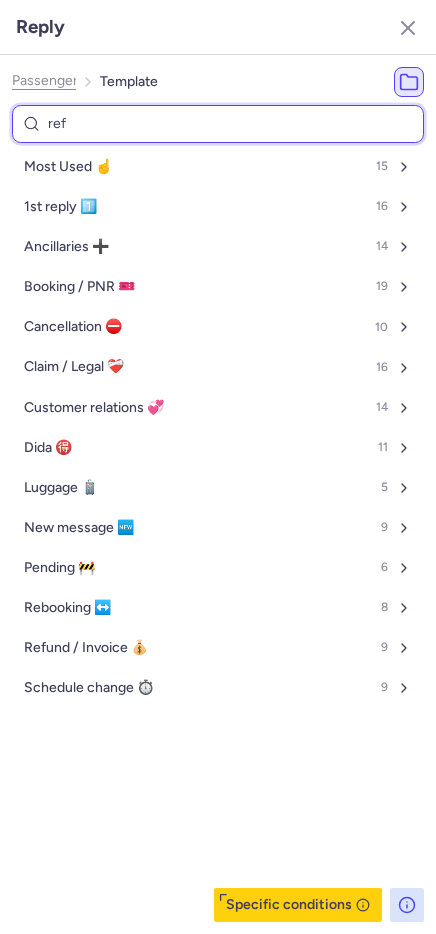 type on "refe" 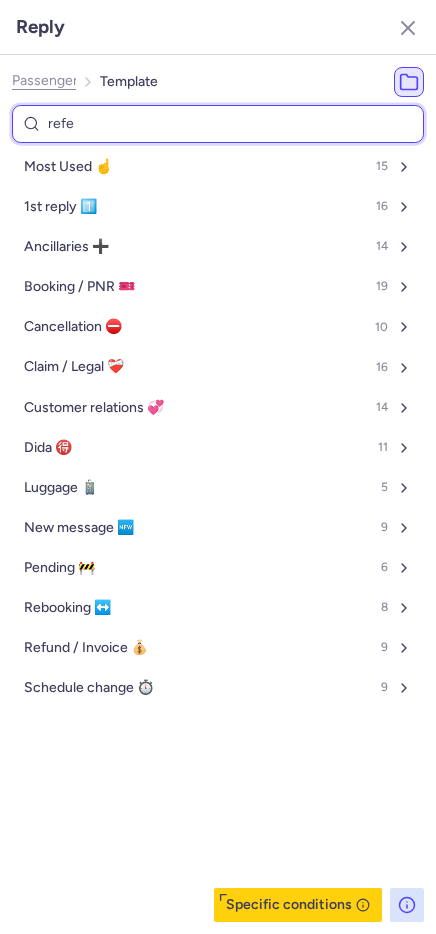 select on "en" 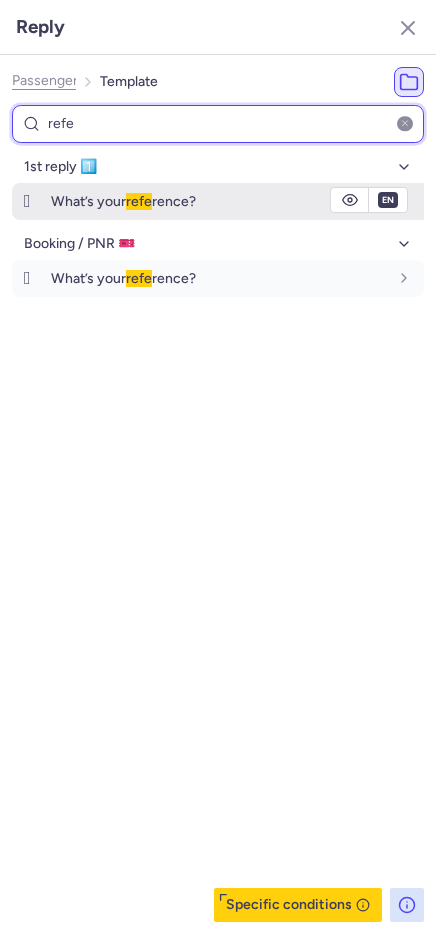 type on "refe" 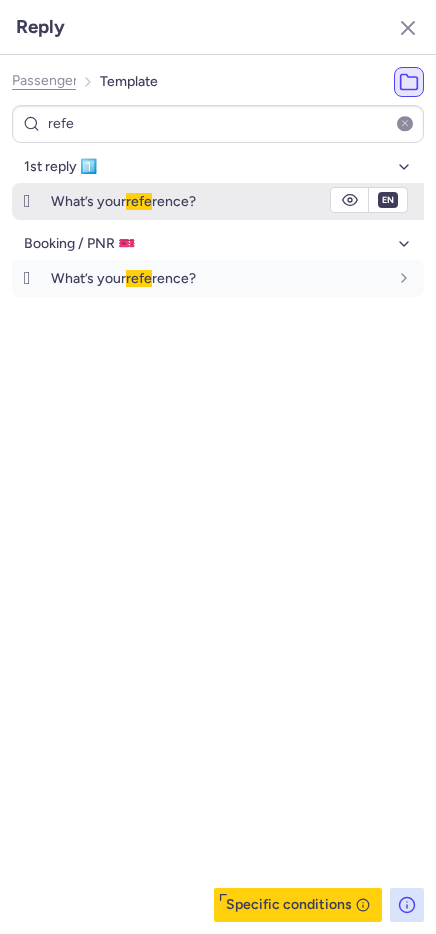 click on "What’s your  refe rence?" at bounding box center (219, 201) 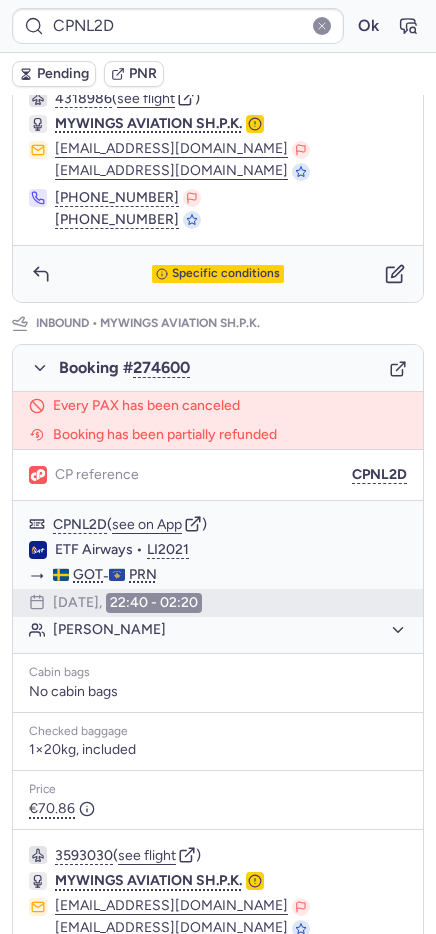 type on "CPINFU" 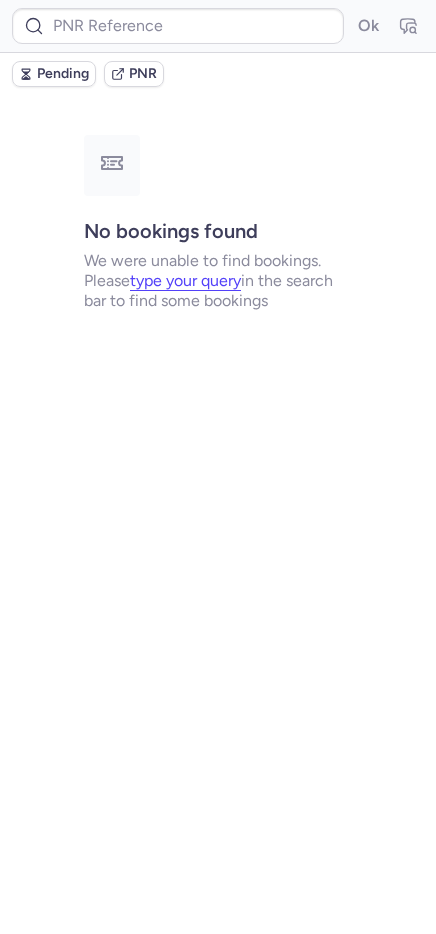 scroll, scrollTop: 0, scrollLeft: 0, axis: both 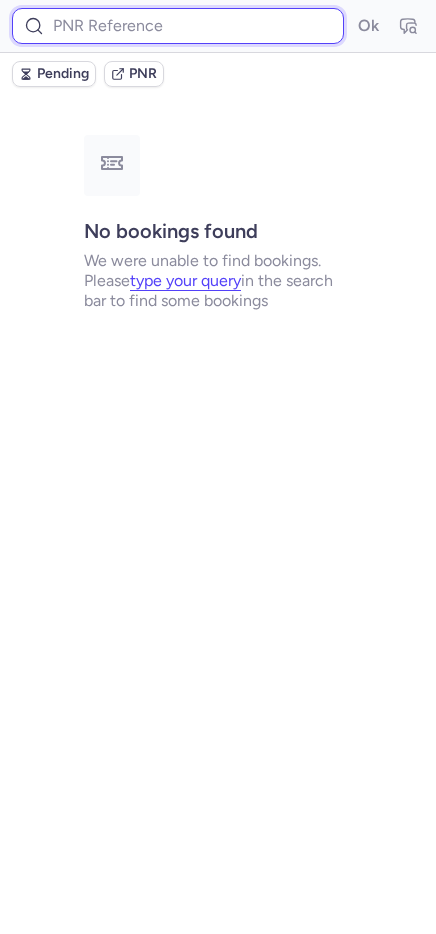 click at bounding box center (178, 26) 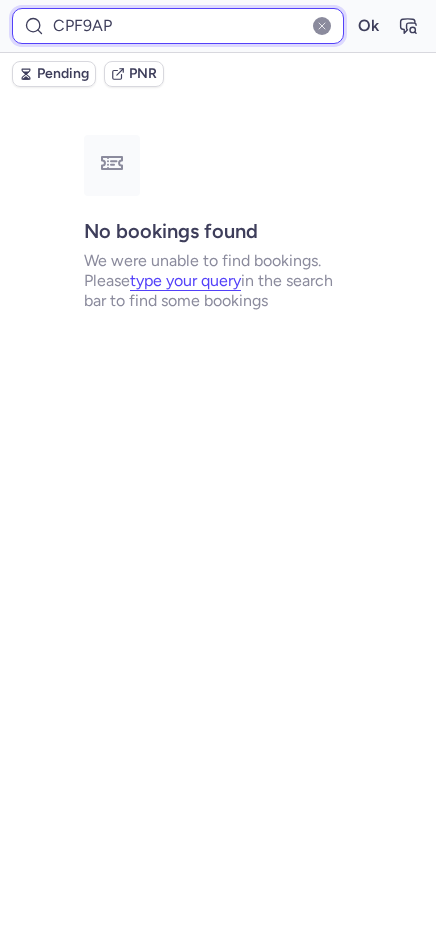 type on "CPF9AP" 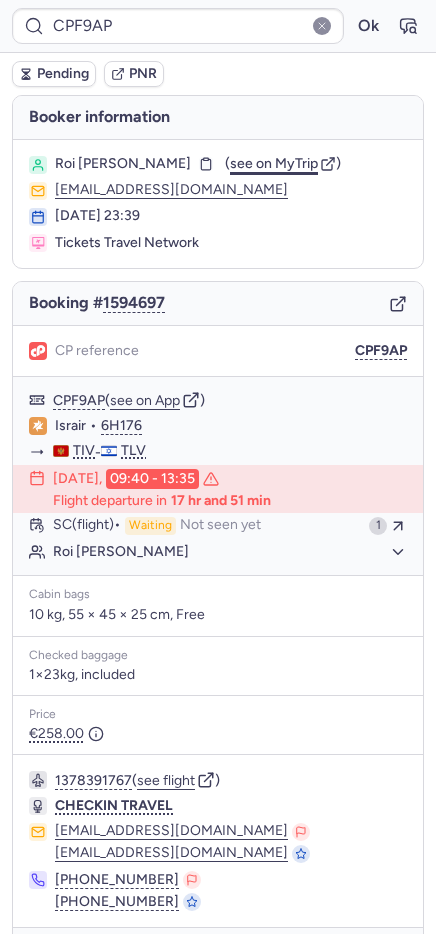 click on "see on MyTrip" at bounding box center [274, 163] 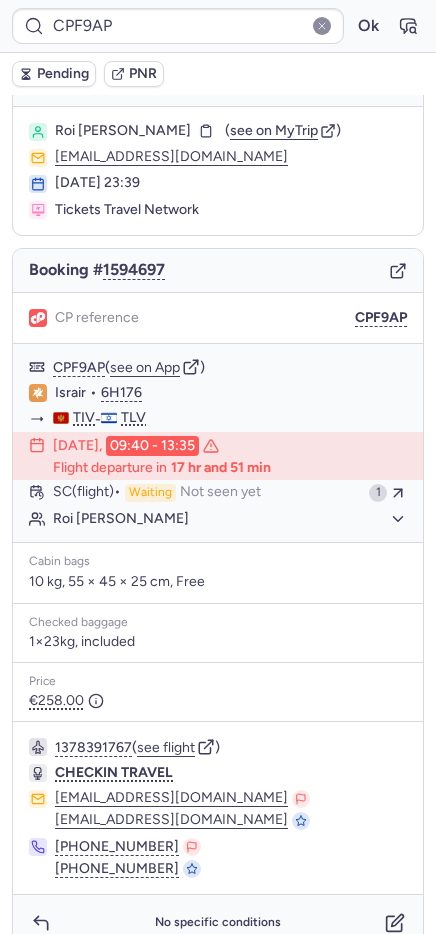 scroll, scrollTop: 63, scrollLeft: 0, axis: vertical 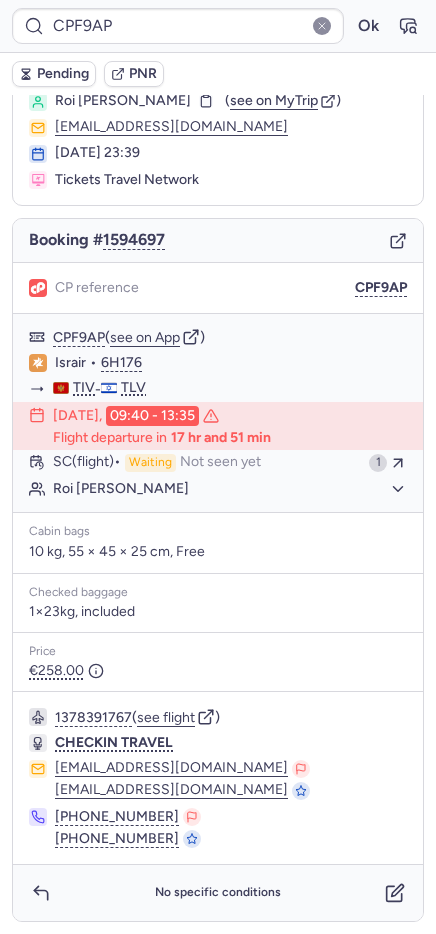 click on "No specific conditions" at bounding box center (218, 893) 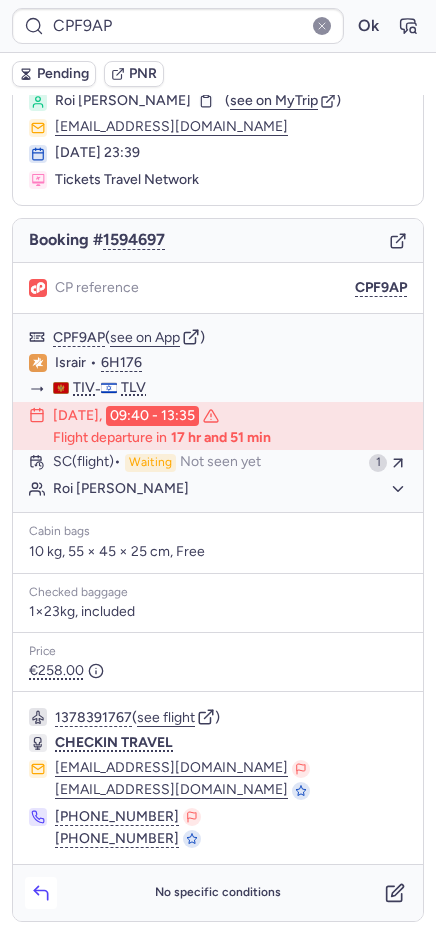 click 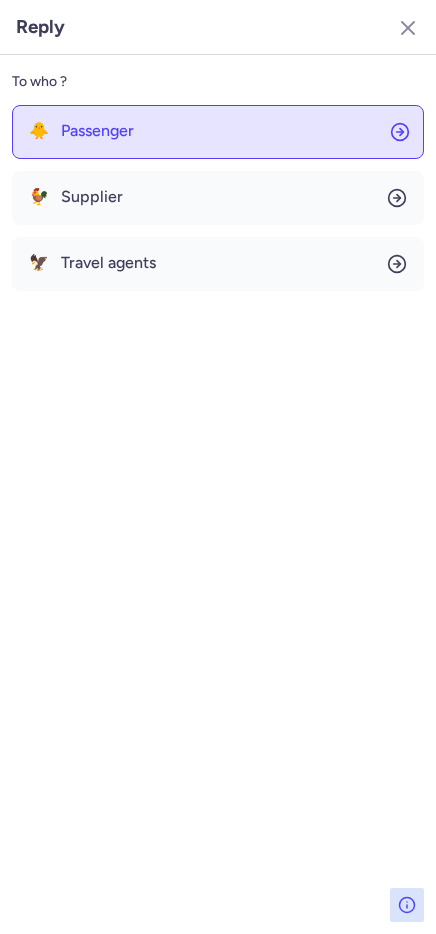 click on "🐥 Passenger" 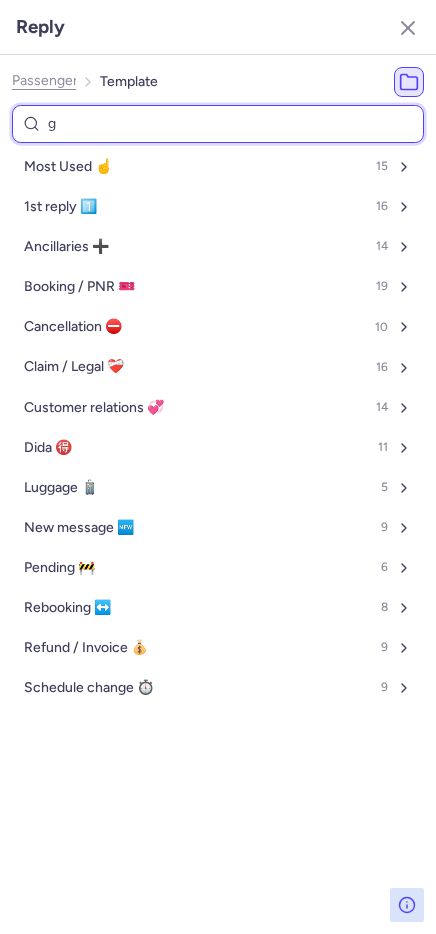 type on "ge" 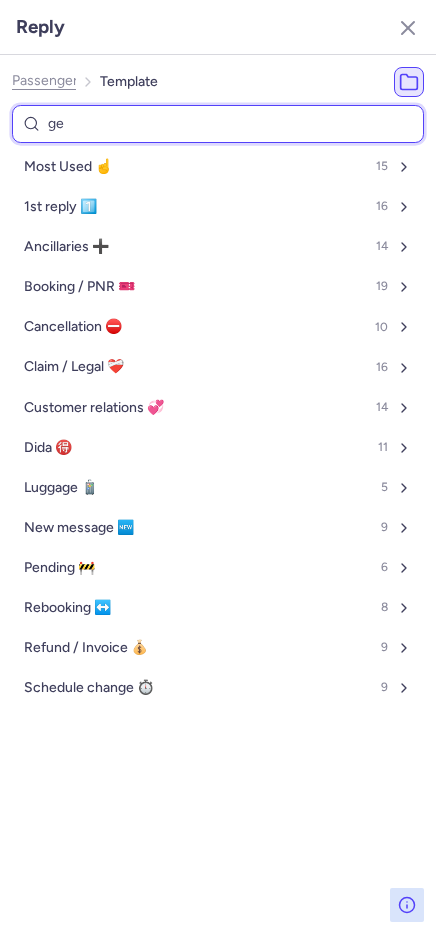 select on "en" 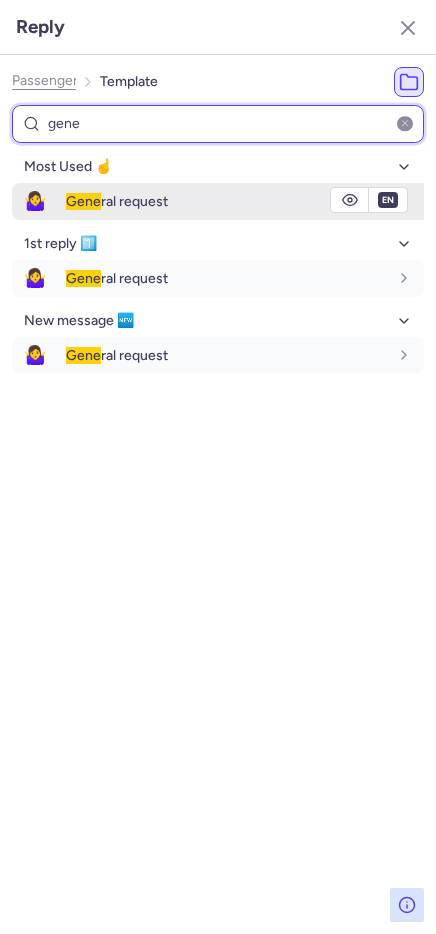 type on "gene" 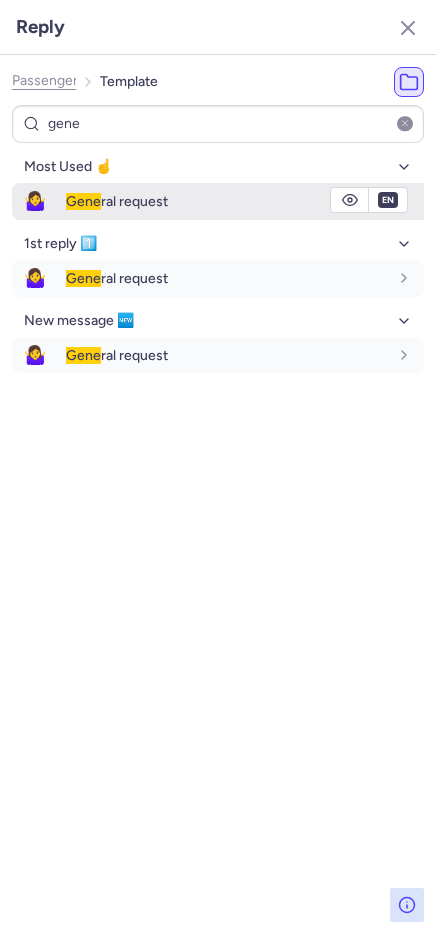 click on "Gene ral request" at bounding box center [117, 201] 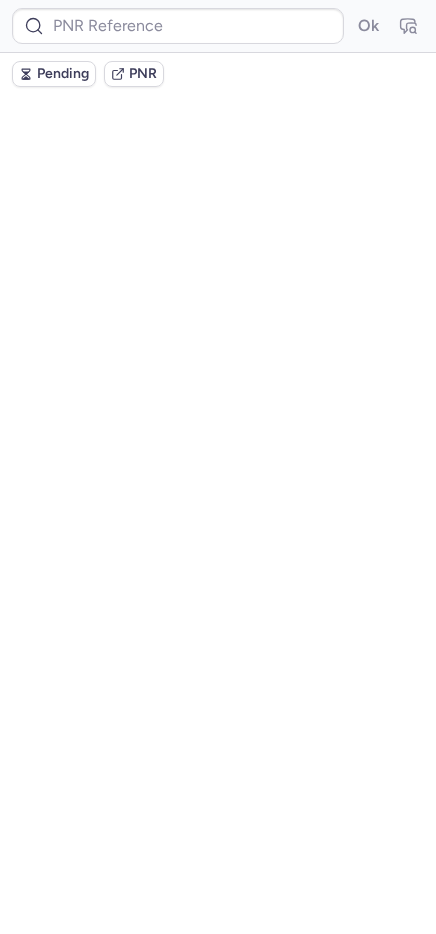 scroll, scrollTop: 0, scrollLeft: 0, axis: both 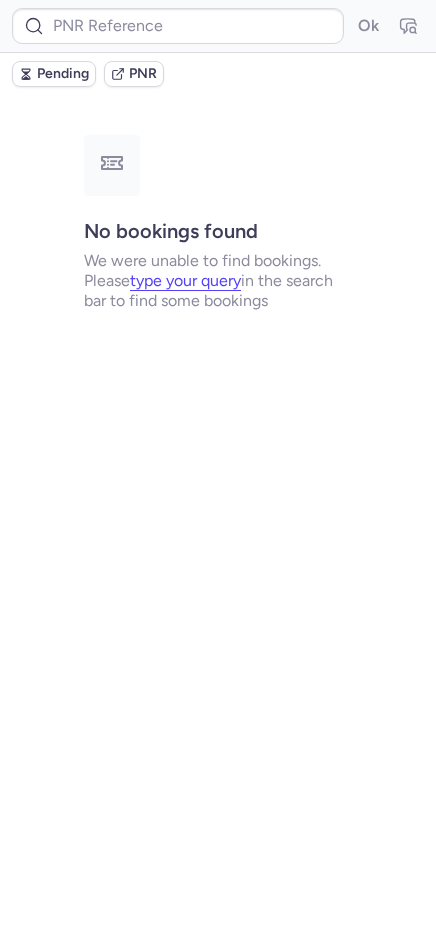 type on "CPF9AP" 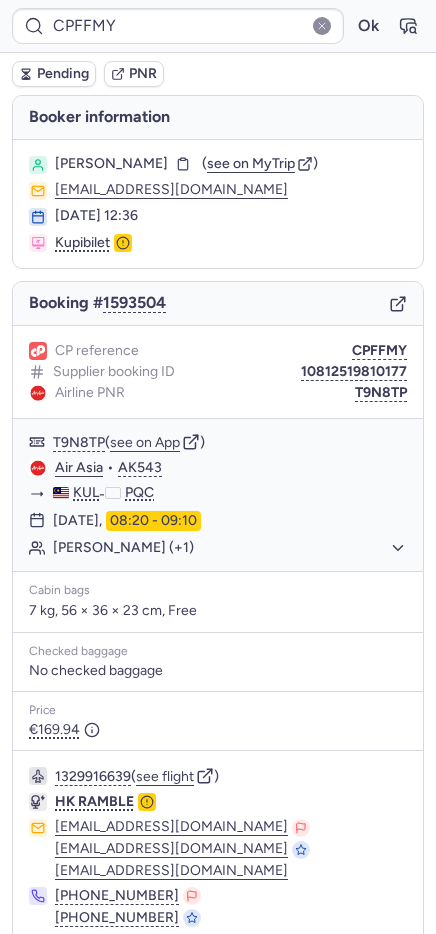 scroll, scrollTop: 79, scrollLeft: 0, axis: vertical 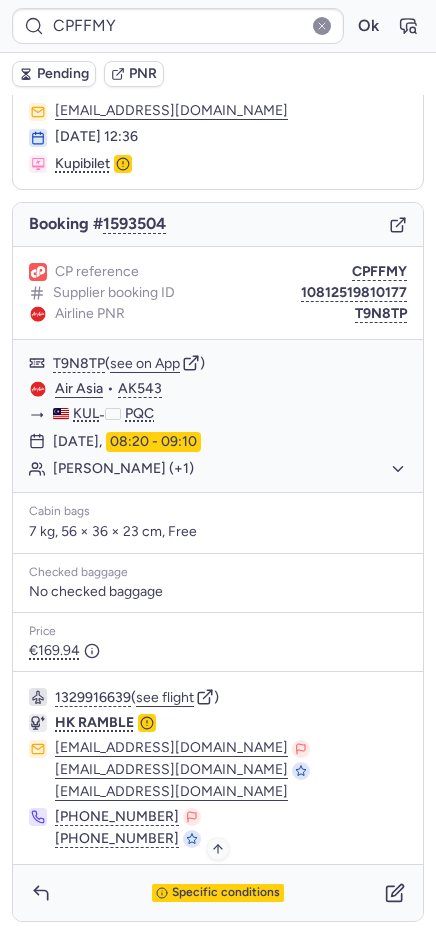 click on "Specific conditions" at bounding box center [218, 893] 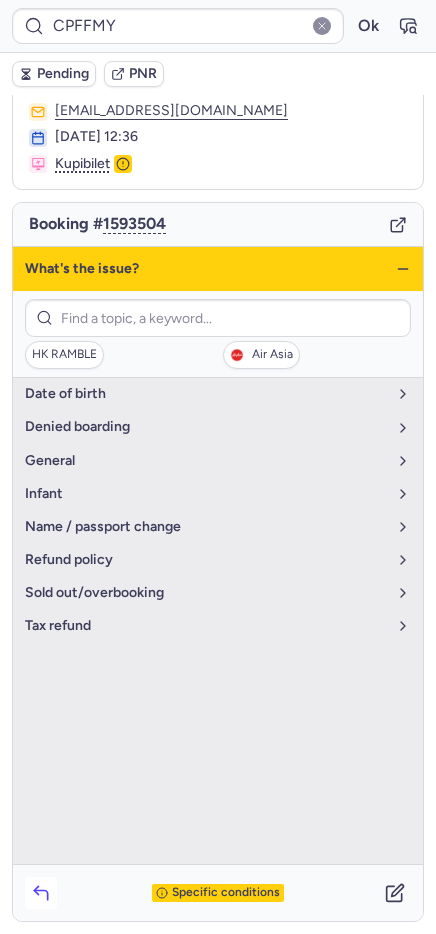 click 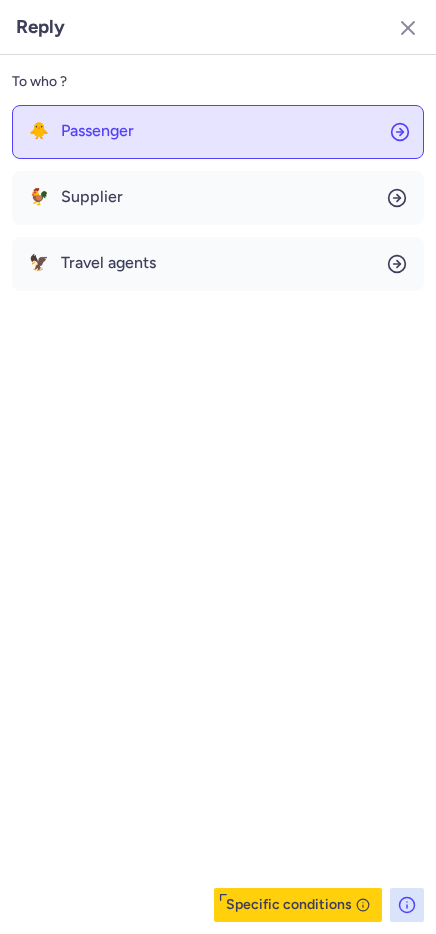 click on "Passenger" at bounding box center [97, 131] 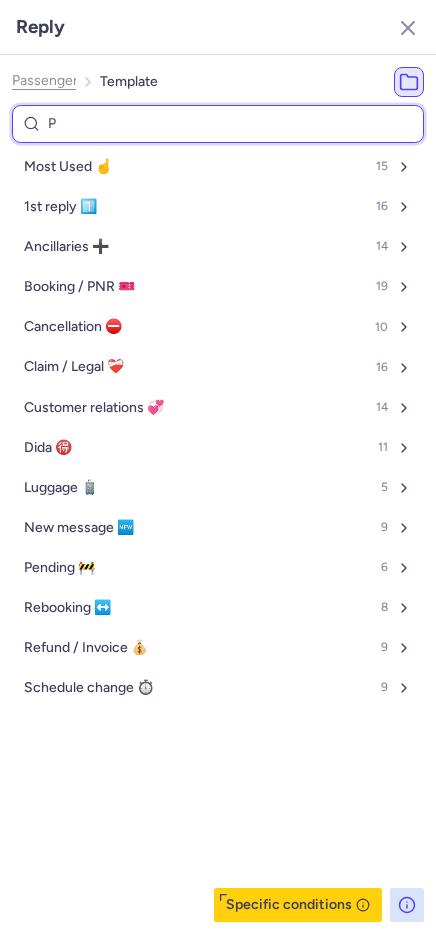 type on "PE" 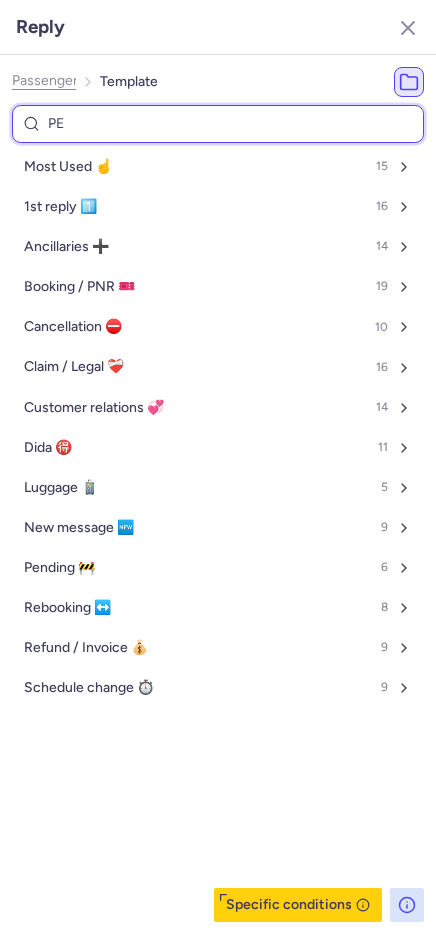 select on "en" 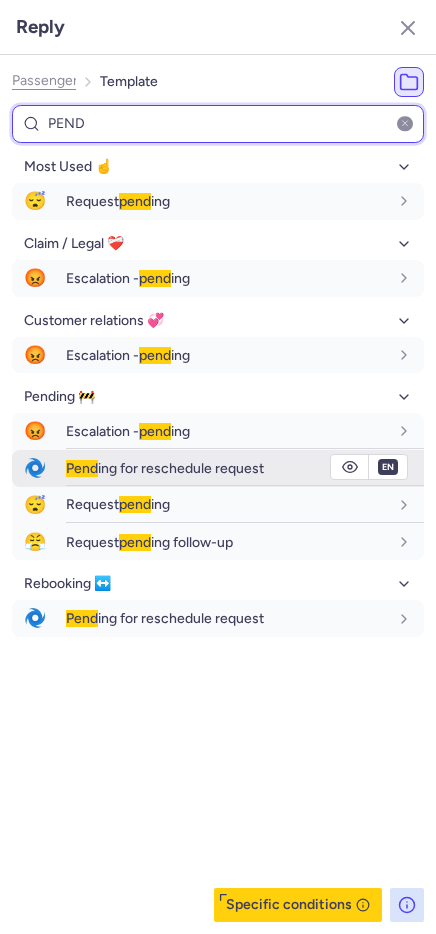 type on "PEND" 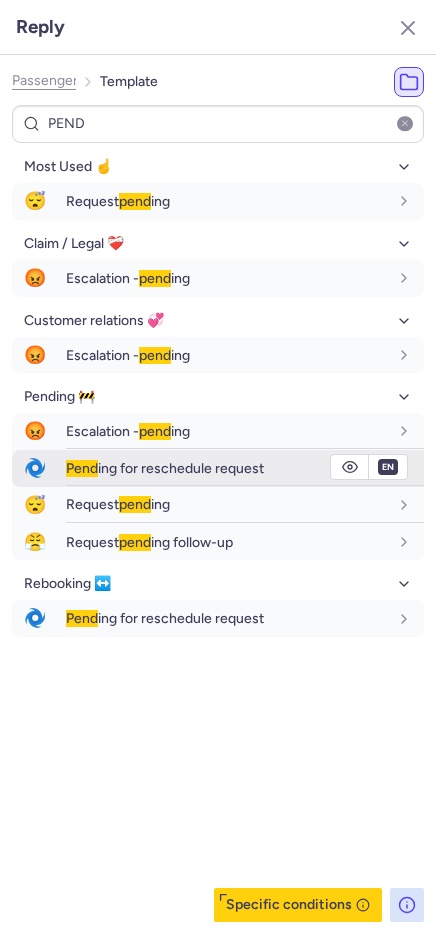 click on "Pend ing for reschedule request" at bounding box center (165, 468) 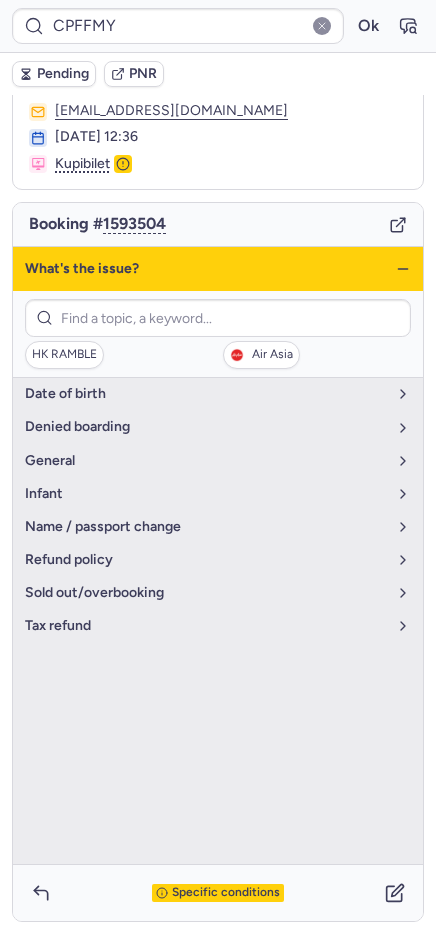 click on "Pending" at bounding box center (63, 74) 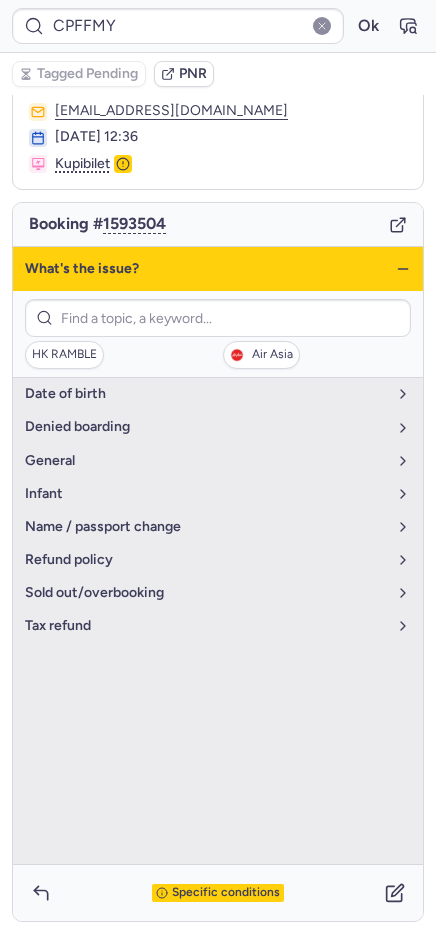 click 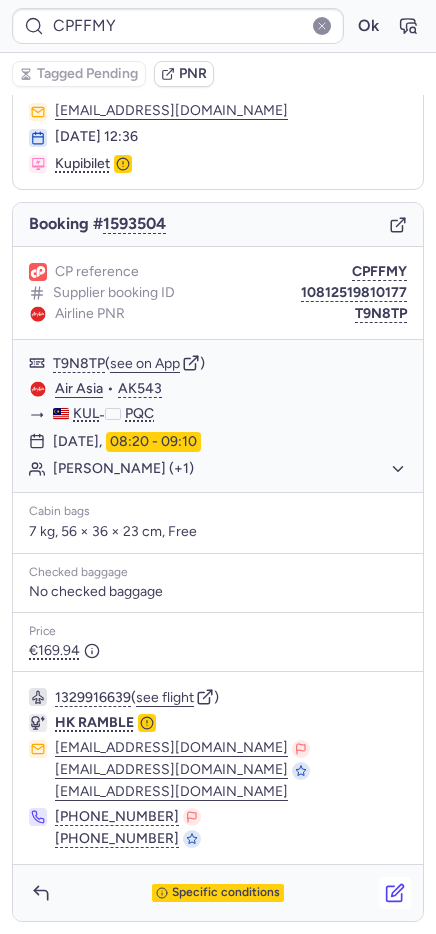 click 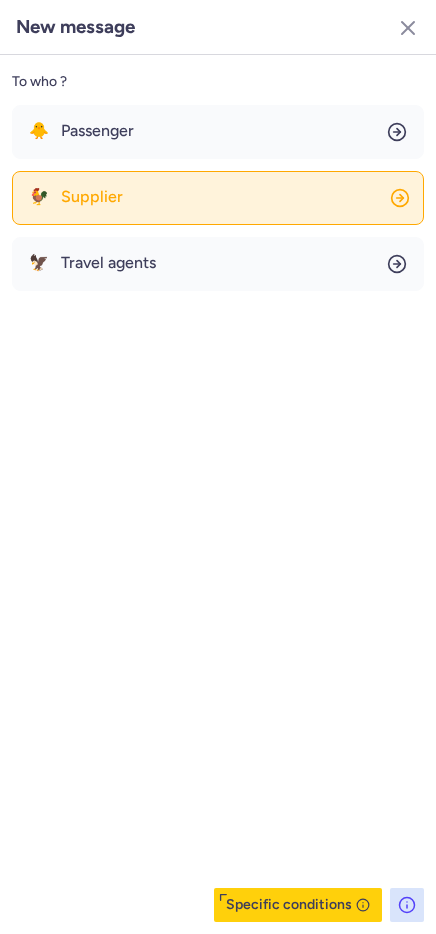 click on "🐓 Supplier" 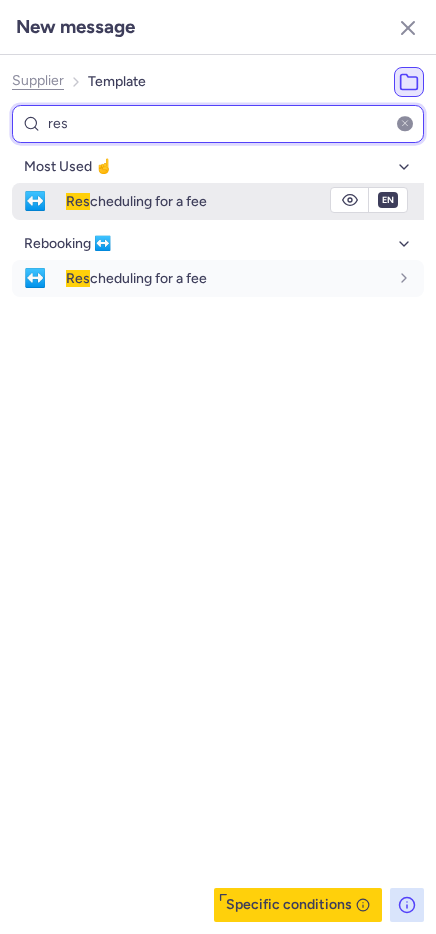 type on "res" 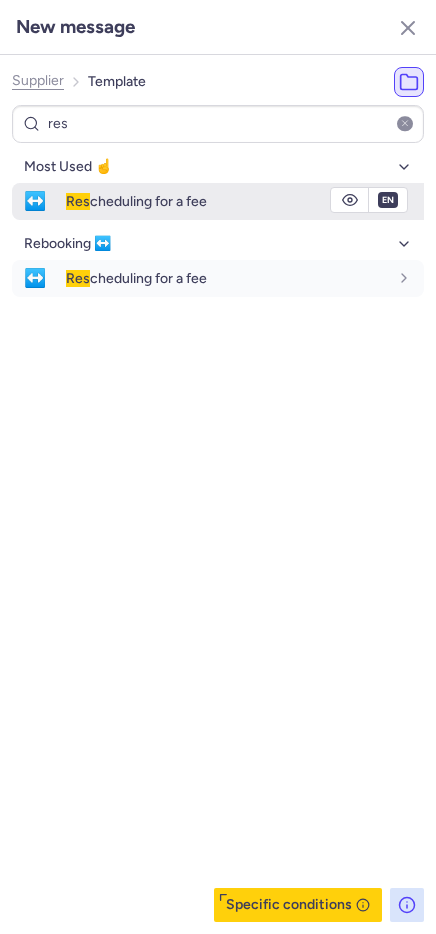 click on "Res cheduling for a fee" at bounding box center (227, 201) 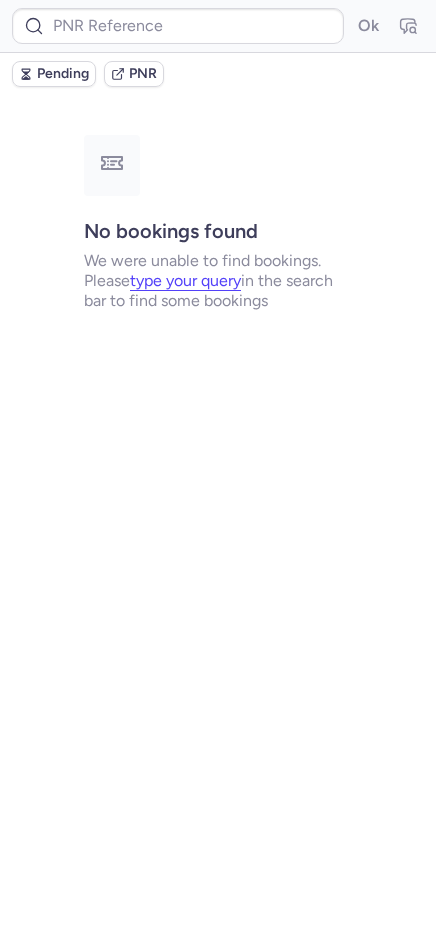 scroll, scrollTop: 0, scrollLeft: 0, axis: both 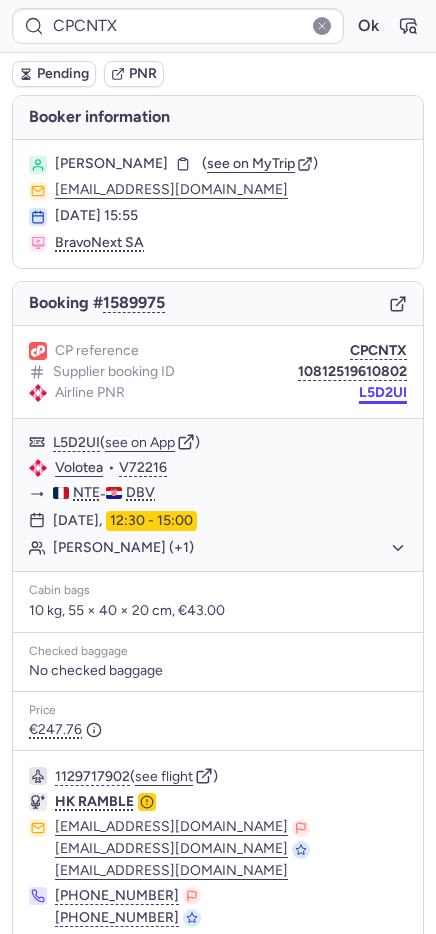 click on "L5D2UI" at bounding box center (383, 393) 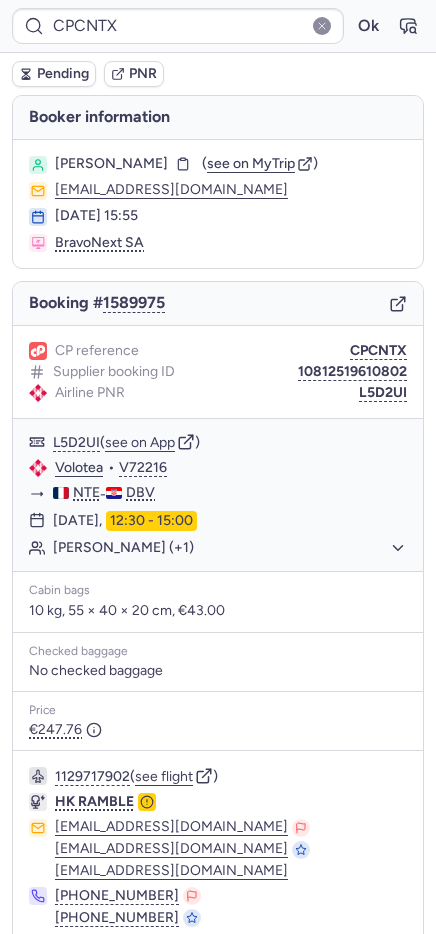 type on "CPINFU" 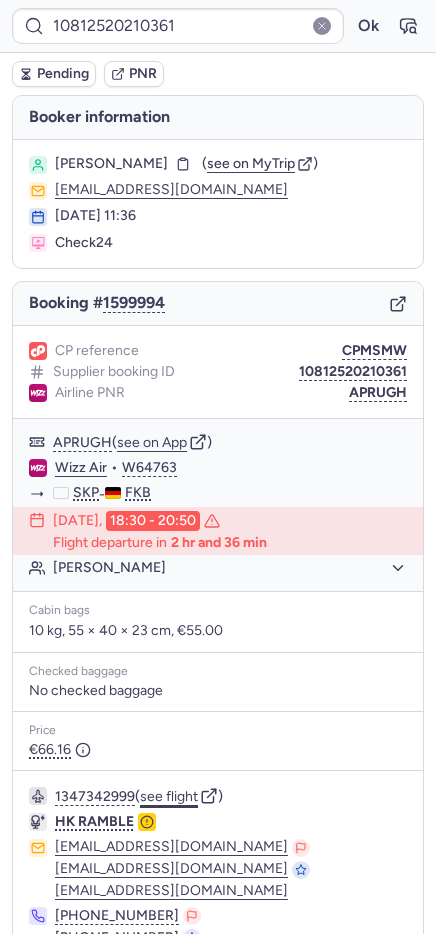 click on "see flight" 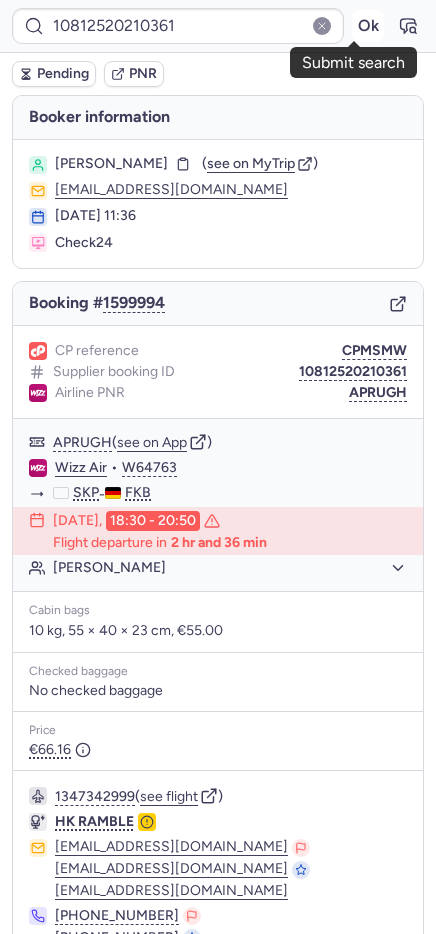 click on "Ok" at bounding box center [368, 26] 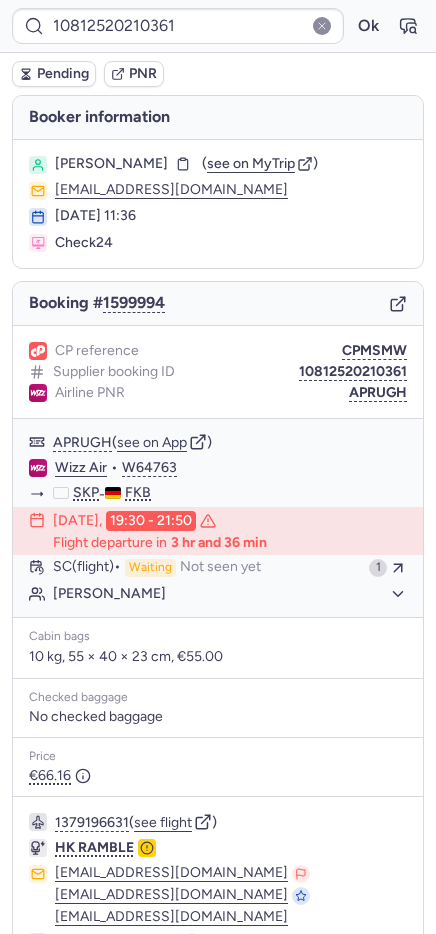 type on "CPNULQ" 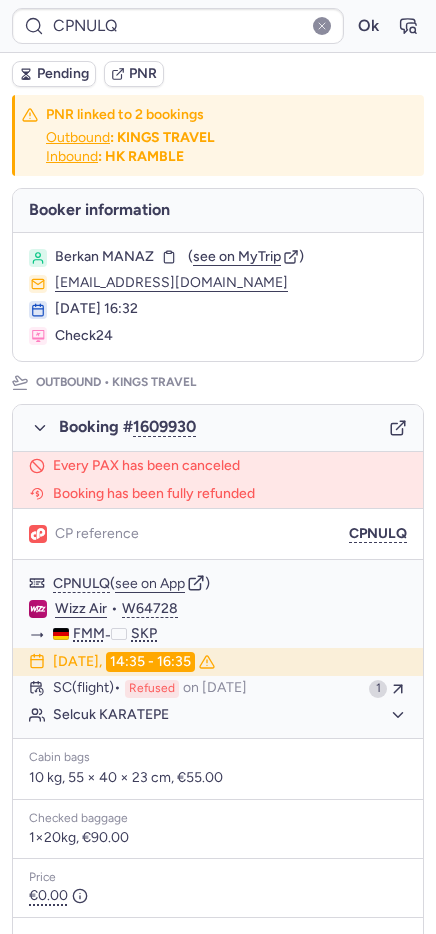 scroll, scrollTop: 968, scrollLeft: 0, axis: vertical 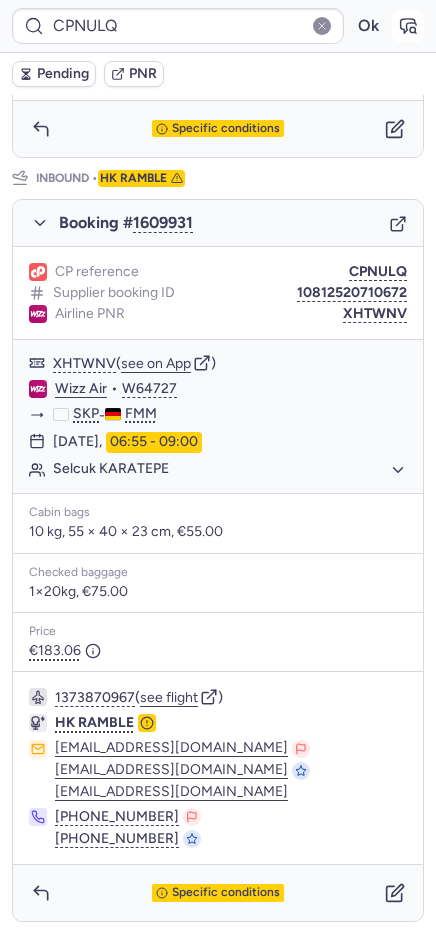 click 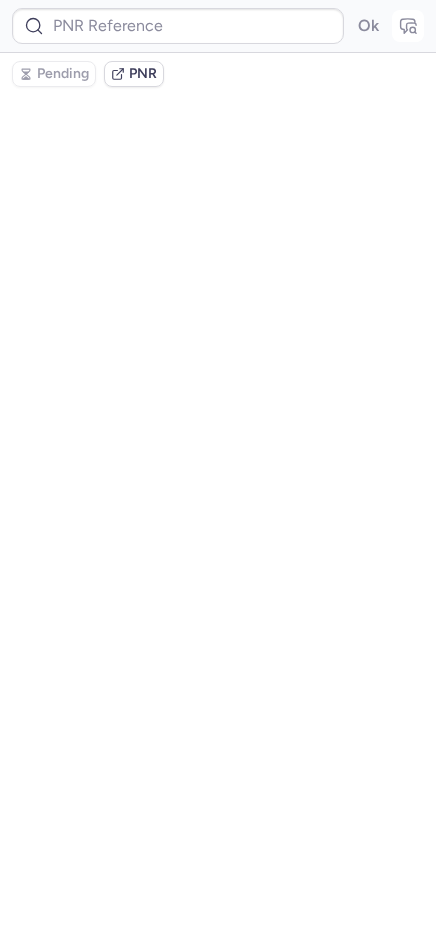 type on "CPNULQ" 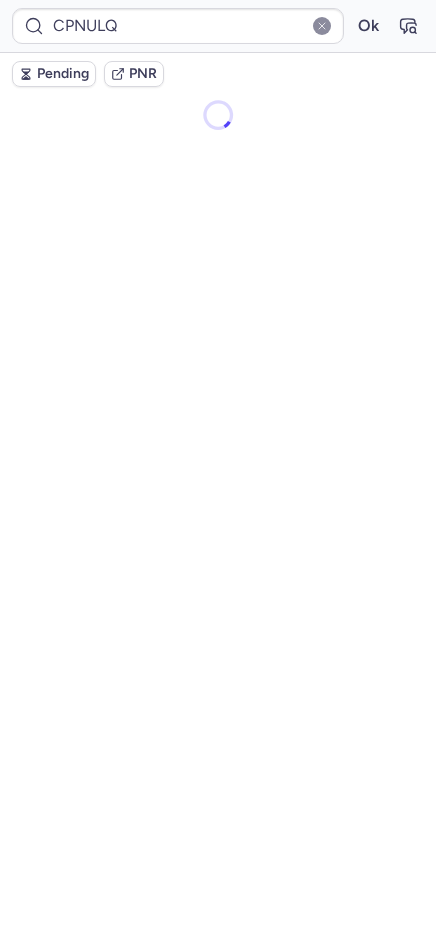 scroll, scrollTop: 0, scrollLeft: 0, axis: both 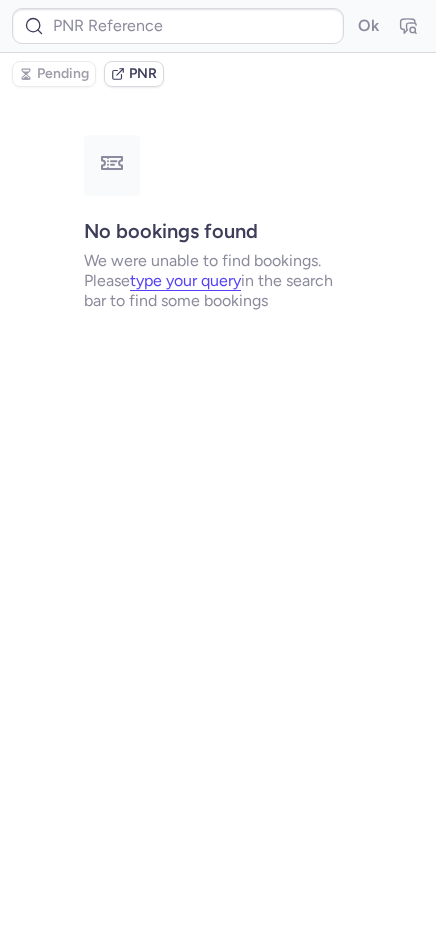 type on "CPNULQ" 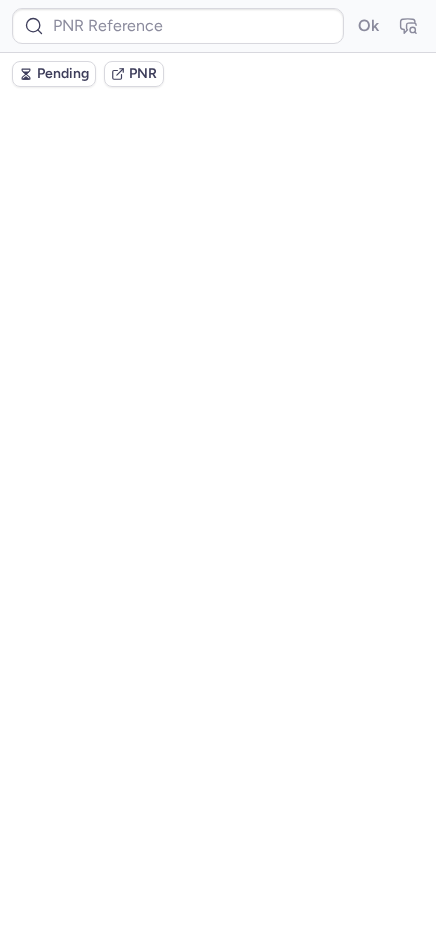 scroll, scrollTop: 0, scrollLeft: 0, axis: both 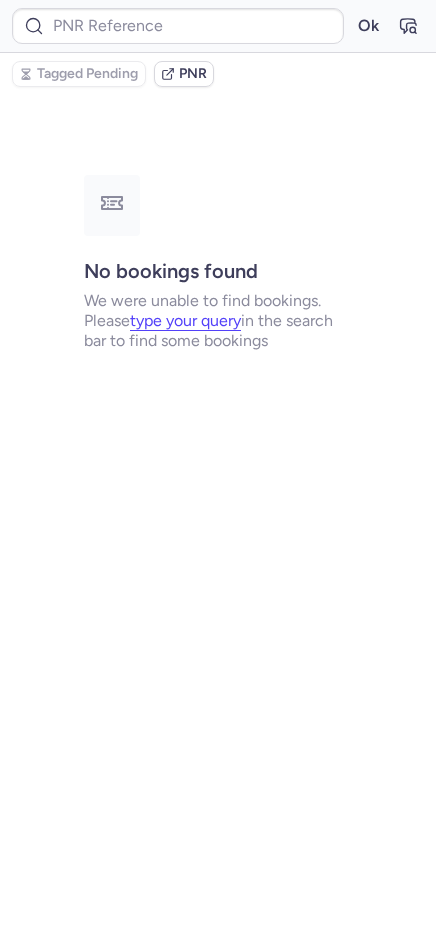 type on "CPINFU" 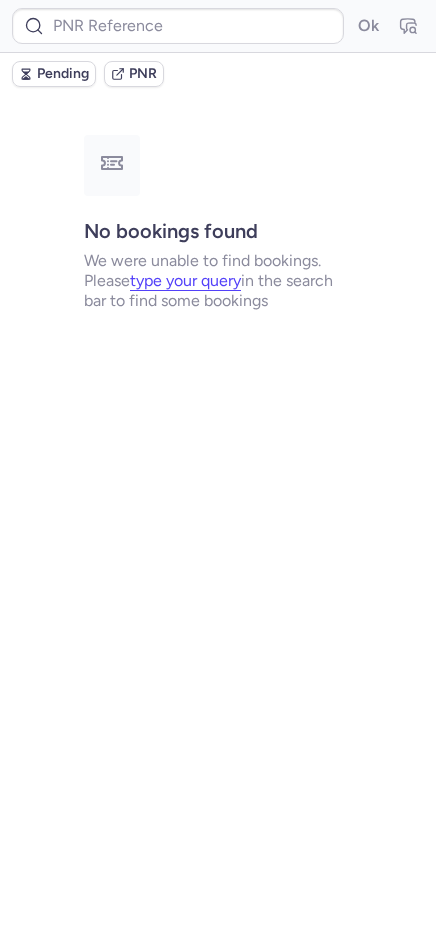 type on "CPMFKY" 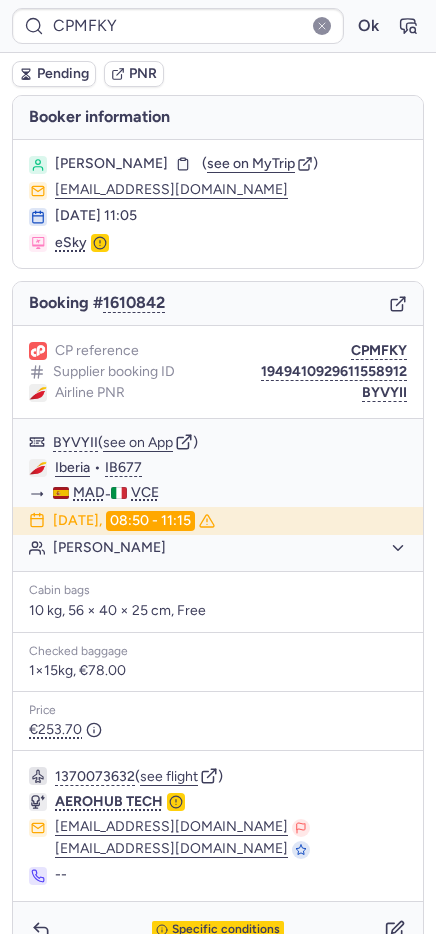 click 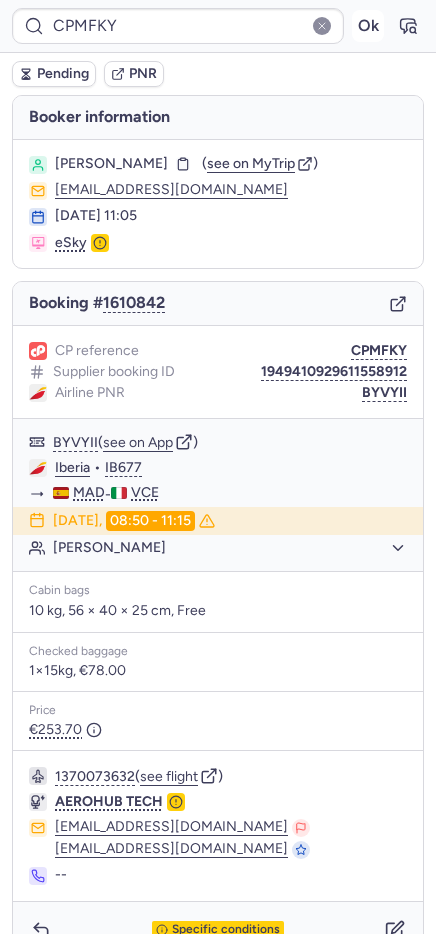 click on "Ok" at bounding box center [368, 26] 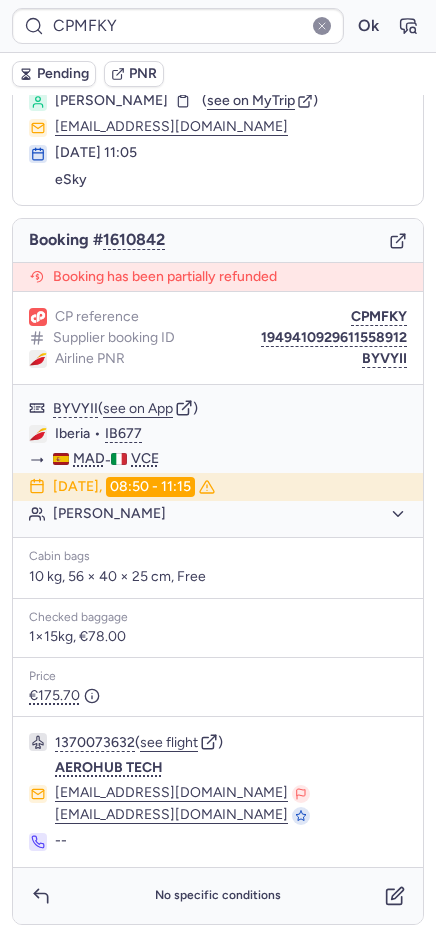 scroll, scrollTop: 66, scrollLeft: 0, axis: vertical 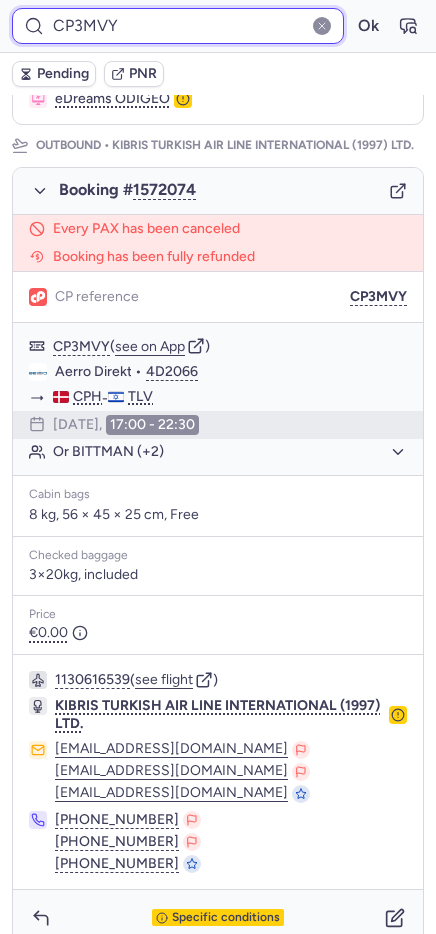 click on "CP3MVY" at bounding box center (178, 26) 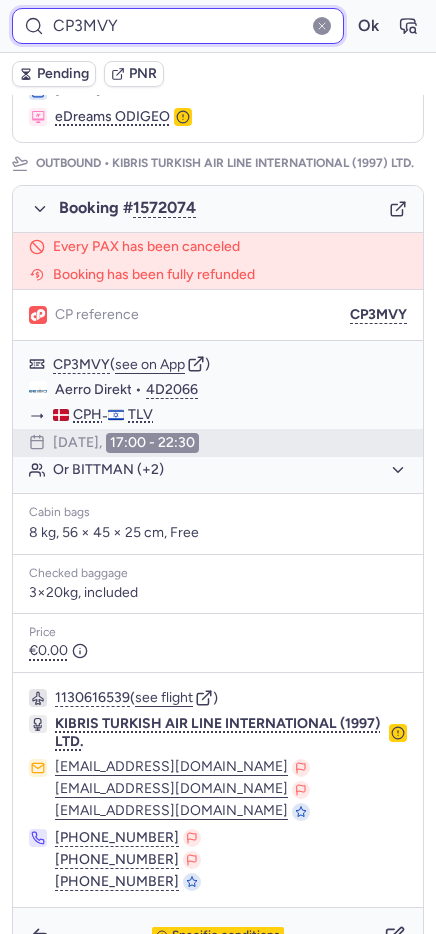 paste on "7YXU" 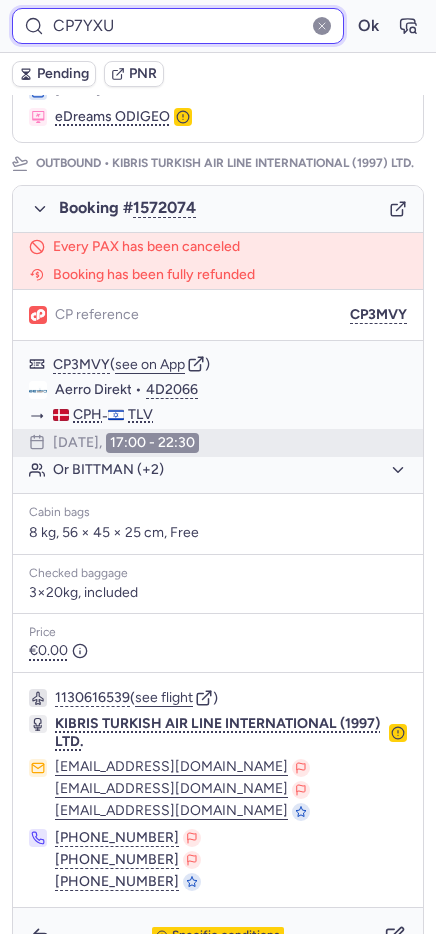 click on "Ok" at bounding box center (368, 26) 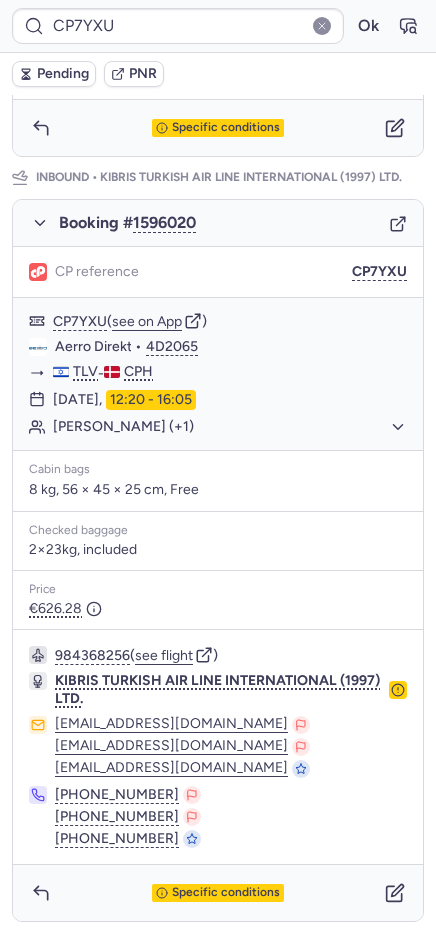 scroll, scrollTop: 217, scrollLeft: 0, axis: vertical 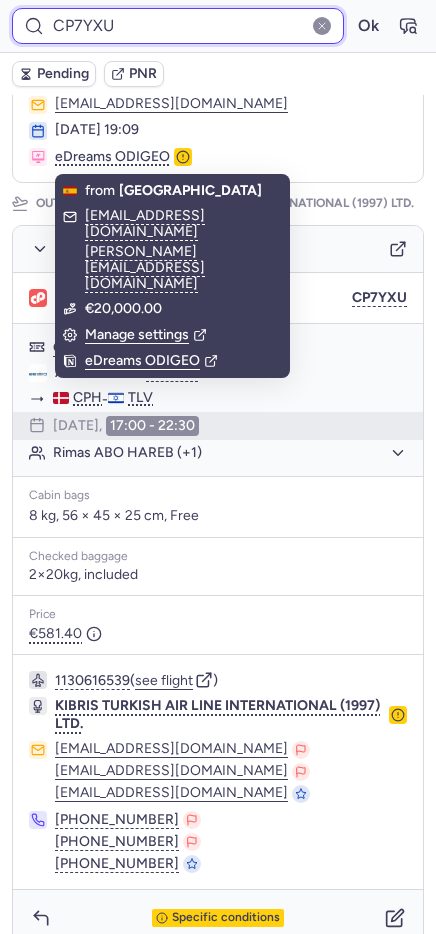 click on "CP7YXU" at bounding box center [178, 26] 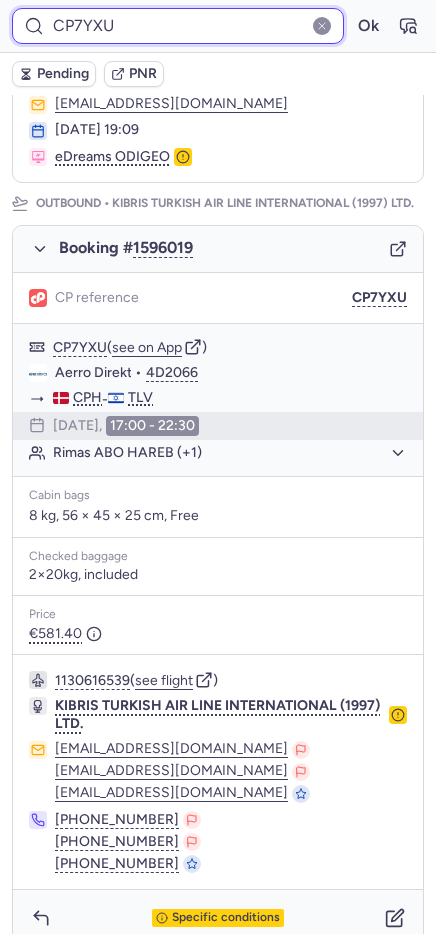 click on "CP7YXU" at bounding box center (178, 26) 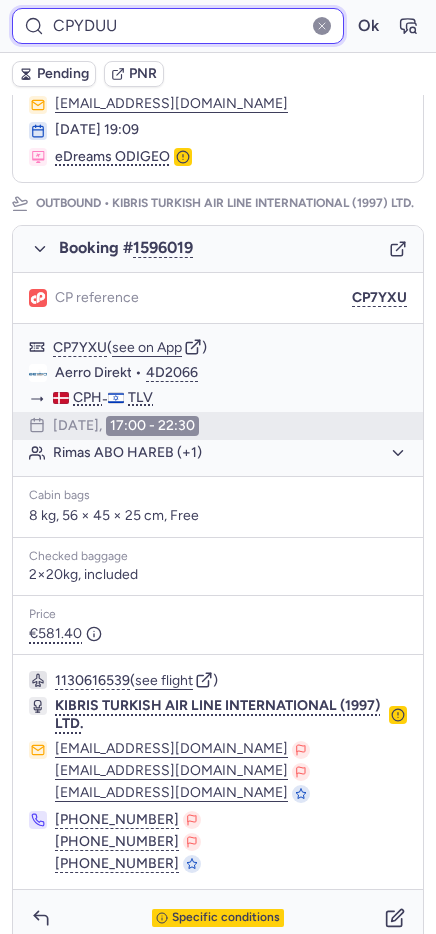 click on "Ok" at bounding box center (368, 26) 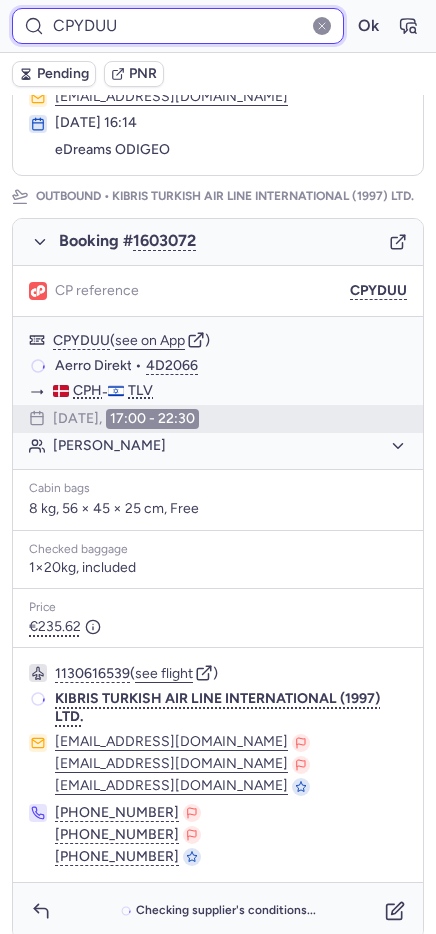 scroll, scrollTop: 217, scrollLeft: 0, axis: vertical 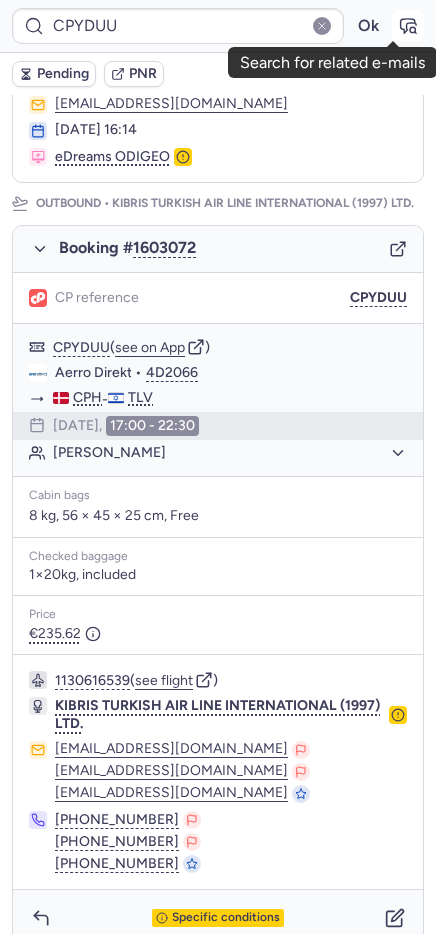click 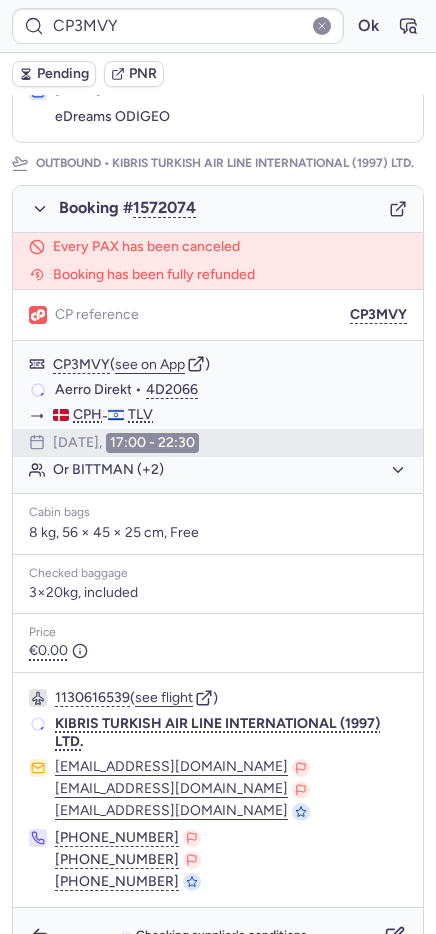 scroll, scrollTop: 217, scrollLeft: 0, axis: vertical 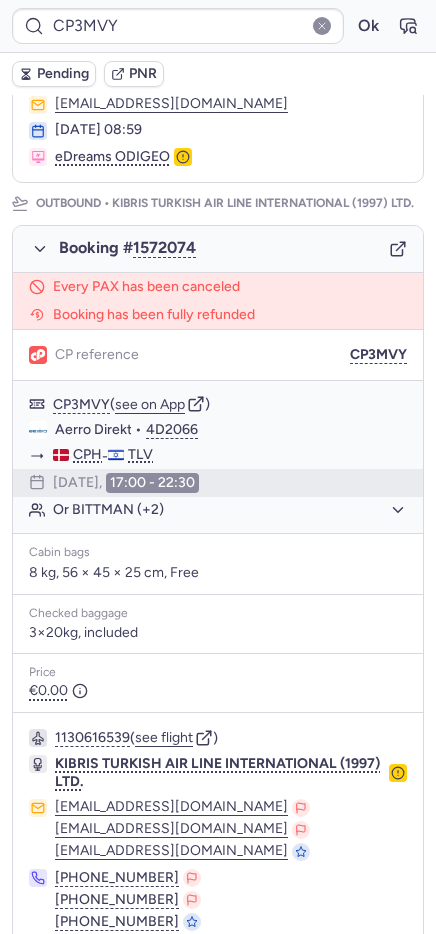 type on "CPINFU" 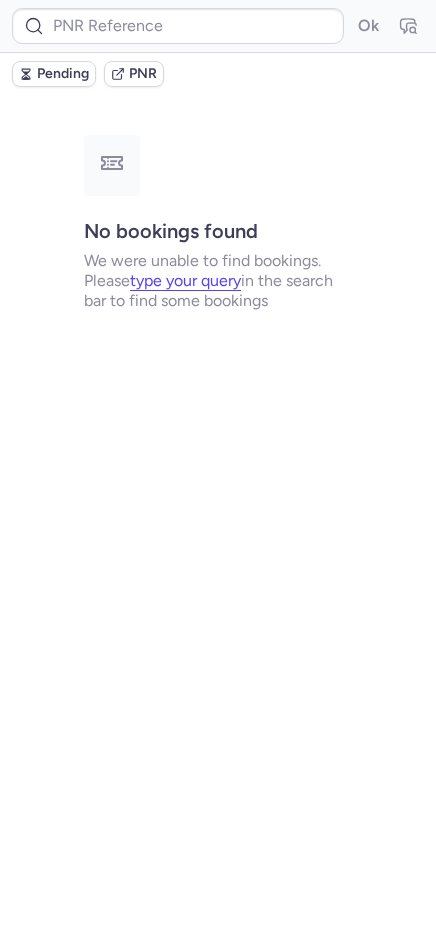 scroll, scrollTop: 0, scrollLeft: 0, axis: both 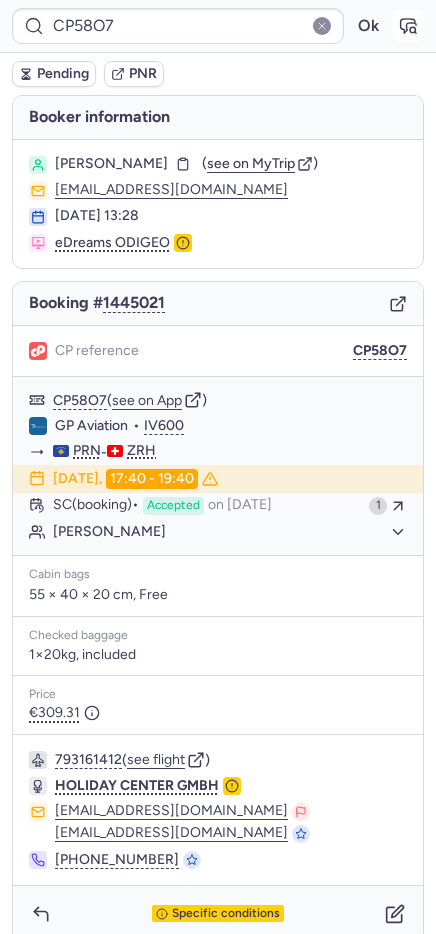 drag, startPoint x: 381, startPoint y: 37, endPoint x: 389, endPoint y: 26, distance: 13.601471 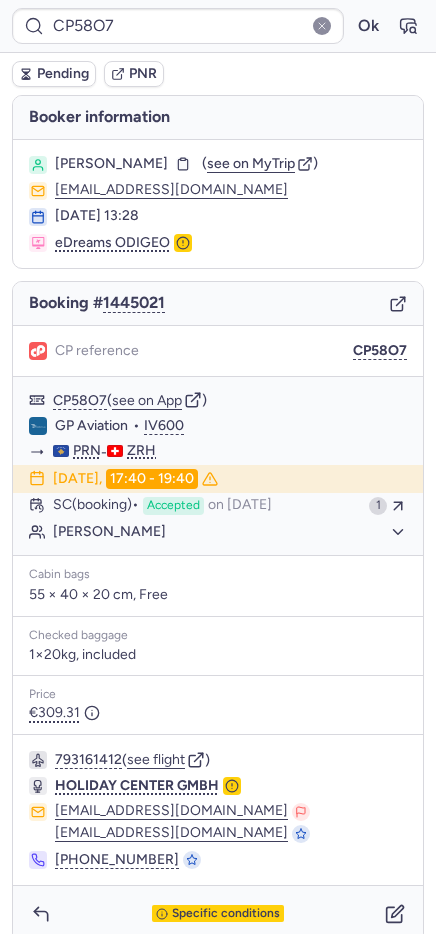 click on "Pending" at bounding box center [54, 74] 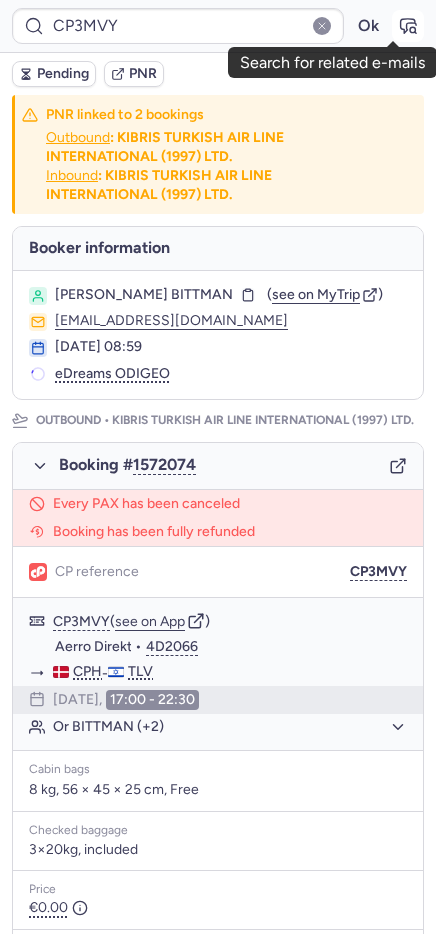 click 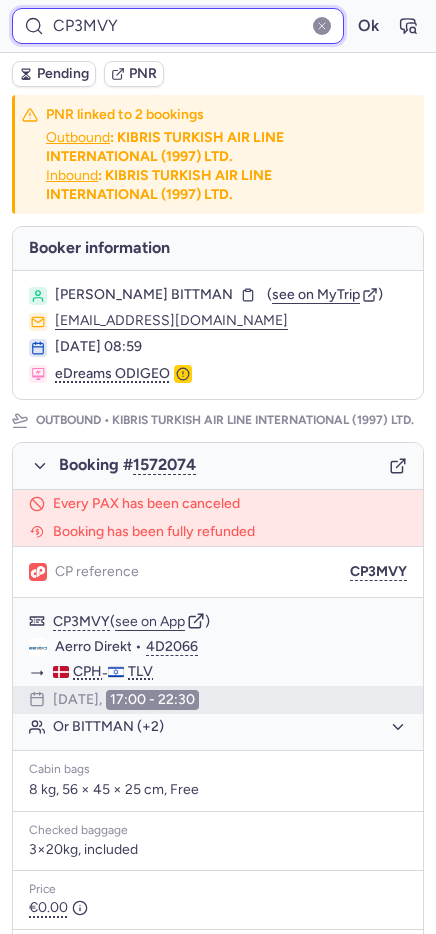 click on "CP3MVY" at bounding box center (178, 26) 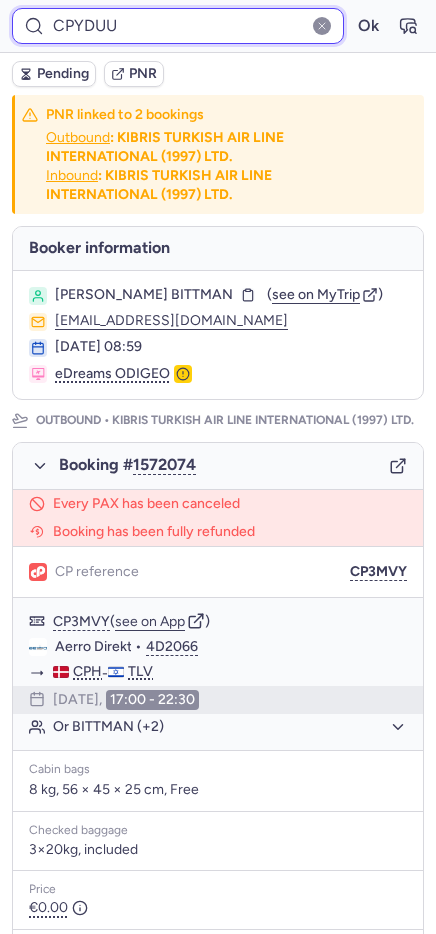 click on "Ok" at bounding box center (368, 26) 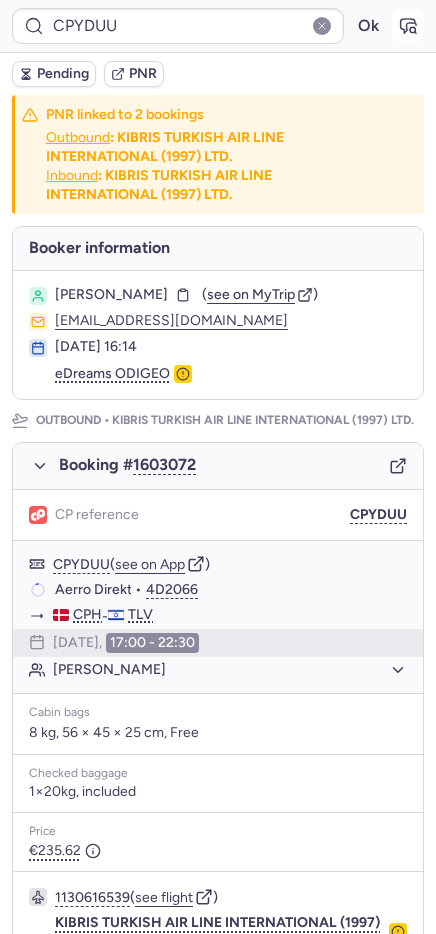 click 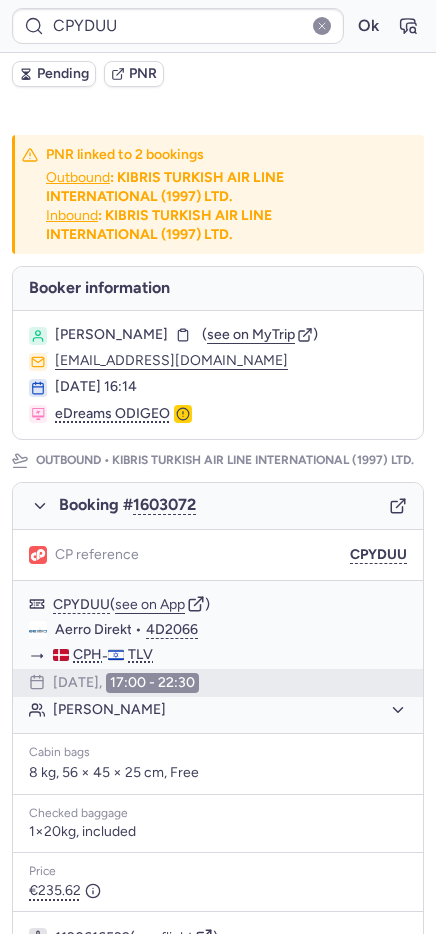 type on "A4NTVW" 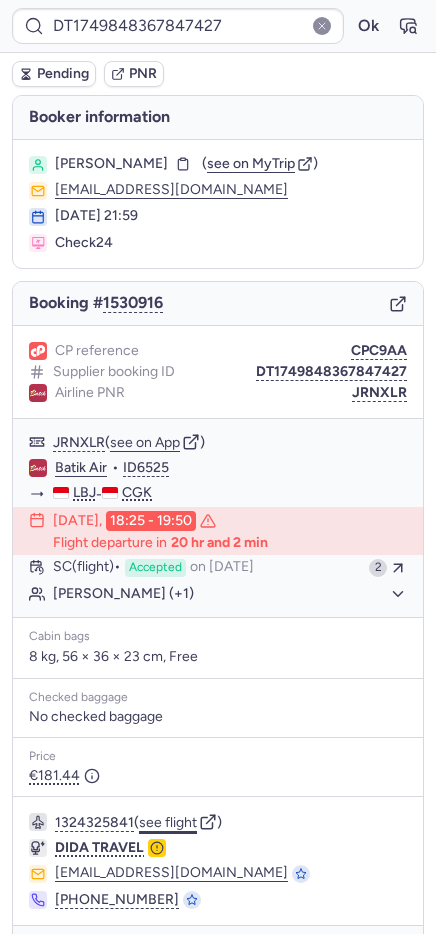 click on "see flight" 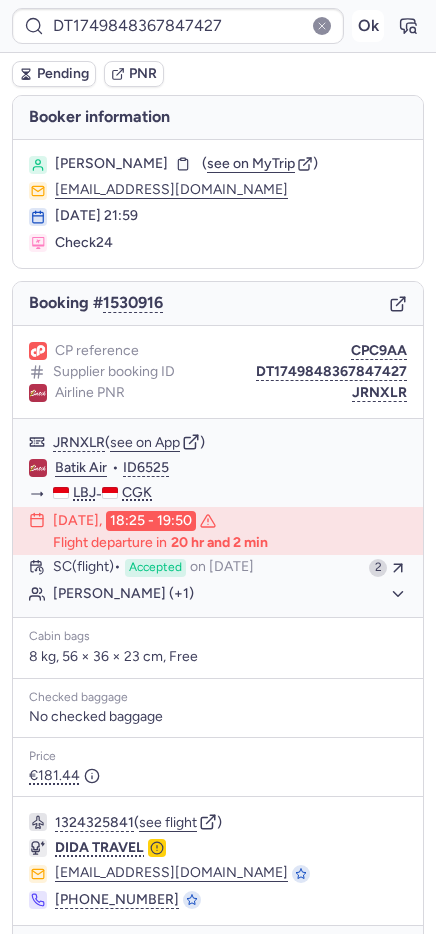 click on "Ok" at bounding box center [368, 26] 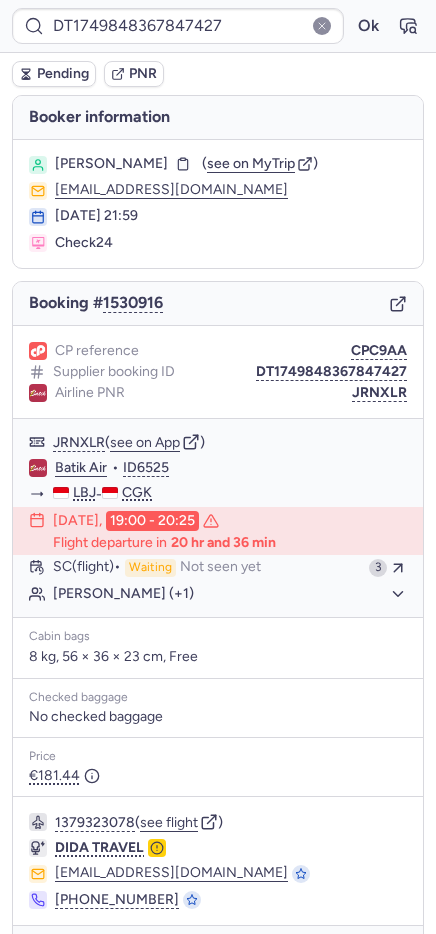 type on "CPINFU" 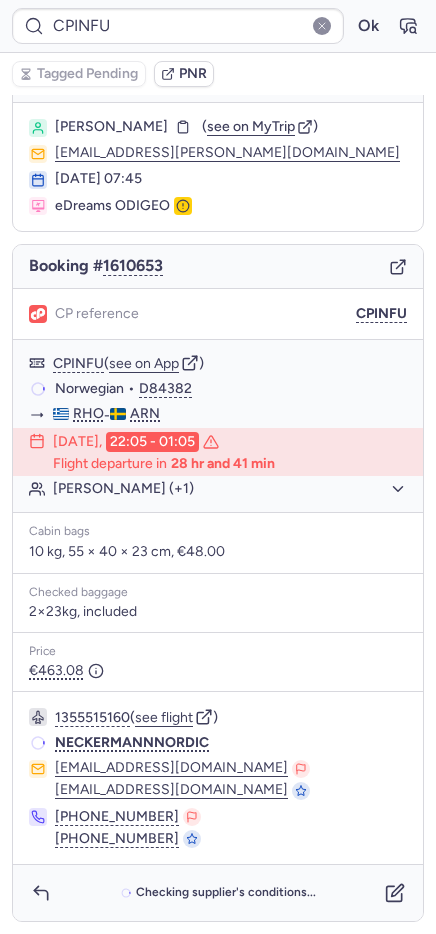 scroll, scrollTop: 37, scrollLeft: 0, axis: vertical 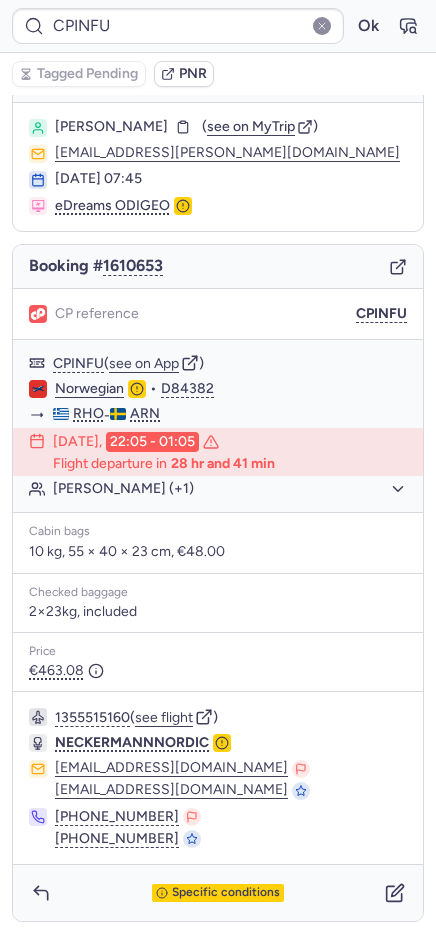 type on "3777445" 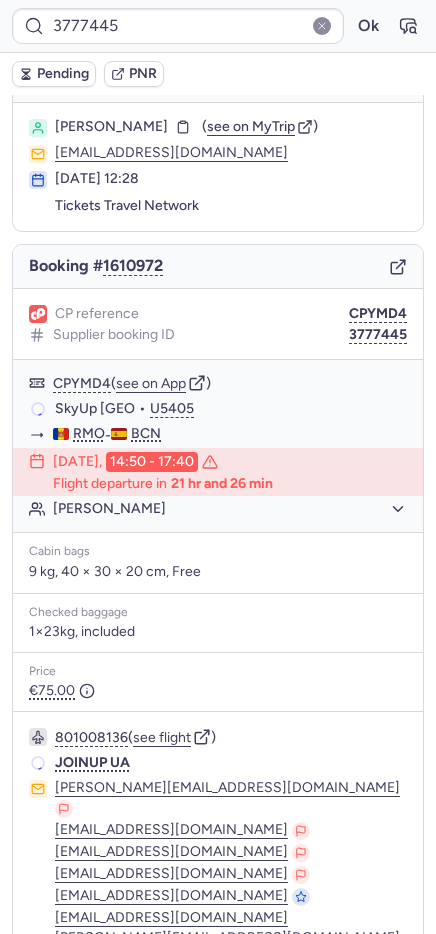 scroll, scrollTop: 35, scrollLeft: 0, axis: vertical 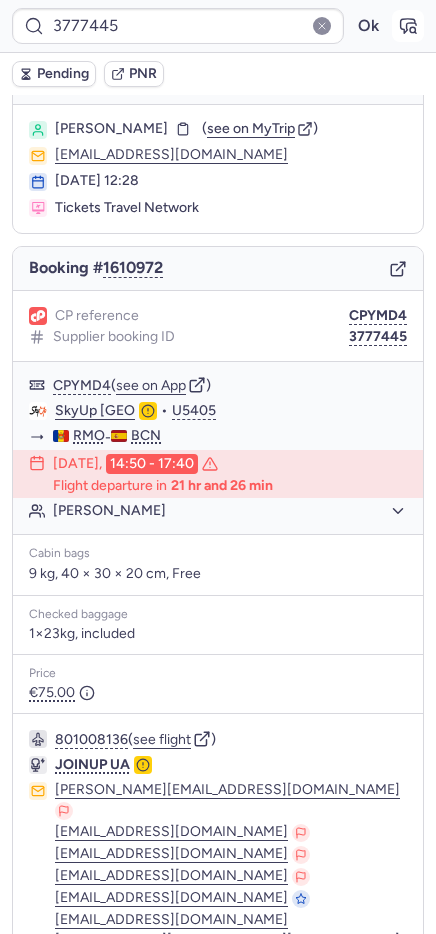 click 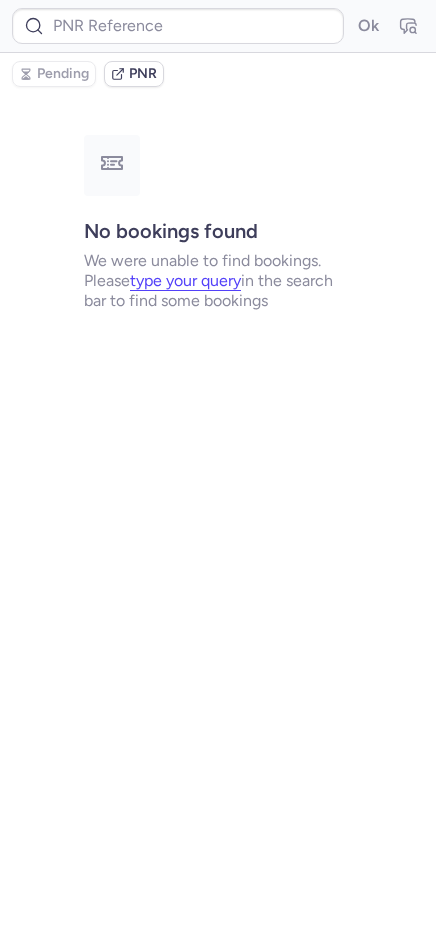 type on "3777445" 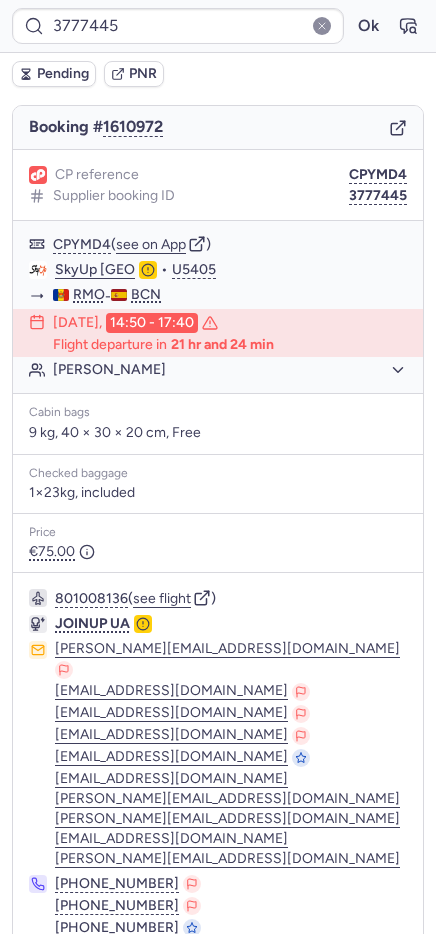 scroll, scrollTop: 245, scrollLeft: 0, axis: vertical 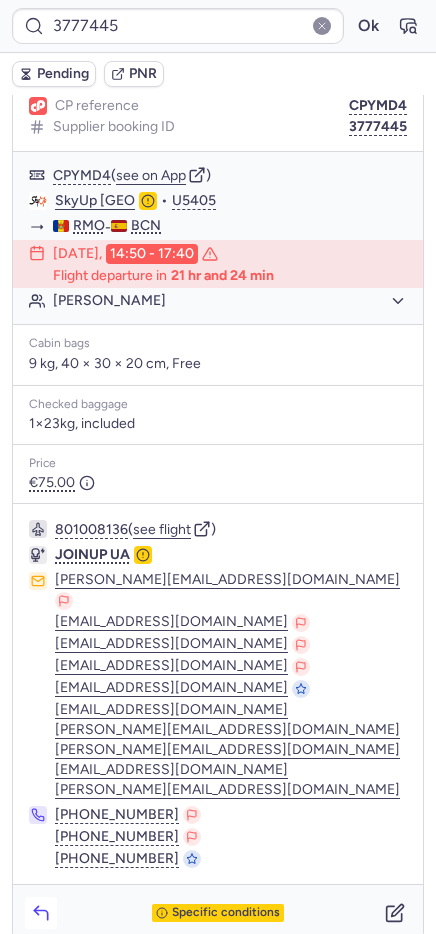 click at bounding box center (41, 913) 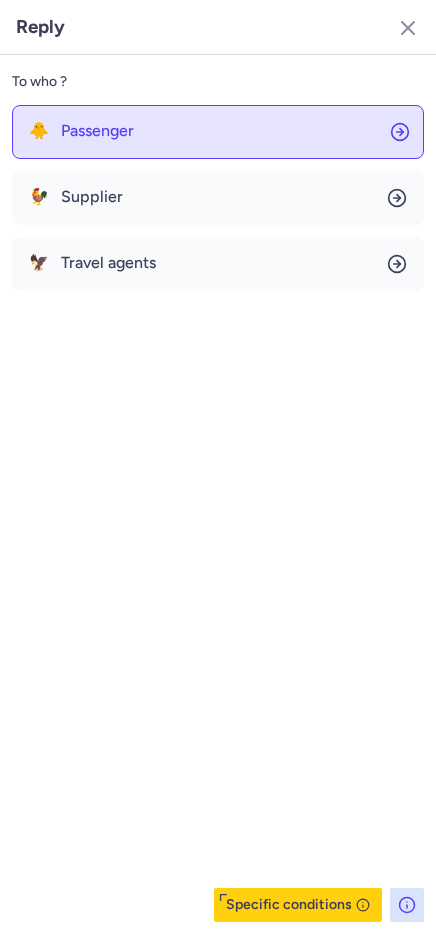 click on "🐥 Passenger" 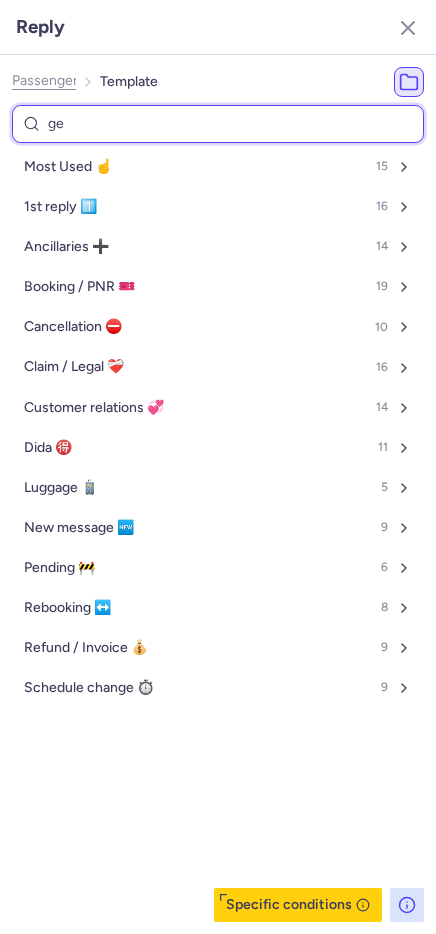 type on "gen" 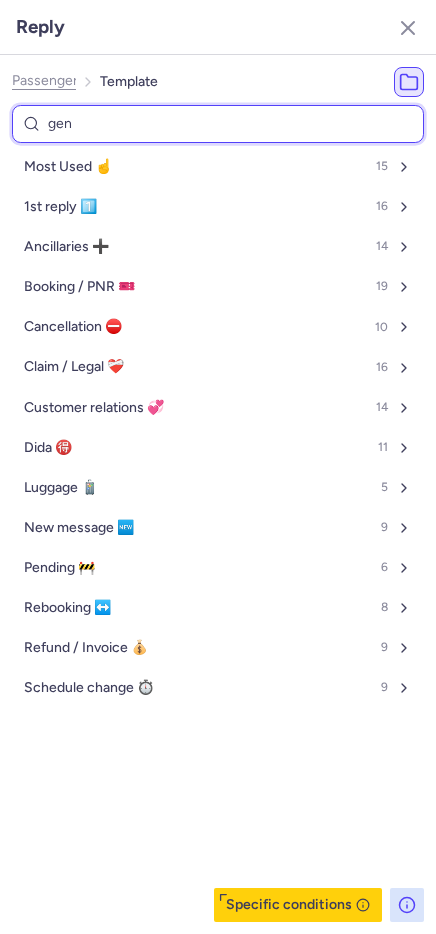 select on "en" 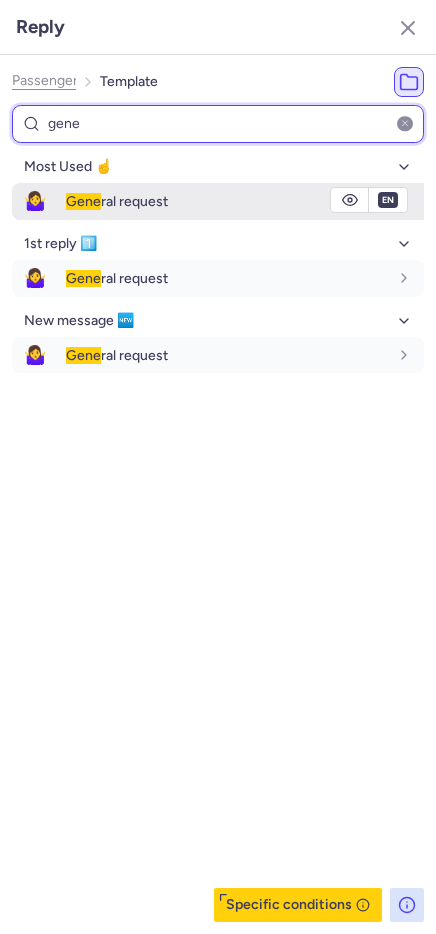type on "gene" 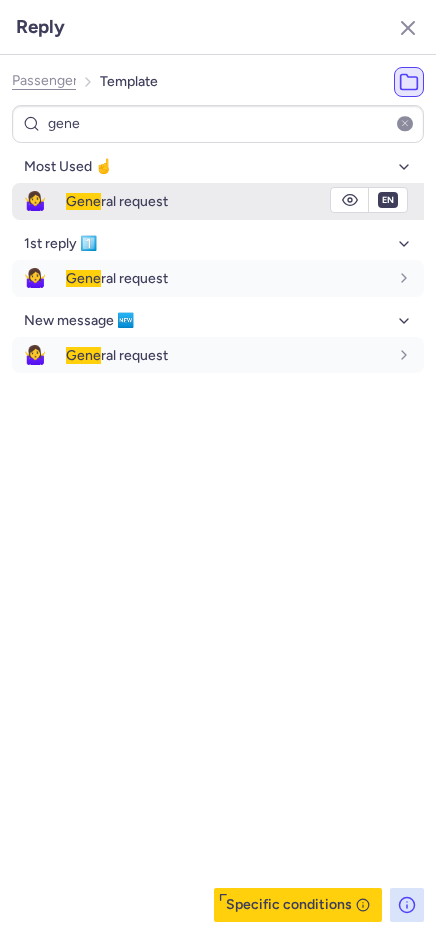 click on "Gene ral request" at bounding box center [117, 201] 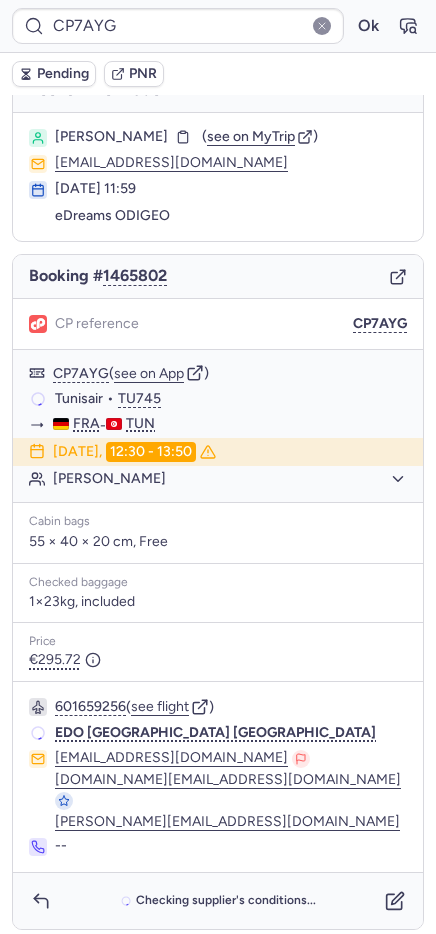 scroll, scrollTop: 14, scrollLeft: 0, axis: vertical 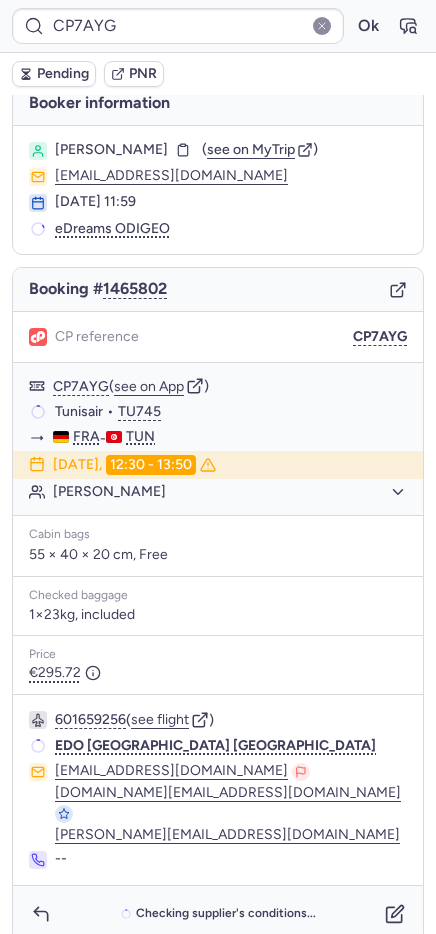 type on "CPKGFF" 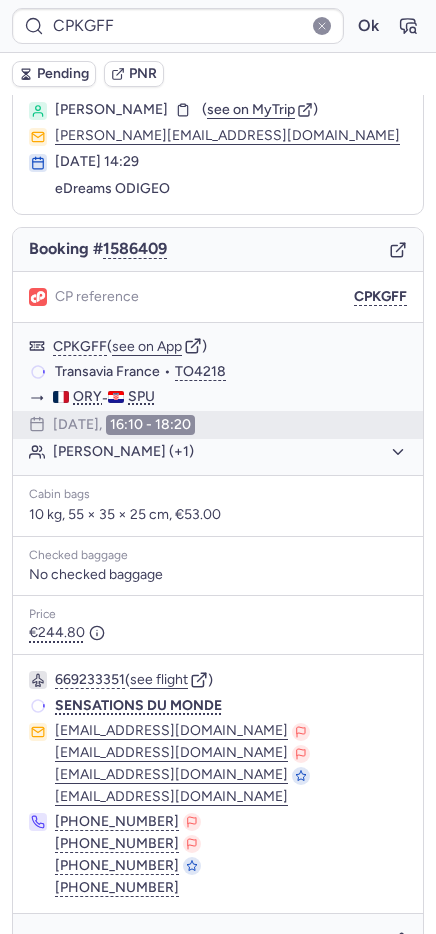 scroll, scrollTop: 53, scrollLeft: 0, axis: vertical 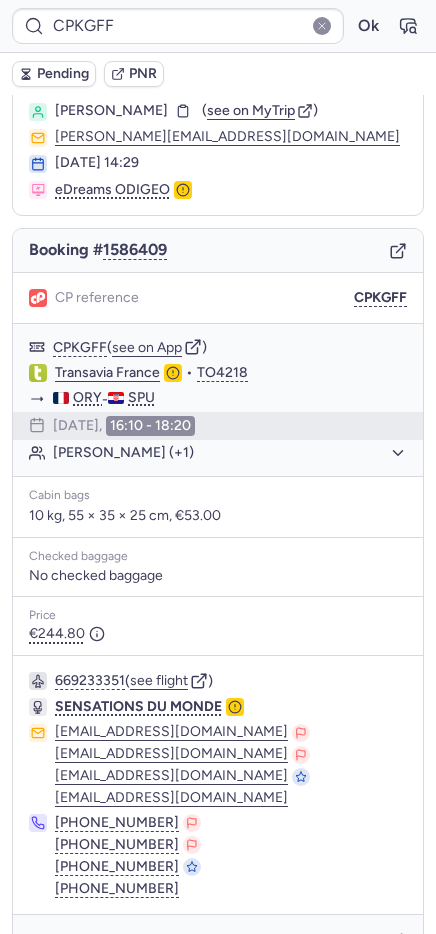 click on "Pending" at bounding box center (63, 74) 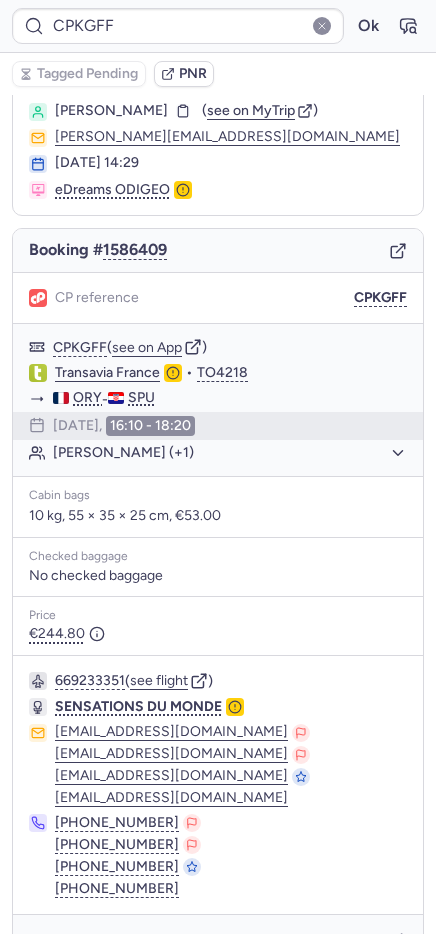 scroll, scrollTop: 103, scrollLeft: 0, axis: vertical 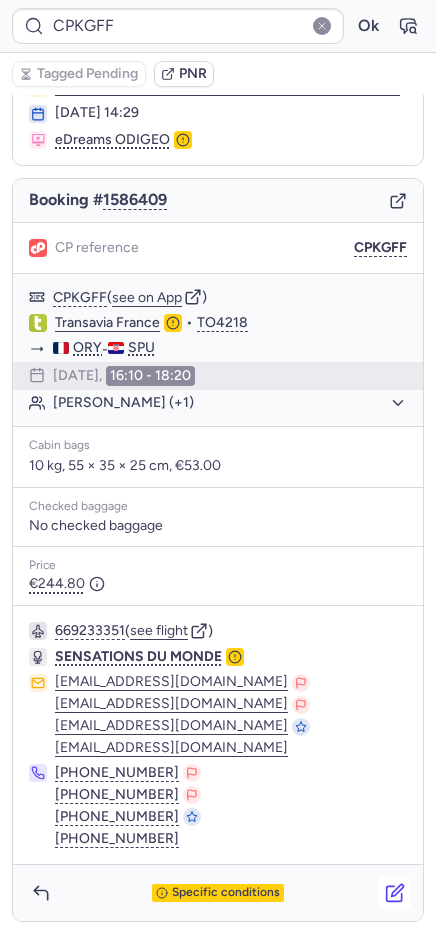 click at bounding box center (395, 893) 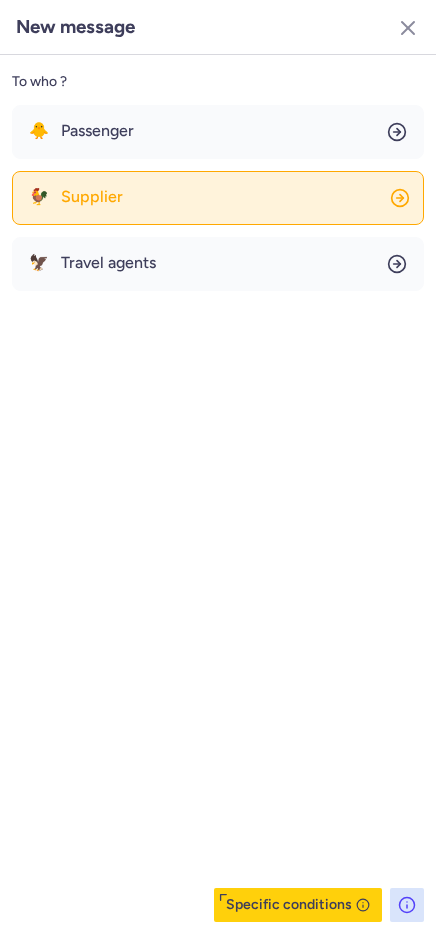 click on "🐓 Supplier" 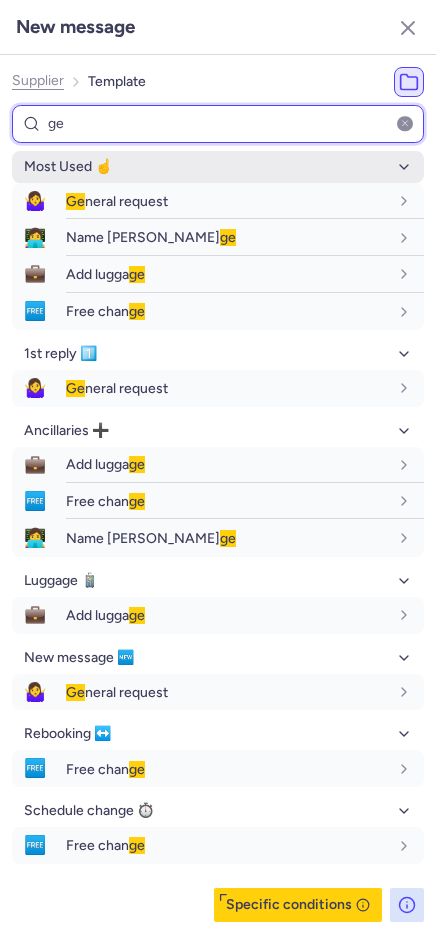 type on "ge" 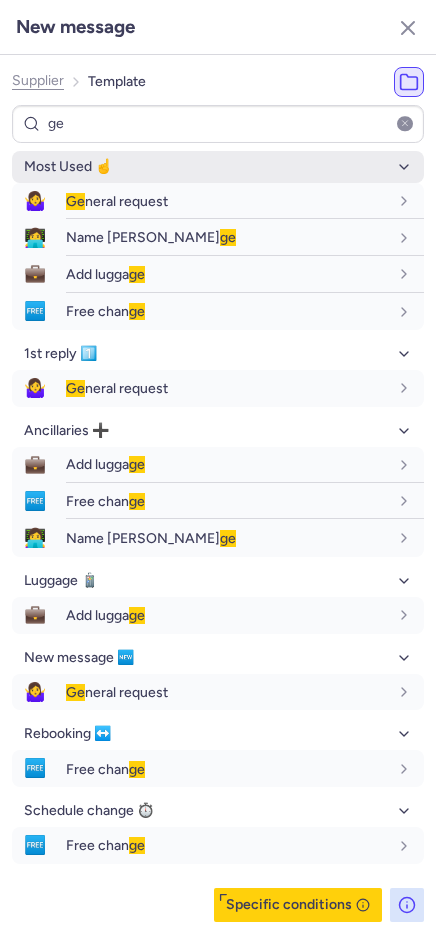 click on "Most Used ☝️" at bounding box center [218, 167] 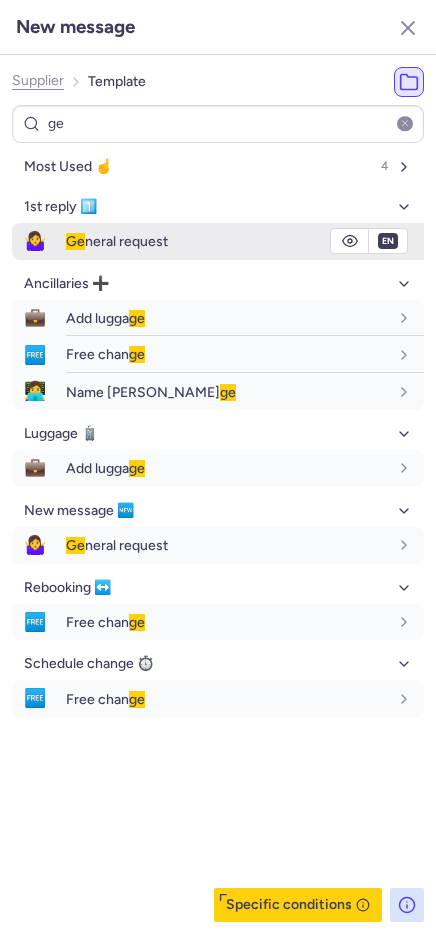 click on "[PERSON_NAME] request" at bounding box center (117, 241) 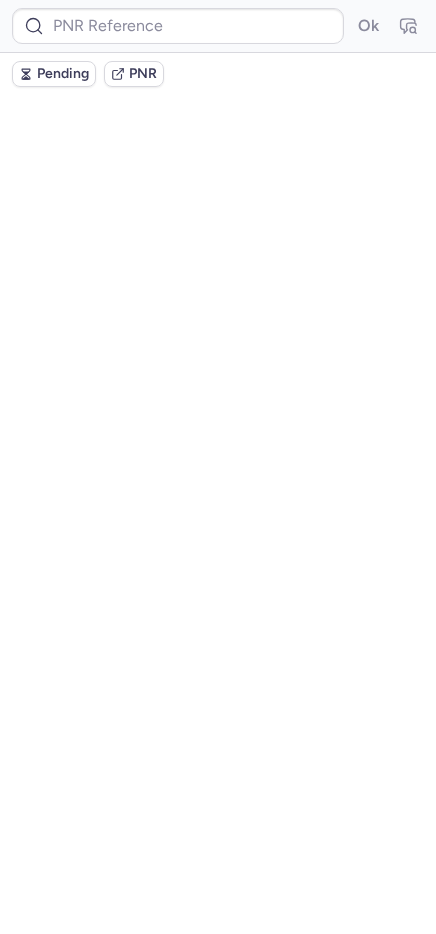 scroll, scrollTop: 0, scrollLeft: 0, axis: both 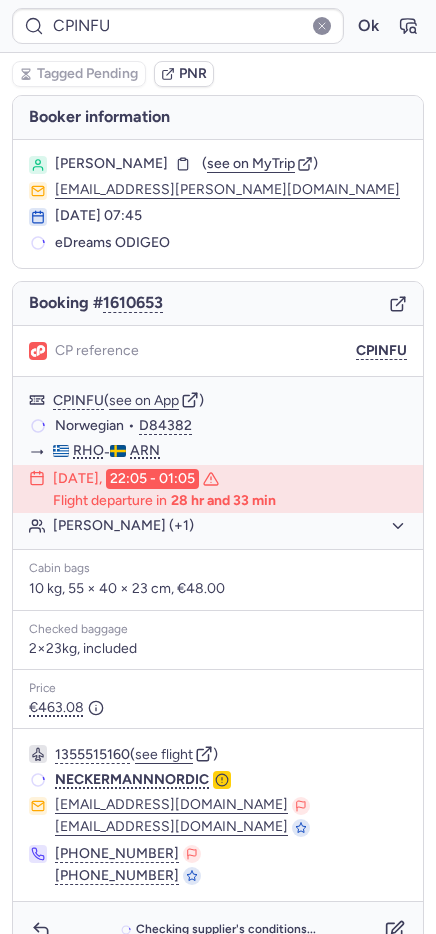 type on "CPLUGN" 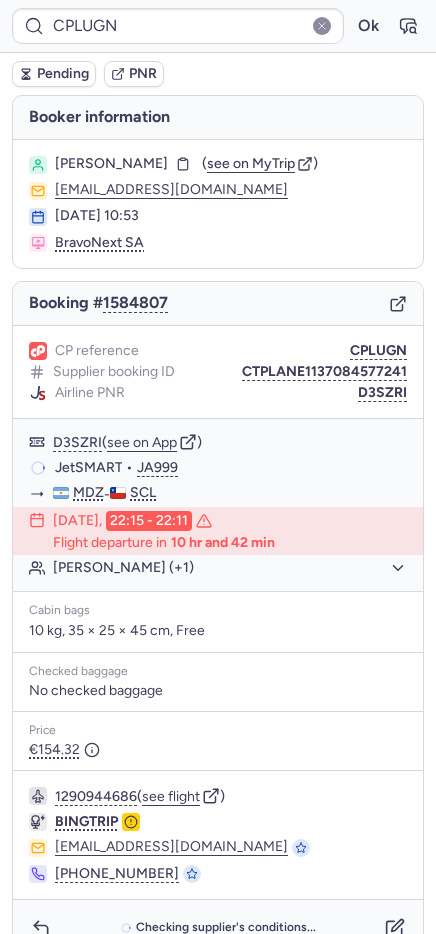 type on "CPKGFF" 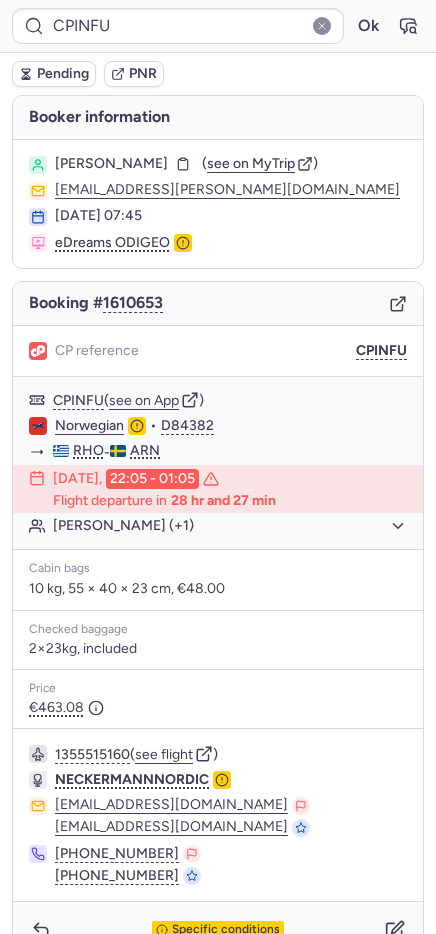 click on "Pending" at bounding box center (63, 74) 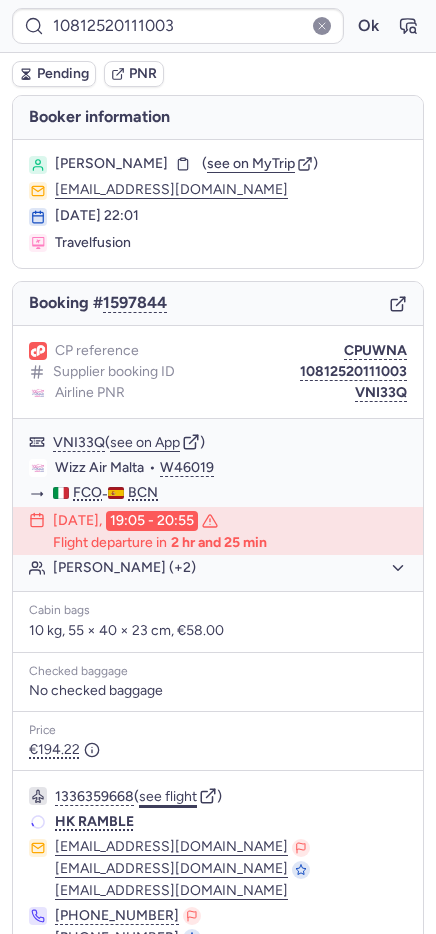 click on "see flight" 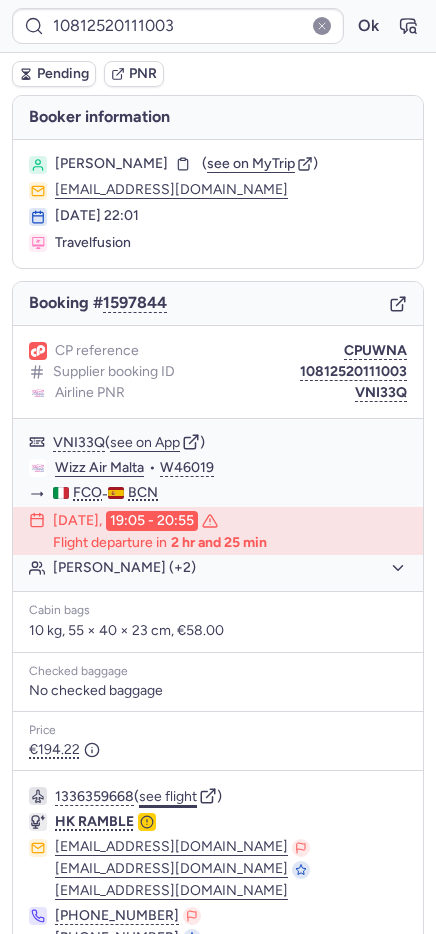 type on "CPV7WX" 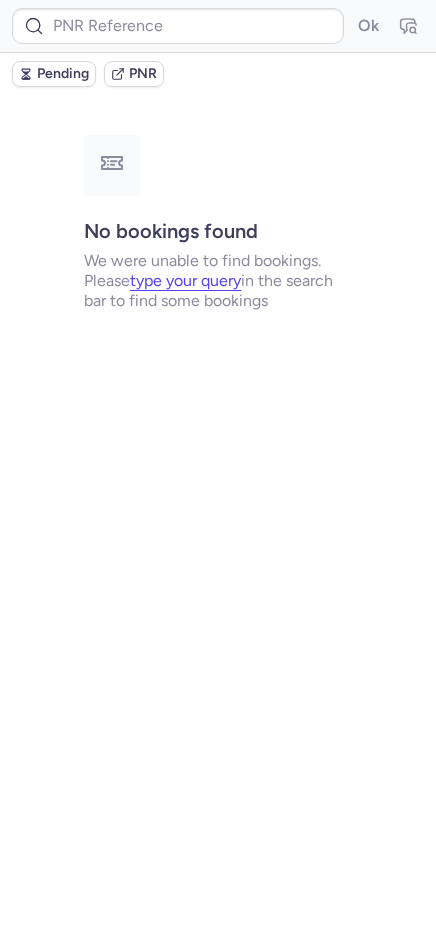 type on "N264CPZ0Q" 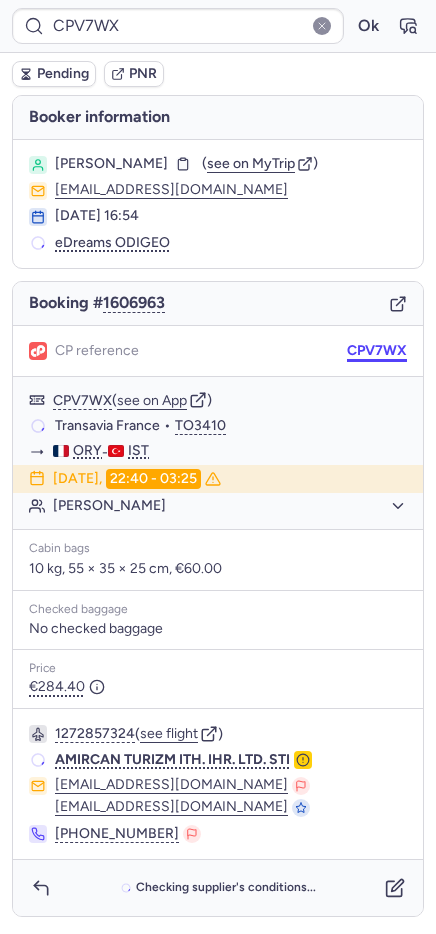 click on "CPV7WX" at bounding box center [377, 351] 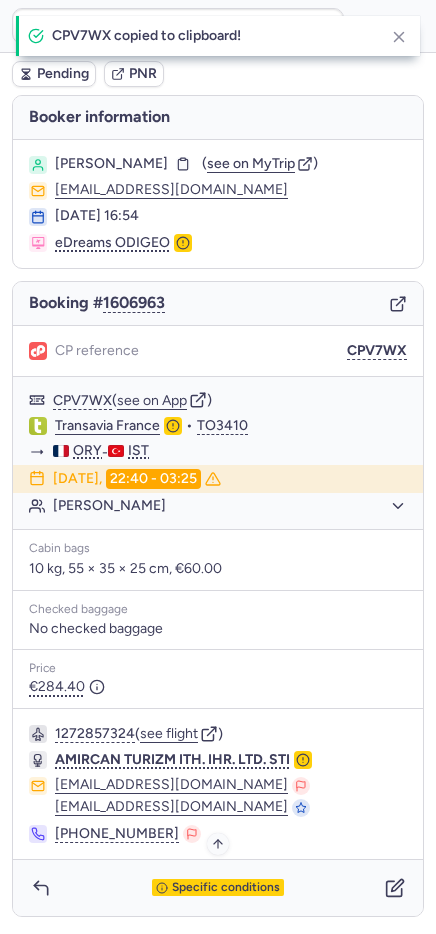 click on "Specific conditions" at bounding box center [226, 888] 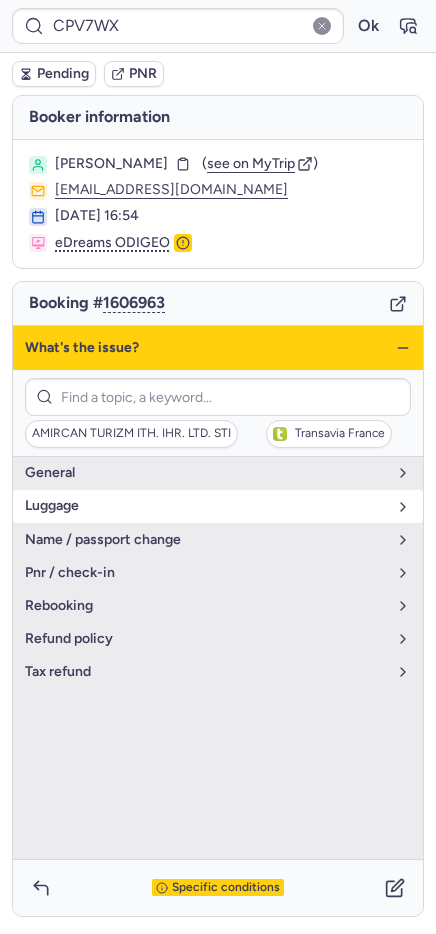 click on "luggage" at bounding box center [206, 506] 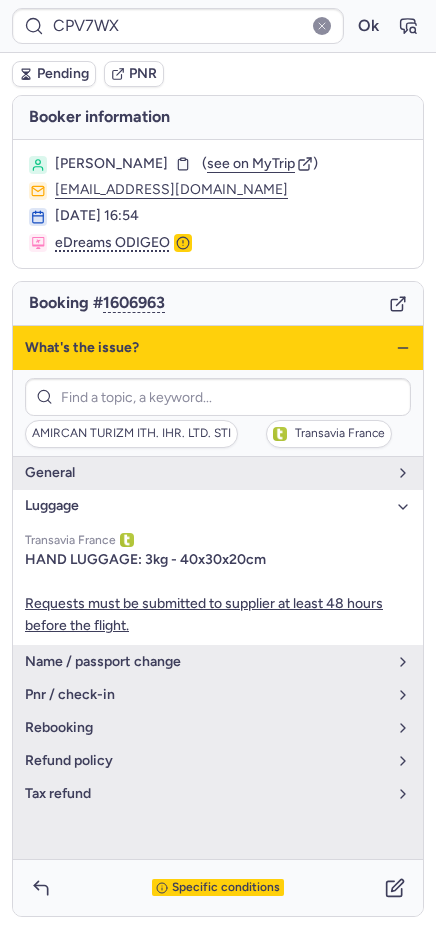 click on "luggage" at bounding box center (206, 506) 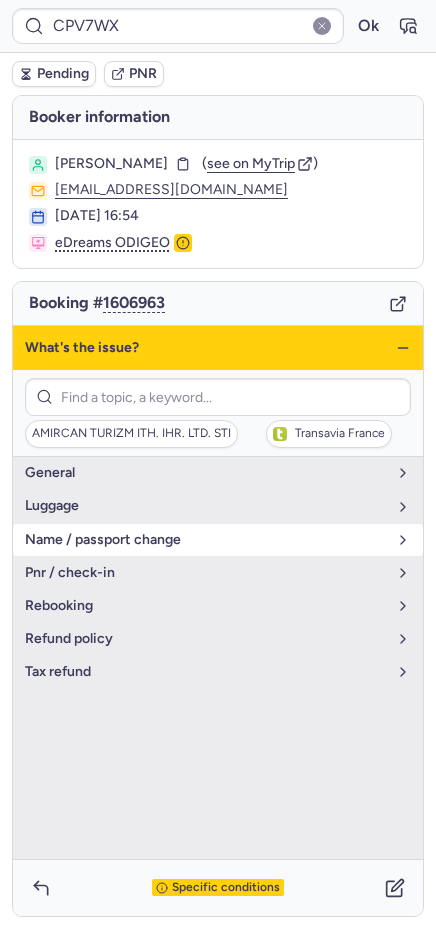 click on "name / passport change" at bounding box center (206, 540) 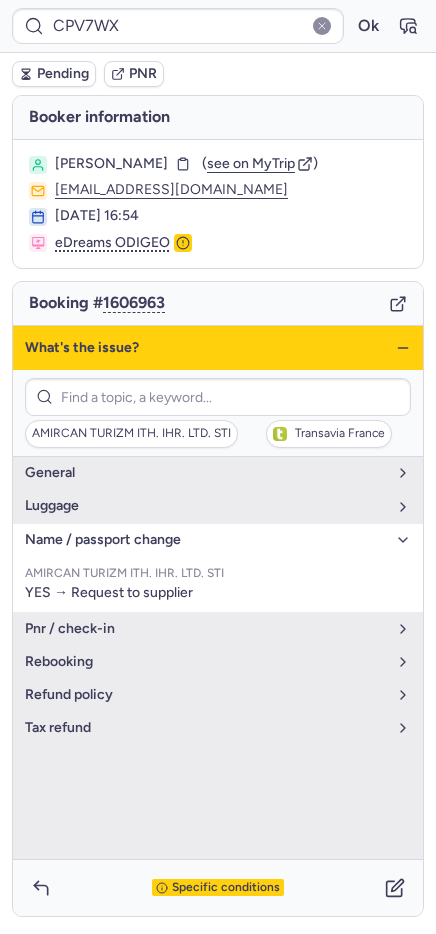 click on "name / passport change" at bounding box center (206, 540) 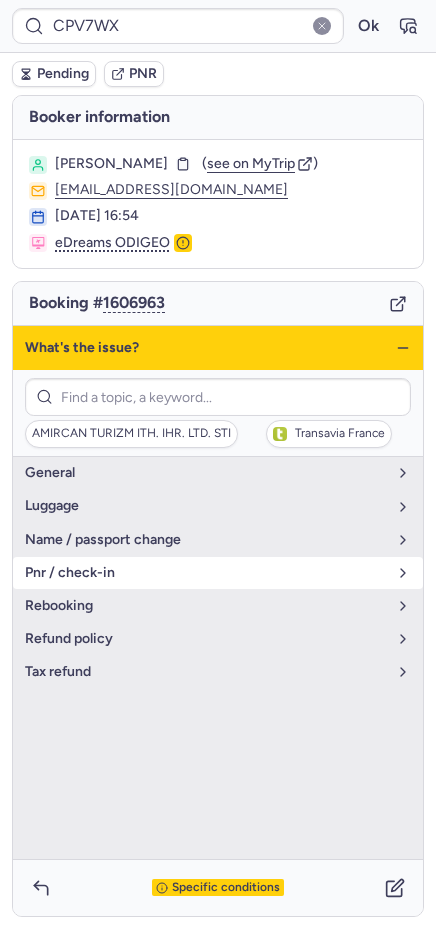 click on "pnr / check-in" at bounding box center [218, 573] 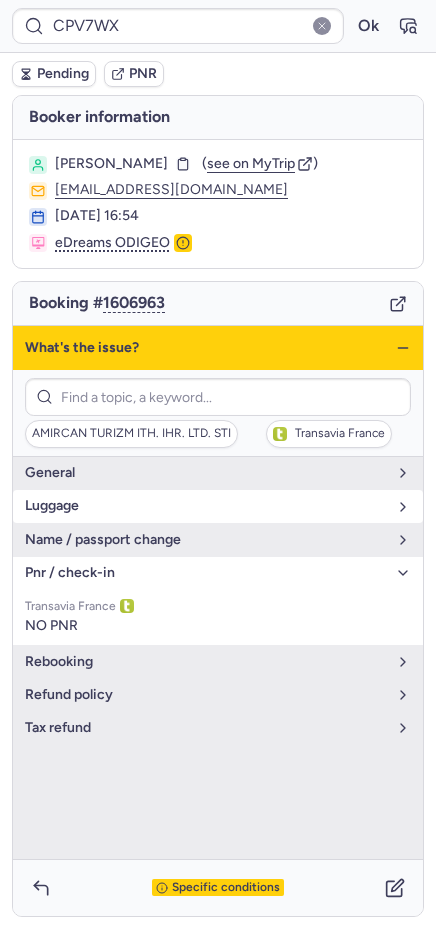 click on "luggage" at bounding box center (206, 506) 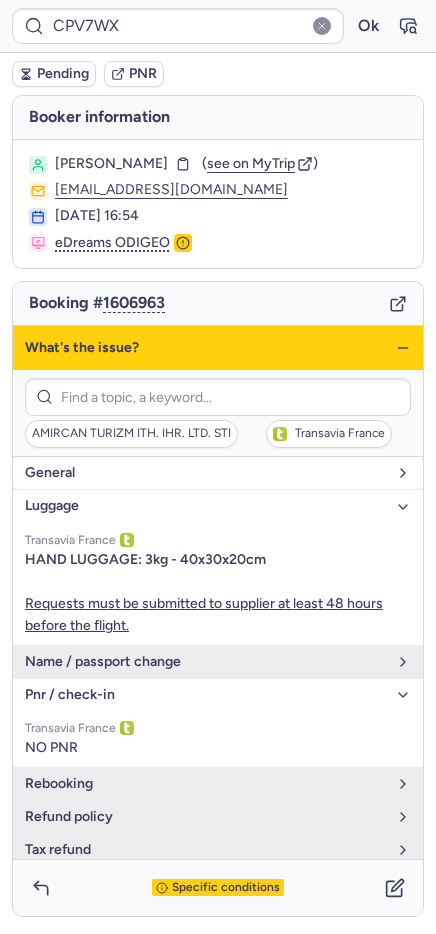 click on "general" at bounding box center (218, 473) 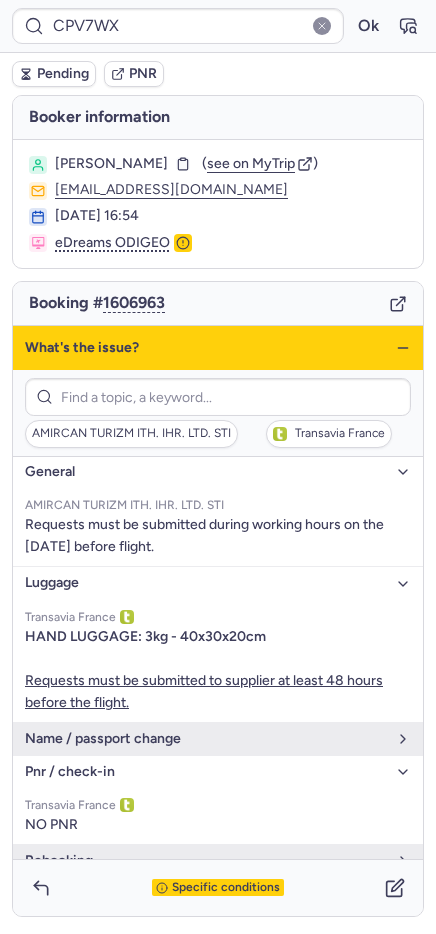click on "general" at bounding box center (218, 472) 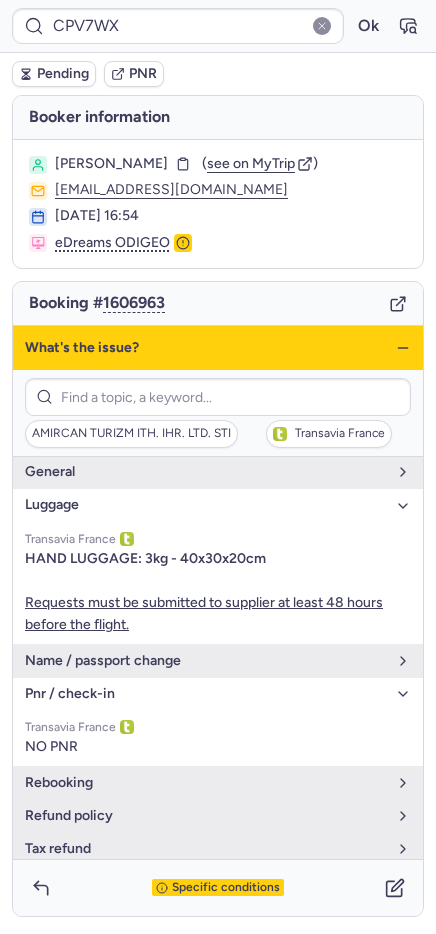 click 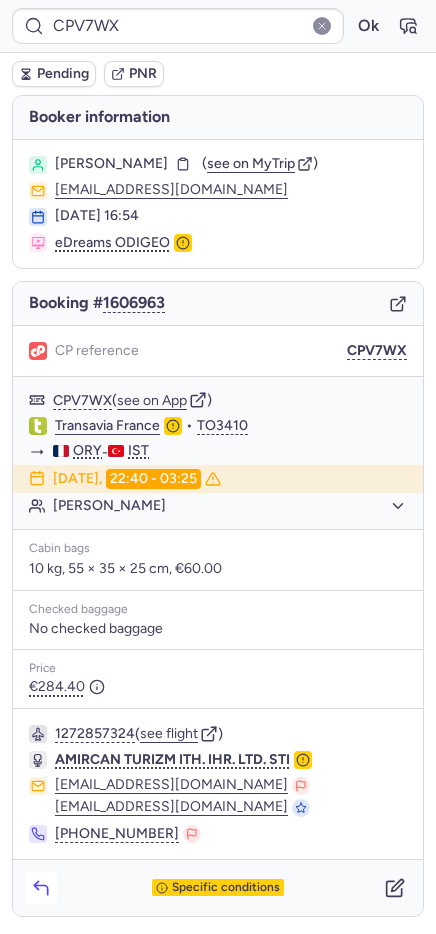 click 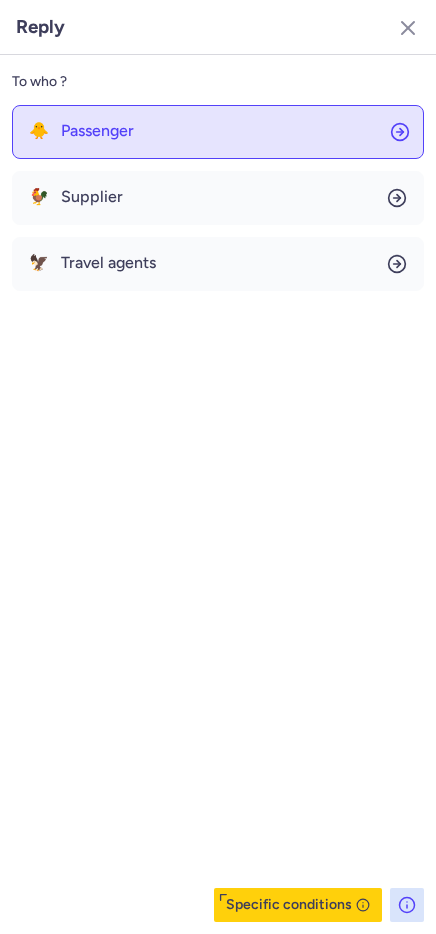 click on "🐥 Passenger" 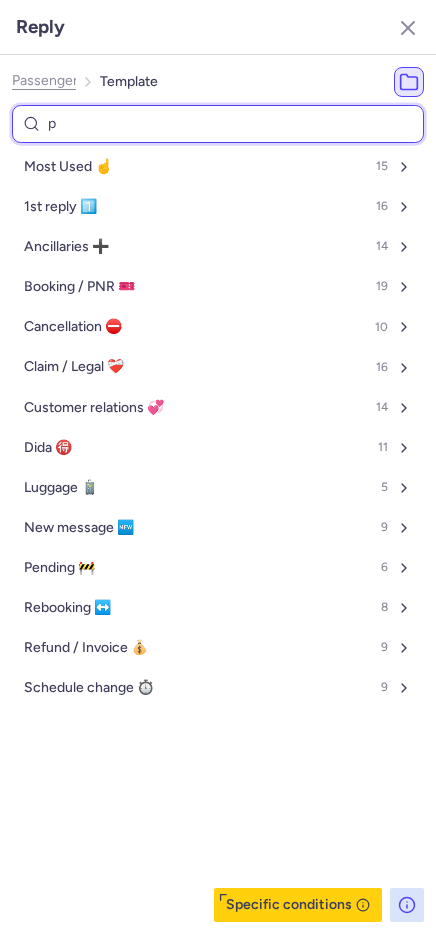 type on "pe" 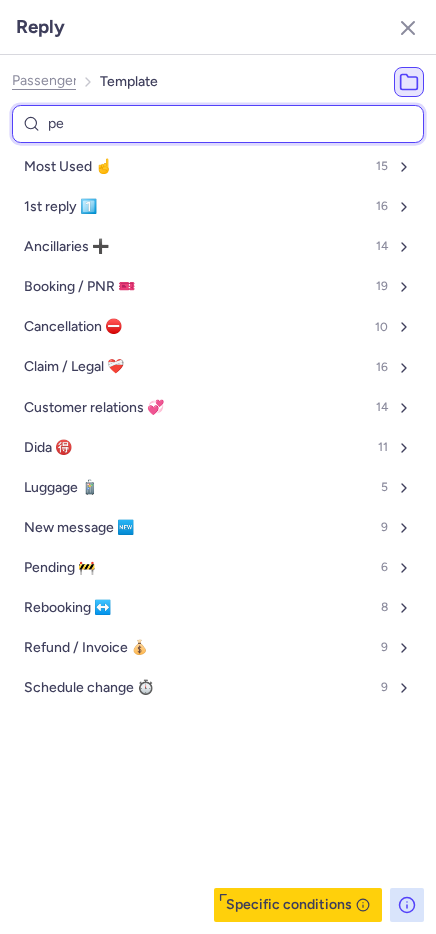 select on "en" 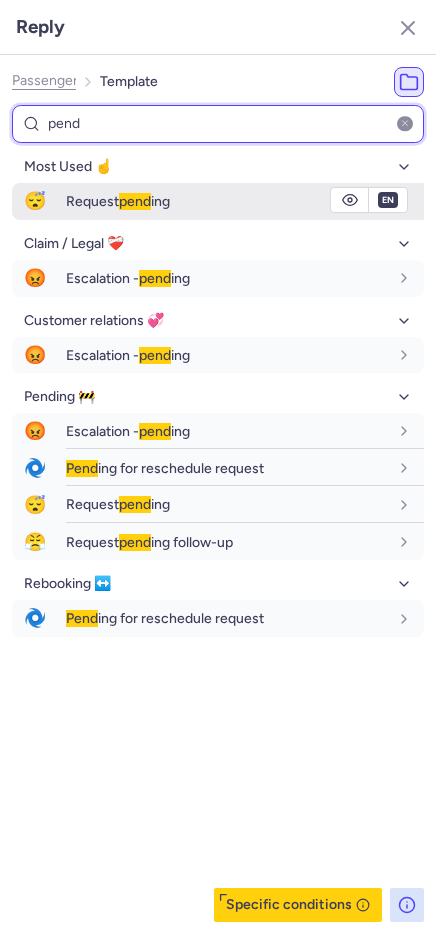 type on "pend" 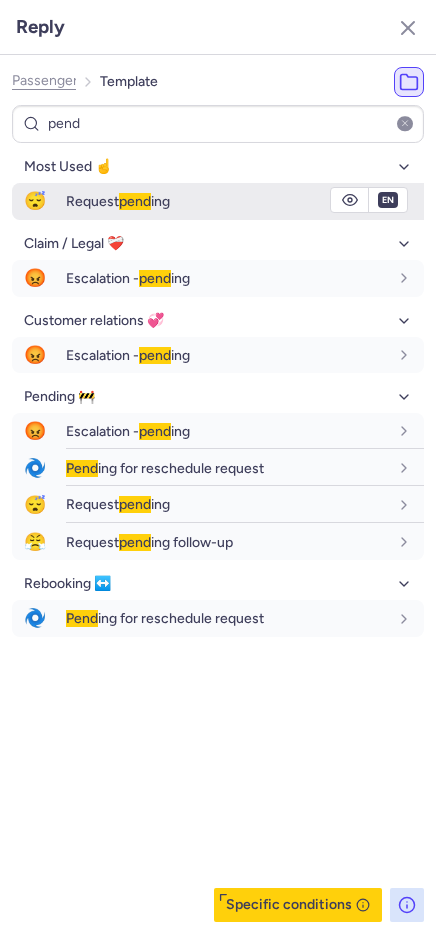 click on "Request  pend ing" at bounding box center (118, 201) 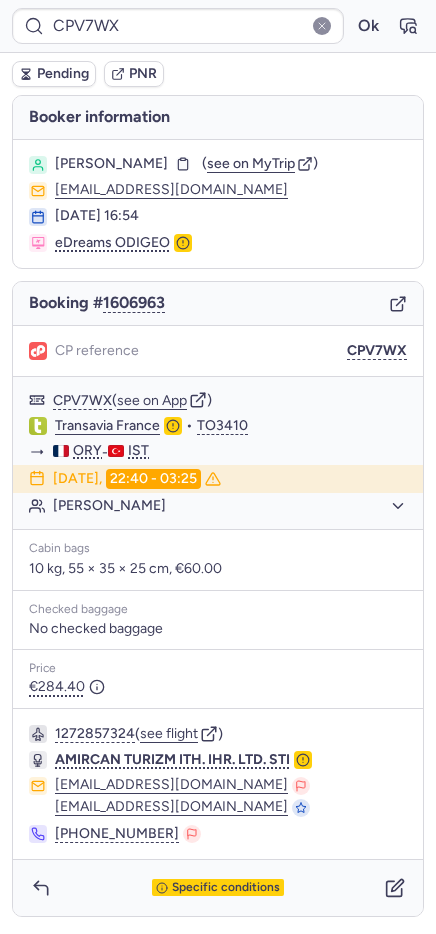 click on "Pending" at bounding box center [63, 74] 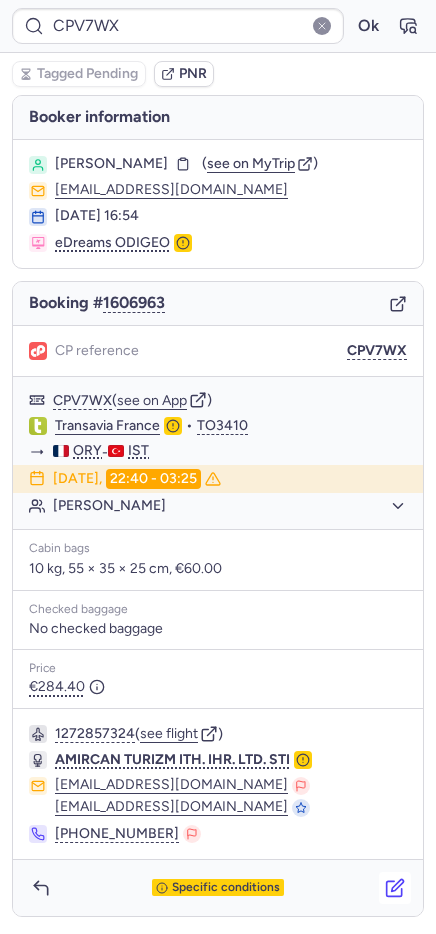 click 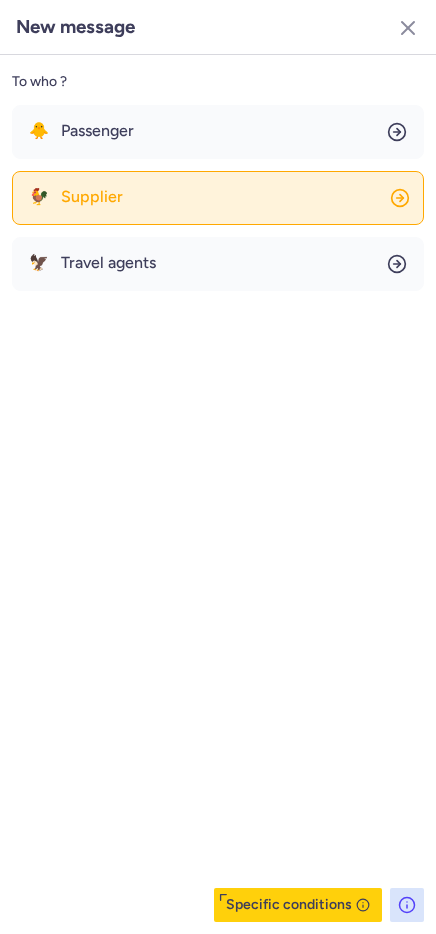 click on "Supplier" at bounding box center [92, 197] 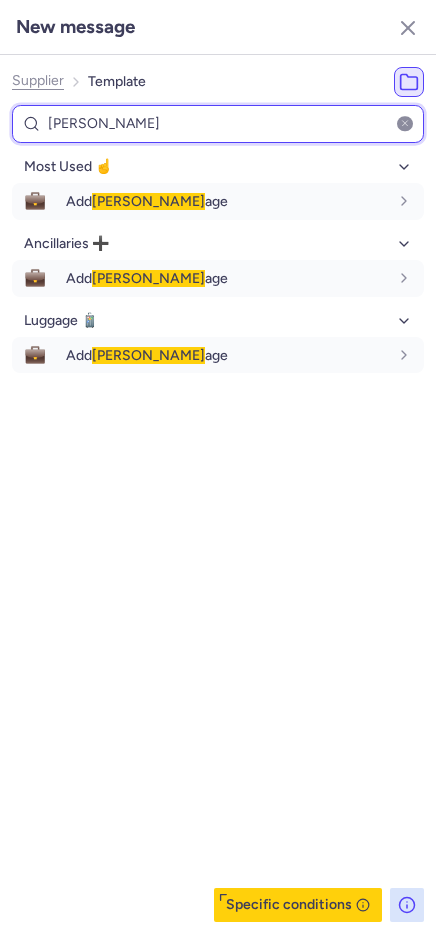 type on "[PERSON_NAME]" 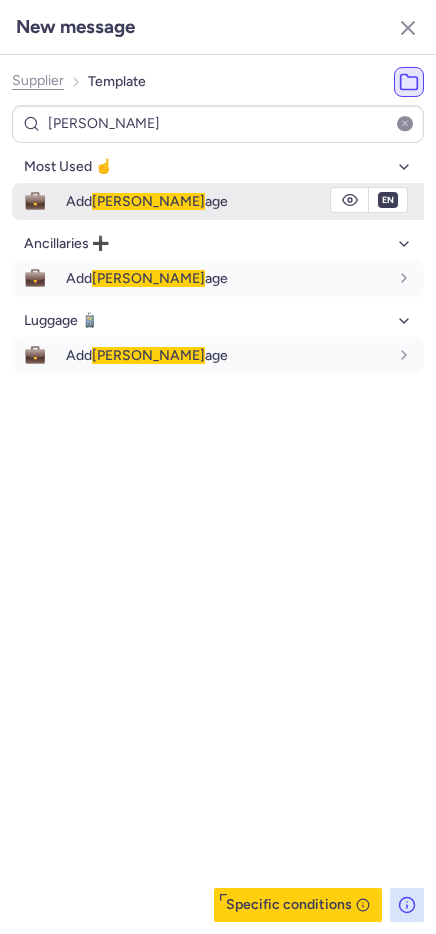 drag, startPoint x: 100, startPoint y: 189, endPoint x: 112, endPoint y: 205, distance: 20 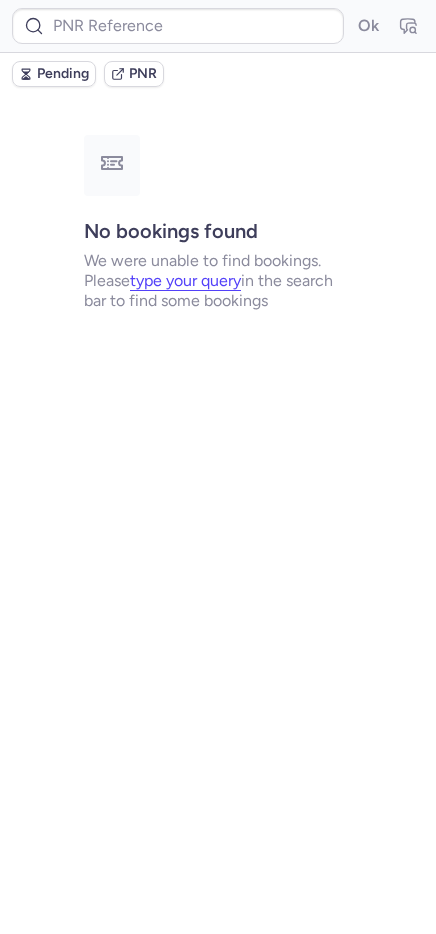 type on "CPV7WX" 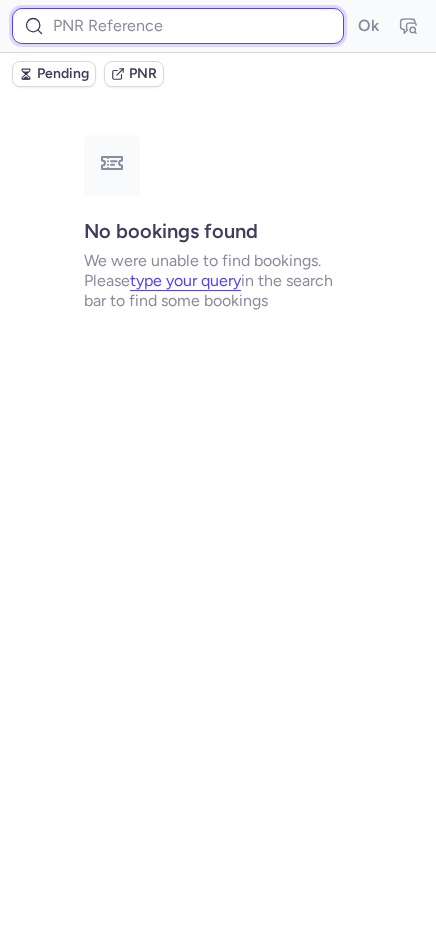 click at bounding box center (178, 26) 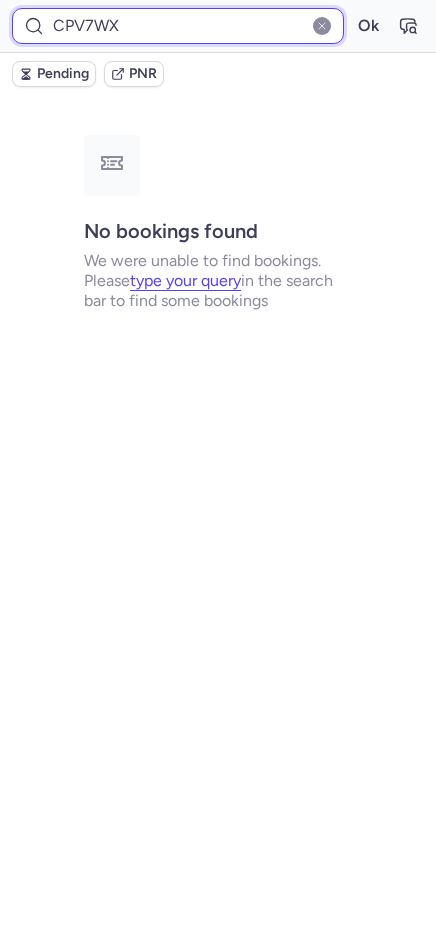 type on "CPV7WX" 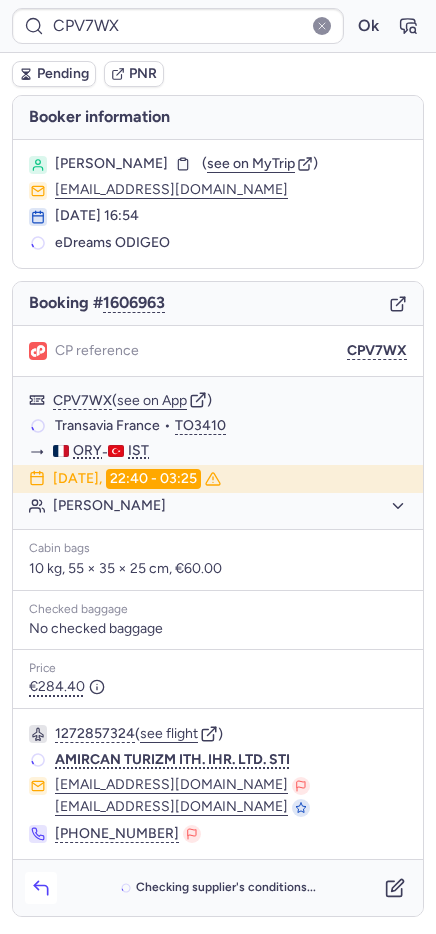 click 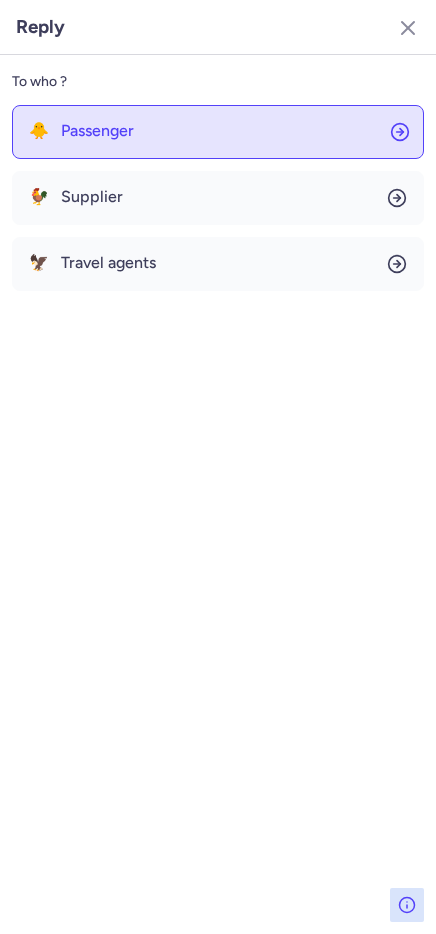 click on "Passenger" at bounding box center (97, 131) 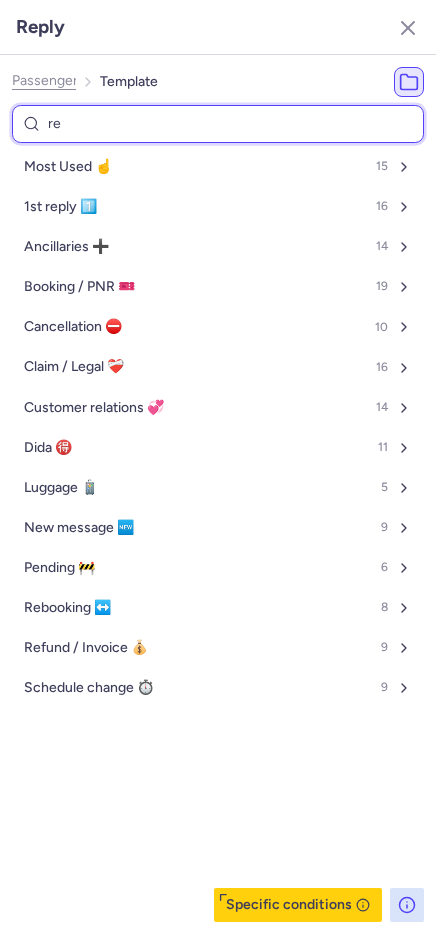 type on "ref" 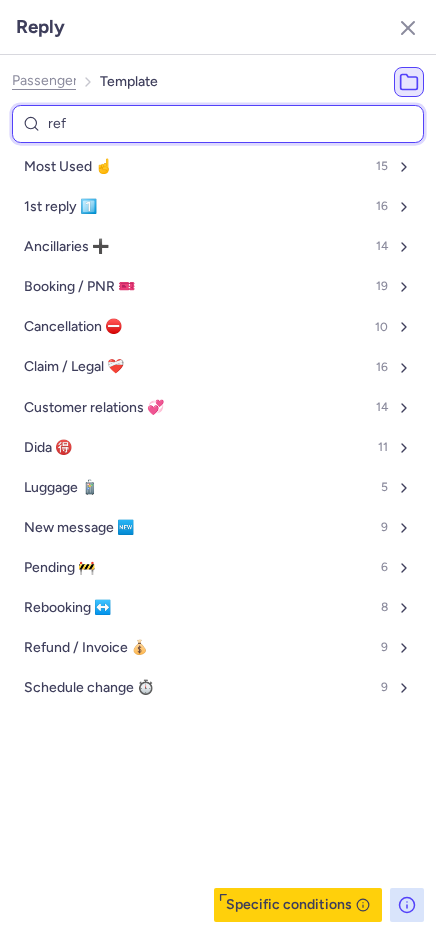 select on "en" 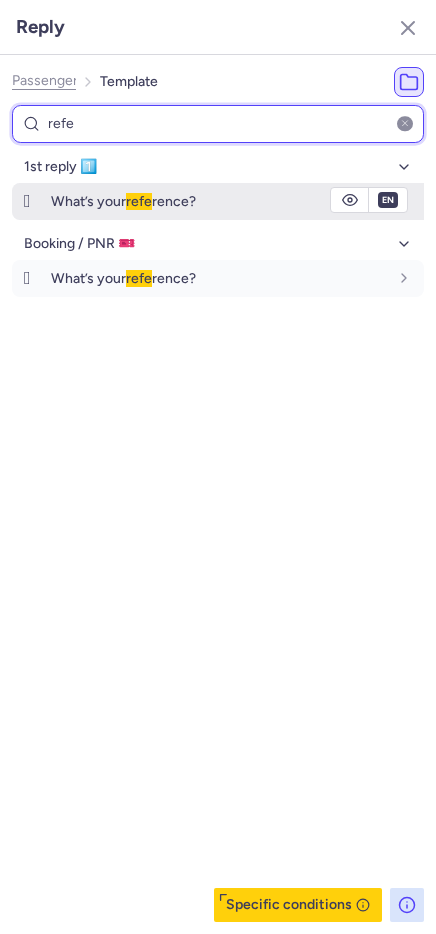 type on "refe" 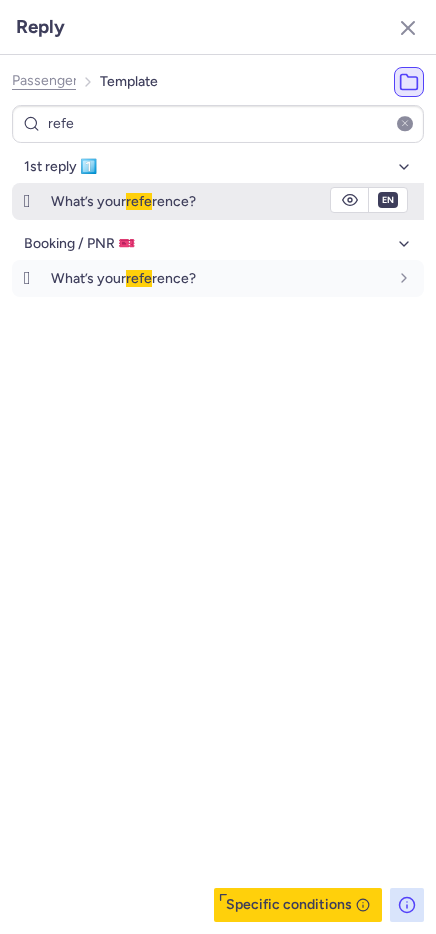 click on "What’s your  refe rence?" at bounding box center [219, 201] 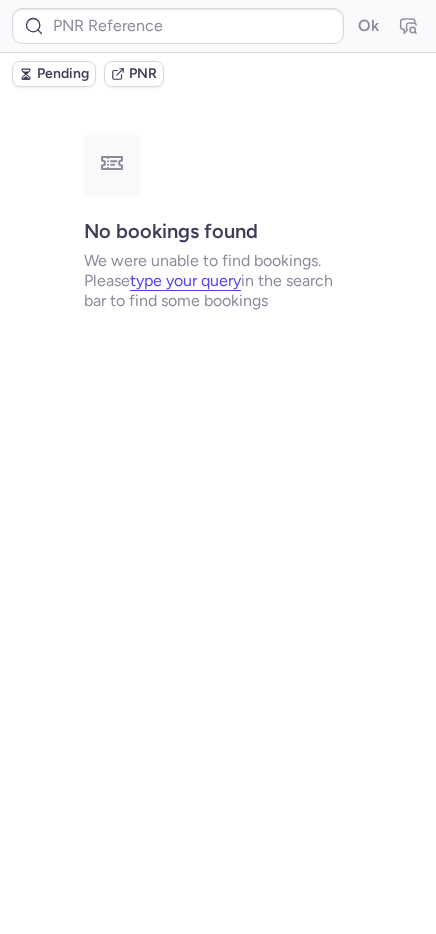 type on "CPKTT9" 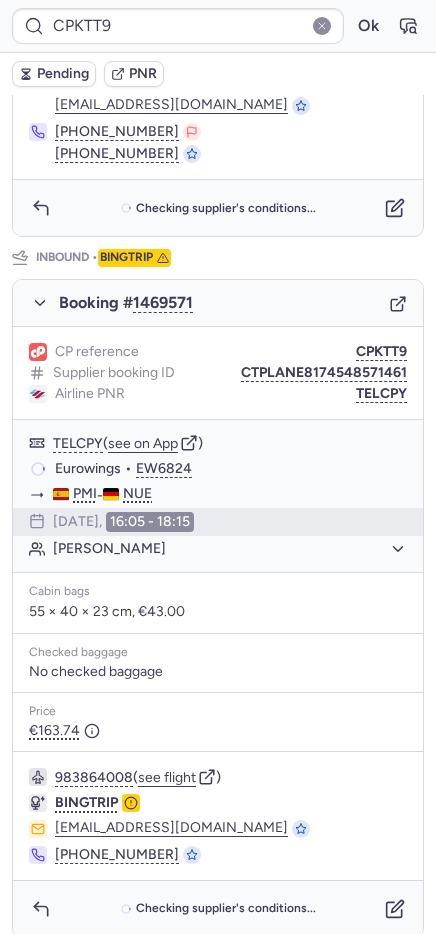 scroll, scrollTop: 863, scrollLeft: 0, axis: vertical 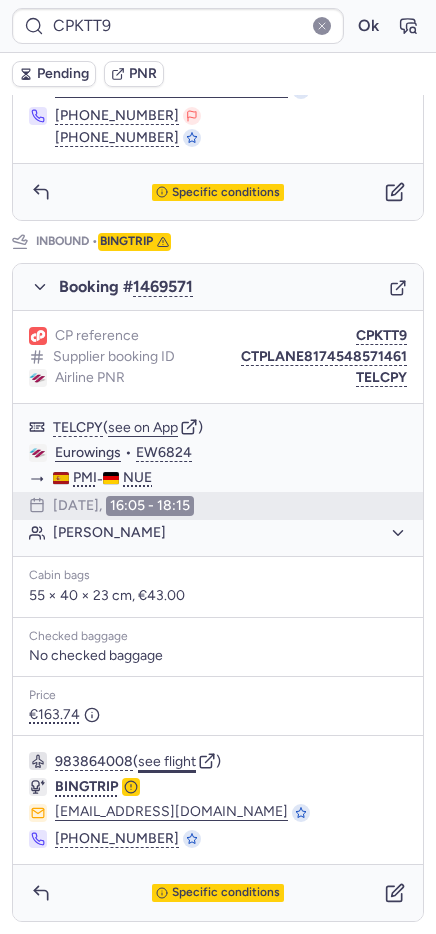 click on "see flight" 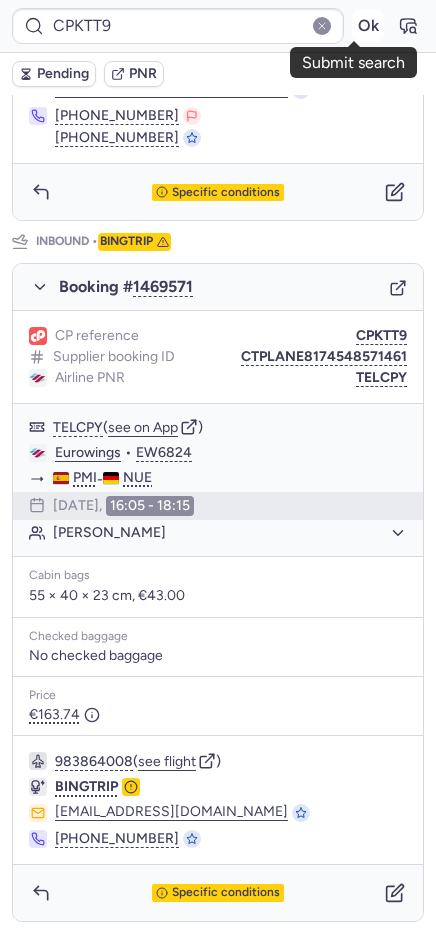 click on "Ok" at bounding box center [368, 26] 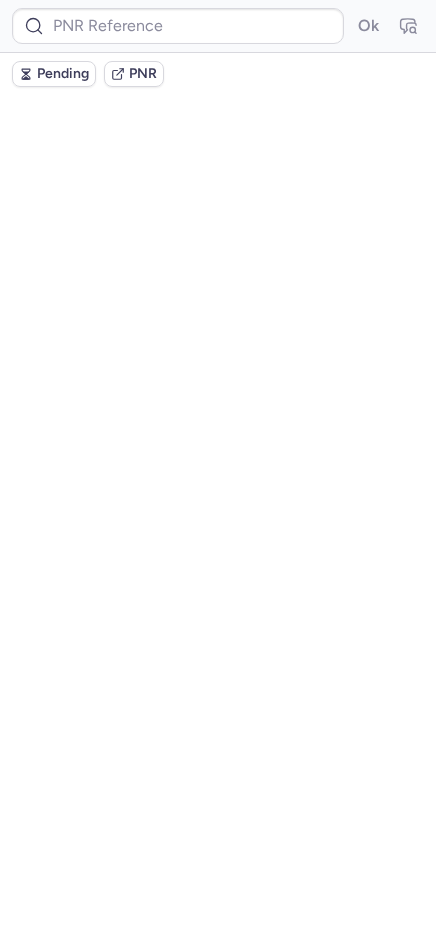 scroll, scrollTop: 0, scrollLeft: 0, axis: both 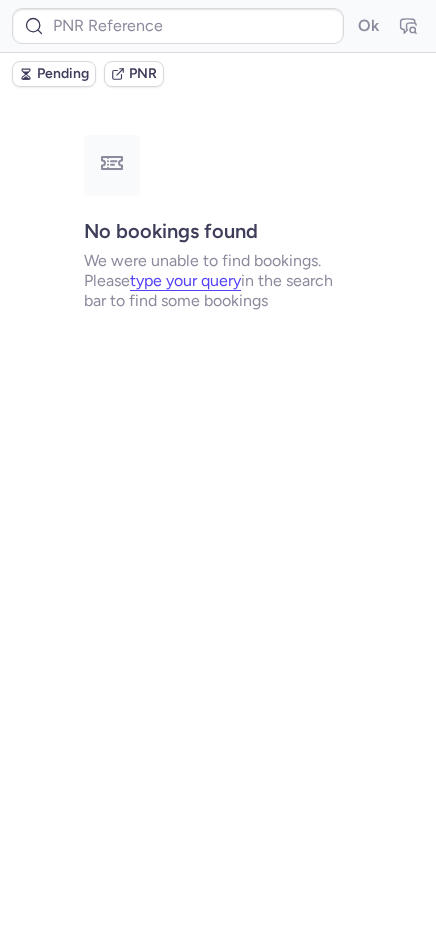 type on "CPL92Z" 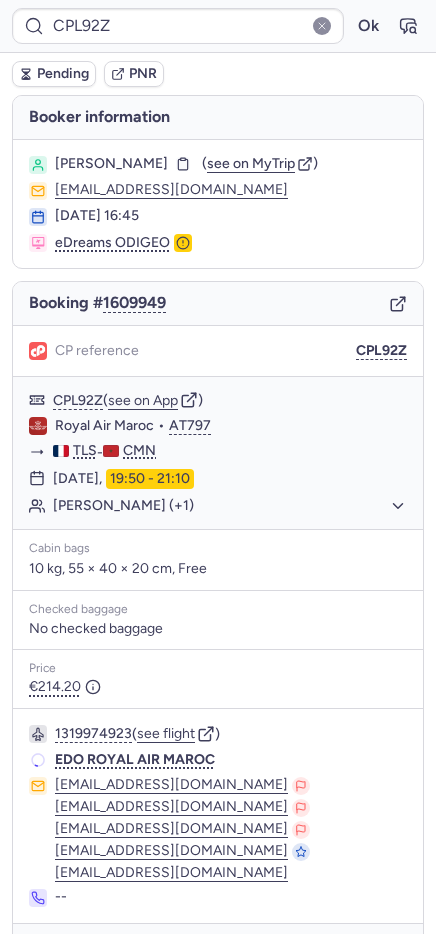 click on "CPL92Z" at bounding box center [381, 351] 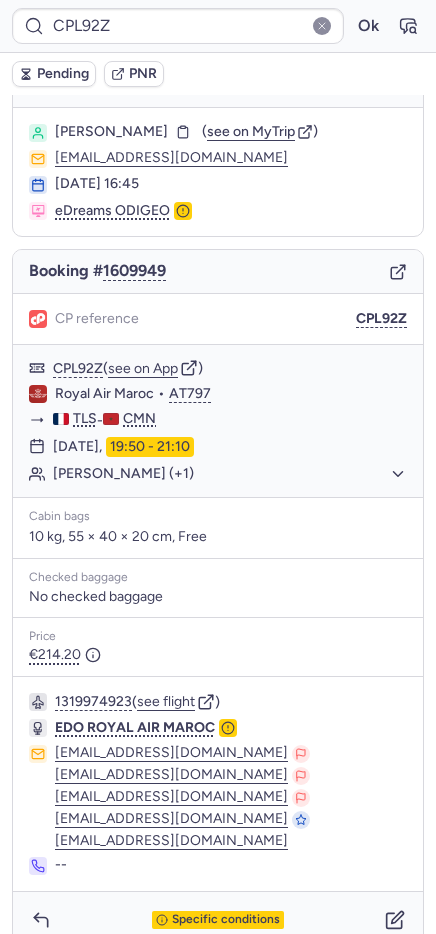 scroll, scrollTop: 59, scrollLeft: 0, axis: vertical 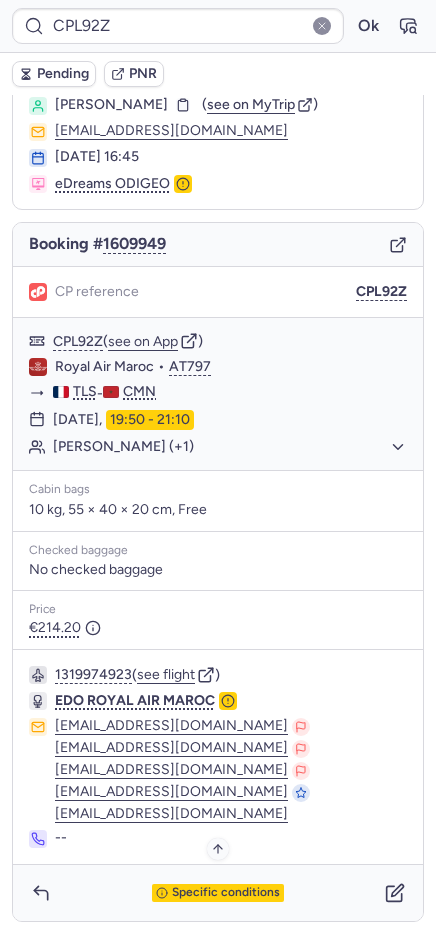 click on "Specific conditions" at bounding box center [218, 893] 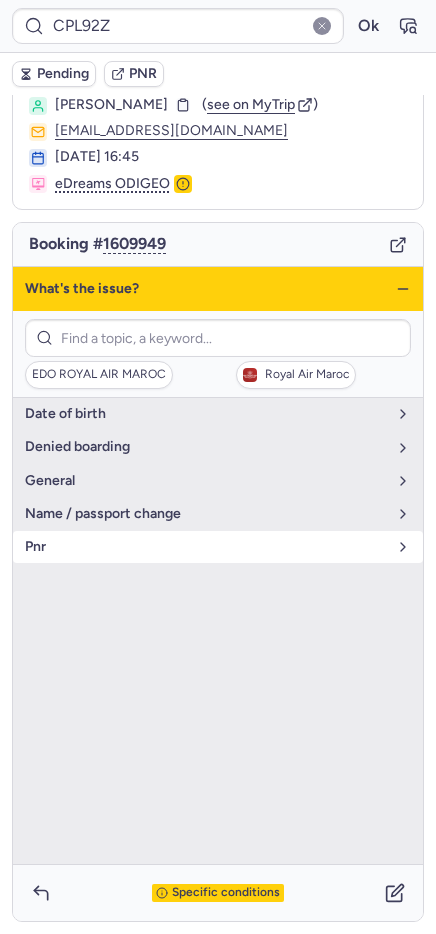 click on "pnr" at bounding box center (206, 547) 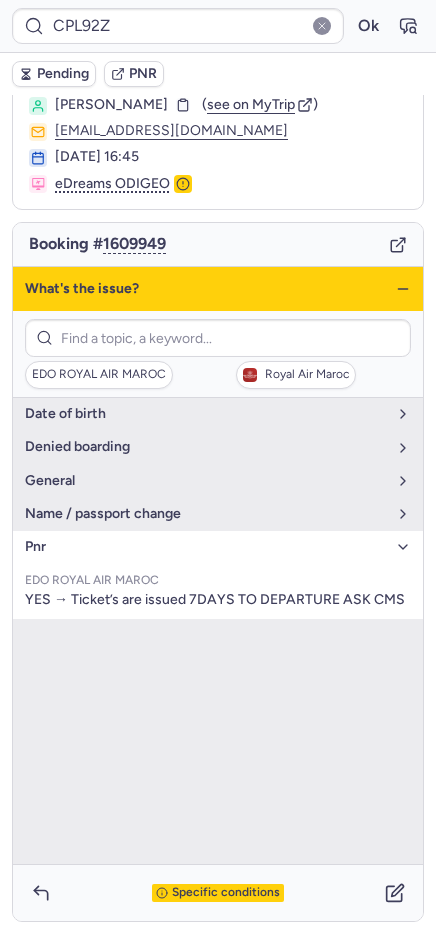 click 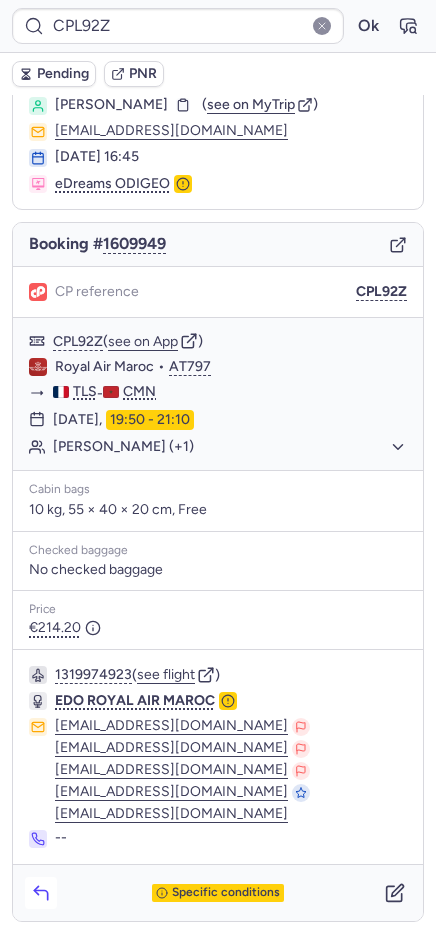 click at bounding box center (41, 893) 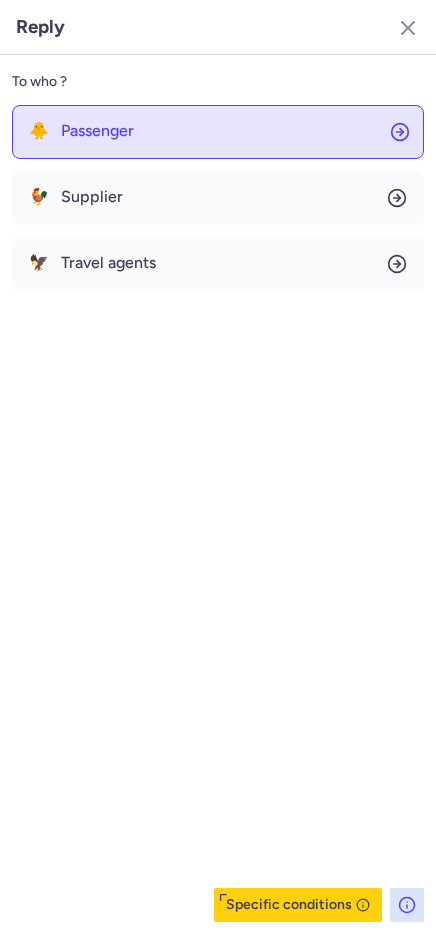 click on "🐥 Passenger" 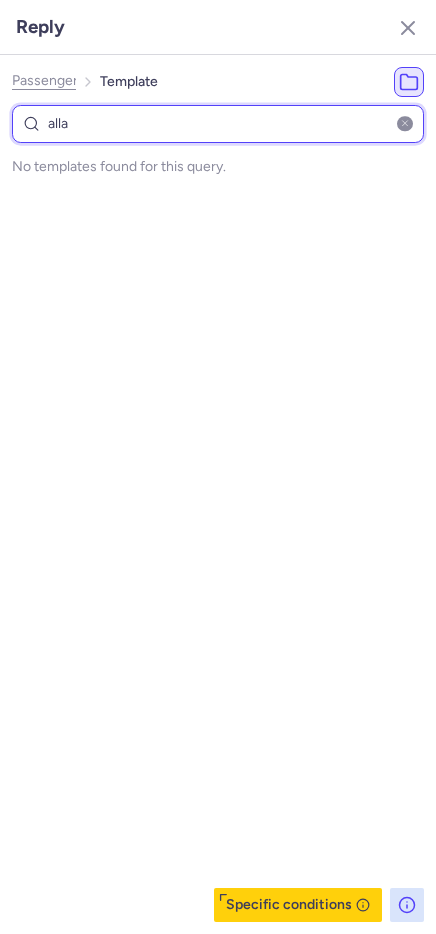 type on "all" 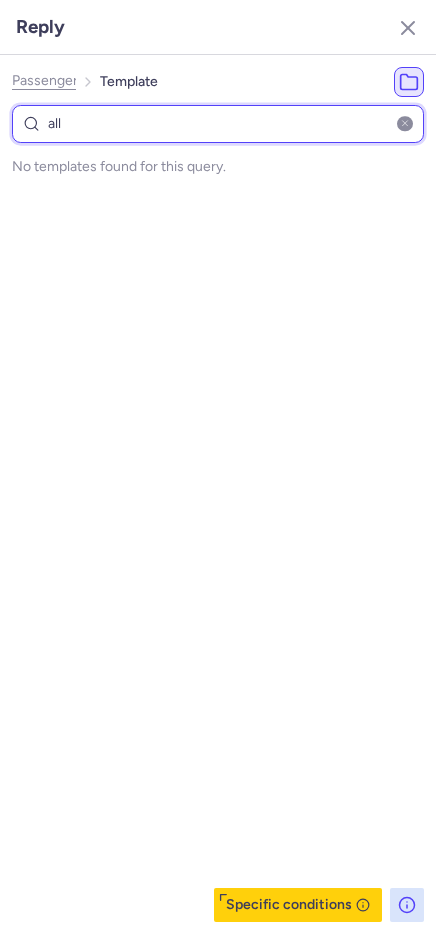 select on "en" 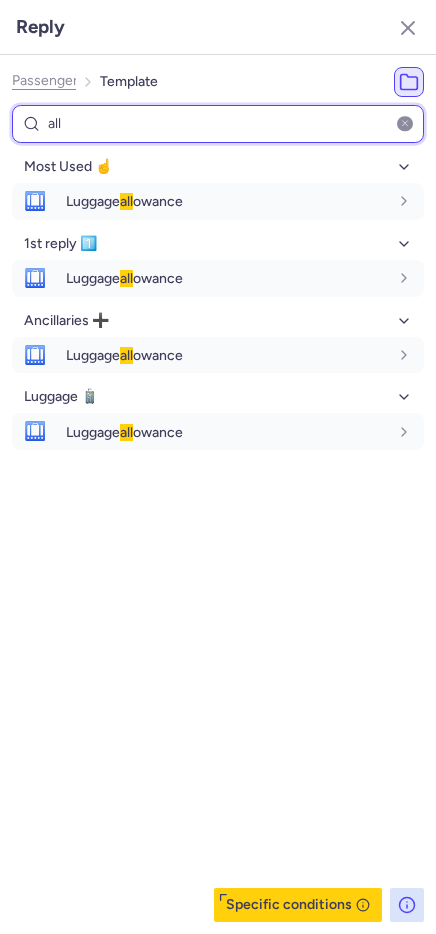 type on "all" 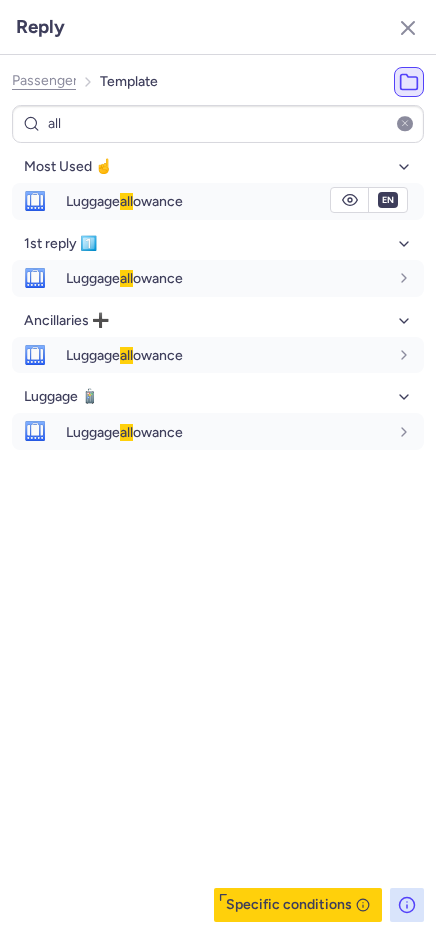 click on "🛄 Luggage  all owance" at bounding box center [218, 201] 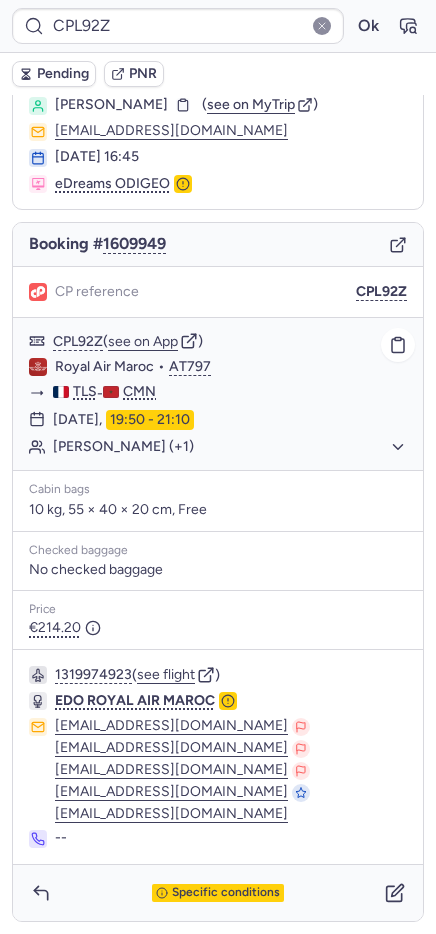 click on "[PERSON_NAME] (+1)" 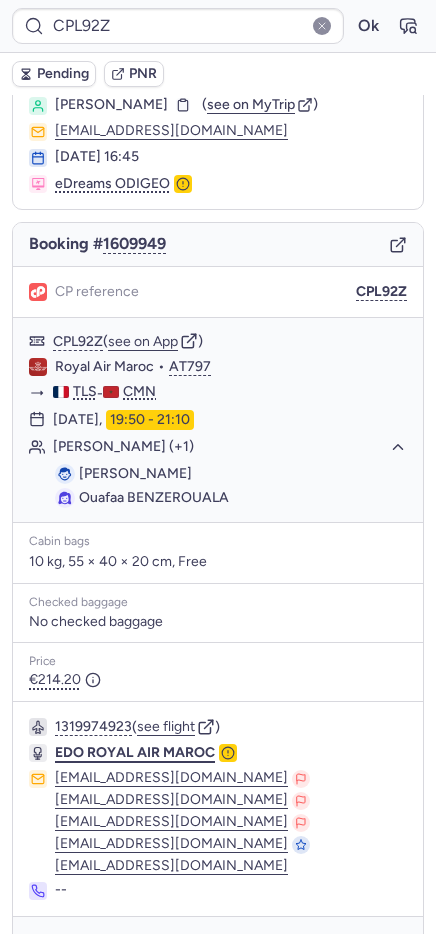 scroll, scrollTop: 111, scrollLeft: 0, axis: vertical 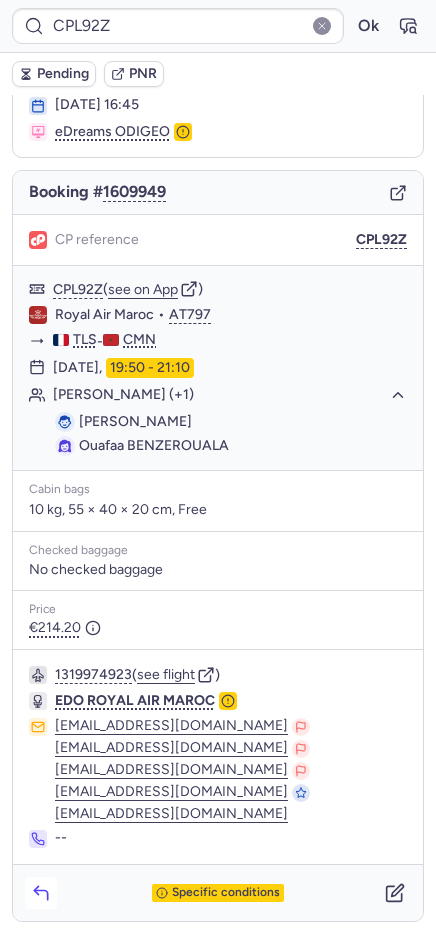 click 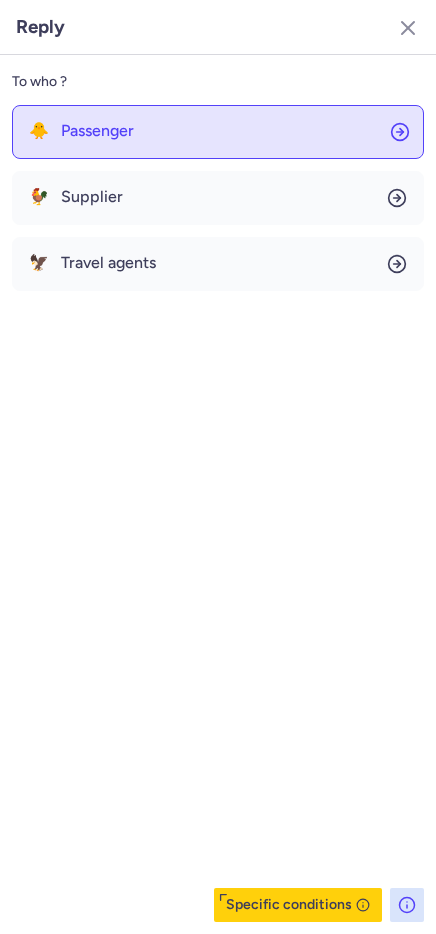 click on "Passenger" at bounding box center [97, 131] 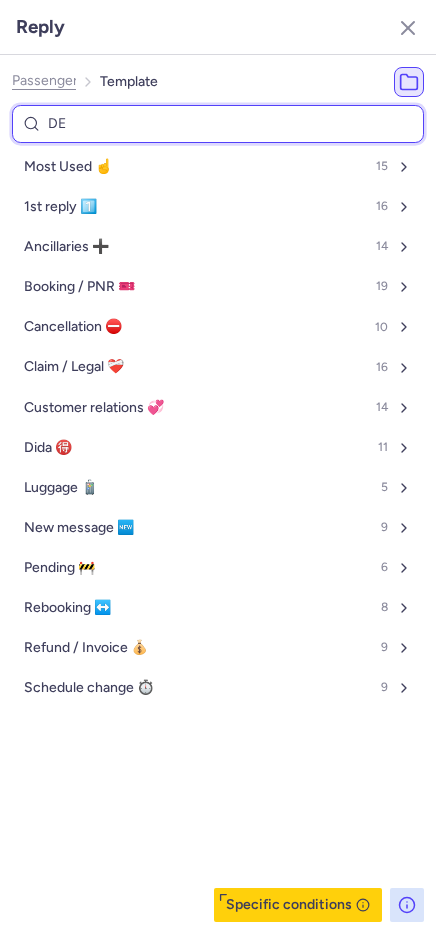 type on "DEL" 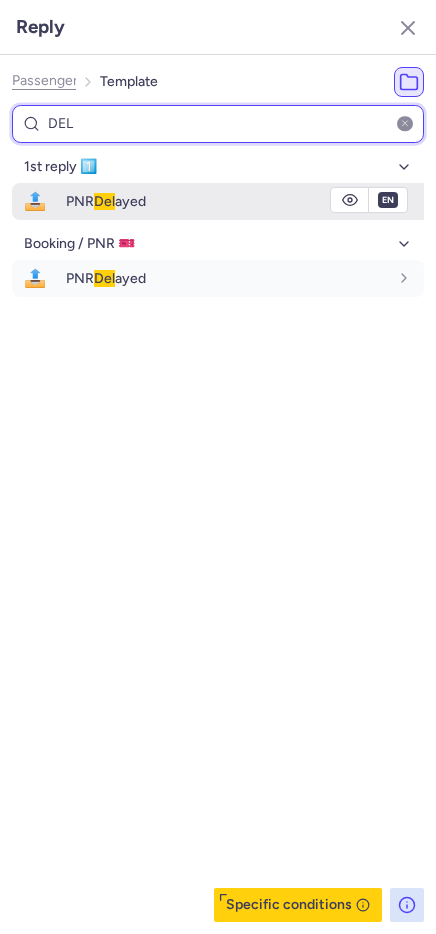 type on "DEL" 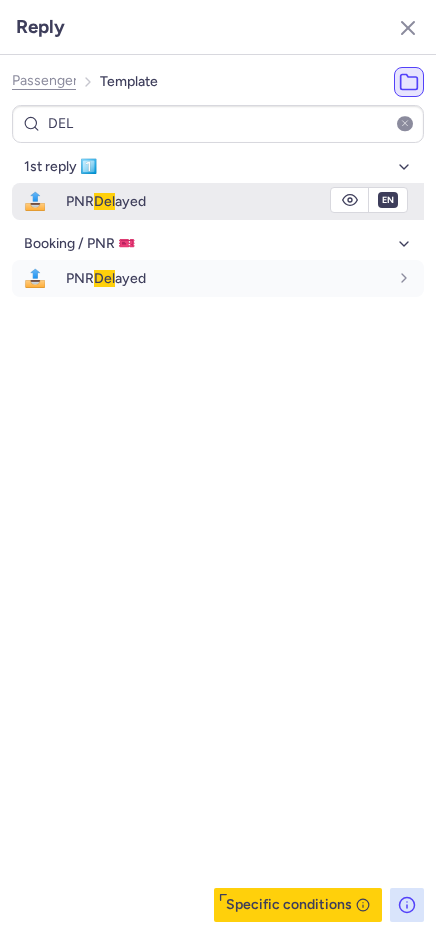 click on "PNR  Del ayed" at bounding box center [227, 201] 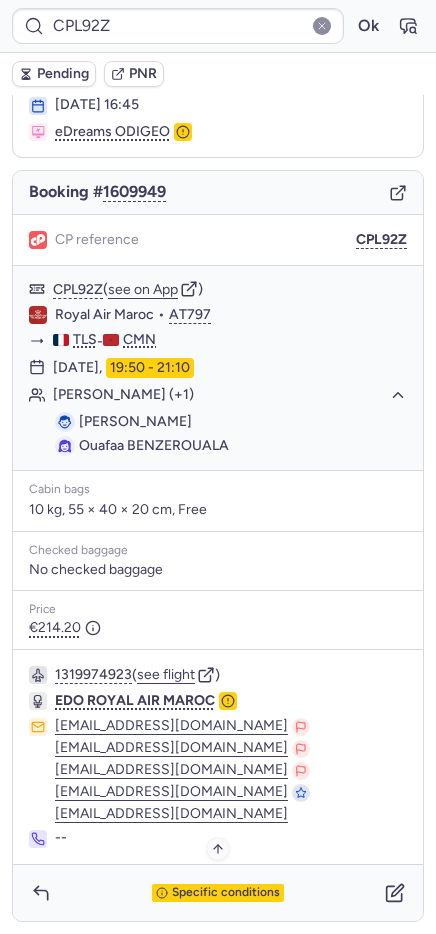 click on "Specific conditions" at bounding box center (226, 893) 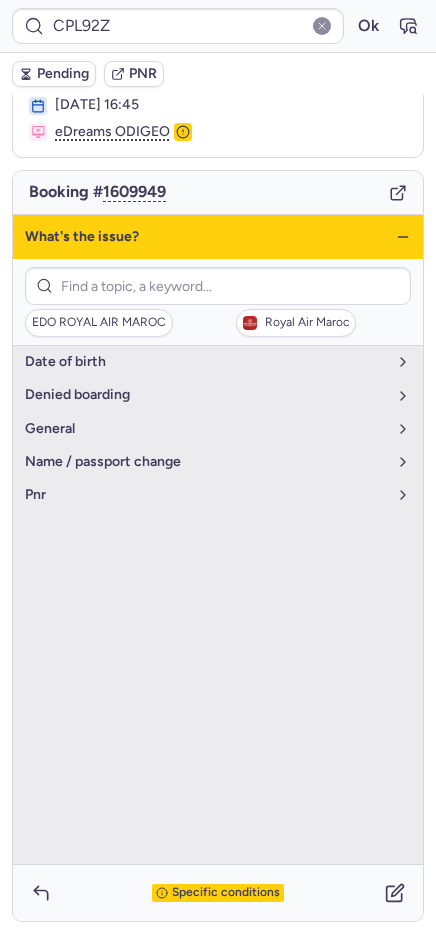 click on "Specific conditions" at bounding box center [226, 893] 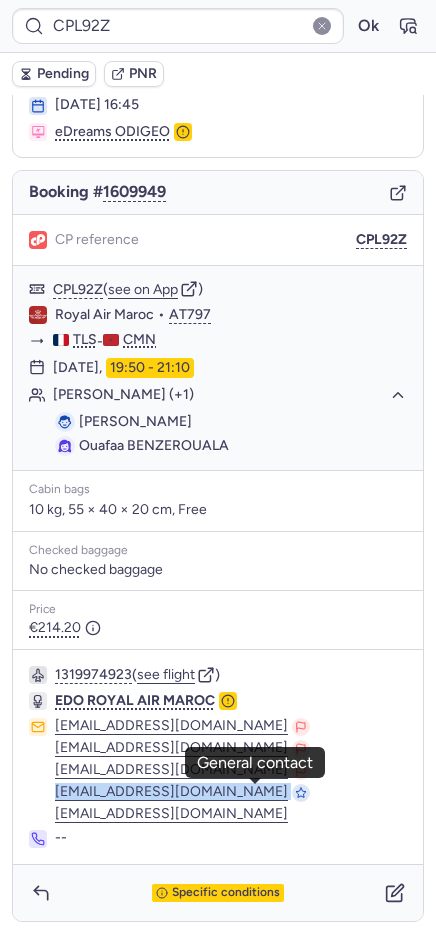 drag, startPoint x: 33, startPoint y: 797, endPoint x: 249, endPoint y: 795, distance: 216.00926 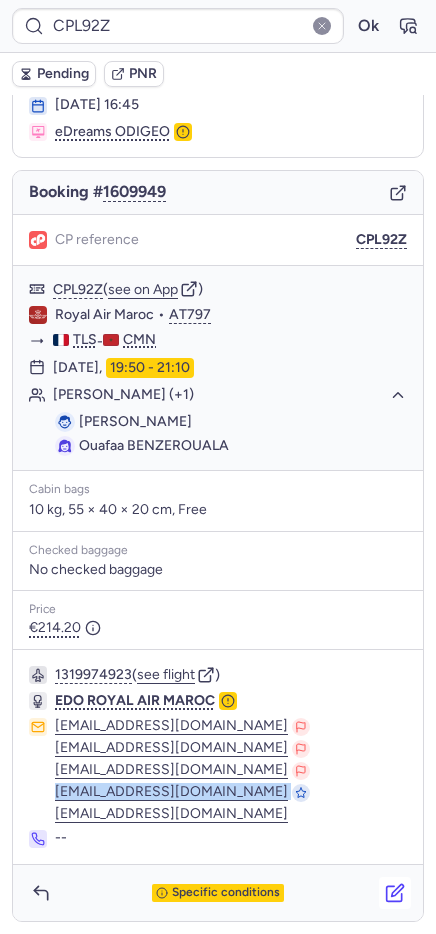 click 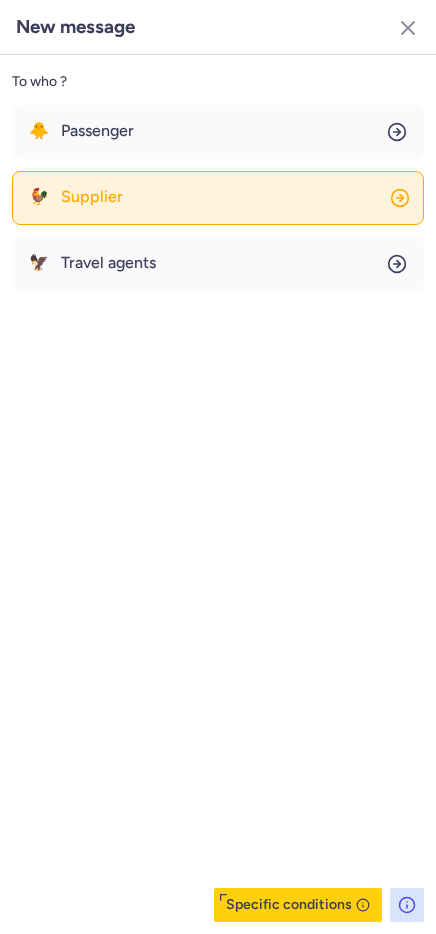 click on "Supplier" at bounding box center [92, 197] 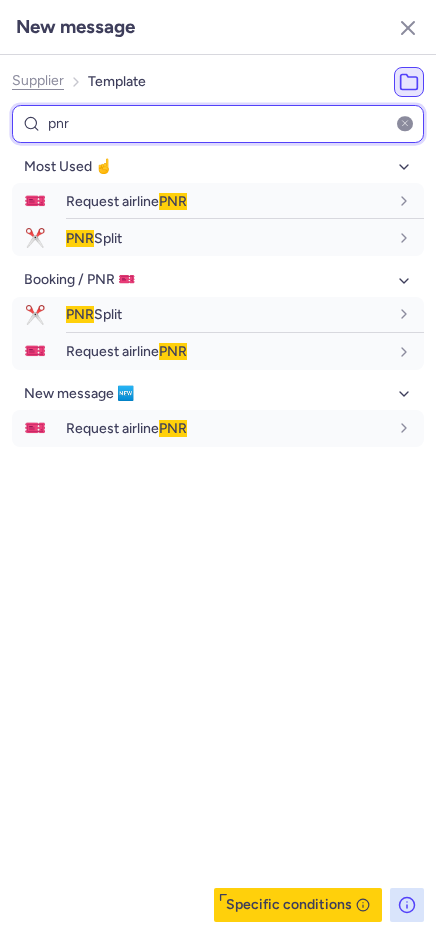type on "pnr" 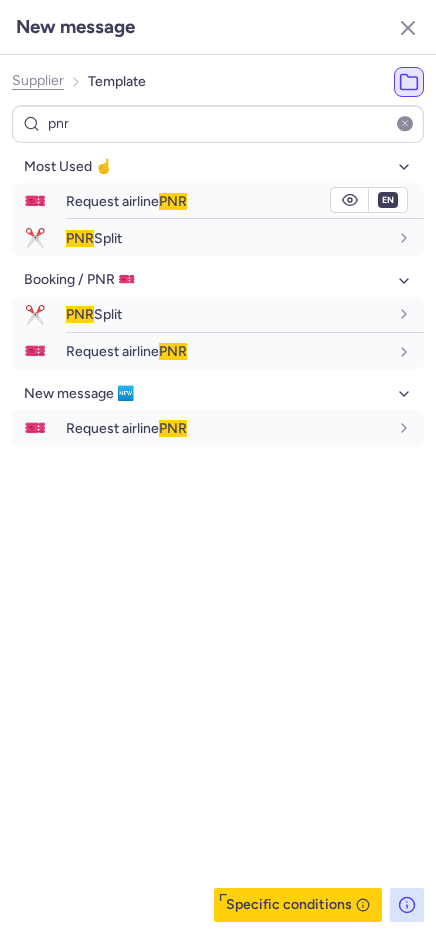 click on "Request airline  PNR" at bounding box center (126, 201) 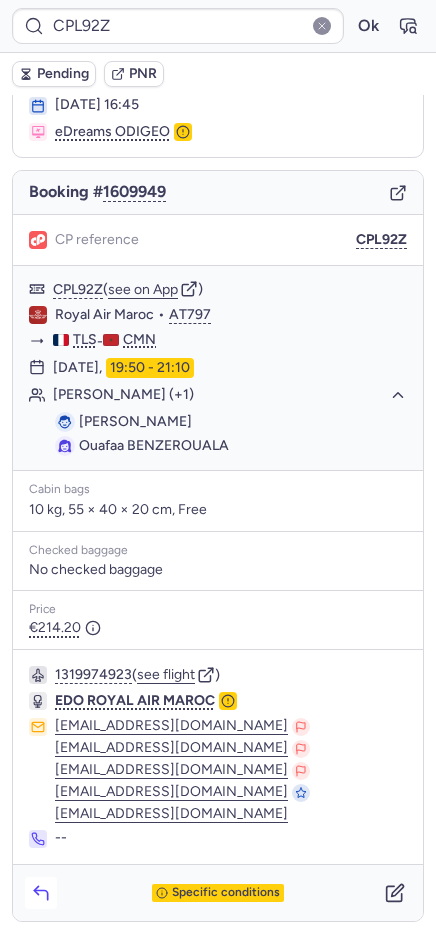 click 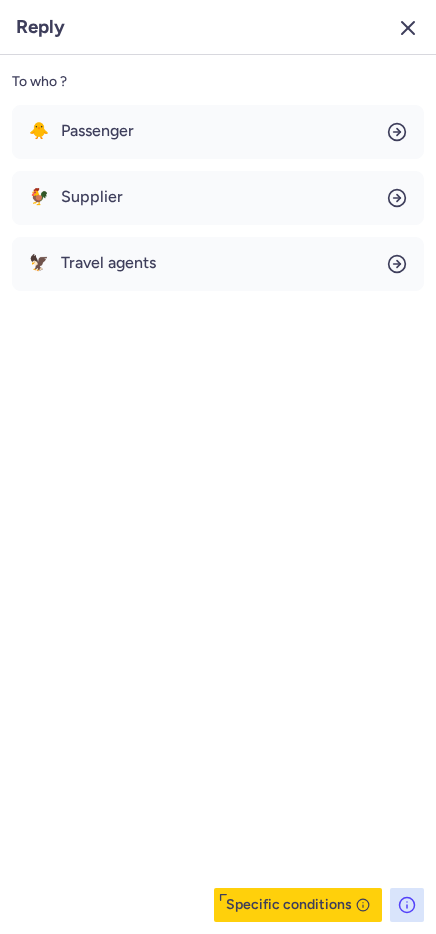 click 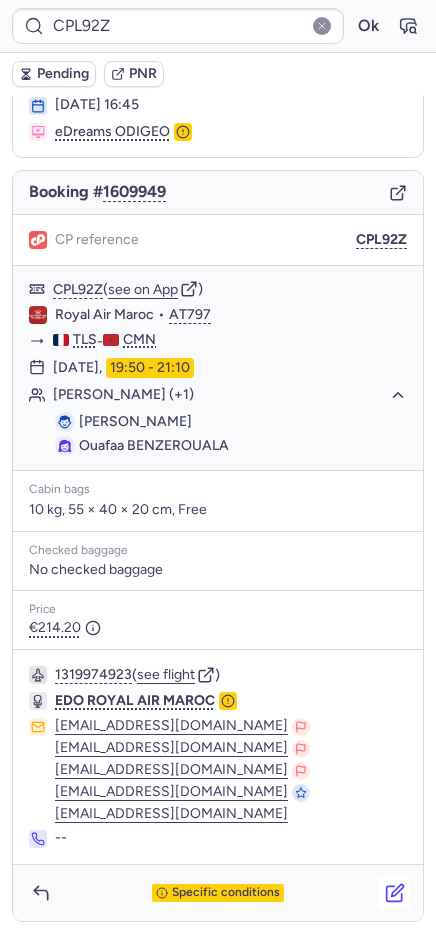 click 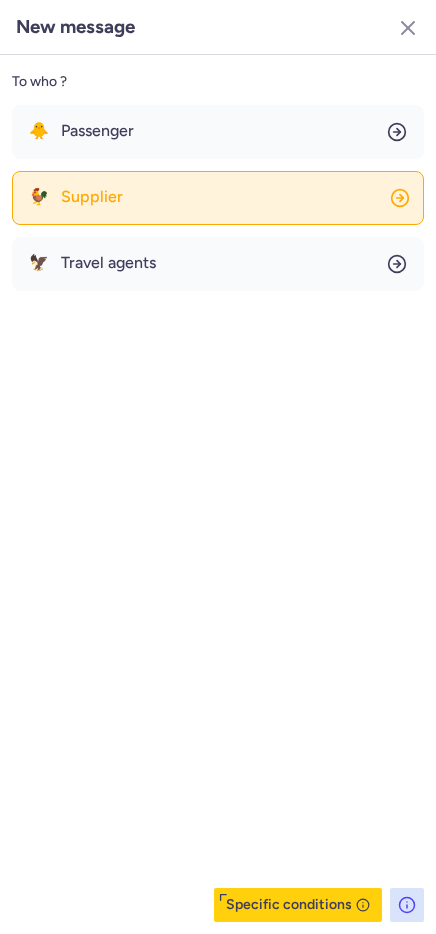 click on "Supplier" at bounding box center [92, 197] 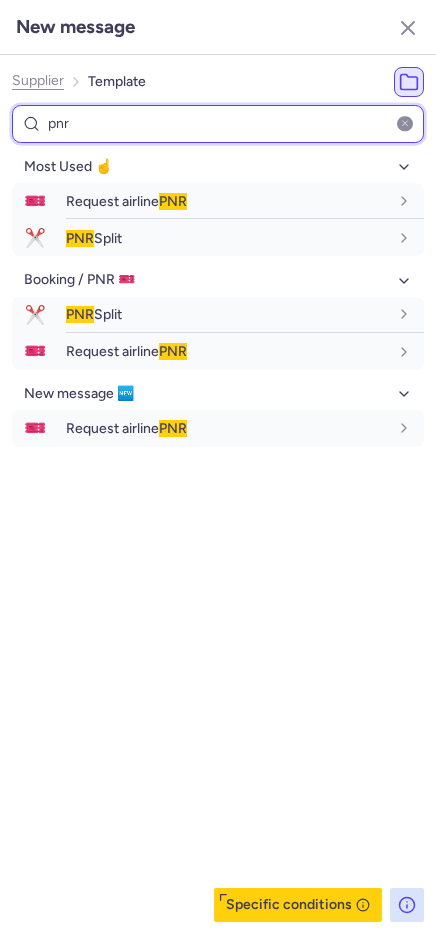 type on "pnr" 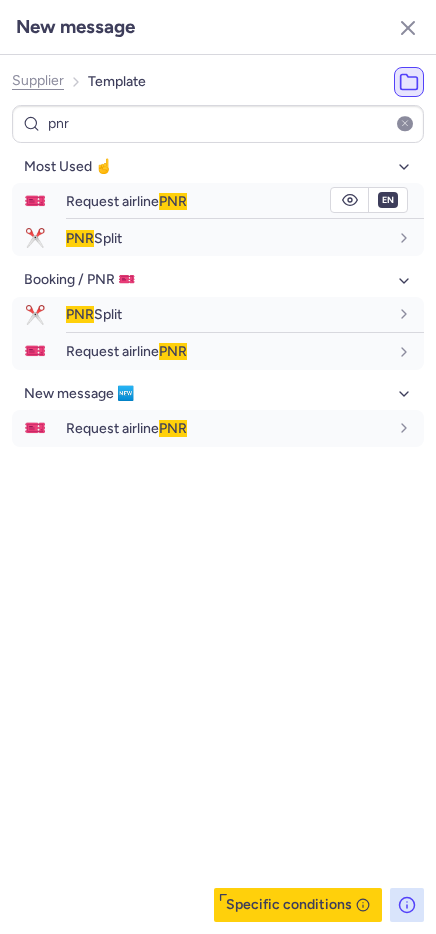 click on "Request airline  PNR" at bounding box center (126, 201) 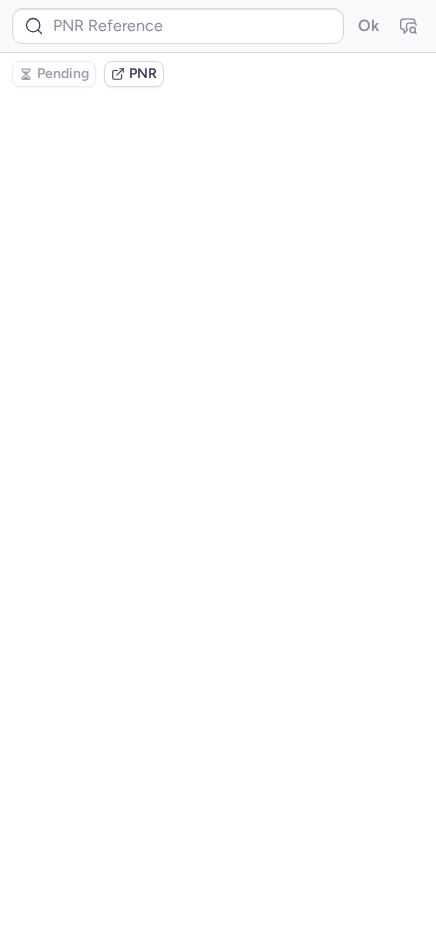 scroll, scrollTop: 0, scrollLeft: 0, axis: both 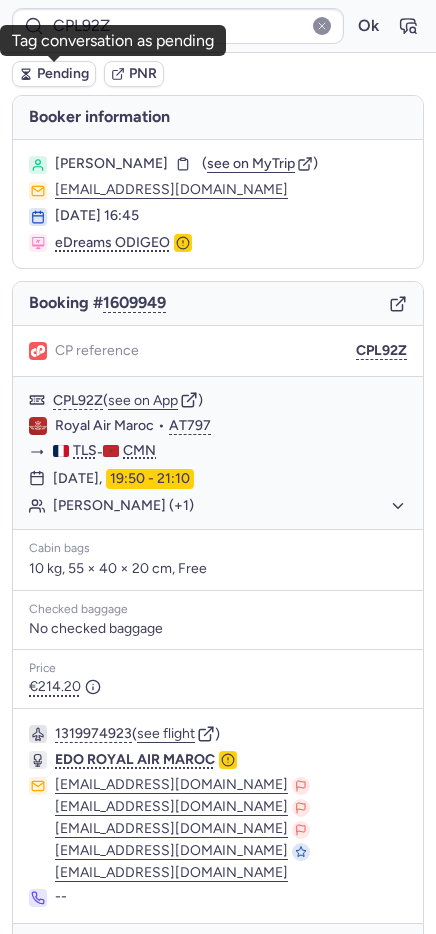 click 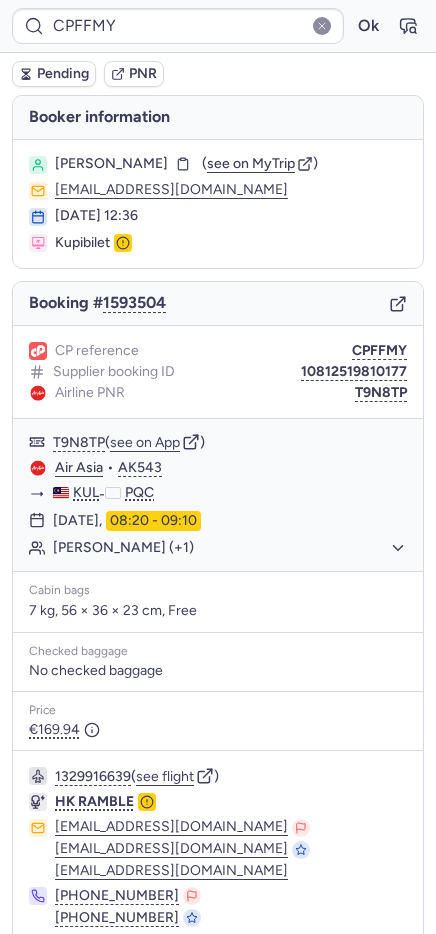type on "CPNULQ" 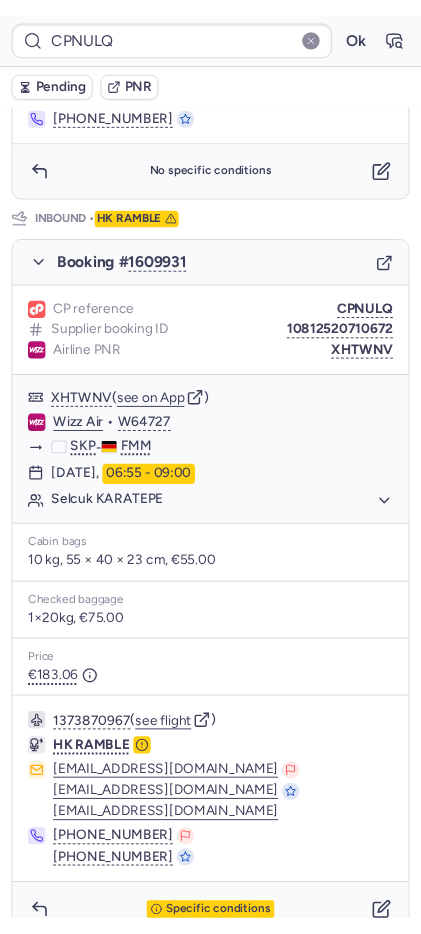 scroll, scrollTop: 968, scrollLeft: 0, axis: vertical 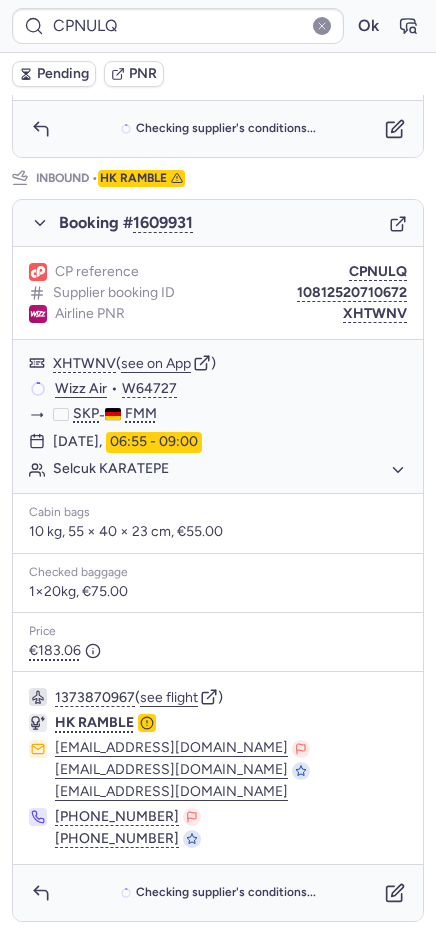 click 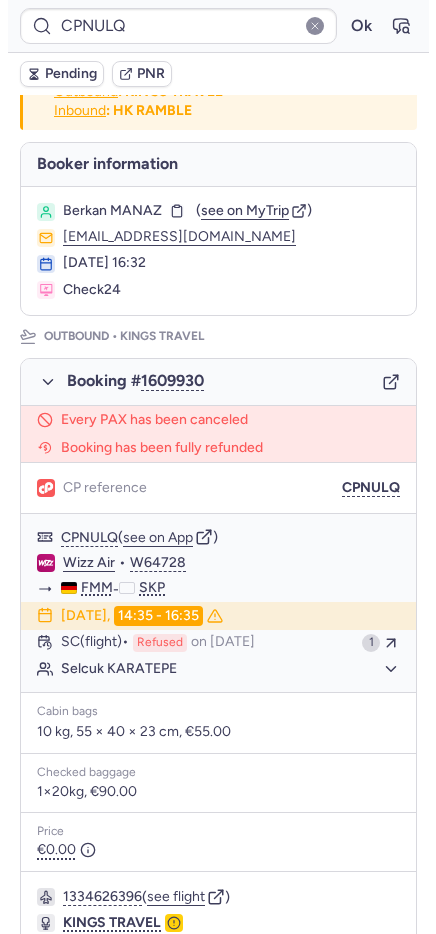 scroll, scrollTop: 0, scrollLeft: 0, axis: both 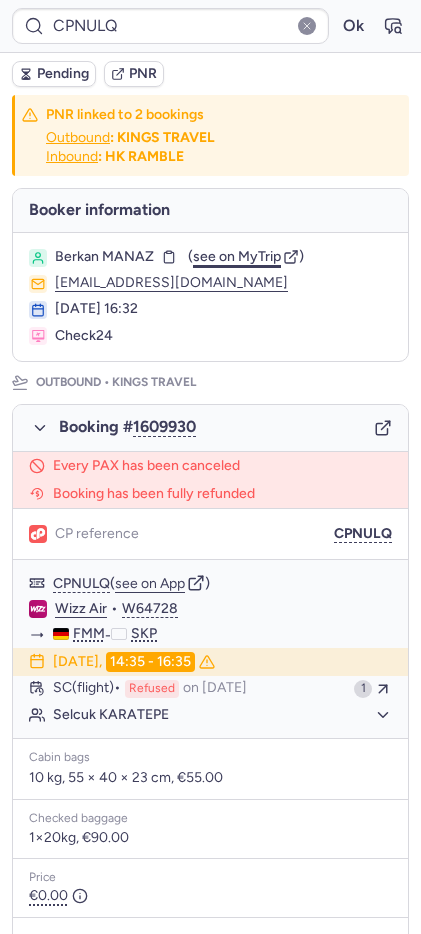 click on "see on MyTrip" at bounding box center [237, 256] 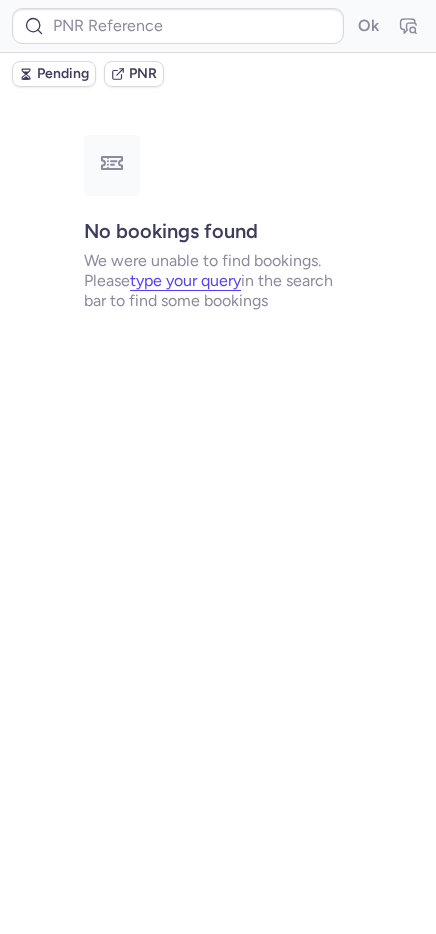 type on "CPFFMY" 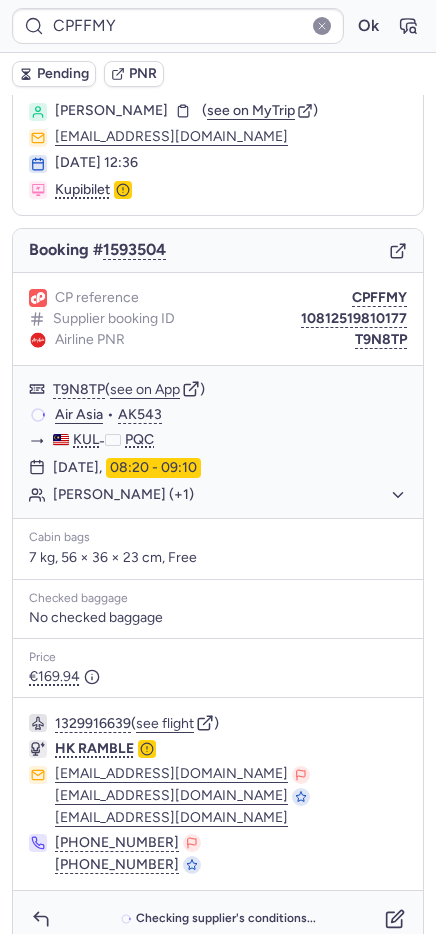 scroll, scrollTop: 79, scrollLeft: 0, axis: vertical 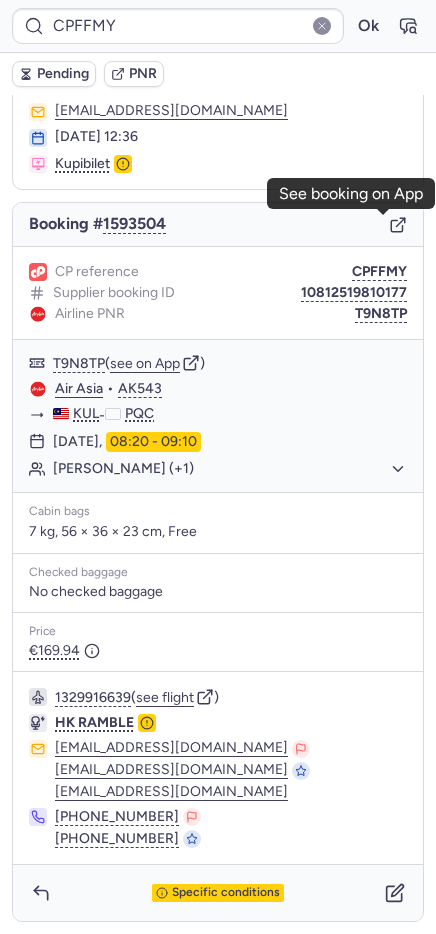 click 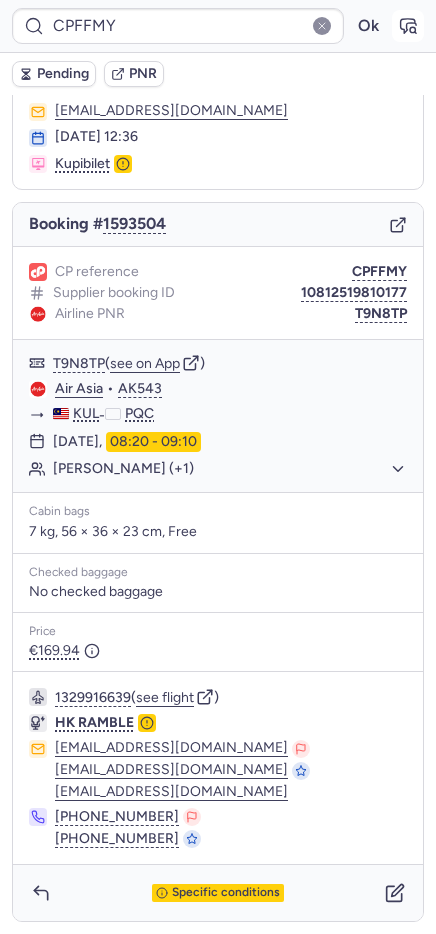 click 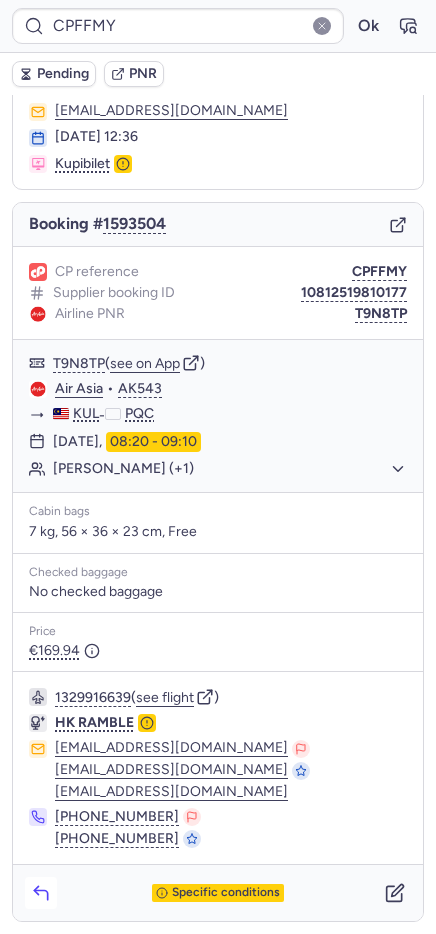 click 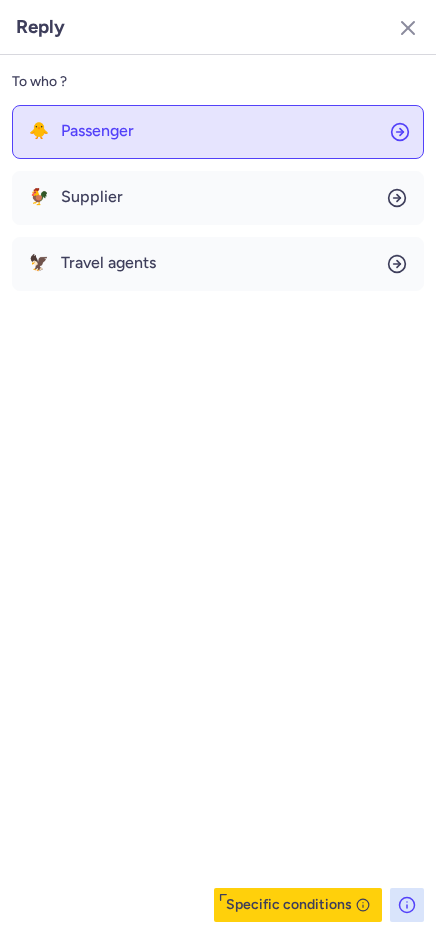 click on "🐥 Passenger" 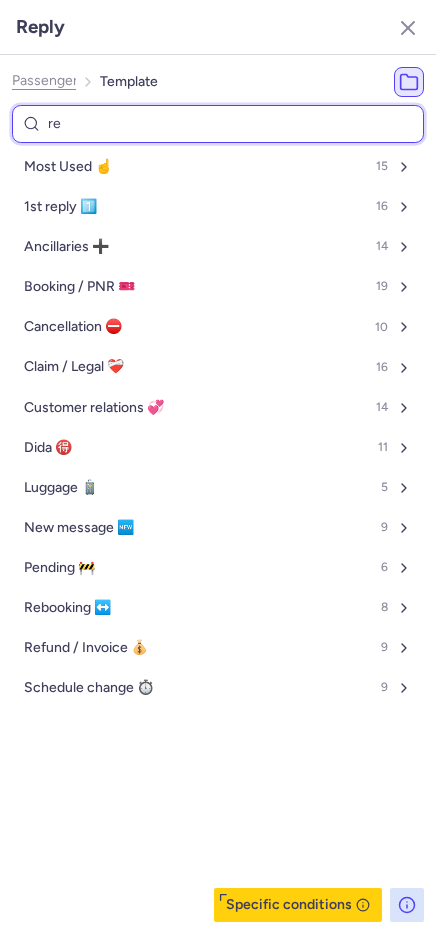 type on "res" 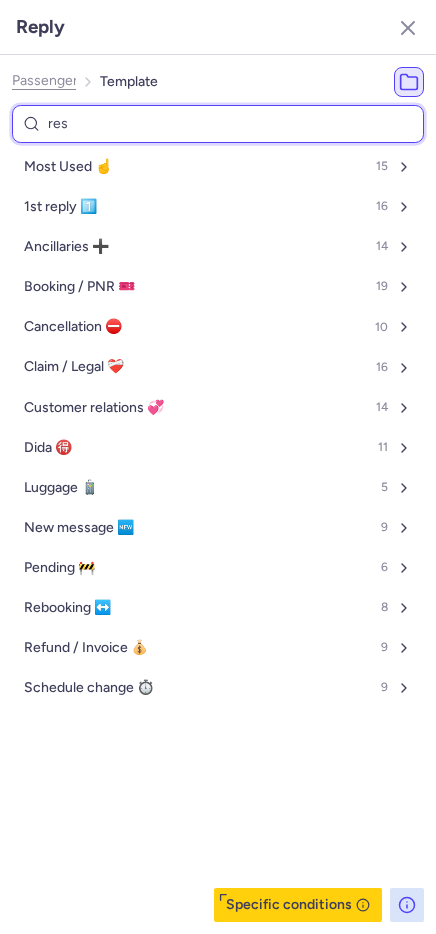 select on "en" 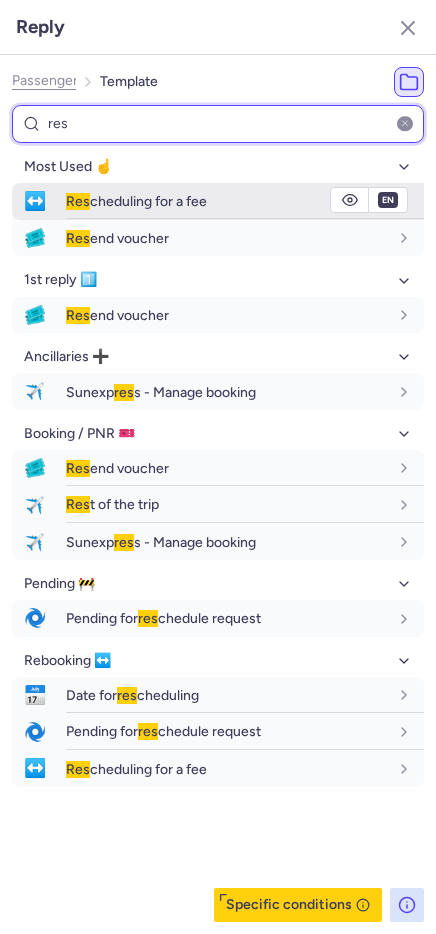 type on "res" 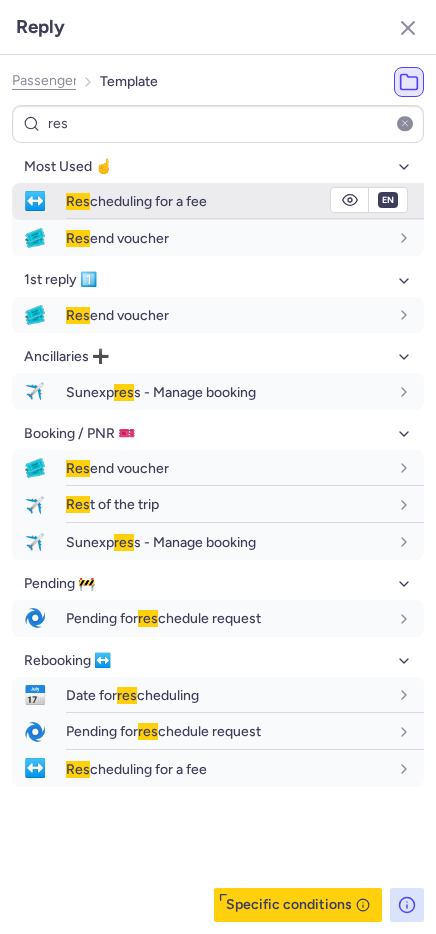 click on "Res cheduling for a fee" at bounding box center (245, 201) 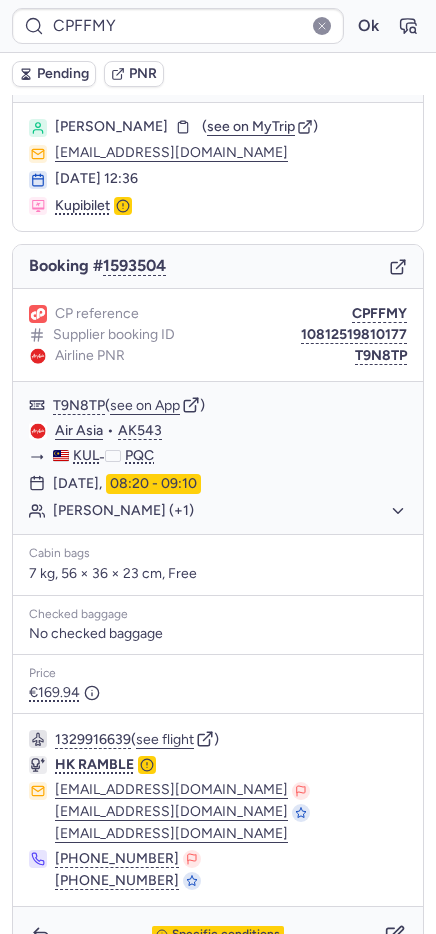 scroll, scrollTop: 0, scrollLeft: 0, axis: both 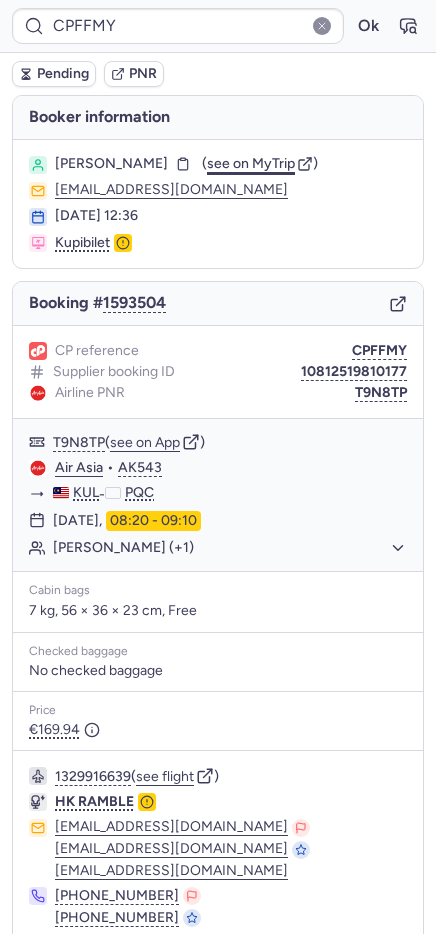 click on "see on MyTrip" at bounding box center (251, 163) 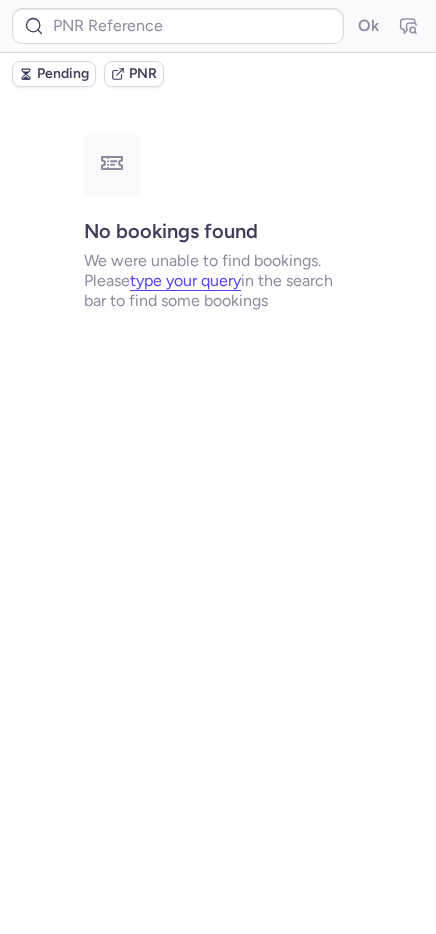 type on "MFI1TV" 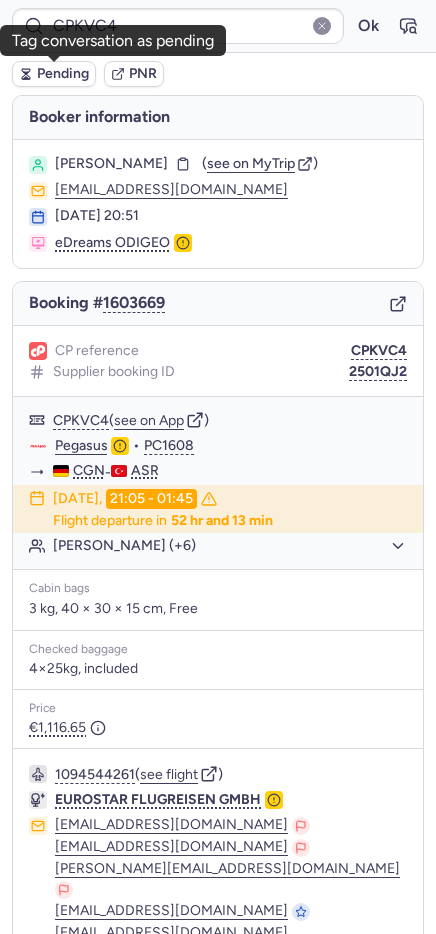 click on "Pending" at bounding box center [54, 74] 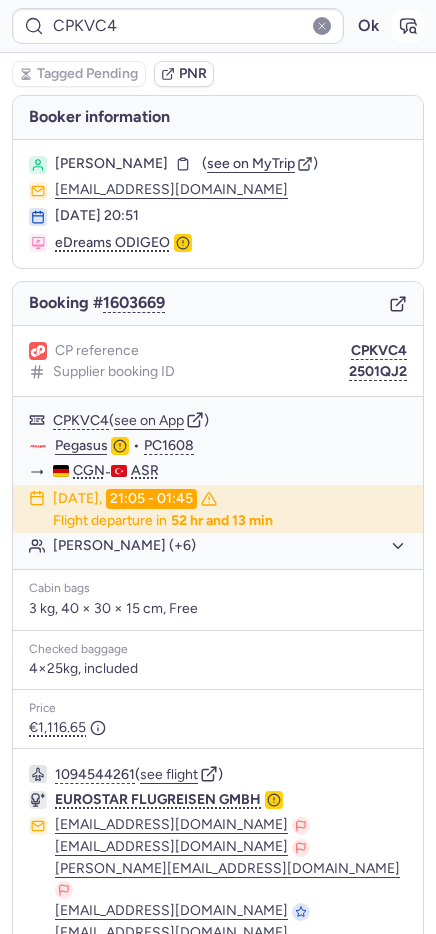 click 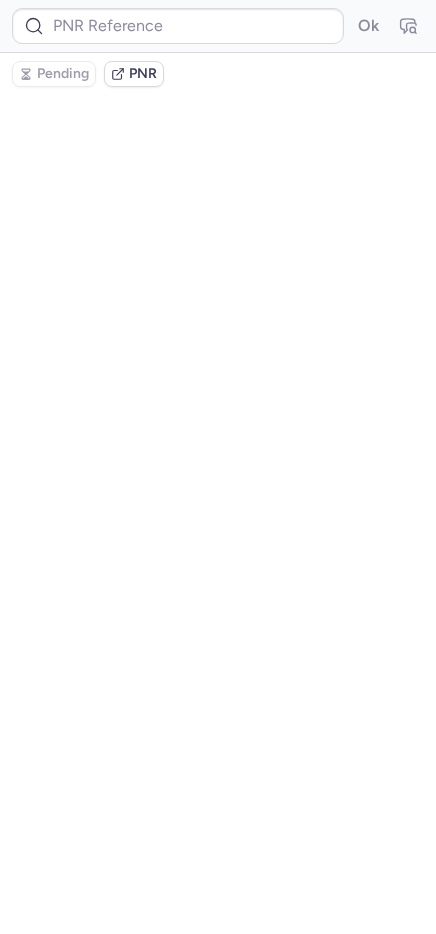 type on "CPKVC4" 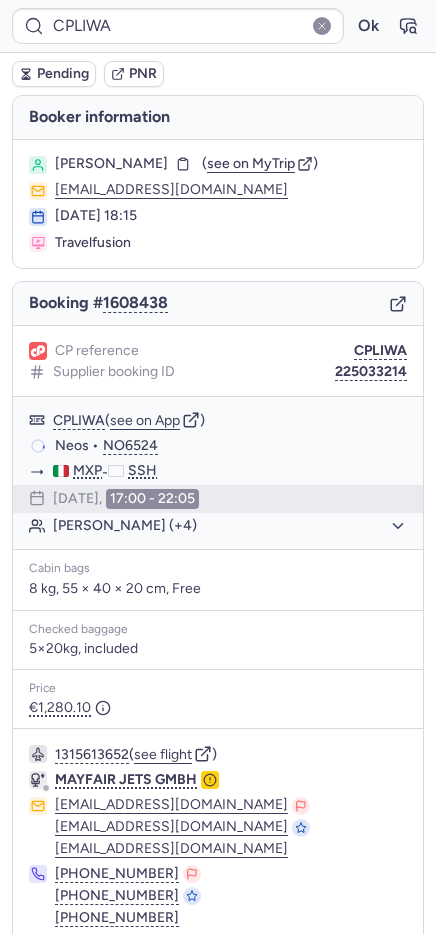 type on "CPKP5E" 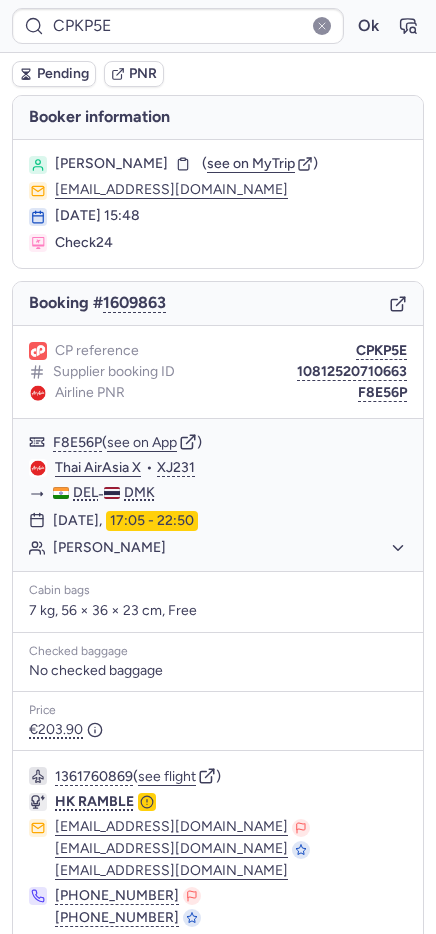 type 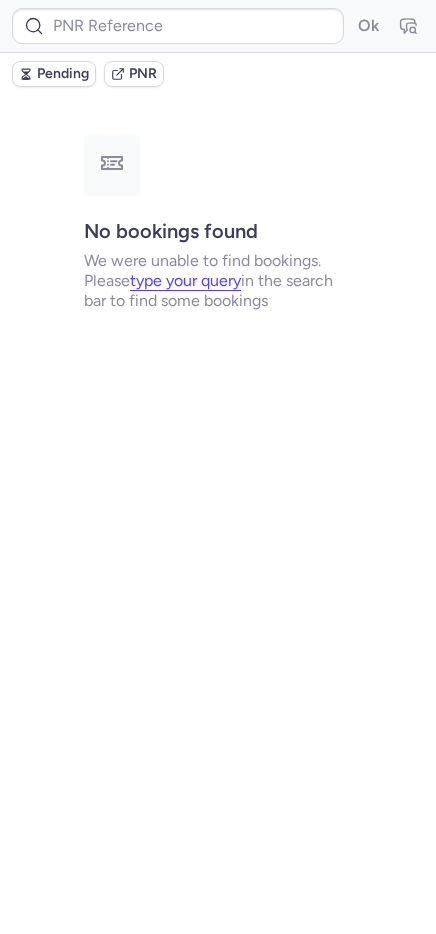 scroll, scrollTop: 0, scrollLeft: 0, axis: both 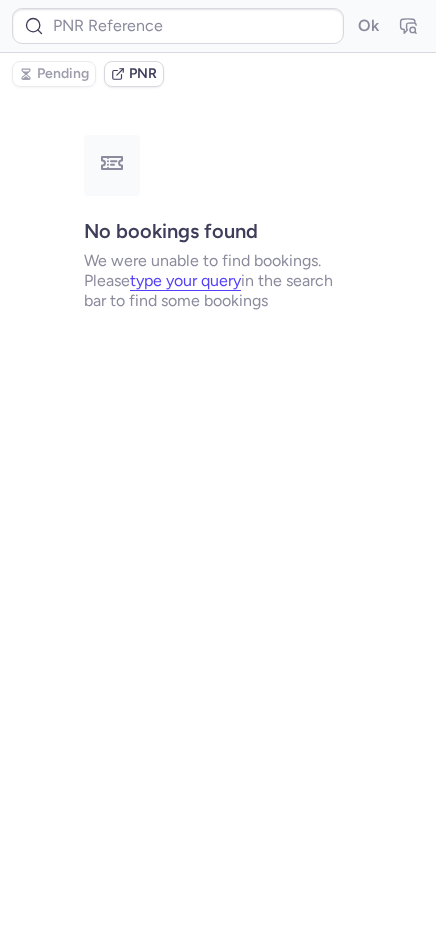 type on "CPWME9" 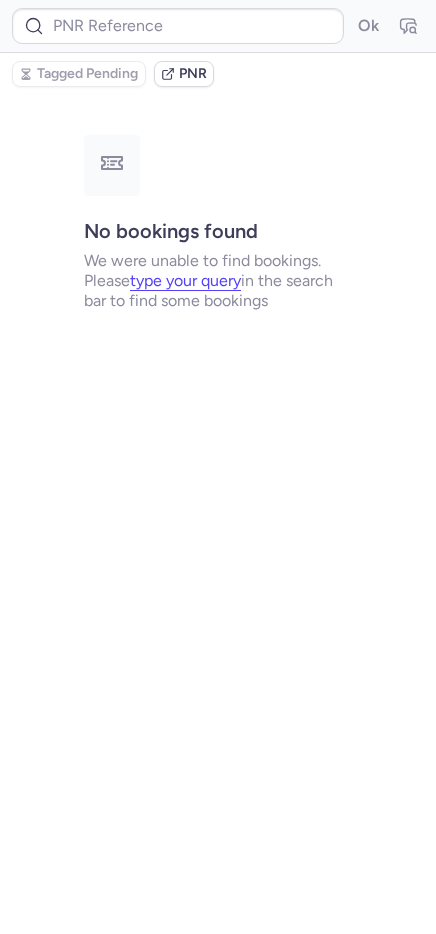 type on "CPWME9" 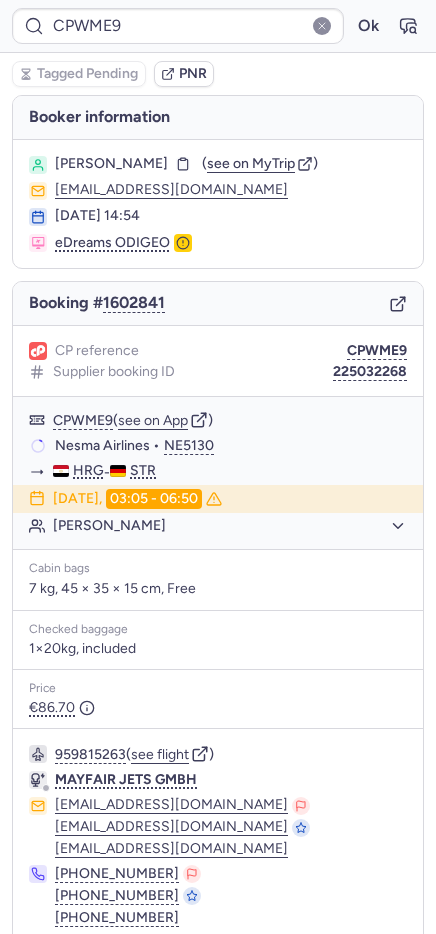 type on "CP94NJ" 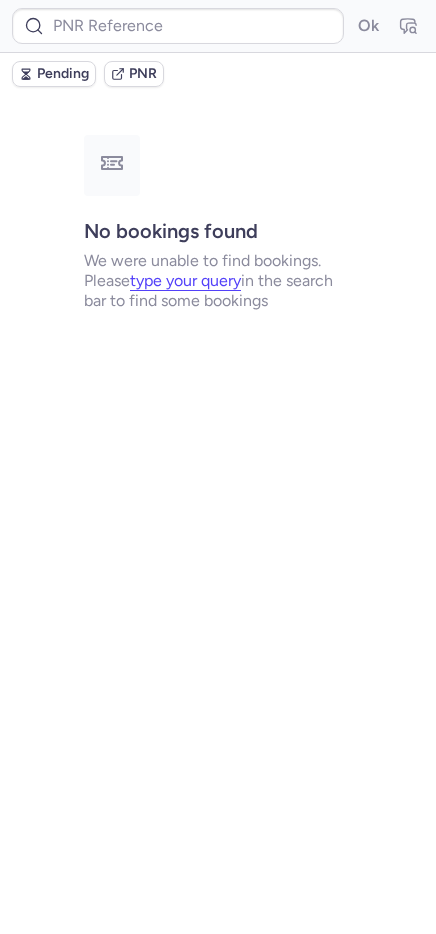 type on "CPDXKR" 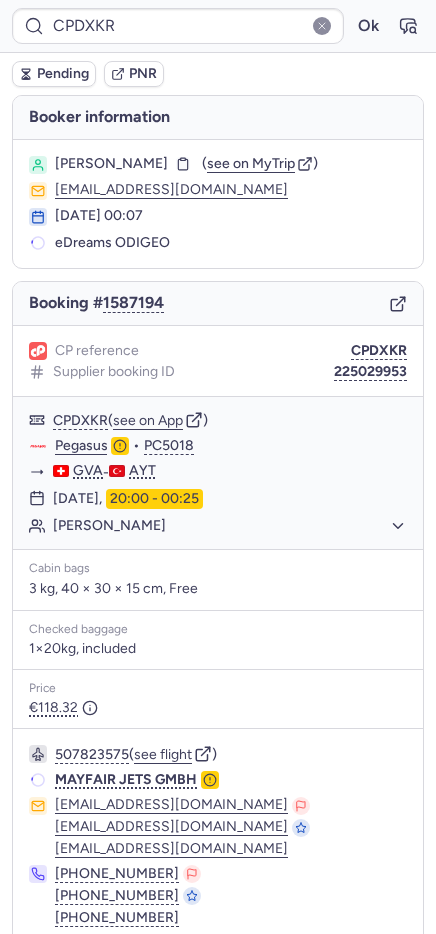 scroll, scrollTop: 79, scrollLeft: 0, axis: vertical 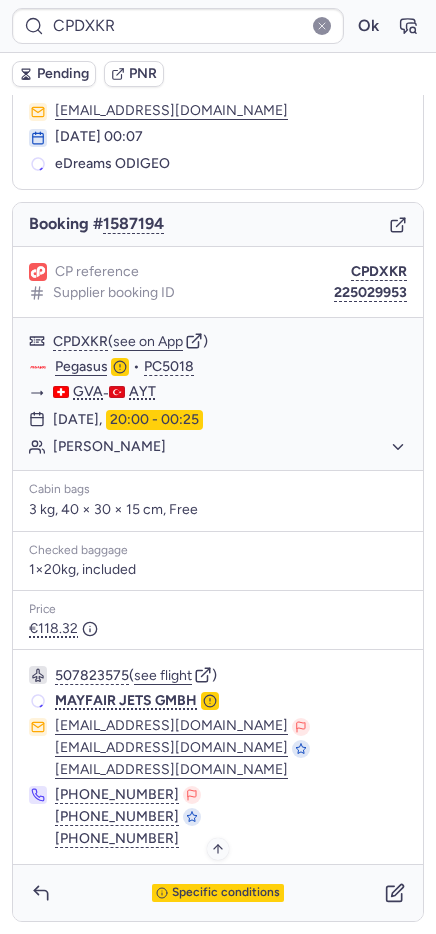 click on "Specific conditions" at bounding box center (226, 893) 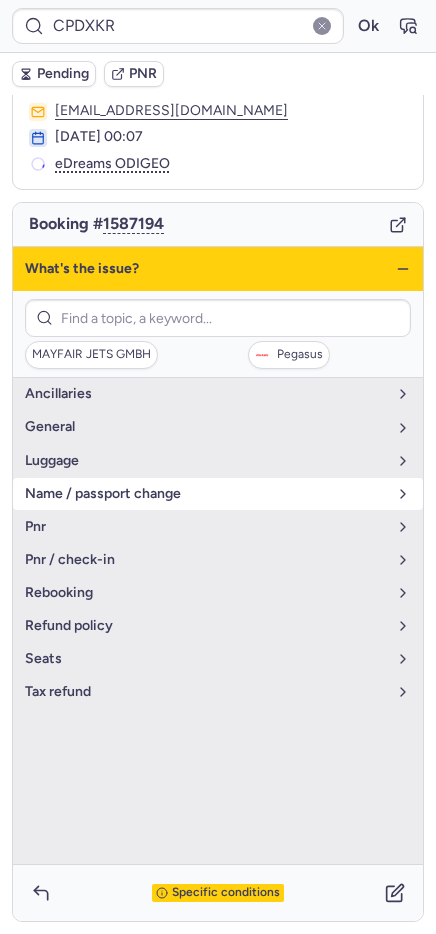 click on "name / passport change" at bounding box center (206, 494) 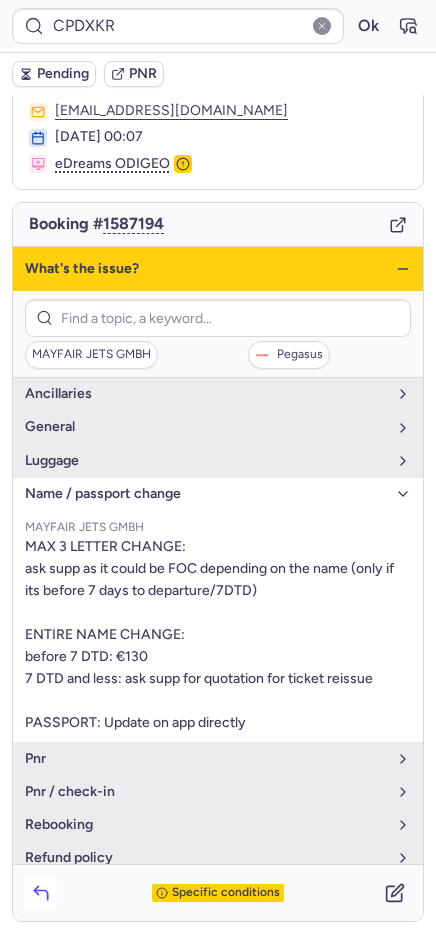 click 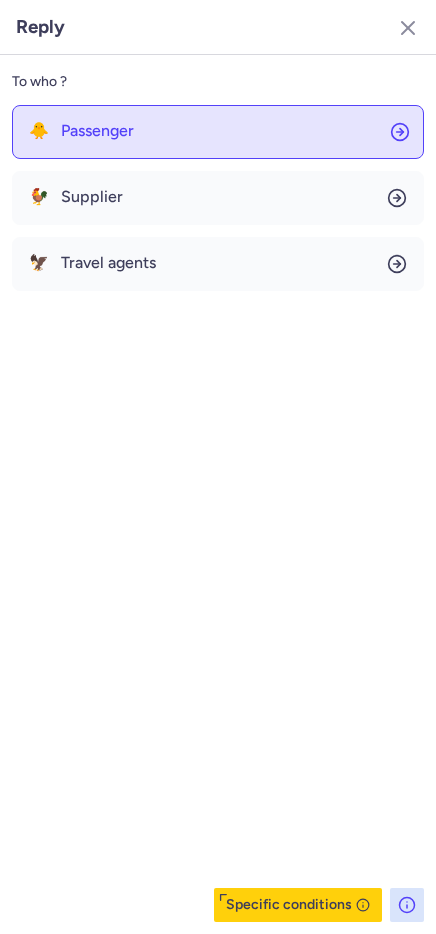 click on "Passenger" at bounding box center (97, 131) 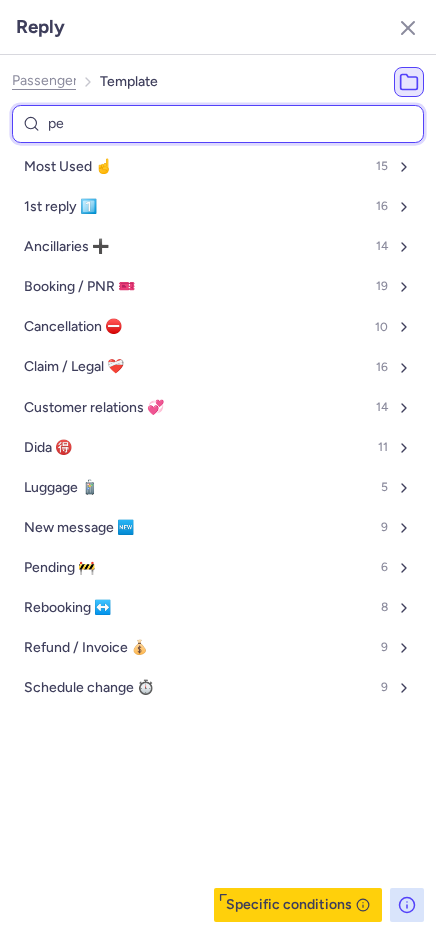 type on "pen" 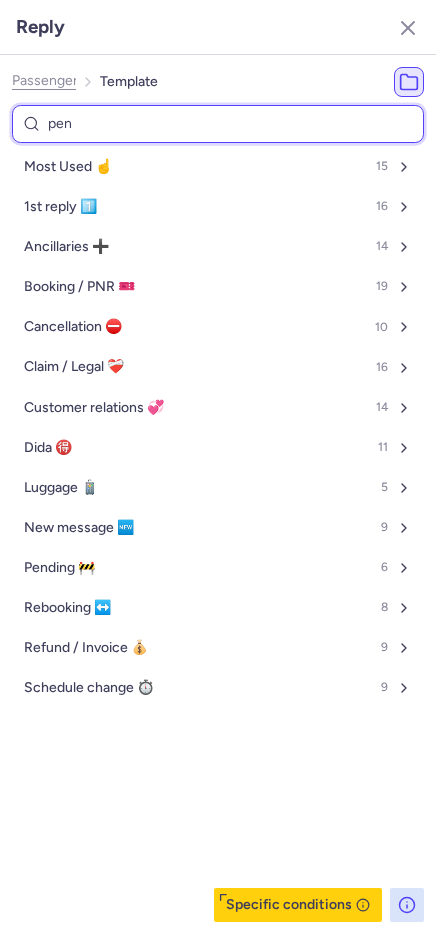 select on "en" 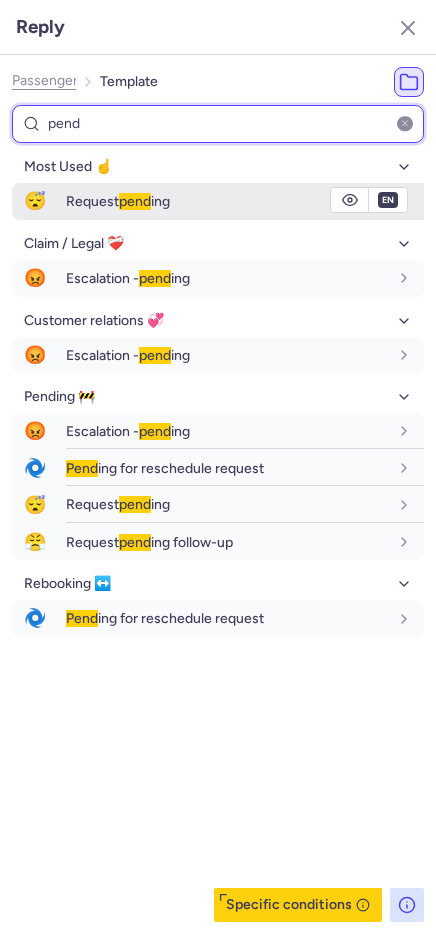 type on "pend" 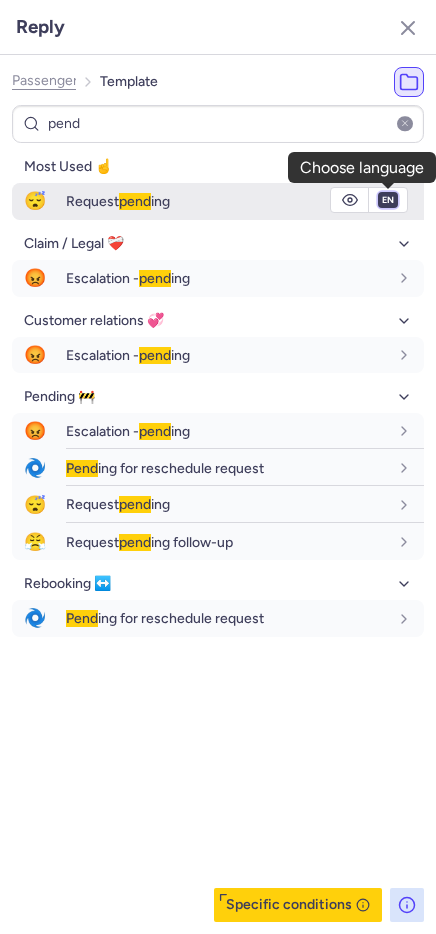 click on "fr en de nl pt es it ru" at bounding box center (388, 200) 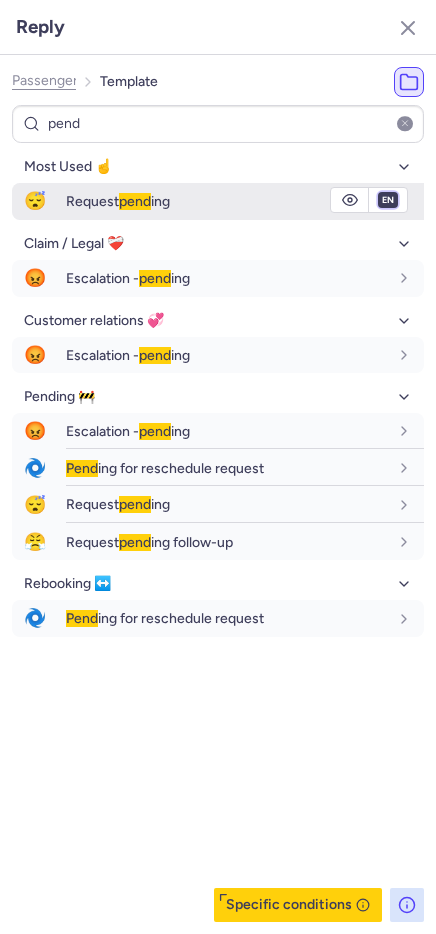 select on "fr" 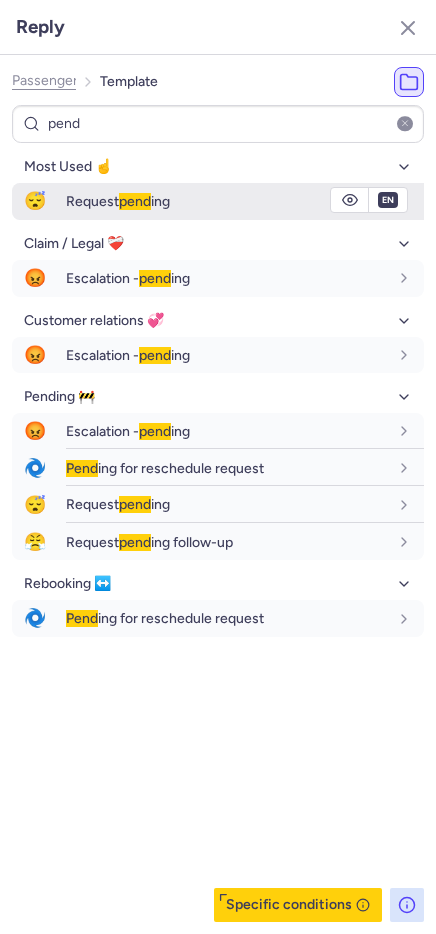 click on "fr en de nl pt es it ru" at bounding box center (388, 200) 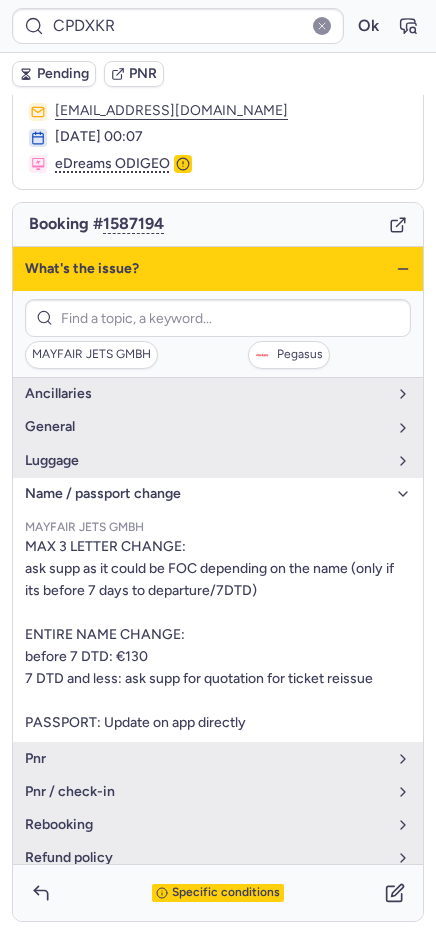 click on "Pending" at bounding box center (63, 74) 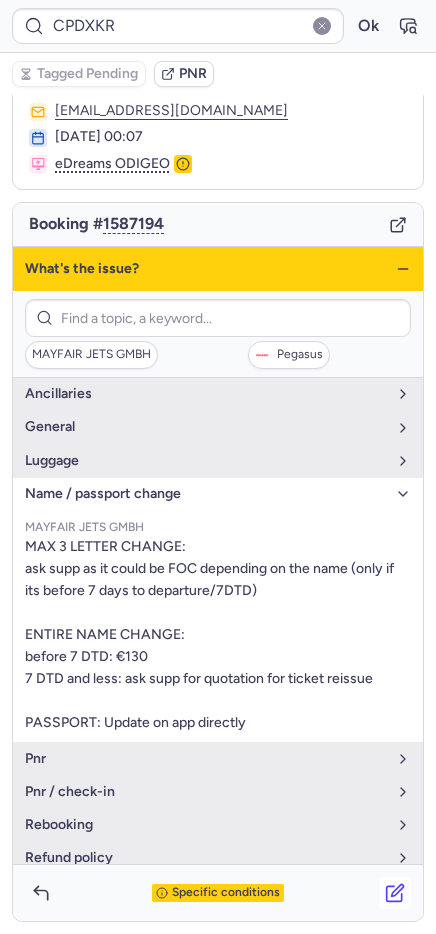 click 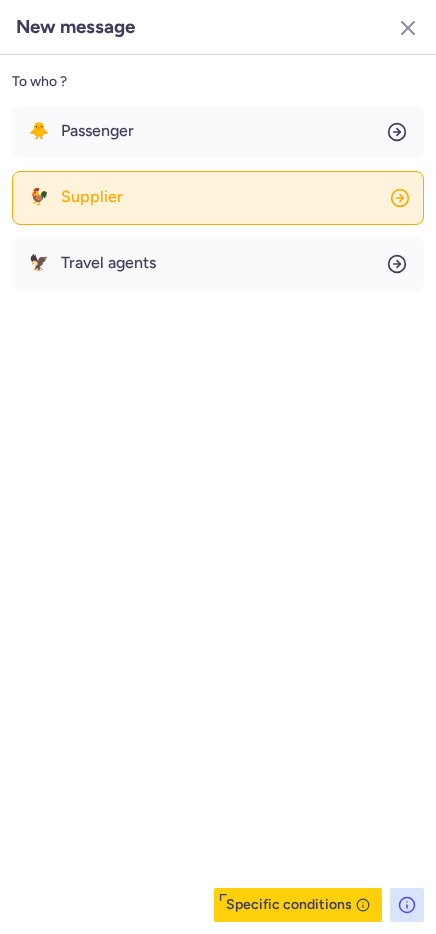 click on "🐓 Supplier" 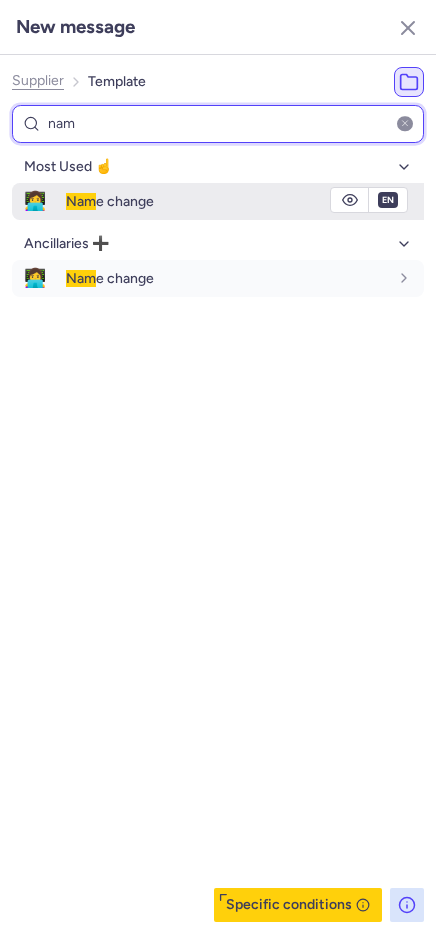 type on "nam" 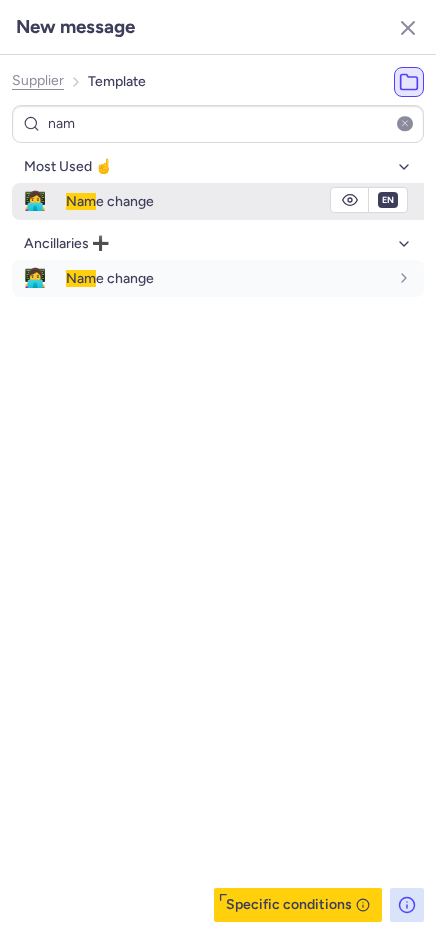 click on "Nam e change" at bounding box center (227, 201) 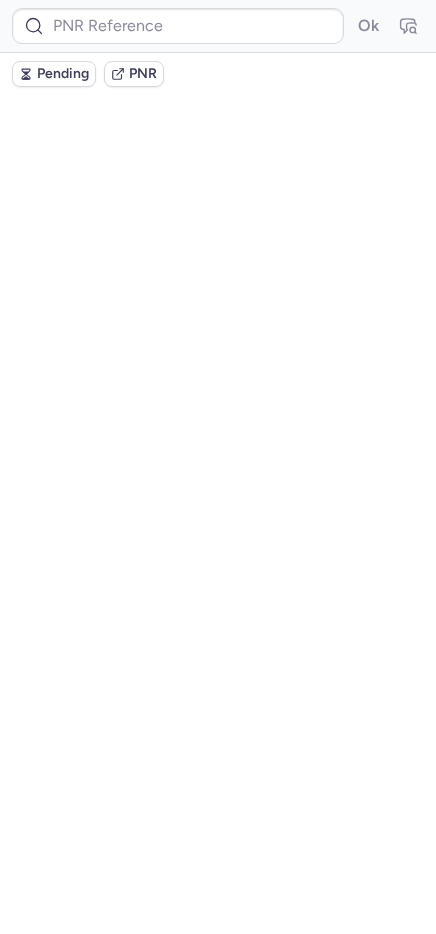 scroll, scrollTop: 0, scrollLeft: 0, axis: both 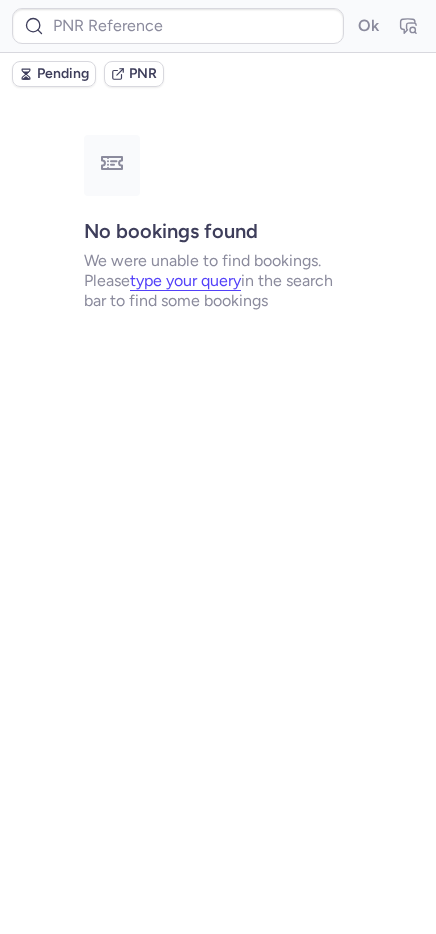 type on "CPDXKR" 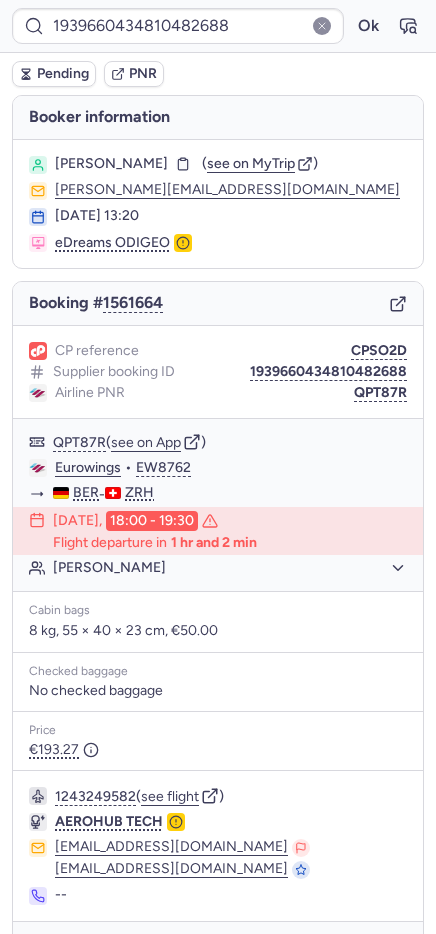 scroll, scrollTop: 57, scrollLeft: 0, axis: vertical 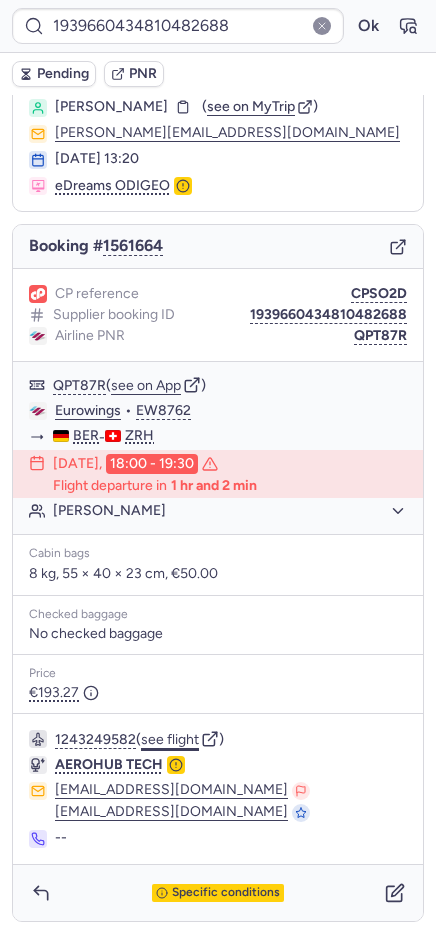 click on "see flight" 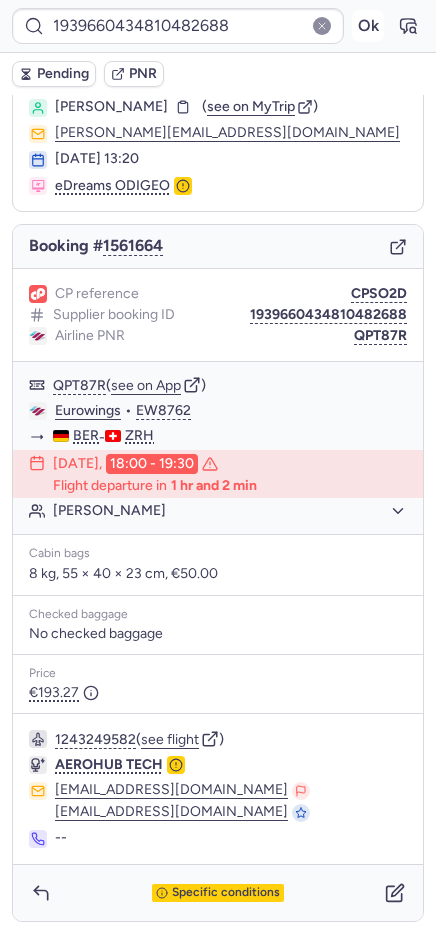 click on "Ok" at bounding box center [368, 26] 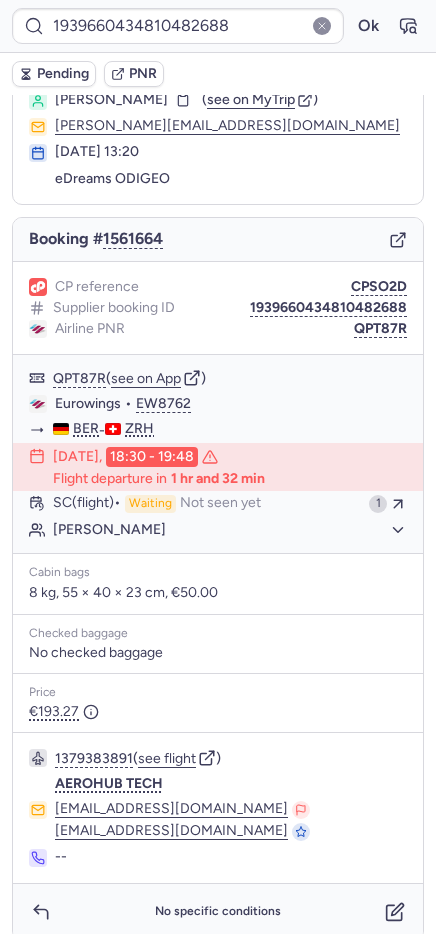scroll, scrollTop: 57, scrollLeft: 0, axis: vertical 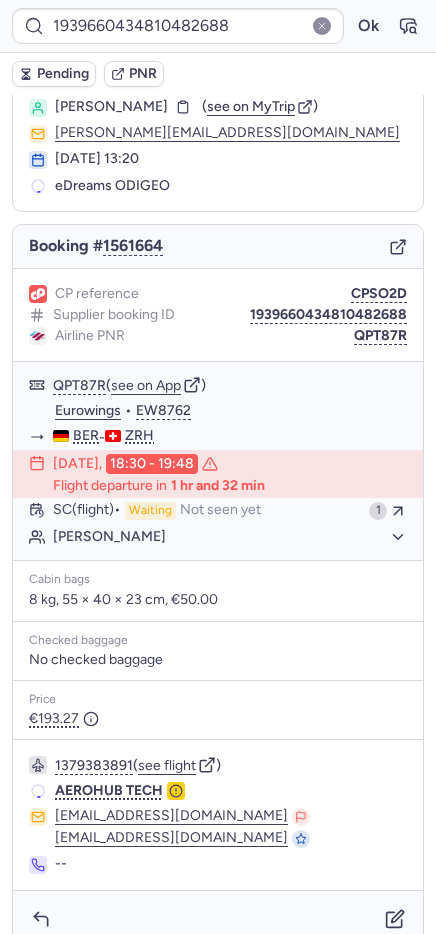 type on "CP3MVY" 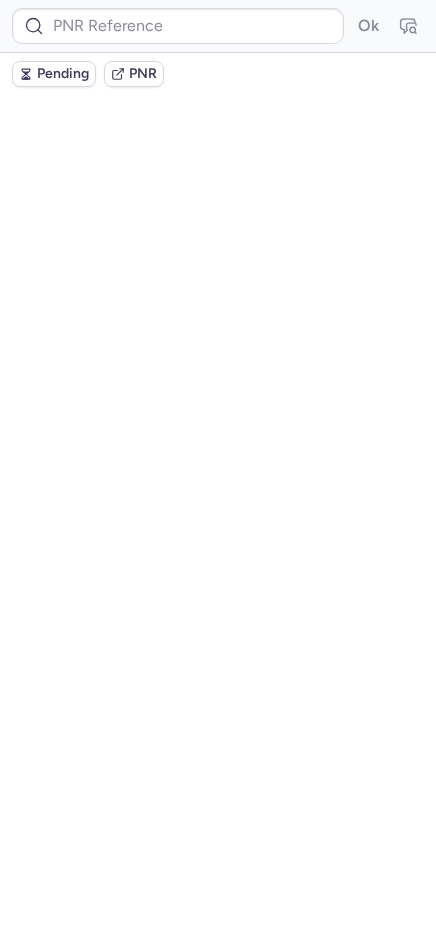 scroll, scrollTop: 0, scrollLeft: 0, axis: both 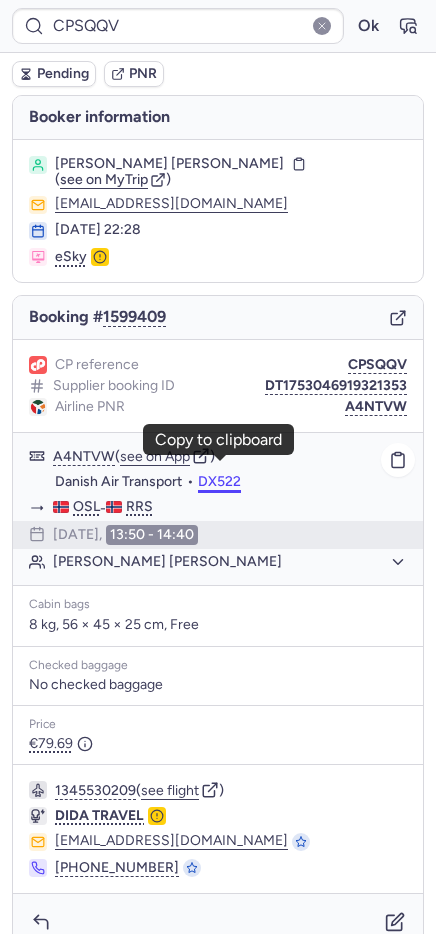click on "DX522" at bounding box center (219, 482) 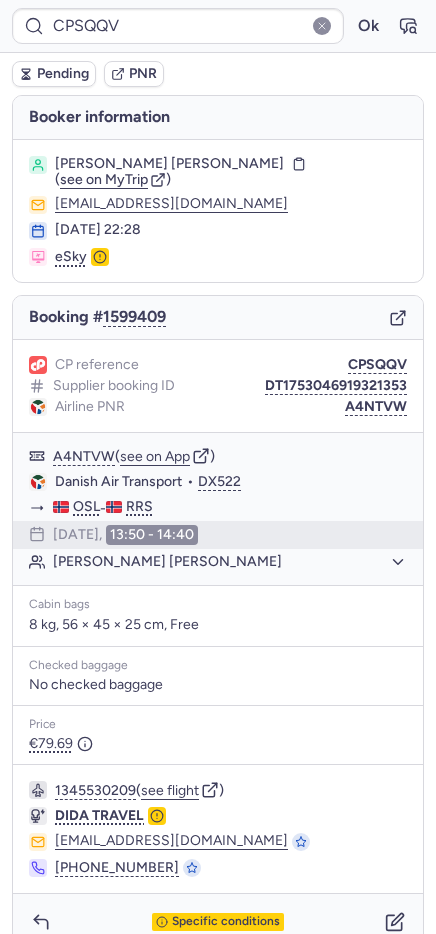 type on "7357867" 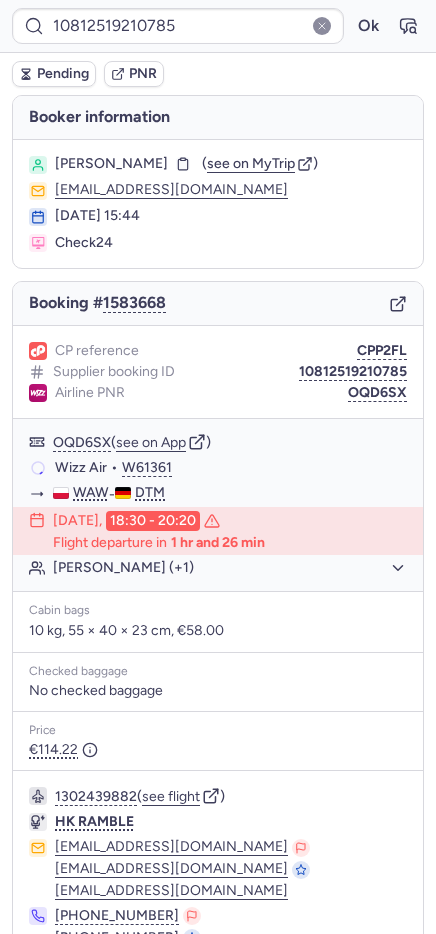 type on "7357867" 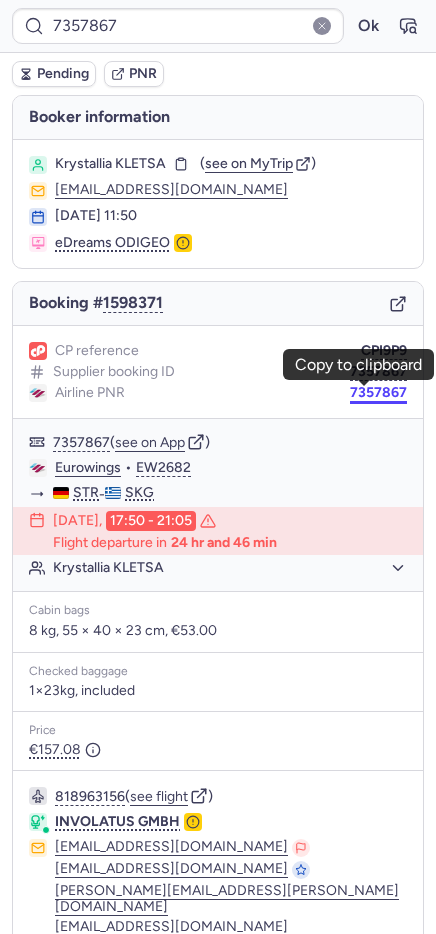 click on "7357867" at bounding box center (378, 393) 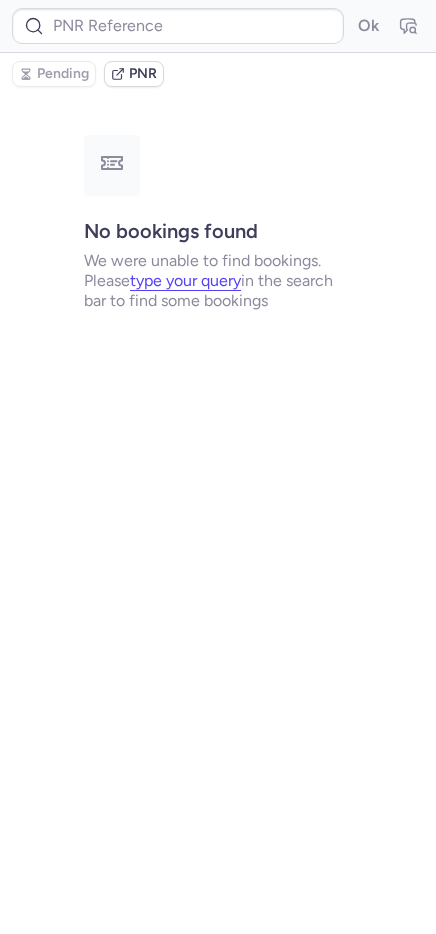 type on "7357867" 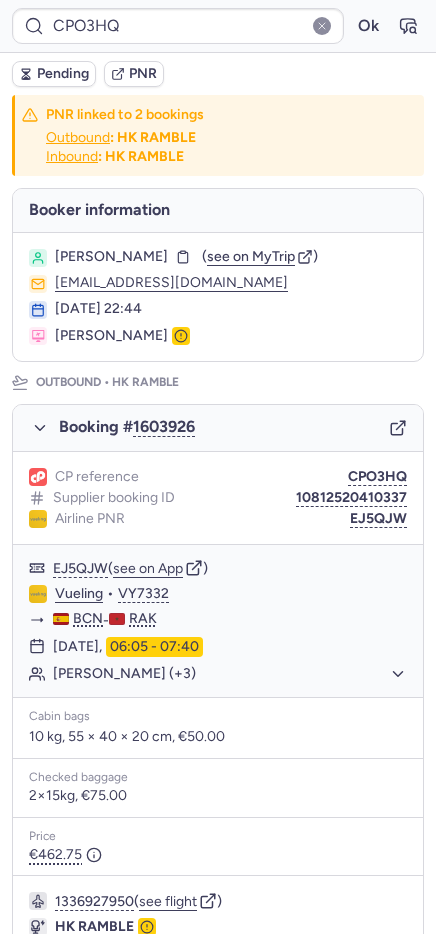 type on "CP7AYG" 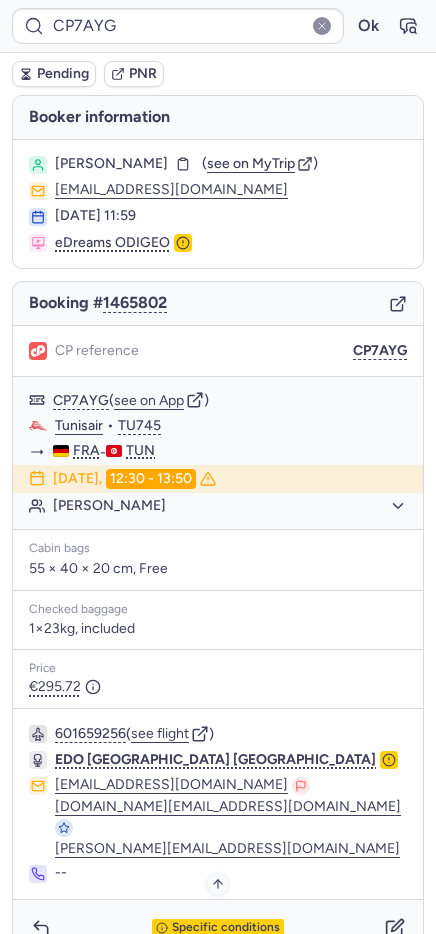 click on "Specific conditions" at bounding box center [226, 928] 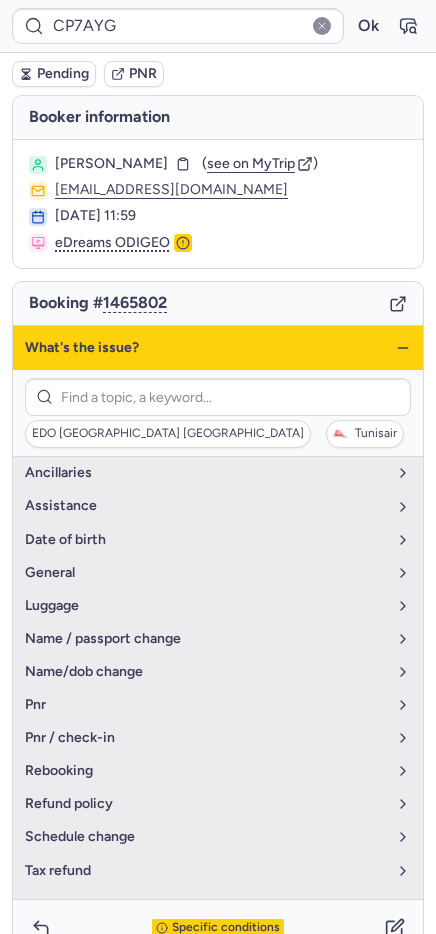 click 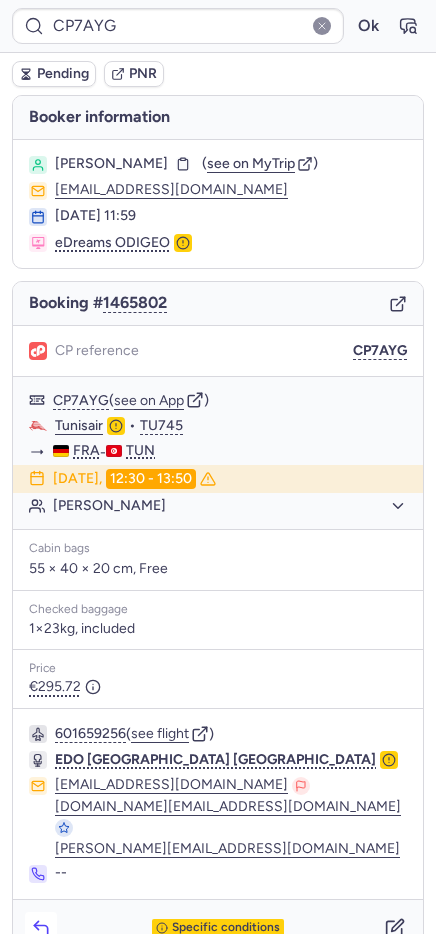 click 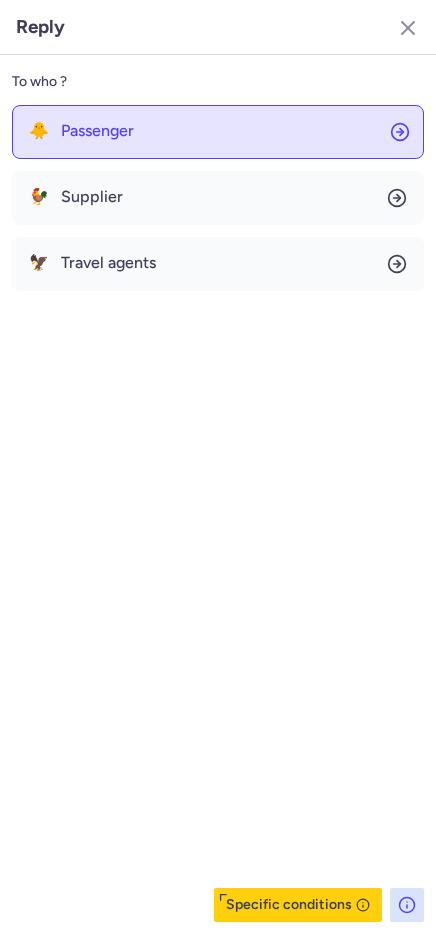 click on "Passenger" at bounding box center (97, 131) 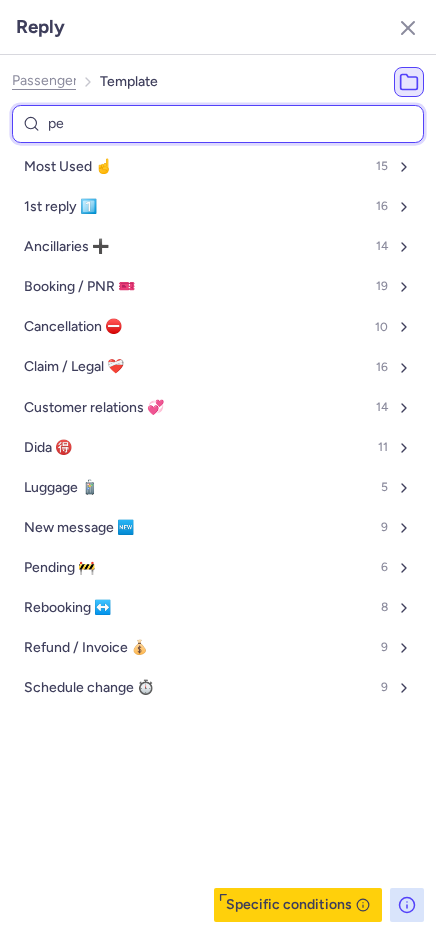 type on "pen" 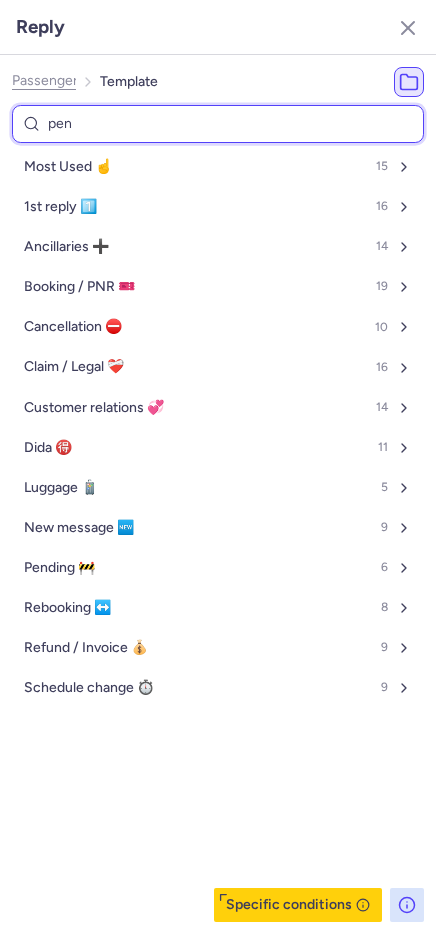 select on "en" 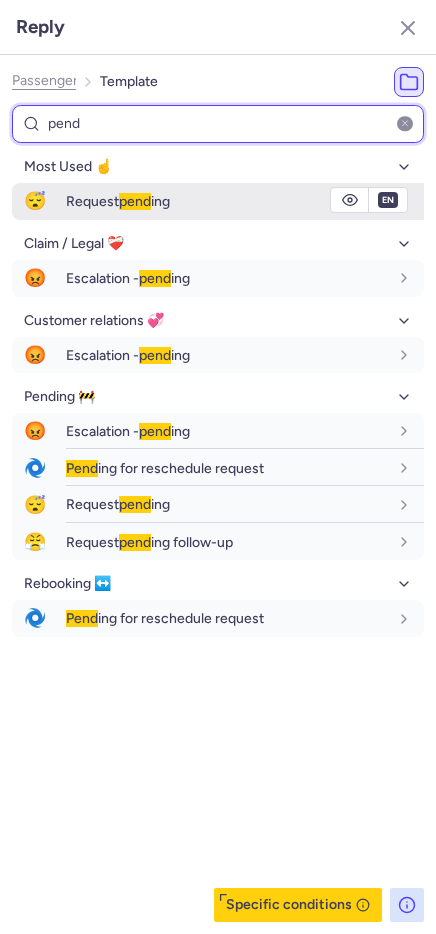 type on "pend" 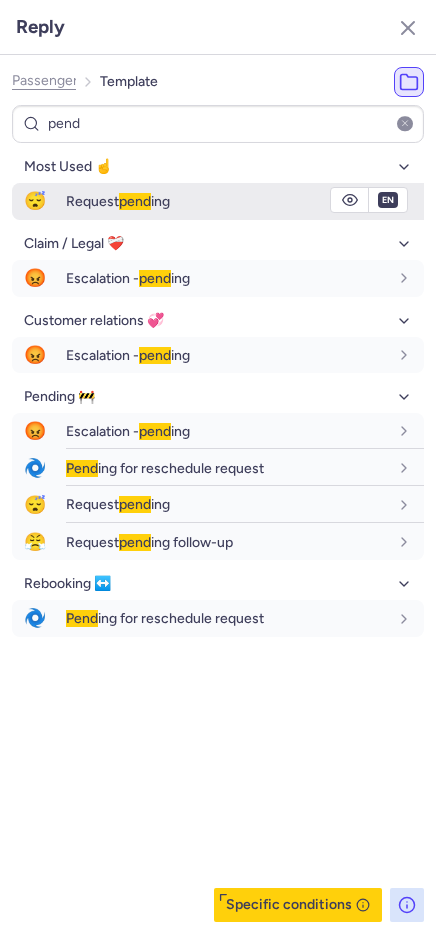click on "pend" at bounding box center [135, 201] 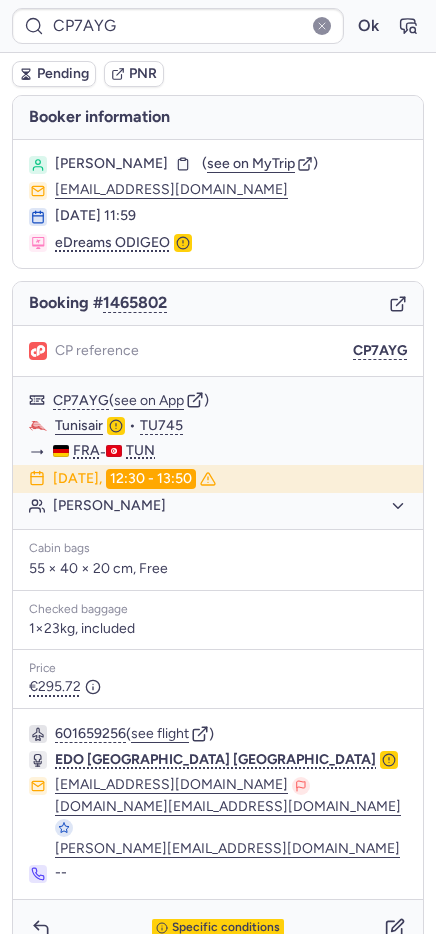 click on "Pending" at bounding box center [63, 74] 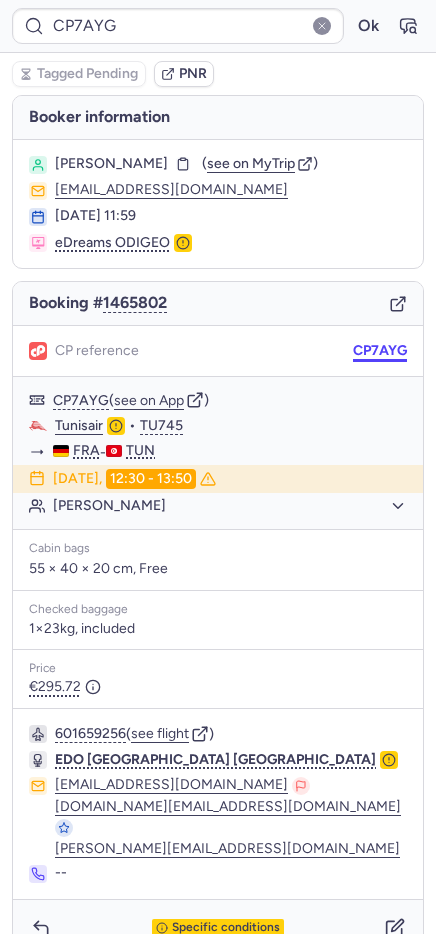 click on "CP7AYG" at bounding box center (380, 351) 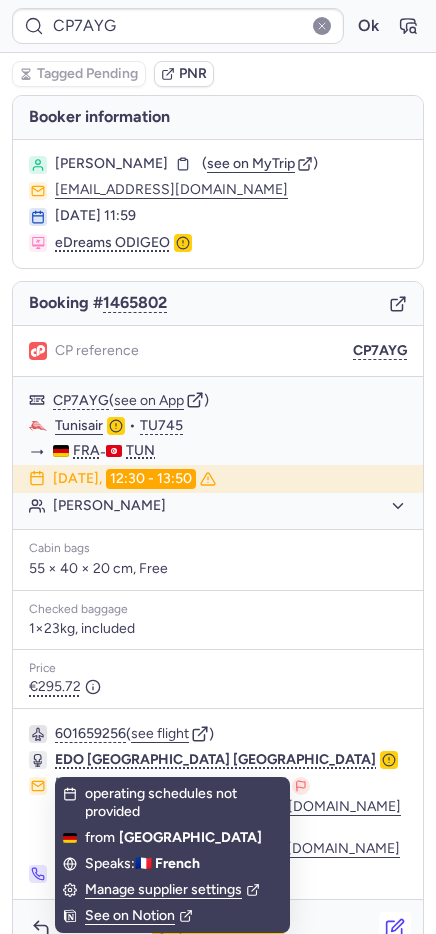 click 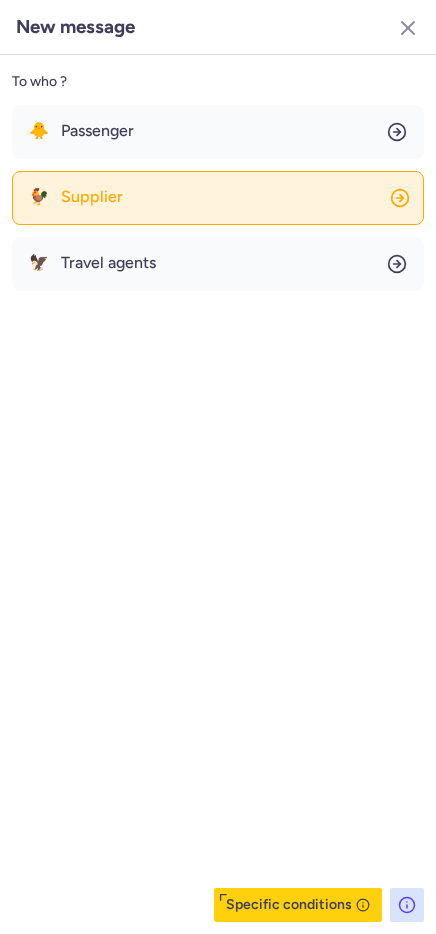click on "🐓 Supplier" 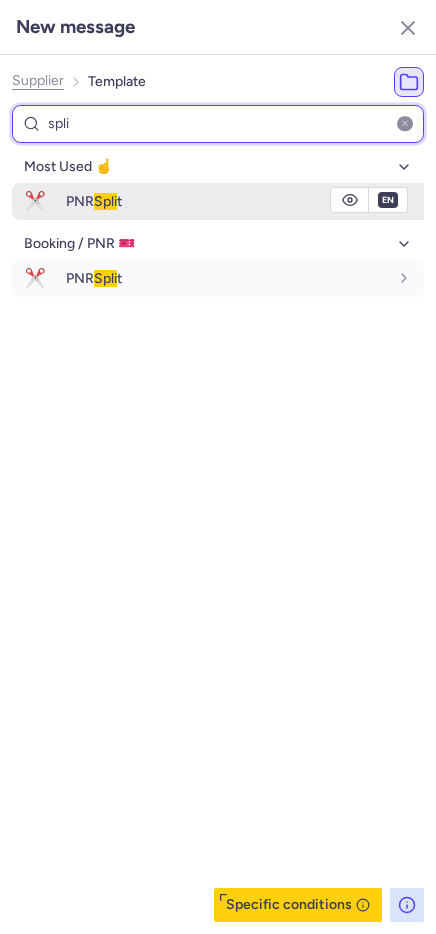 type on "spli" 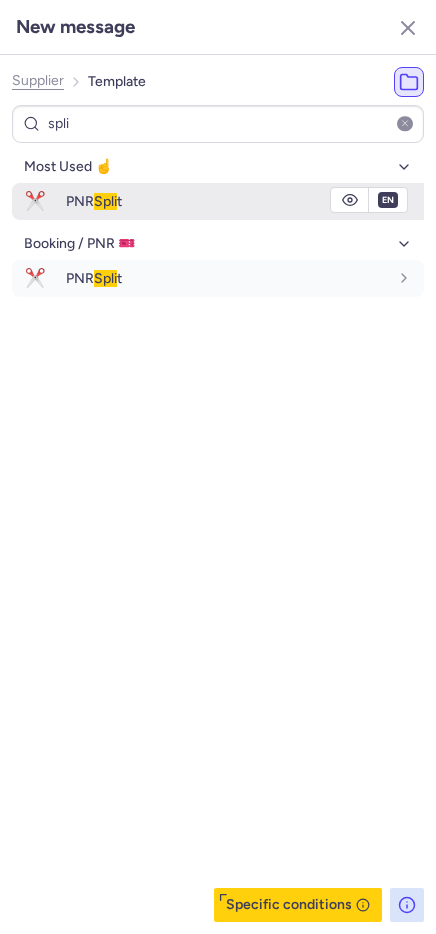 click on "PNR  Spli t" at bounding box center (227, 201) 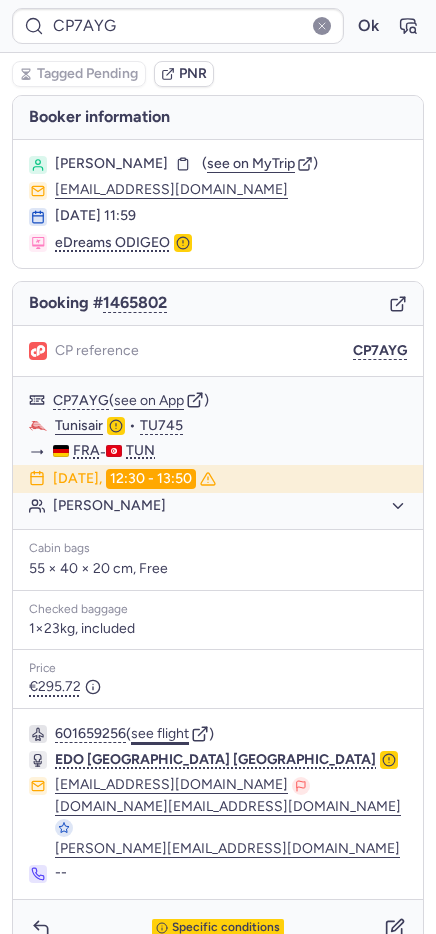 click on "see flight" 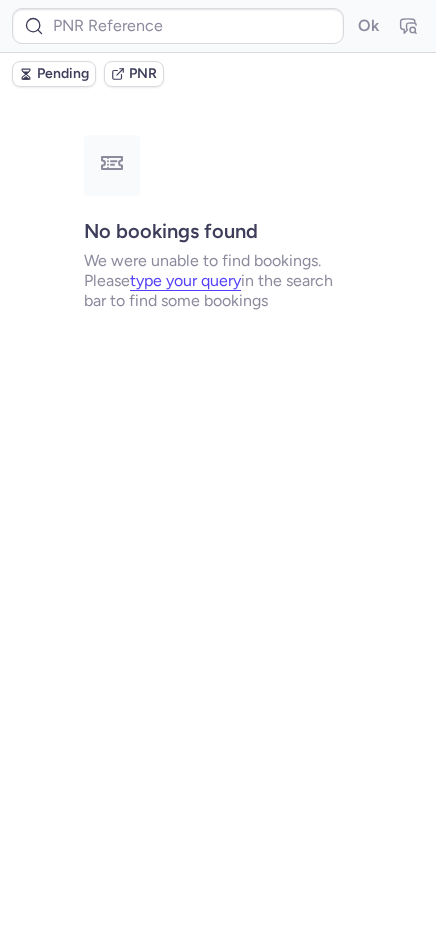 type on "CP7AYG" 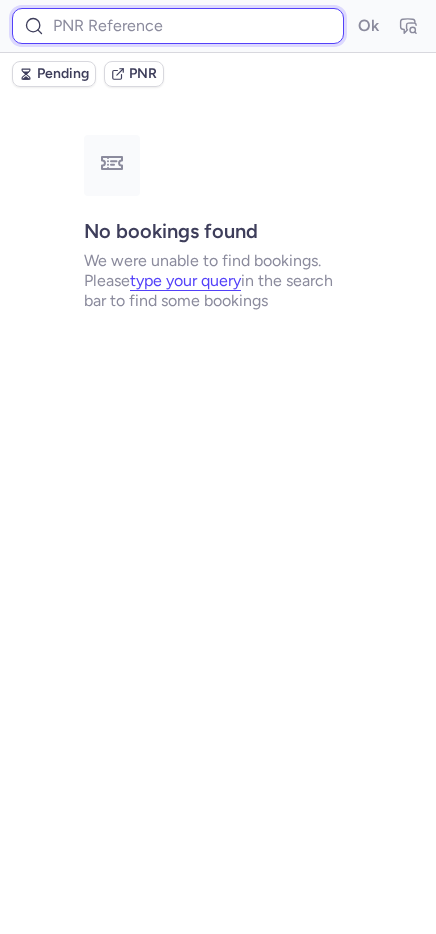 click at bounding box center (178, 26) 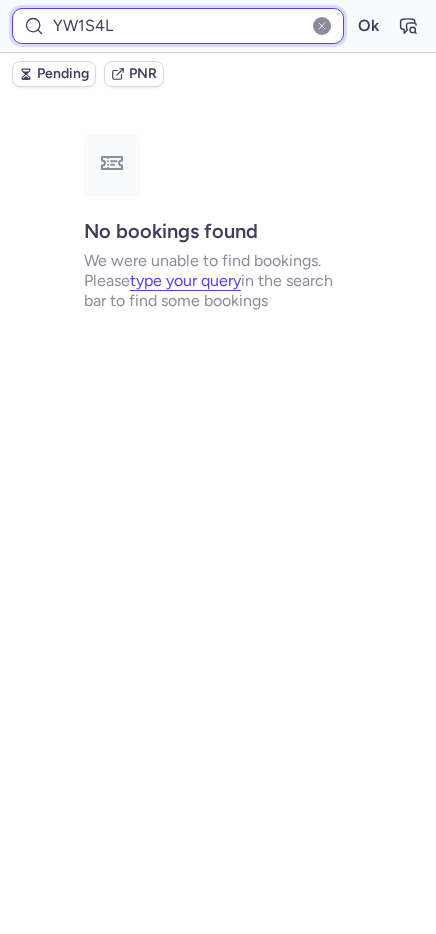 click on "Ok" at bounding box center [368, 26] 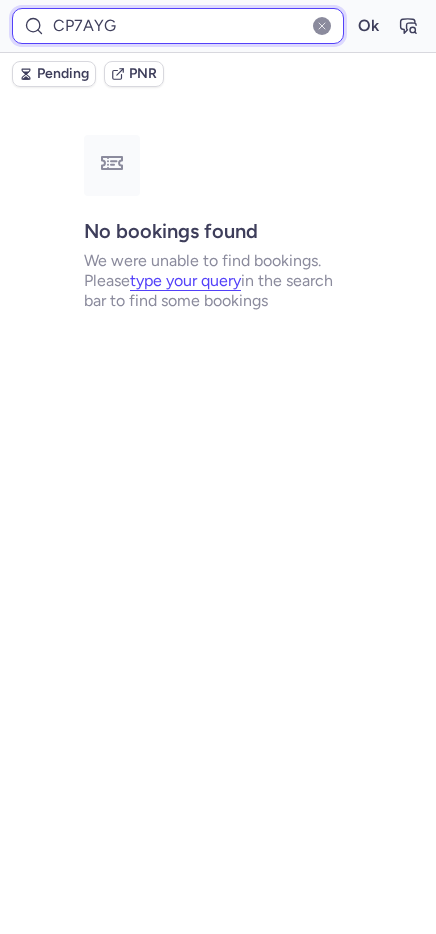 type on "CP7AYG" 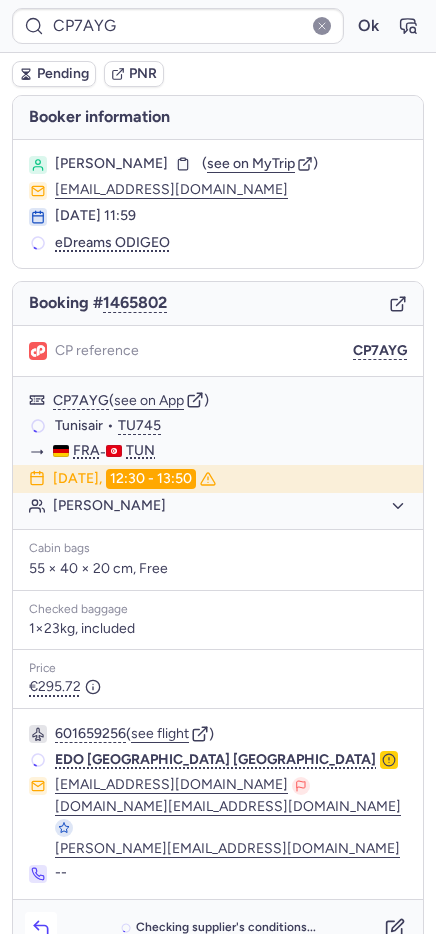 click 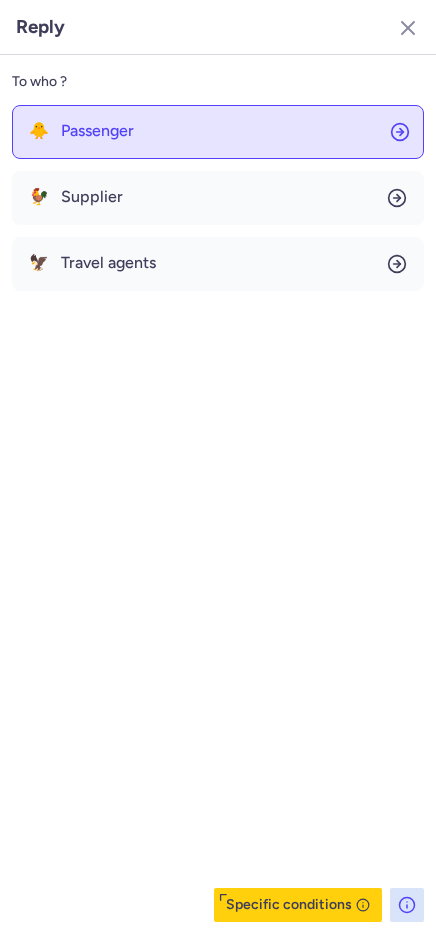 click on "Passenger" at bounding box center (97, 131) 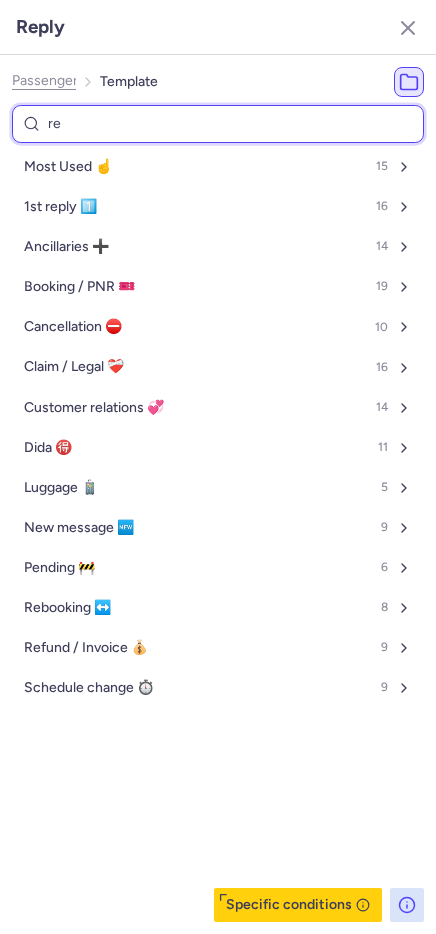 type on "ref" 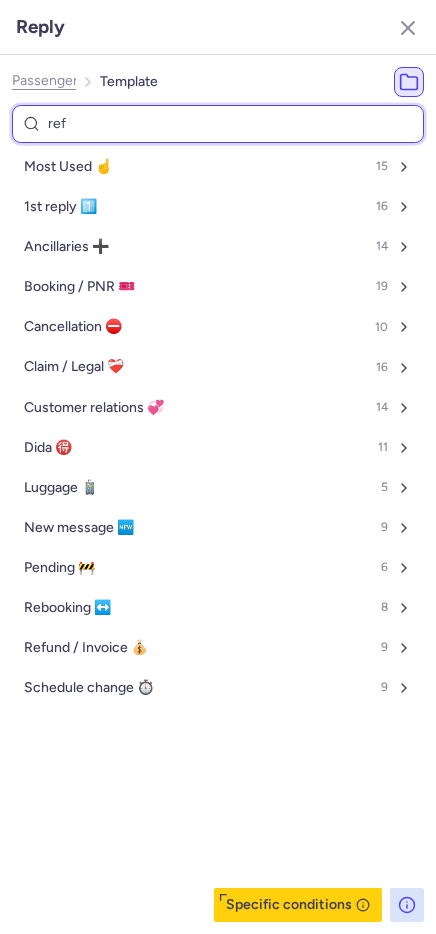 select on "en" 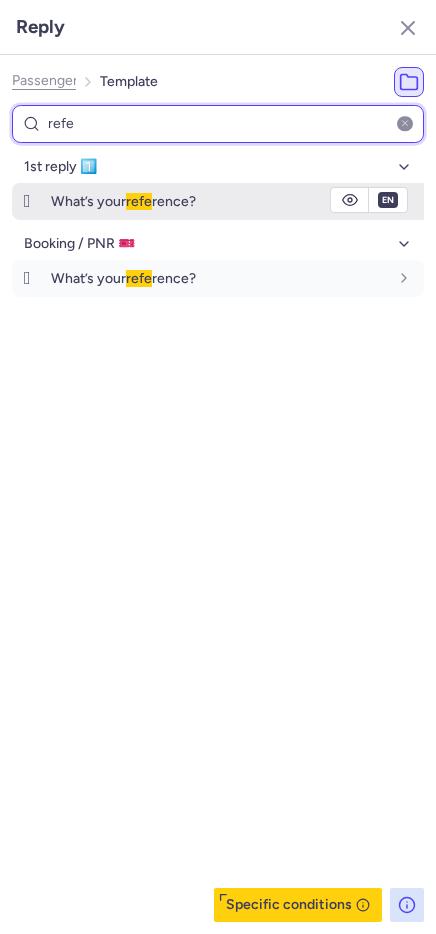type on "refe" 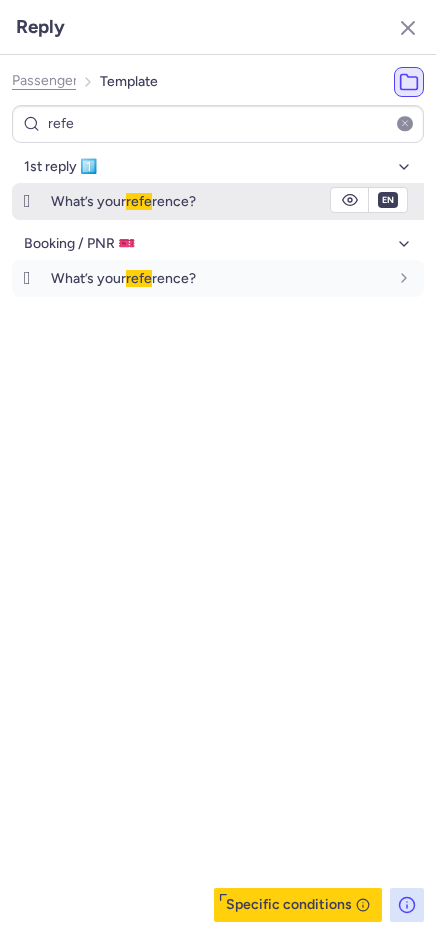 click on "What’s your  refe rence?" at bounding box center (237, 201) 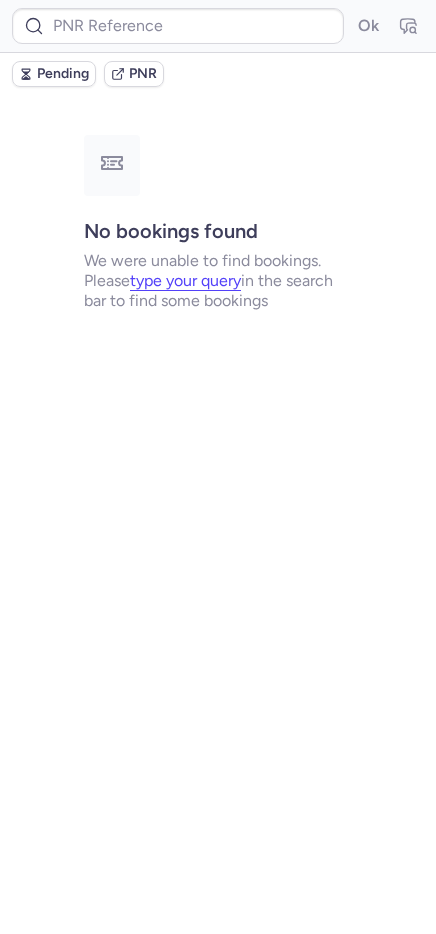 type on "DT1750410407329757" 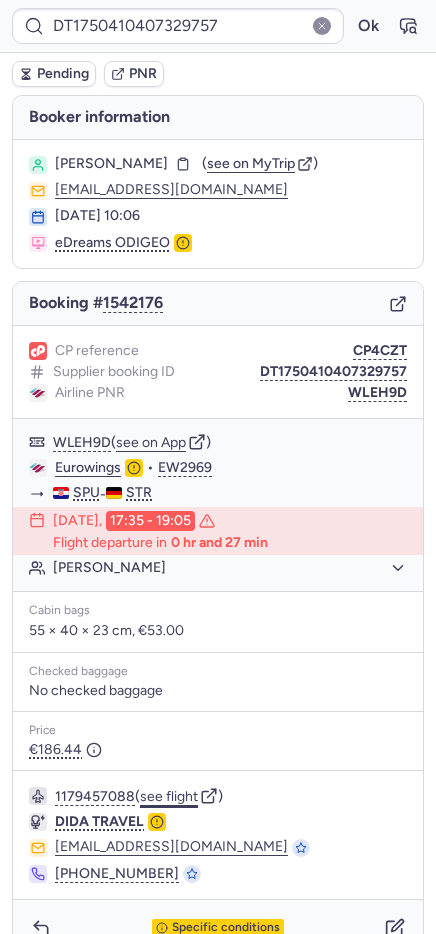 click on "see flight" 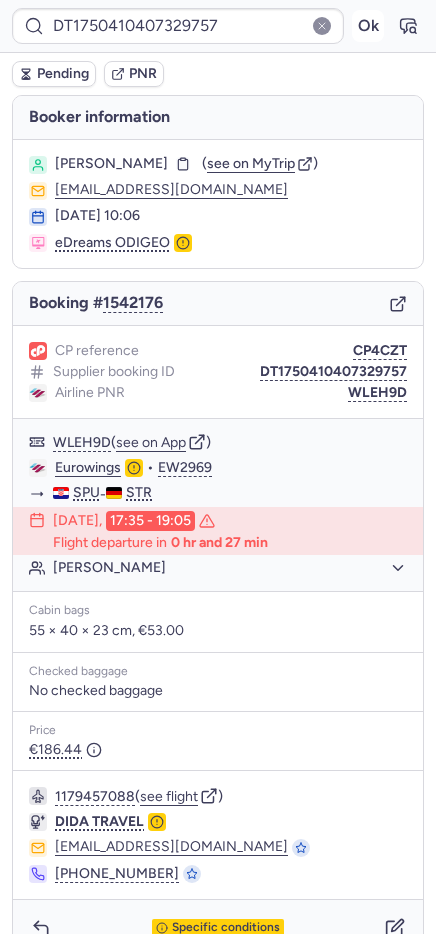 click on "Ok" at bounding box center (368, 26) 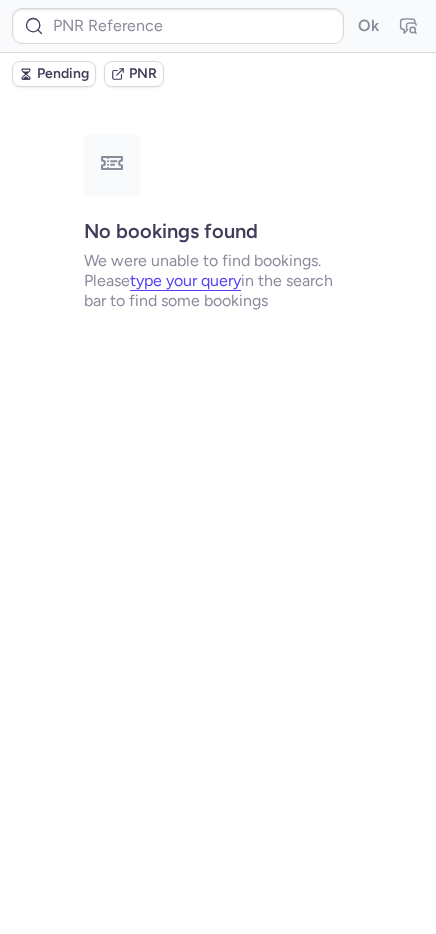 type on "DT1749609091644951" 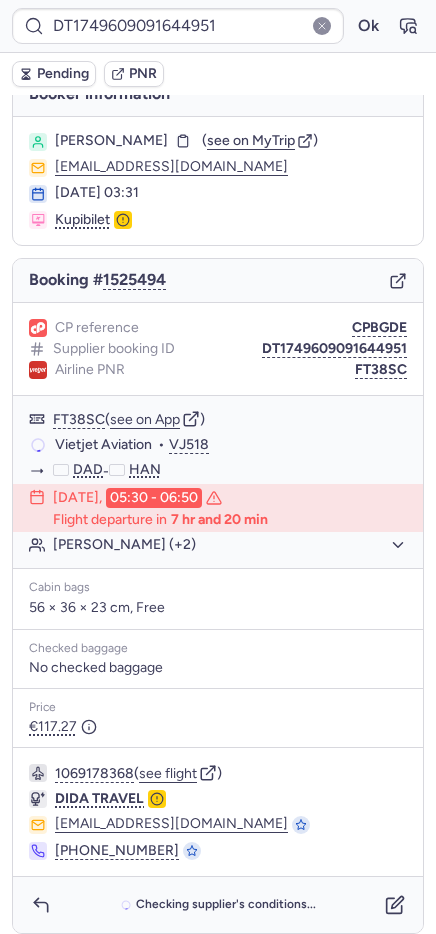 scroll, scrollTop: 35, scrollLeft: 0, axis: vertical 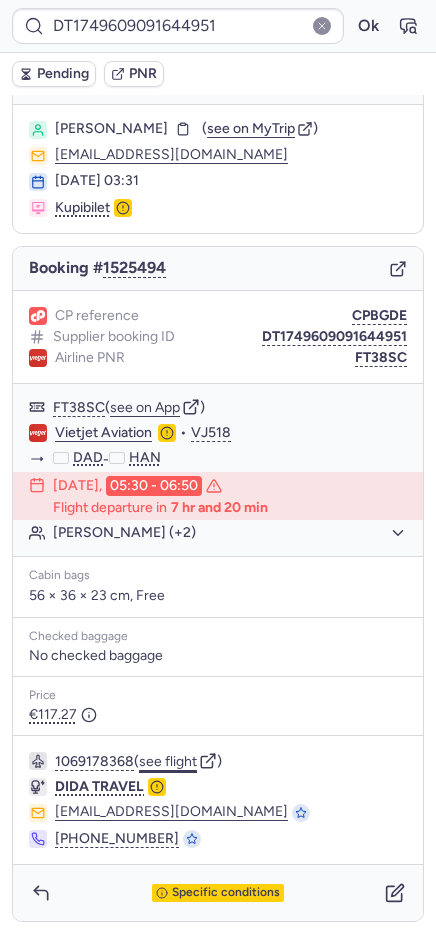 click on "see flight" 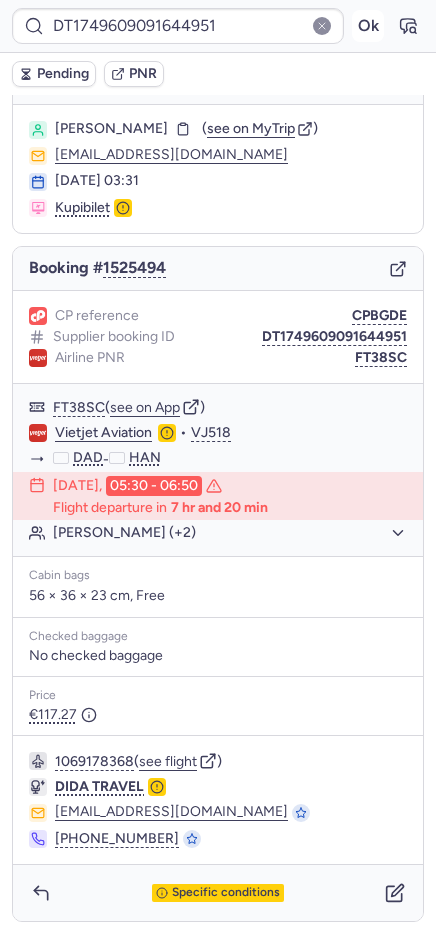 click on "Ok" at bounding box center (368, 26) 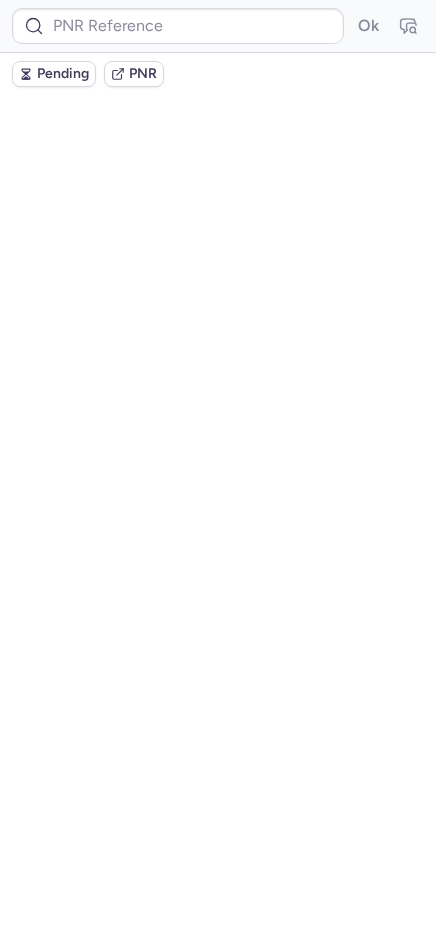 scroll, scrollTop: 0, scrollLeft: 0, axis: both 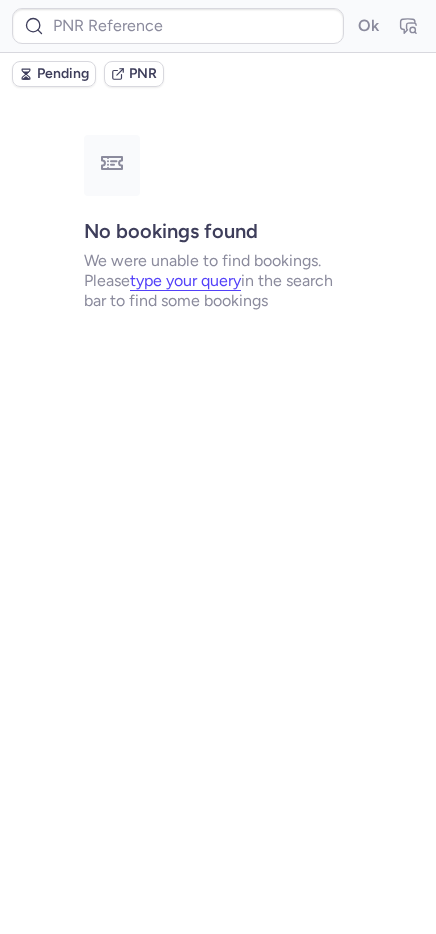 type on "CPEB6F" 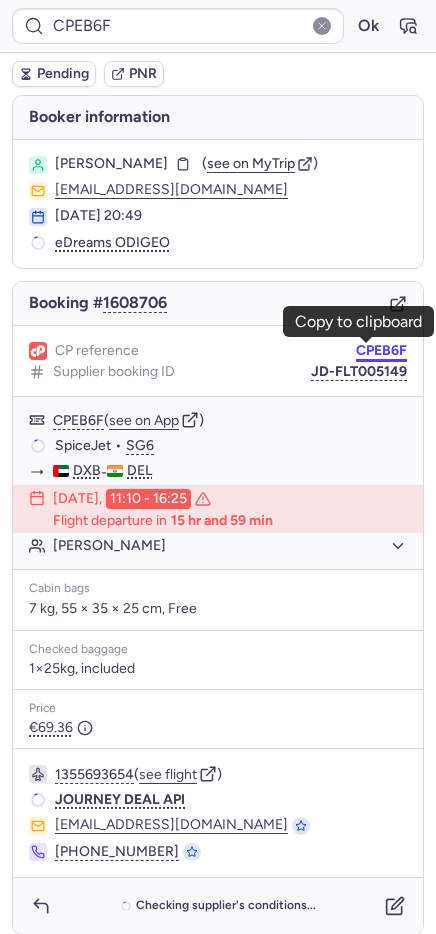 click on "CPEB6F" at bounding box center [381, 351] 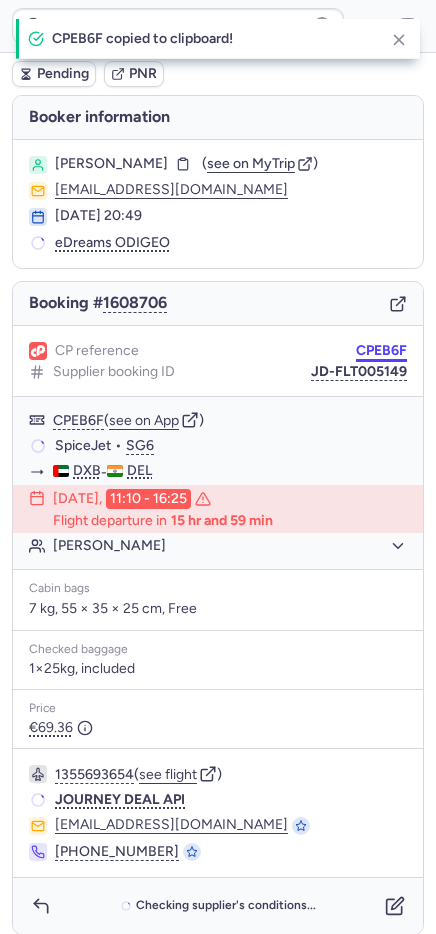 click on "CPEB6F" at bounding box center (381, 351) 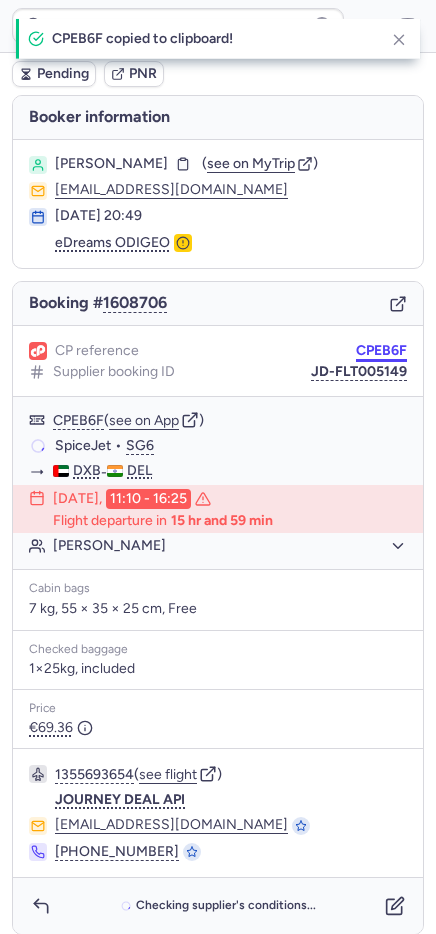 click on "CPEB6F" at bounding box center (381, 351) 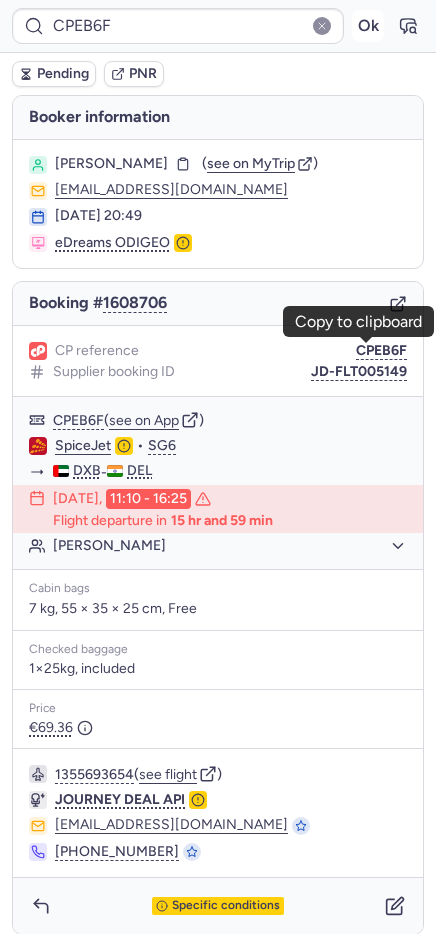 click on "Ok" at bounding box center (368, 26) 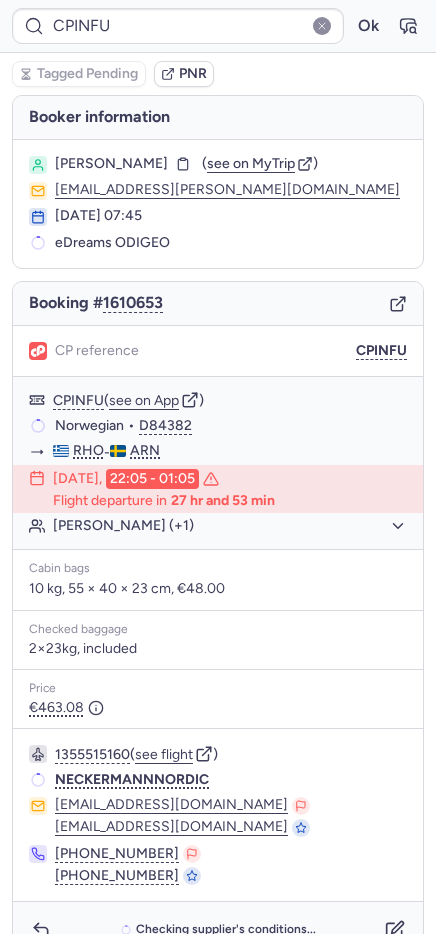 type on "10812517410507" 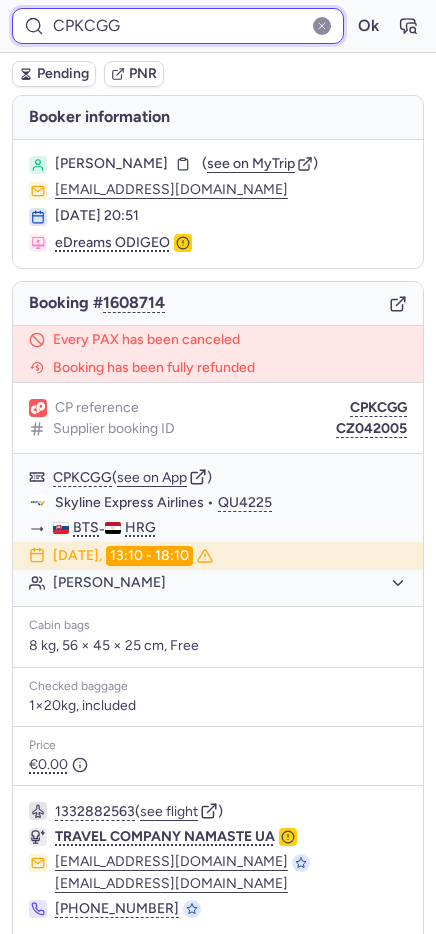 click on "CPKCGG" at bounding box center [178, 26] 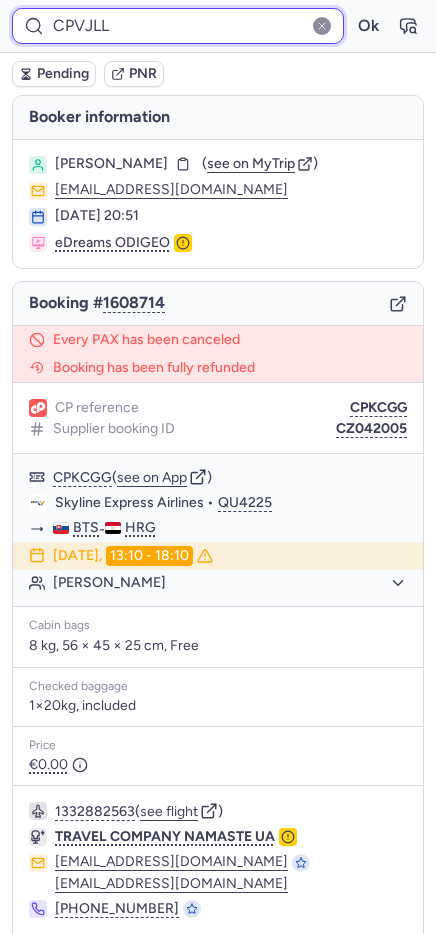 type on "CPVJLL" 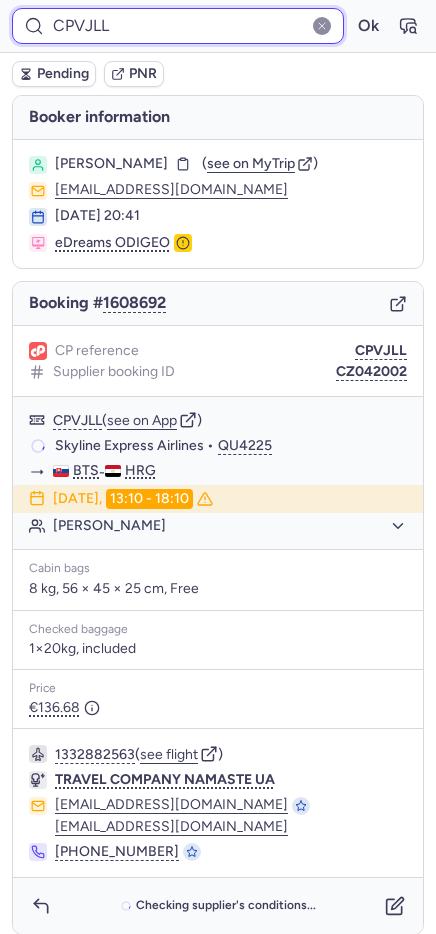 click on "CPVJLL" at bounding box center [178, 26] 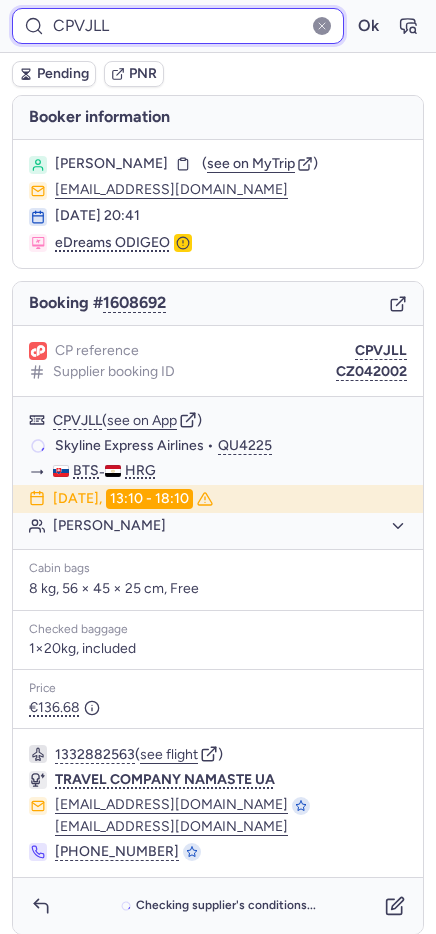 click on "CPVJLL" at bounding box center [178, 26] 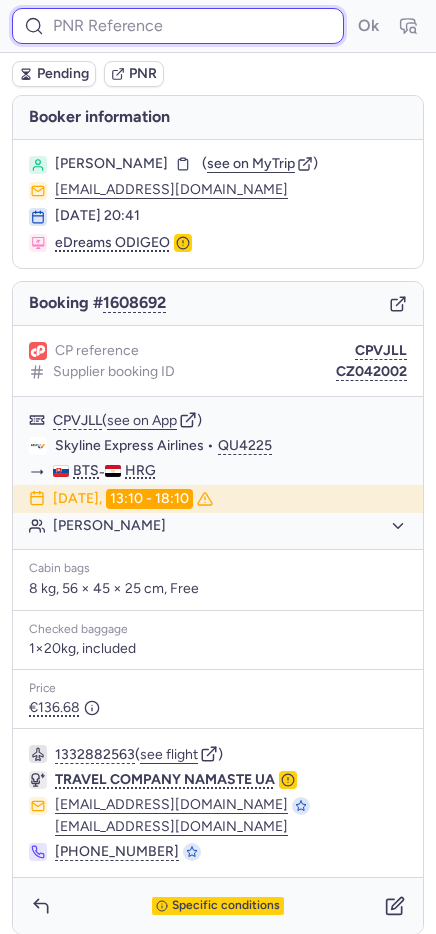 type 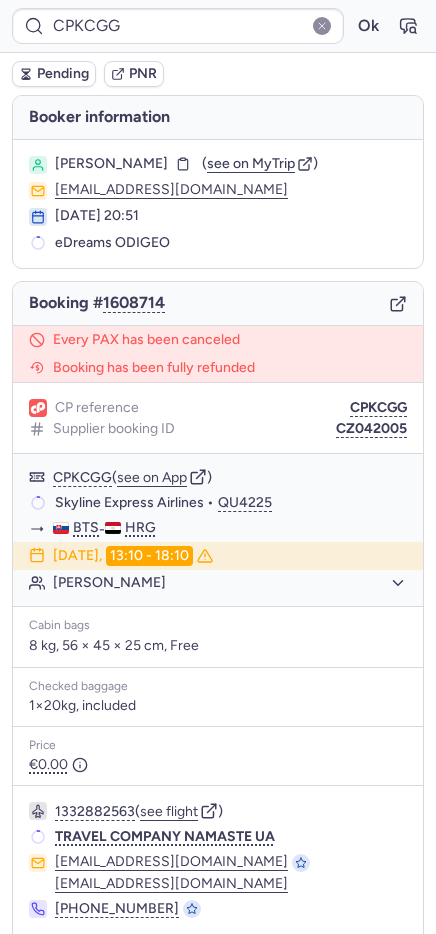 scroll, scrollTop: 0, scrollLeft: 0, axis: both 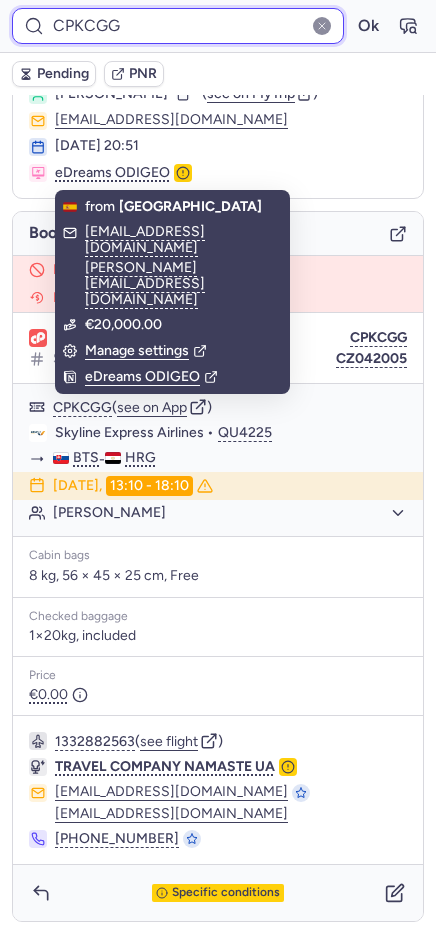 click on "CPKCGG" at bounding box center [178, 26] 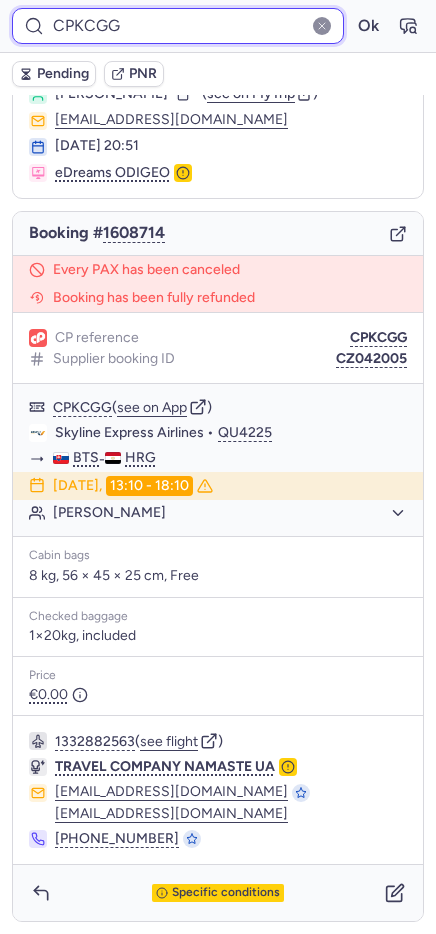 paste on "VJLL" 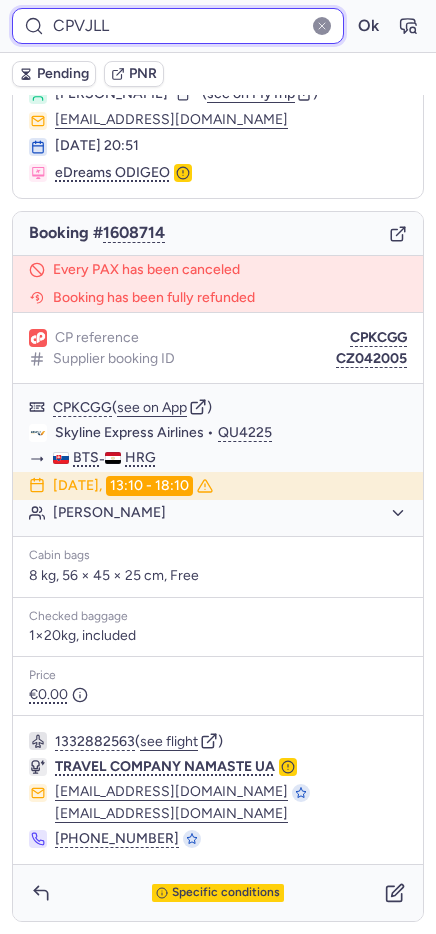 click on "Ok" at bounding box center [368, 26] 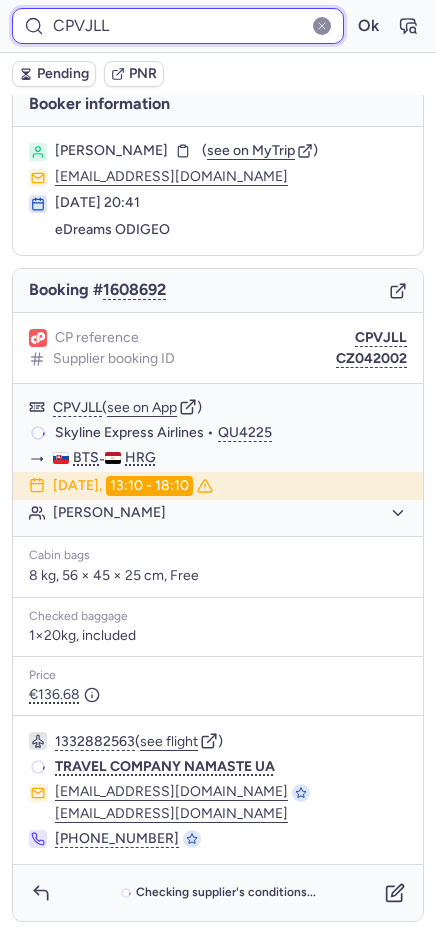 scroll, scrollTop: 13, scrollLeft: 0, axis: vertical 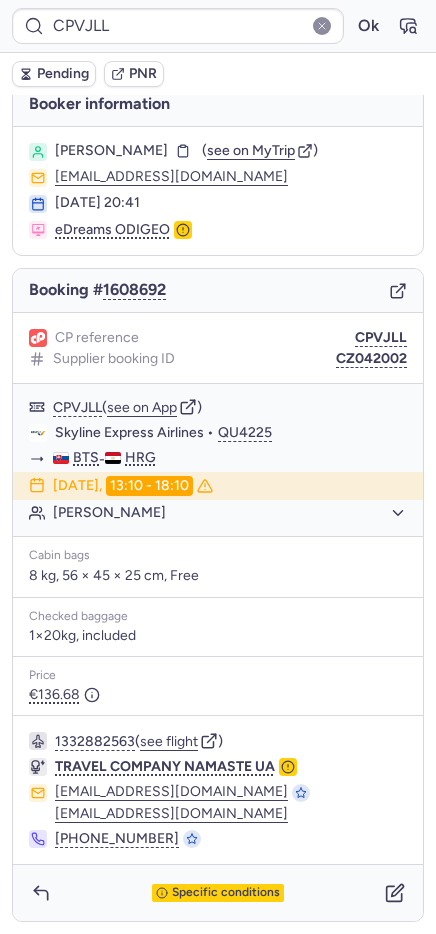 type on "CPKCGG" 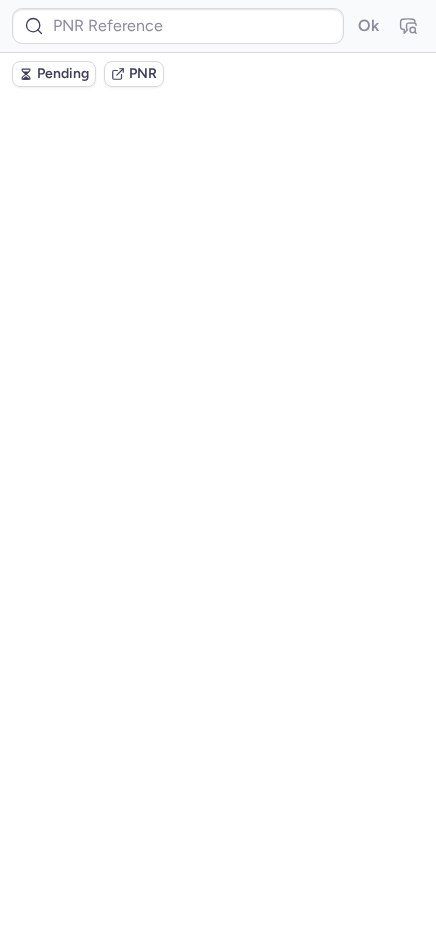 scroll, scrollTop: 0, scrollLeft: 0, axis: both 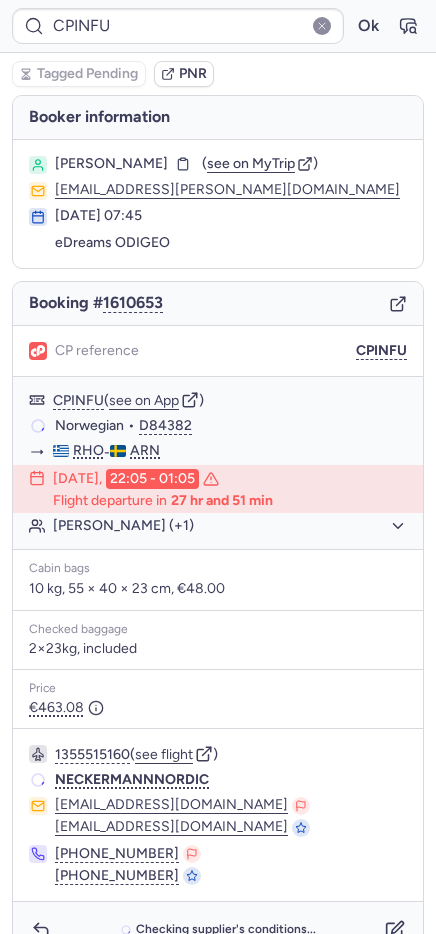 type on "7332818" 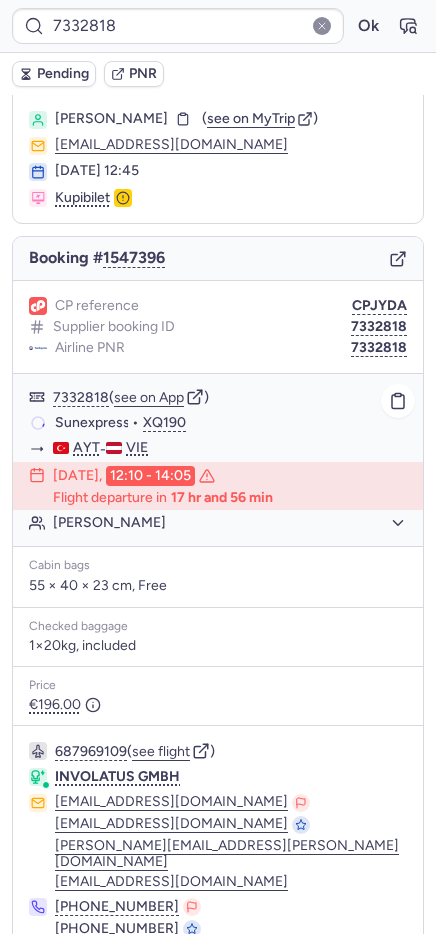 scroll, scrollTop: 0, scrollLeft: 0, axis: both 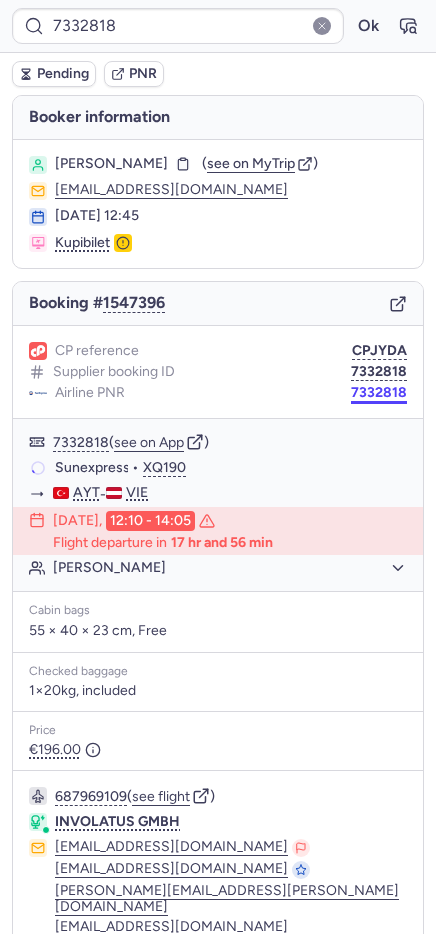 click on "7332818" at bounding box center (379, 393) 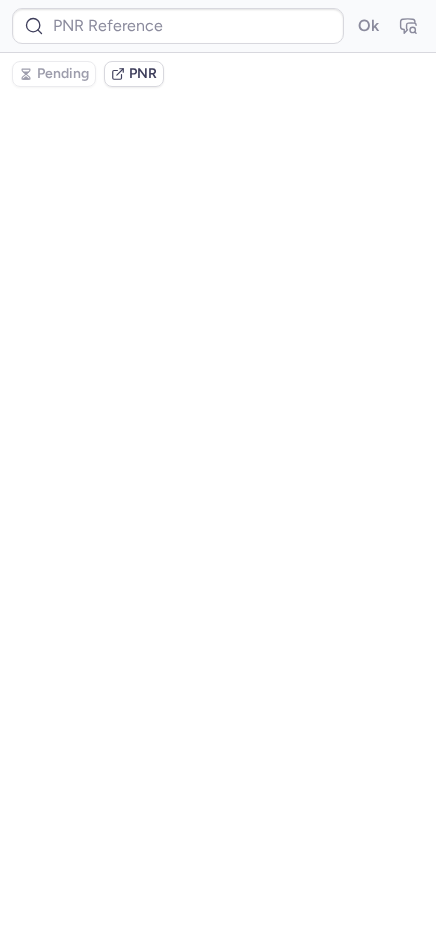 type on "7332818" 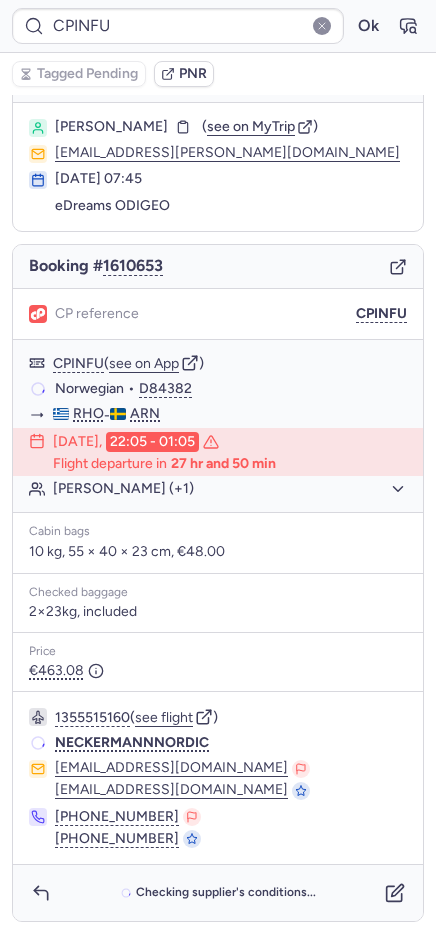 scroll, scrollTop: 37, scrollLeft: 0, axis: vertical 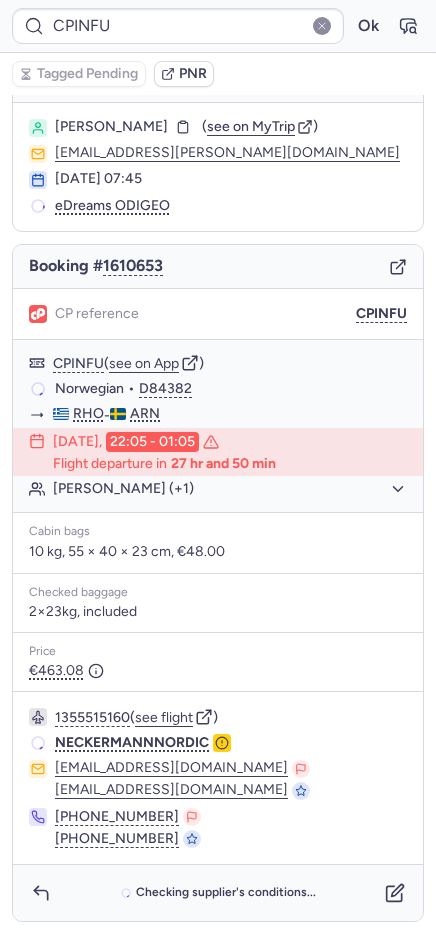 type on "YQ384X" 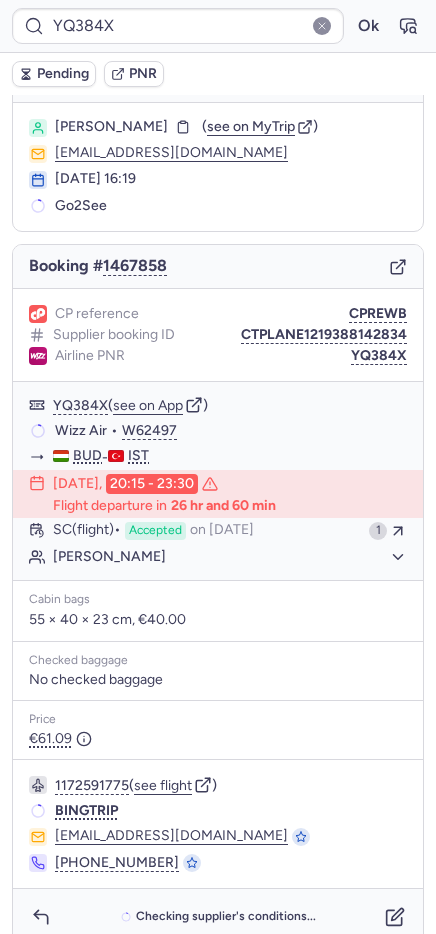 scroll, scrollTop: 36, scrollLeft: 0, axis: vertical 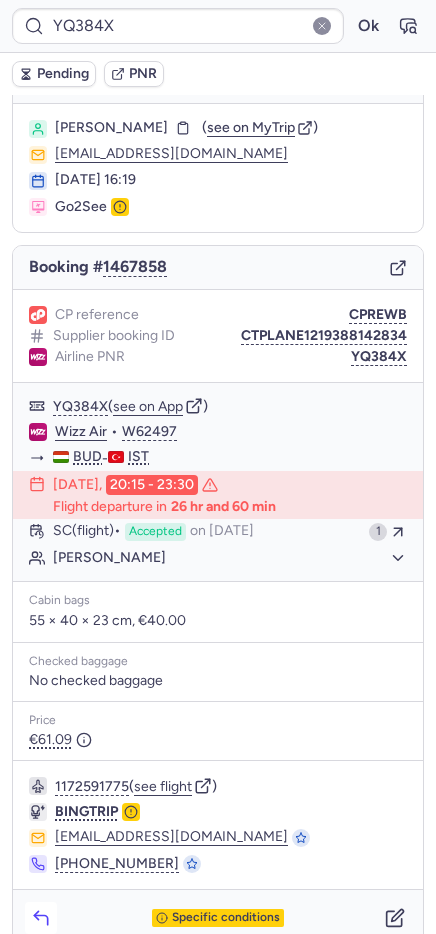 click 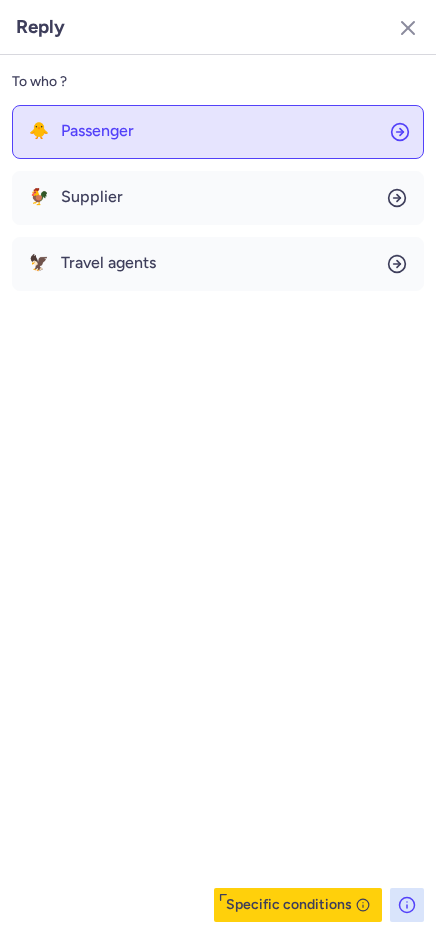 click on "🐥 Passenger" 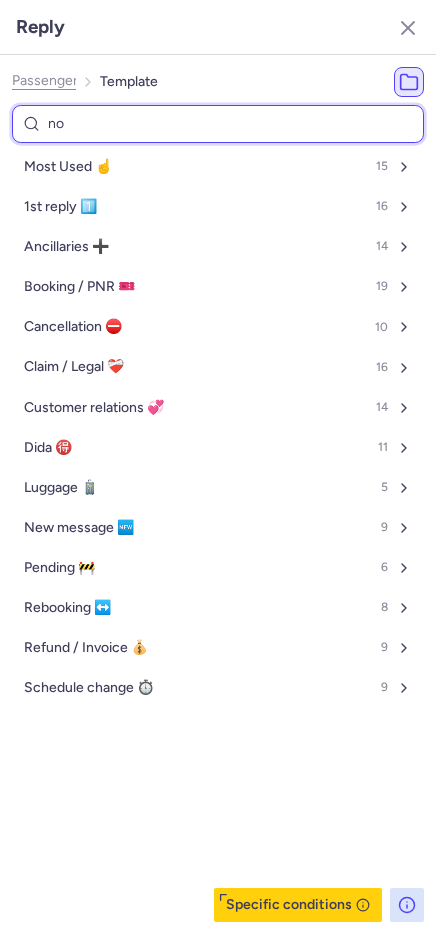 type on "non" 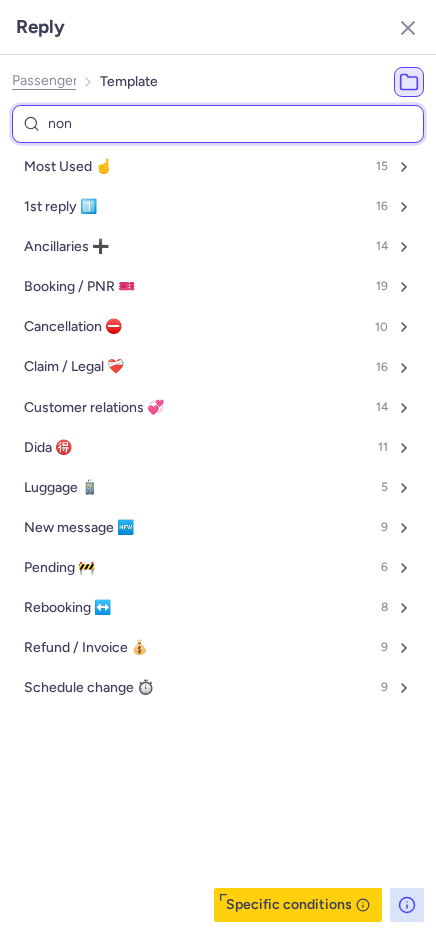 select on "en" 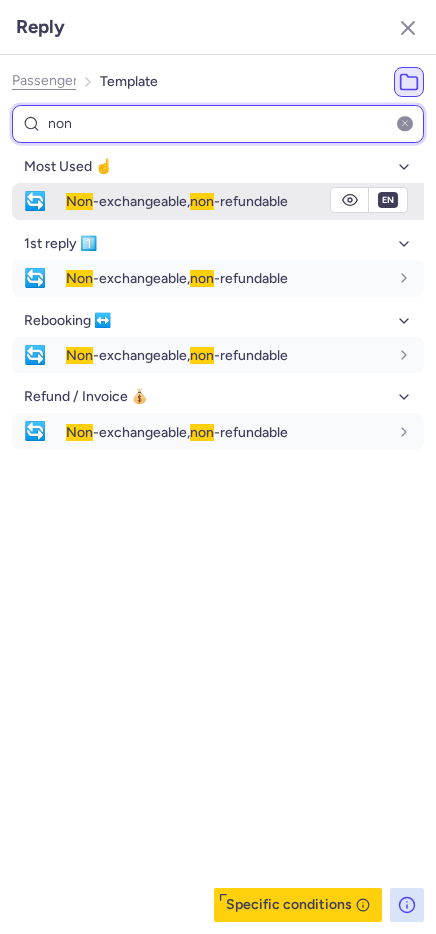type on "non" 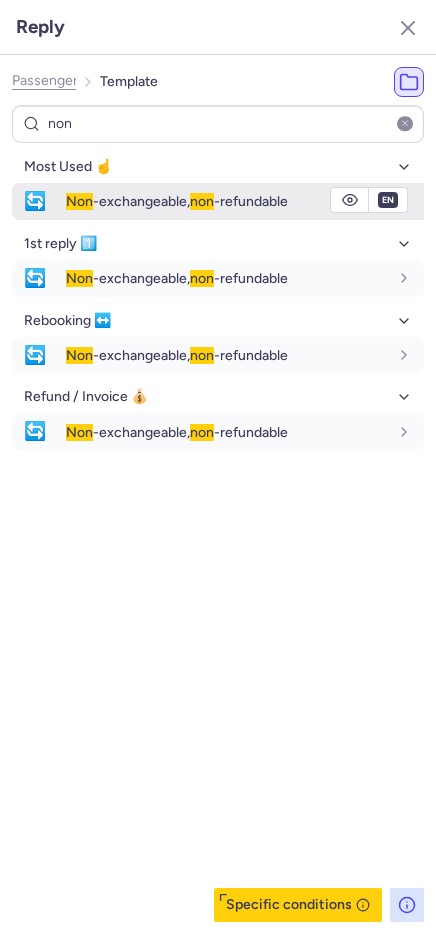 click on "Non -exchangeable,  non -refundable" at bounding box center (177, 201) 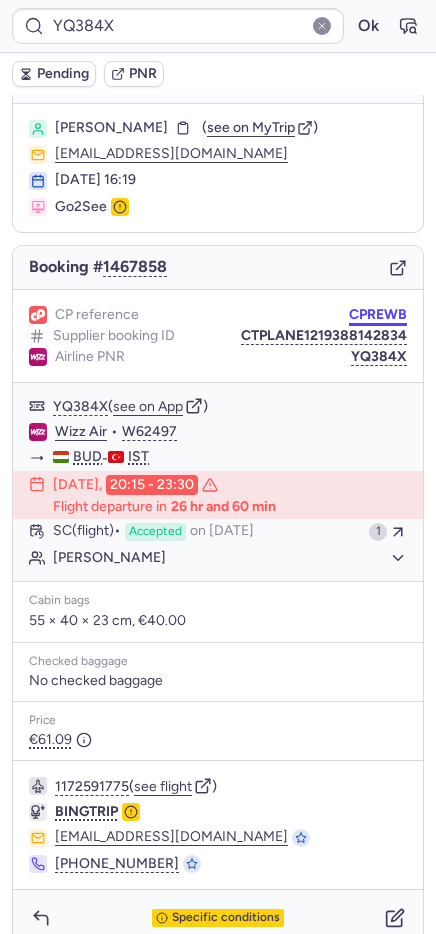 click on "CPREWB" at bounding box center [378, 315] 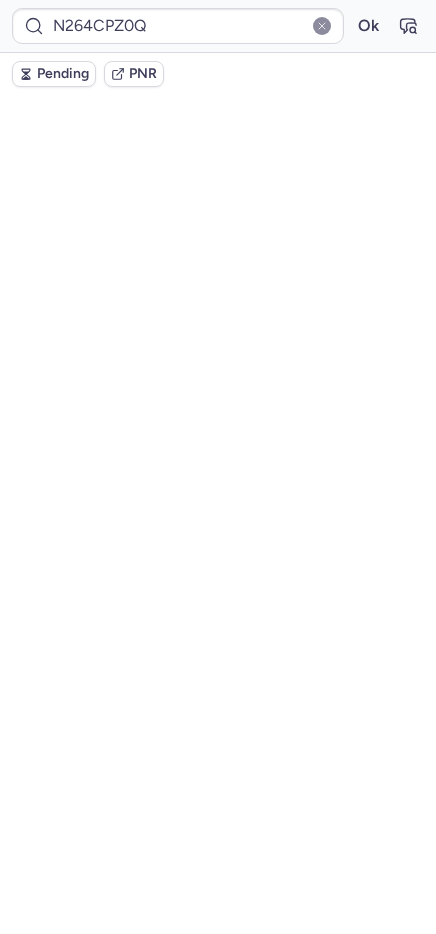 scroll, scrollTop: 0, scrollLeft: 0, axis: both 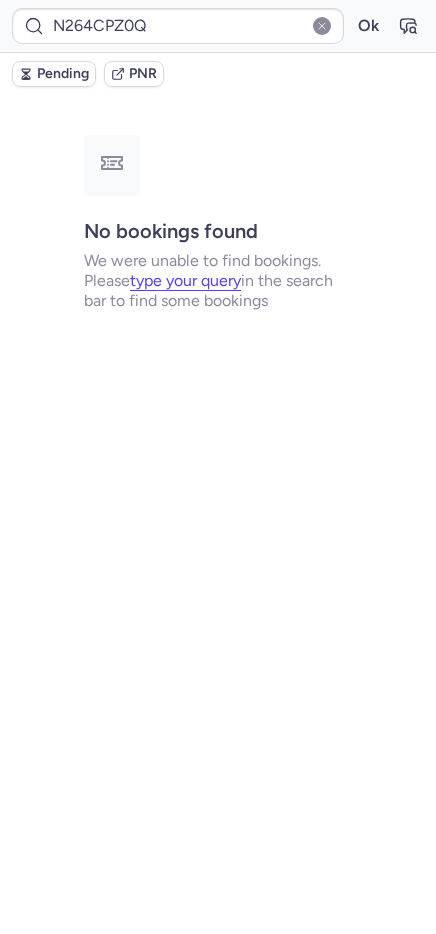 type on "CPWW6P" 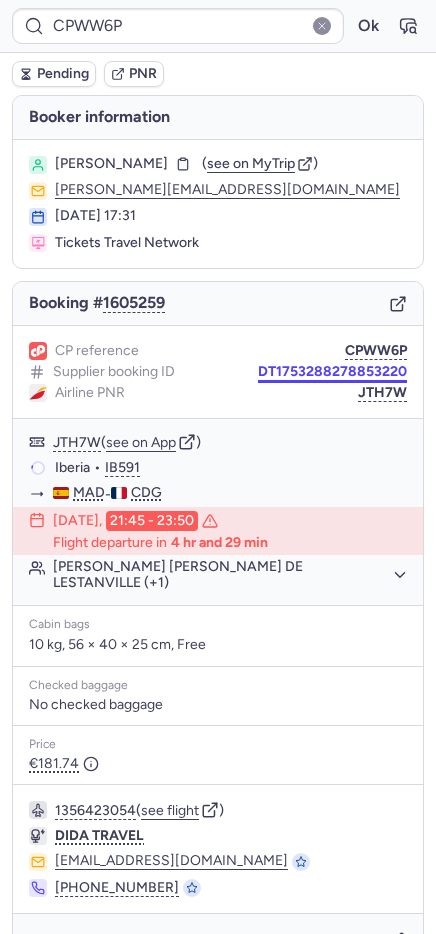 click on "DT1753288278853220" at bounding box center [332, 372] 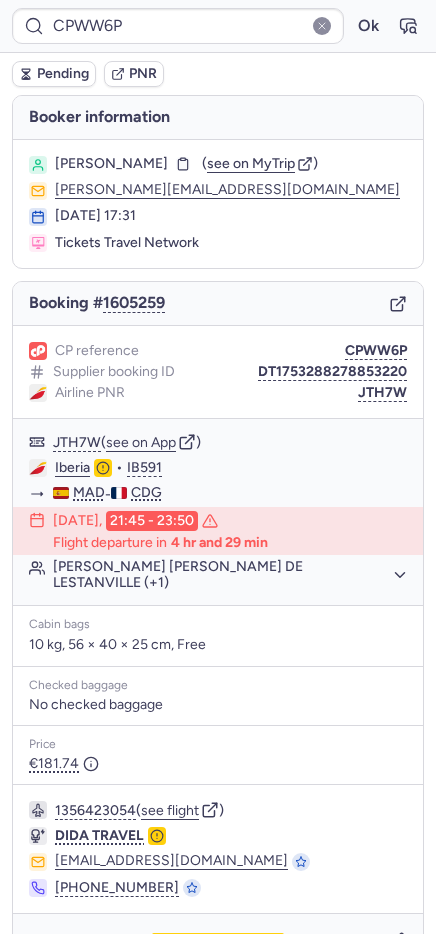type on "CPINFU" 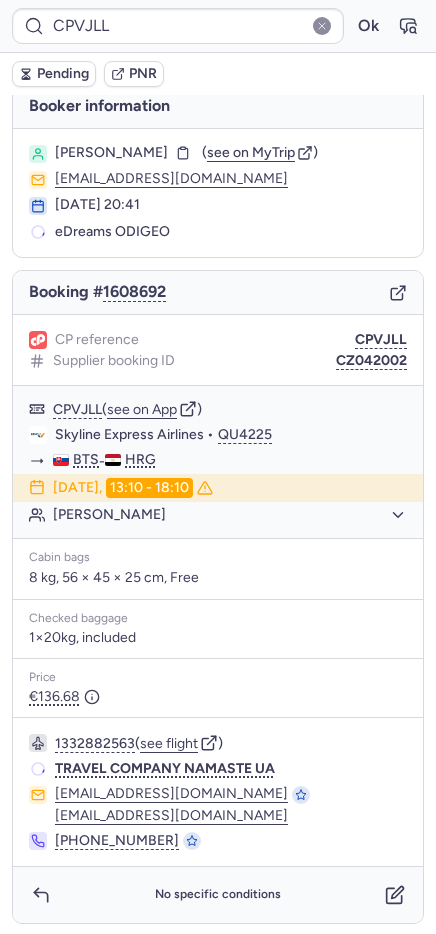 scroll, scrollTop: 13, scrollLeft: 0, axis: vertical 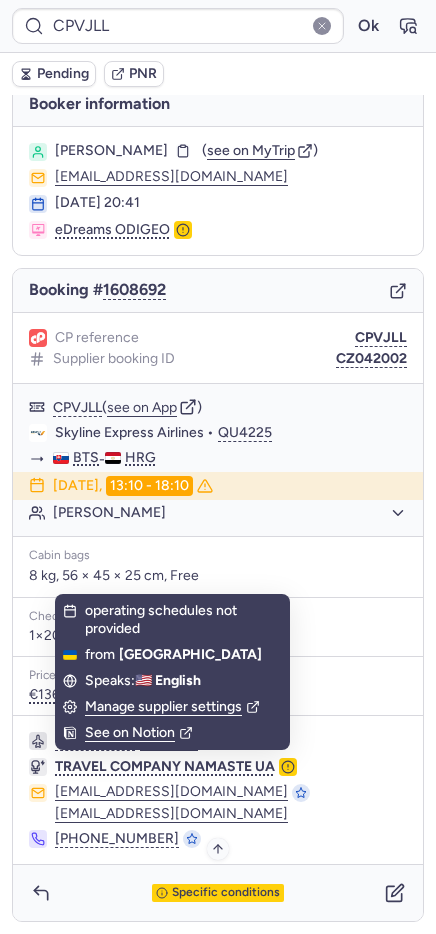 click on "Specific conditions" at bounding box center (226, 893) 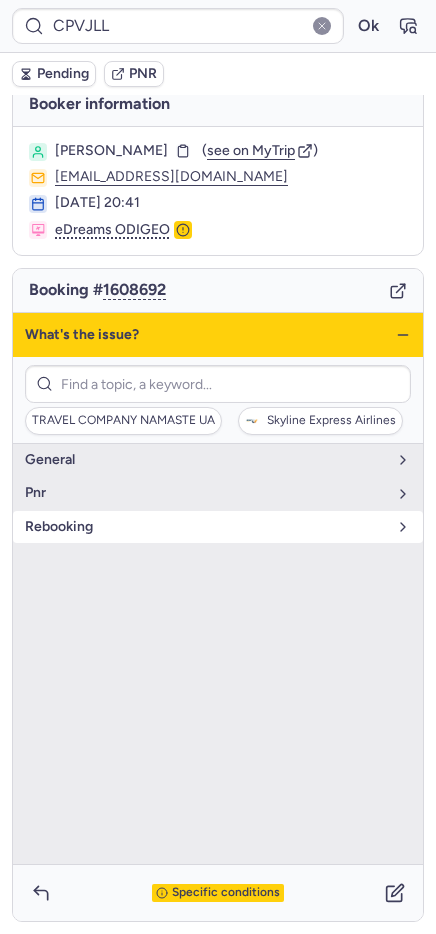 click on "rebooking" at bounding box center [206, 527] 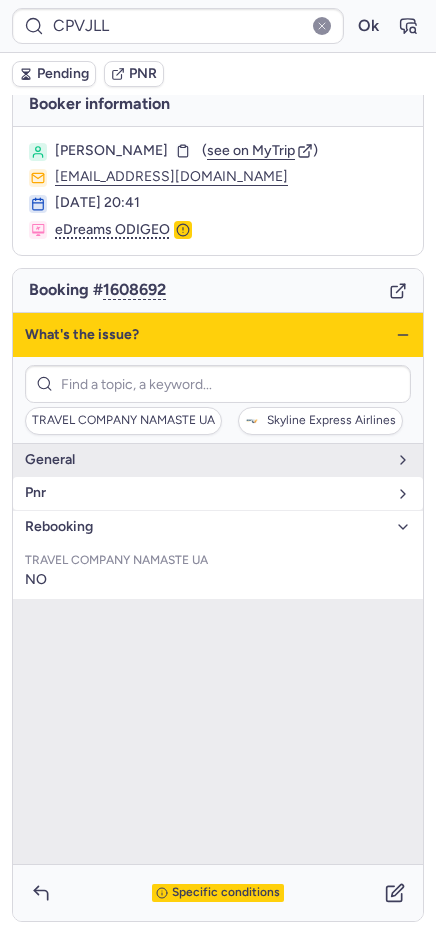 click on "pnr" at bounding box center [206, 493] 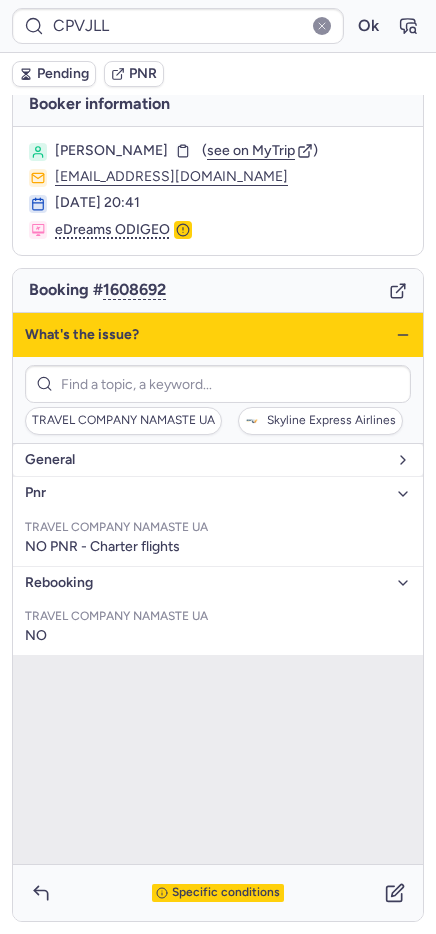 click on "general" at bounding box center (218, 460) 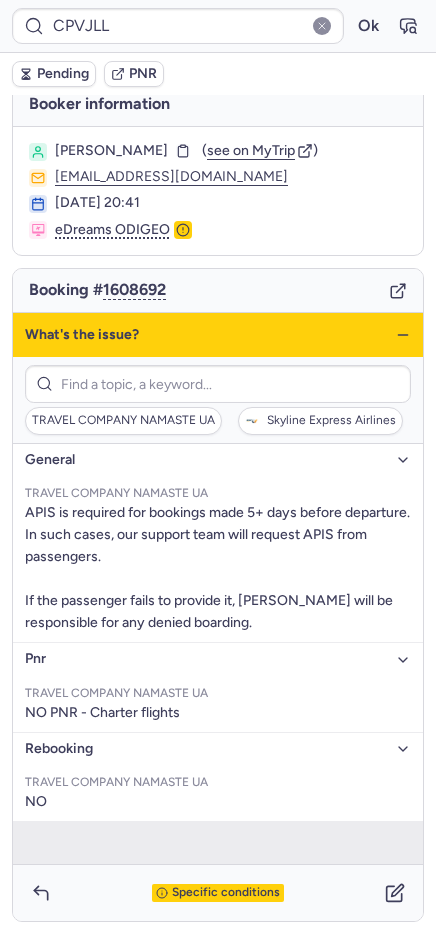 click 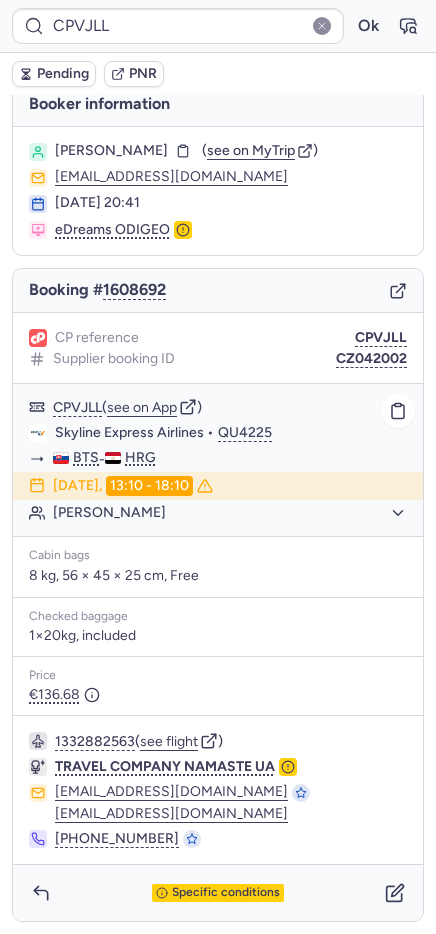 type on "CPINFU" 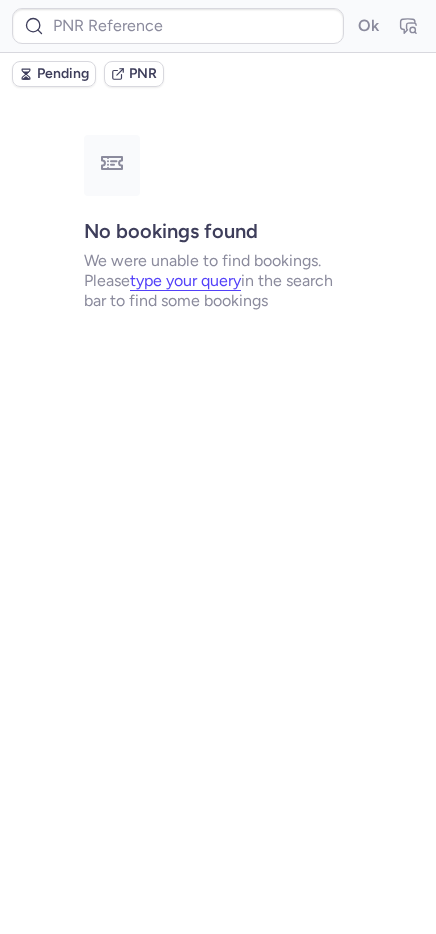 scroll, scrollTop: 0, scrollLeft: 0, axis: both 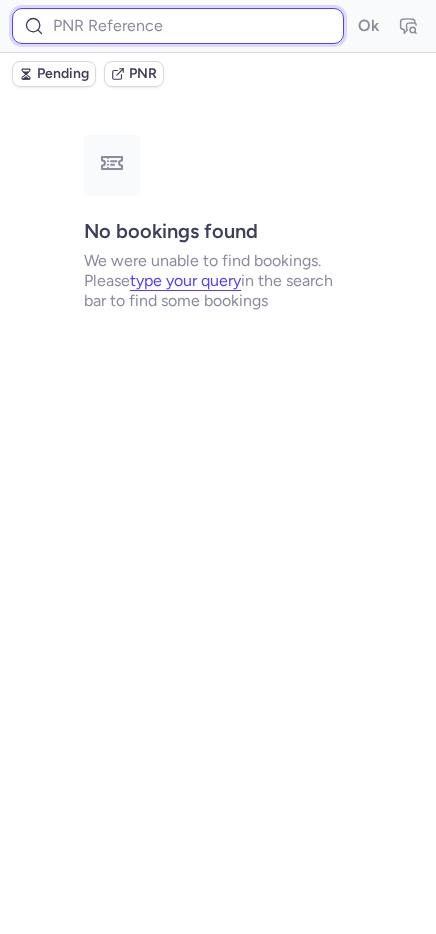 click at bounding box center [178, 26] 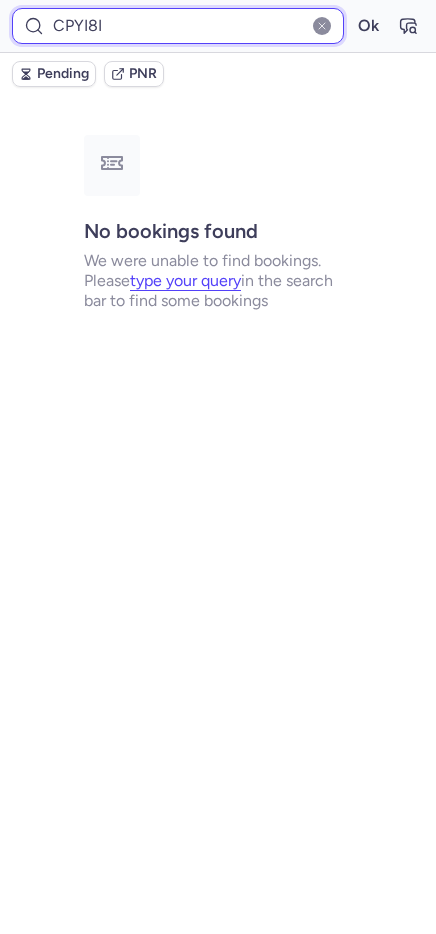 click on "Ok" at bounding box center [368, 26] 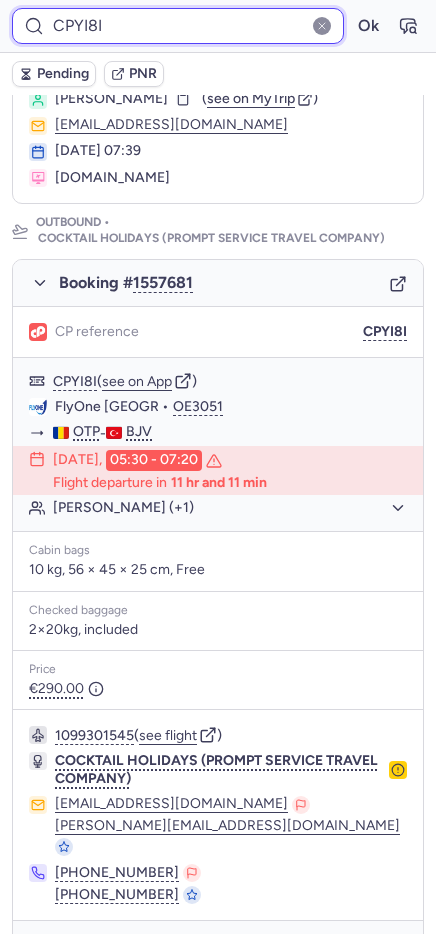 scroll, scrollTop: 203, scrollLeft: 0, axis: vertical 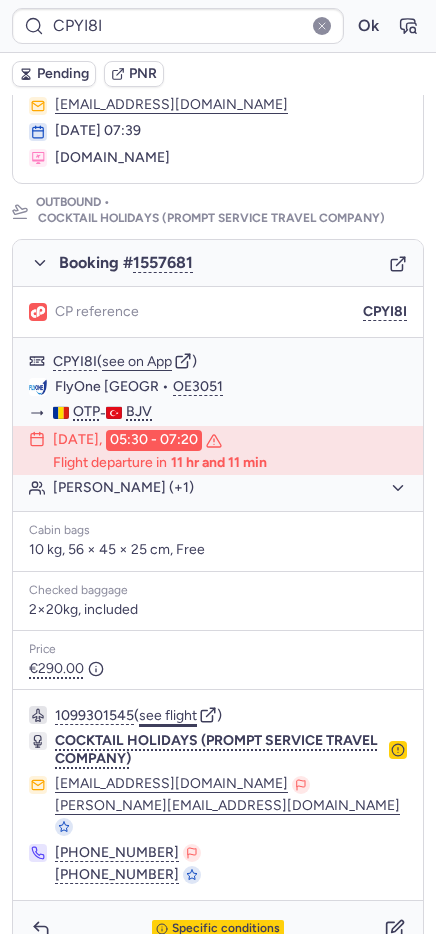 click on "see flight" 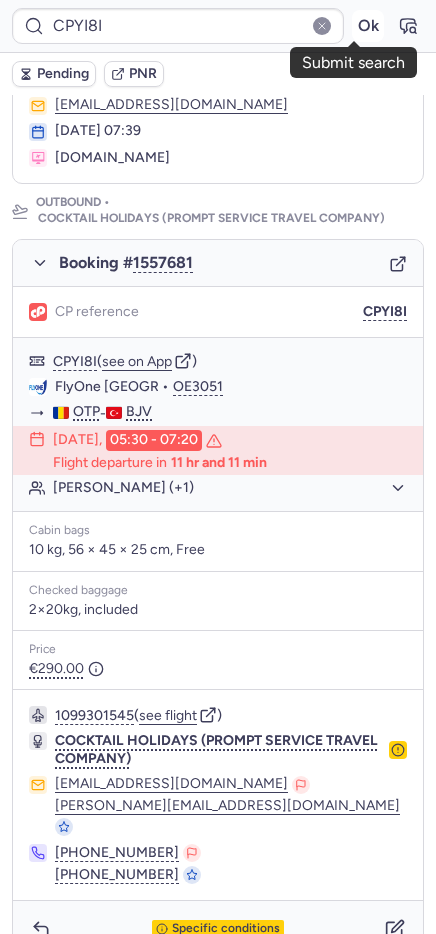 click on "Ok" at bounding box center (368, 26) 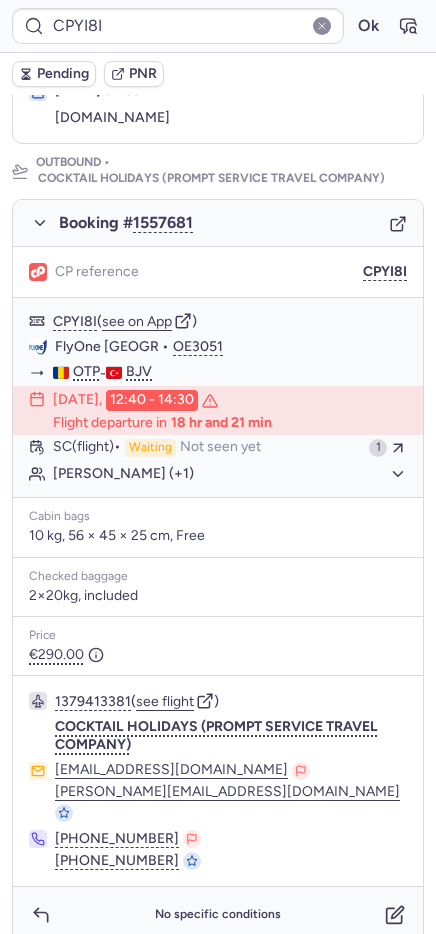 scroll, scrollTop: 216, scrollLeft: 0, axis: vertical 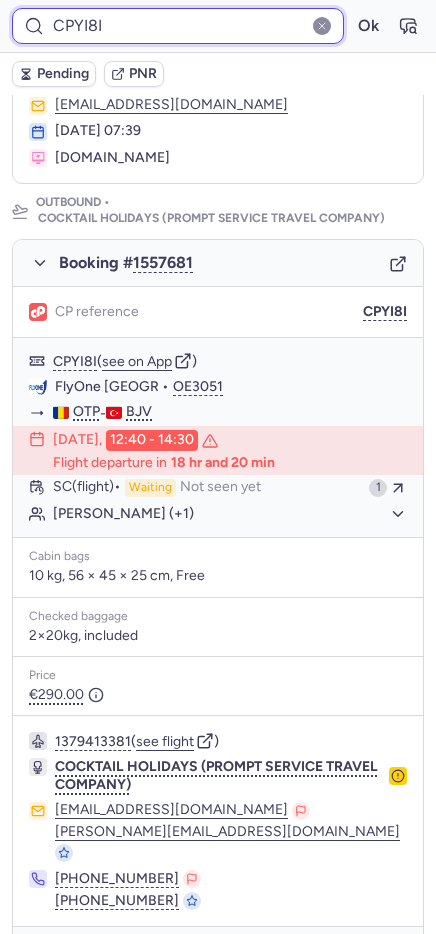 click on "CPYI8I" at bounding box center [178, 26] 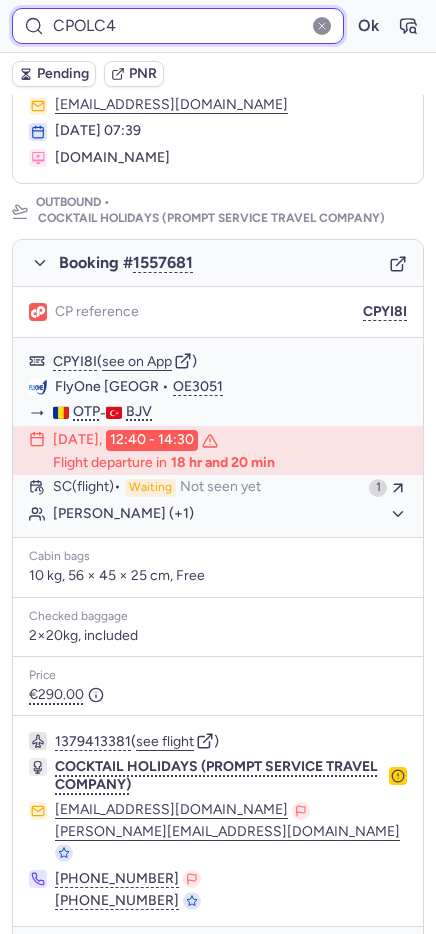 type on "CPOLC4" 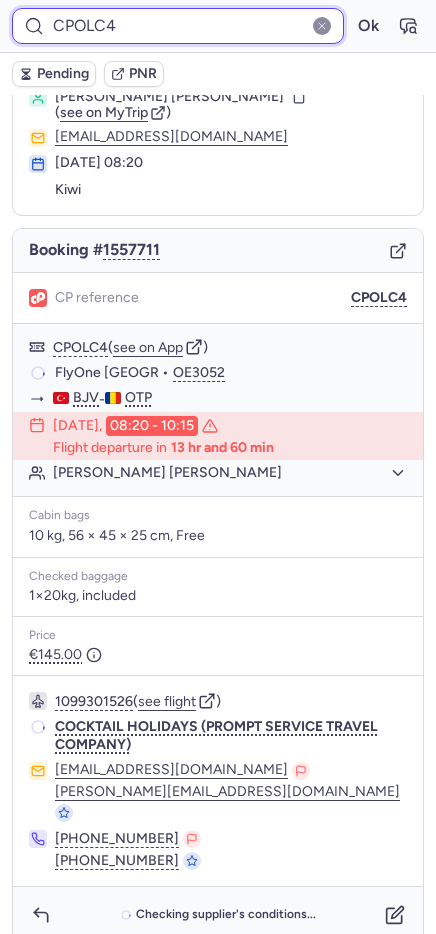 scroll, scrollTop: 55, scrollLeft: 0, axis: vertical 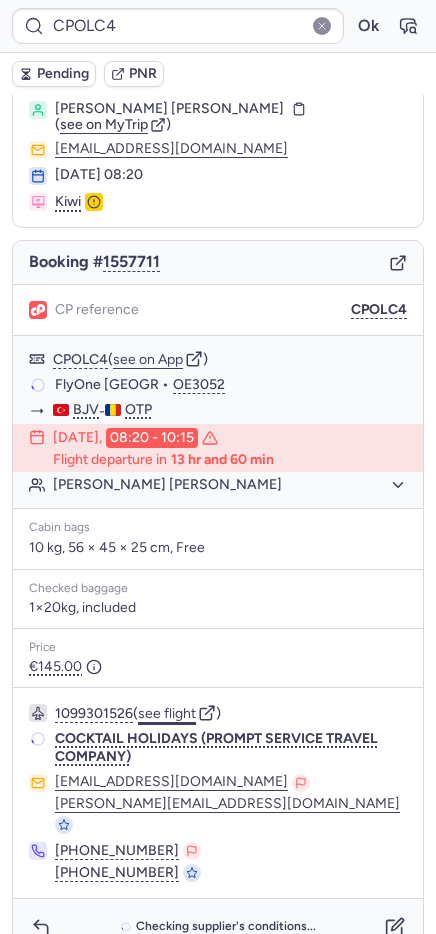 click on "see flight" 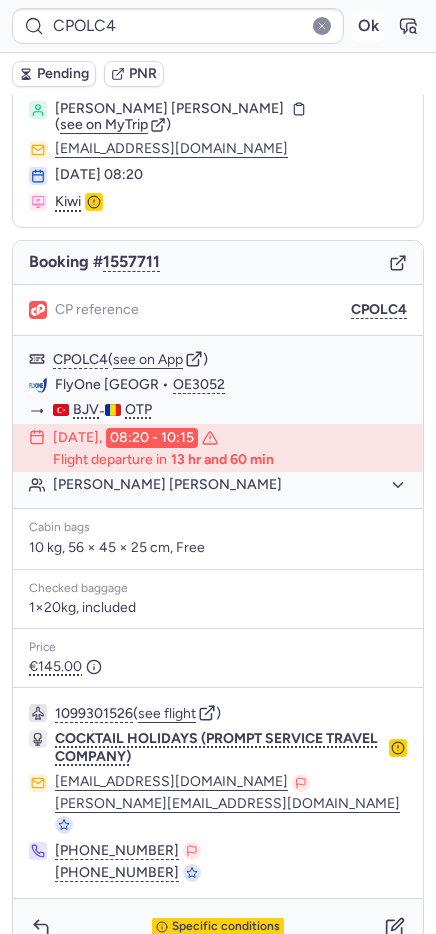 click on "Ok" at bounding box center [368, 26] 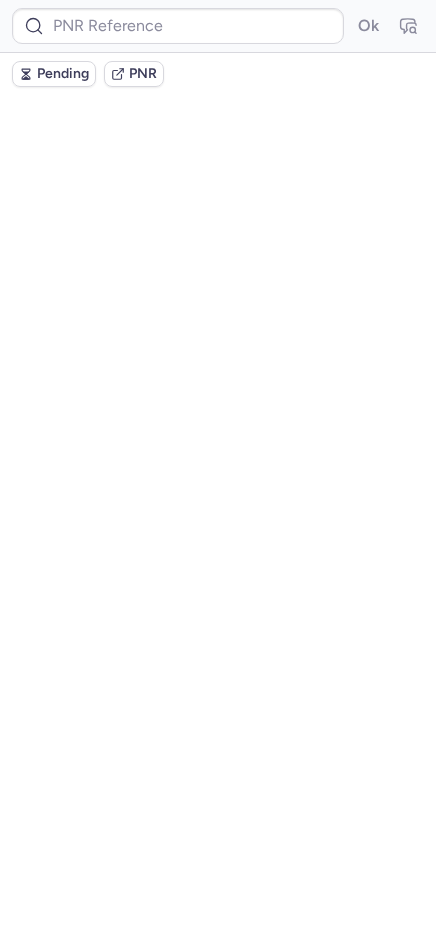 scroll, scrollTop: 0, scrollLeft: 0, axis: both 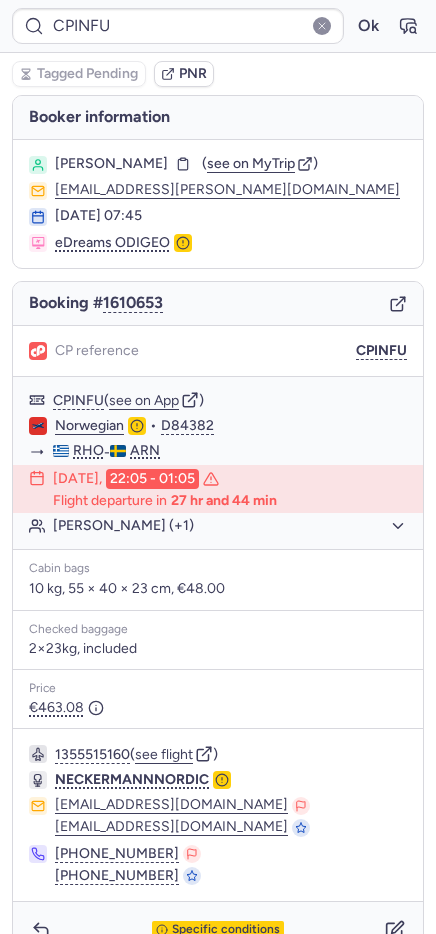 type on "CPFJVV" 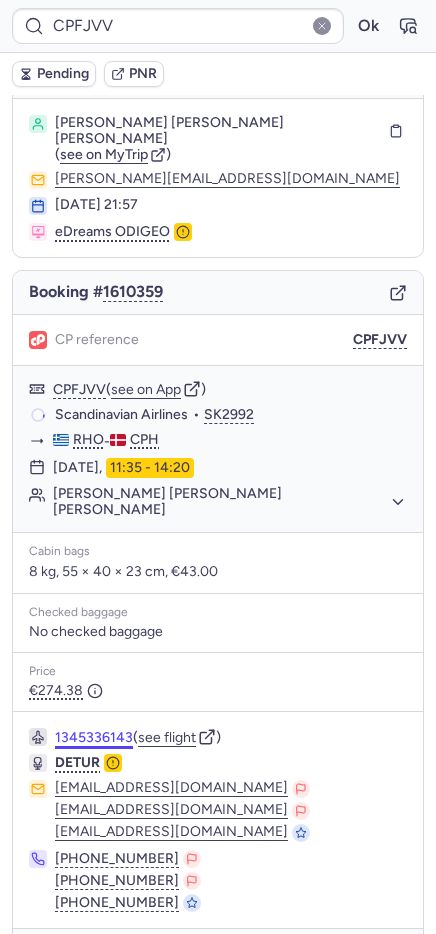 scroll, scrollTop: 75, scrollLeft: 0, axis: vertical 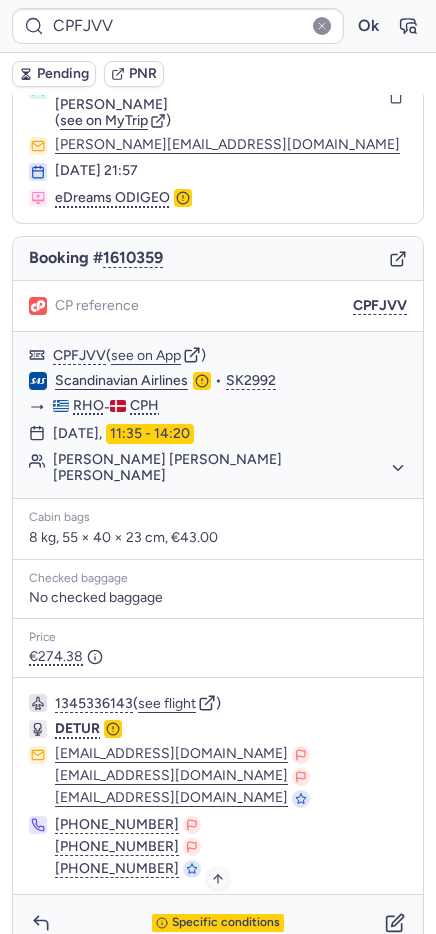 click on "Specific conditions" at bounding box center (226, 923) 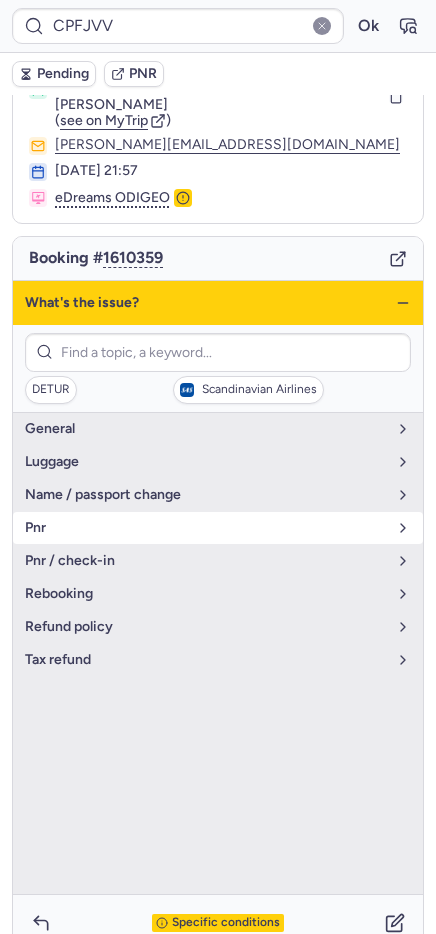 click on "pnr" at bounding box center [206, 528] 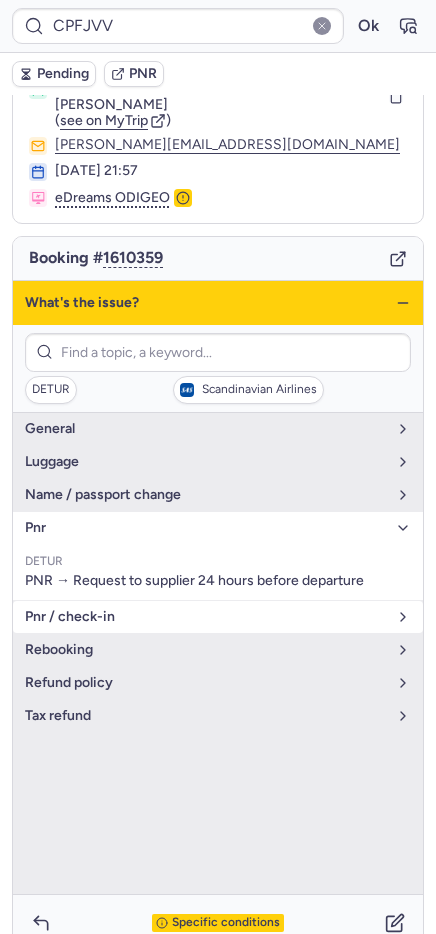 click on "pnr / check-in" at bounding box center [218, 617] 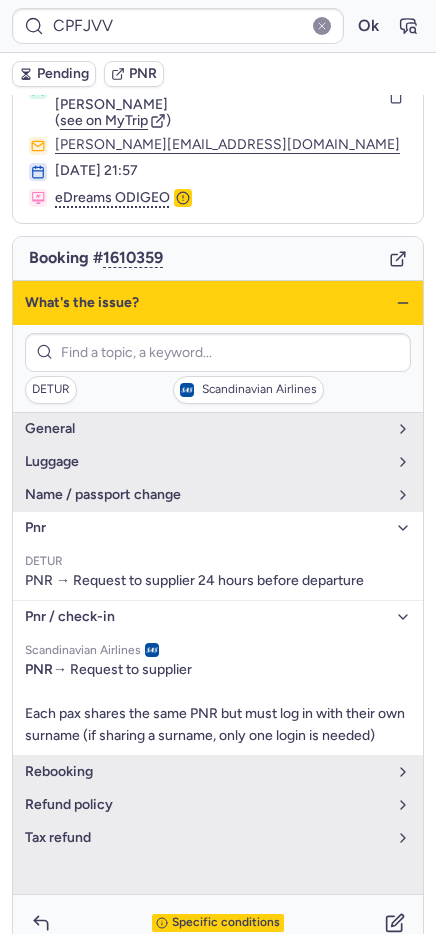 click on "What's the issue?" at bounding box center [218, 303] 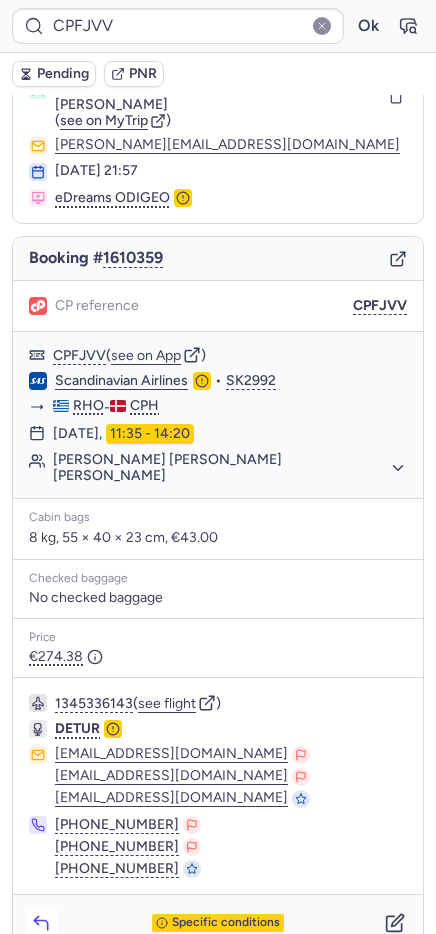 click 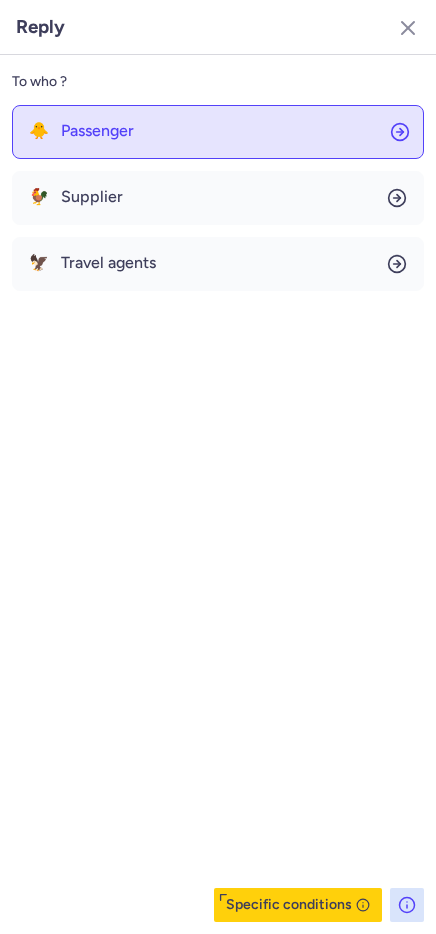 click on "🐥 Passenger" 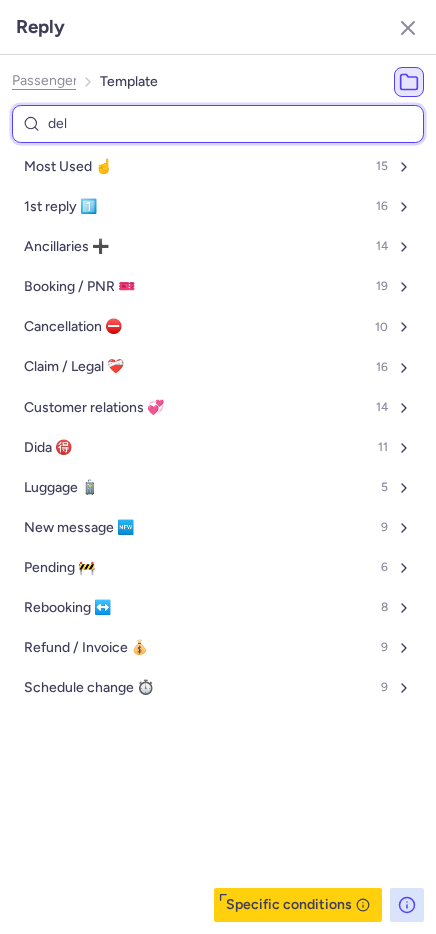 type on "dela" 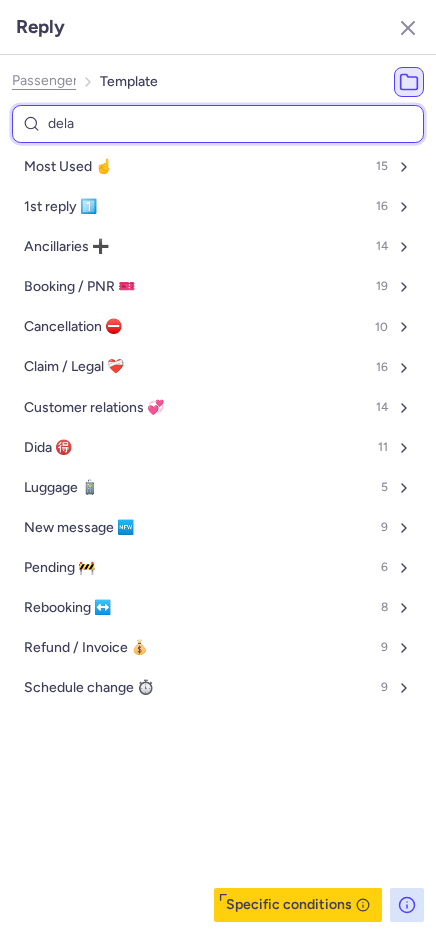 select on "en" 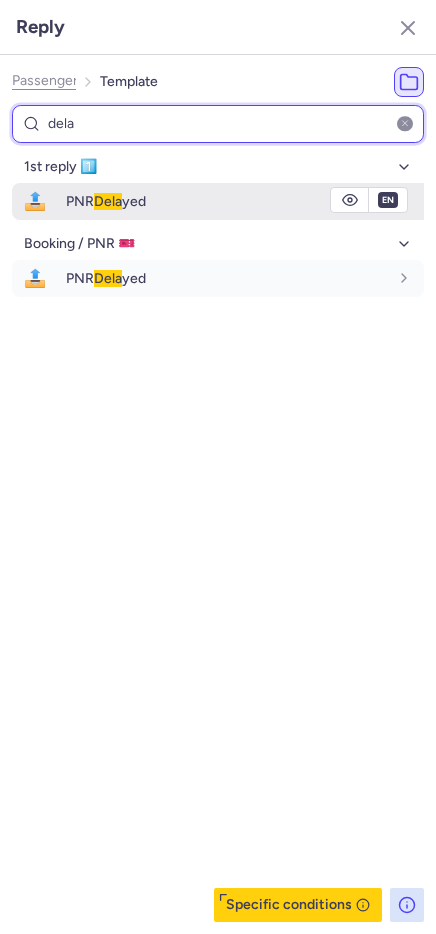 type on "dela" 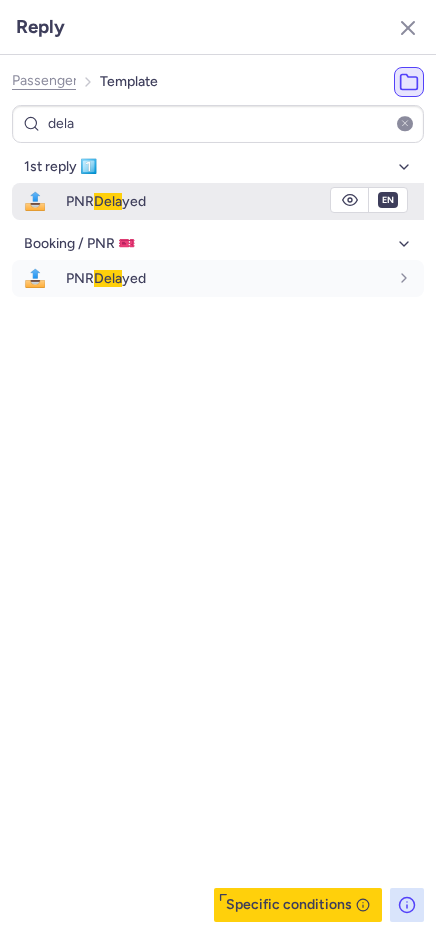 click on "PNR  Dela yed" at bounding box center (106, 201) 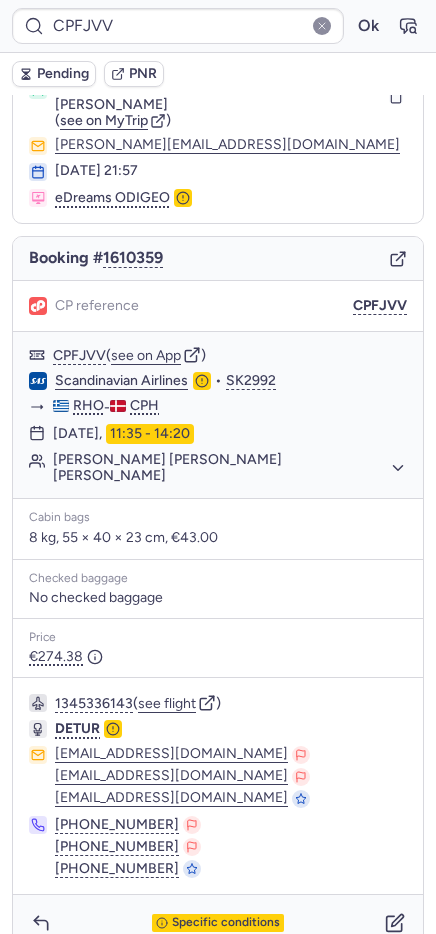click on "Pending" at bounding box center (63, 74) 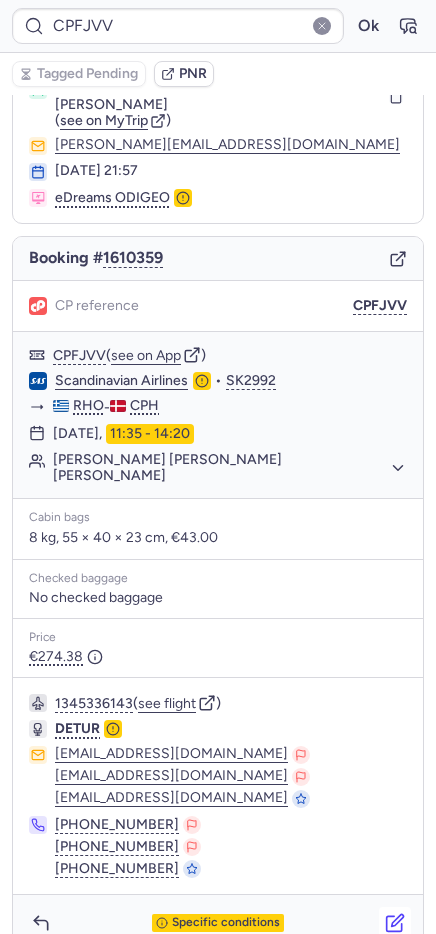 click 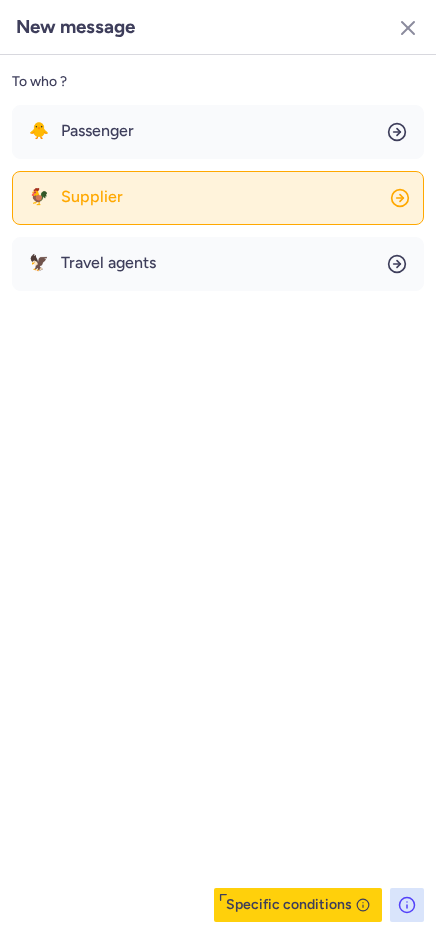 click on "🐓 Supplier" 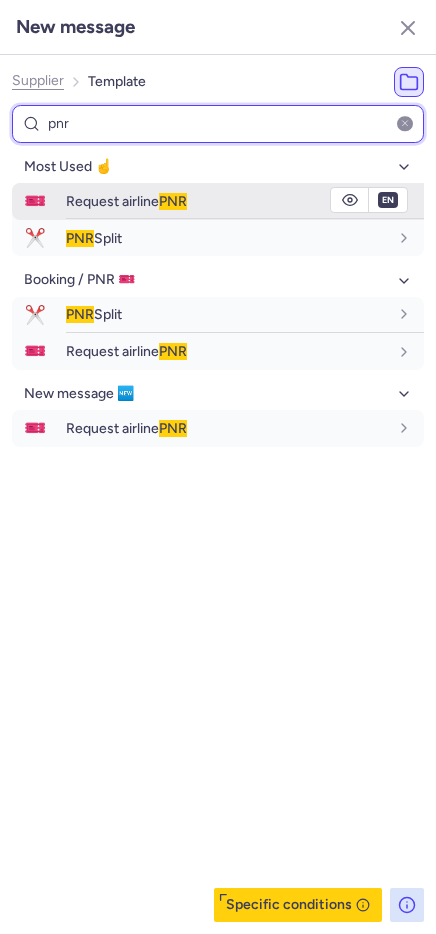 type on "pnr" 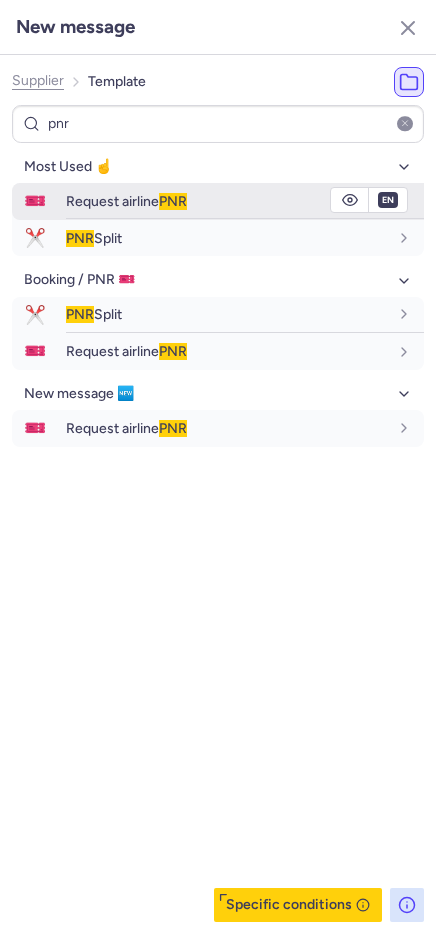 click on "PNR" at bounding box center (173, 201) 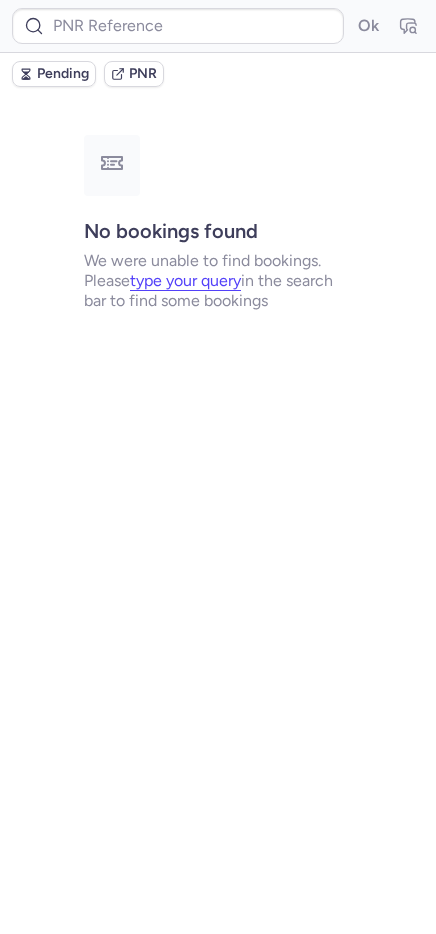 scroll, scrollTop: 0, scrollLeft: 0, axis: both 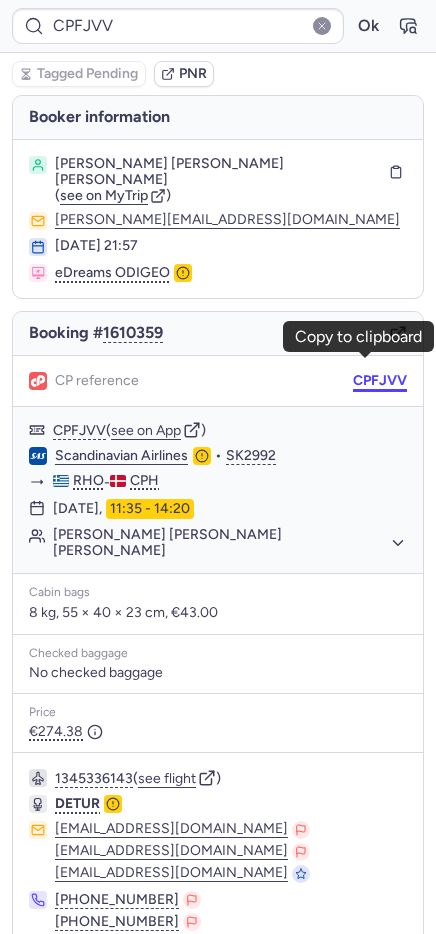 click on "CPFJVV" at bounding box center [380, 381] 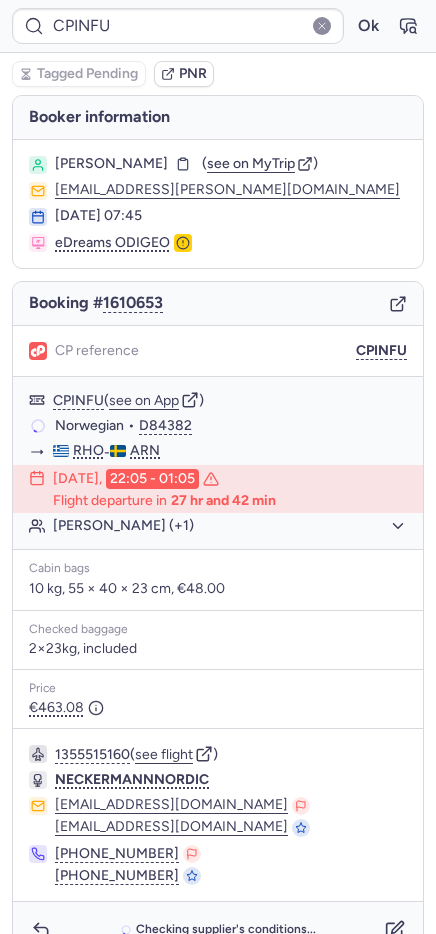 type on "CPKCGG" 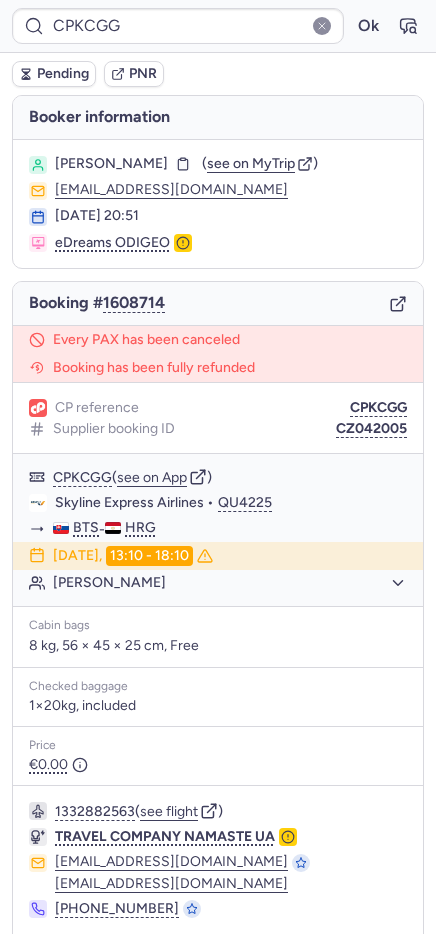 scroll, scrollTop: 70, scrollLeft: 0, axis: vertical 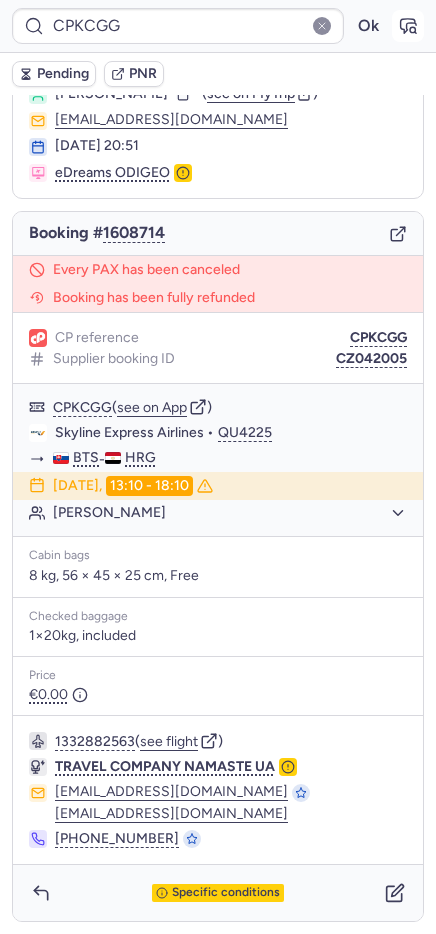click at bounding box center [408, 26] 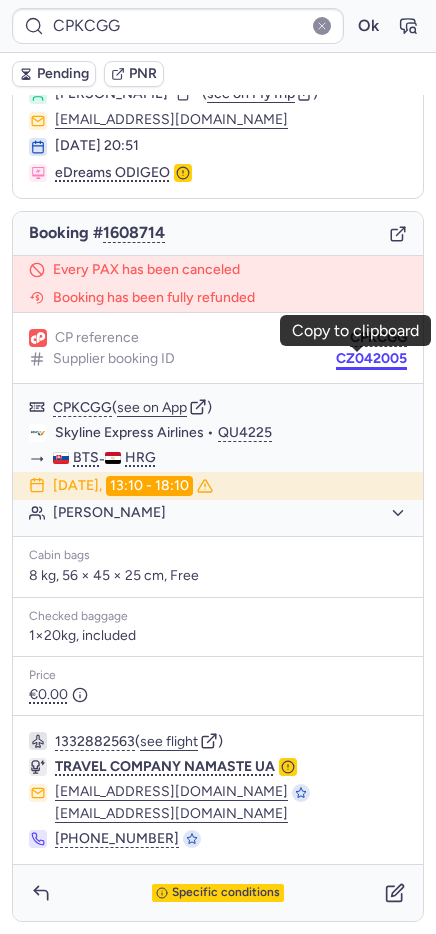 click on "CZ042005" at bounding box center [371, 359] 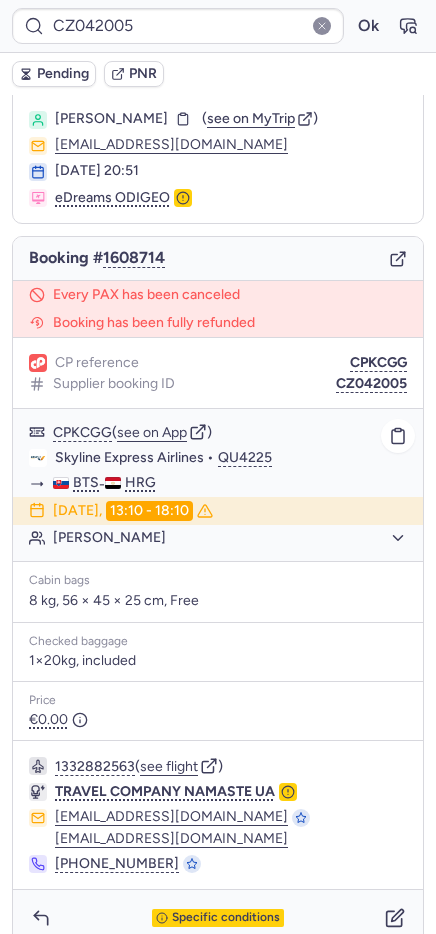 scroll, scrollTop: 70, scrollLeft: 0, axis: vertical 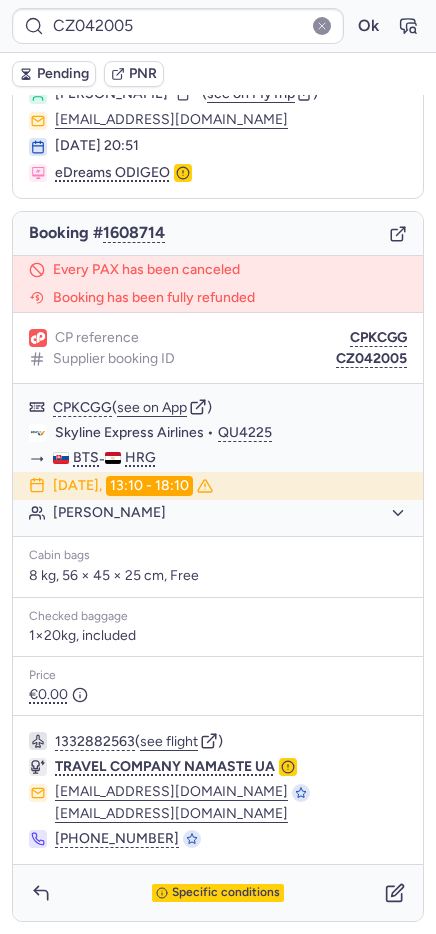 type on "CPKCGG" 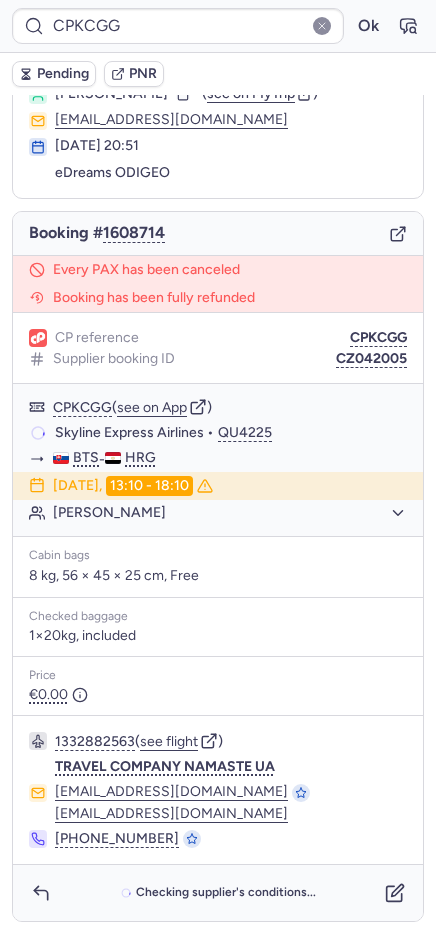 scroll, scrollTop: 69, scrollLeft: 0, axis: vertical 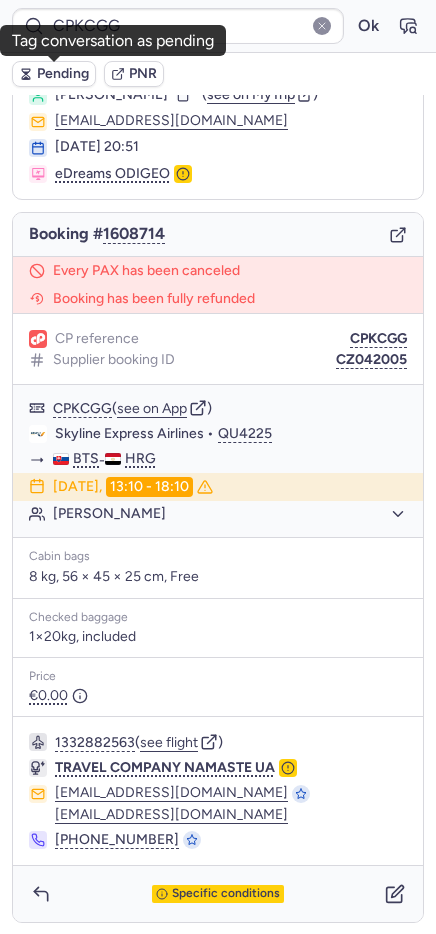 click on "Pending" at bounding box center (63, 74) 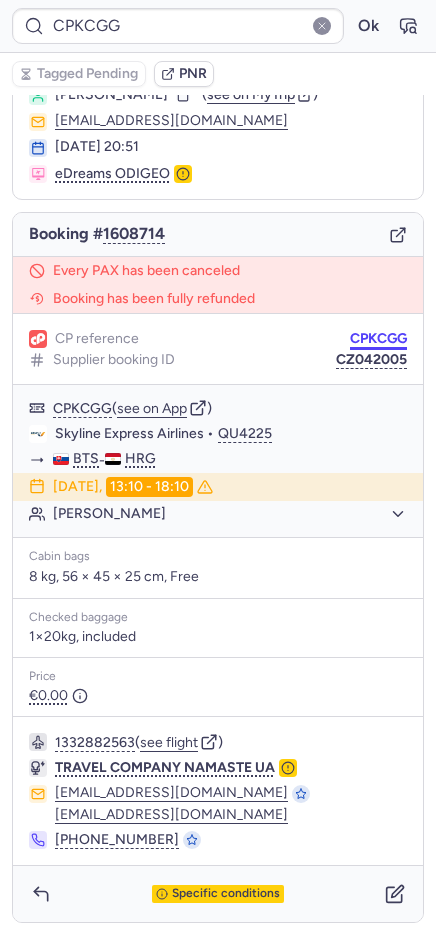 click on "CPKCGG" at bounding box center [378, 339] 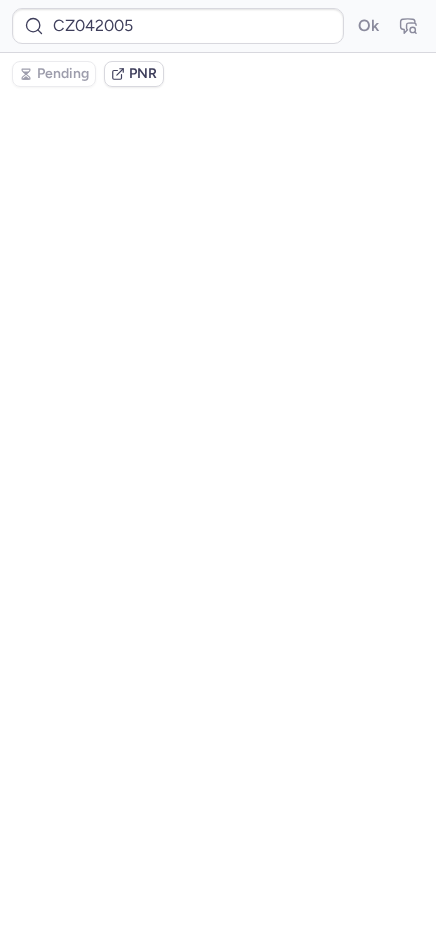 scroll, scrollTop: 0, scrollLeft: 0, axis: both 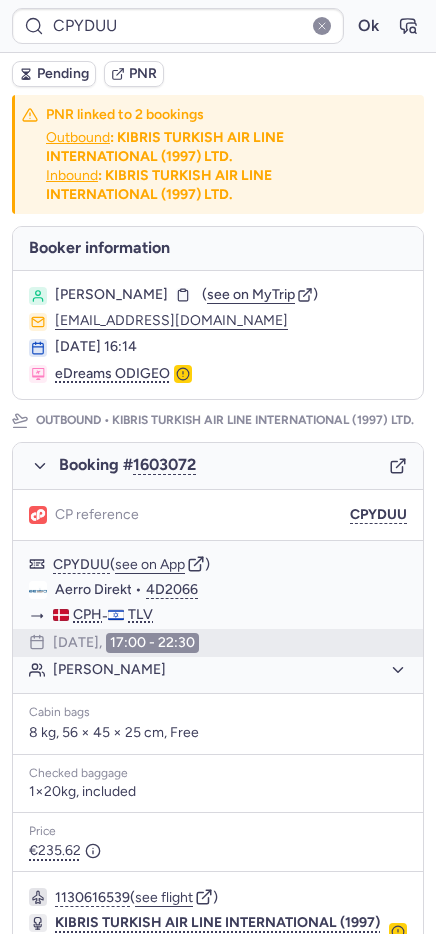 type on "CPKCGG" 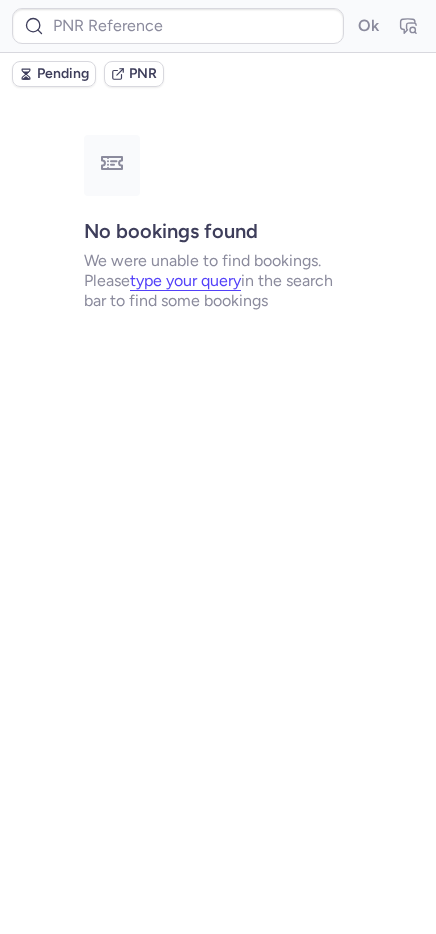 type on "CPLDUL" 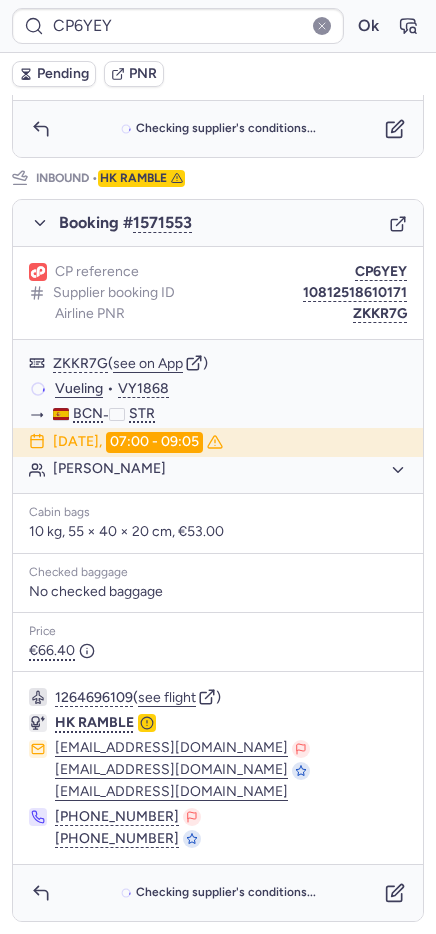 scroll, scrollTop: 108, scrollLeft: 0, axis: vertical 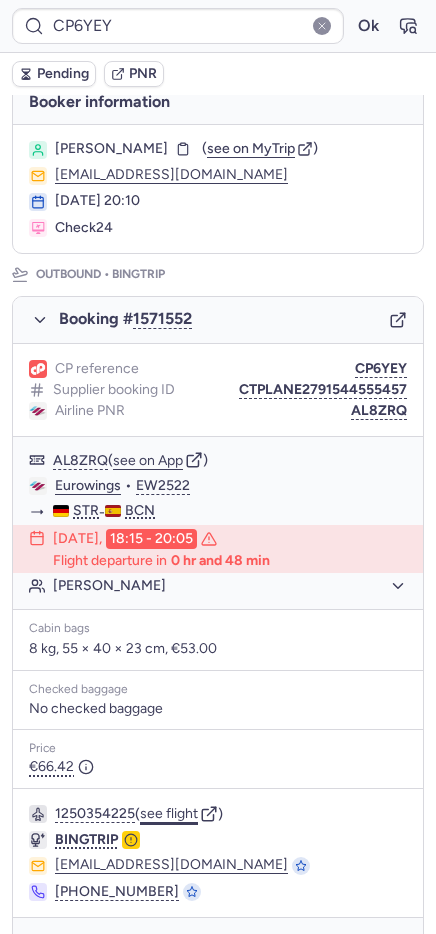 click on "see flight" 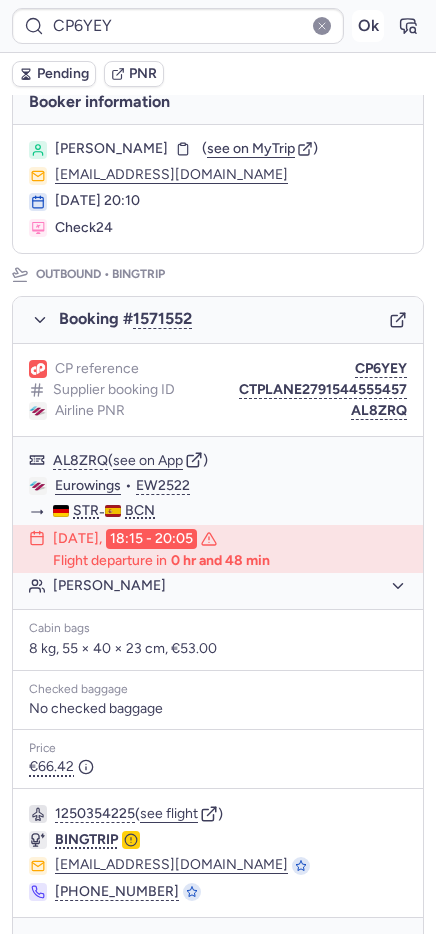 click on "Ok" at bounding box center [368, 26] 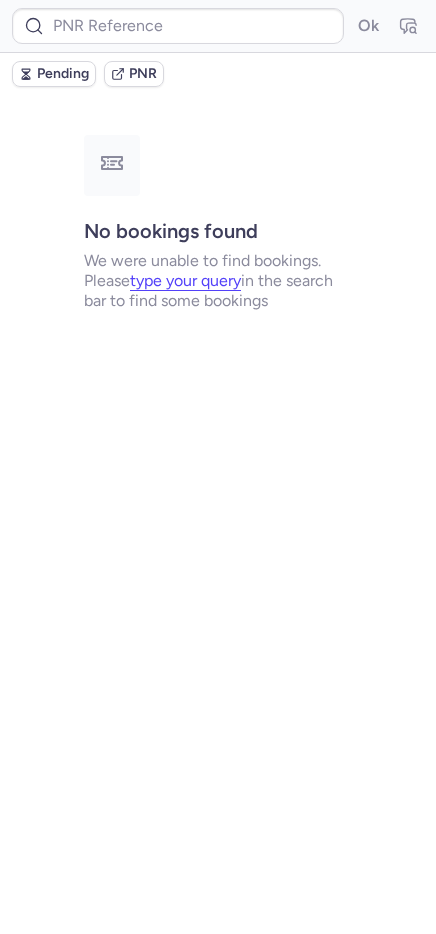 scroll, scrollTop: 0, scrollLeft: 0, axis: both 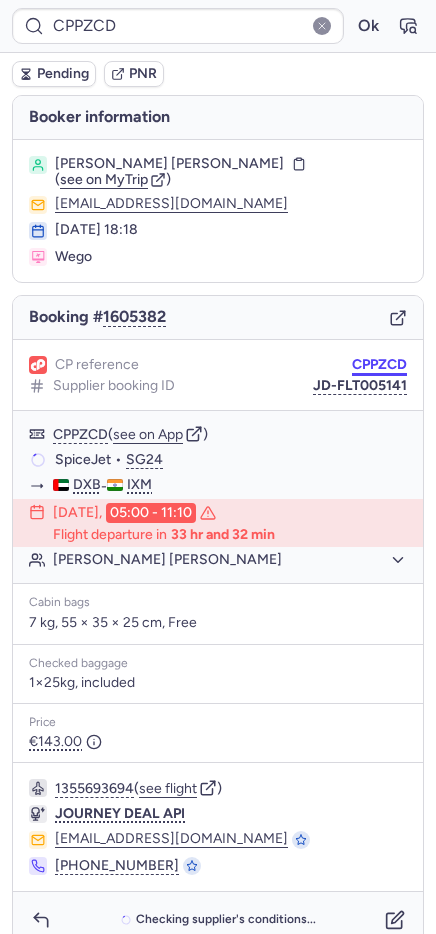 click on "CPPZCD" at bounding box center [379, 365] 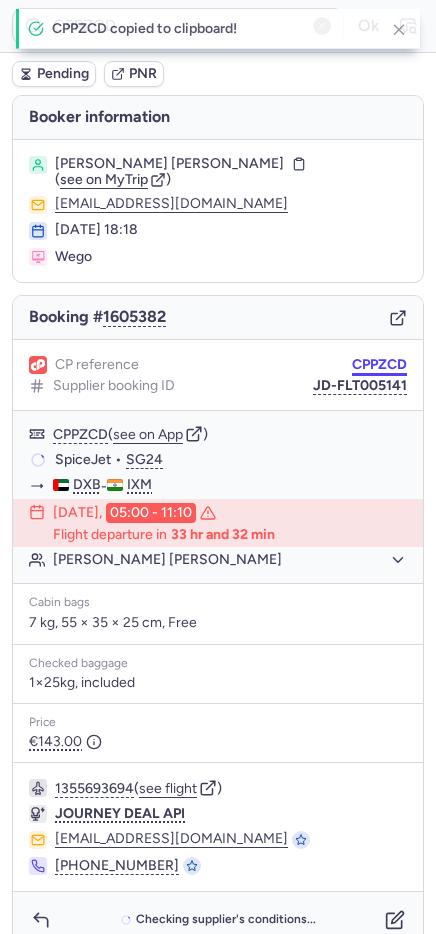 click on "CPPZCD" at bounding box center [379, 365] 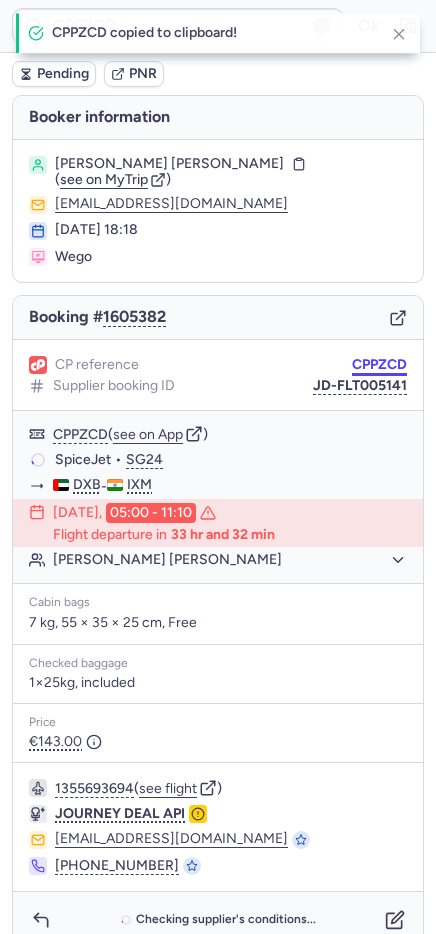 click on "CPPZCD" at bounding box center (379, 365) 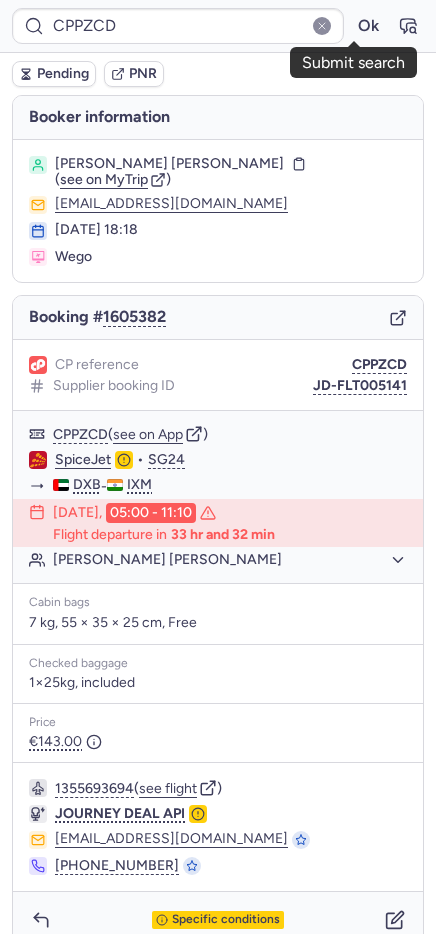 drag, startPoint x: 351, startPoint y: 22, endPoint x: 281, endPoint y: 52, distance: 76.15773 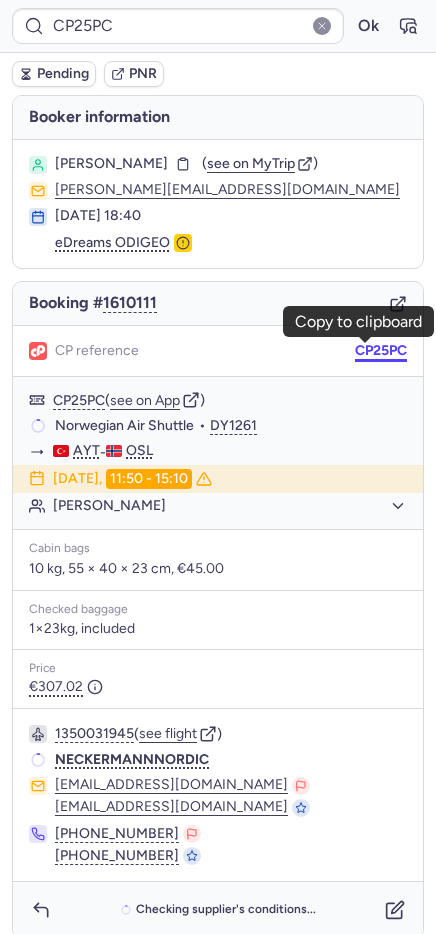 click on "CP25PC" at bounding box center (381, 351) 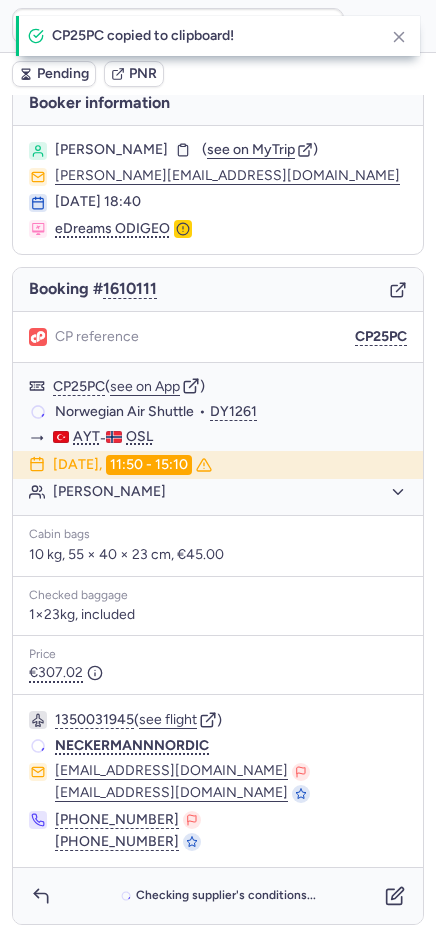 scroll, scrollTop: 17, scrollLeft: 0, axis: vertical 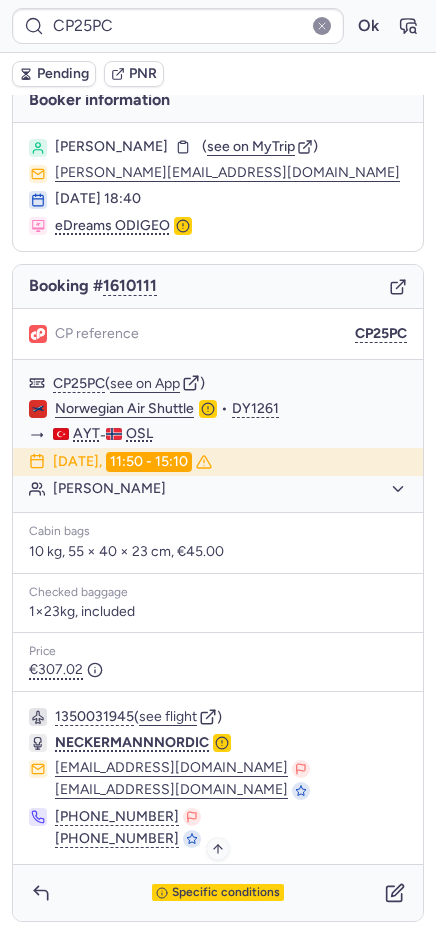 click on "Specific conditions" at bounding box center [226, 893] 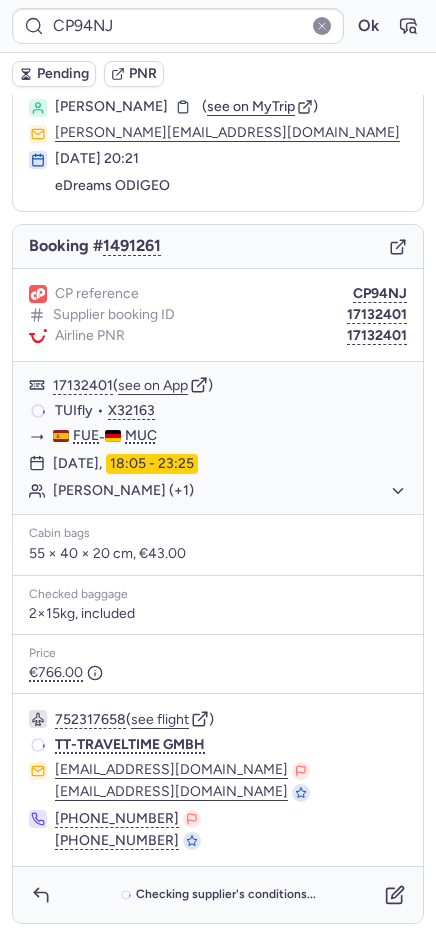 scroll, scrollTop: 56, scrollLeft: 0, axis: vertical 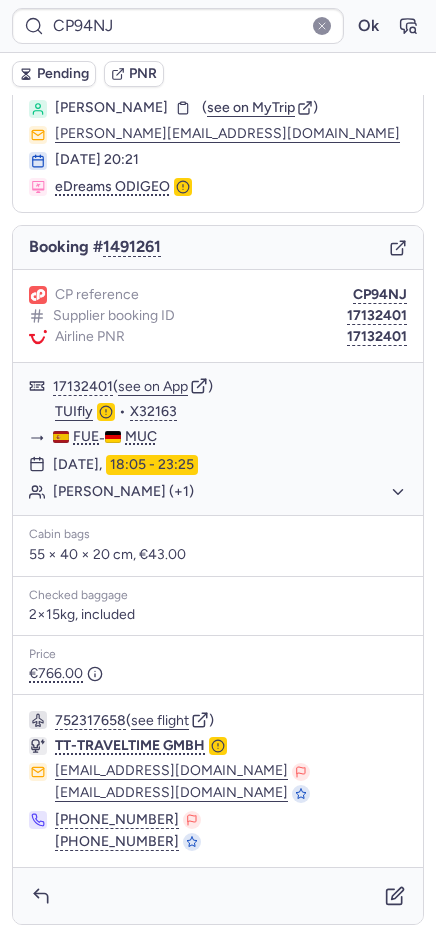 type on "10812520210447" 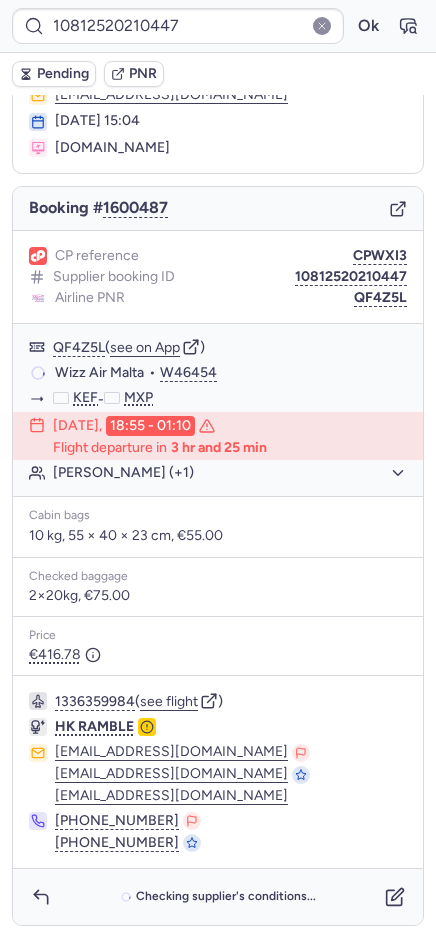 scroll, scrollTop: 99, scrollLeft: 0, axis: vertical 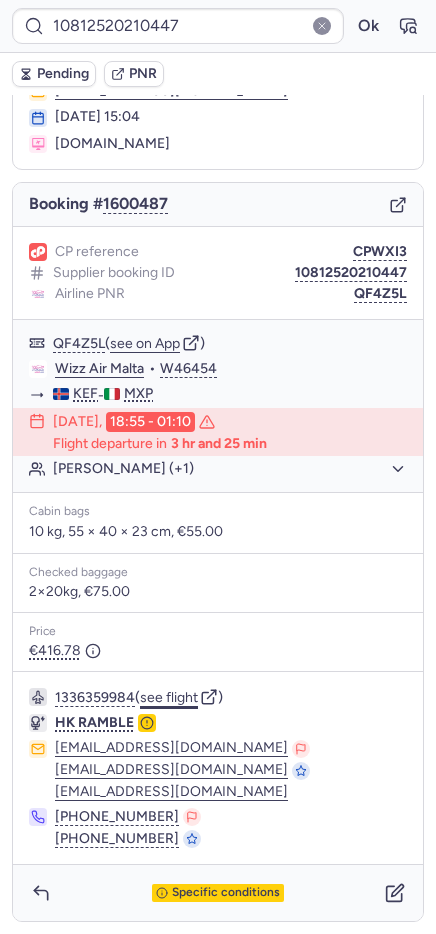 click on "see flight" 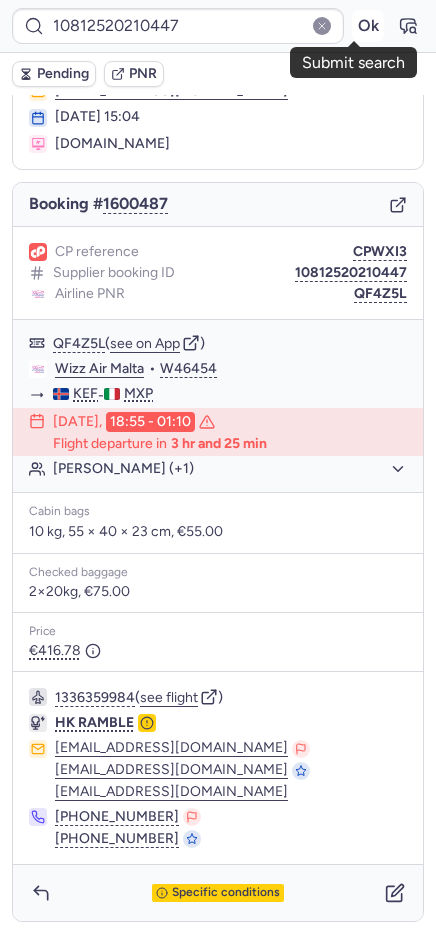 click on "Ok" at bounding box center (368, 26) 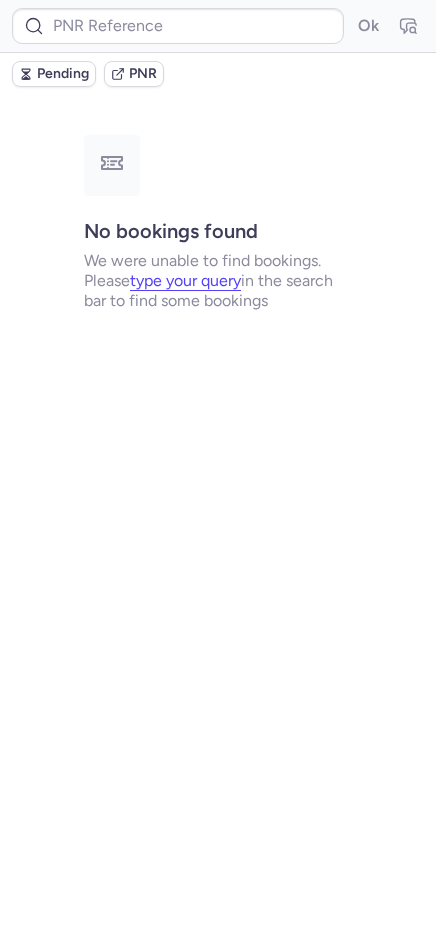 scroll, scrollTop: 0, scrollLeft: 0, axis: both 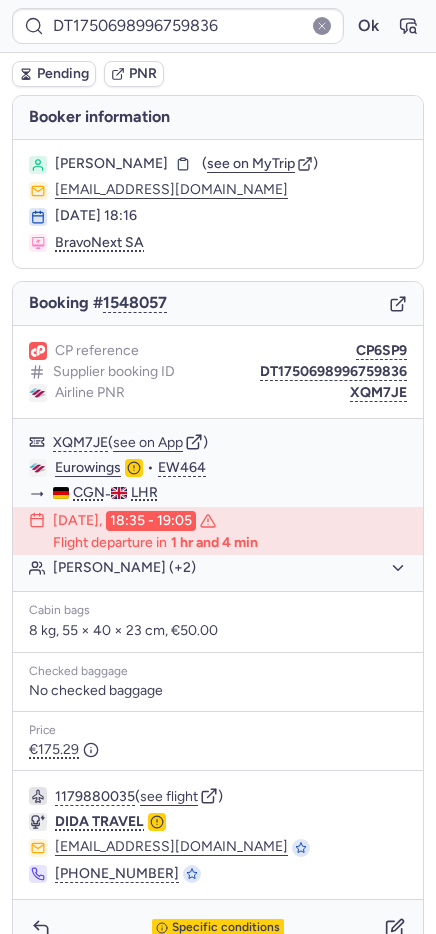 click on "1179880035  ( see flight )  DIDA TRAVEL [EMAIL_ADDRESS][DOMAIN_NAME] [PHONE_NUMBER]" at bounding box center (218, 835) 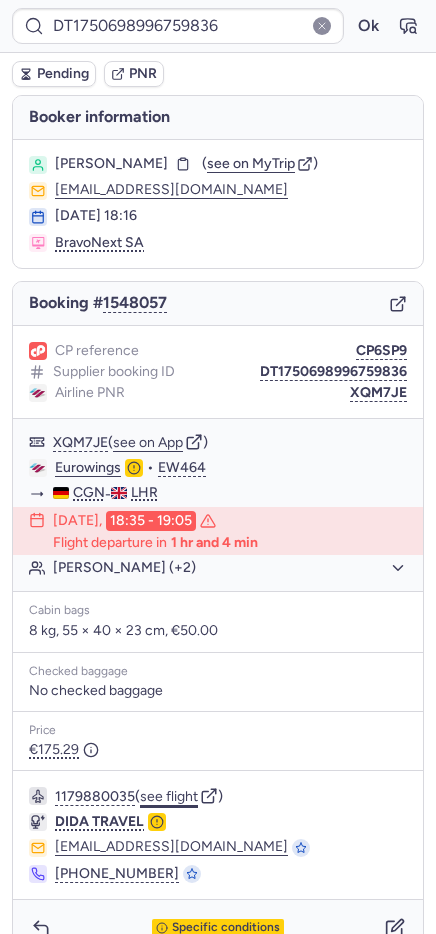 click on "see flight" 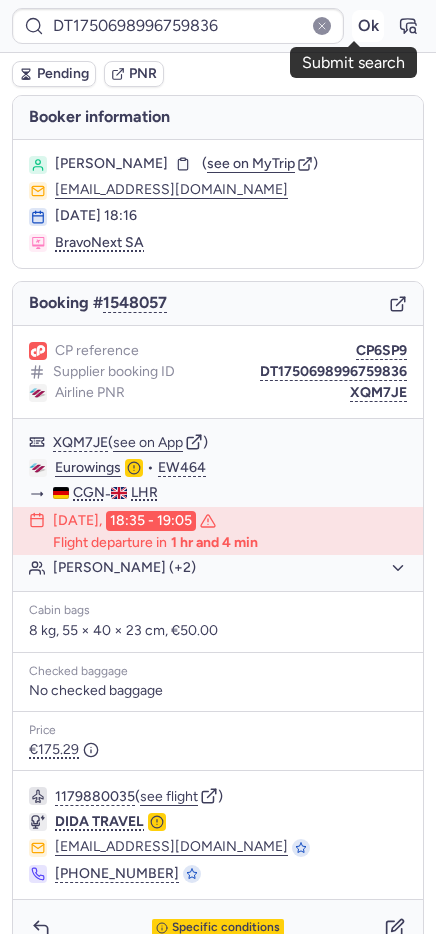 click on "Ok" at bounding box center [368, 26] 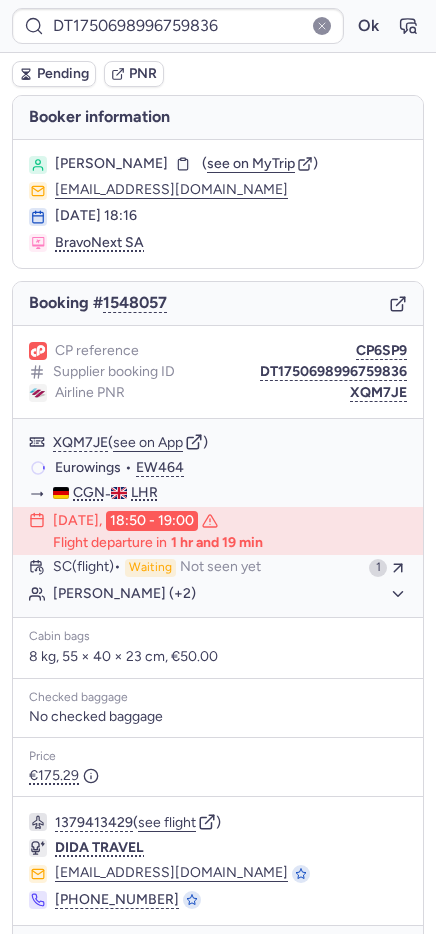 type on "22482535762" 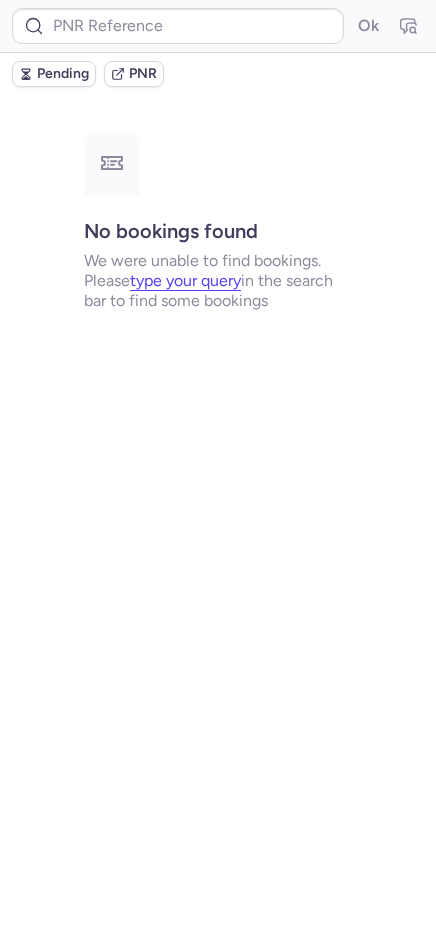 type on "DT1750751933554253" 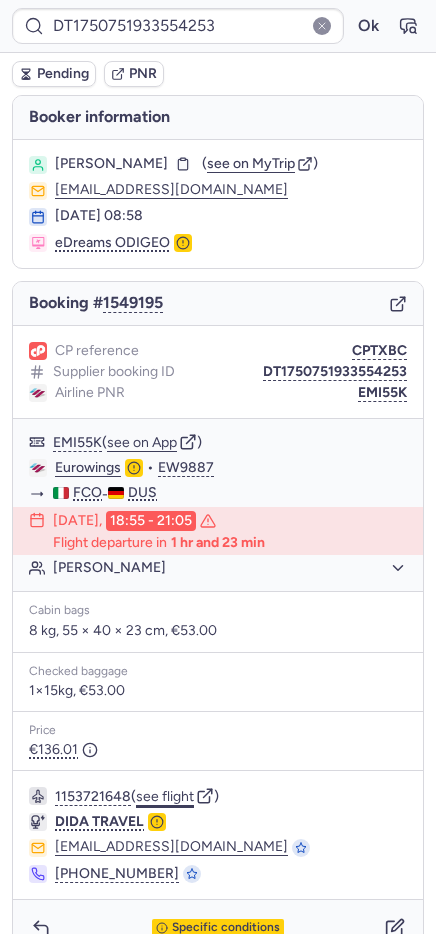 click on "see flight" 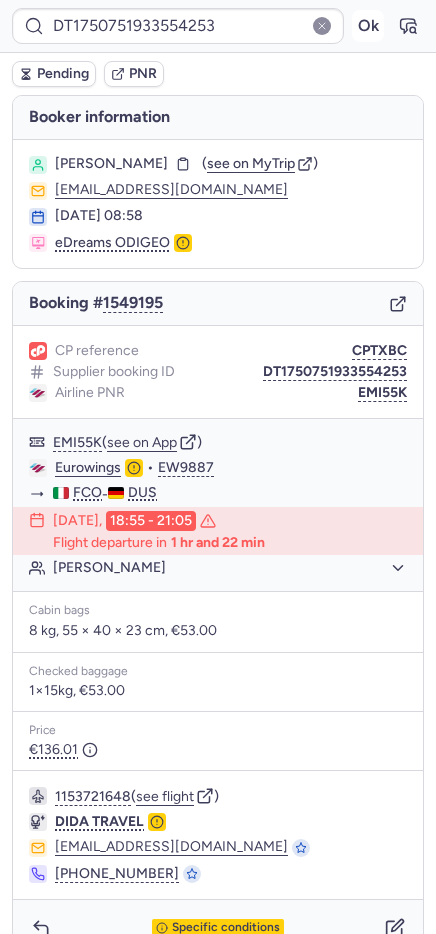 click on "Ok" at bounding box center (368, 26) 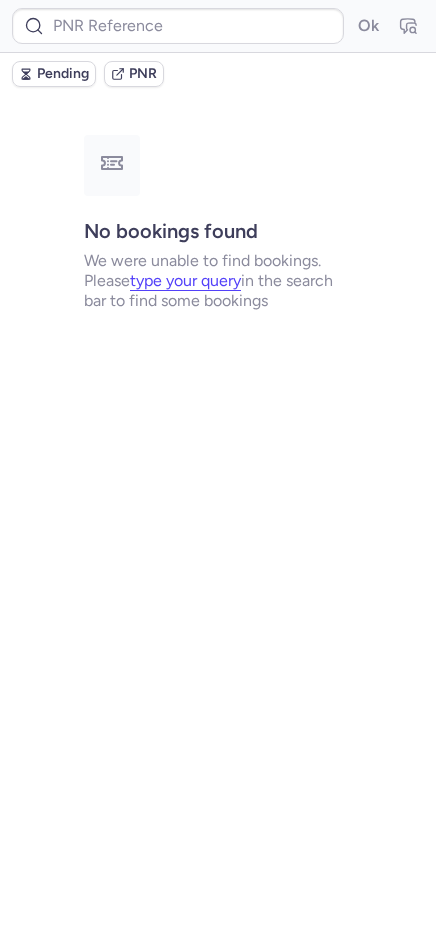 type on "DT1750680224793875" 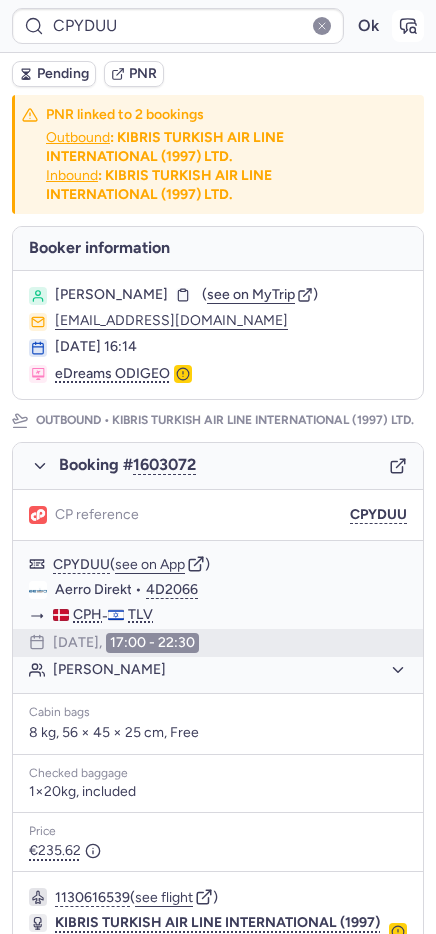 click 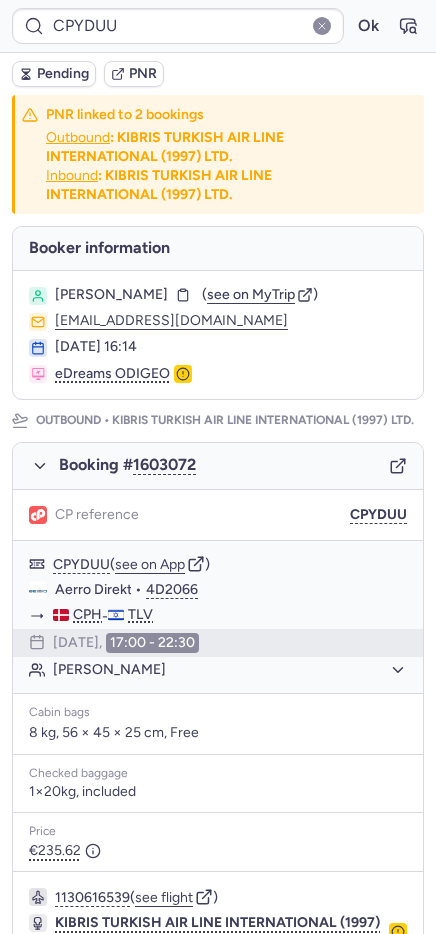 click 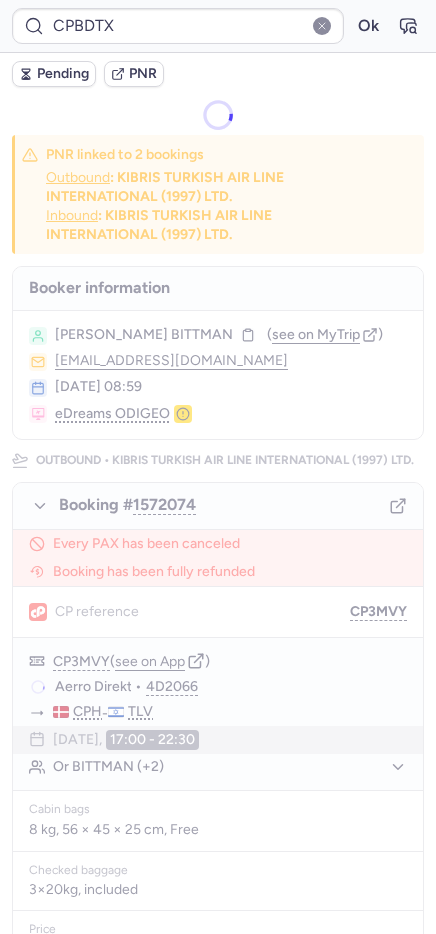 type on "CPYDUU" 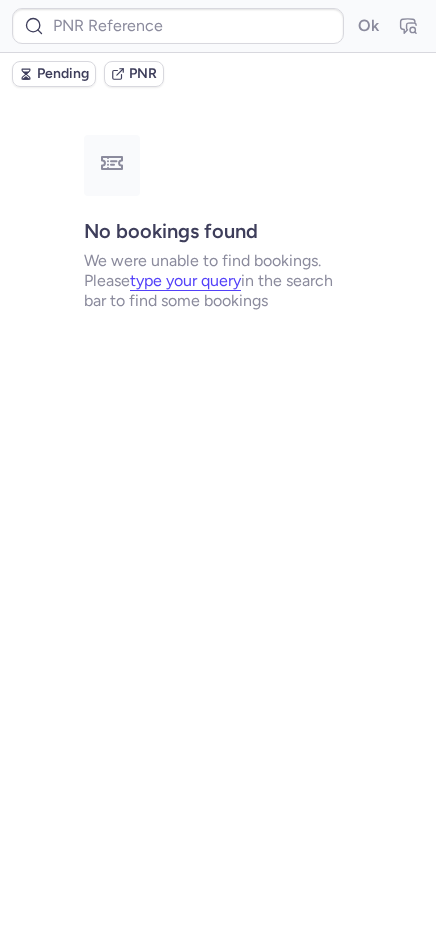type on "10812515710580" 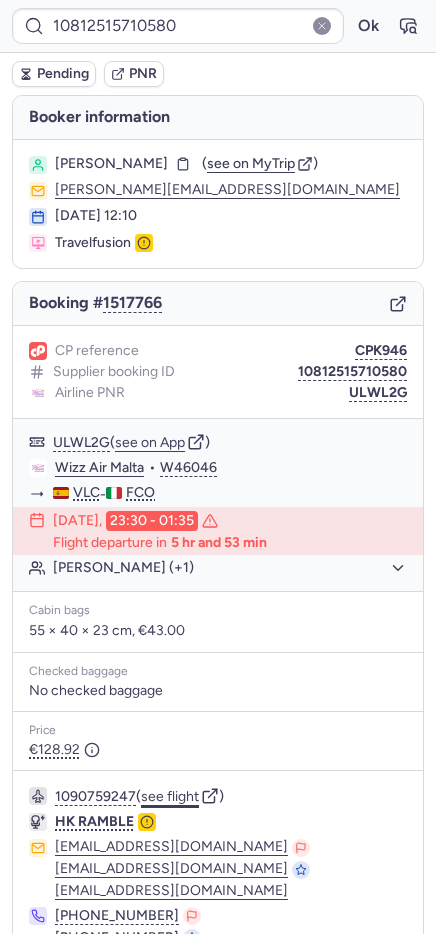 click on "see flight" 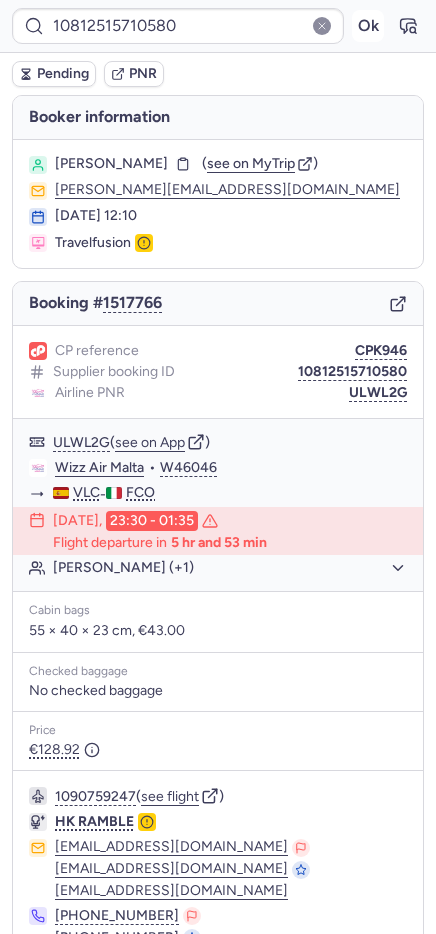click on "Ok" at bounding box center [368, 26] 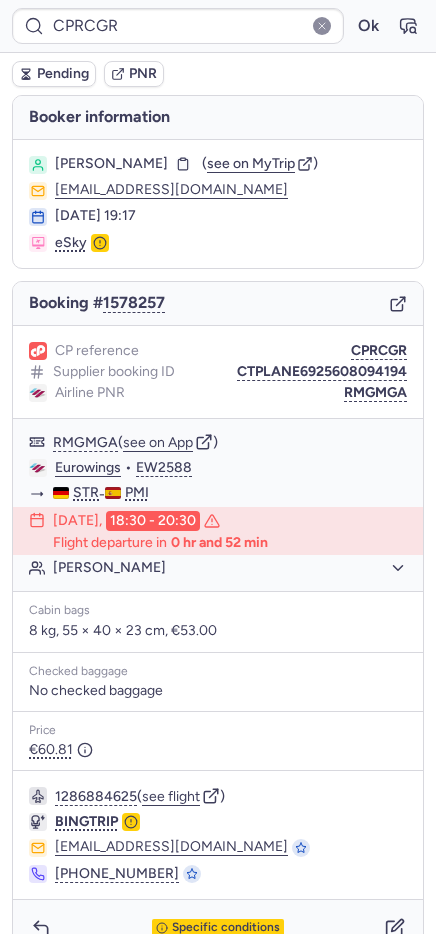 scroll, scrollTop: 35, scrollLeft: 0, axis: vertical 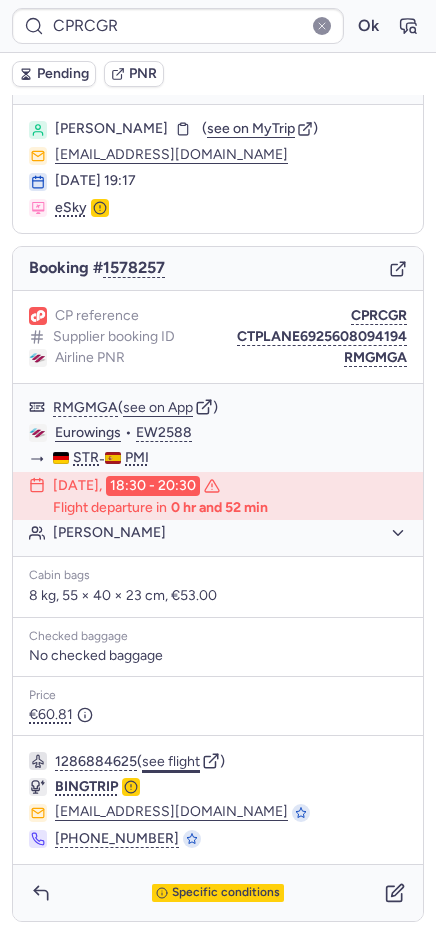click on "see flight" 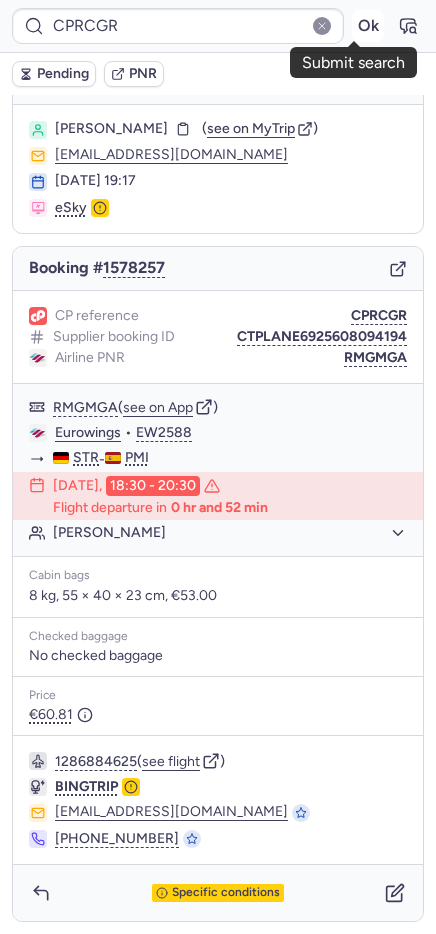 click on "Ok" at bounding box center (368, 26) 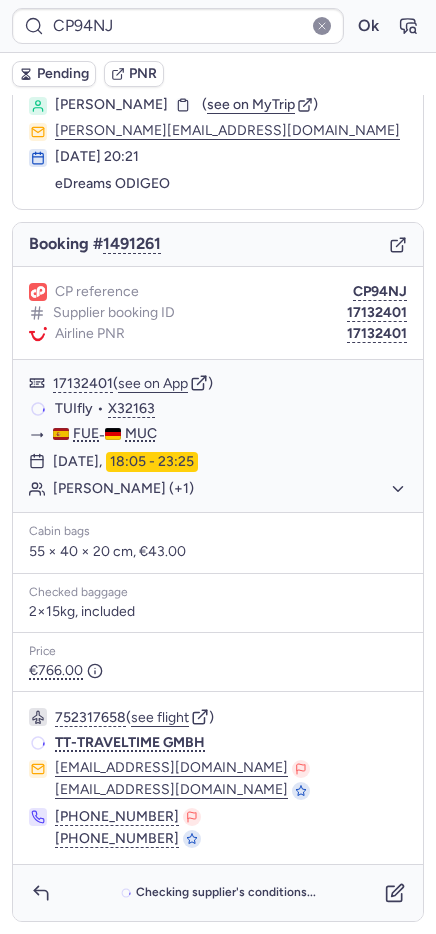 scroll, scrollTop: 59, scrollLeft: 0, axis: vertical 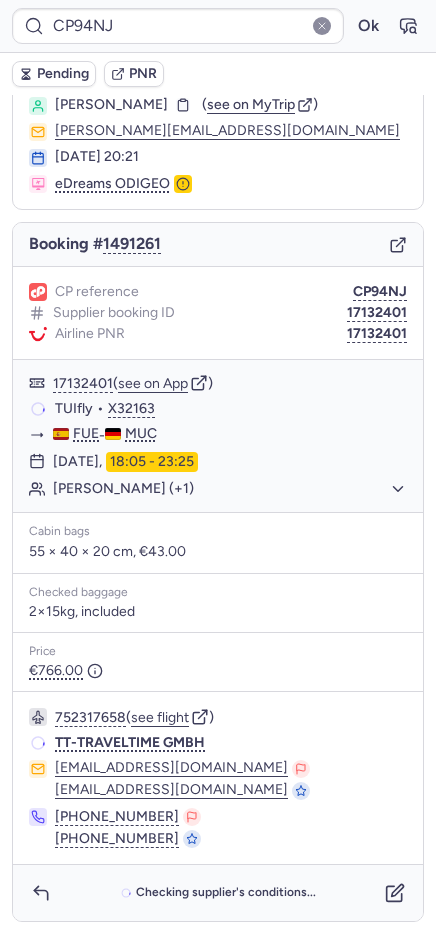 type on "CPEPMN" 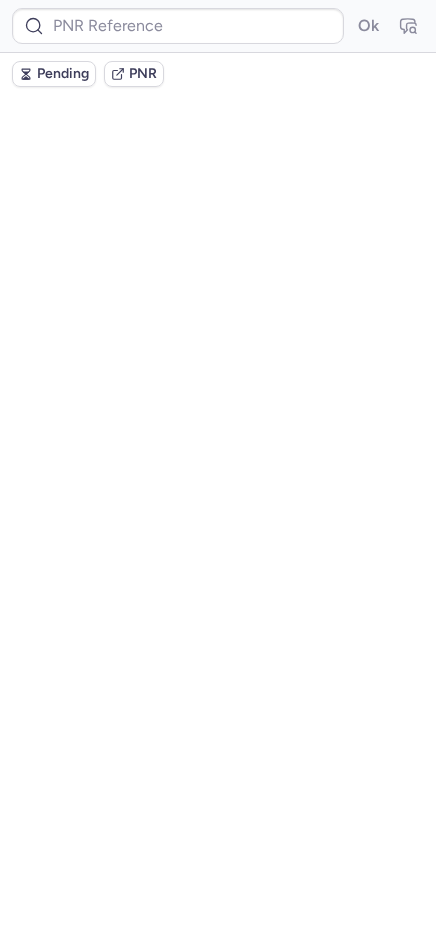 scroll, scrollTop: 0, scrollLeft: 0, axis: both 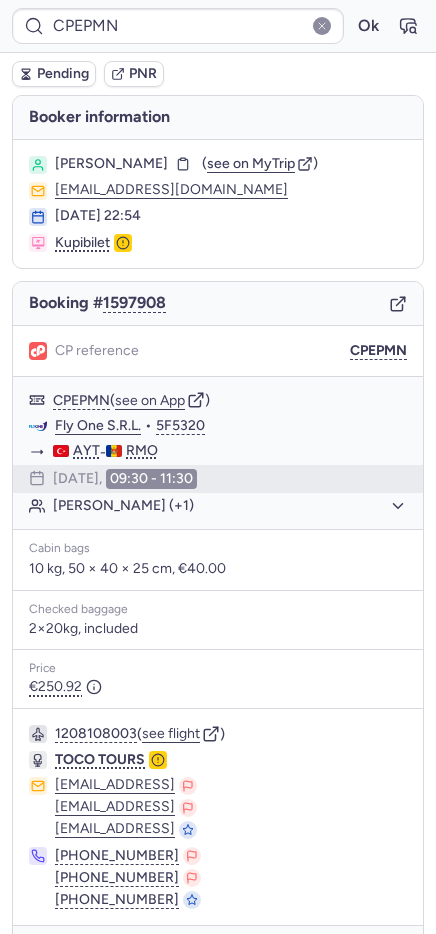 click on "Pending" at bounding box center [63, 74] 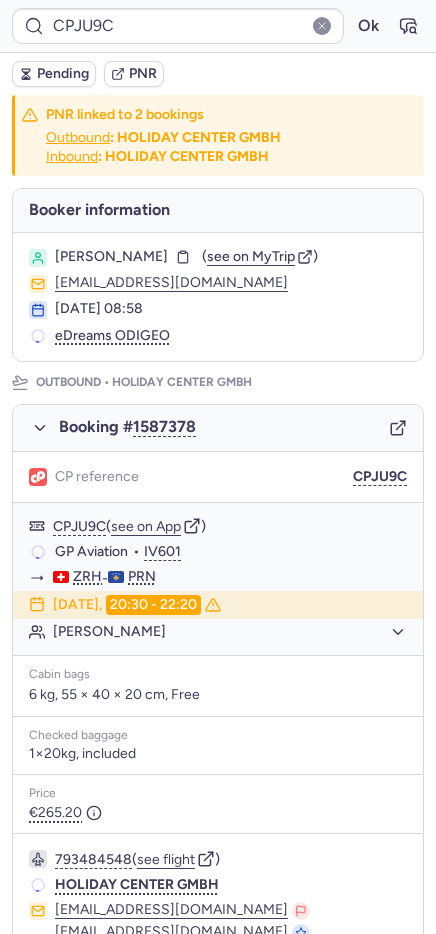type on "CPBDTX" 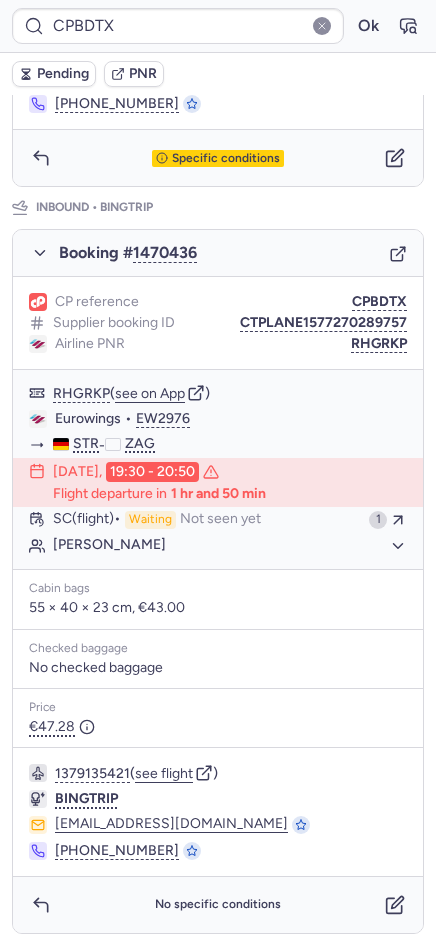 scroll, scrollTop: 887, scrollLeft: 0, axis: vertical 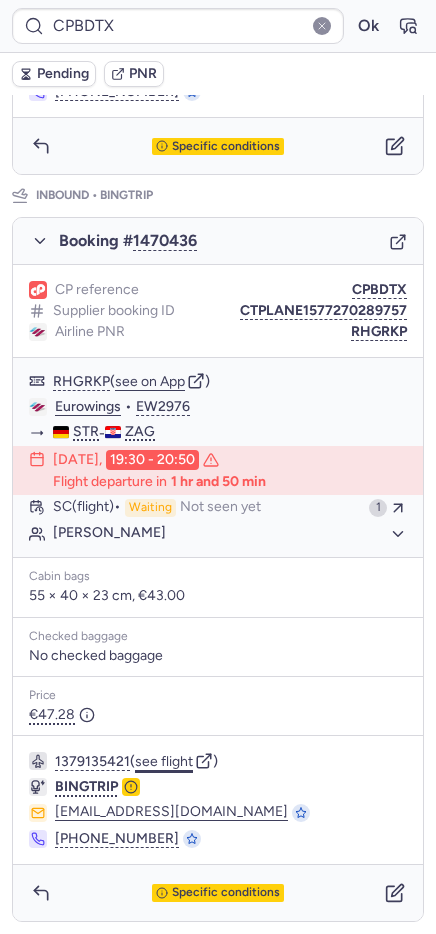 click on "see flight" 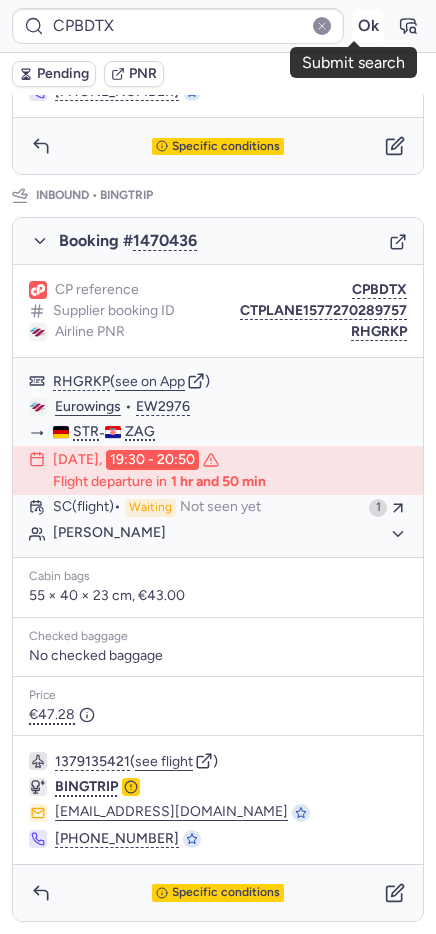 click on "Ok" at bounding box center [368, 26] 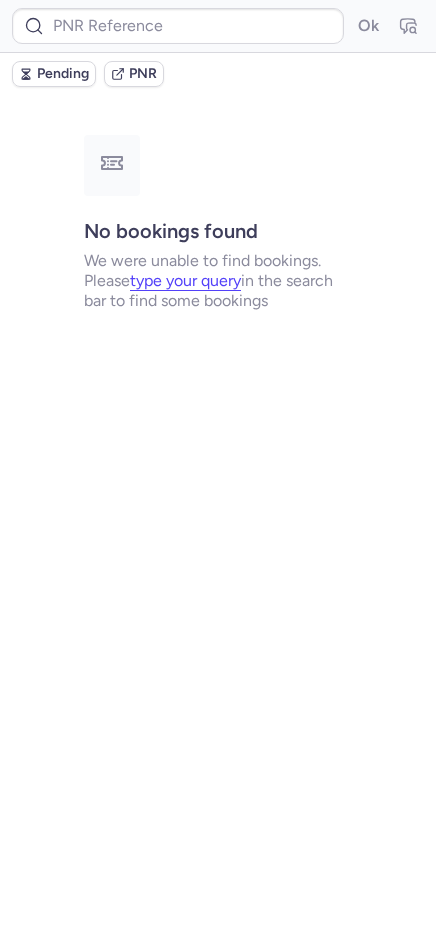 scroll, scrollTop: 0, scrollLeft: 0, axis: both 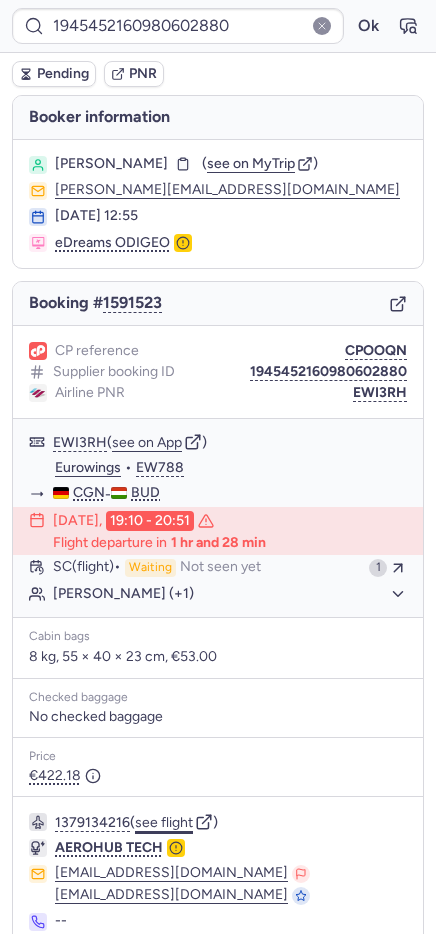 click on "see flight" 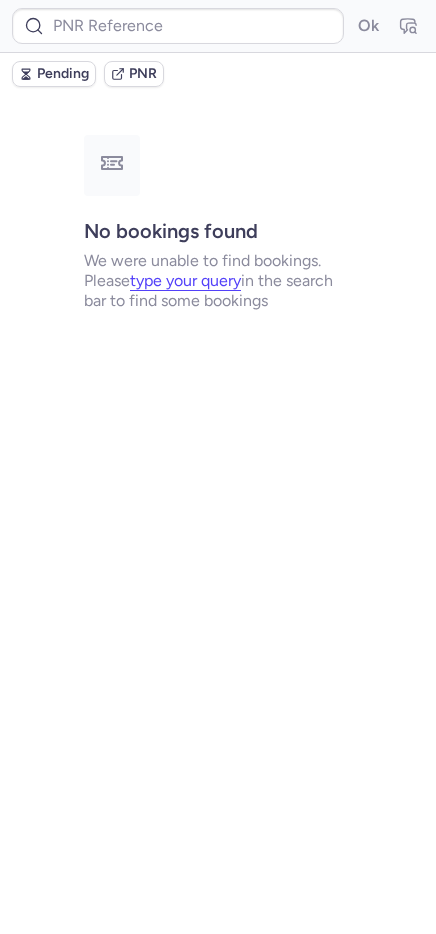 type on "10812519210785" 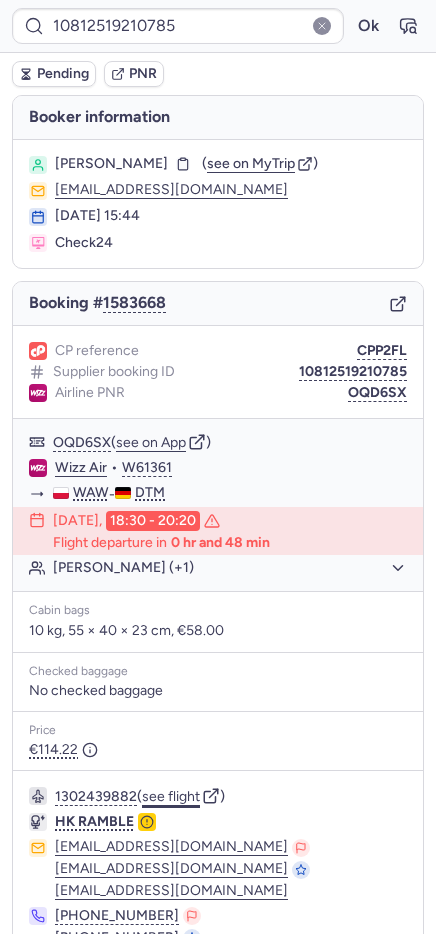 click on "see flight" 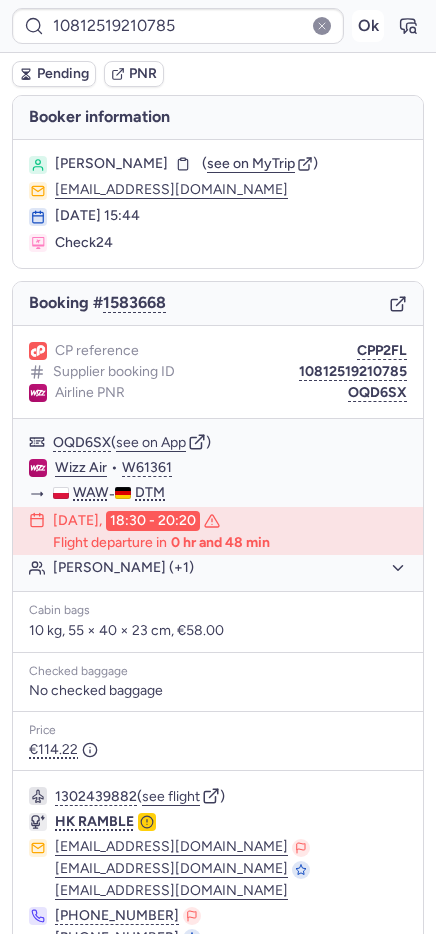 click on "Ok" at bounding box center [368, 26] 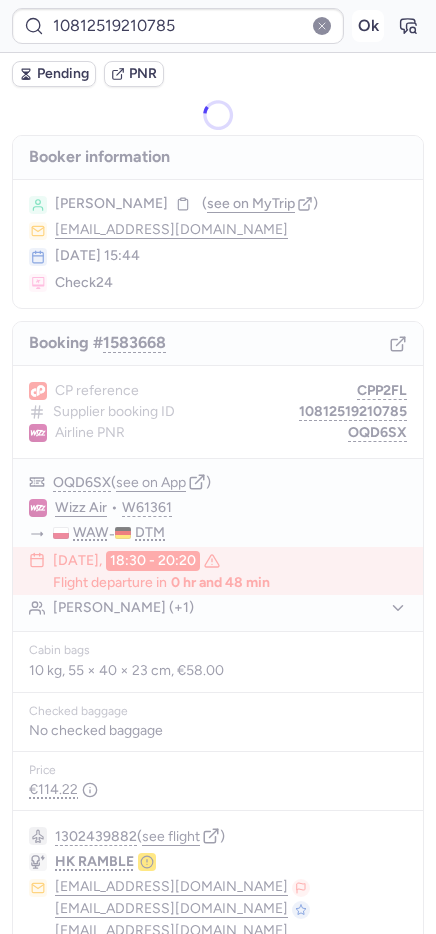 click on "Ok" at bounding box center [368, 26] 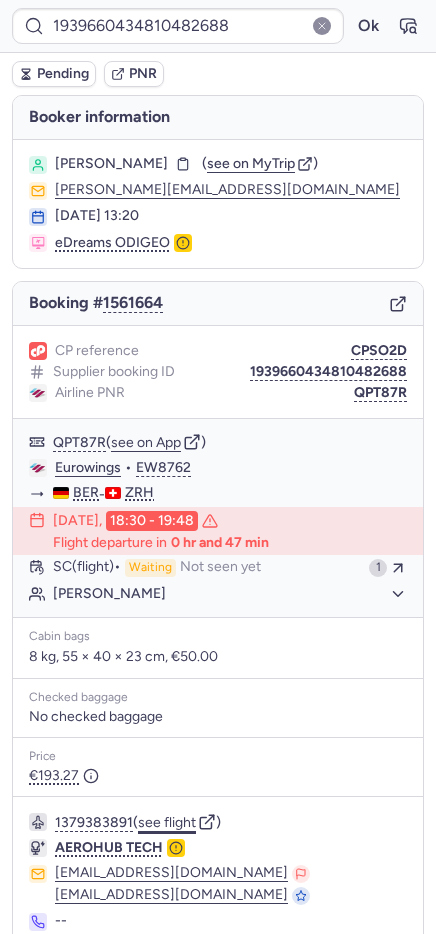 click on "see flight" 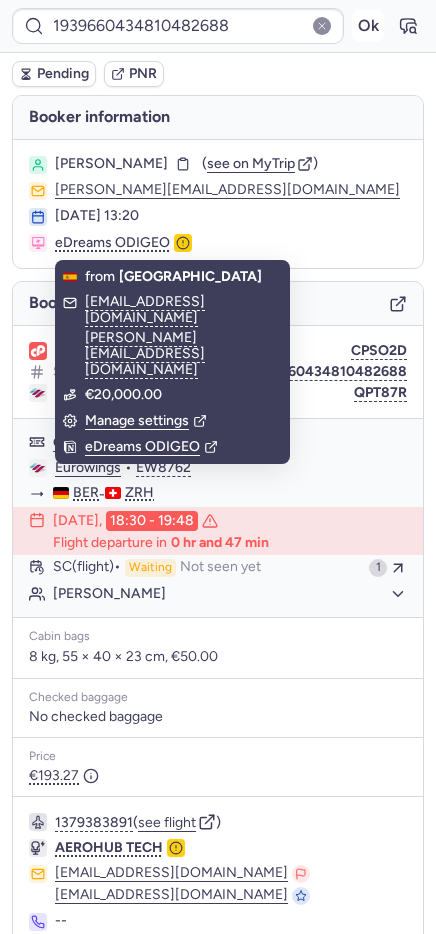 click on "Ok" at bounding box center [368, 26] 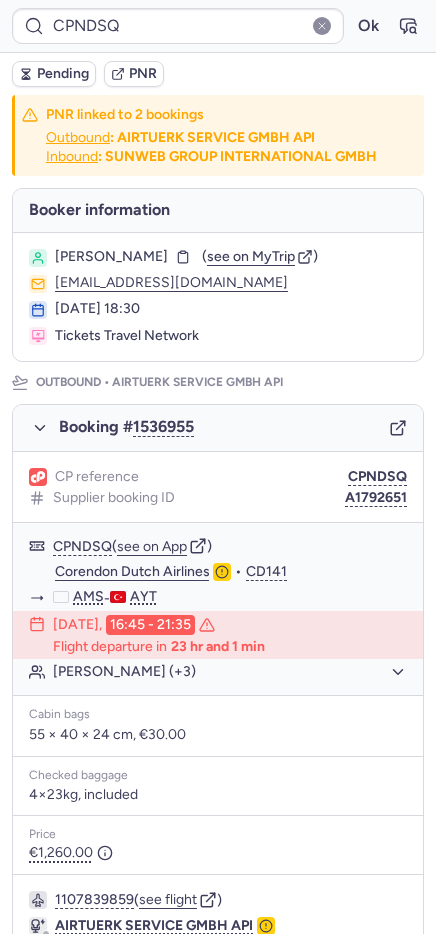 type on "CP94NJ" 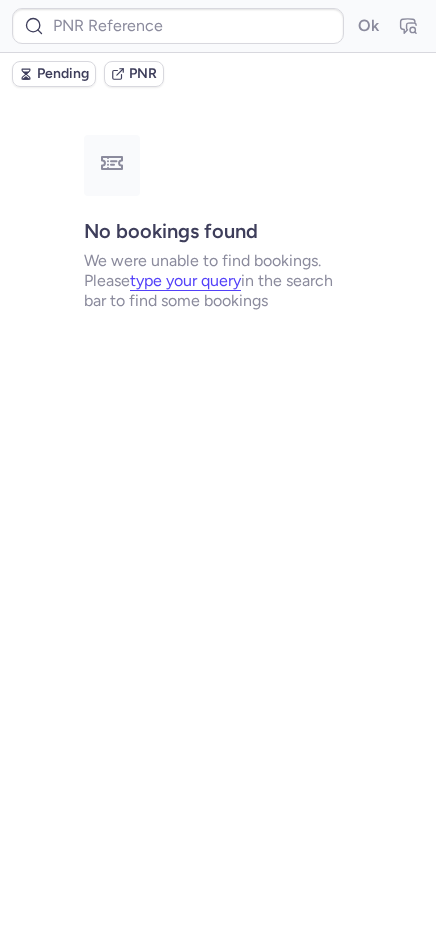 type on "DT1750795397559346" 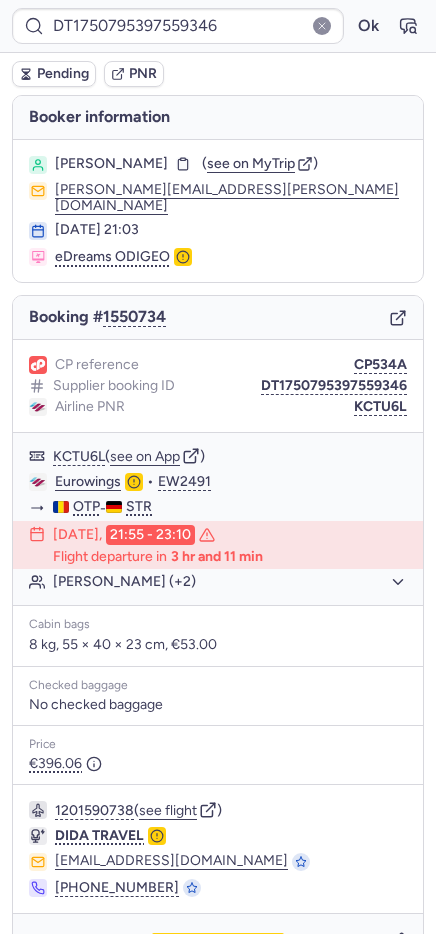scroll, scrollTop: 35, scrollLeft: 0, axis: vertical 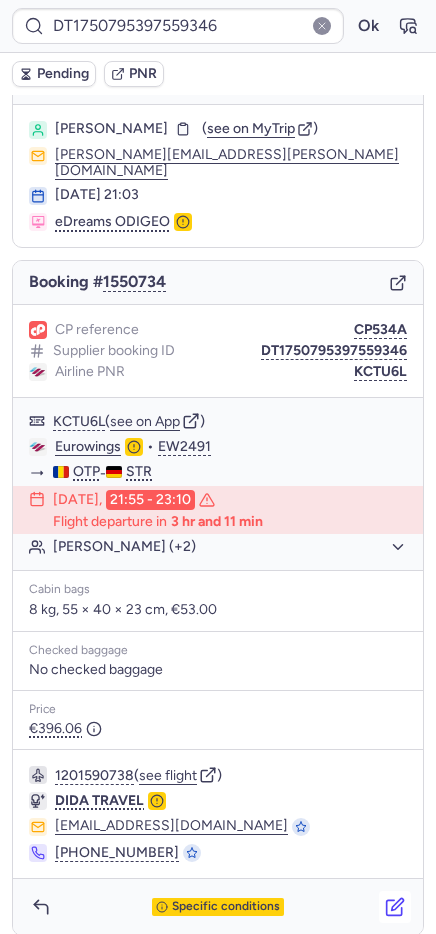 click at bounding box center (395, 907) 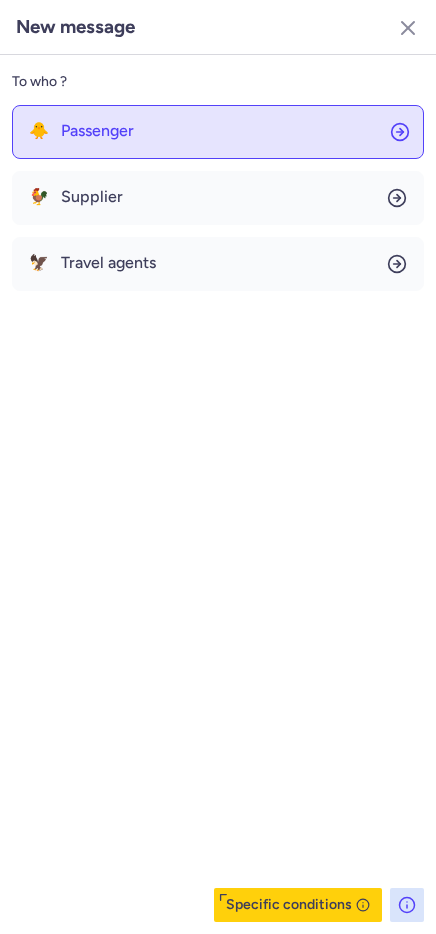 click on "🐥 Passenger" 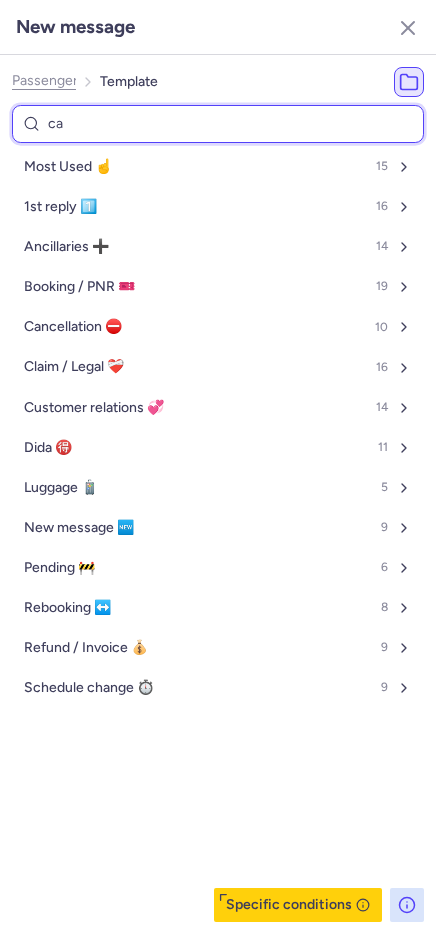 type on "can" 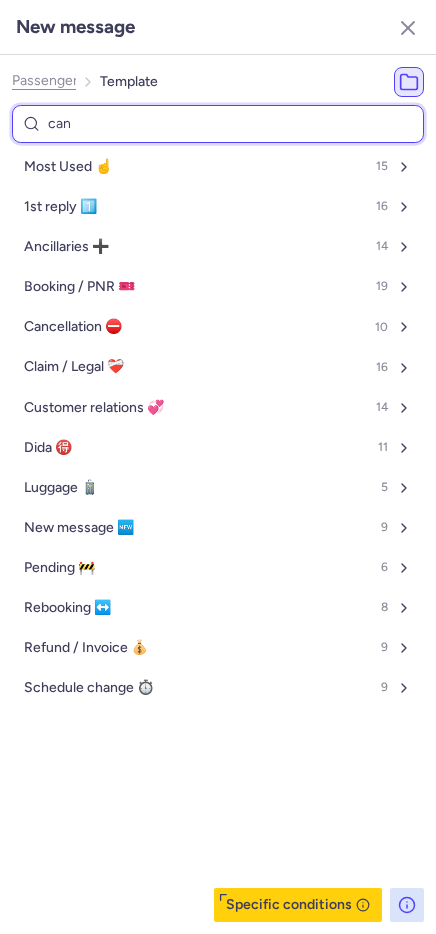select on "en" 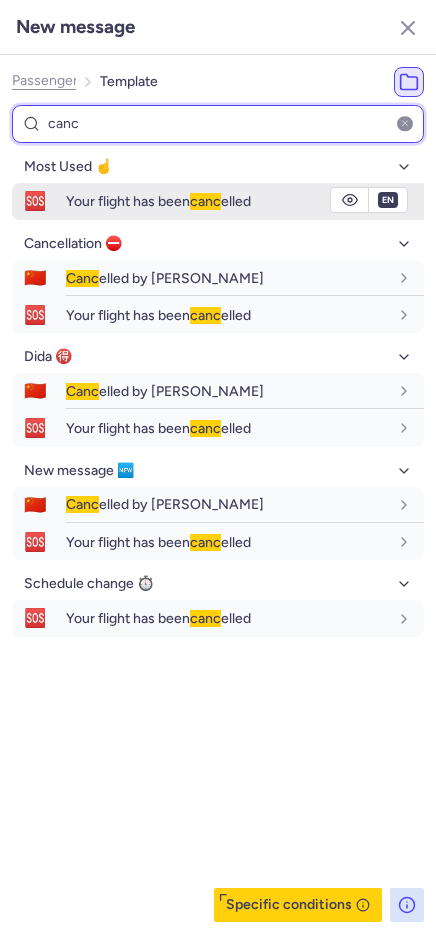 type on "canc" 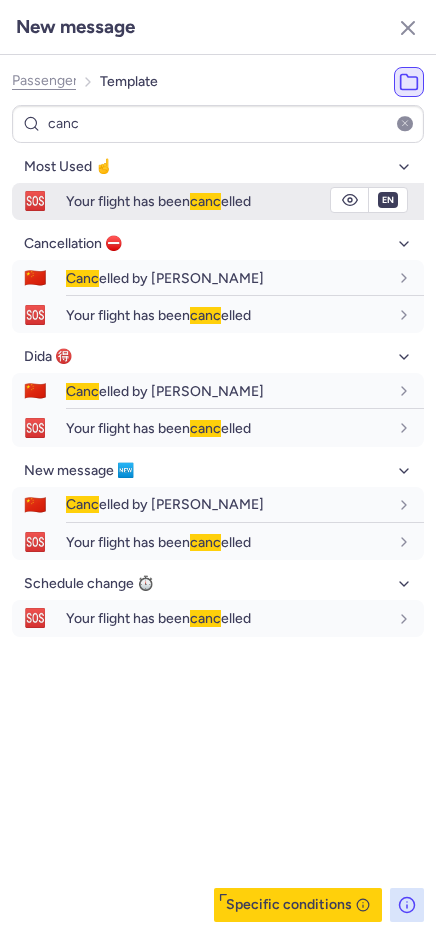 click on "Your flight has been  canc elled" at bounding box center [158, 201] 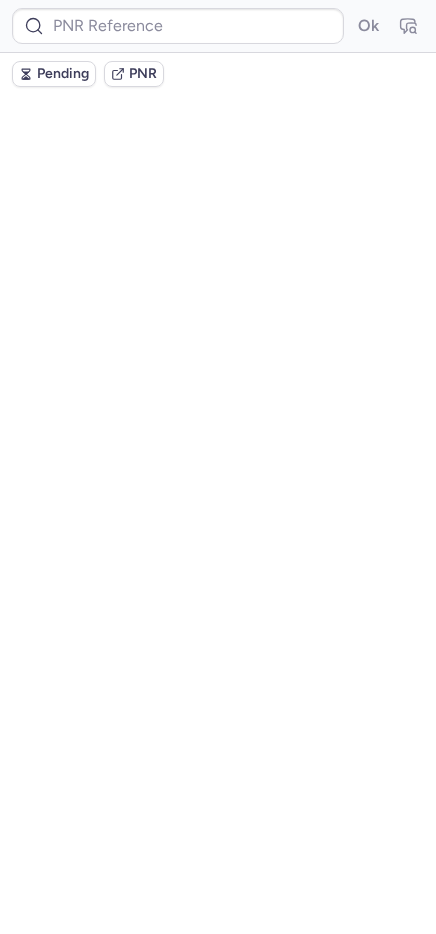 scroll, scrollTop: 0, scrollLeft: 0, axis: both 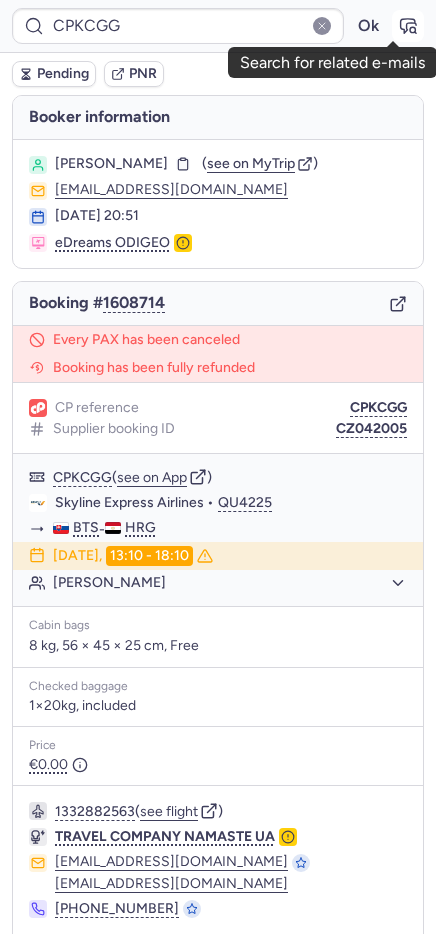 click 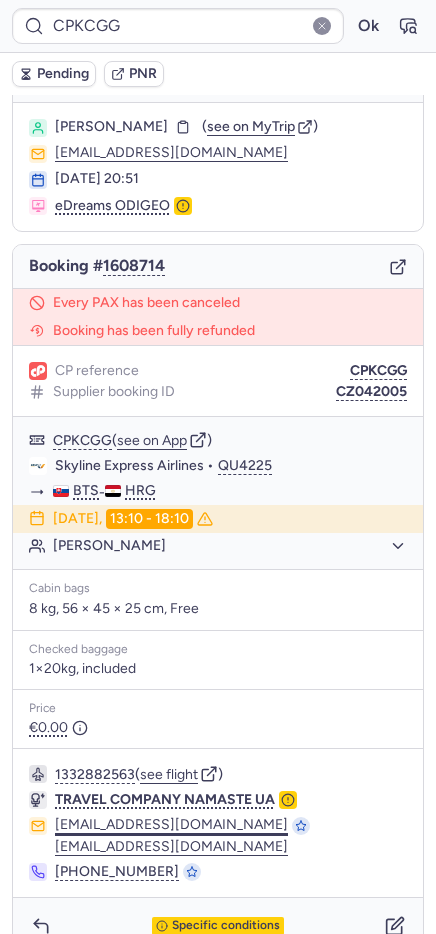 scroll, scrollTop: 70, scrollLeft: 0, axis: vertical 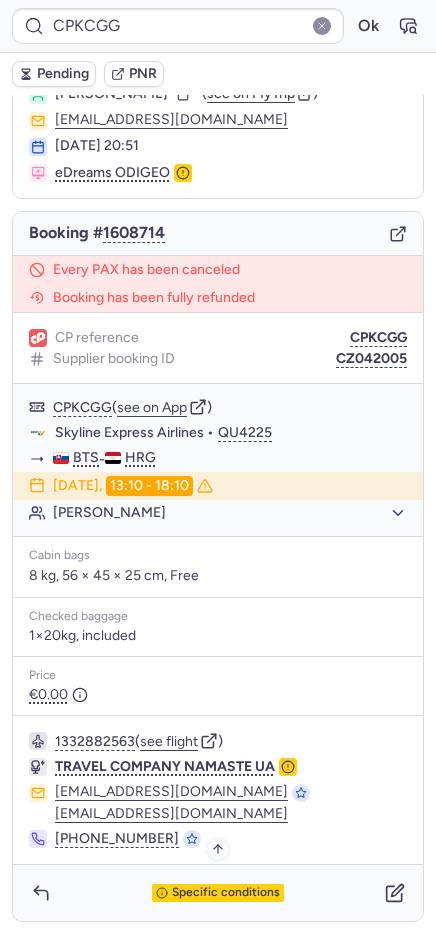 click on "Specific conditions" at bounding box center [226, 893] 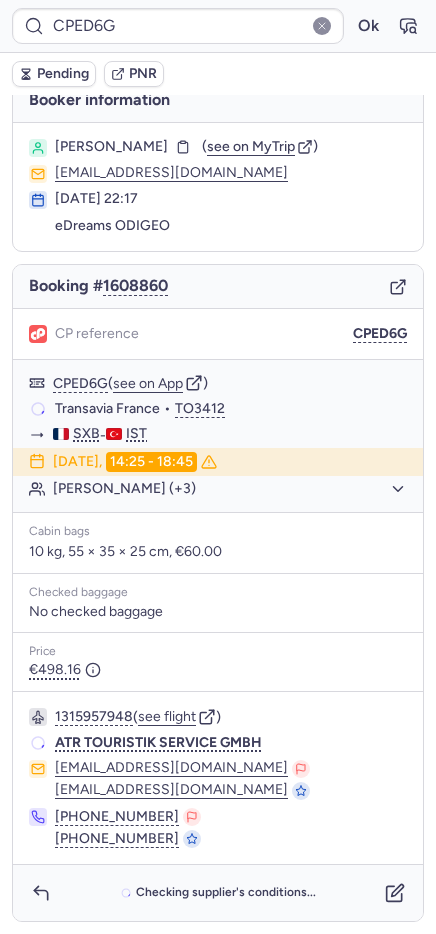 scroll, scrollTop: 16, scrollLeft: 0, axis: vertical 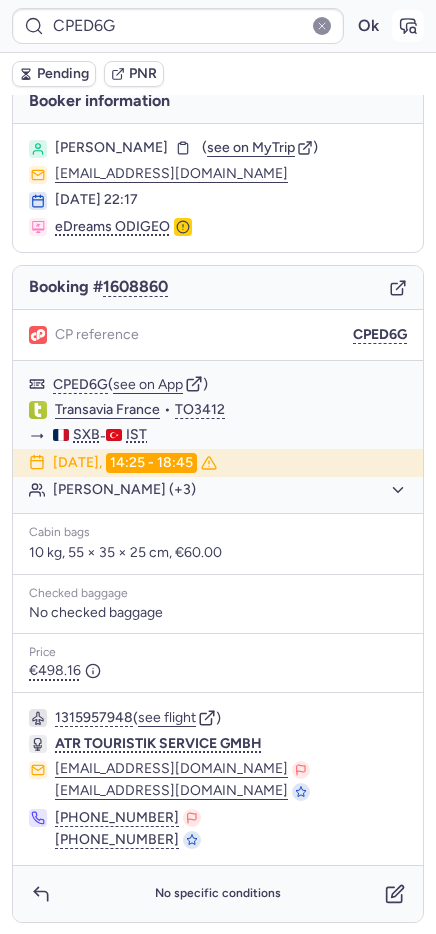 click 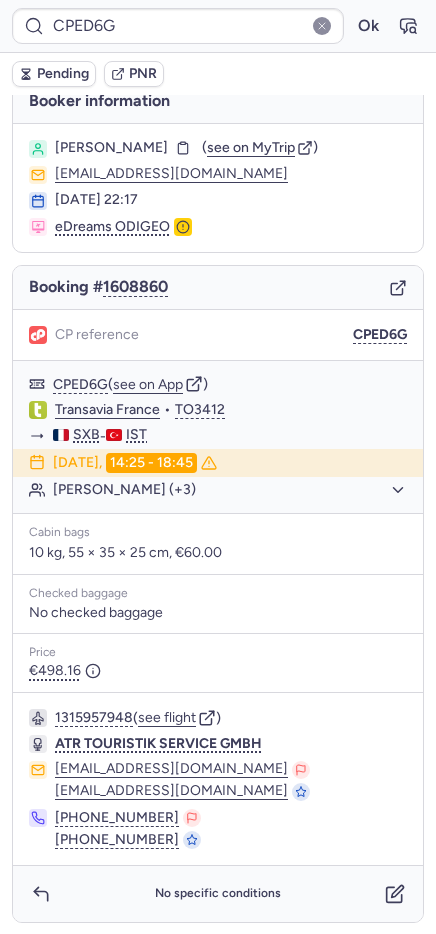 type on "10812518810991" 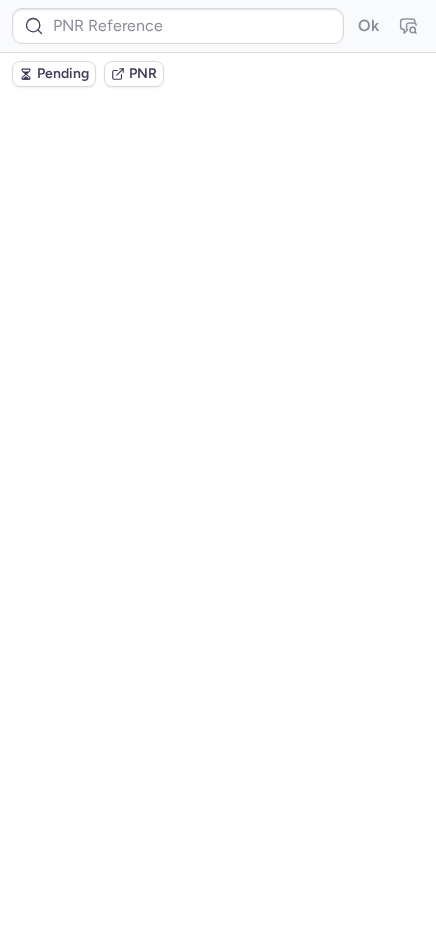 scroll, scrollTop: 0, scrollLeft: 0, axis: both 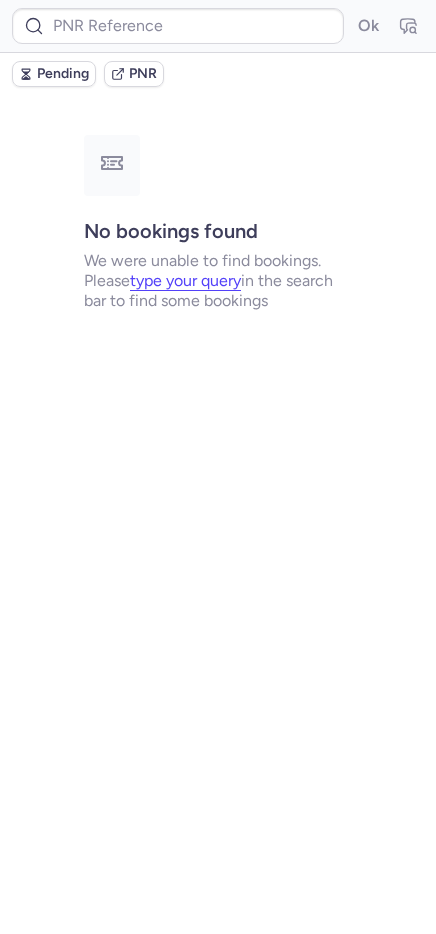 type on "CPED6G" 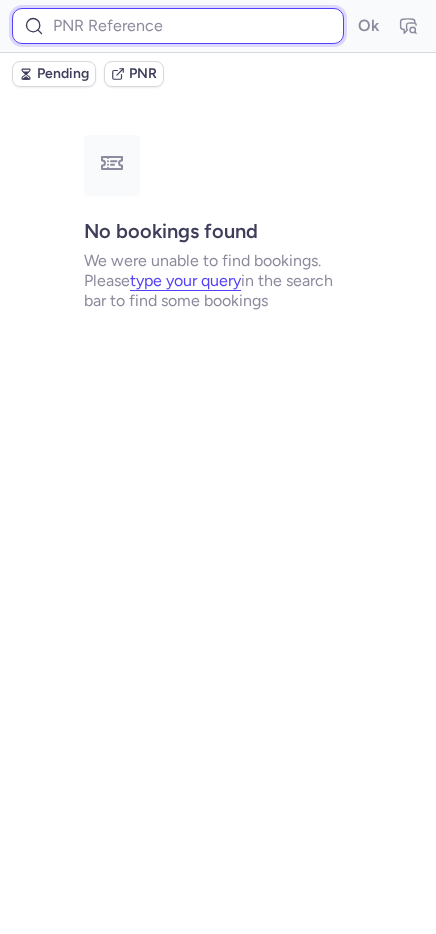 click at bounding box center (178, 26) 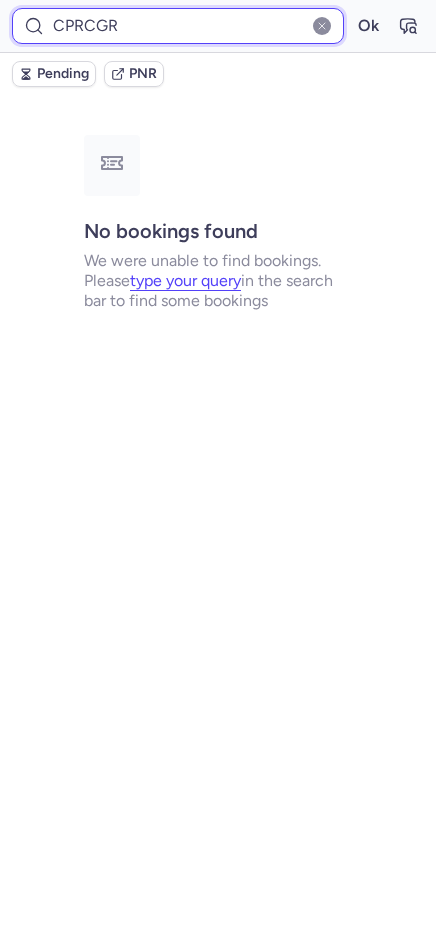type on "CPRCGR" 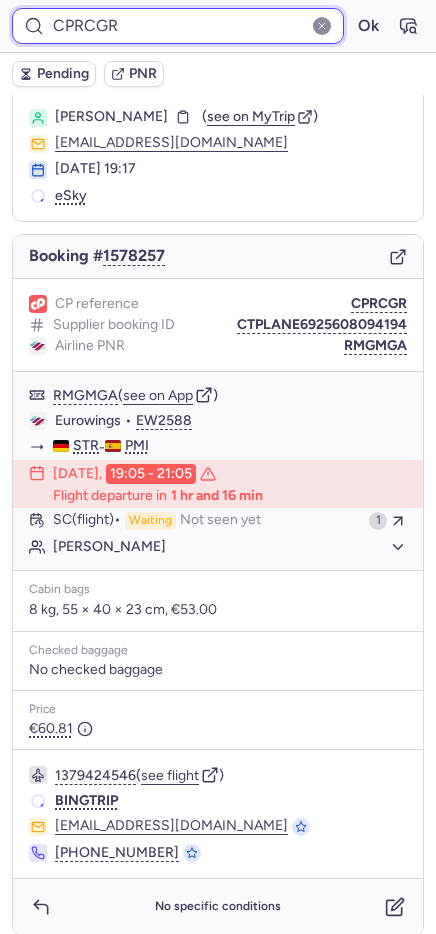 scroll, scrollTop: 61, scrollLeft: 0, axis: vertical 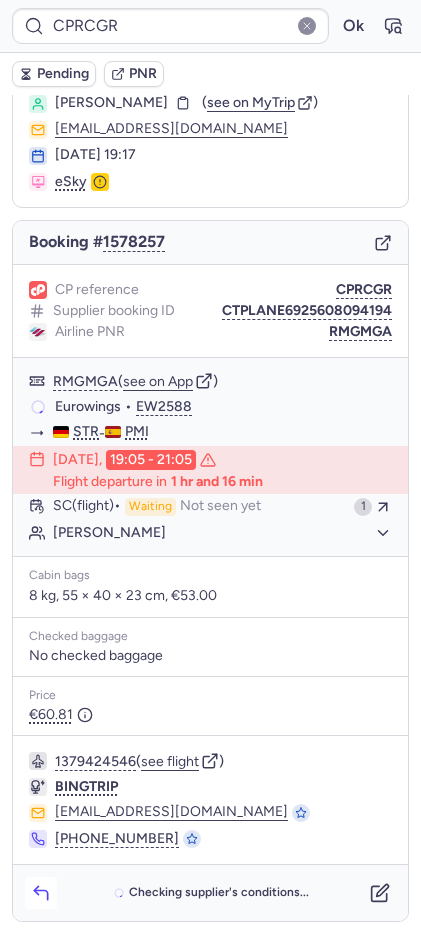click 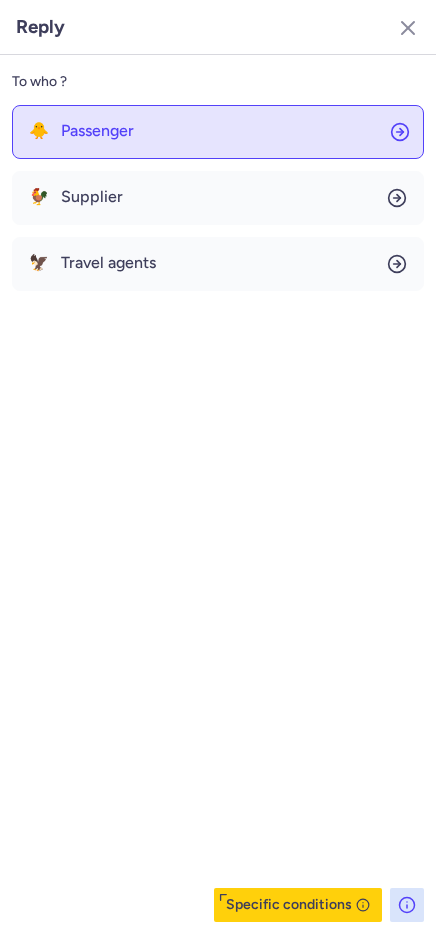 click on "🐥 Passenger" 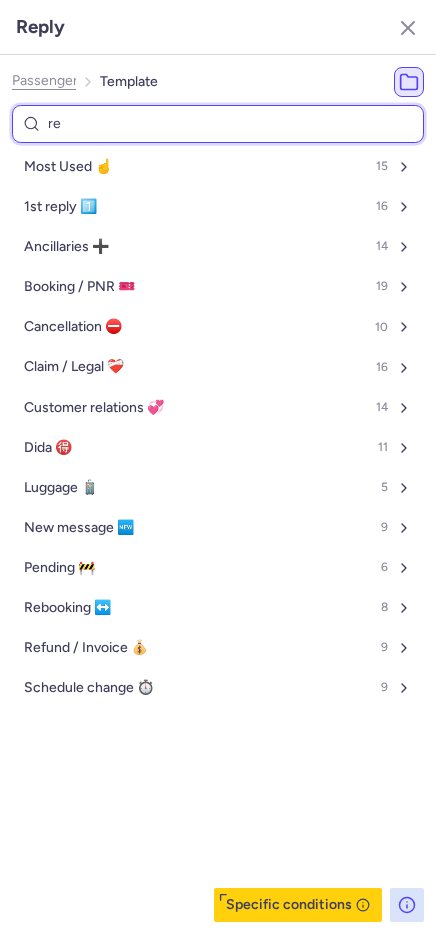 type on "ref" 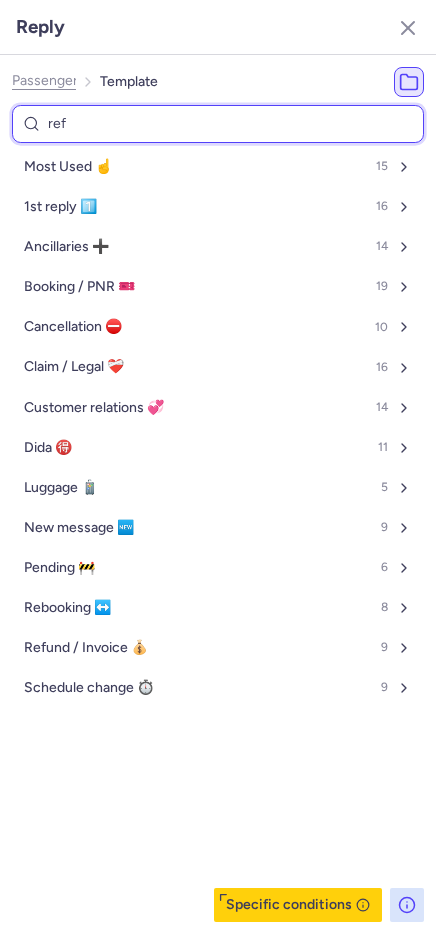 select on "en" 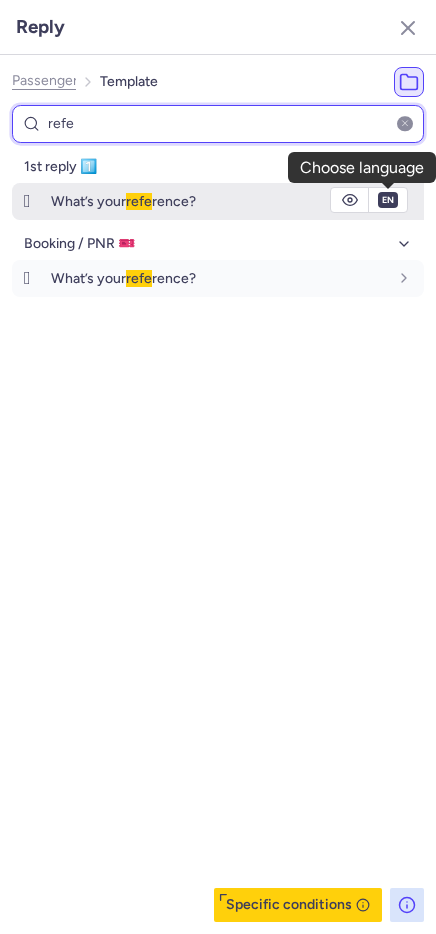 type on "refe" 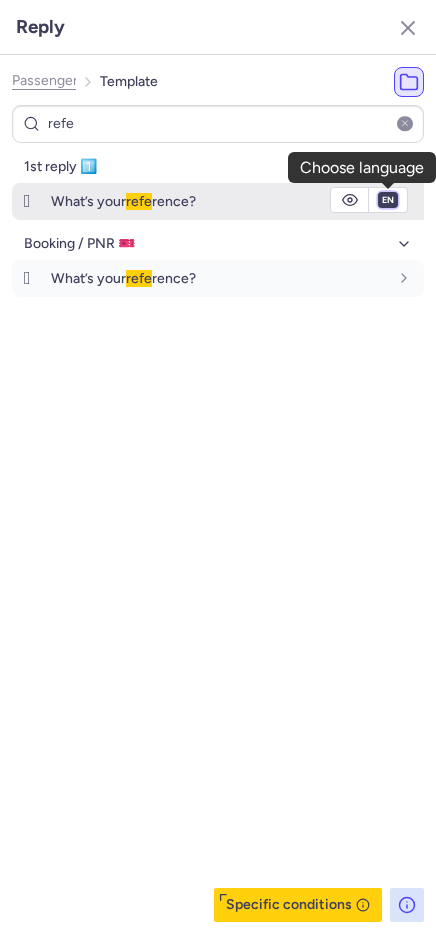 click on "fr en de nl pt es it ru" at bounding box center (388, 200) 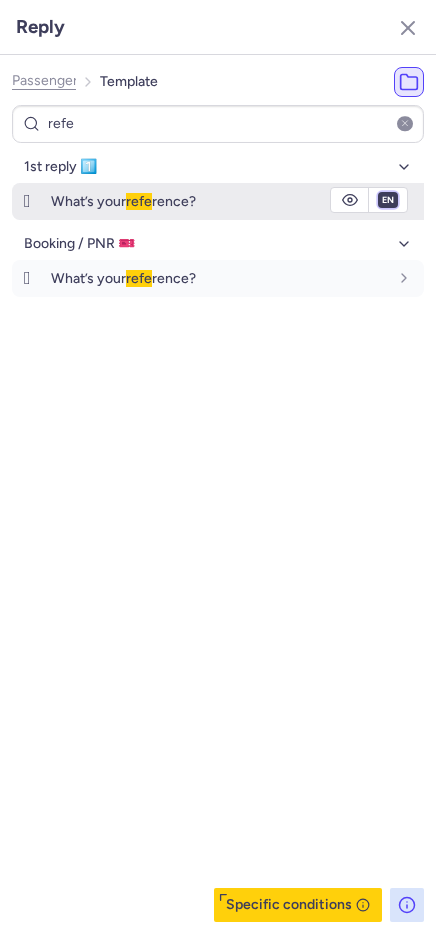 select on "fr" 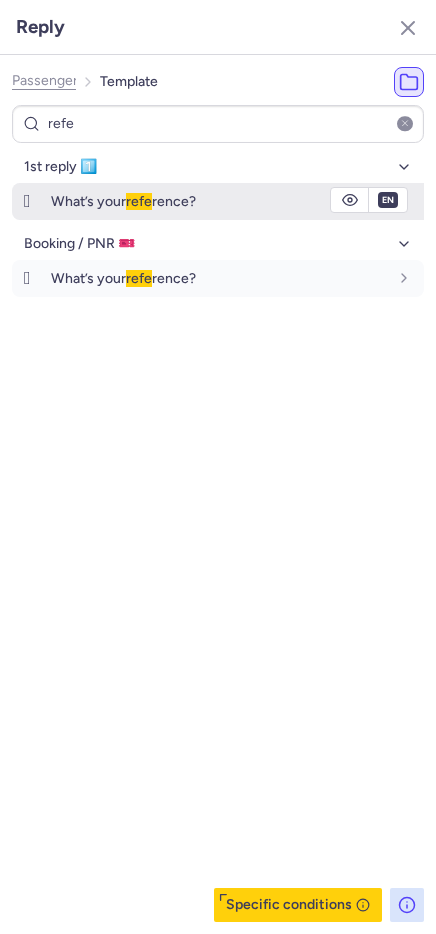 click on "fr en de nl pt es it ru" at bounding box center (388, 200) 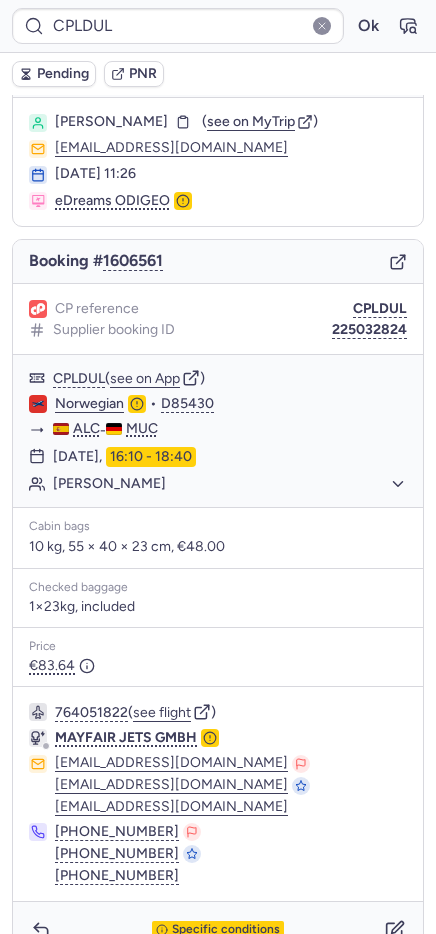 scroll, scrollTop: 79, scrollLeft: 0, axis: vertical 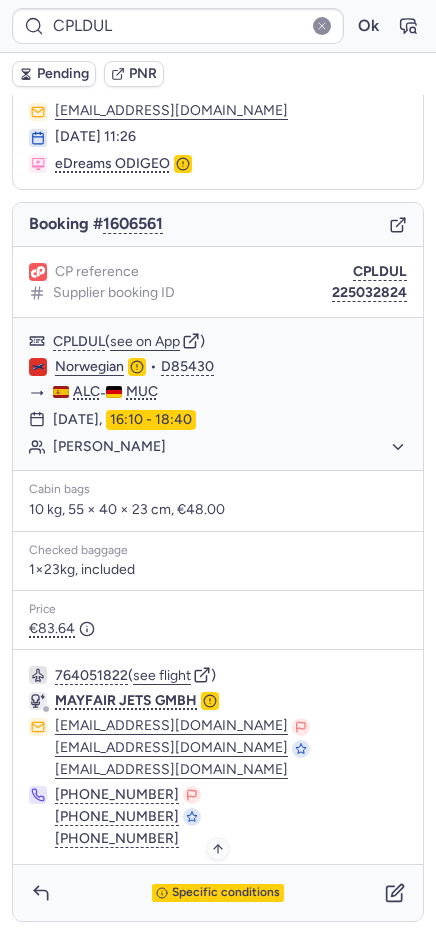 click on "Specific conditions" at bounding box center [226, 893] 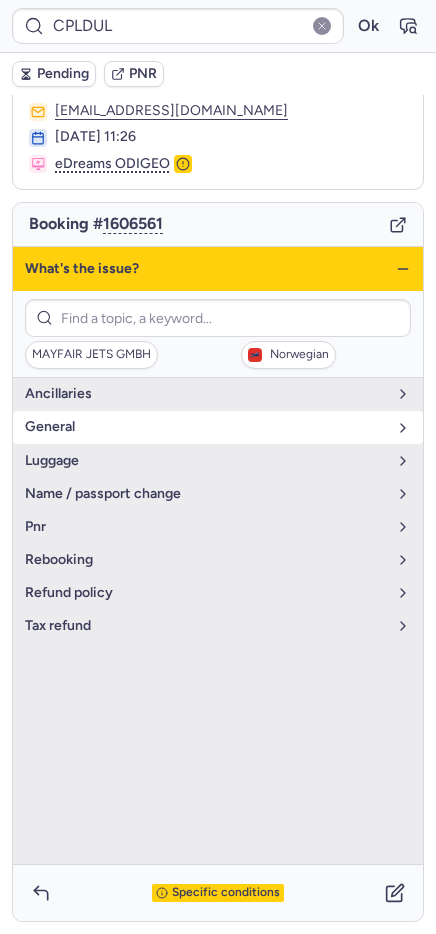 click on "general" at bounding box center (218, 427) 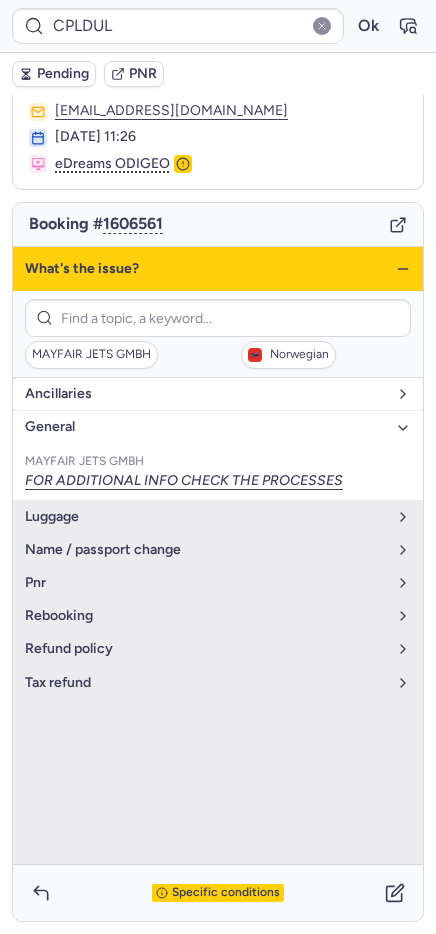click on "Ancillaries" at bounding box center [206, 394] 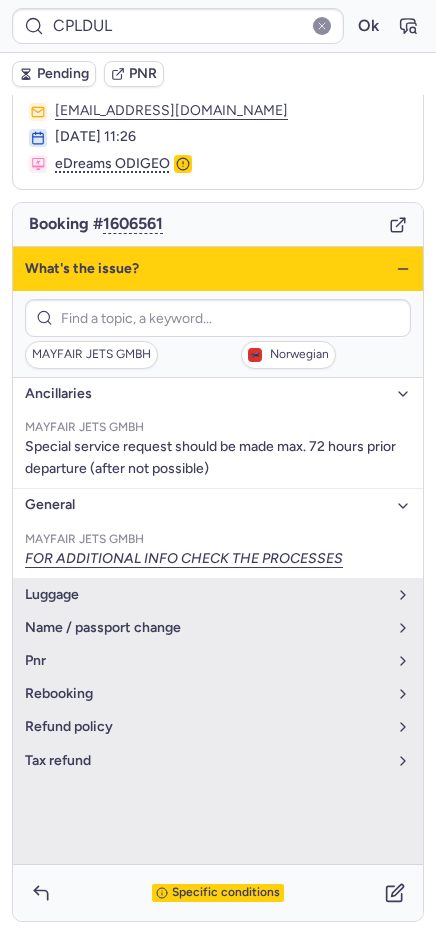 click 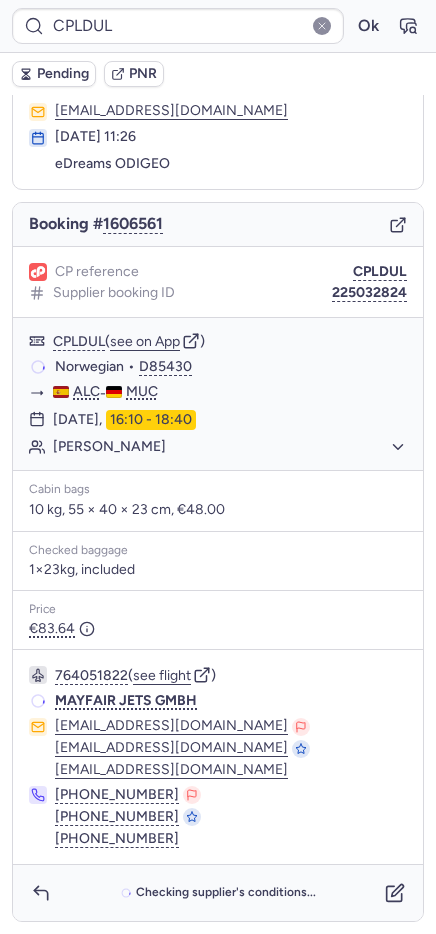 scroll, scrollTop: 79, scrollLeft: 0, axis: vertical 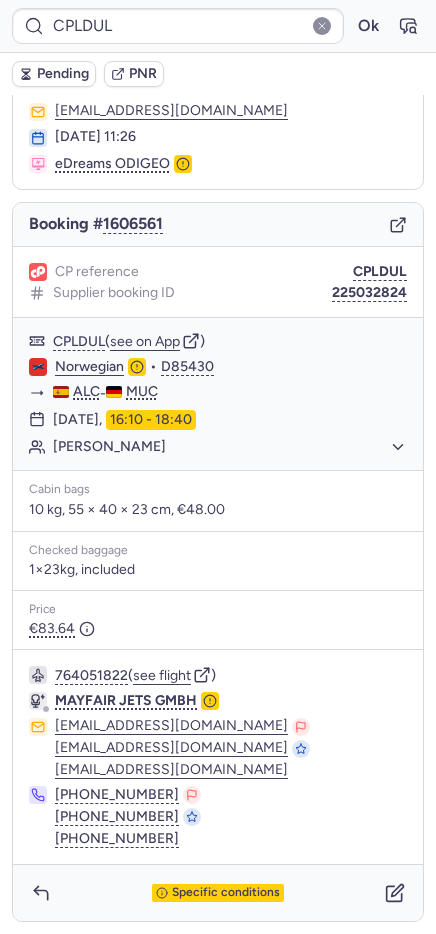 click on "Pending" at bounding box center [63, 74] 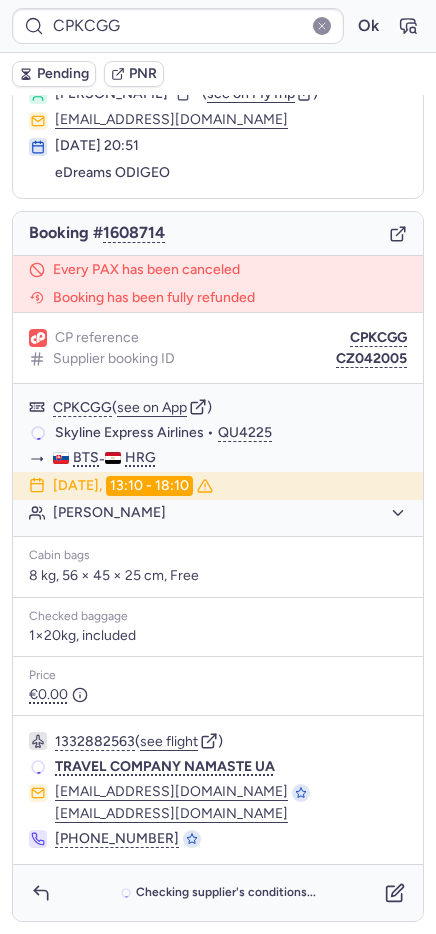 scroll, scrollTop: 70, scrollLeft: 0, axis: vertical 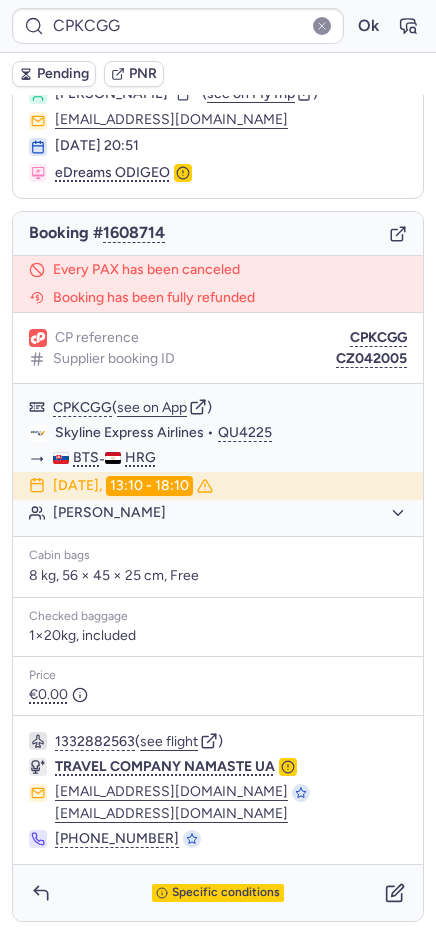 type on "10812518810991" 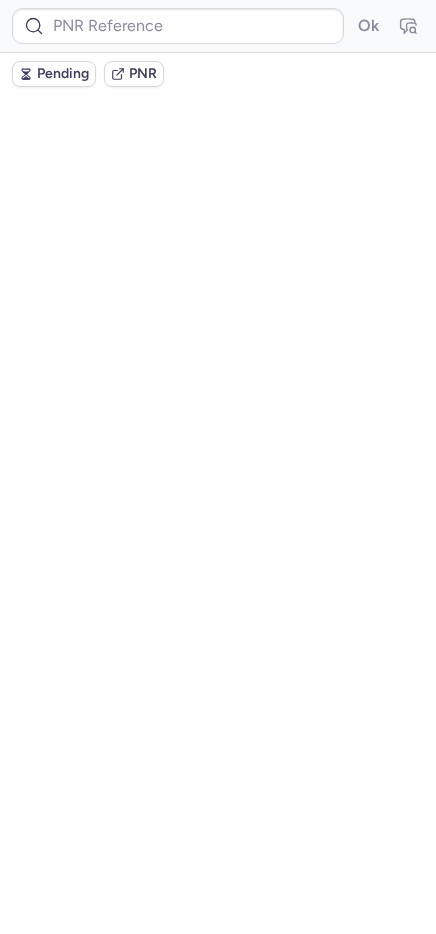 scroll, scrollTop: 0, scrollLeft: 0, axis: both 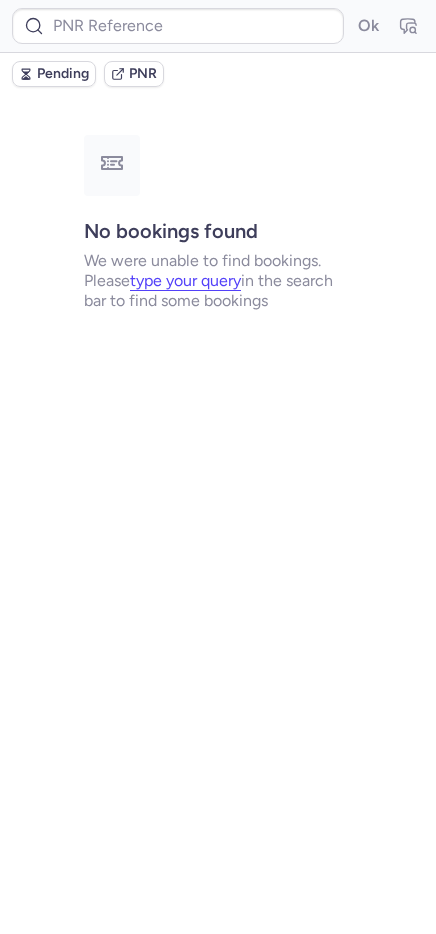 type on "CPXWGP" 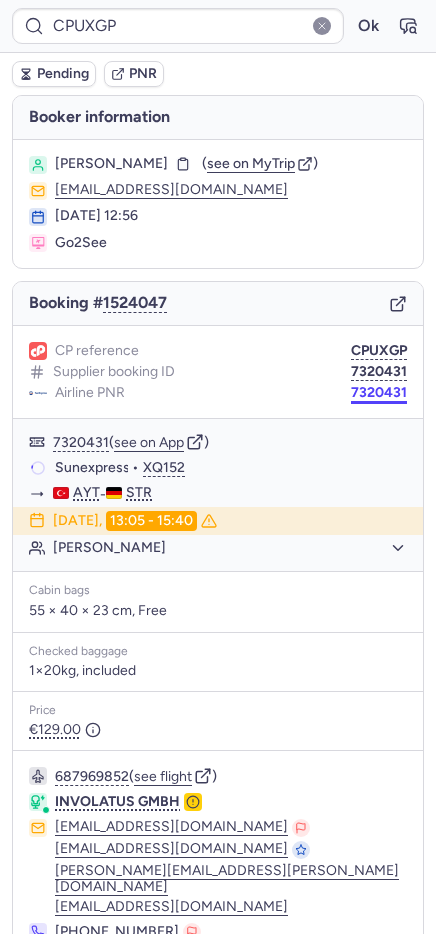 click on "7320431" at bounding box center (379, 393) 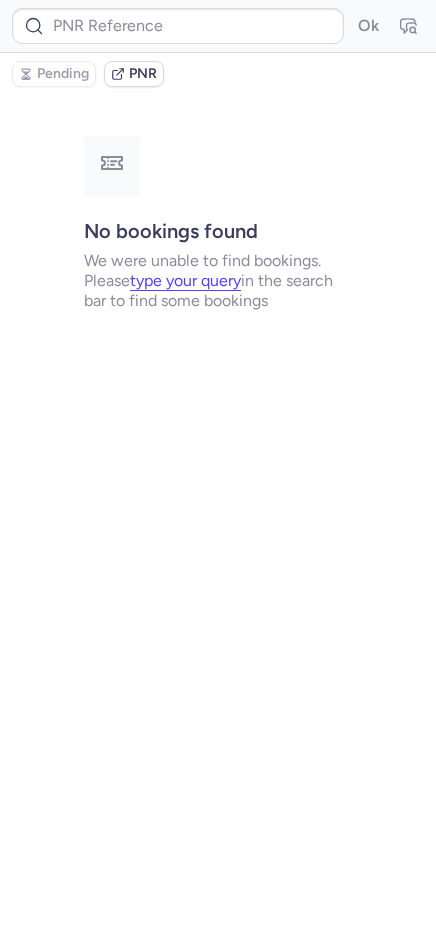 type on "7320431" 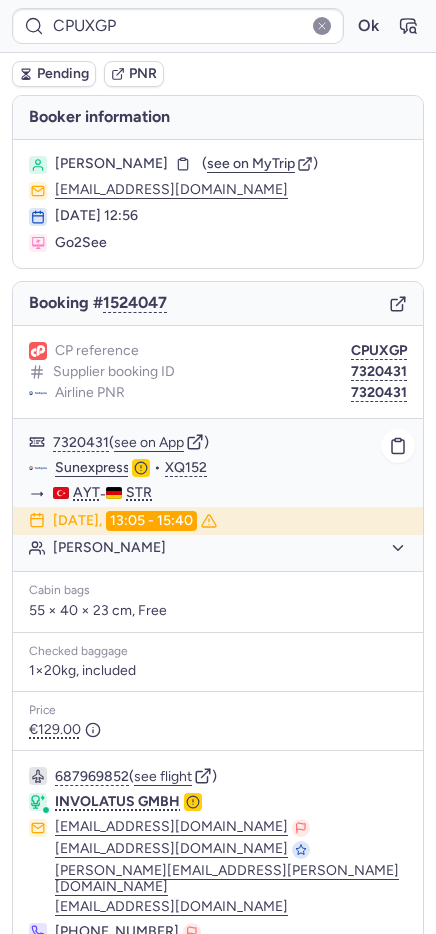 click on "Eduard REINGARDT" 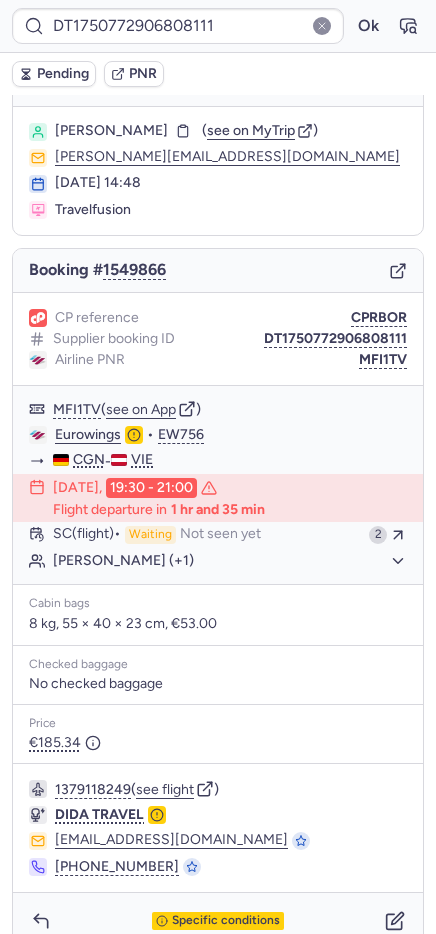 scroll, scrollTop: 61, scrollLeft: 0, axis: vertical 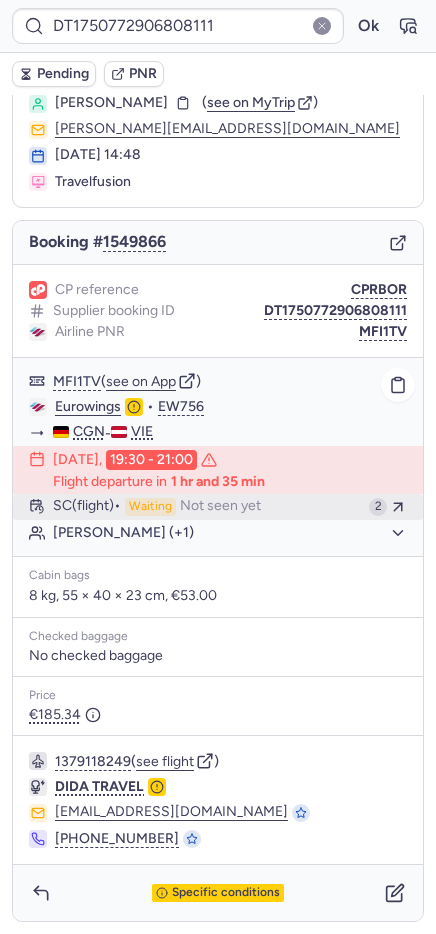 click on "Waiting" at bounding box center (150, 507) 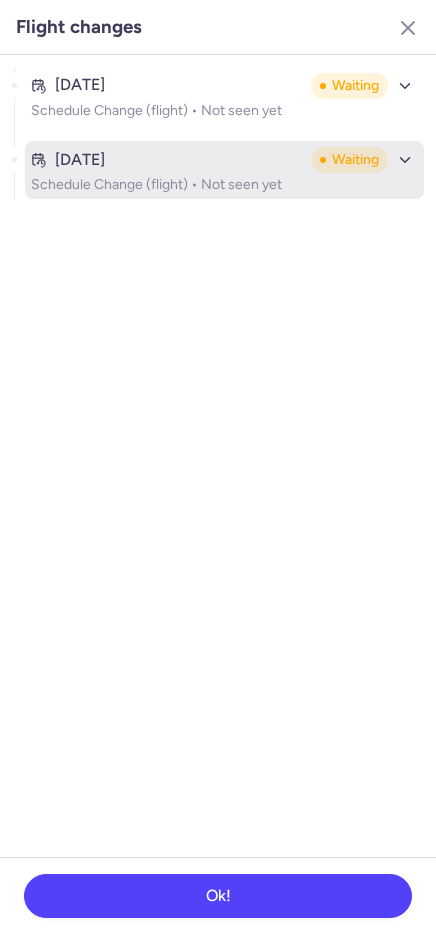 click on "Jul 27, 2025 Waiting Schedule Change (flight) •  Not seen yet" at bounding box center [224, 170] 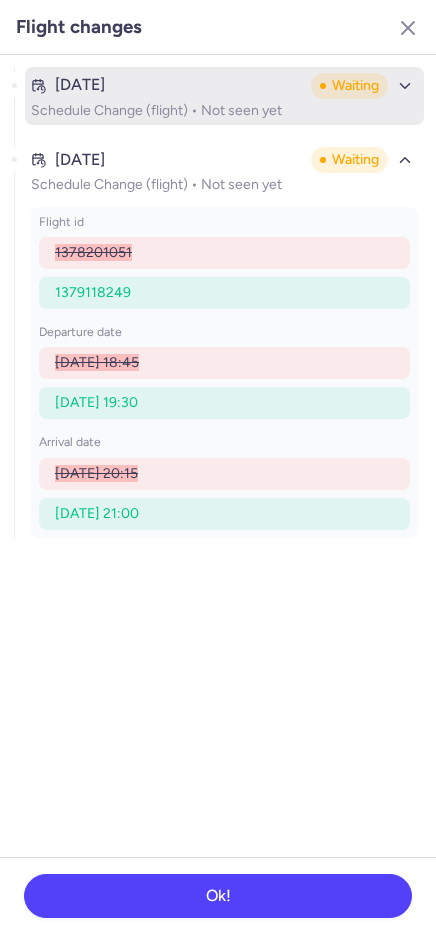 click on "Jul 27, 2025" at bounding box center [167, 85] 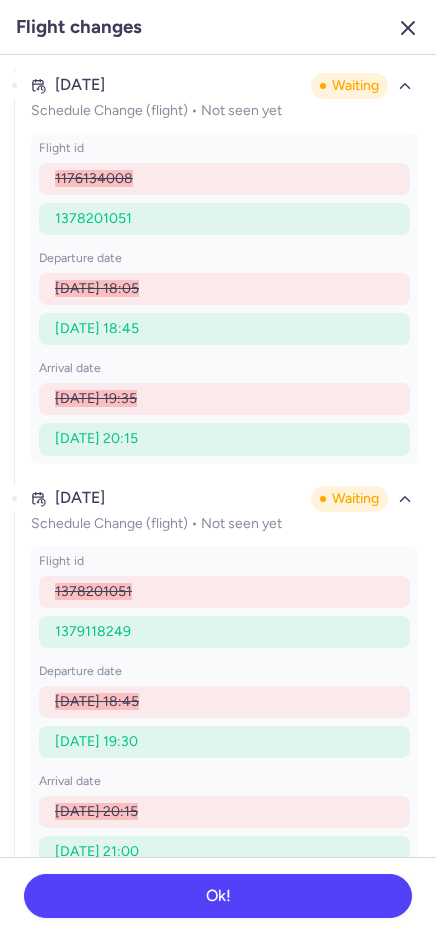 click 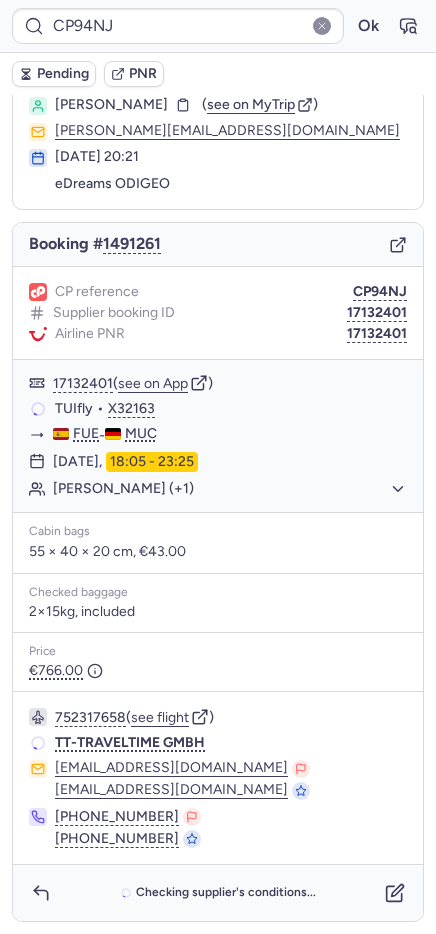 scroll, scrollTop: 59, scrollLeft: 0, axis: vertical 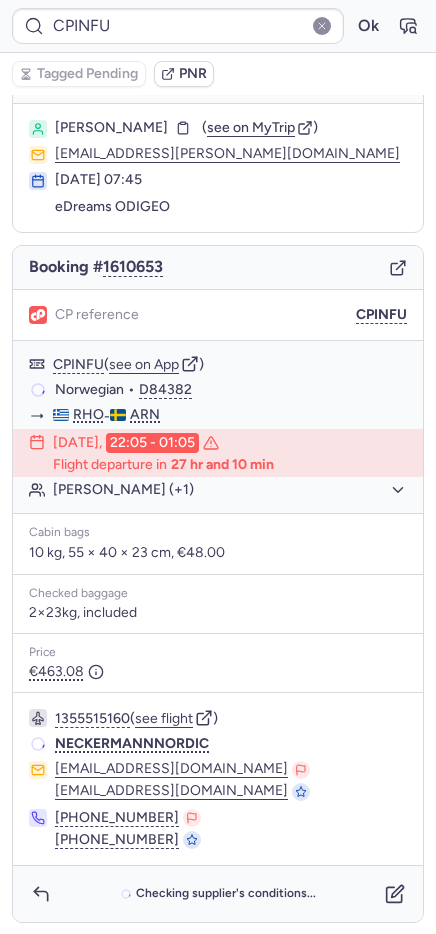 type on "CPJU9C" 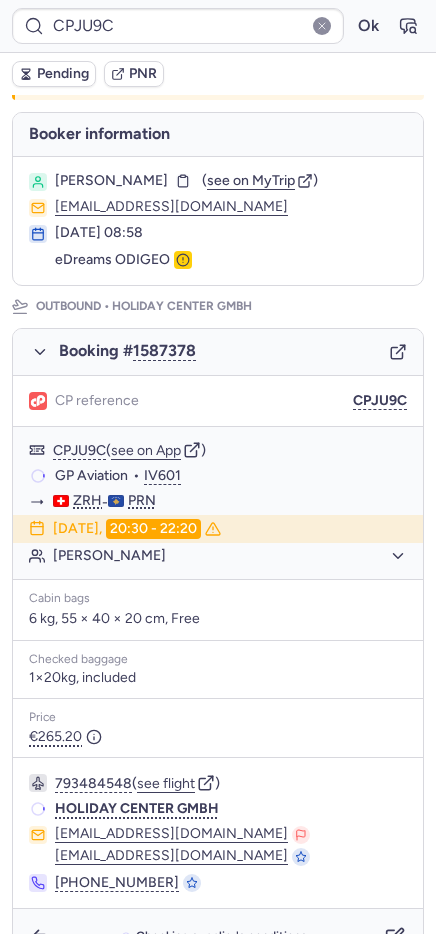 scroll, scrollTop: 75, scrollLeft: 0, axis: vertical 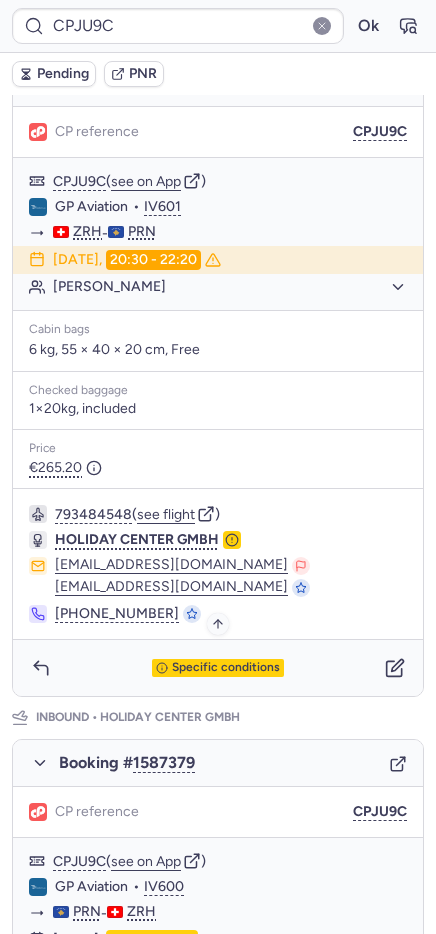 click on "Specific conditions" at bounding box center (226, 668) 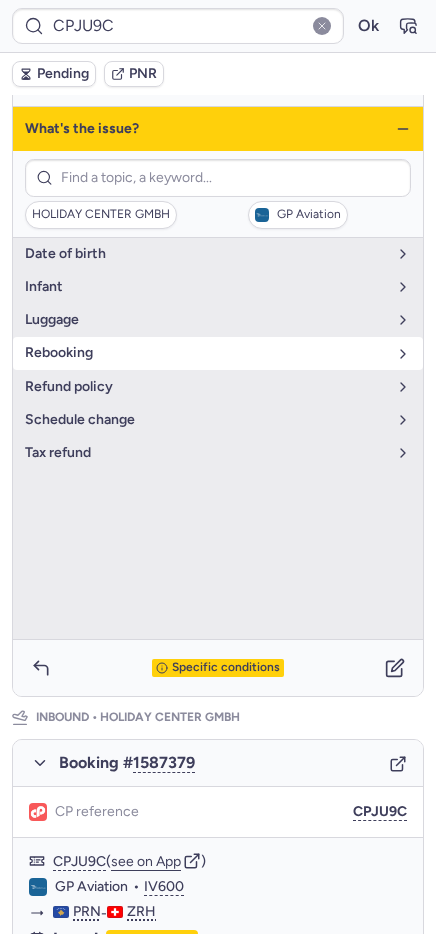 click on "rebooking" at bounding box center (218, 353) 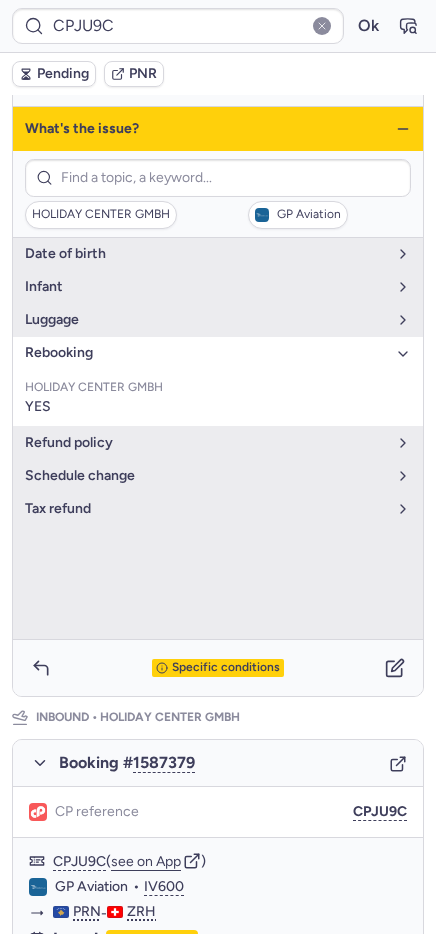 click on "rebooking" at bounding box center (218, 353) 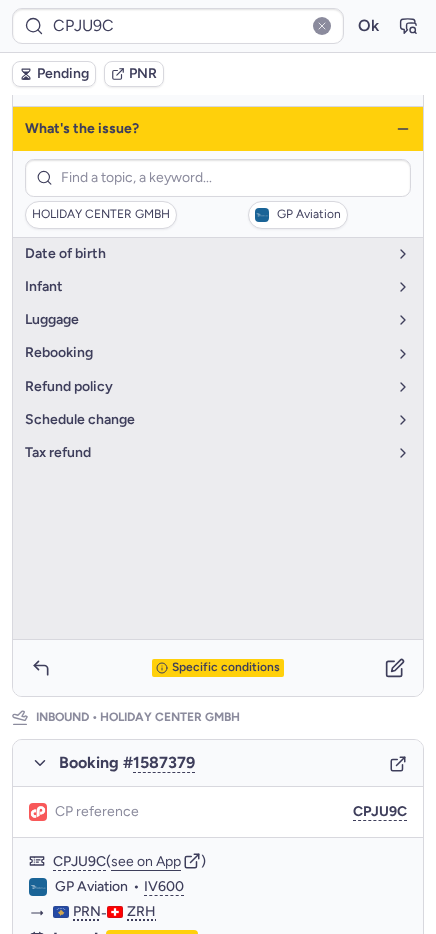 click 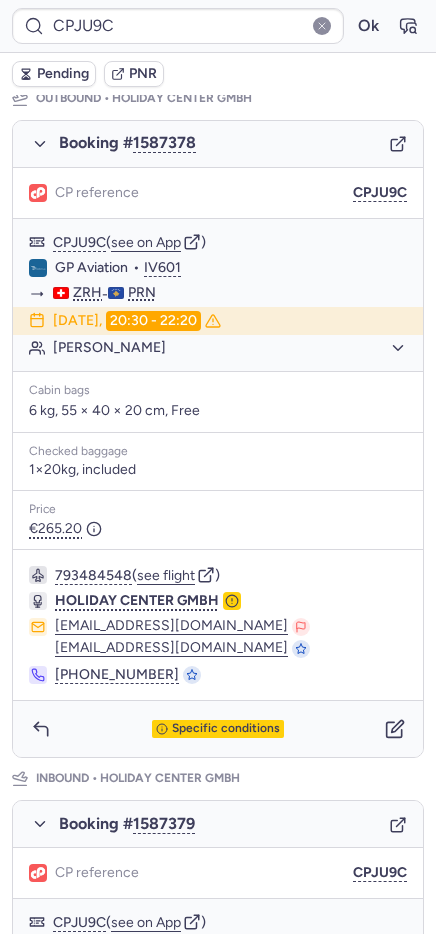 scroll, scrollTop: 276, scrollLeft: 0, axis: vertical 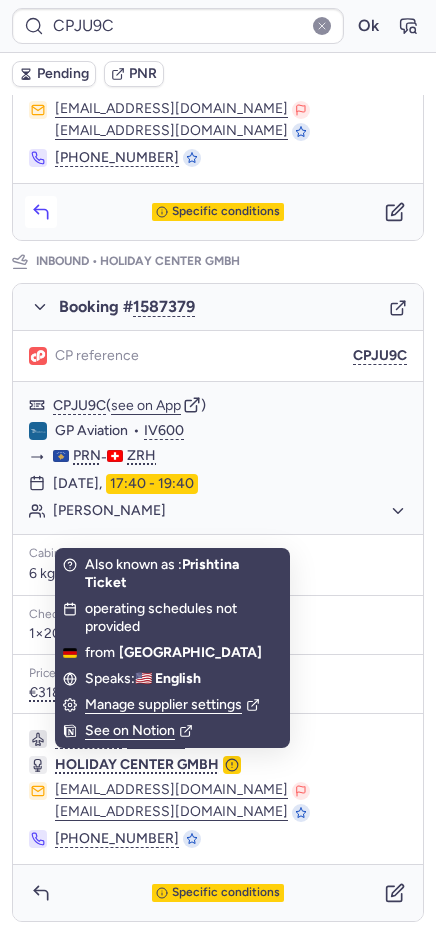 click at bounding box center (41, 212) 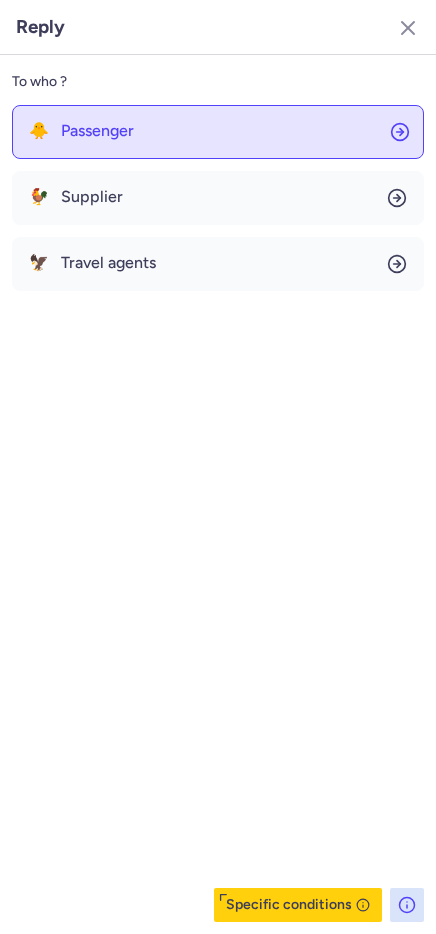click on "Passenger" at bounding box center [97, 131] 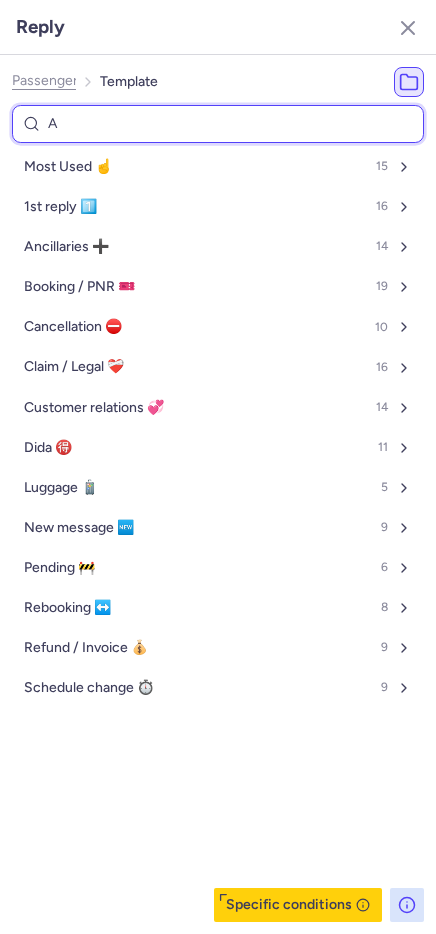 type on "AB" 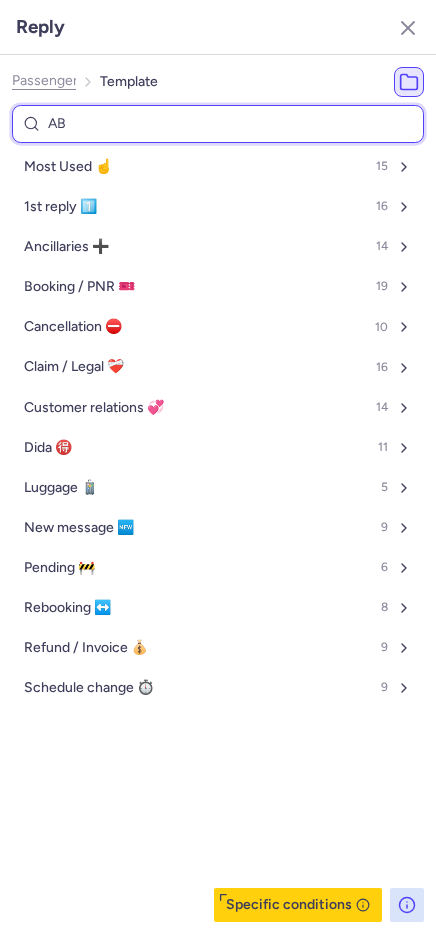 select on "en" 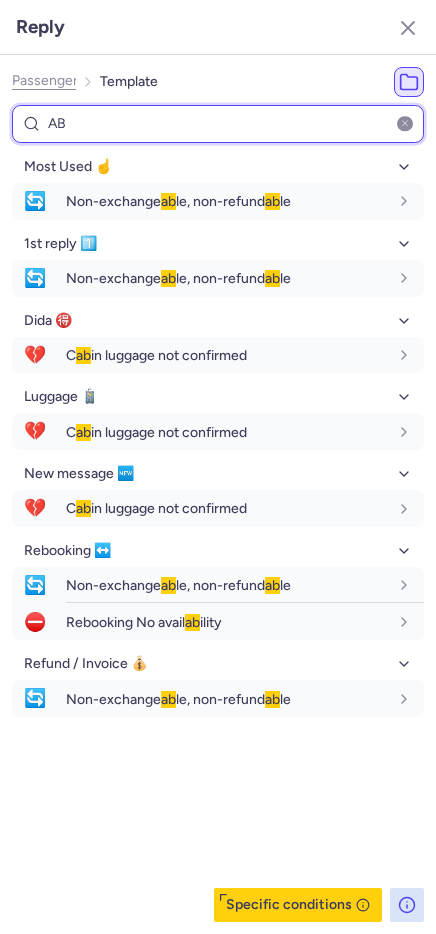 type on "A" 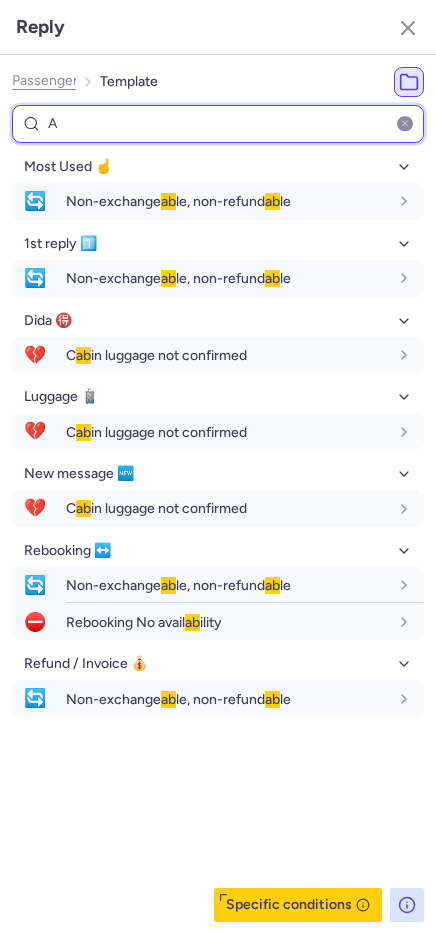 select on "en" 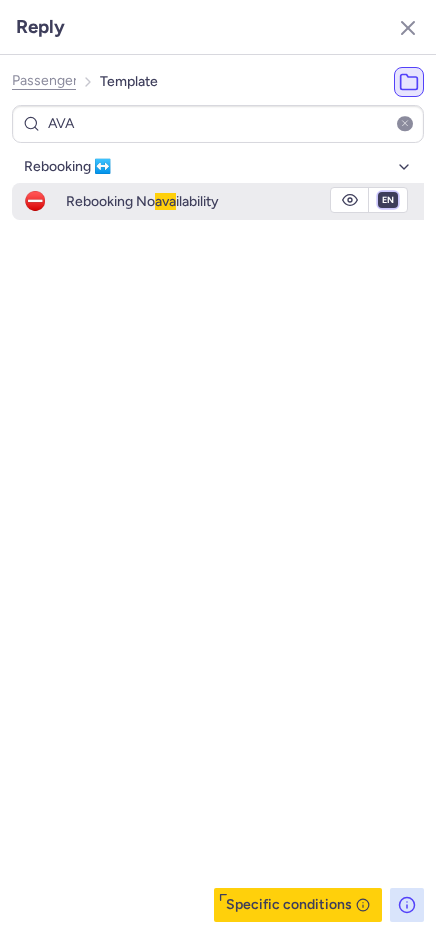 click on "fr en de nl pt es it ru" at bounding box center (388, 200) 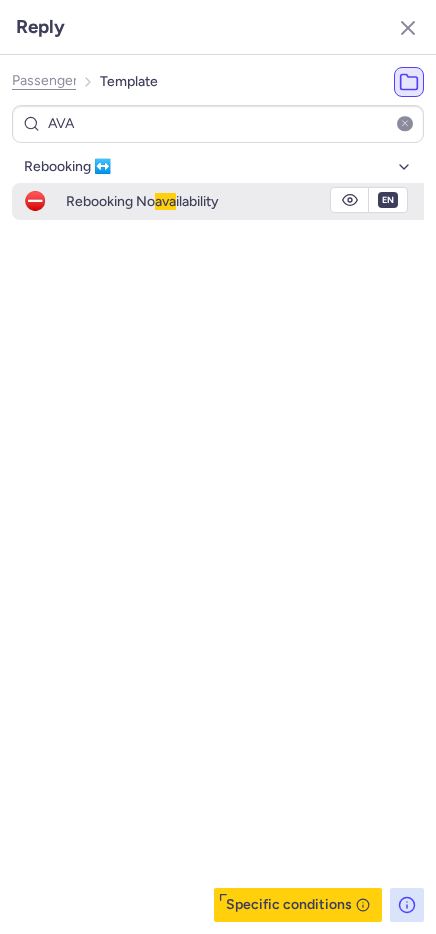 click on "fr en de nl pt es it ru" at bounding box center [388, 200] 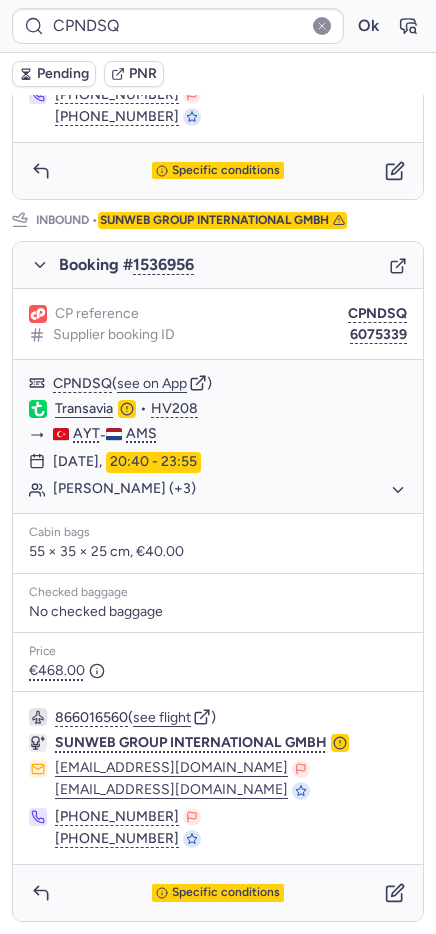scroll, scrollTop: 107, scrollLeft: 0, axis: vertical 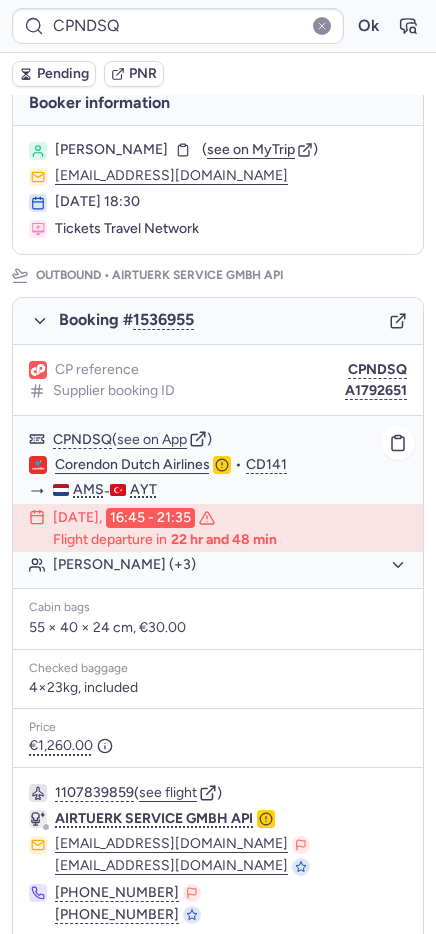 click on "Olha BIELIENKA (+3)" 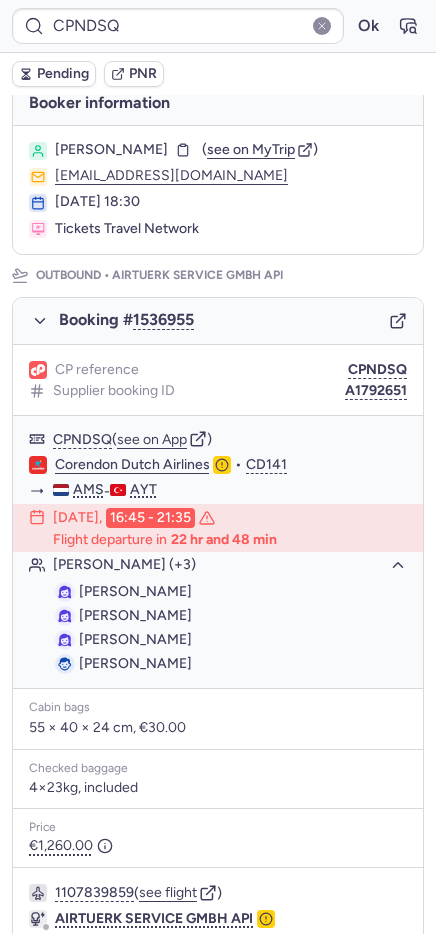 scroll, scrollTop: 1024, scrollLeft: 0, axis: vertical 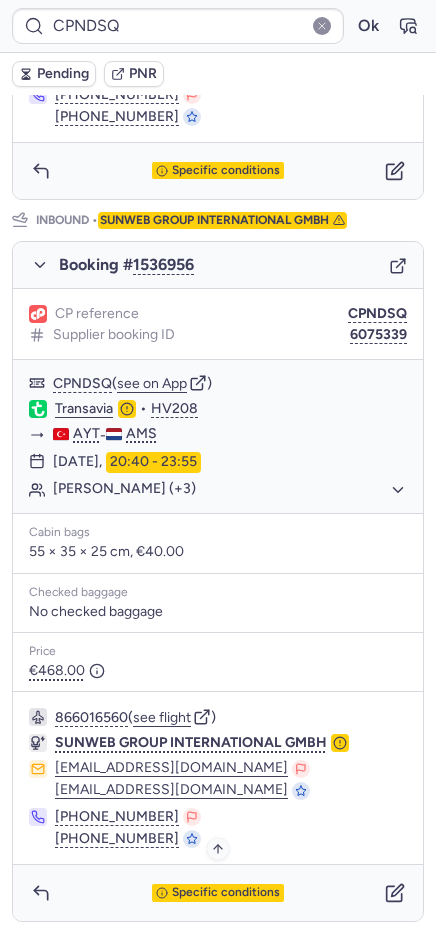 drag, startPoint x: 264, startPoint y: 897, endPoint x: 250, endPoint y: 875, distance: 26.076809 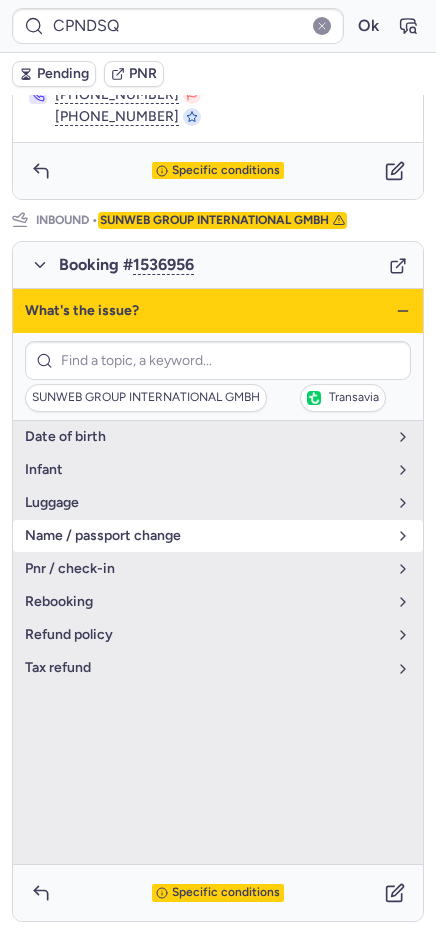 click on "name / passport change" at bounding box center (206, 536) 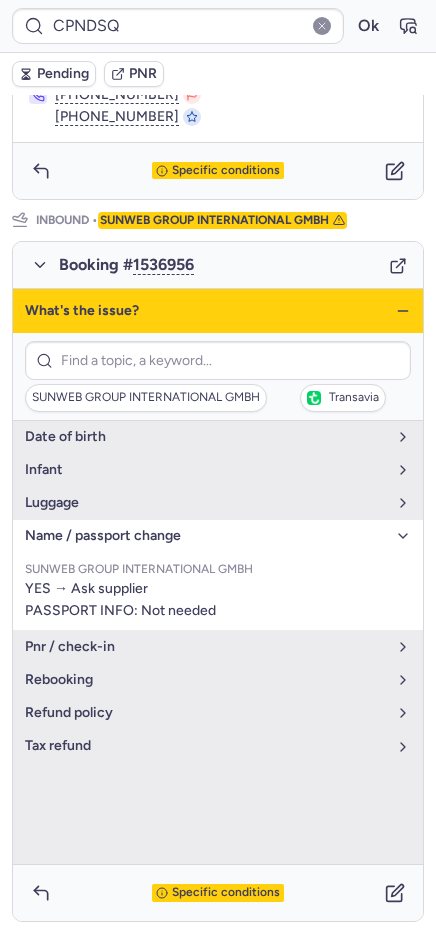 click on "name / passport change" at bounding box center [206, 536] 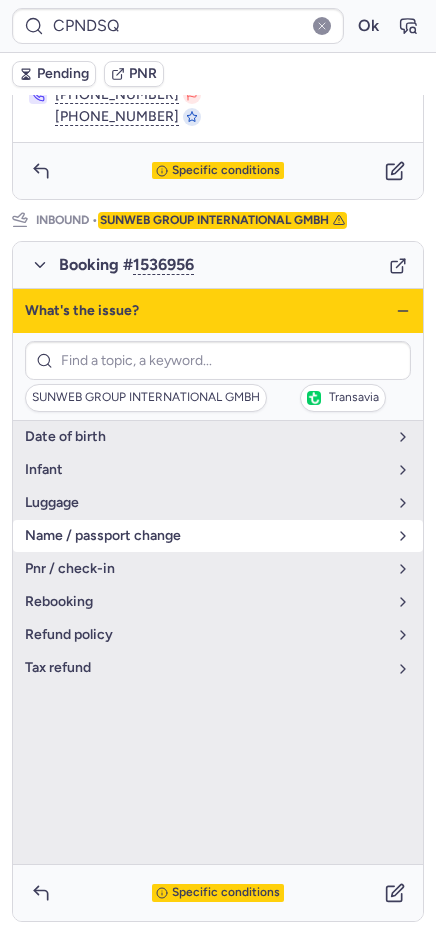 click on "name / passport change" at bounding box center (206, 536) 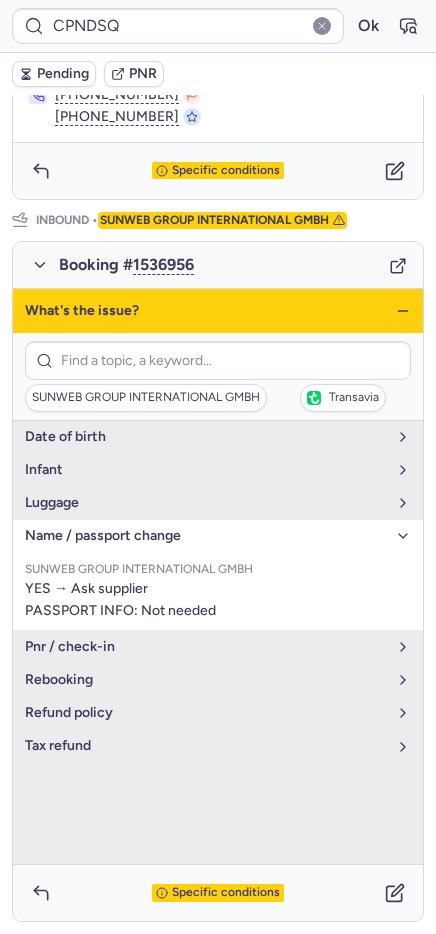 click 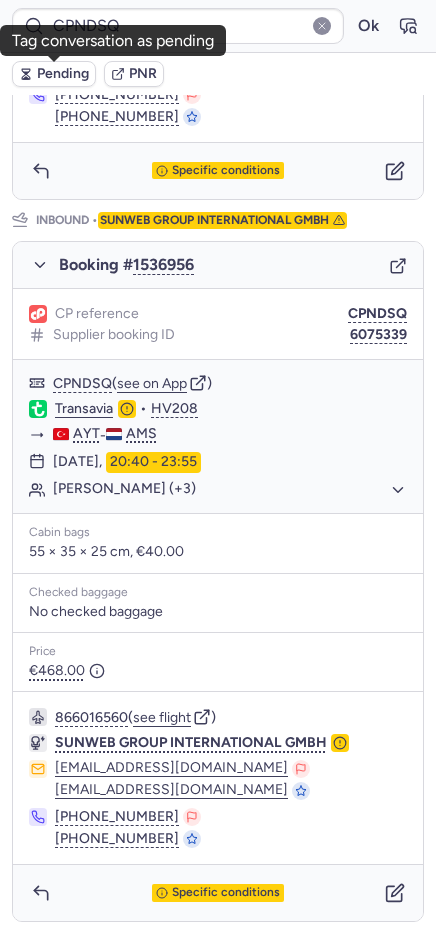 click on "Pending" at bounding box center [63, 74] 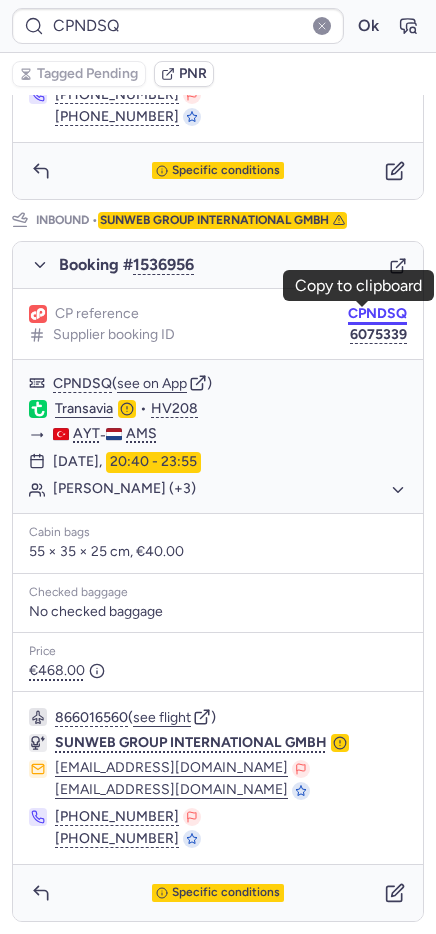 click on "CPNDSQ" at bounding box center (377, 314) 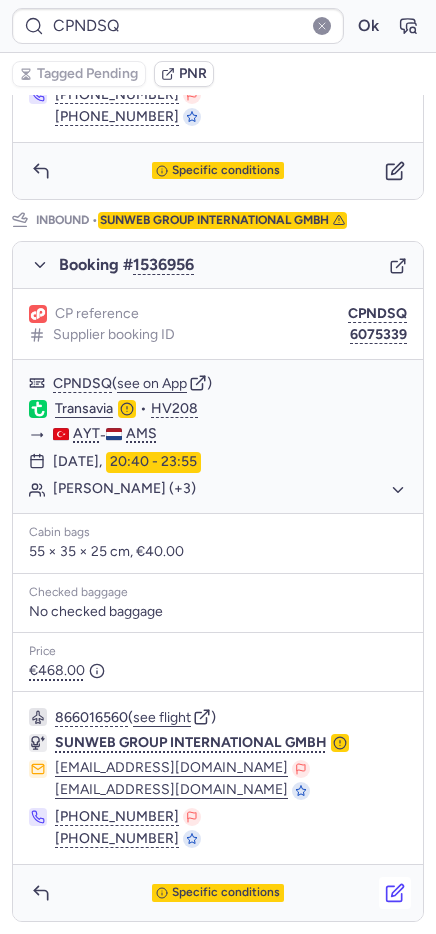 click 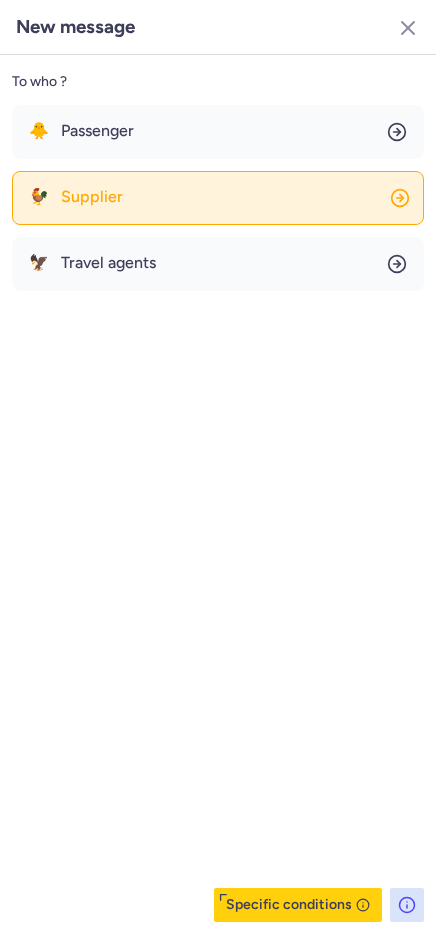 click on "🐓 Supplier" 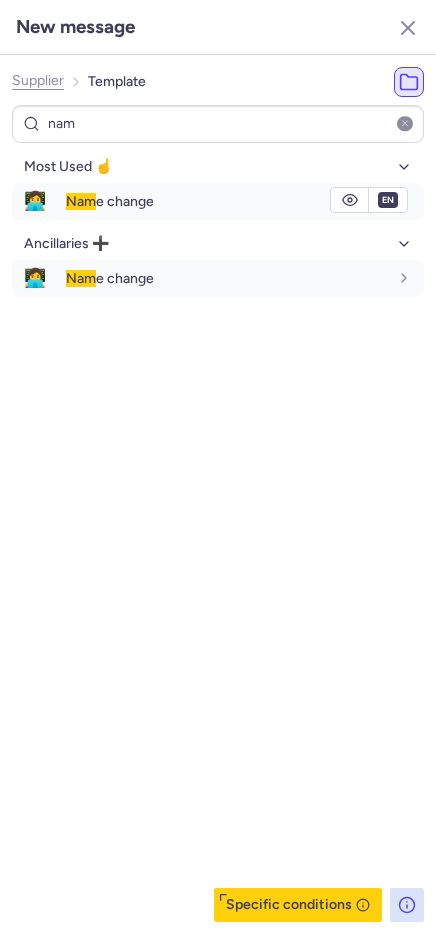click on "Nam e change" at bounding box center [110, 201] 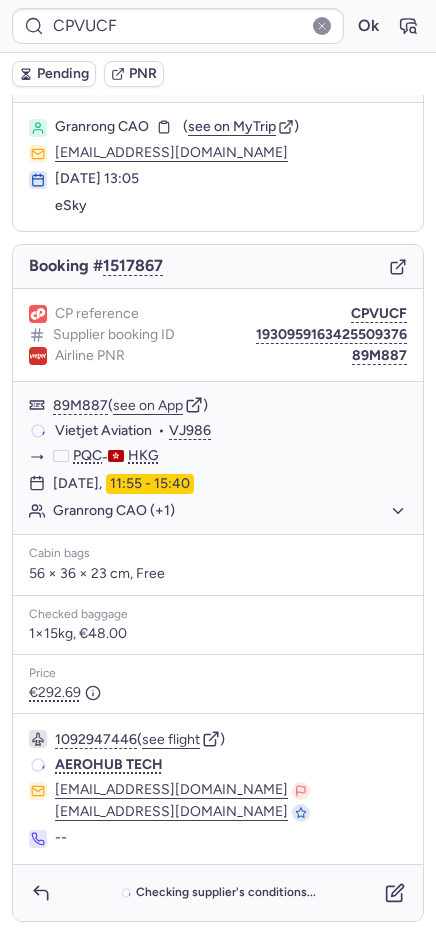 scroll, scrollTop: 36, scrollLeft: 0, axis: vertical 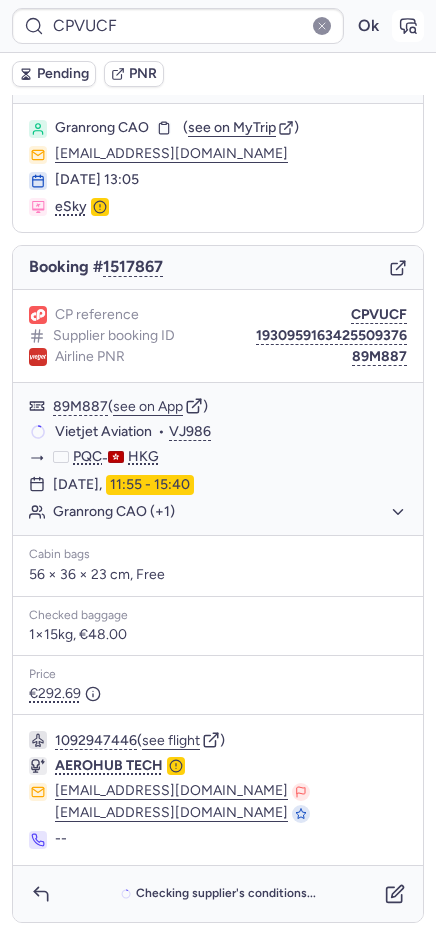 click 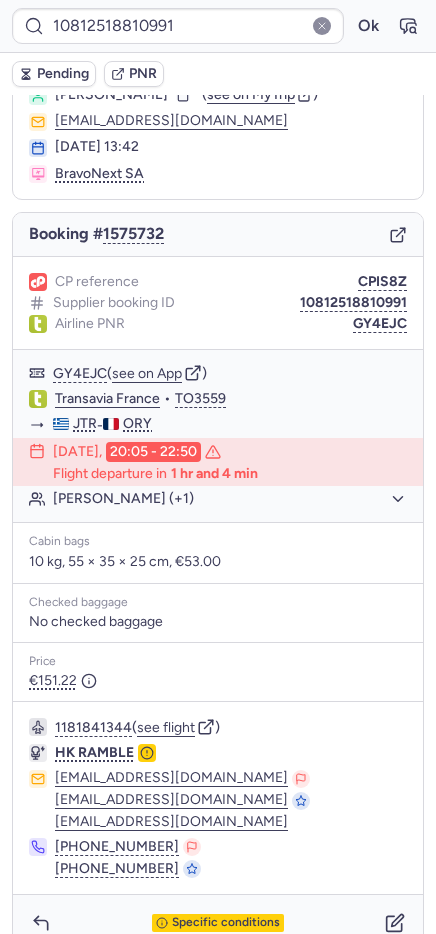 scroll, scrollTop: 99, scrollLeft: 0, axis: vertical 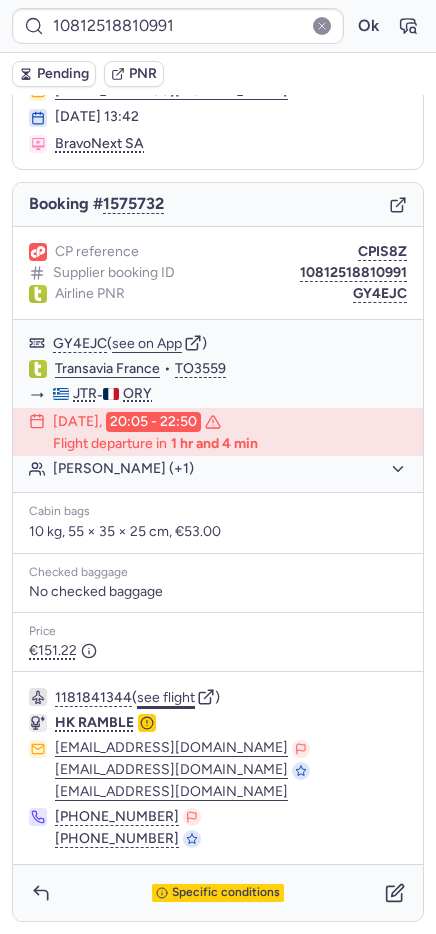 click on "see flight" 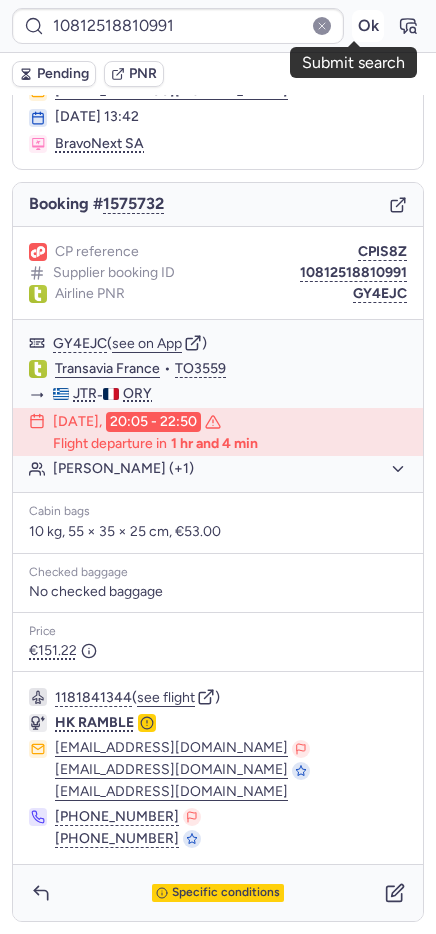 click on "Ok" at bounding box center [368, 26] 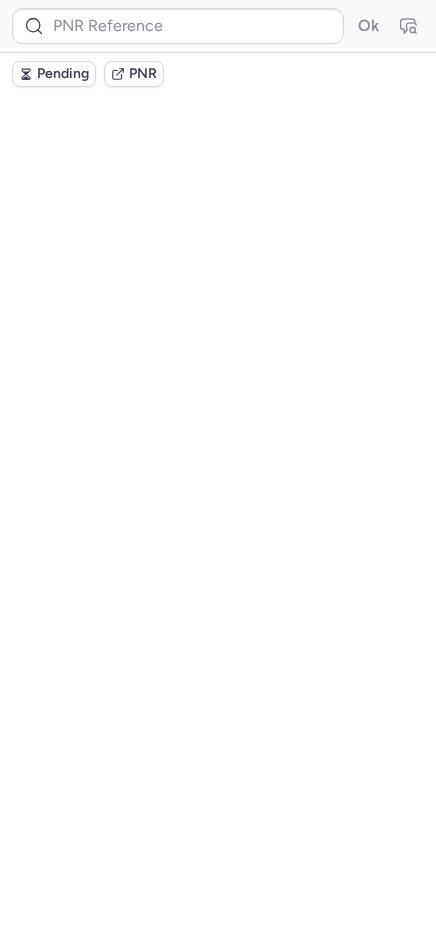 scroll, scrollTop: 0, scrollLeft: 0, axis: both 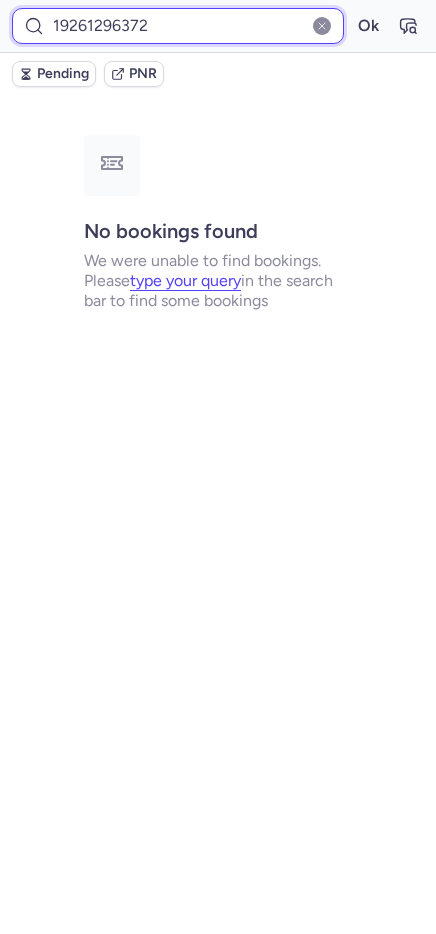 click on "19261296372" at bounding box center (178, 26) 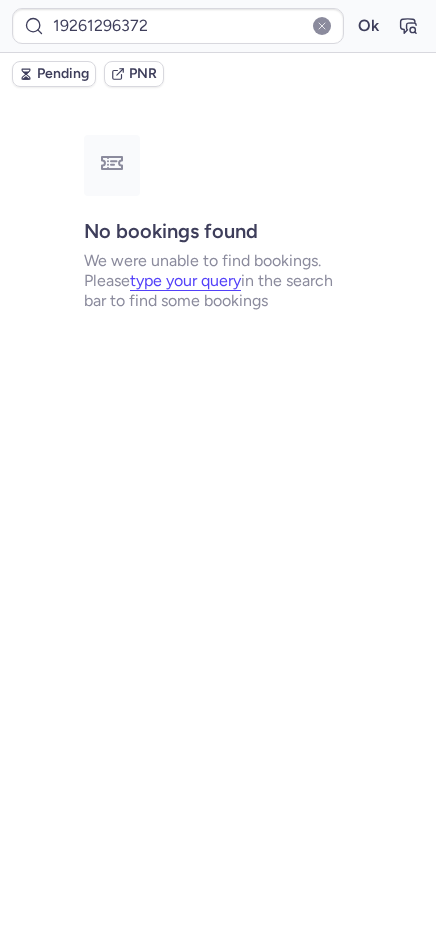 drag, startPoint x: 61, startPoint y: 405, endPoint x: 37, endPoint y: 388, distance: 29.410883 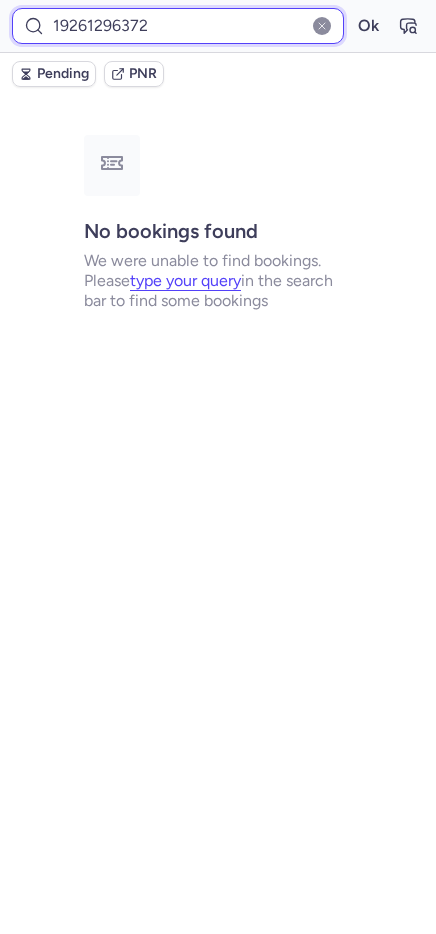 click on "19261296372" at bounding box center [178, 26] 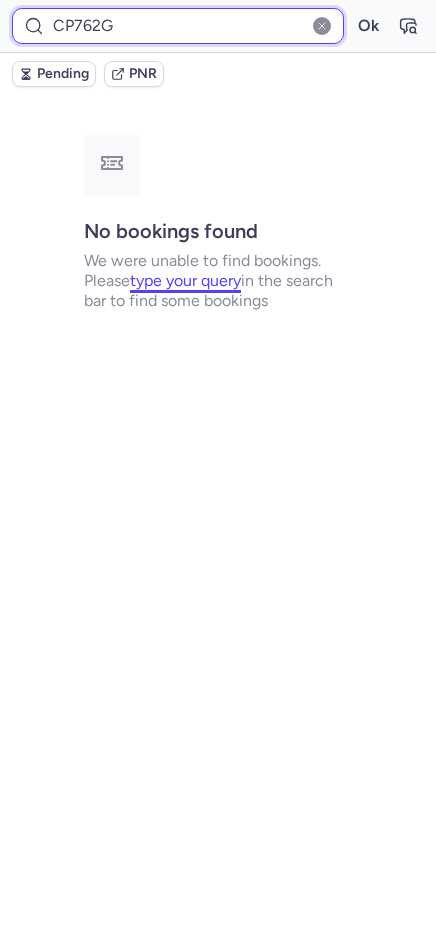 click on "Ok" at bounding box center (368, 26) 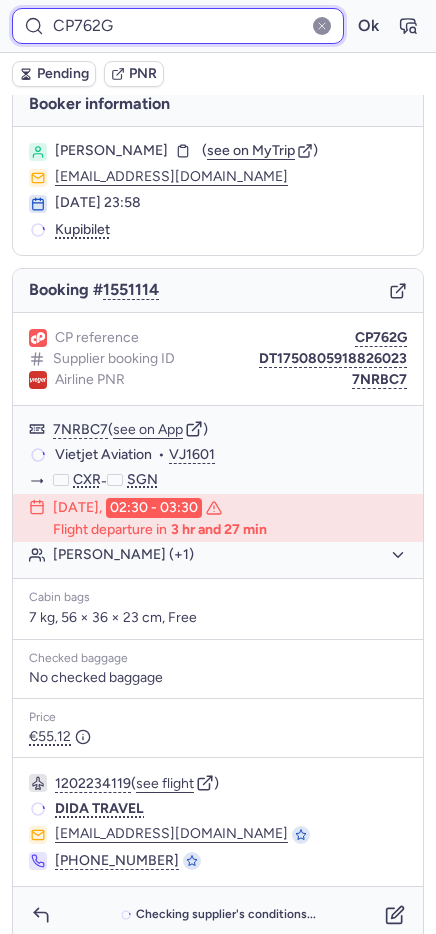 scroll, scrollTop: 35, scrollLeft: 0, axis: vertical 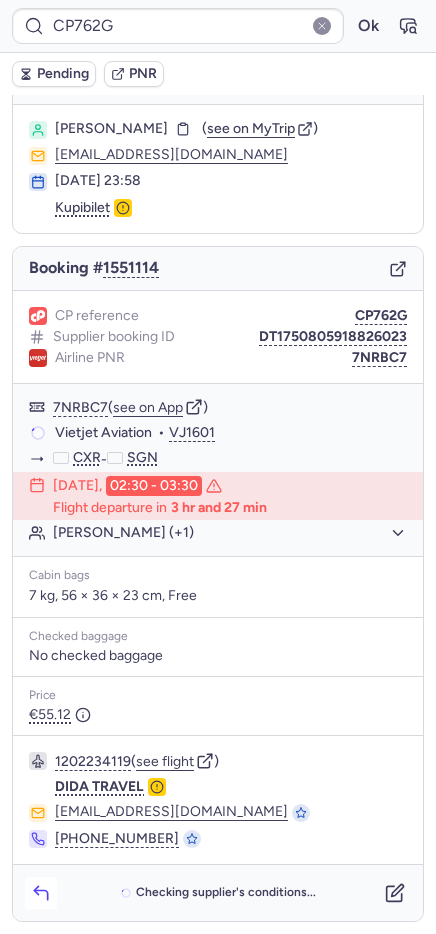 click 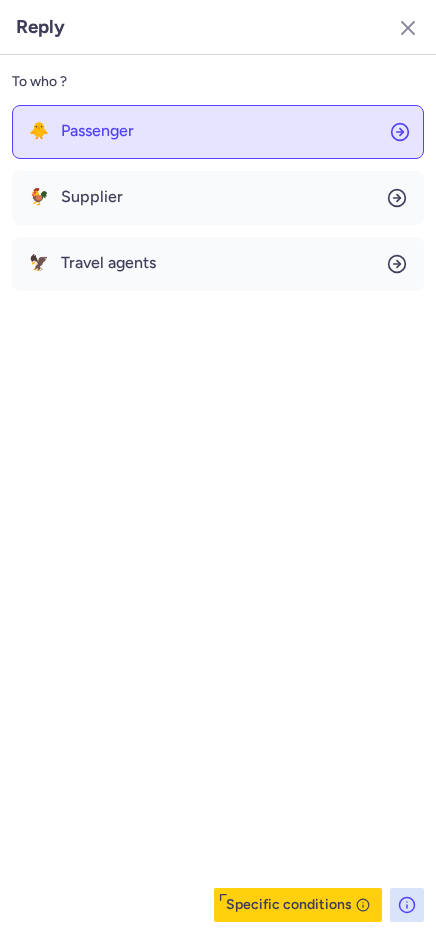 click on "Passenger" at bounding box center (97, 131) 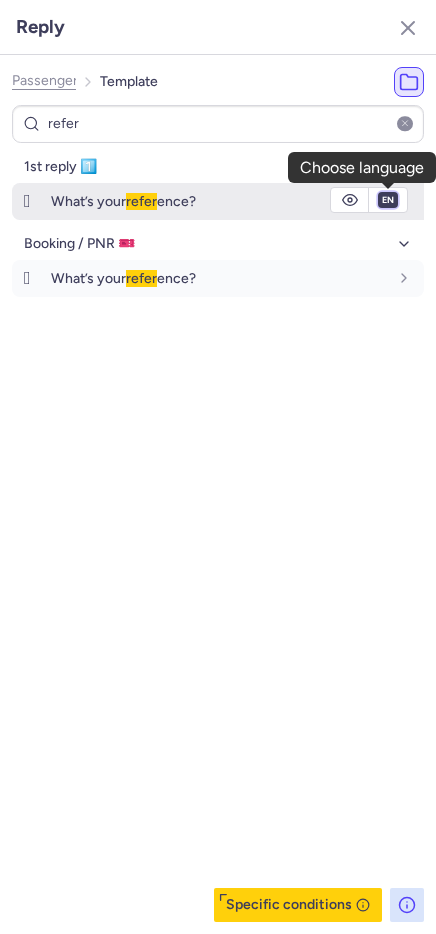 click on "fr en de nl pt es it ru" at bounding box center [388, 200] 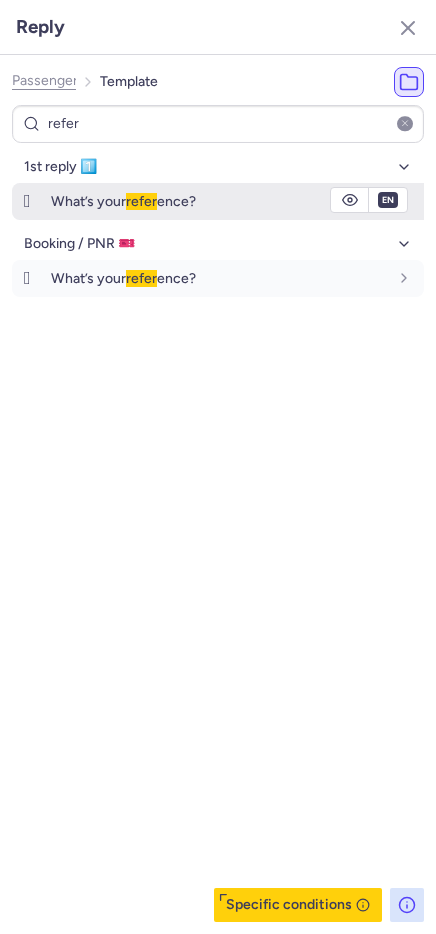 click on "fr en de nl pt es it ru" at bounding box center (388, 200) 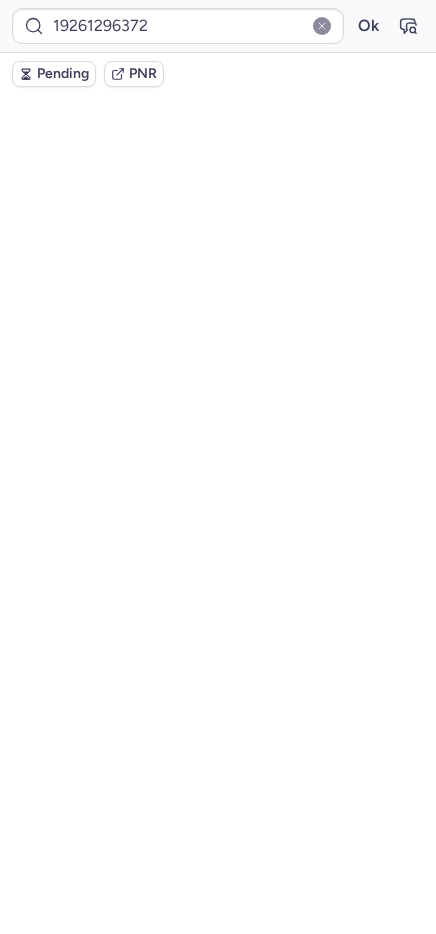scroll, scrollTop: 0, scrollLeft: 0, axis: both 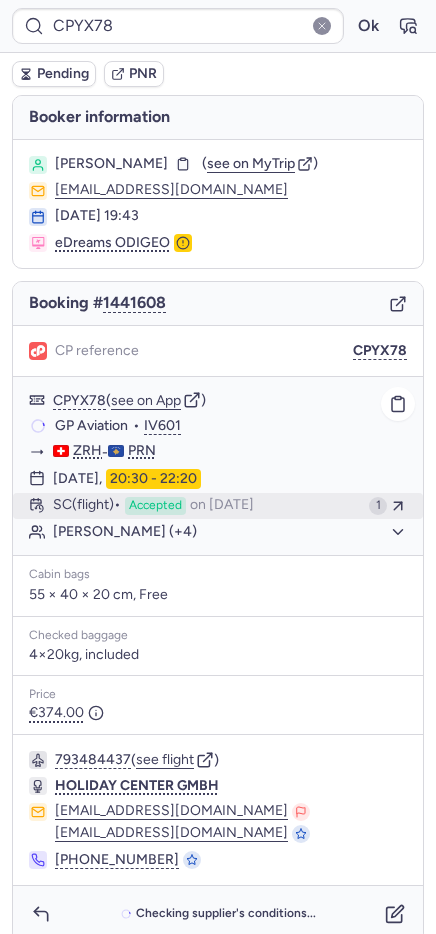 click on "on Jun 14, 2025" at bounding box center (222, 506) 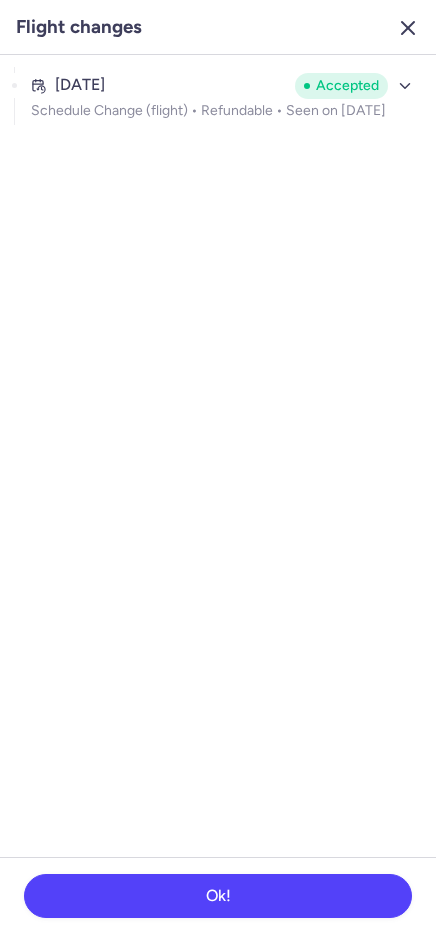 click 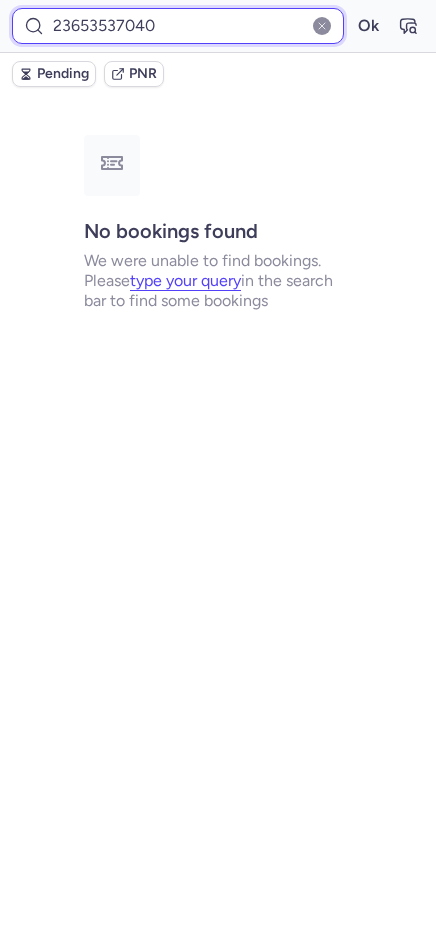click on "23653537040" at bounding box center (178, 26) 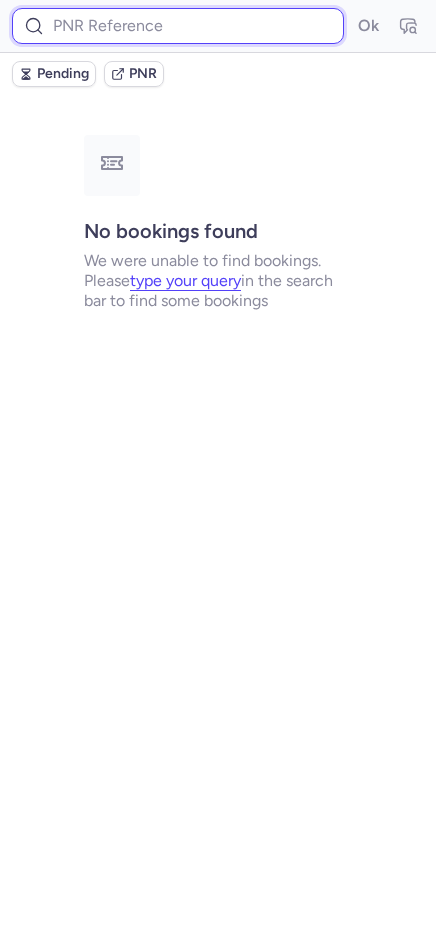 paste on "CPYX78" 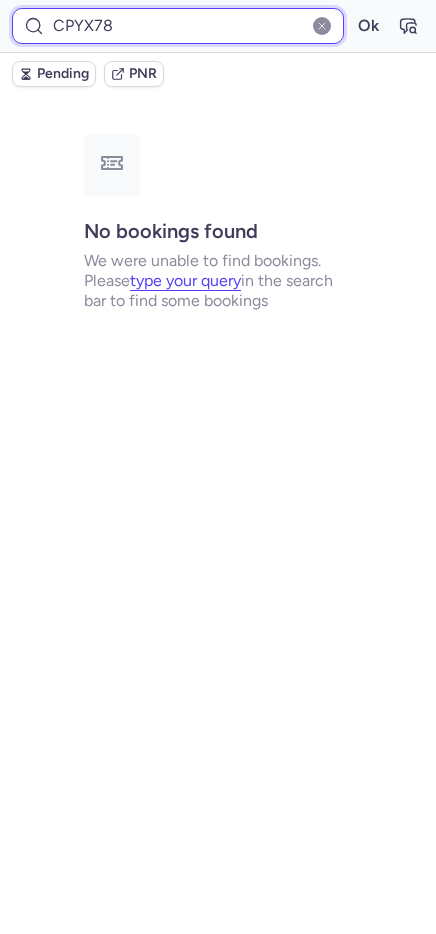 click on "Ok" at bounding box center [368, 26] 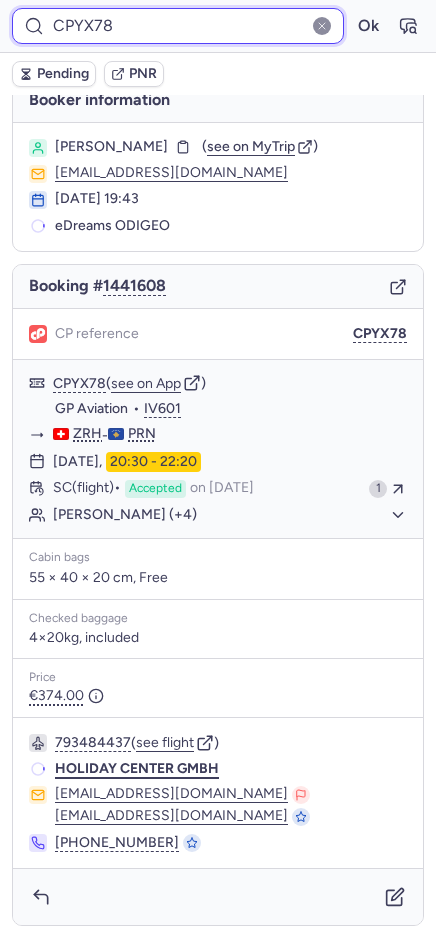 scroll, scrollTop: 21, scrollLeft: 0, axis: vertical 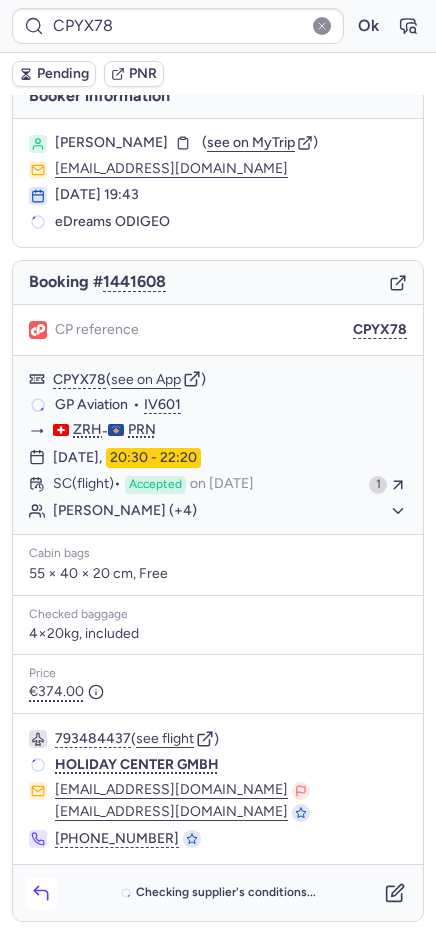 click at bounding box center [41, 893] 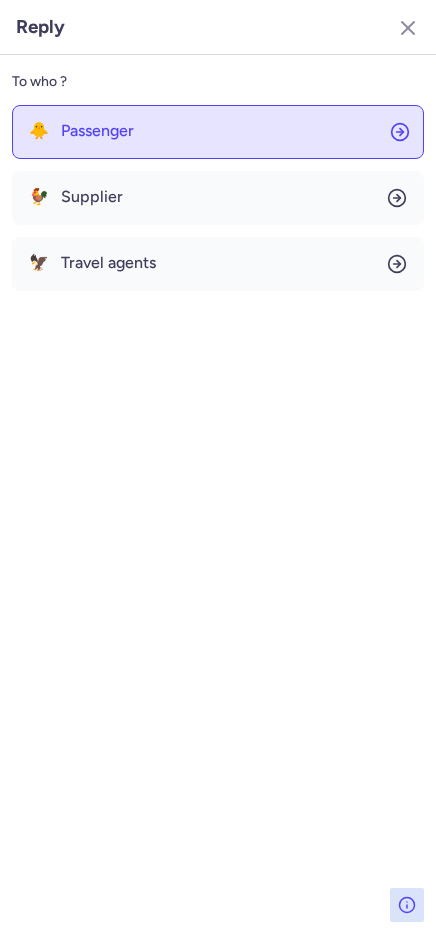 click on "Passenger" at bounding box center (97, 131) 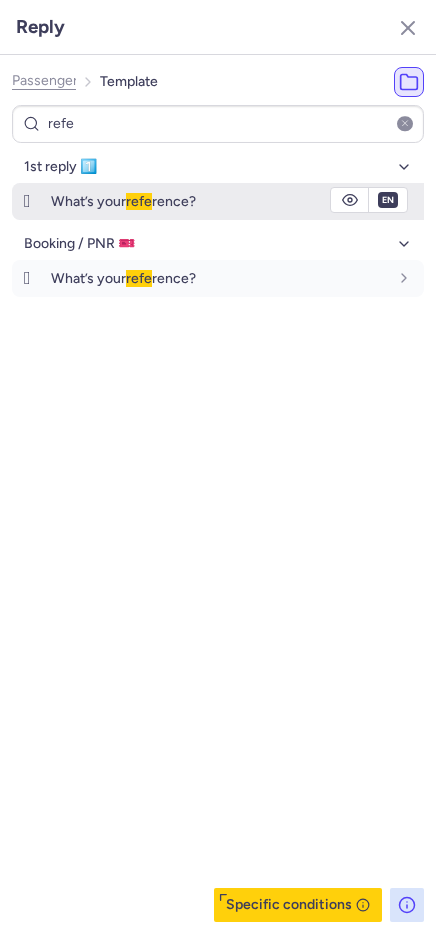 click on "What’s your  refe rence?" at bounding box center (219, 201) 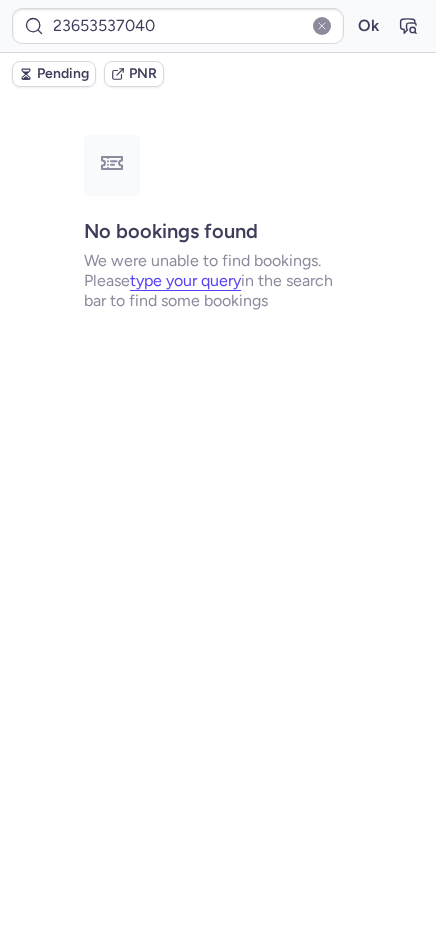 scroll, scrollTop: 0, scrollLeft: 0, axis: both 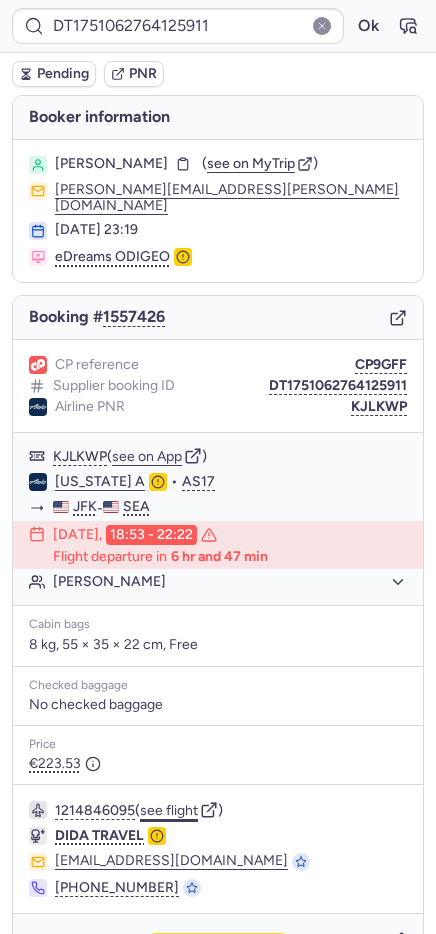 click on "see flight" 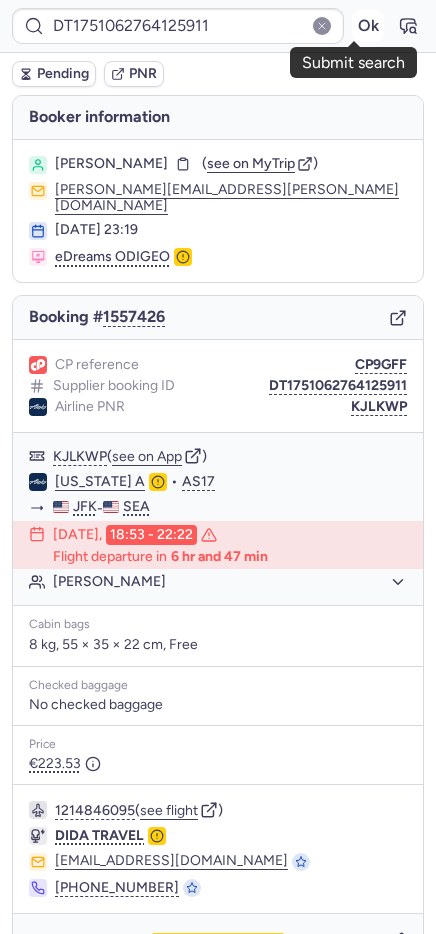 click on "Ok" at bounding box center [368, 26] 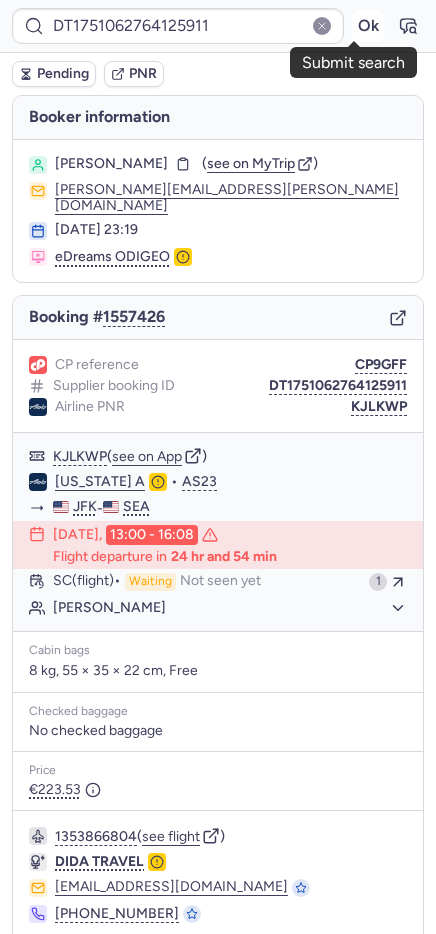 click on "Ok" at bounding box center [368, 26] 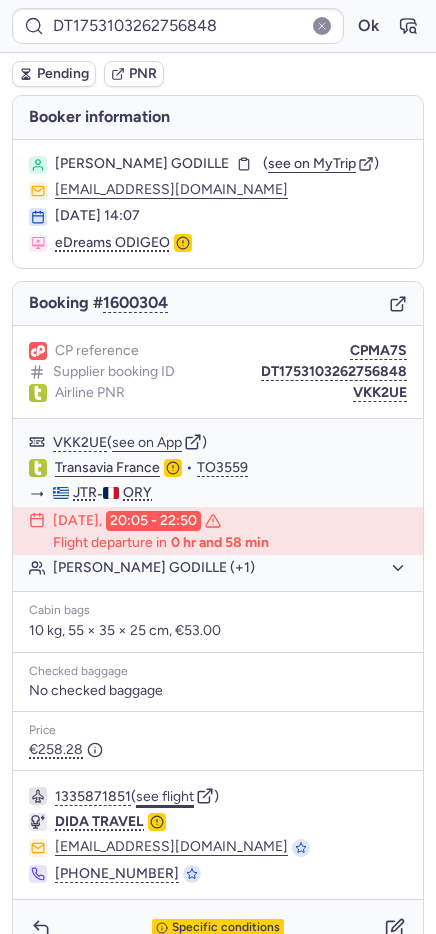 click on "see flight" 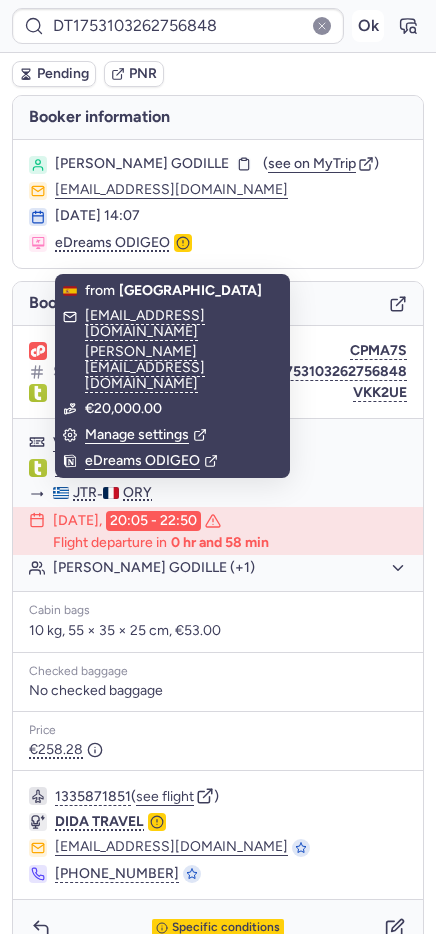 click on "Ok" at bounding box center (368, 26) 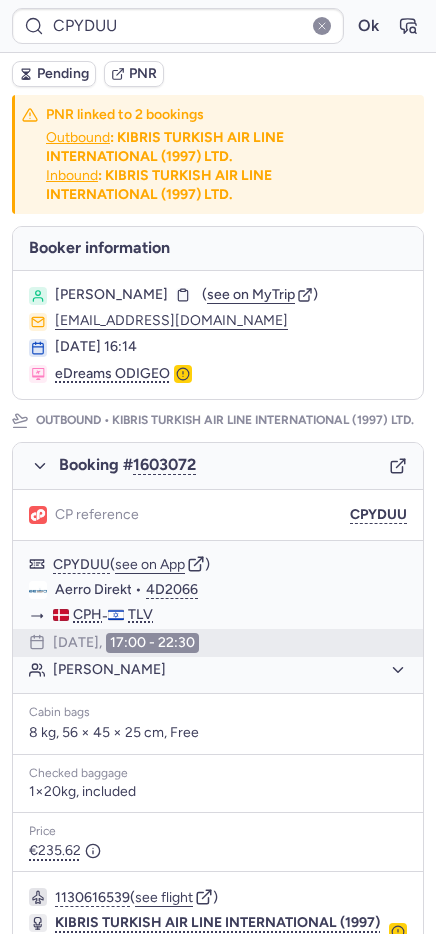 scroll, scrollTop: 817, scrollLeft: 0, axis: vertical 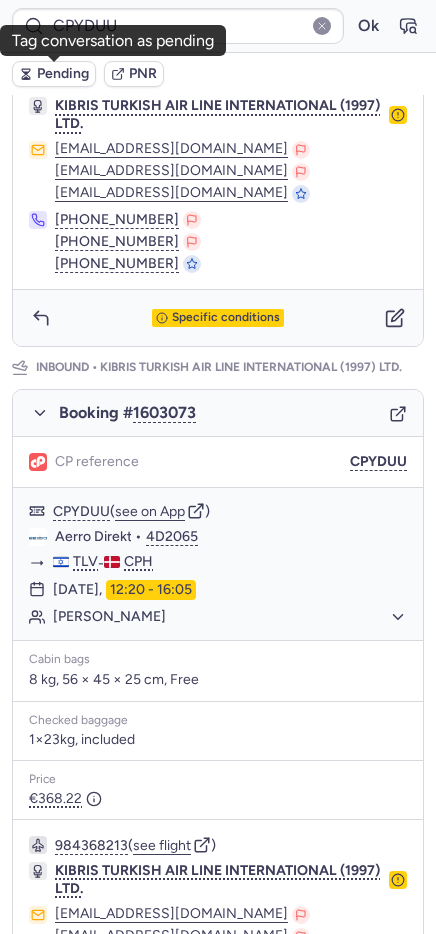 click on "Pending" at bounding box center [63, 74] 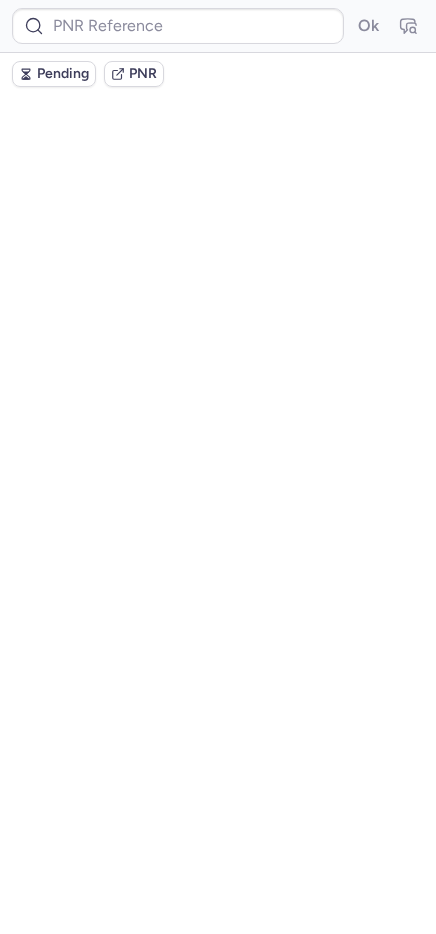 scroll, scrollTop: 0, scrollLeft: 0, axis: both 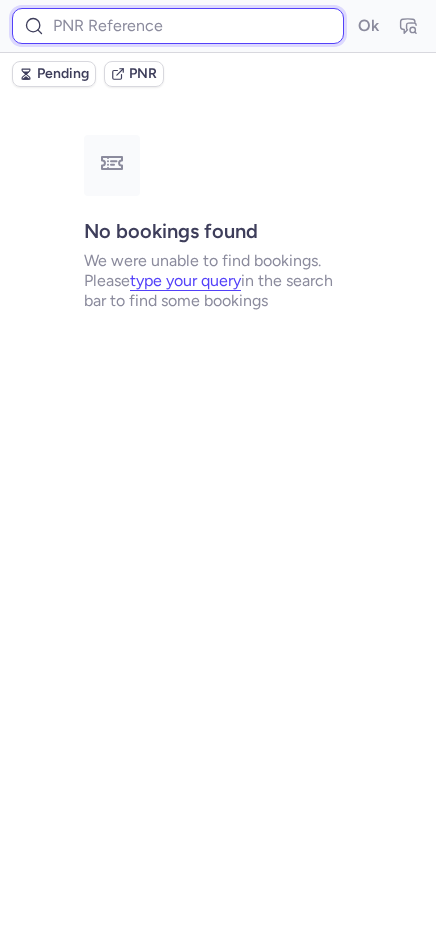 click at bounding box center [178, 26] 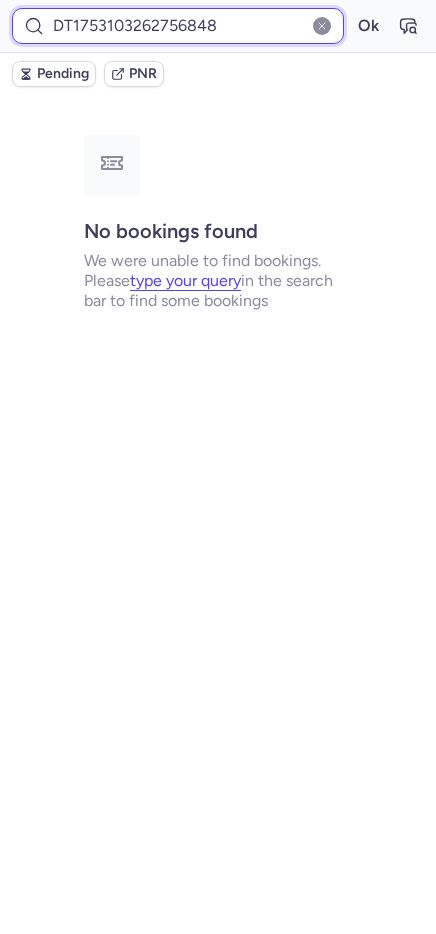 click on "Ok" at bounding box center (368, 26) 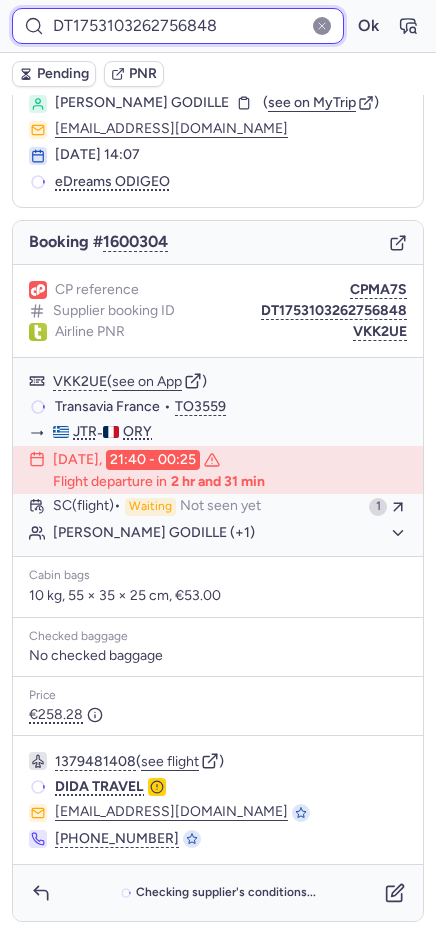 scroll, scrollTop: 75, scrollLeft: 0, axis: vertical 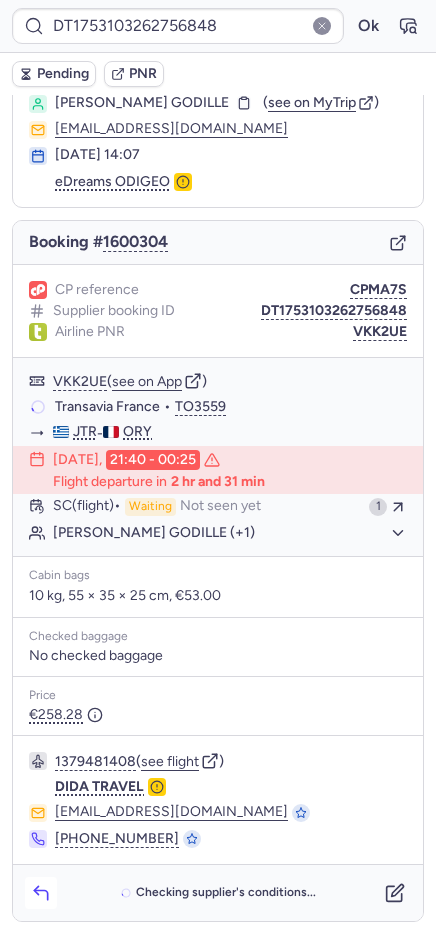 click 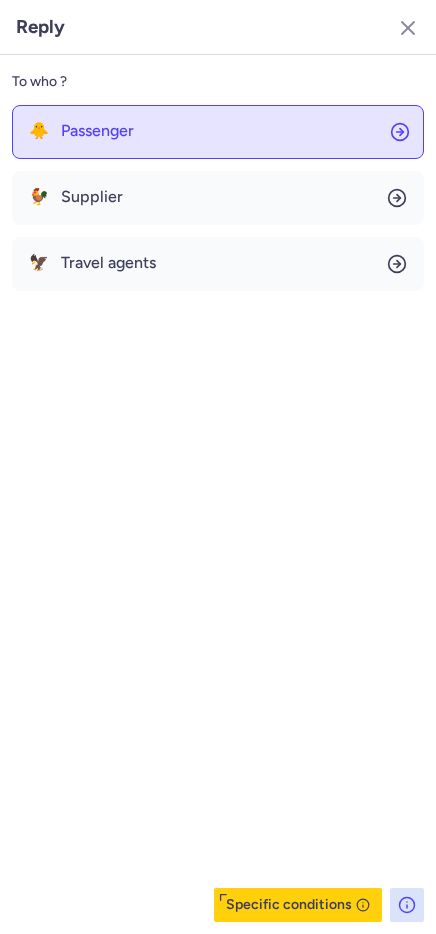 click on "🐥 Passenger" 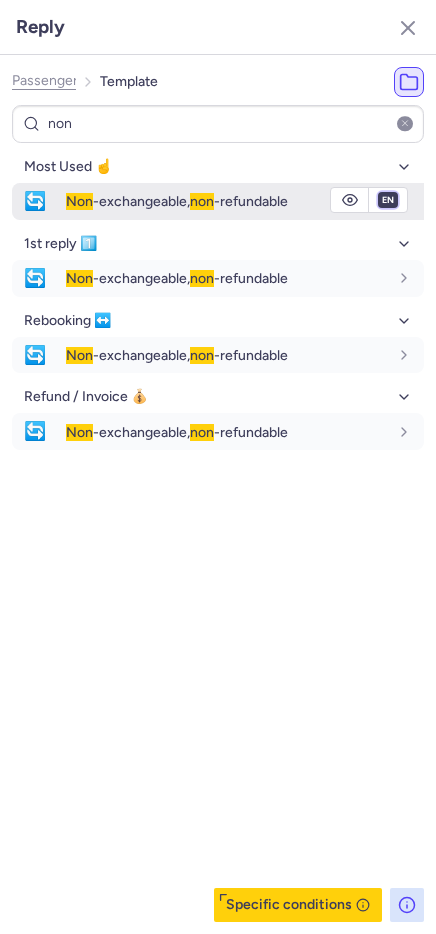 click on "fr en de nl pt es it ru" at bounding box center [388, 200] 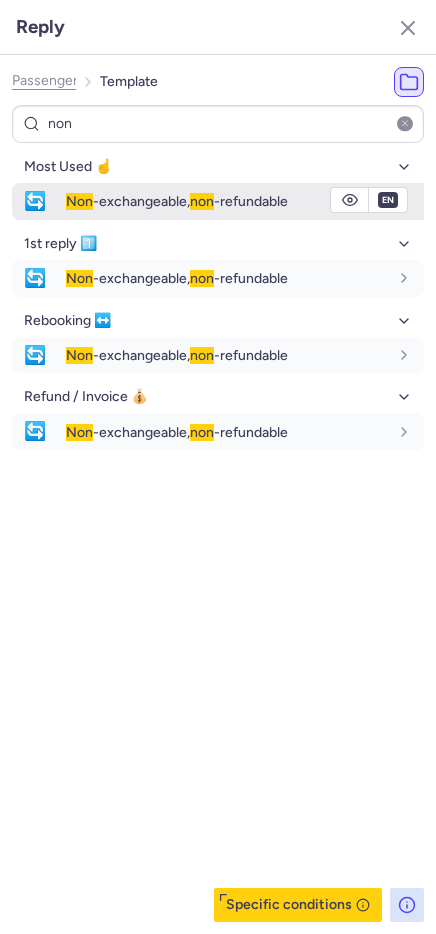 click on "fr en de nl pt es it ru" at bounding box center [388, 200] 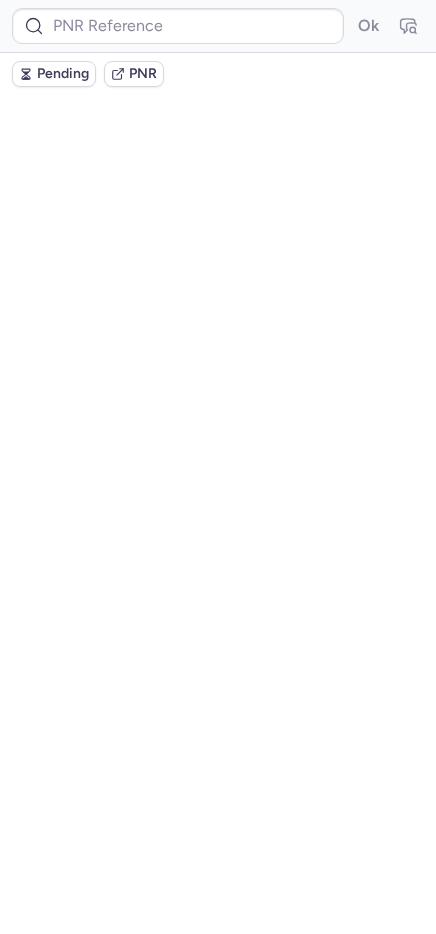 scroll, scrollTop: 0, scrollLeft: 0, axis: both 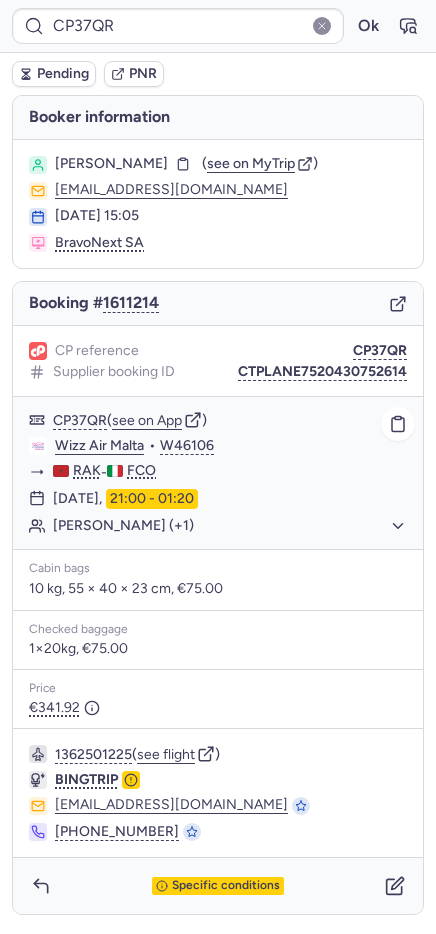 click on "Paola MANNOCCI (+1)" 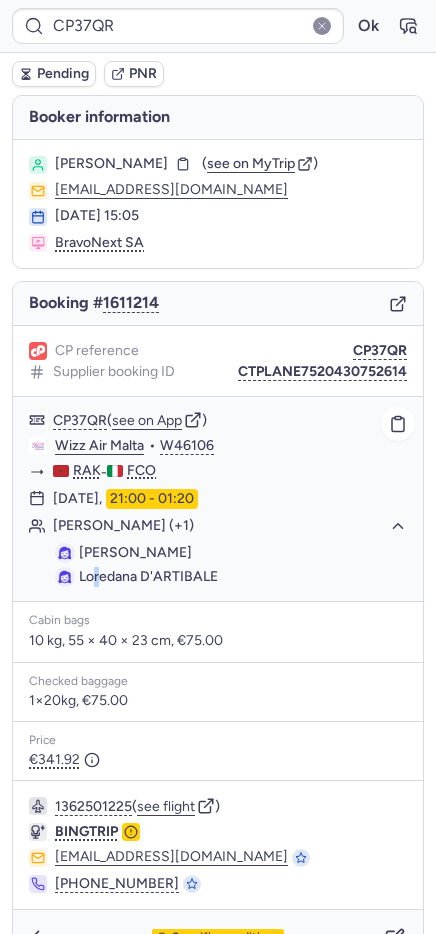 click on "Loredana D'ARTIBALE" at bounding box center [148, 576] 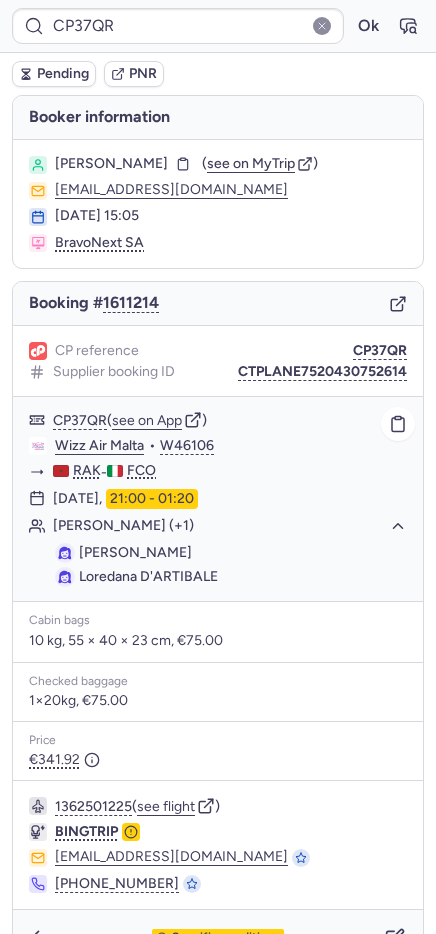 click on "Loredana D'ARTIBALE" at bounding box center (148, 576) 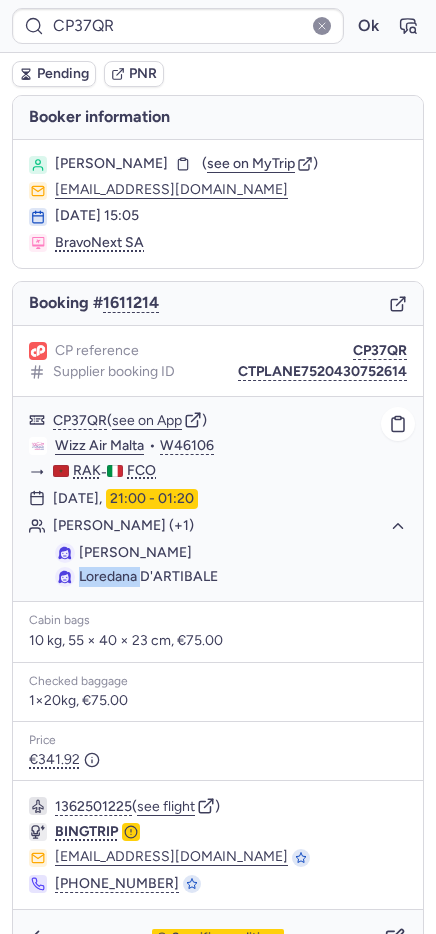 click on "Loredana D'ARTIBALE" at bounding box center [148, 576] 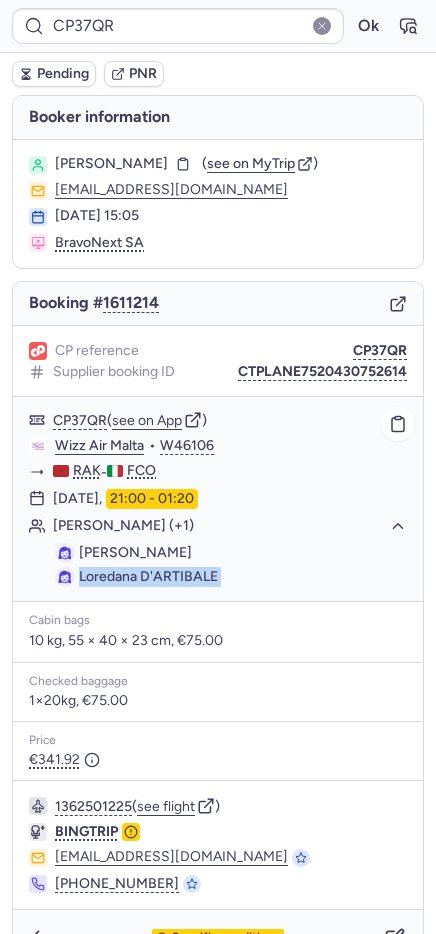 click on "Loredana D'ARTIBALE" at bounding box center (148, 576) 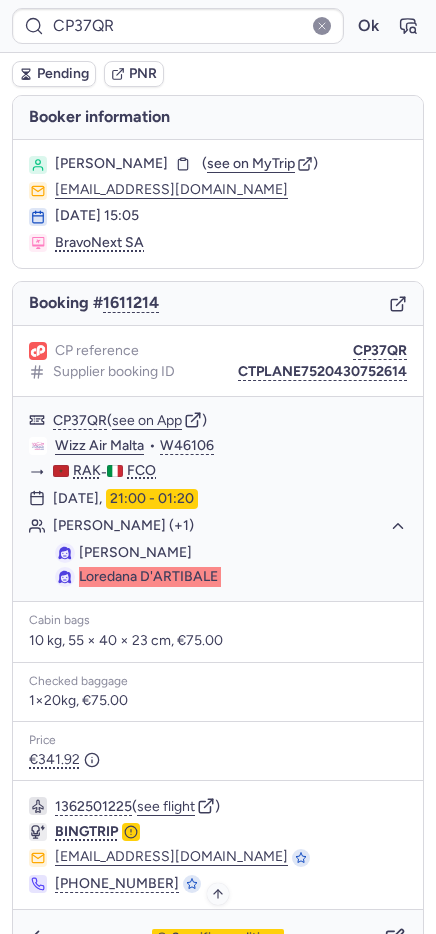 scroll, scrollTop: 45, scrollLeft: 0, axis: vertical 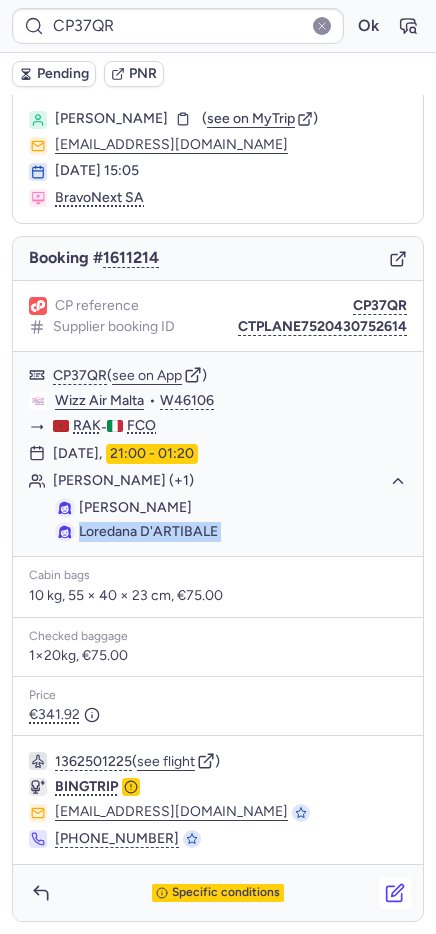 click 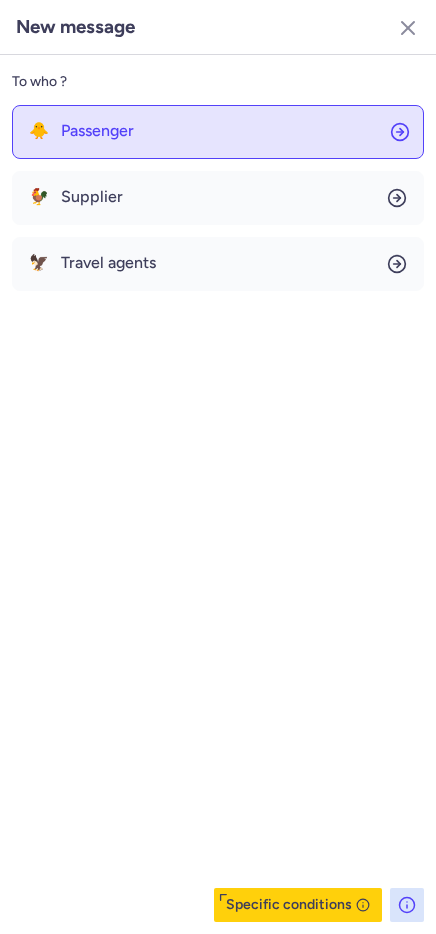click on "Passenger" at bounding box center [97, 131] 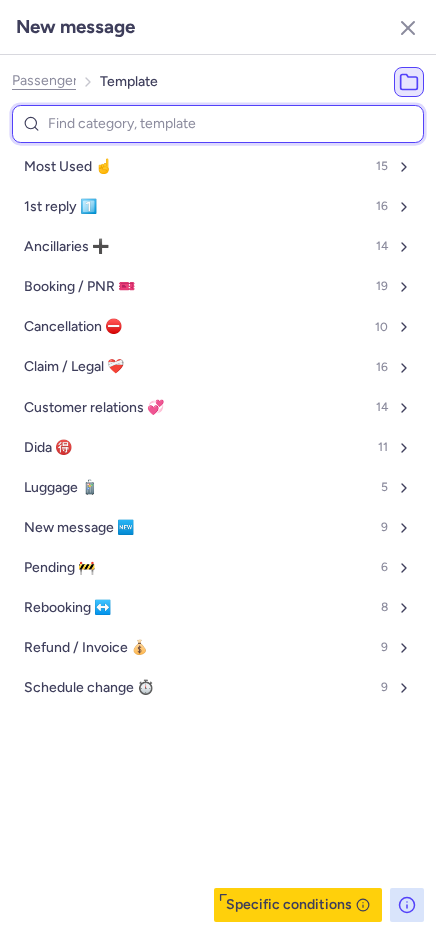 click at bounding box center (218, 124) 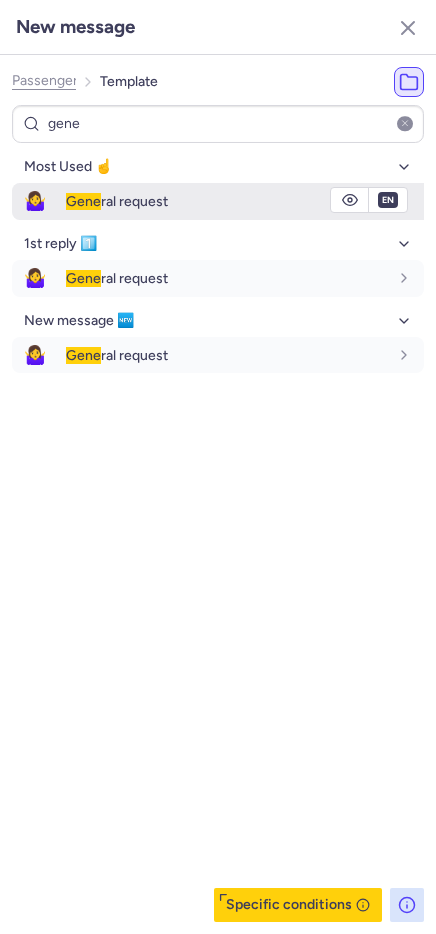 click on "Gene" at bounding box center (83, 201) 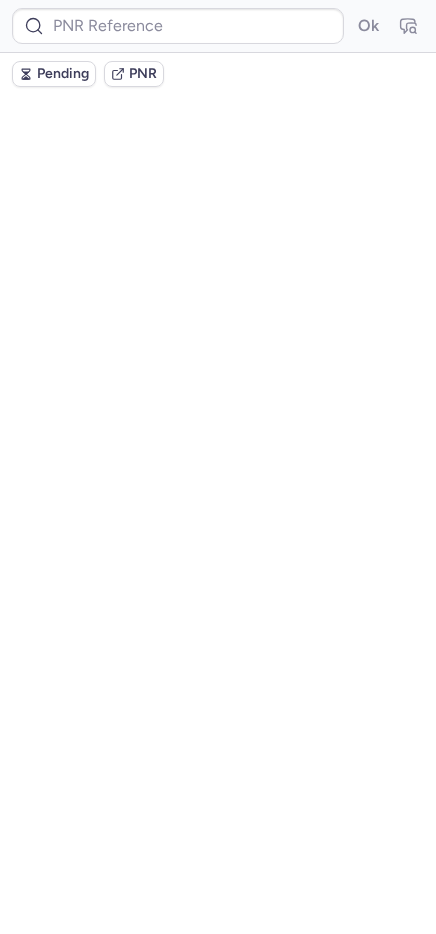 scroll, scrollTop: 0, scrollLeft: 0, axis: both 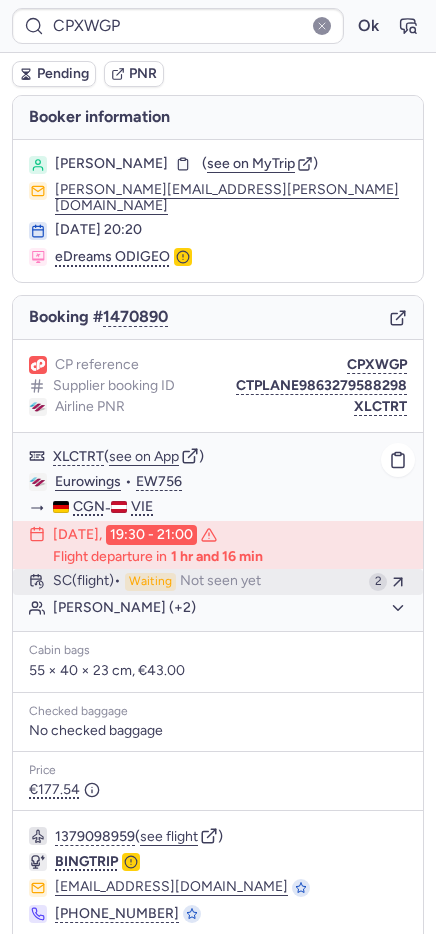 click on "SC   (flight)" at bounding box center [87, 582] 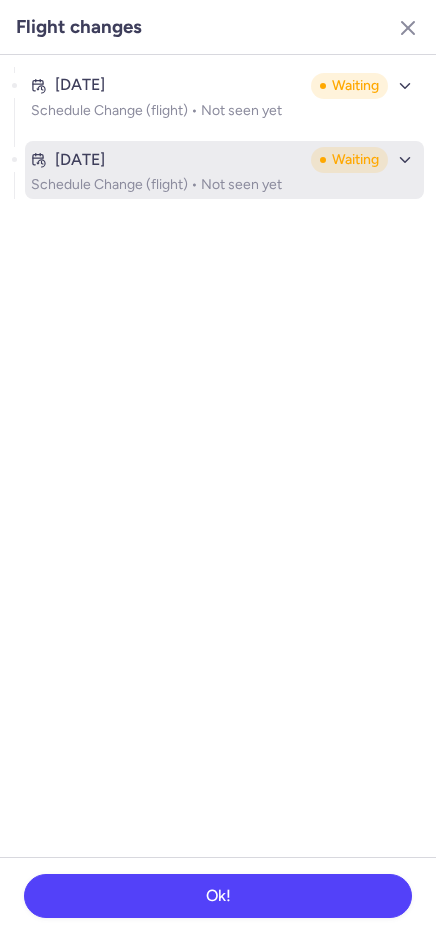 click on "Schedule Change (flight) •  Not seen yet" at bounding box center (224, 185) 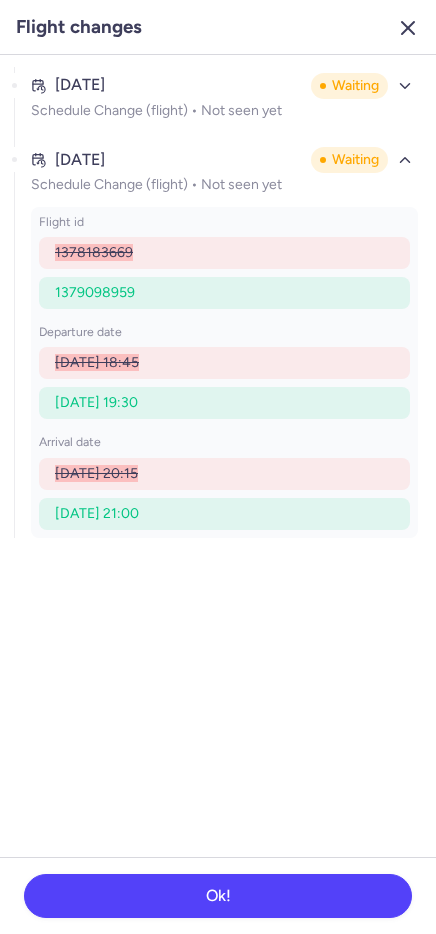 click 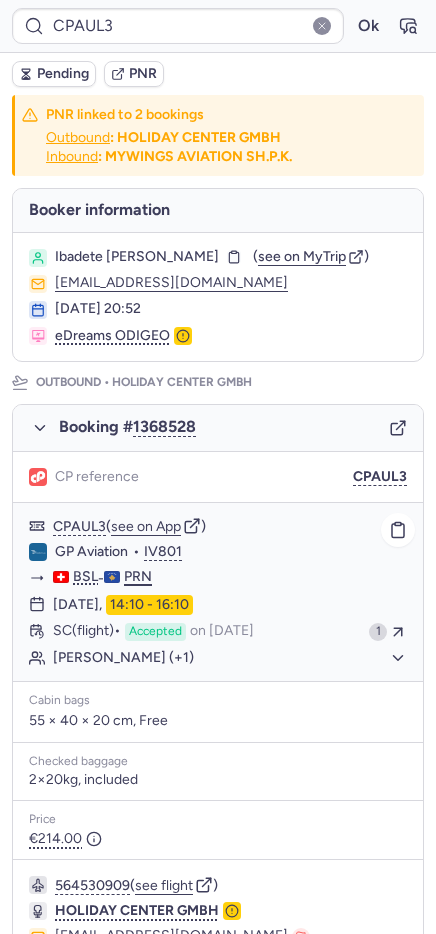 scroll, scrollTop: 817, scrollLeft: 0, axis: vertical 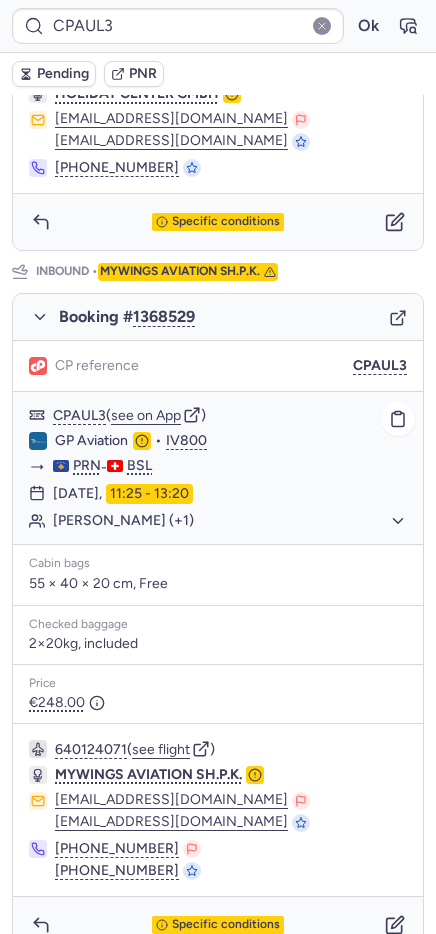 click on "Lorena ZHUSHI (+1)" 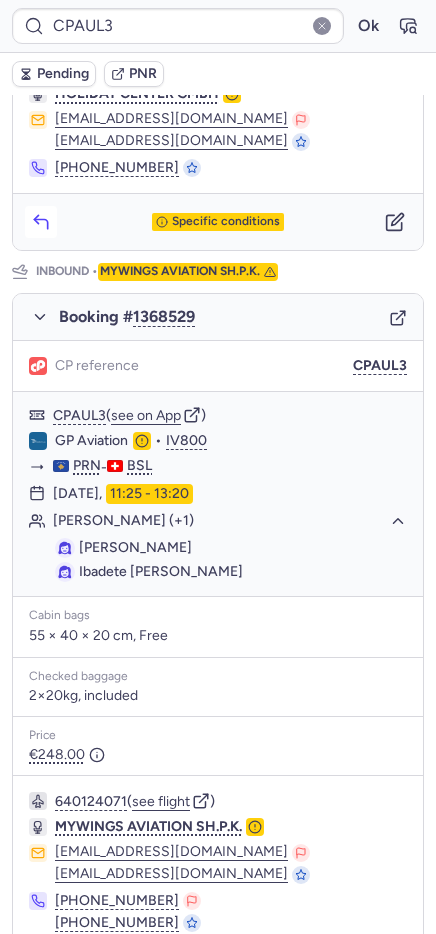 click 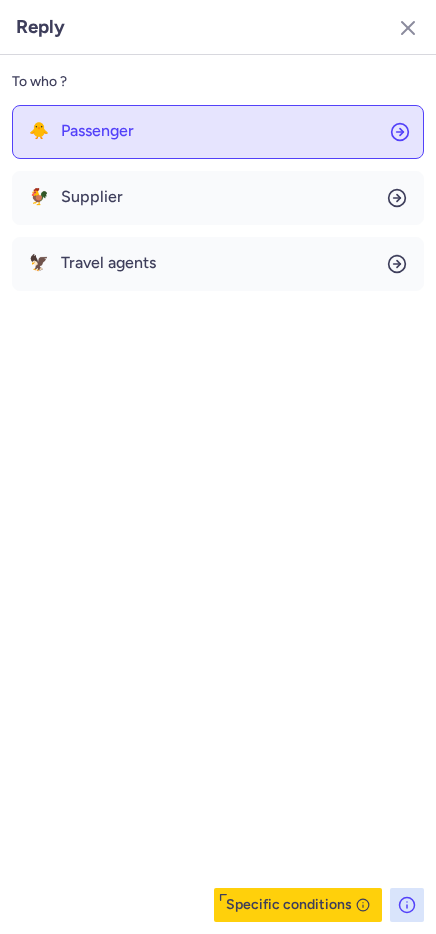 click on "Passenger" at bounding box center (97, 131) 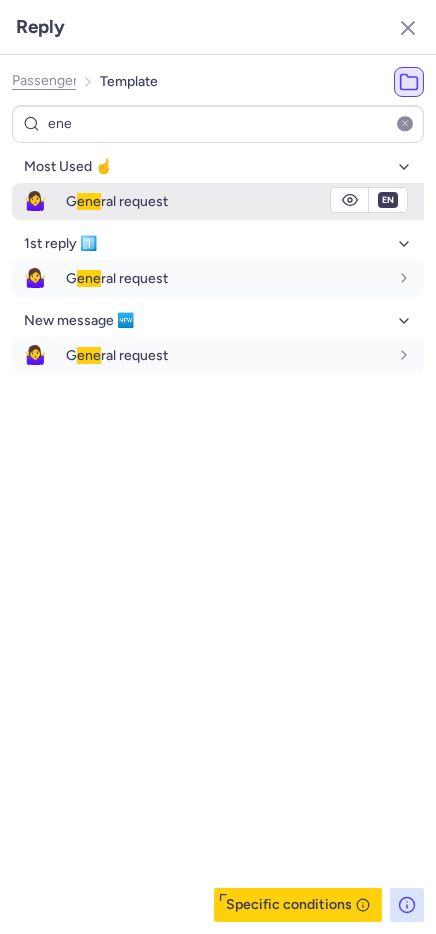 click on "G ene ral request" at bounding box center (117, 201) 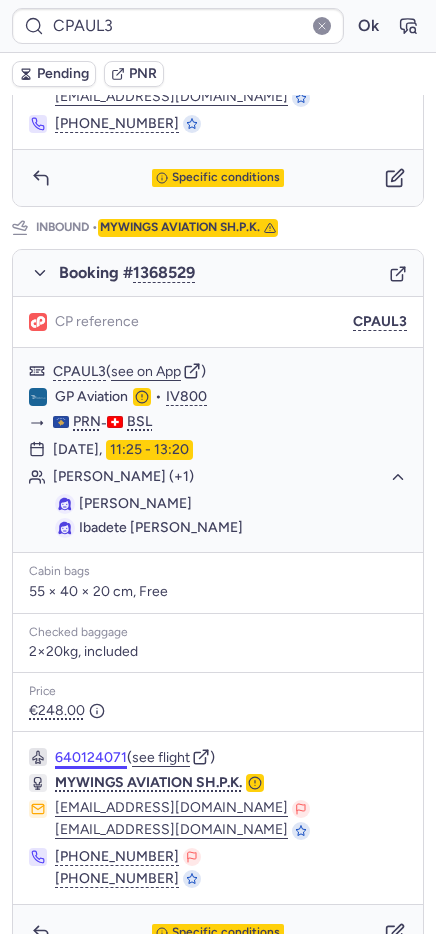 scroll, scrollTop: 901, scrollLeft: 0, axis: vertical 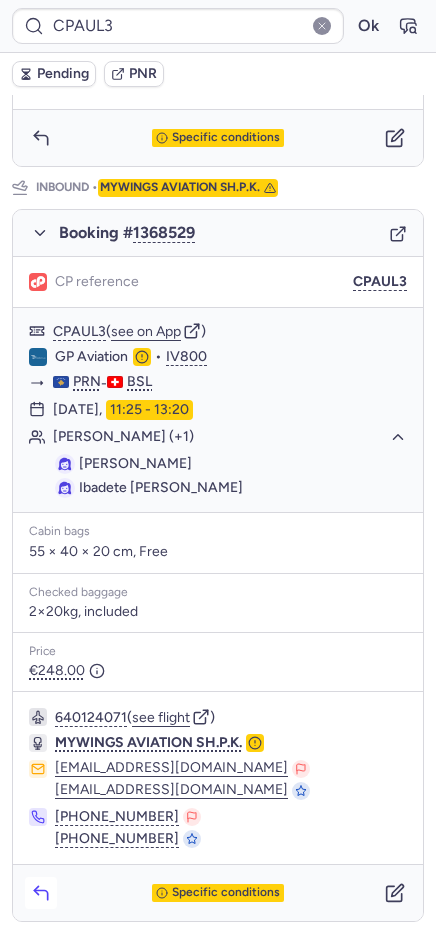 click 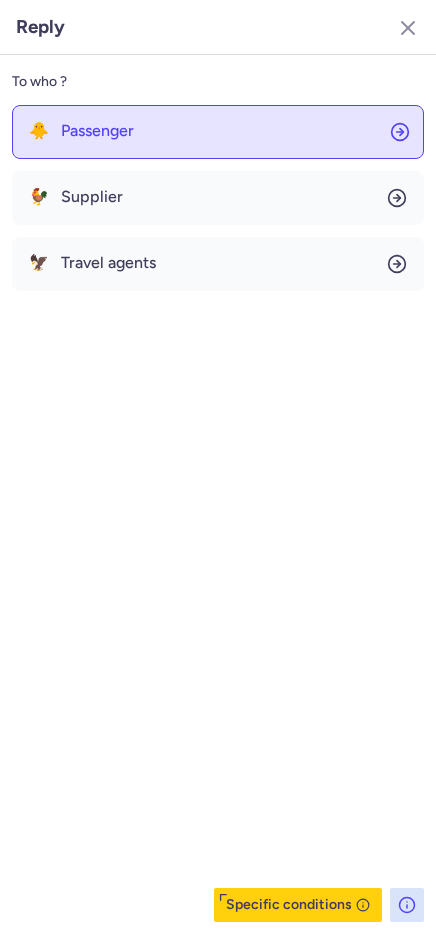click on "Passenger" at bounding box center [97, 131] 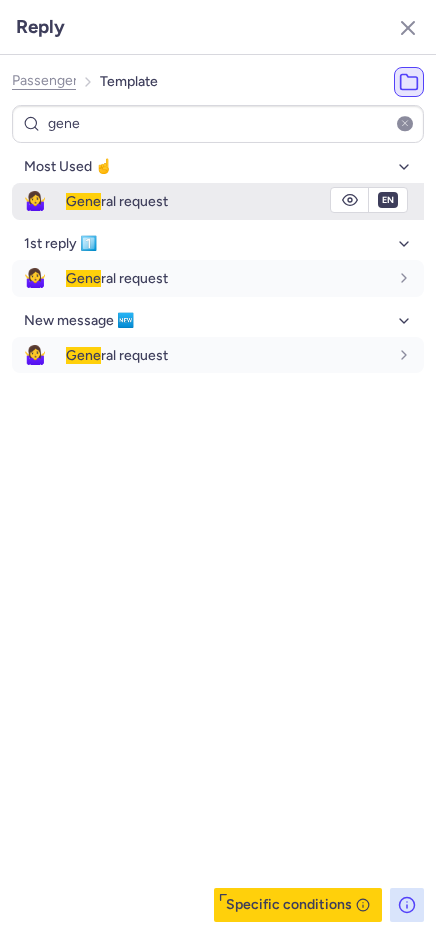 click on "Gene" at bounding box center [83, 201] 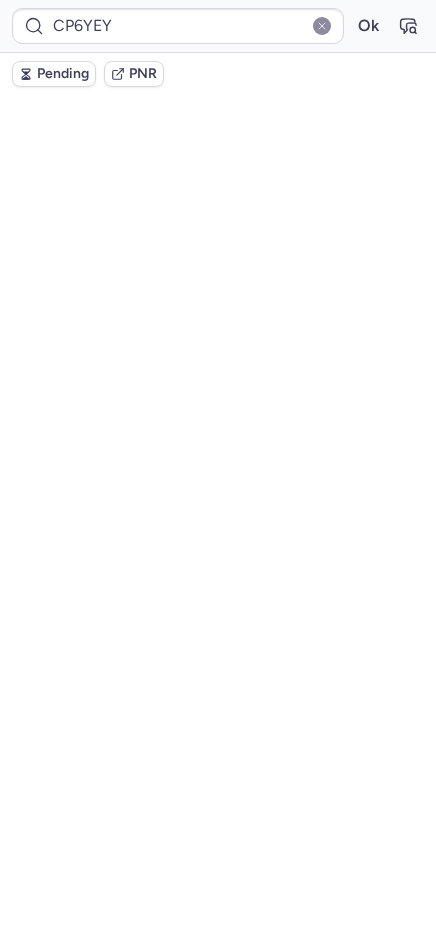 scroll, scrollTop: 0, scrollLeft: 0, axis: both 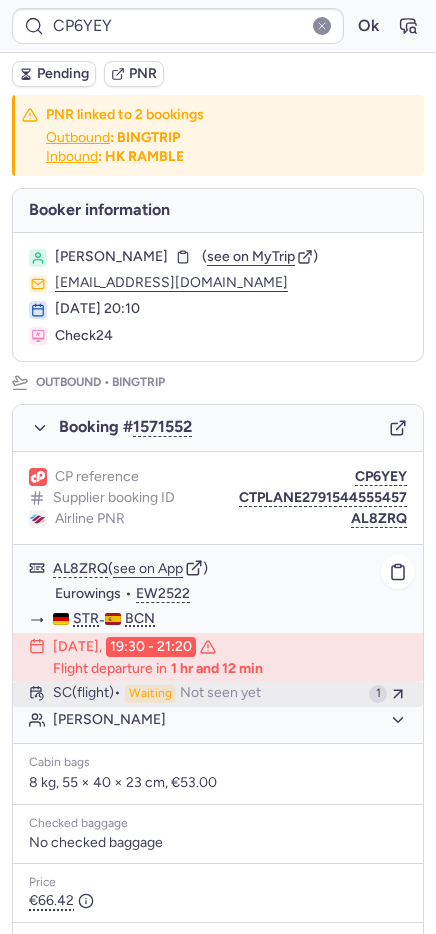 click on "Not seen yet" at bounding box center [220, 694] 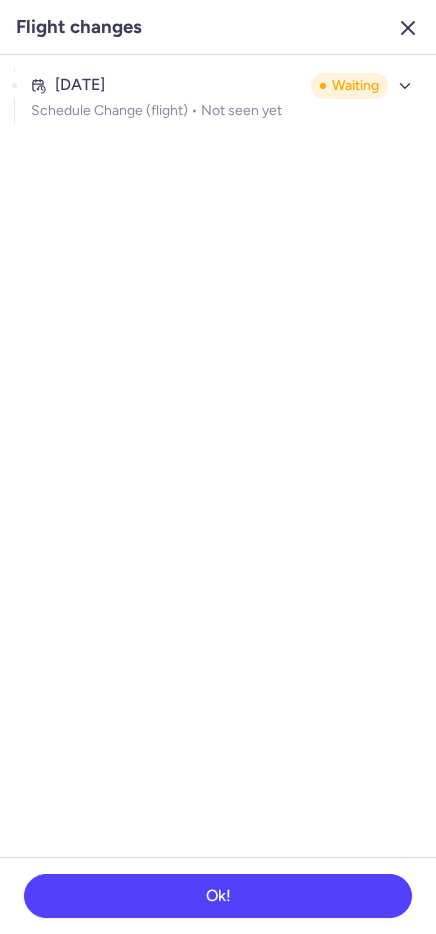 click 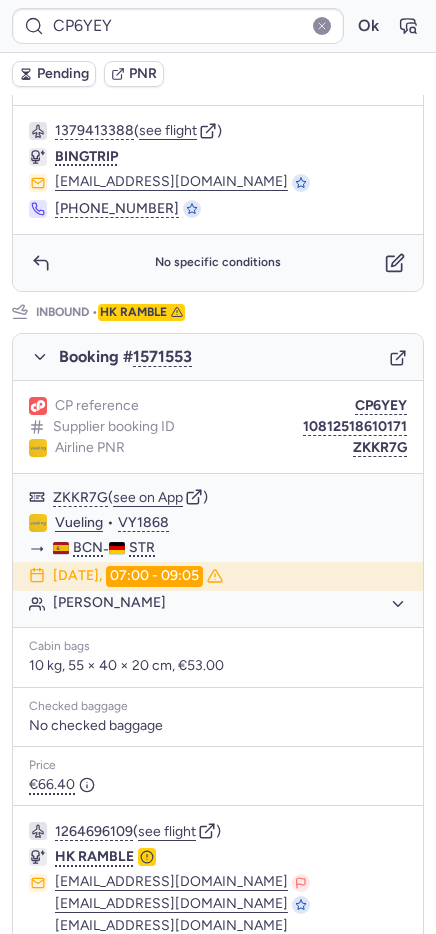 scroll, scrollTop: 0, scrollLeft: 0, axis: both 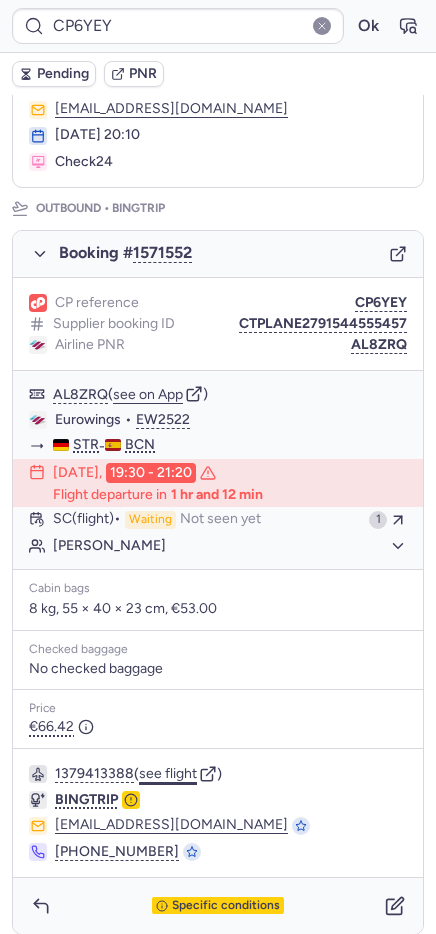 click on "see flight" 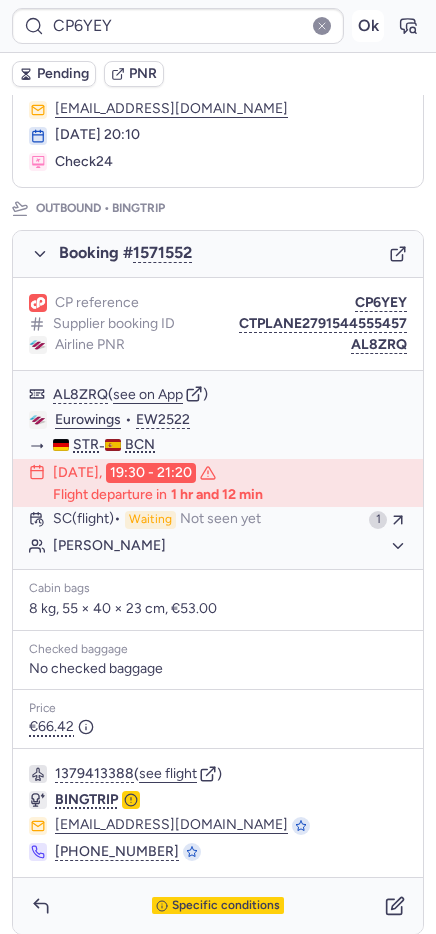 click on "Ok" at bounding box center (368, 26) 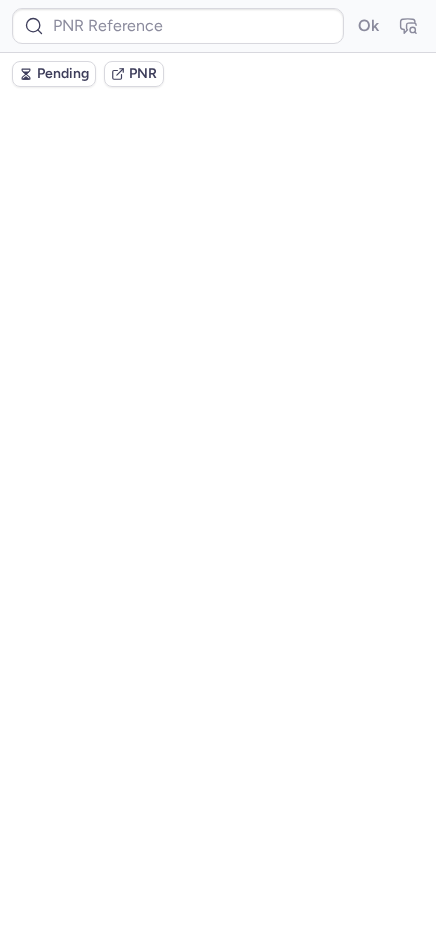 scroll, scrollTop: 0, scrollLeft: 0, axis: both 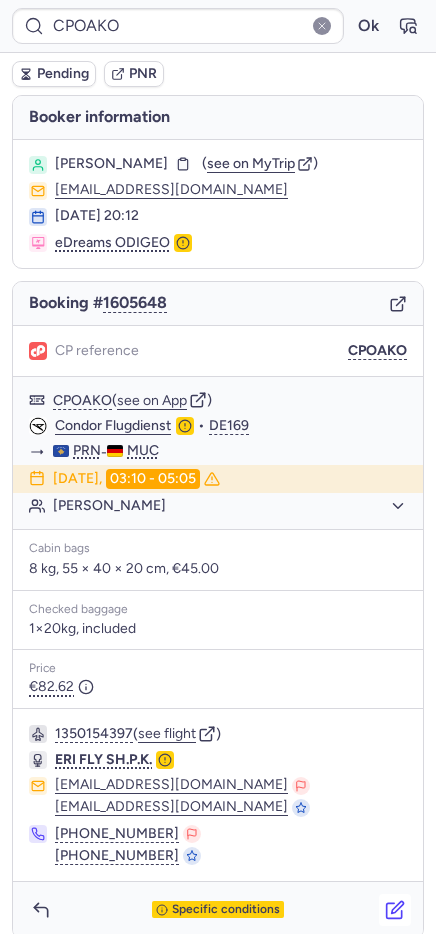 click 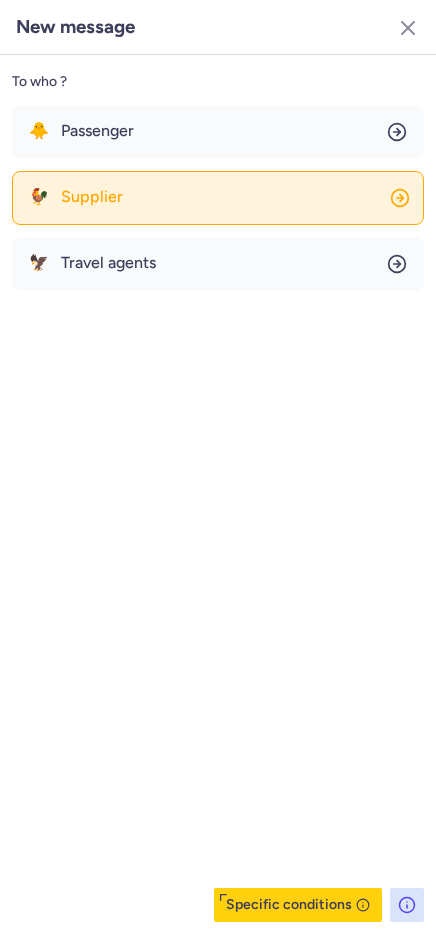click on "🐓 Supplier" 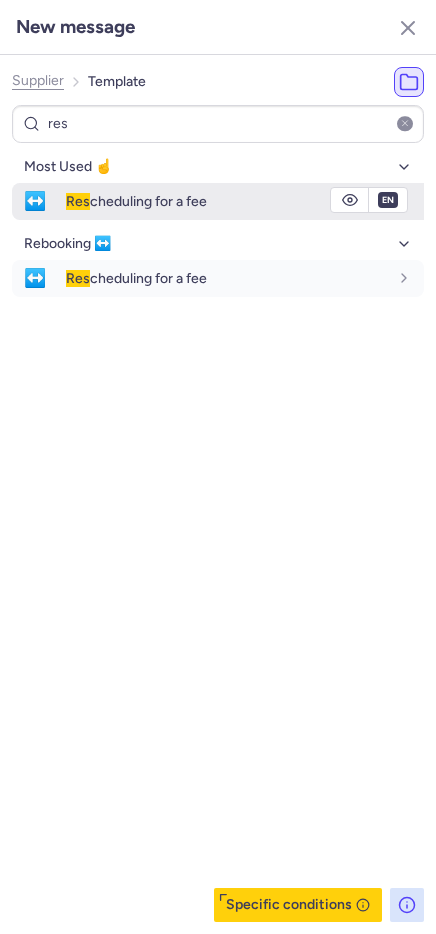 click on "Res cheduling for a fee" at bounding box center (227, 201) 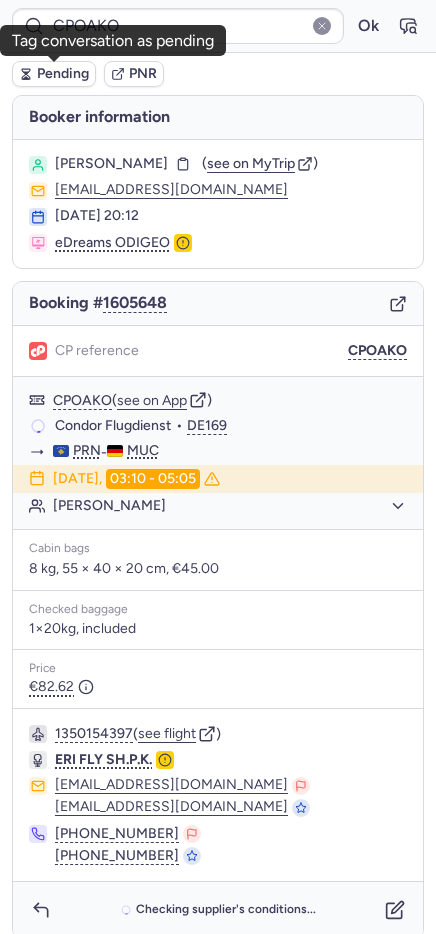 click on "Pending" at bounding box center (63, 74) 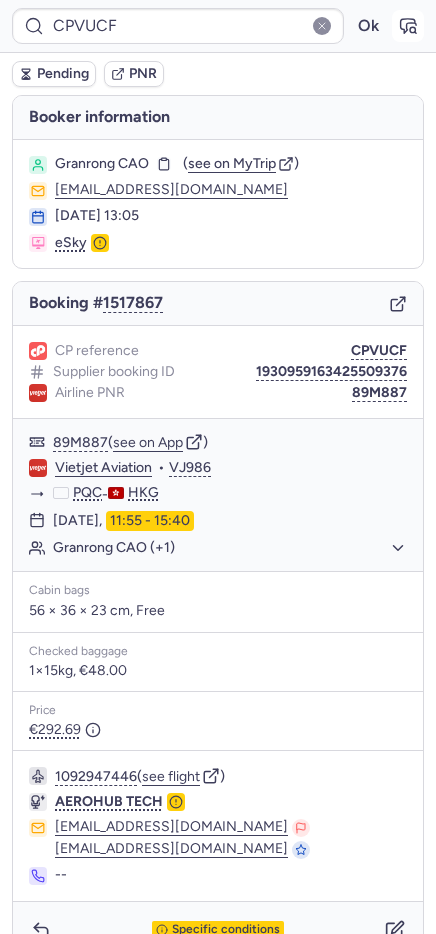 click 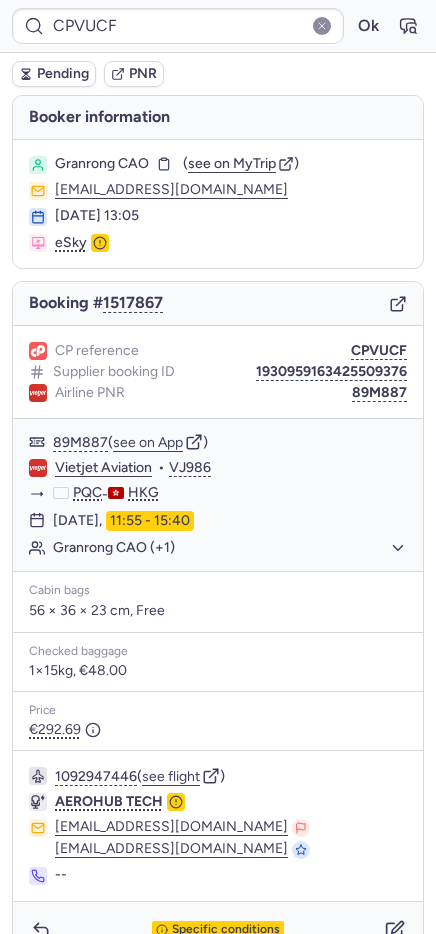click on "Pending" at bounding box center (63, 74) 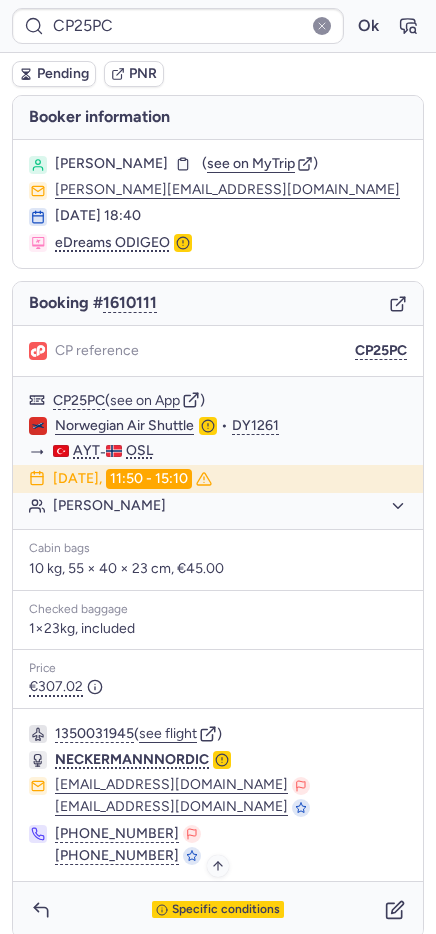 click on "Specific conditions" at bounding box center (226, 910) 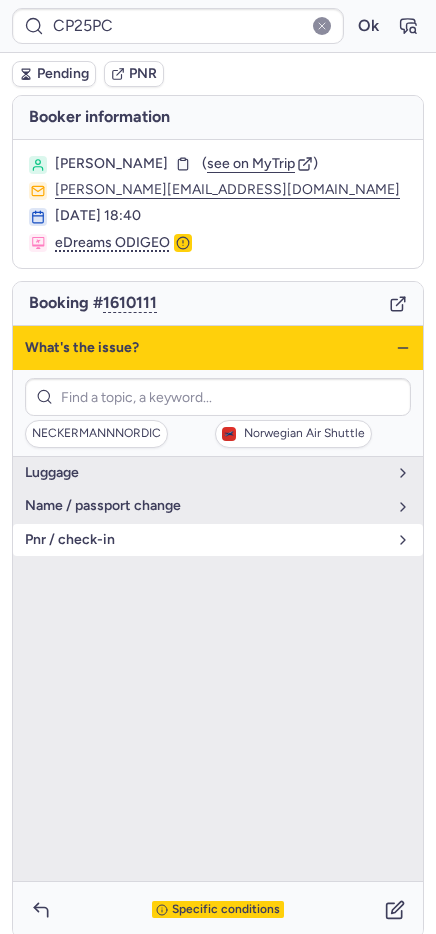 click on "pnr / check-in" at bounding box center [206, 540] 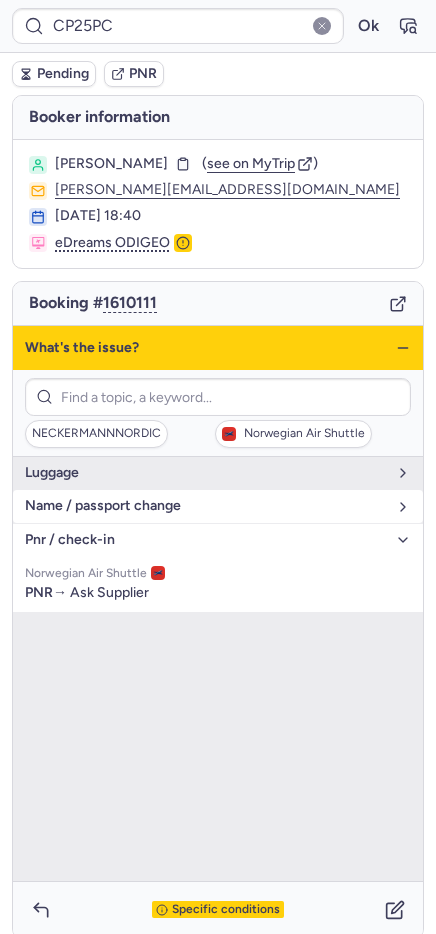 click on "name / passport change" at bounding box center (206, 506) 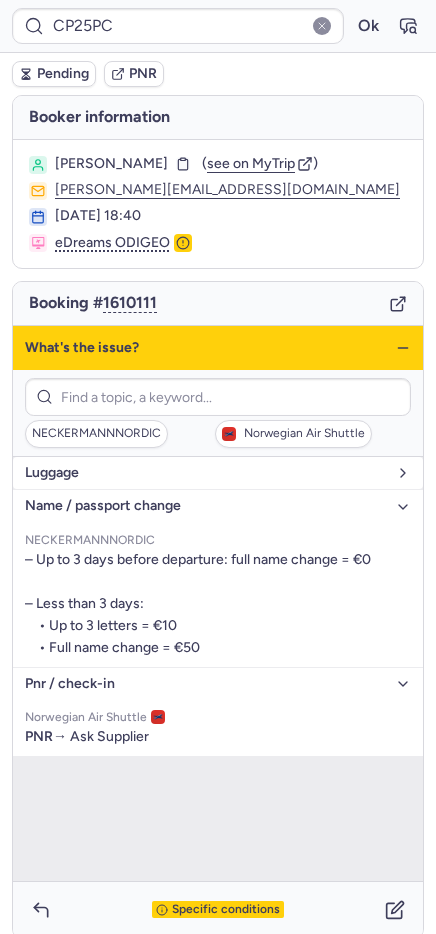 click on "luggage" at bounding box center [218, 473] 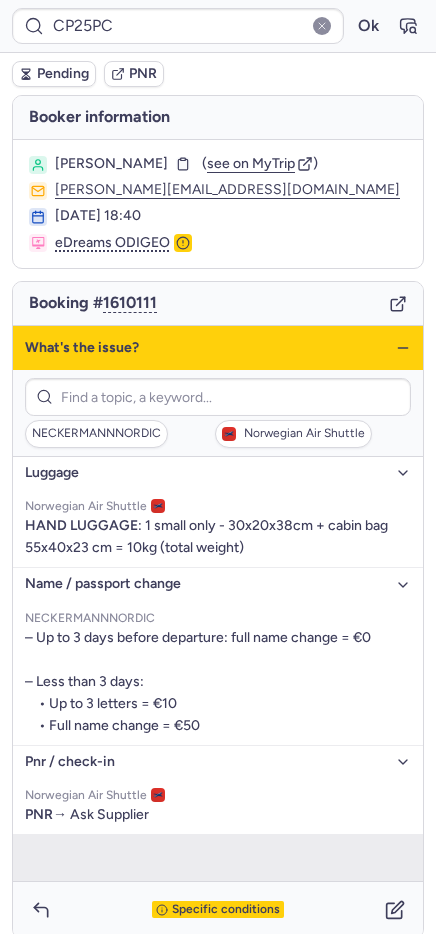 click 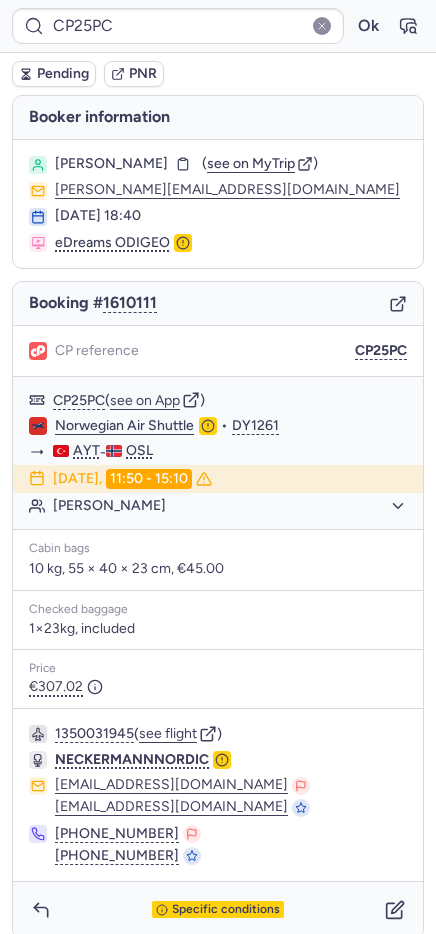 click on "Pending" at bounding box center (63, 74) 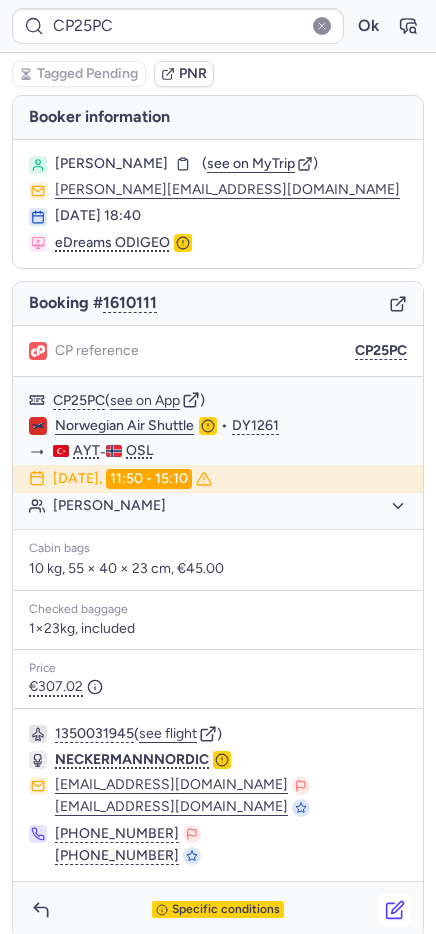 click at bounding box center [395, 910] 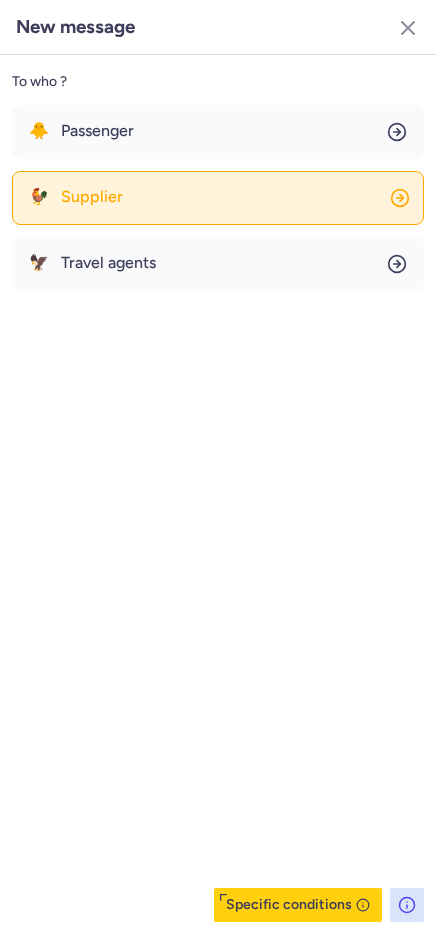 click on "Supplier" at bounding box center (92, 197) 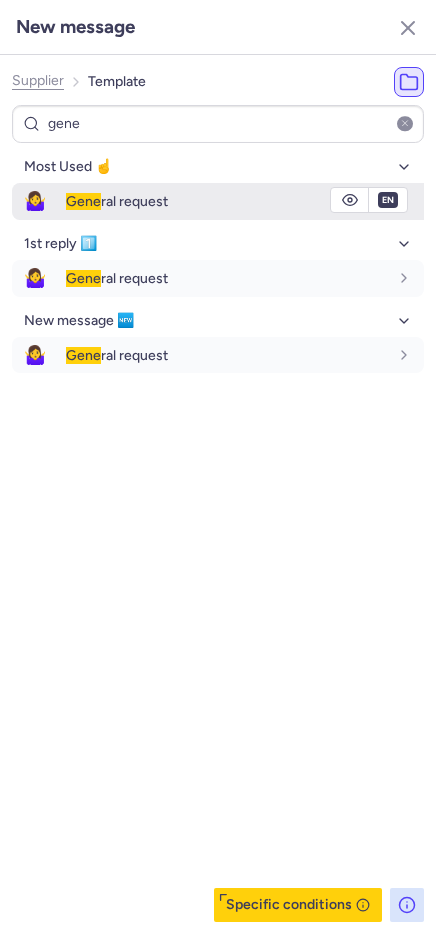 click on "Gene ral request" at bounding box center [245, 201] 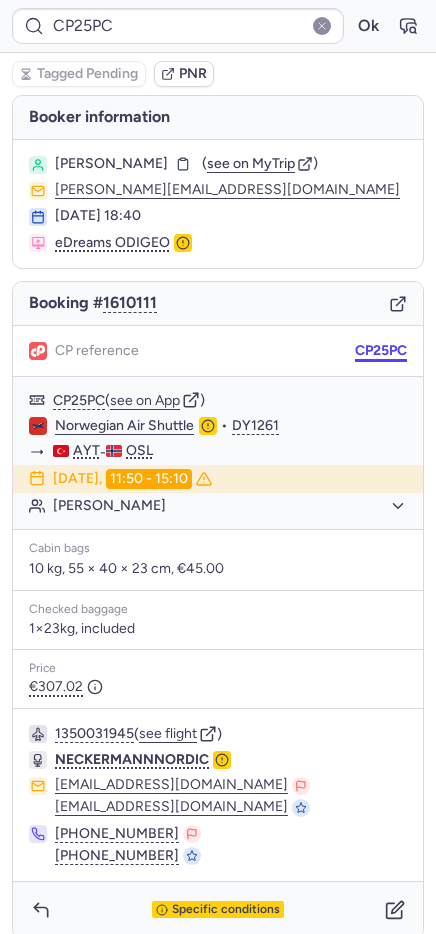 click on "CP25PC" at bounding box center [381, 351] 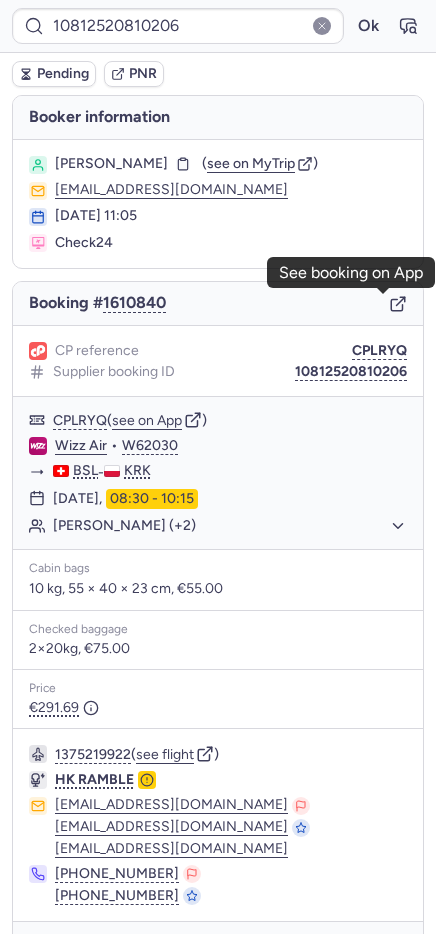 click 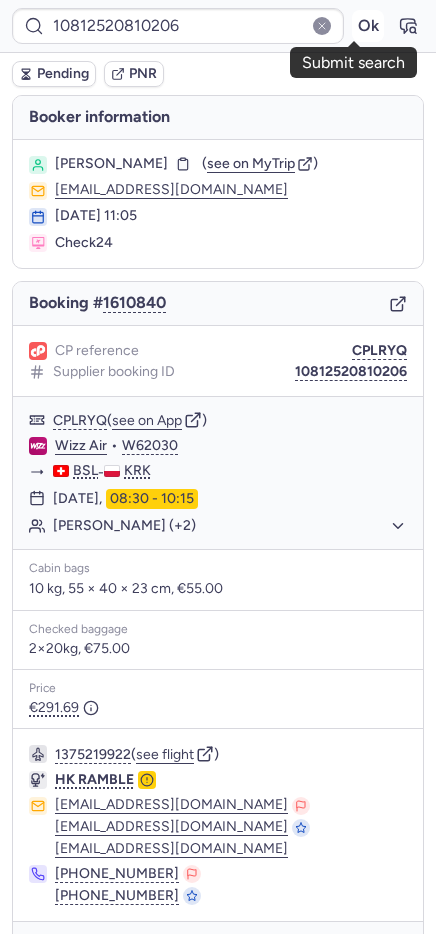 click on "Ok" at bounding box center (368, 26) 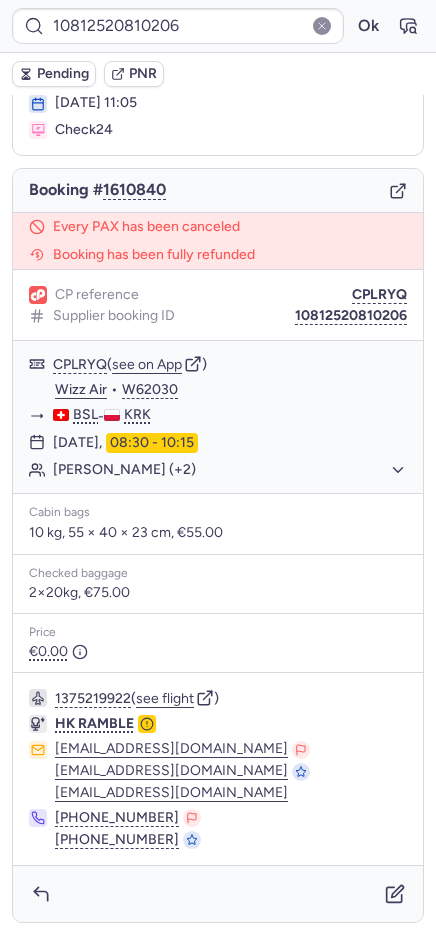 scroll, scrollTop: 114, scrollLeft: 0, axis: vertical 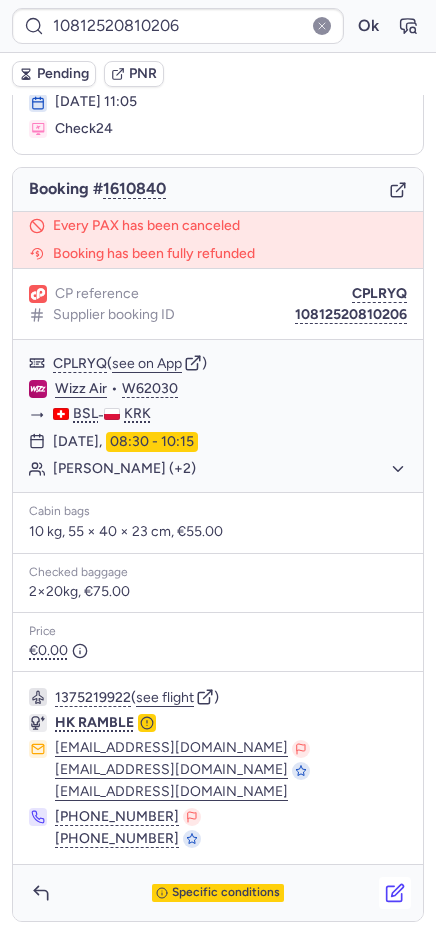 click 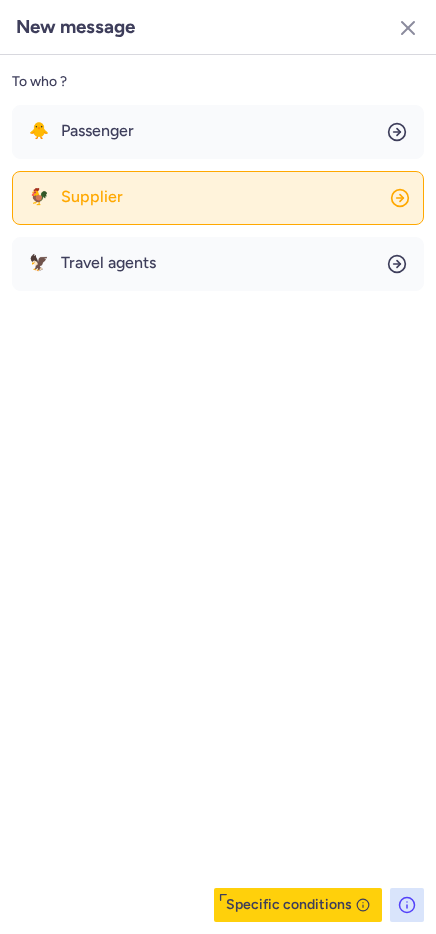 click on "🐓 Supplier" 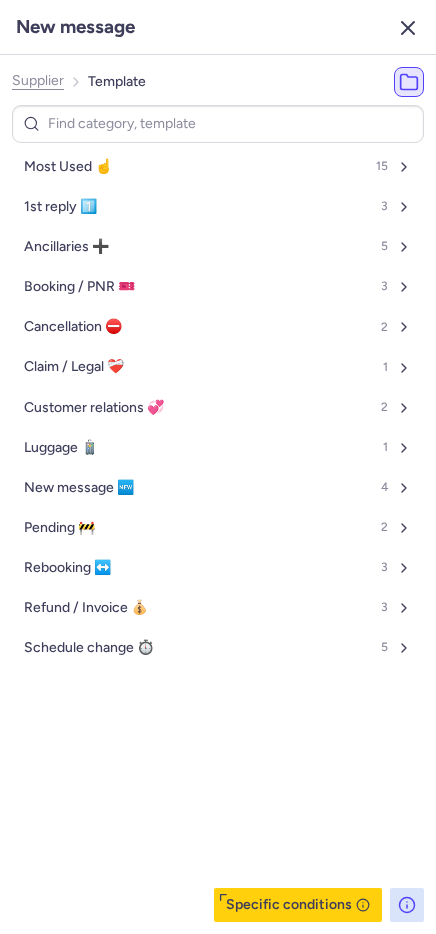 click 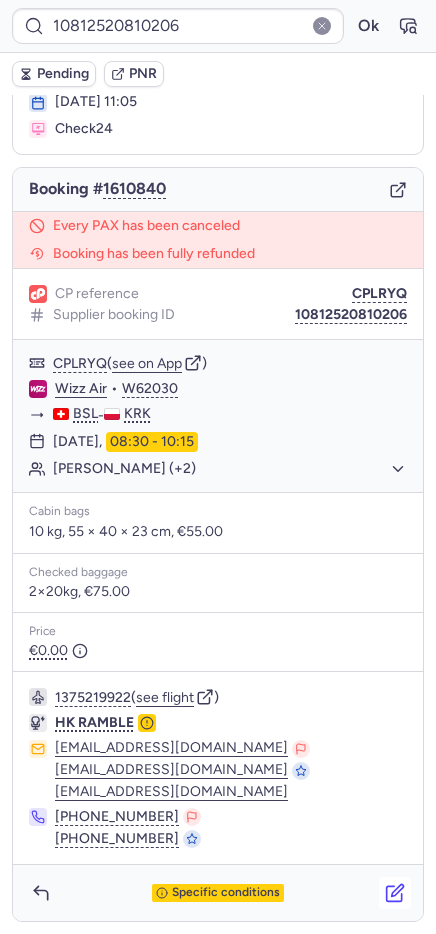 click 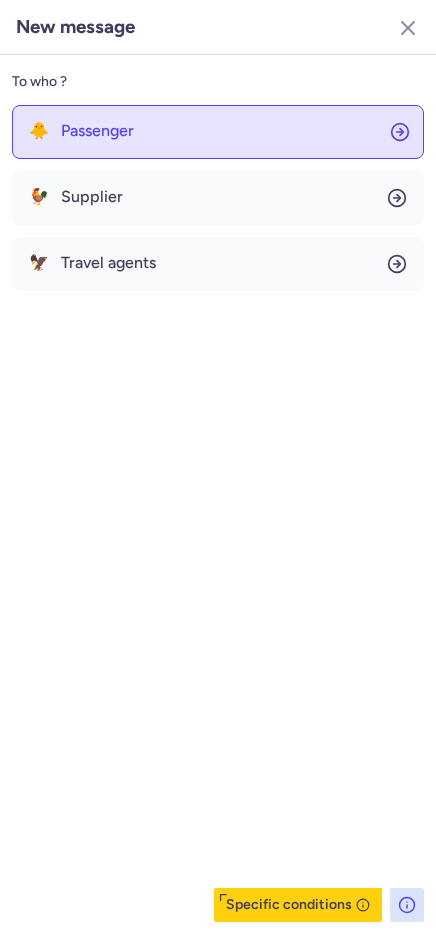 click on "🐥 Passenger" 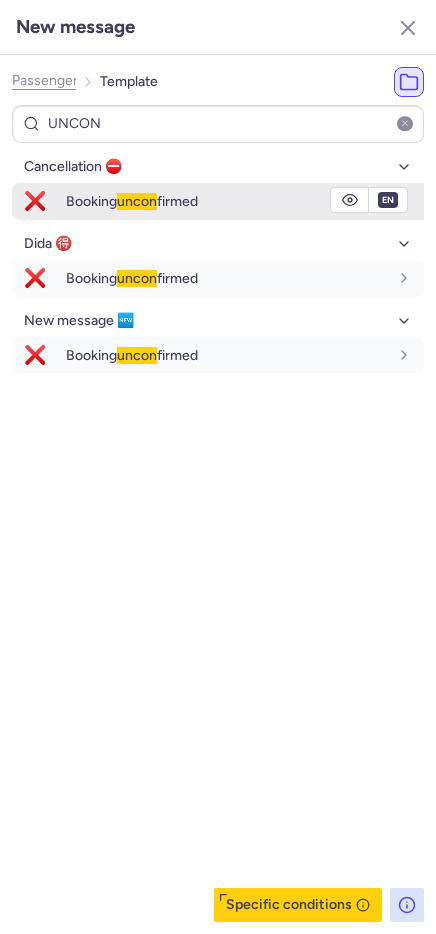 click on "Booking  uncon firmed" at bounding box center [245, 201] 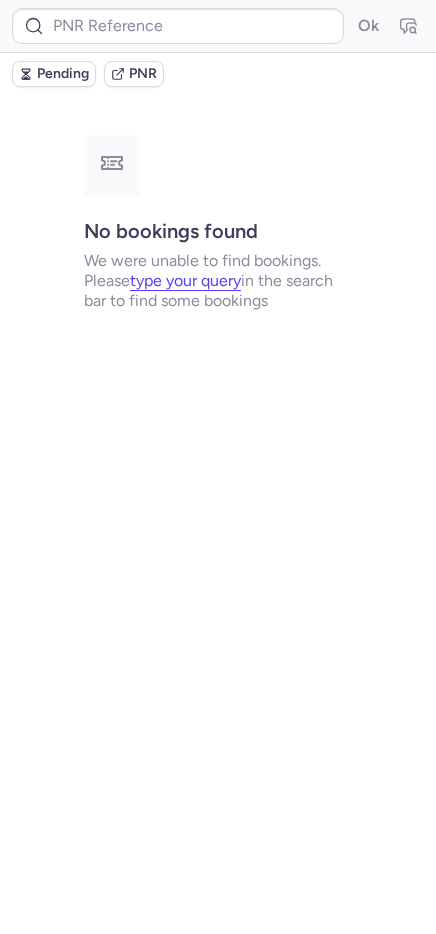 scroll, scrollTop: 0, scrollLeft: 0, axis: both 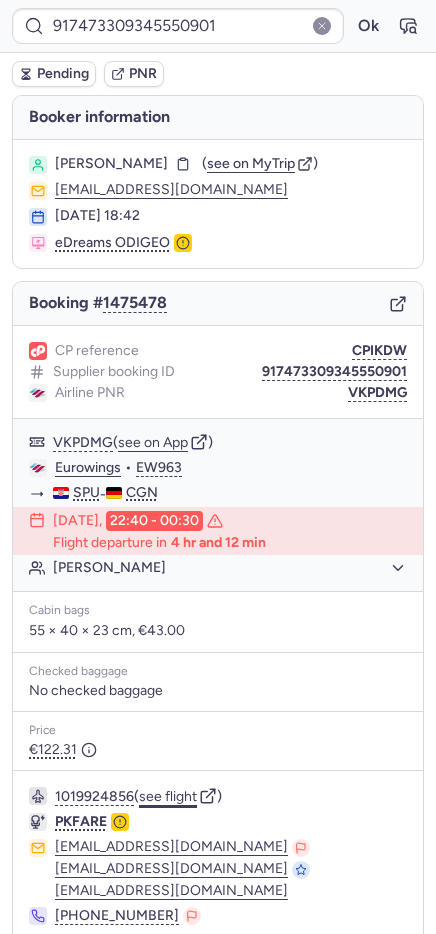 click on "see flight" 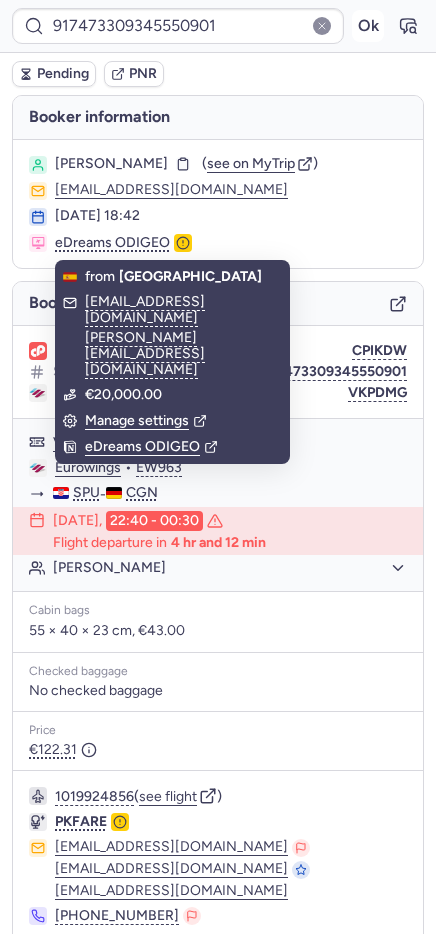 click on "Ok" at bounding box center [368, 26] 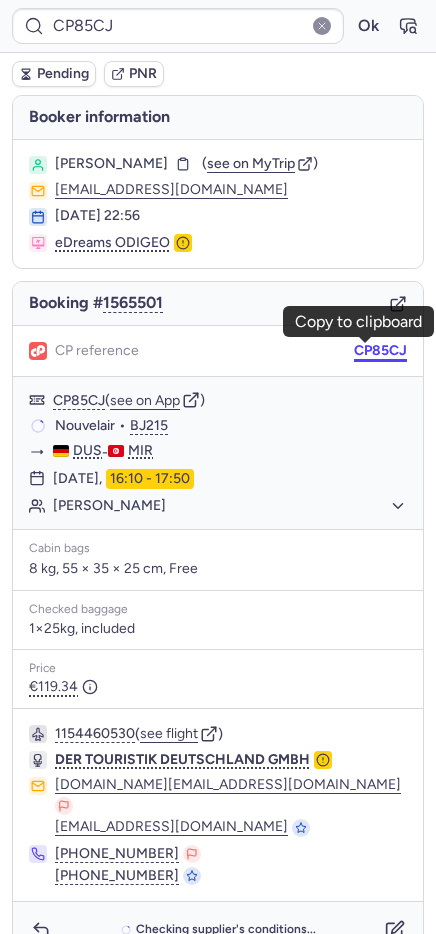 click on "CP85CJ" at bounding box center [380, 351] 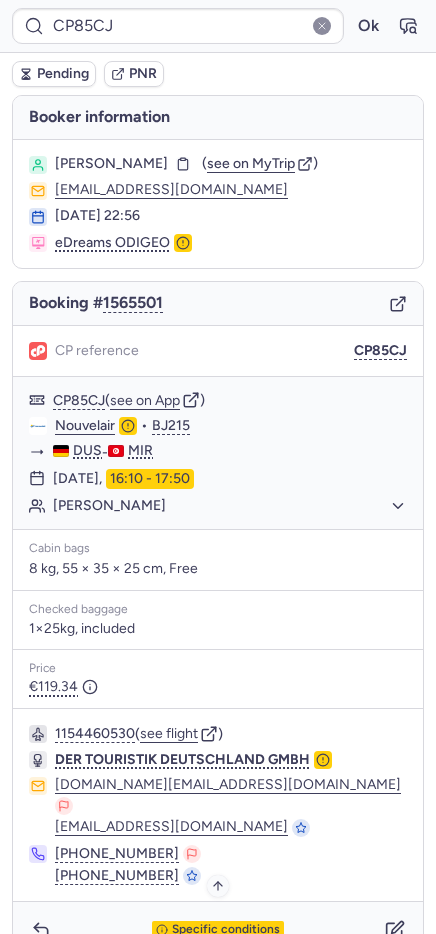 click on "Specific conditions" at bounding box center (226, 930) 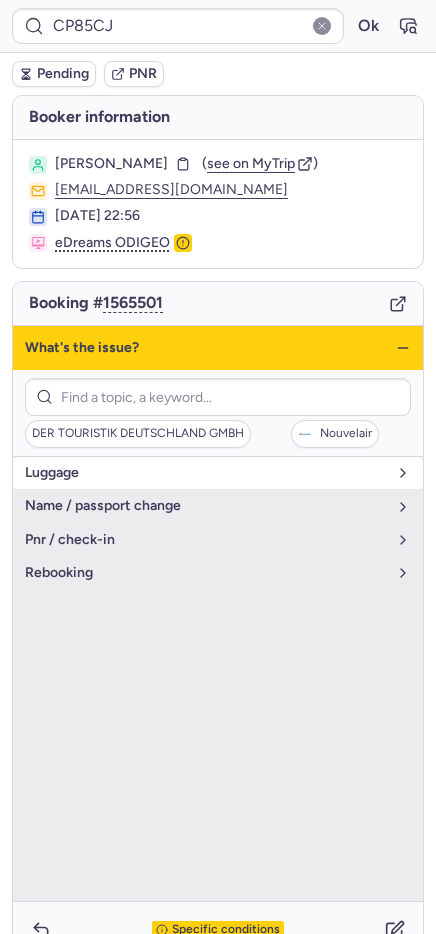 click on "luggage" at bounding box center [218, 473] 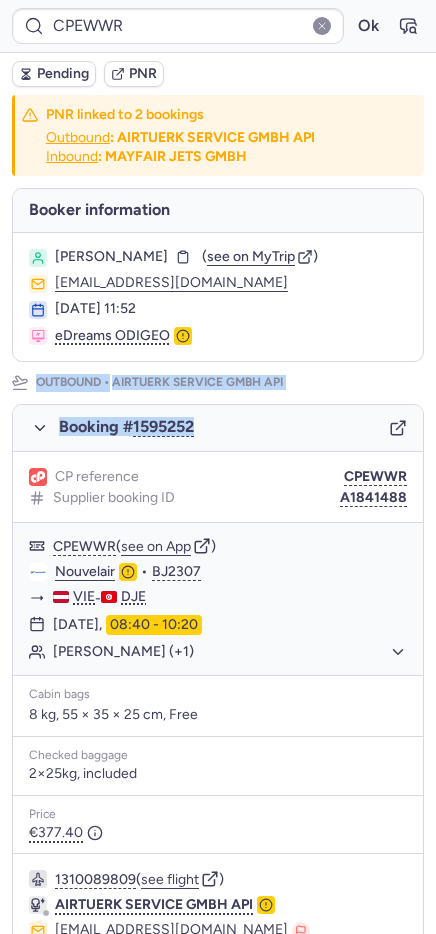 drag, startPoint x: 420, startPoint y: 350, endPoint x: 420, endPoint y: 410, distance: 60 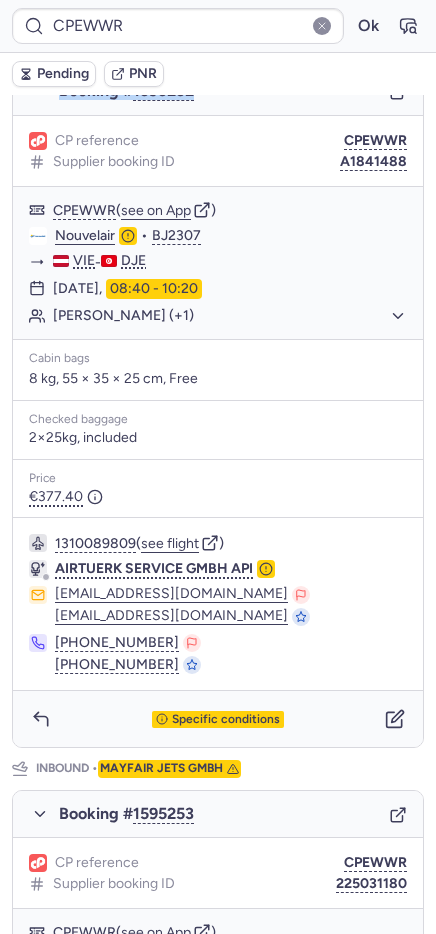 scroll, scrollTop: 371, scrollLeft: 0, axis: vertical 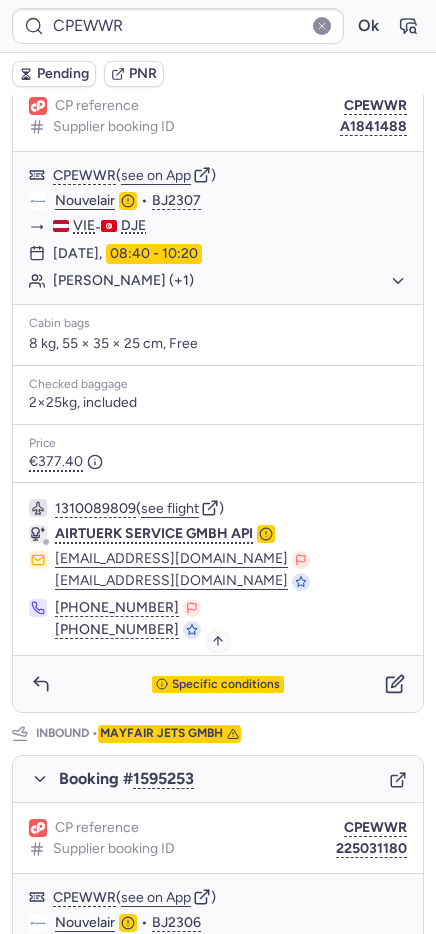 click on "Specific conditions" at bounding box center (226, 685) 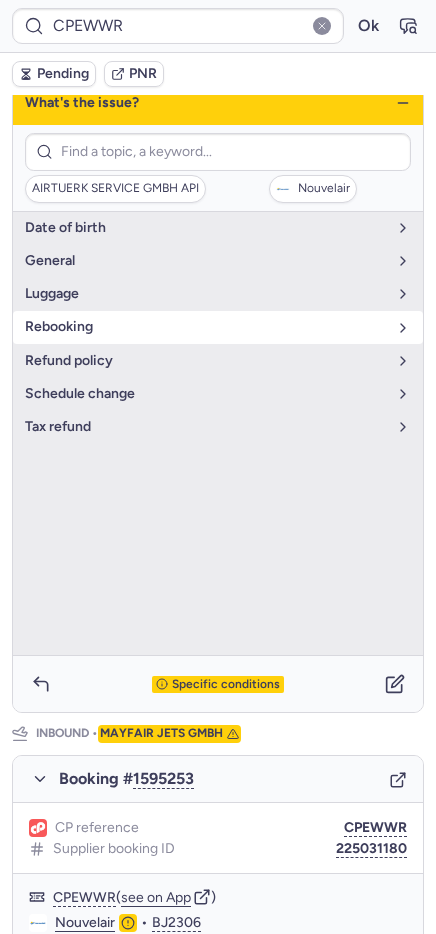click on "rebooking" at bounding box center (206, 327) 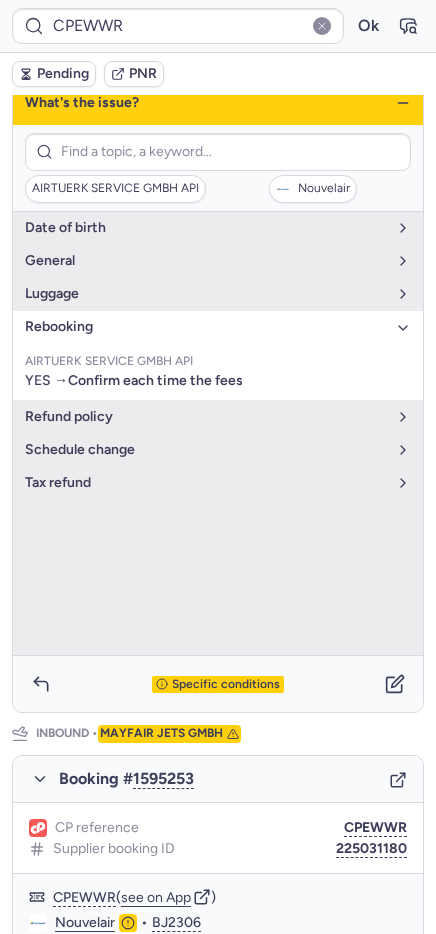 click on "rebooking" at bounding box center [206, 327] 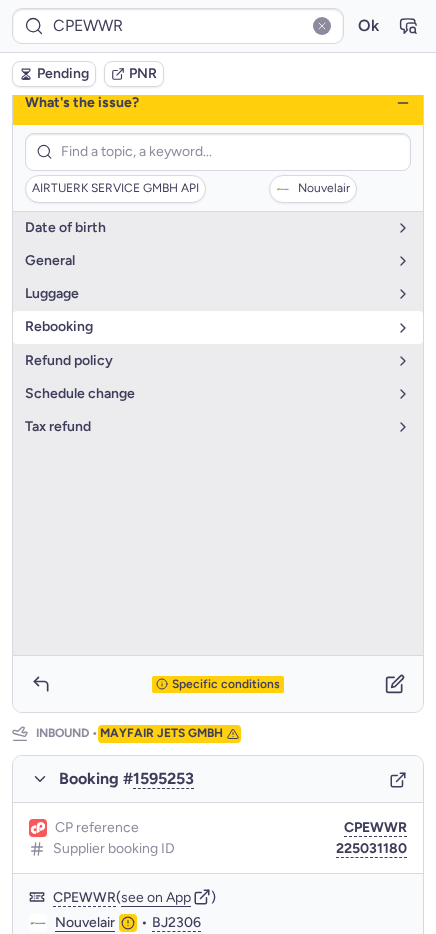 click on "rebooking" at bounding box center (206, 327) 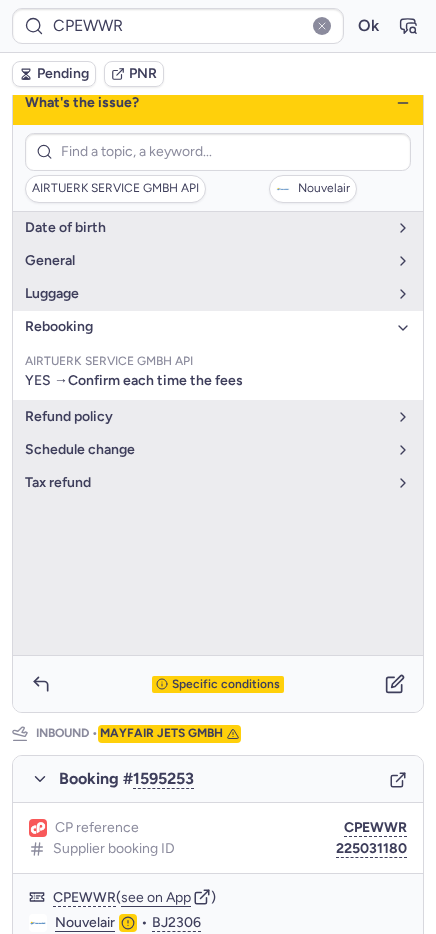 click 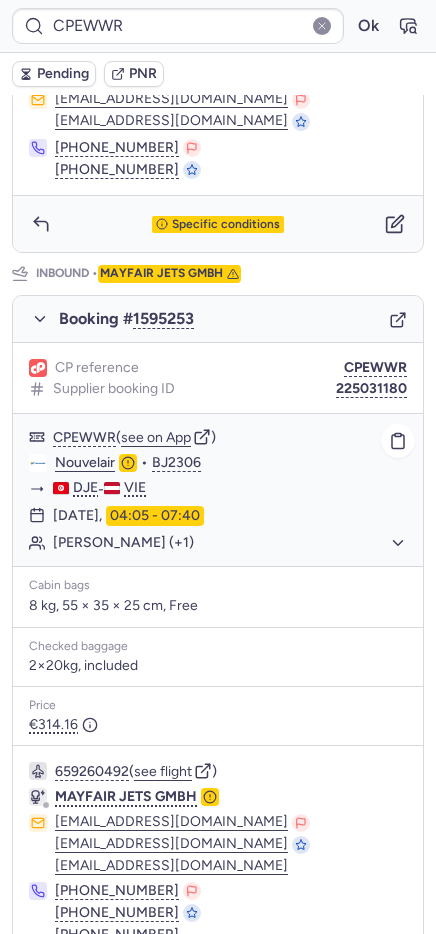 scroll, scrollTop: 927, scrollLeft: 0, axis: vertical 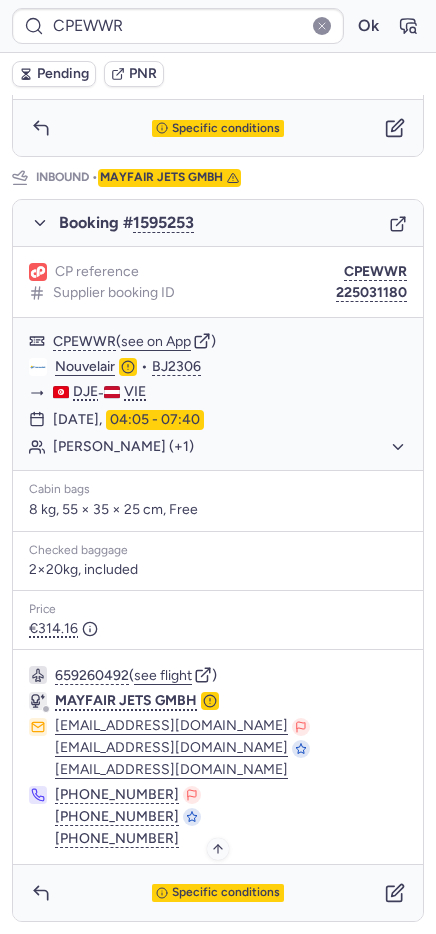 click on "Specific conditions" at bounding box center (218, 893) 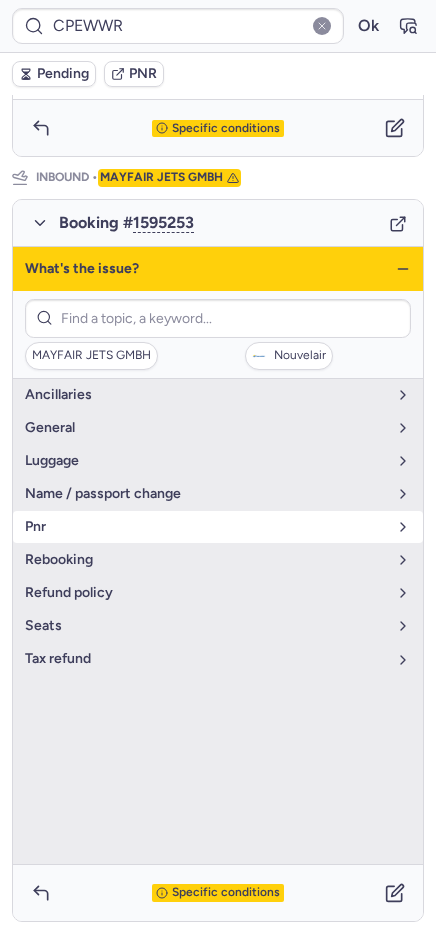 click on "pnr" at bounding box center (206, 527) 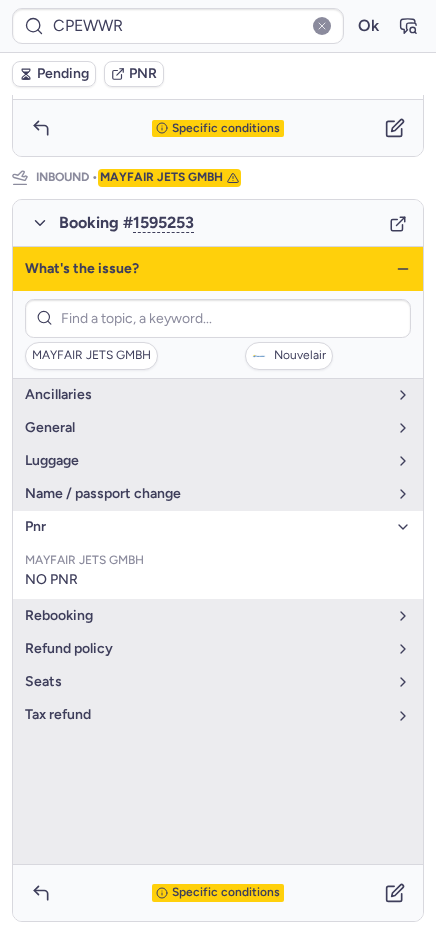 click on "pnr" at bounding box center [206, 527] 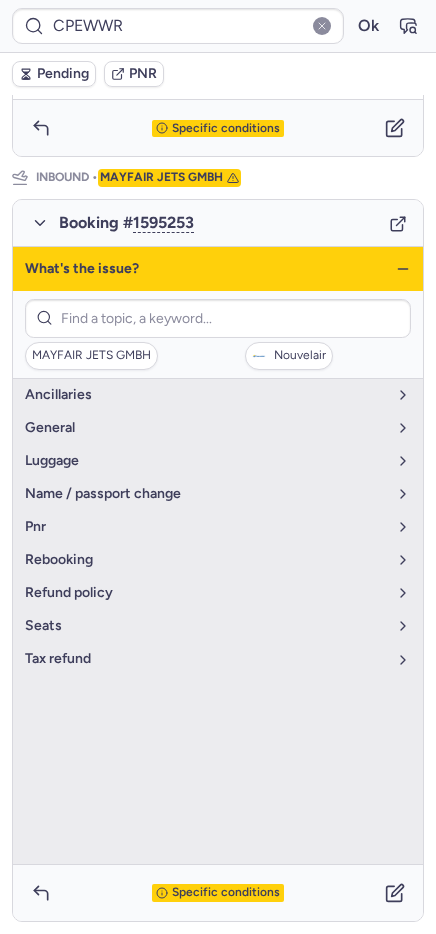click 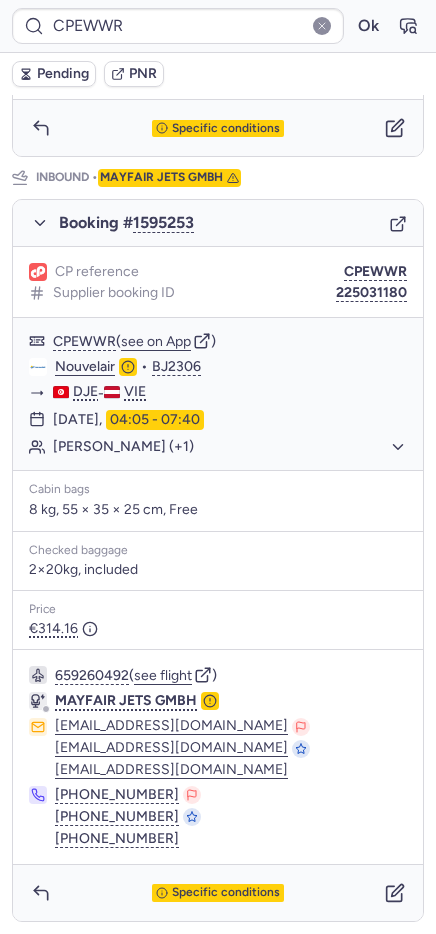 scroll, scrollTop: 110, scrollLeft: 0, axis: vertical 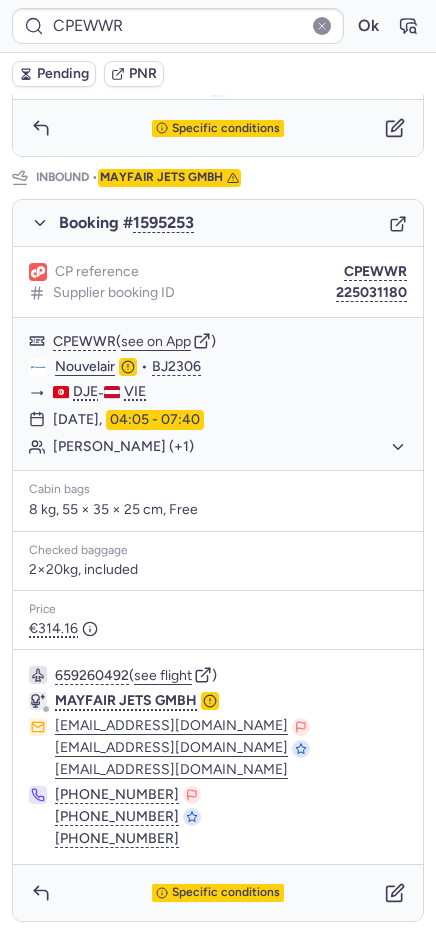 click on "Specific conditions" at bounding box center [226, 129] 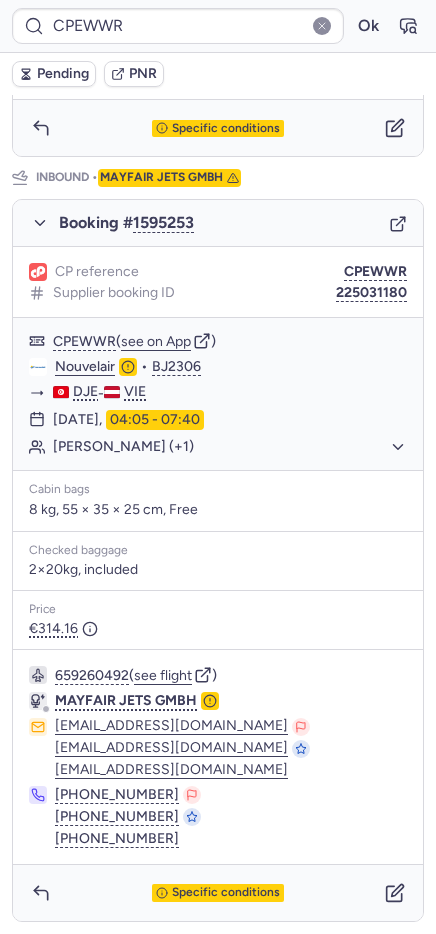 scroll, scrollTop: 103, scrollLeft: 0, axis: vertical 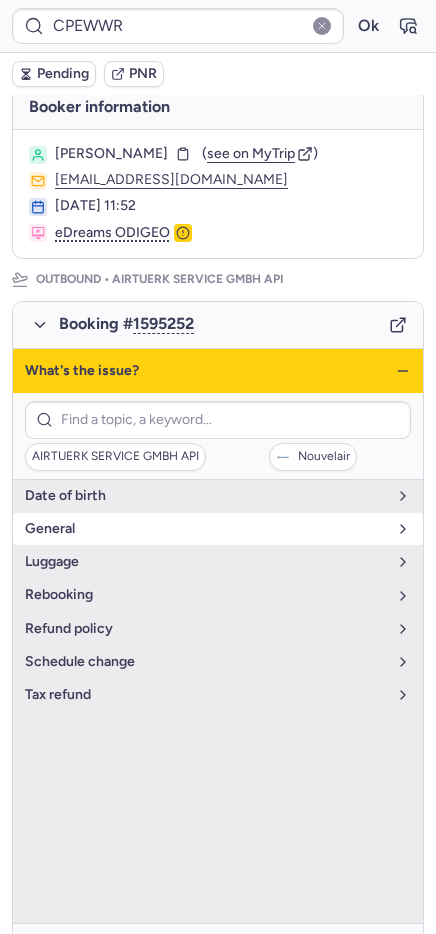 click on "general" at bounding box center [206, 529] 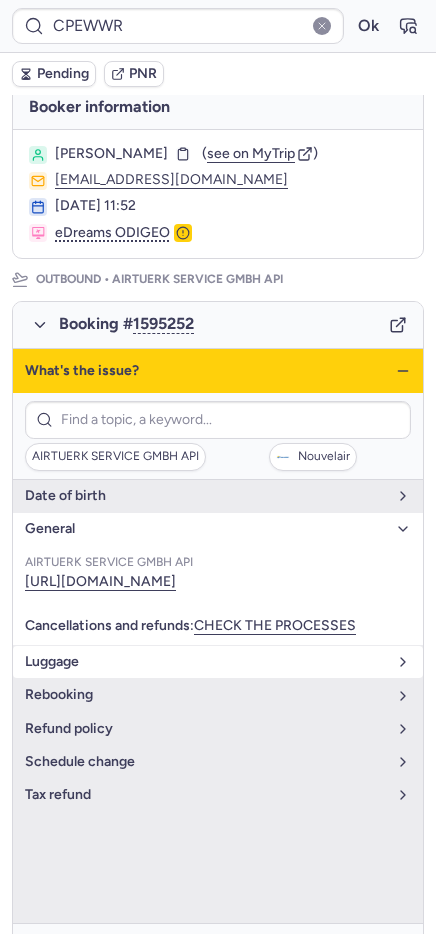 click on "luggage" at bounding box center (206, 662) 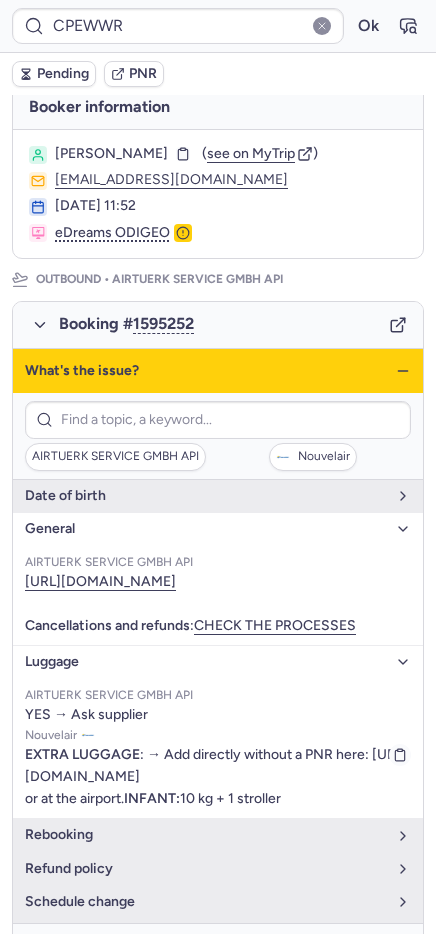 drag, startPoint x: 179, startPoint y: 799, endPoint x: 279, endPoint y: 803, distance: 100.07997 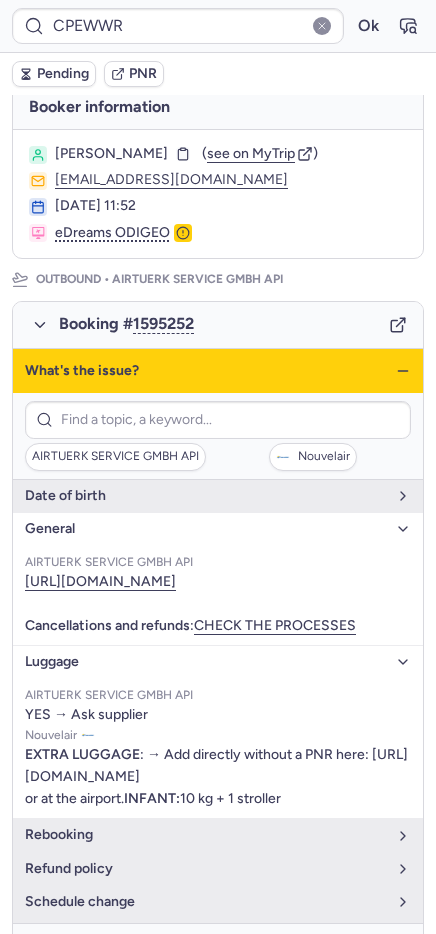 click 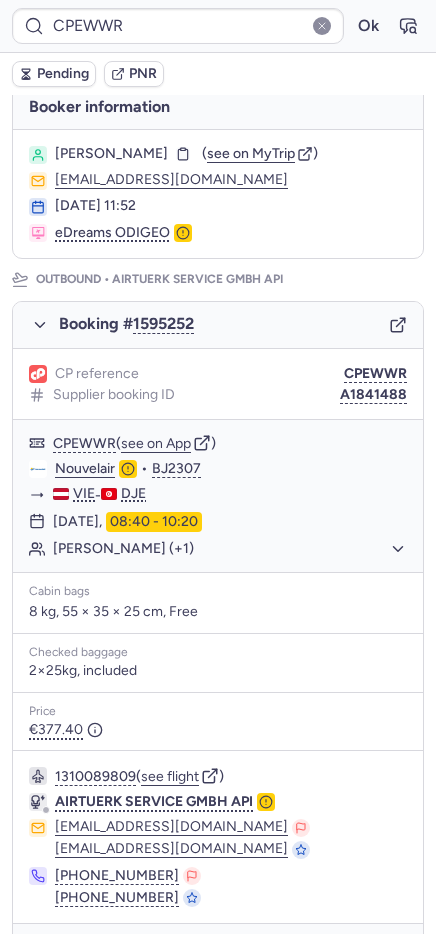 scroll, scrollTop: 927, scrollLeft: 0, axis: vertical 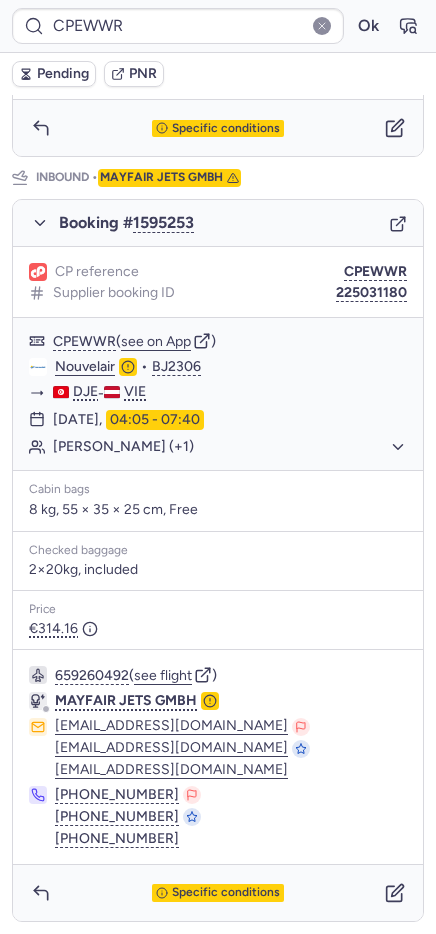 click on "Specific conditions" at bounding box center [218, 893] 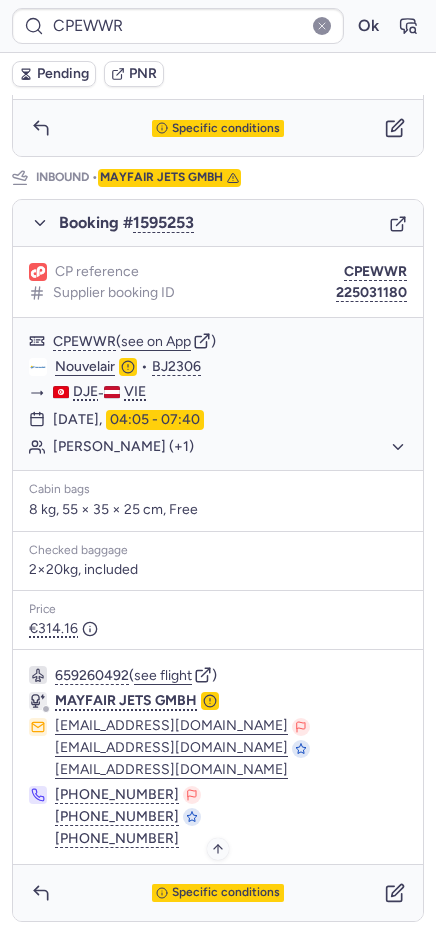 click on "Specific conditions" at bounding box center (226, 893) 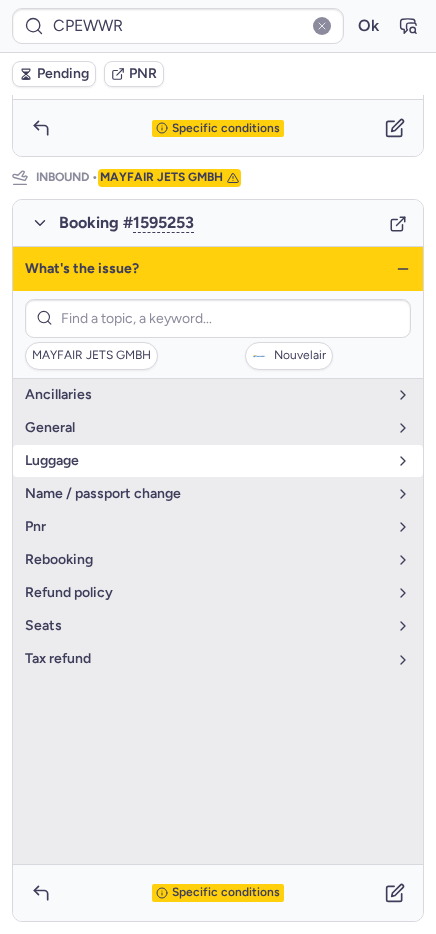 drag, startPoint x: 61, startPoint y: 463, endPoint x: 74, endPoint y: 462, distance: 13.038404 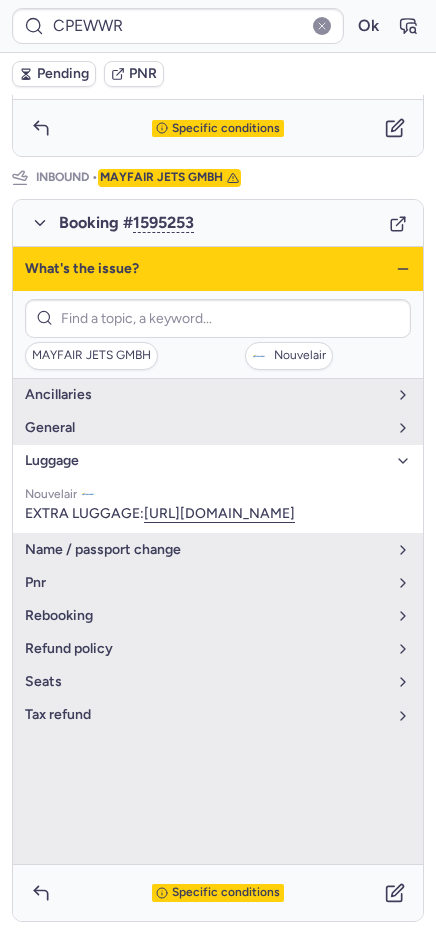 click 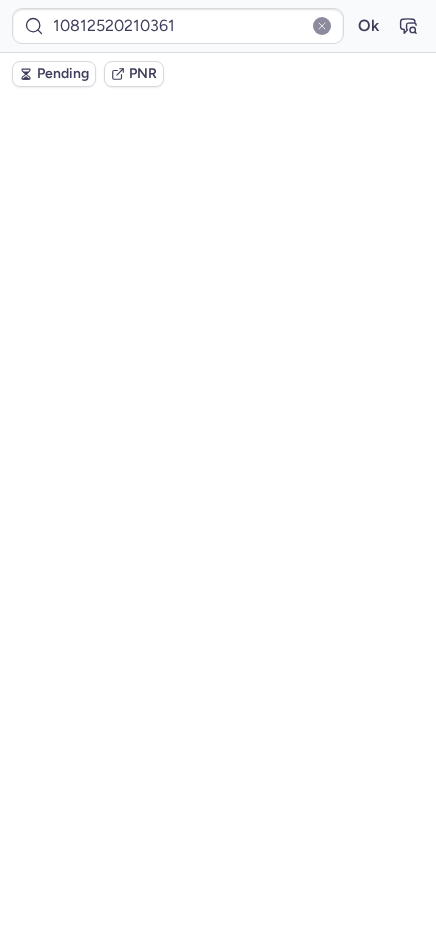 scroll, scrollTop: 76, scrollLeft: 0, axis: vertical 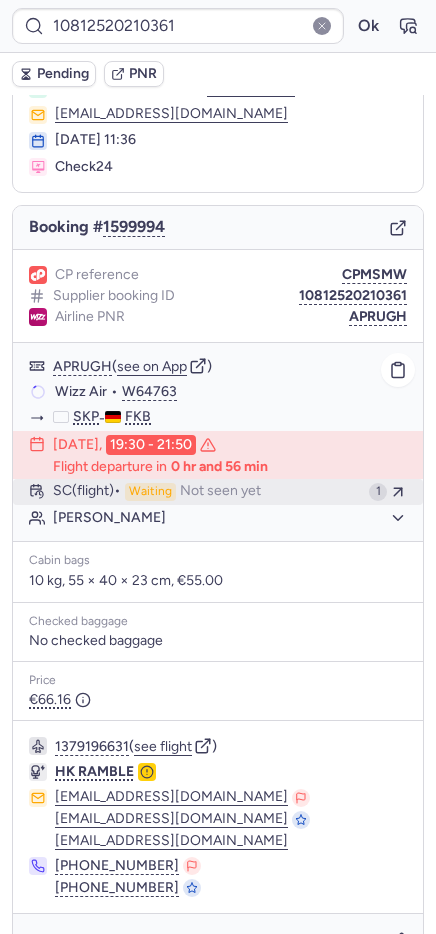 click on "Waiting" at bounding box center (150, 492) 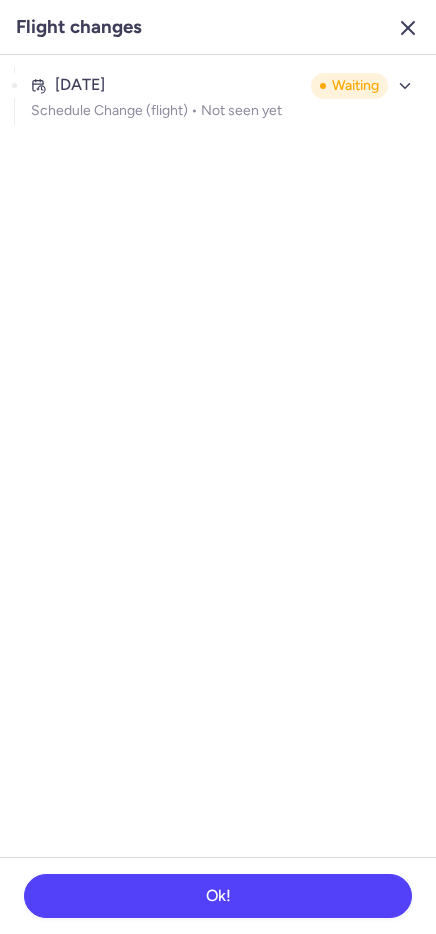 click 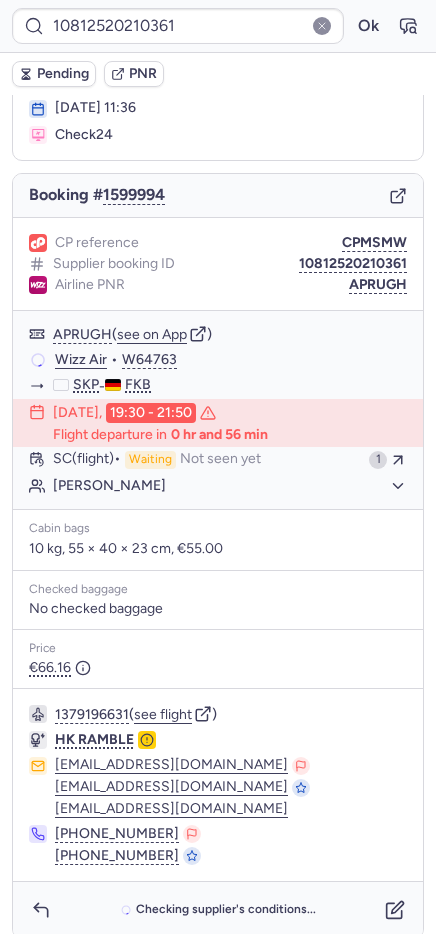 scroll, scrollTop: 125, scrollLeft: 0, axis: vertical 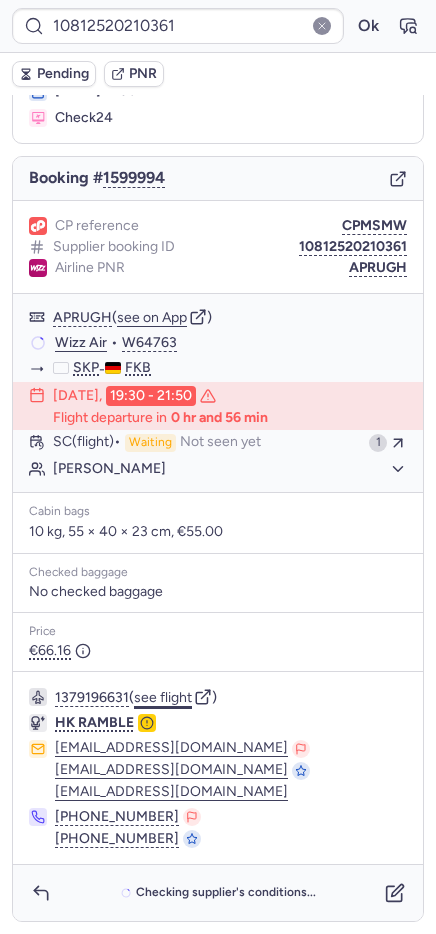 click on "see flight" 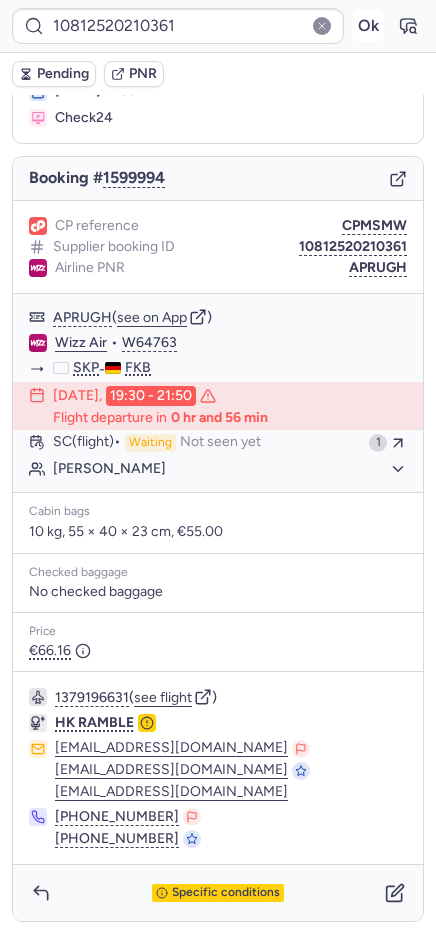 click on "Ok" at bounding box center (368, 26) 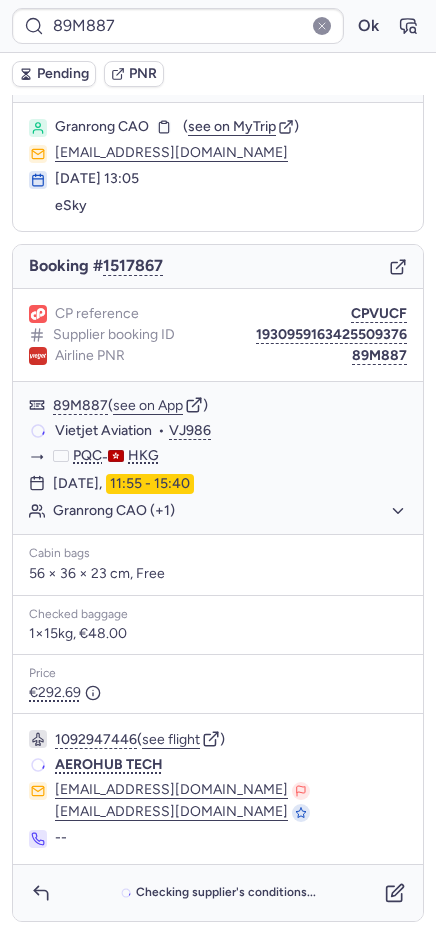 scroll, scrollTop: 37, scrollLeft: 0, axis: vertical 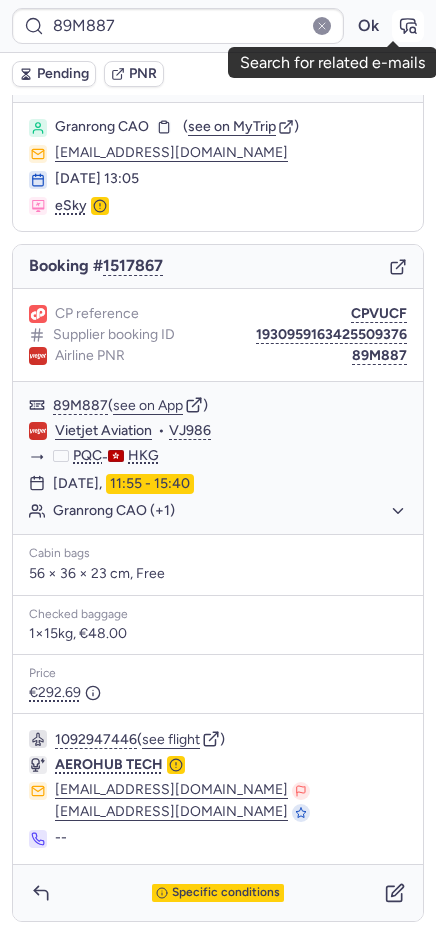 click 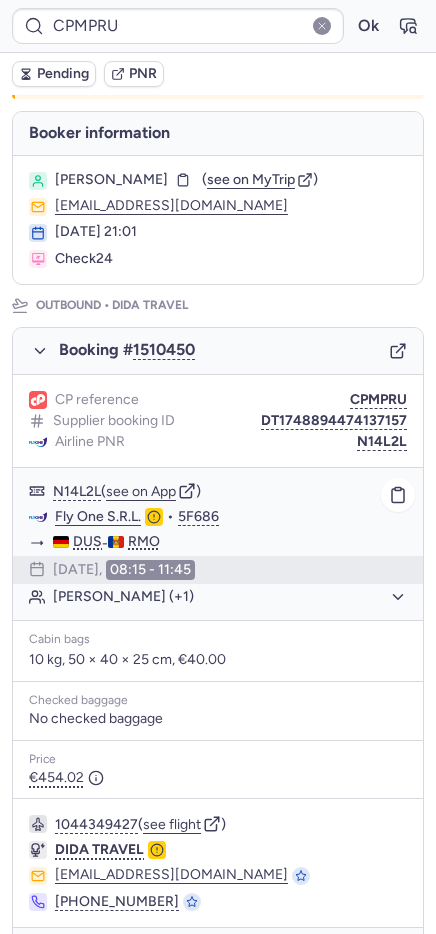 scroll, scrollTop: 867, scrollLeft: 0, axis: vertical 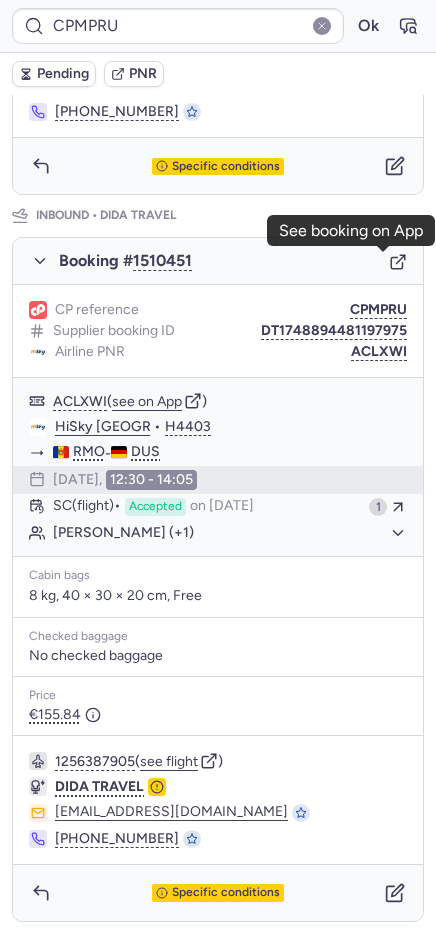 click 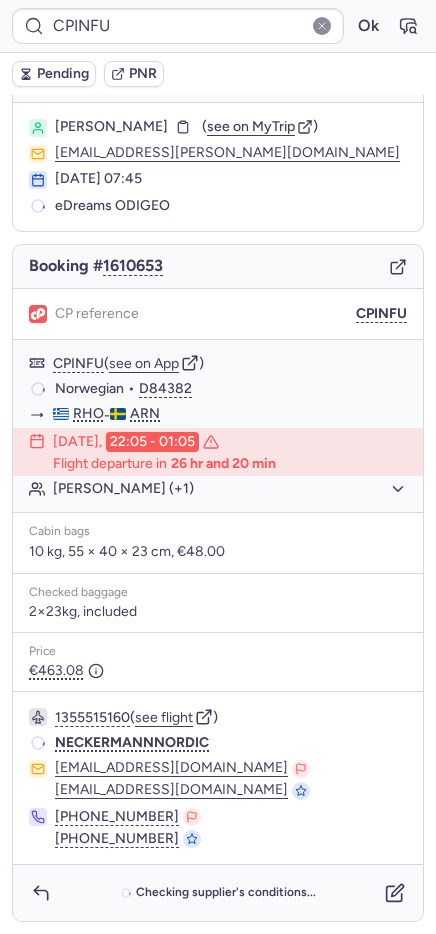 scroll, scrollTop: 37, scrollLeft: 0, axis: vertical 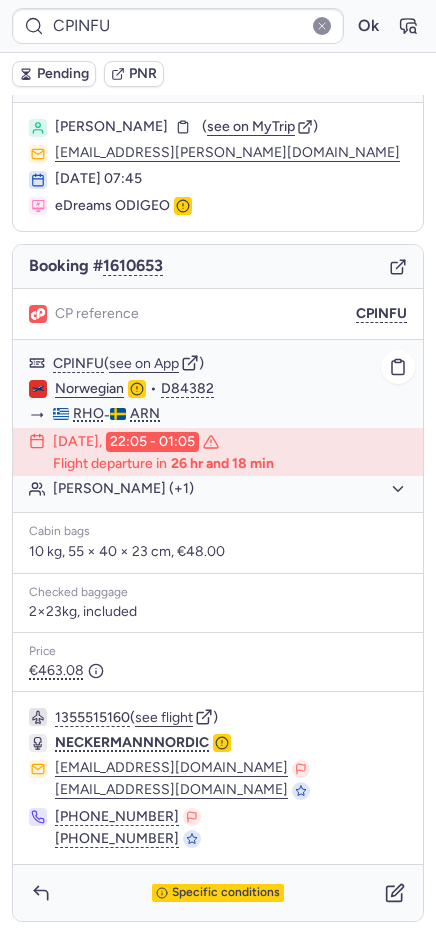 click on "D84382" at bounding box center (187, 389) 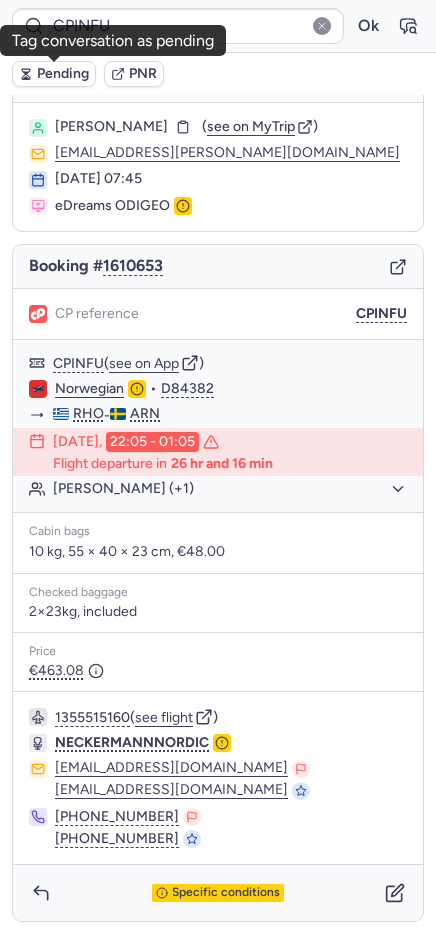 click on "Pending" at bounding box center (63, 74) 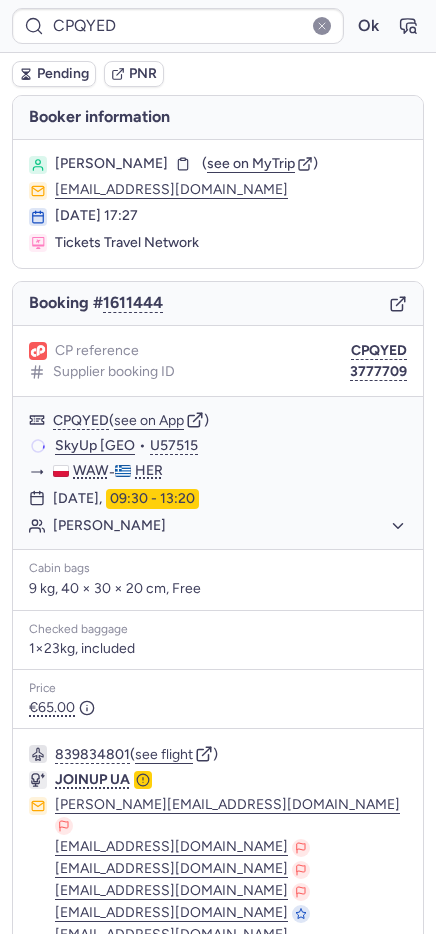 scroll, scrollTop: 225, scrollLeft: 0, axis: vertical 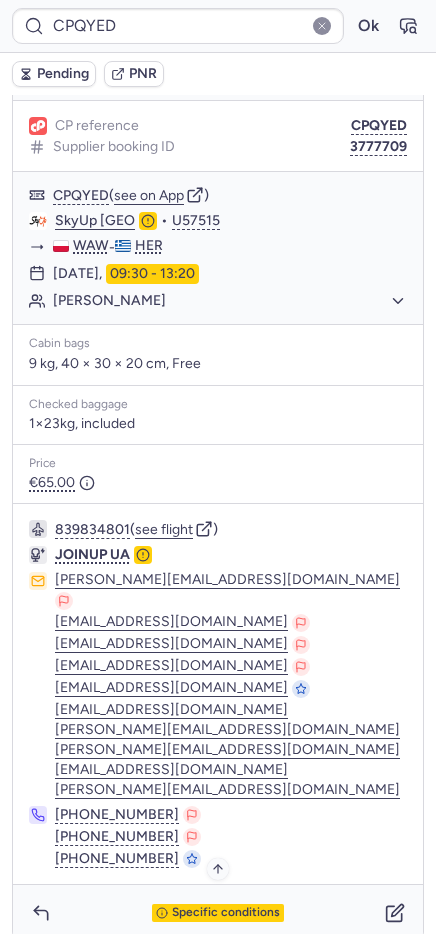 click on "Specific conditions" at bounding box center (218, 913) 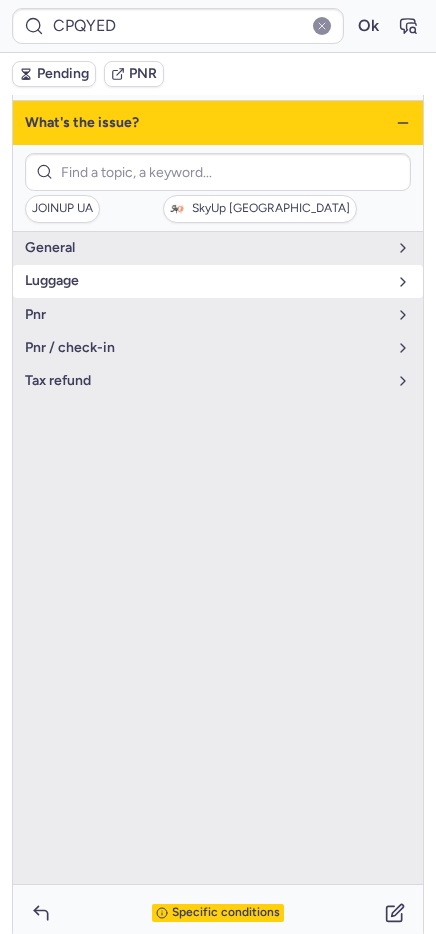 click on "luggage" at bounding box center (206, 281) 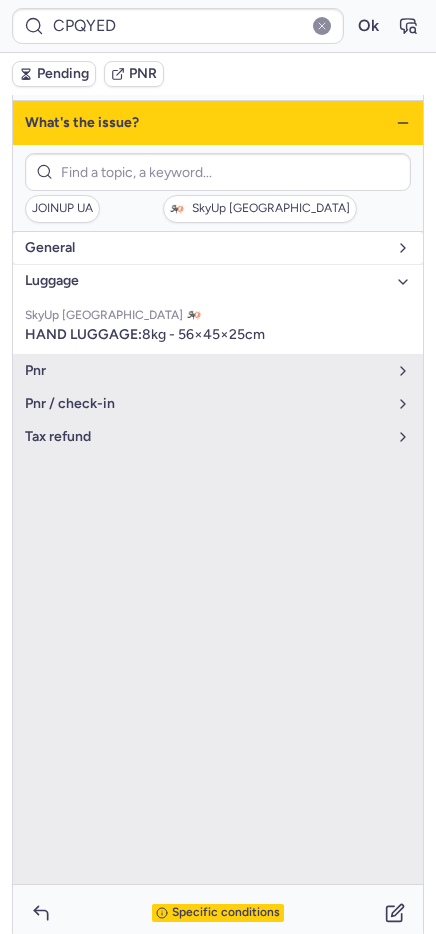 click on "general" at bounding box center [218, 248] 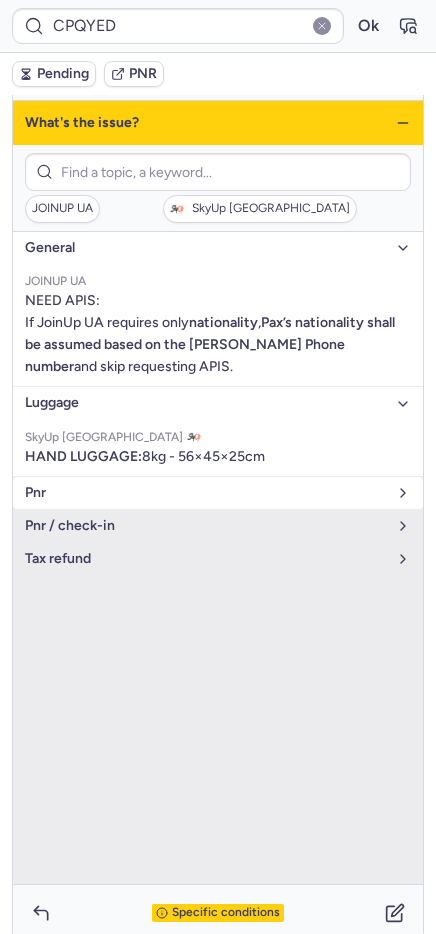 click on "pnr" at bounding box center [206, 493] 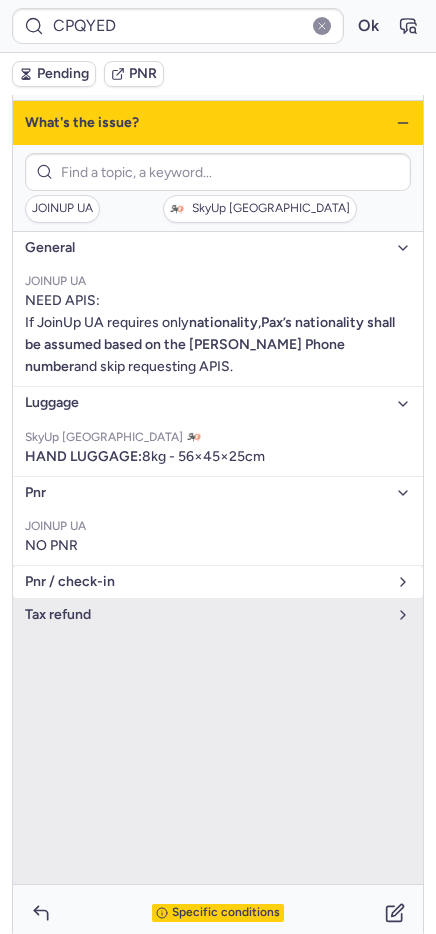 click on "pnr / check-in" at bounding box center [218, 582] 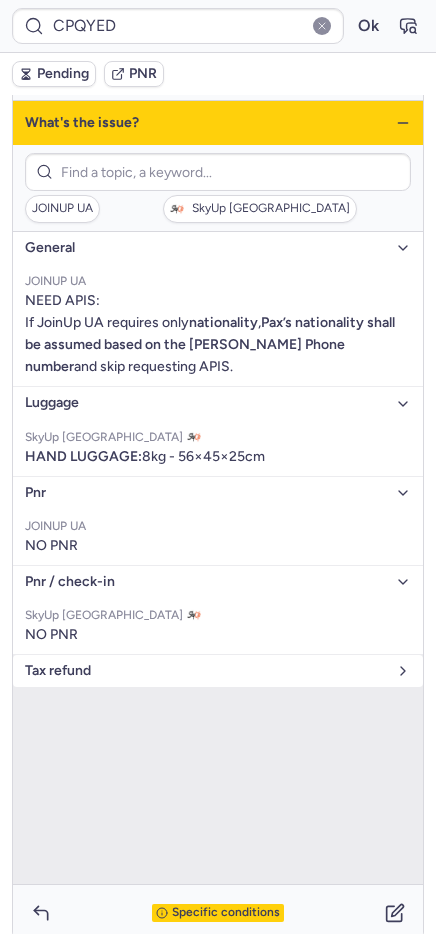 click on "tax refund" at bounding box center [218, 671] 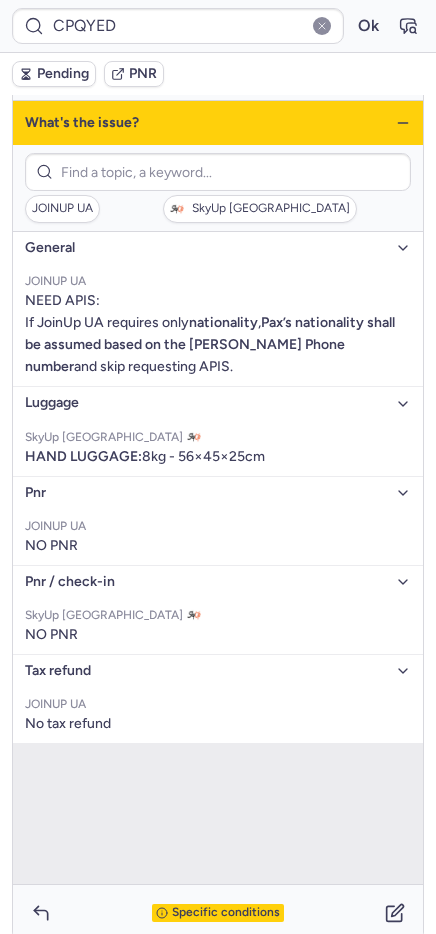 click 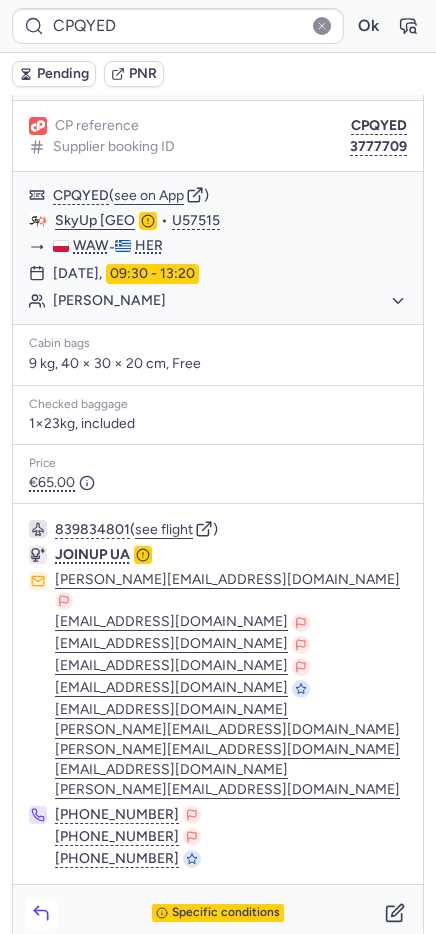 click 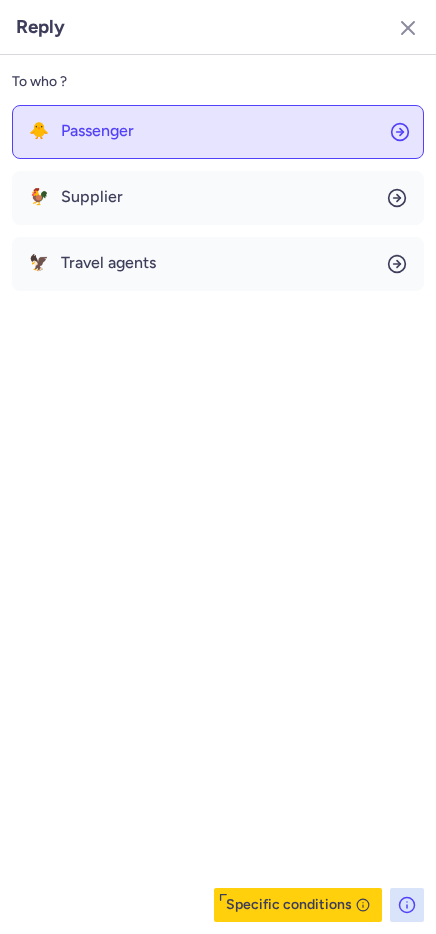 click on "🐥 Passenger" 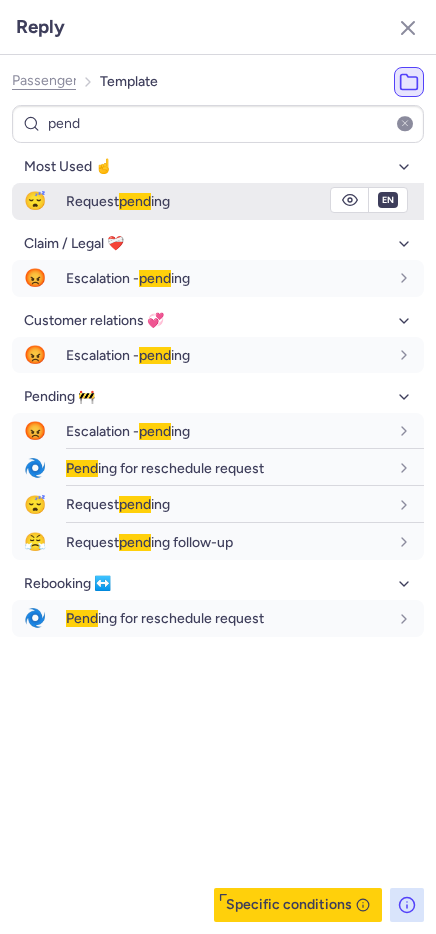 click on "pend" at bounding box center [135, 201] 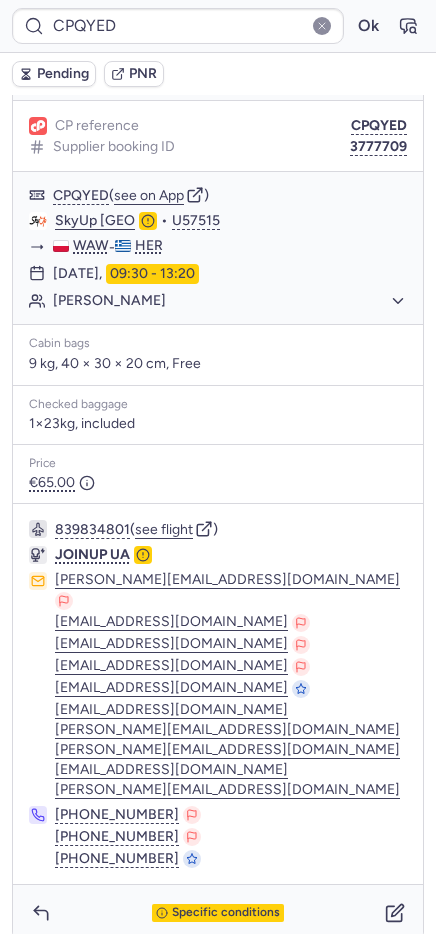 click on "Pending" at bounding box center (63, 74) 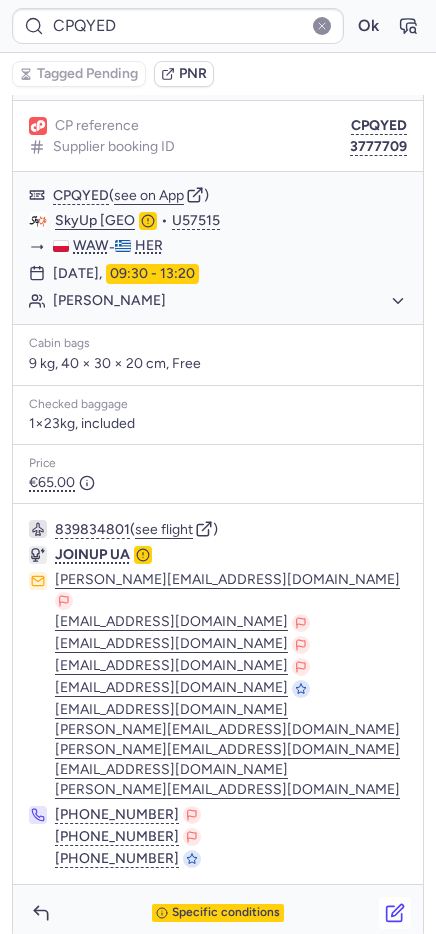 click 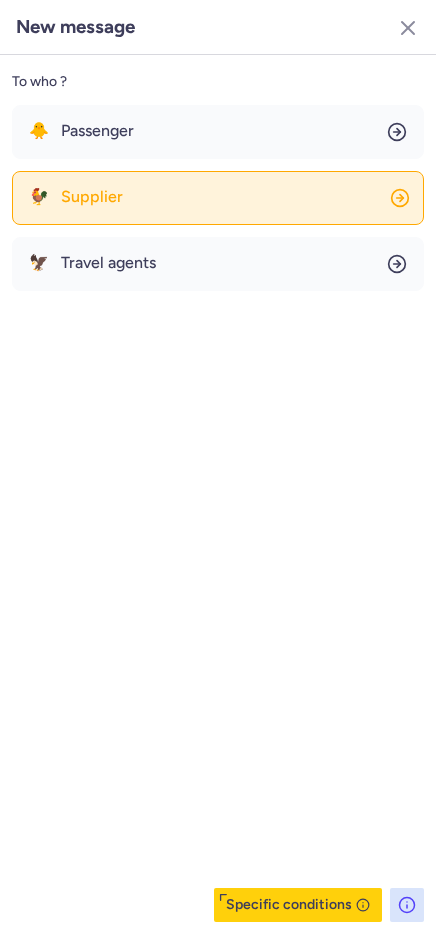 click on "Supplier" at bounding box center (92, 197) 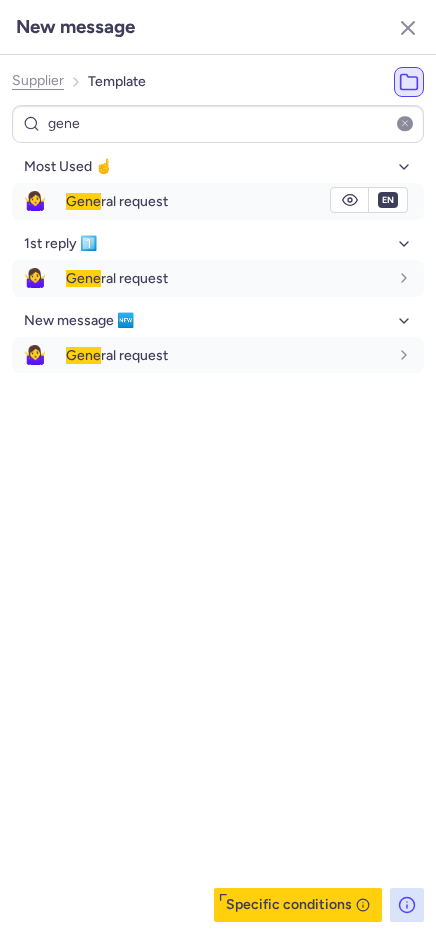 click on "Gene" at bounding box center (83, 201) 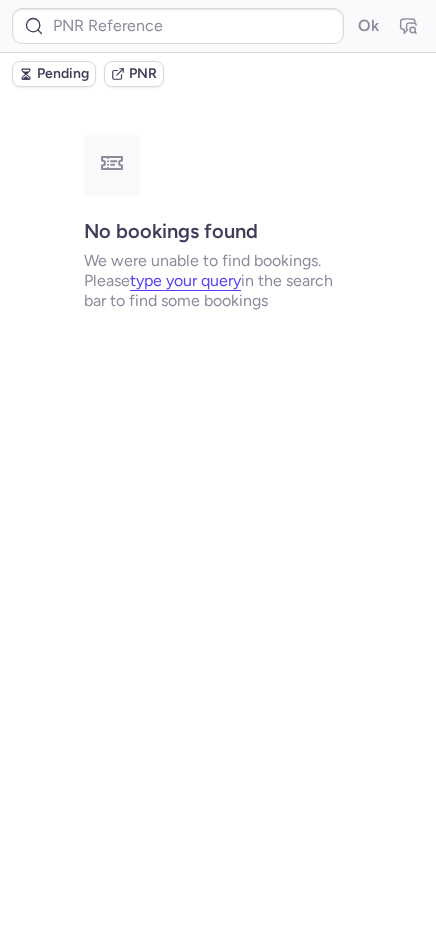 scroll, scrollTop: 0, scrollLeft: 0, axis: both 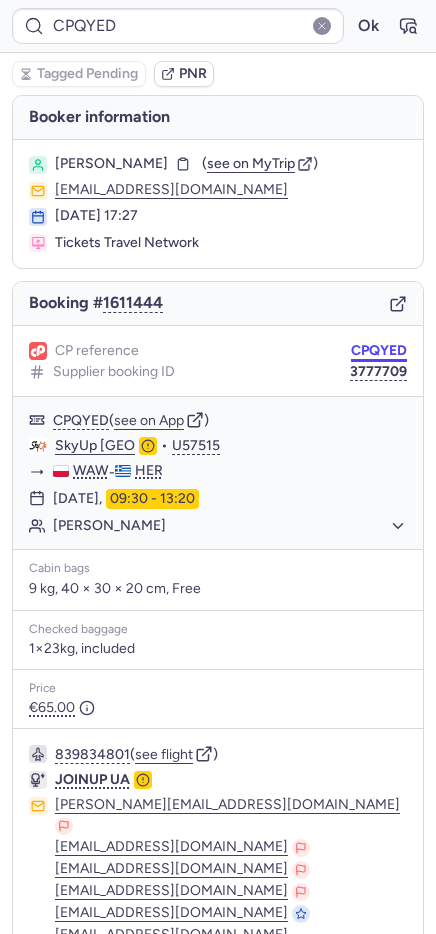 click on "CPQYED" at bounding box center [379, 351] 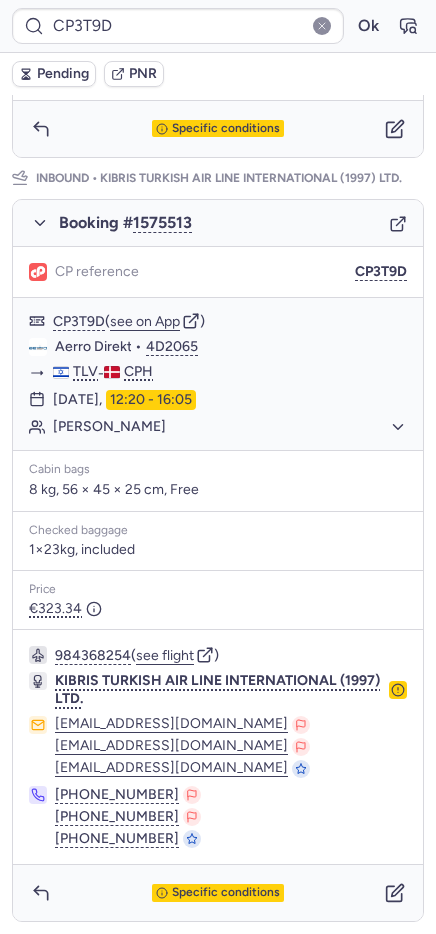 scroll, scrollTop: 289, scrollLeft: 0, axis: vertical 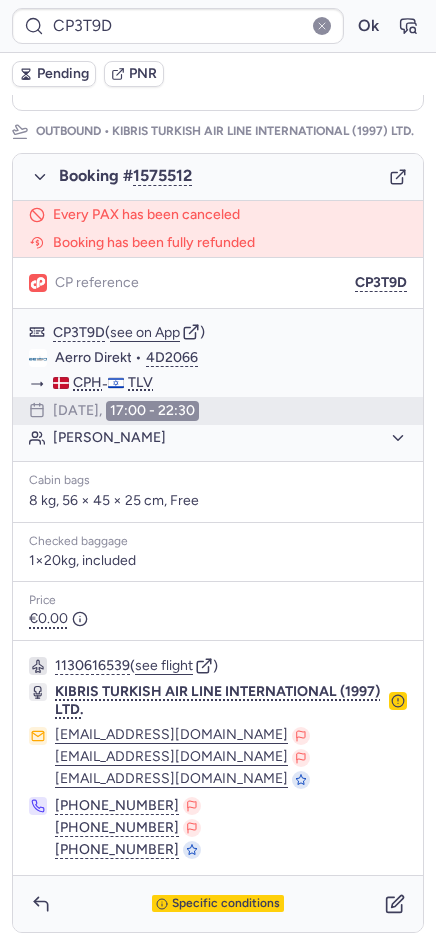 click 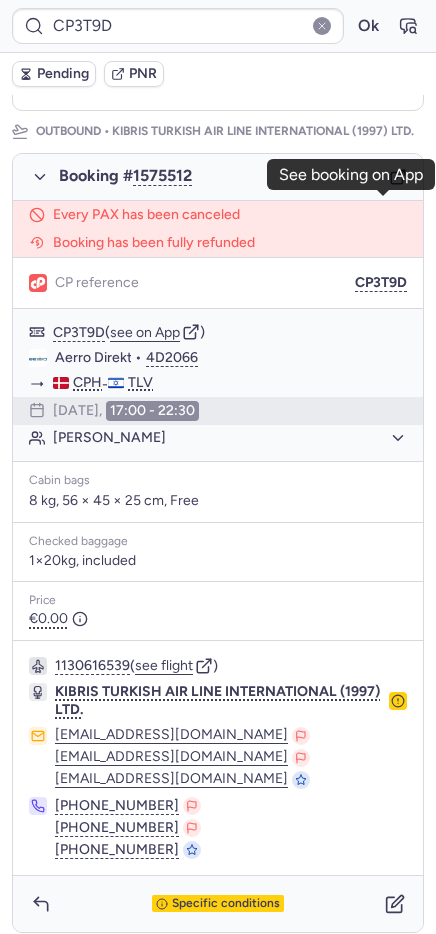 scroll, scrollTop: 1106, scrollLeft: 0, axis: vertical 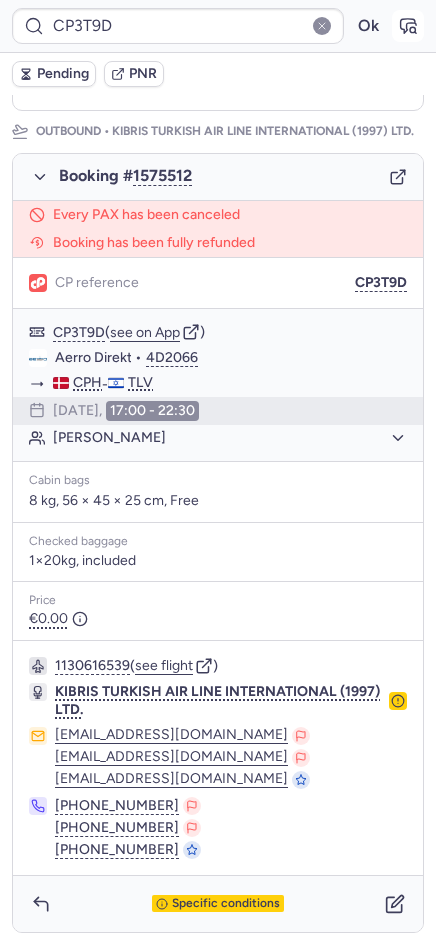 click 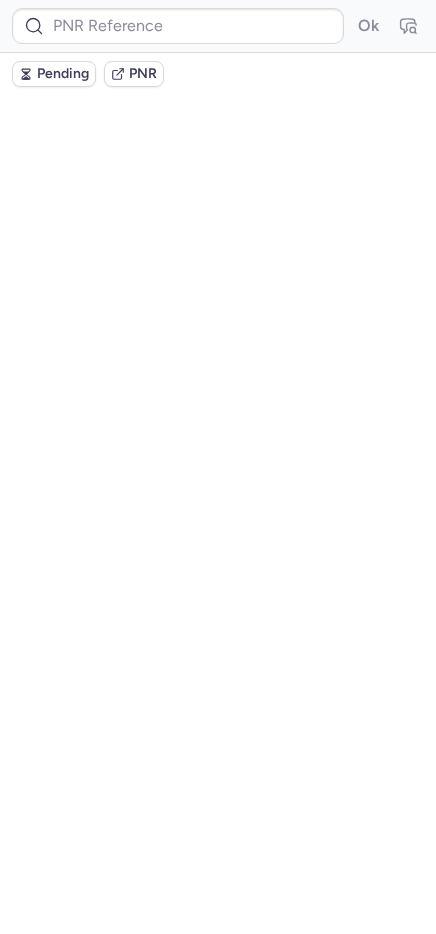 scroll, scrollTop: 0, scrollLeft: 0, axis: both 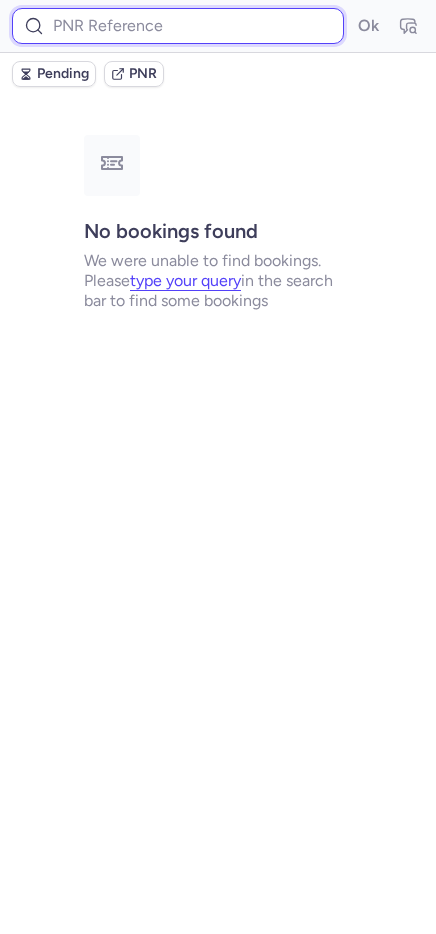 click at bounding box center (178, 26) 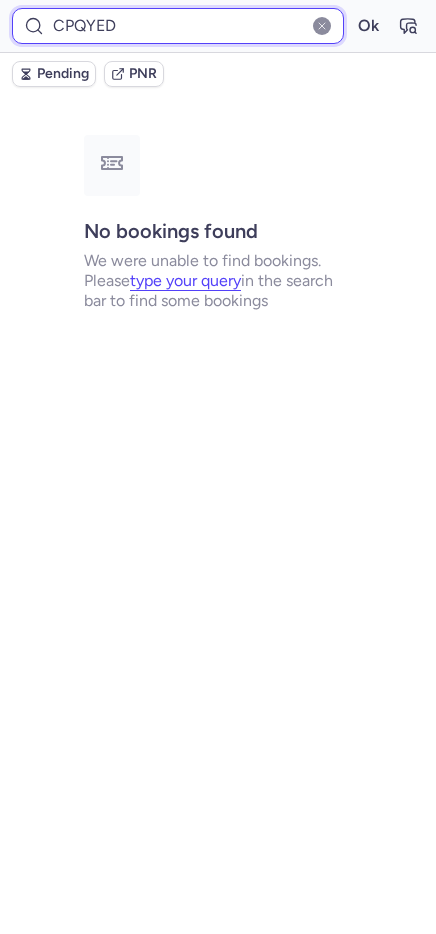 click on "Ok" at bounding box center (368, 26) 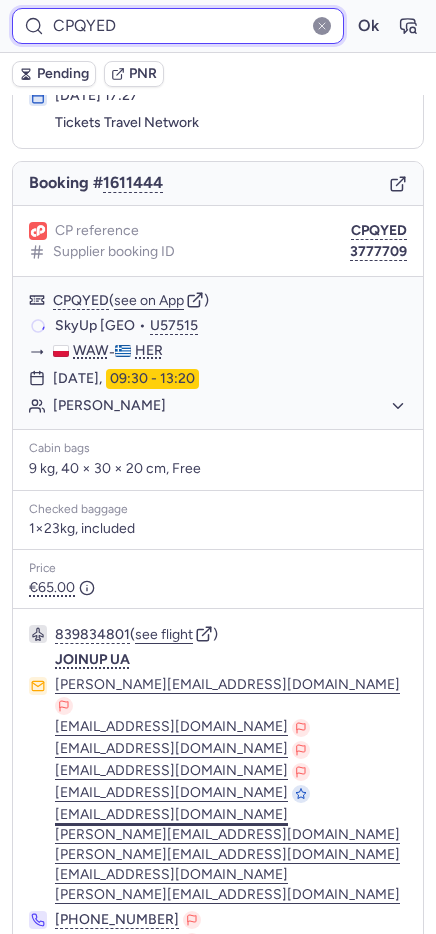 scroll, scrollTop: 225, scrollLeft: 0, axis: vertical 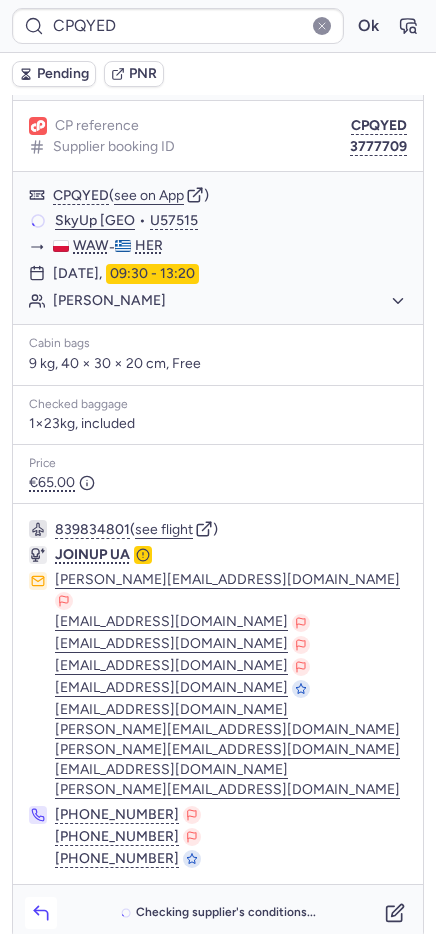 click 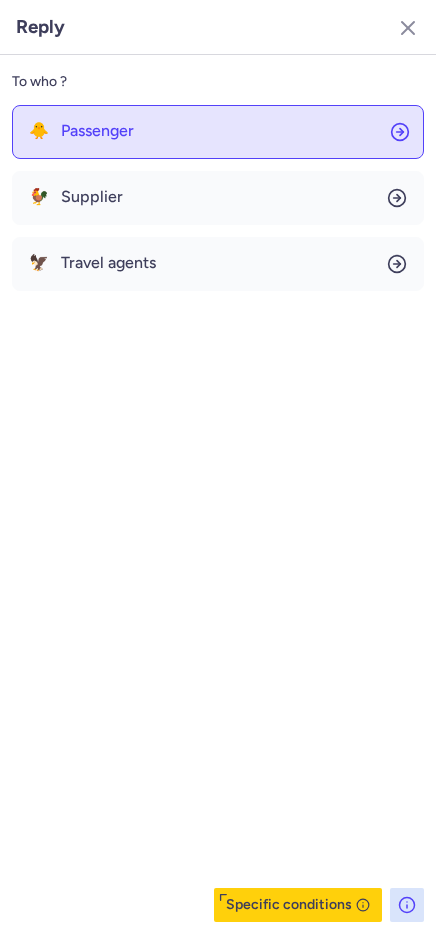 click on "Passenger" at bounding box center (97, 131) 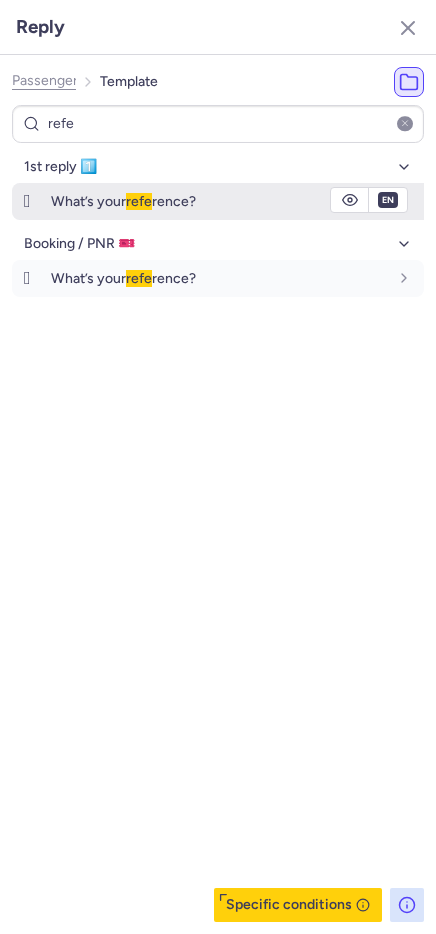 click on "refe" at bounding box center [139, 201] 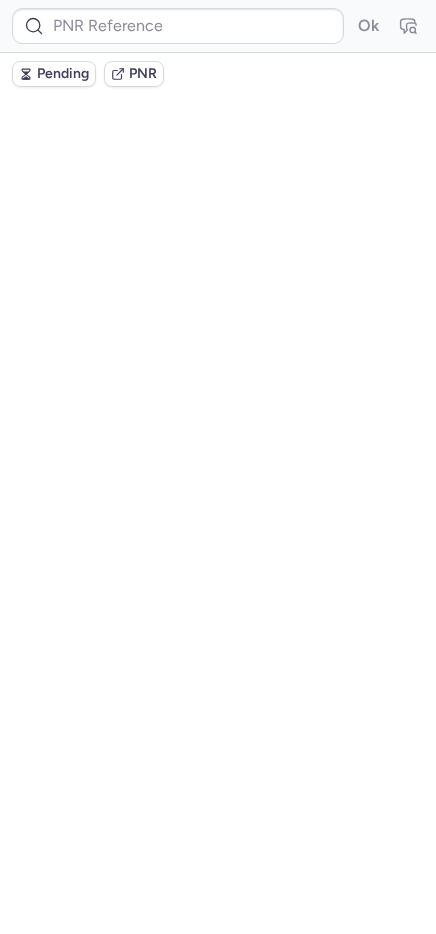 scroll, scrollTop: 0, scrollLeft: 0, axis: both 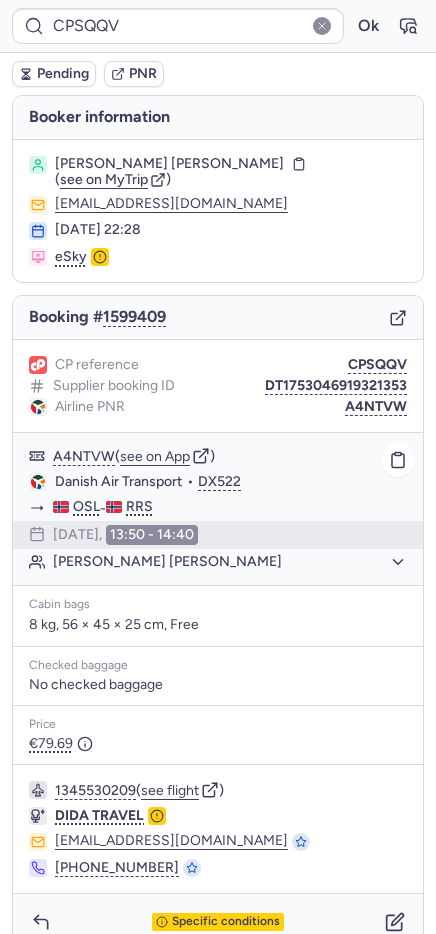 drag, startPoint x: 323, startPoint y: 387, endPoint x: 188, endPoint y: 425, distance: 140.24622 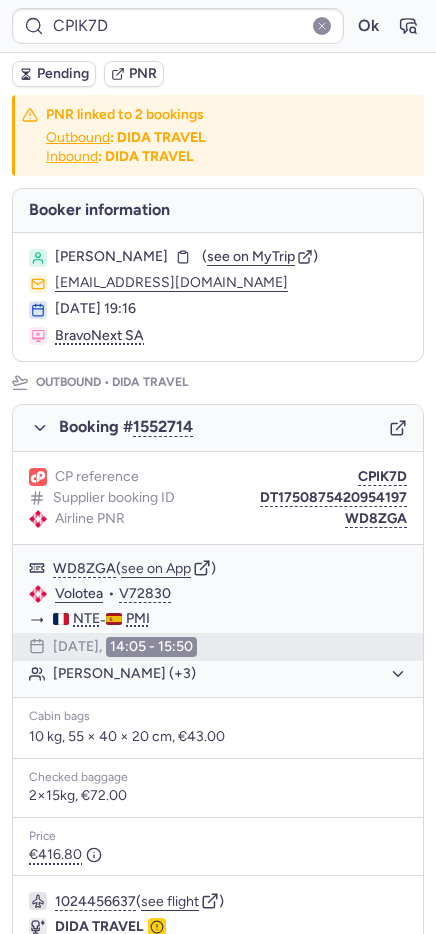 scroll, scrollTop: 817, scrollLeft: 0, axis: vertical 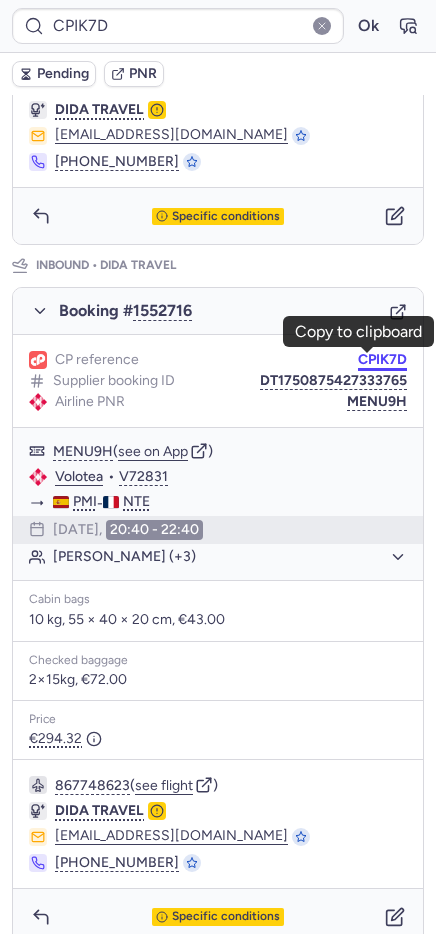 click on "CPIK7D" at bounding box center [382, 360] 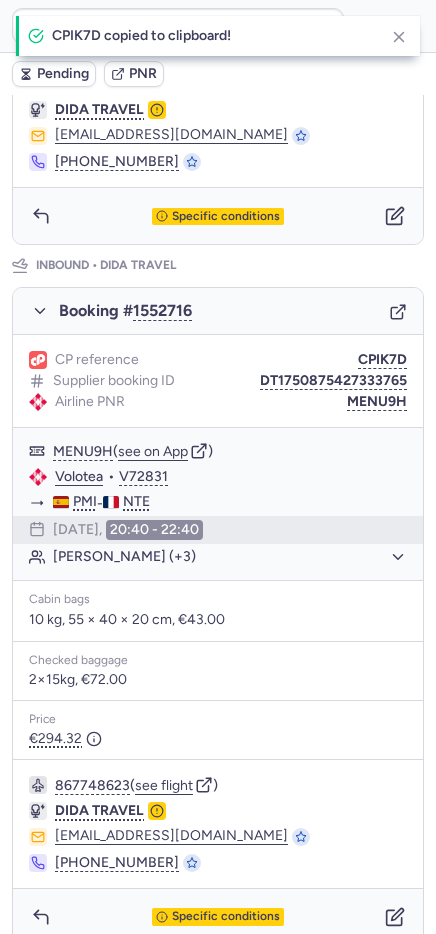 scroll, scrollTop: 0, scrollLeft: 0, axis: both 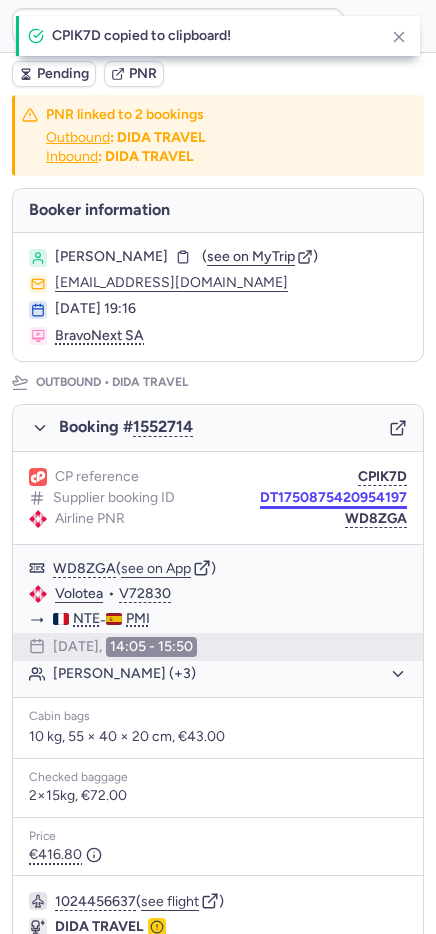 click on "DT1750875420954197" at bounding box center (333, 498) 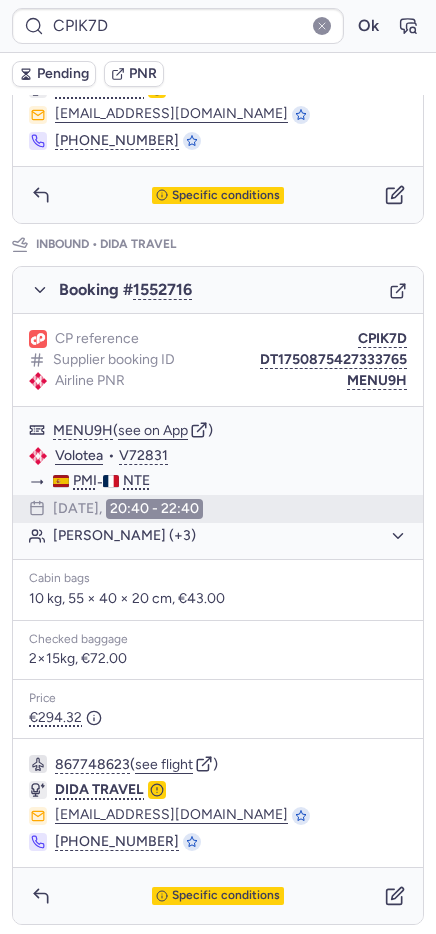 scroll, scrollTop: 841, scrollLeft: 0, axis: vertical 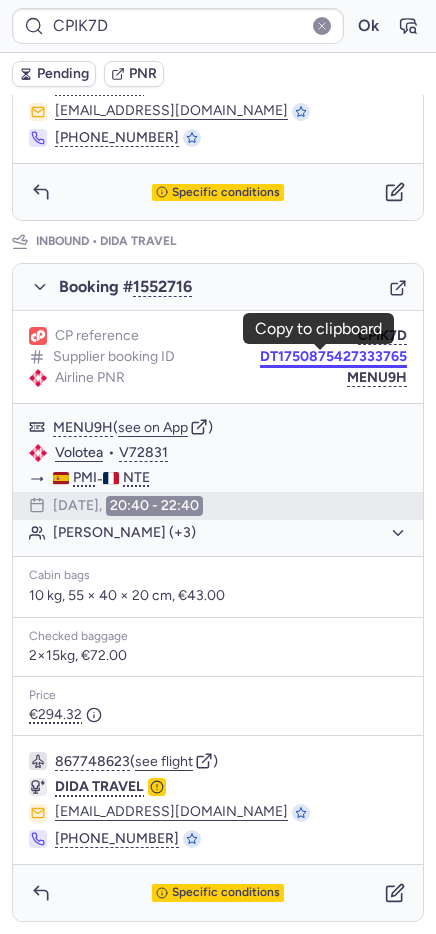 click on "DT1750875427333765" at bounding box center [333, 357] 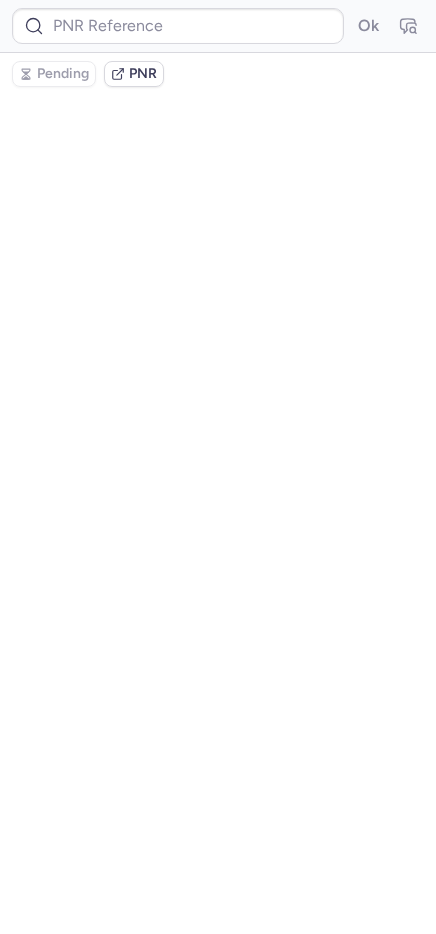 scroll, scrollTop: 0, scrollLeft: 0, axis: both 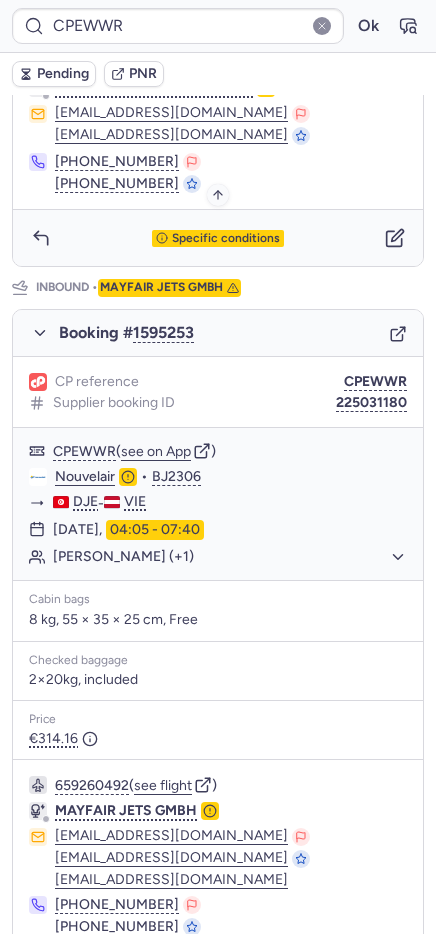click on "Specific conditions" at bounding box center (218, 239) 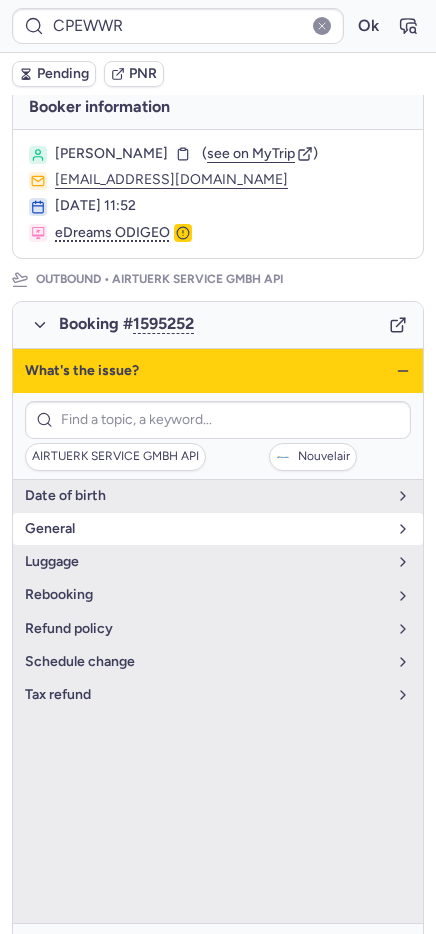 click on "general" at bounding box center (218, 529) 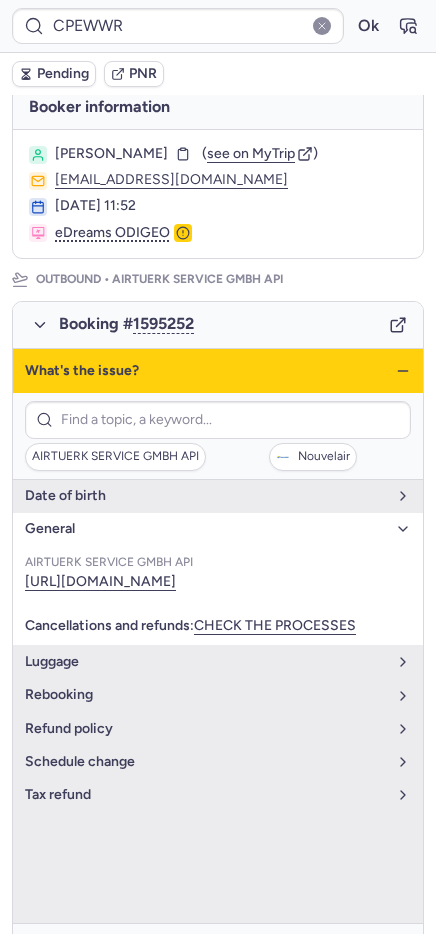 click on "general" at bounding box center [206, 529] 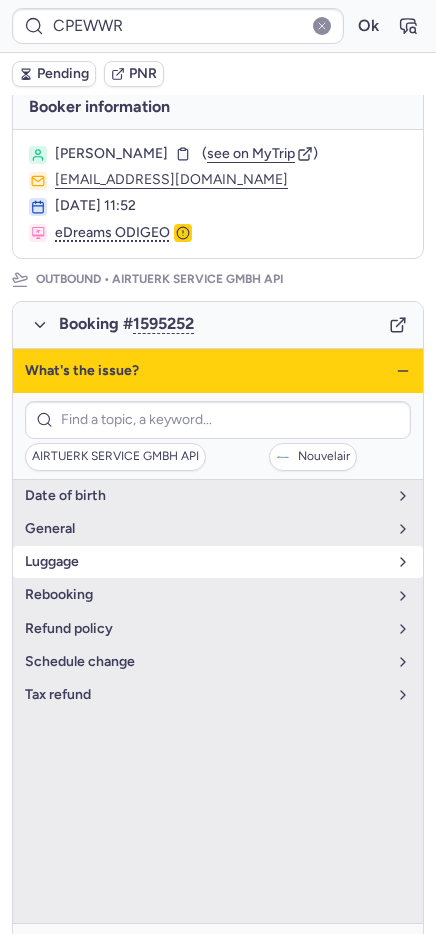 click on "luggage" at bounding box center (206, 562) 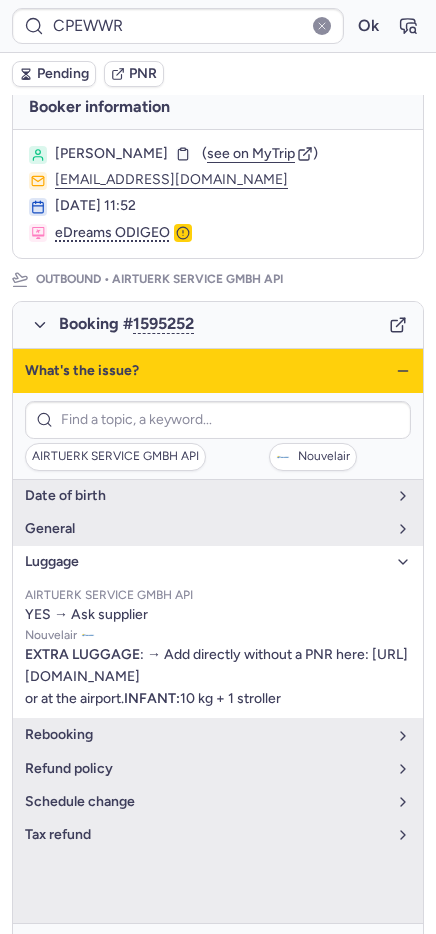click on "luggage" at bounding box center (206, 562) 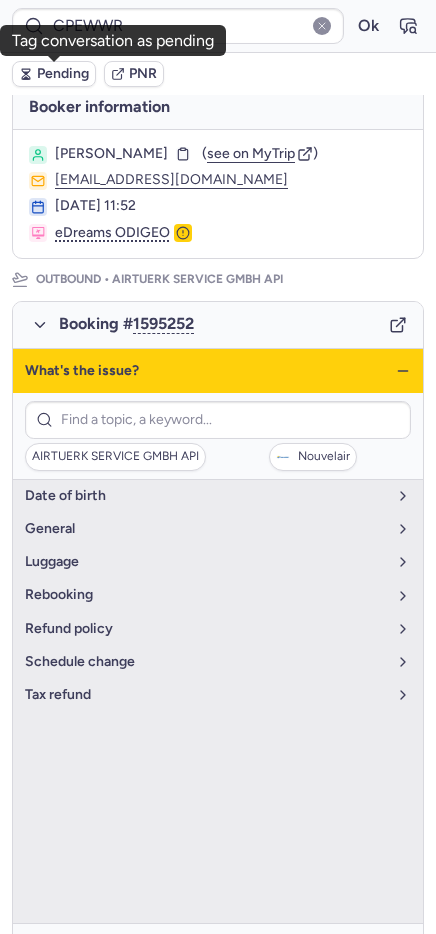 click on "Pending" at bounding box center [63, 74] 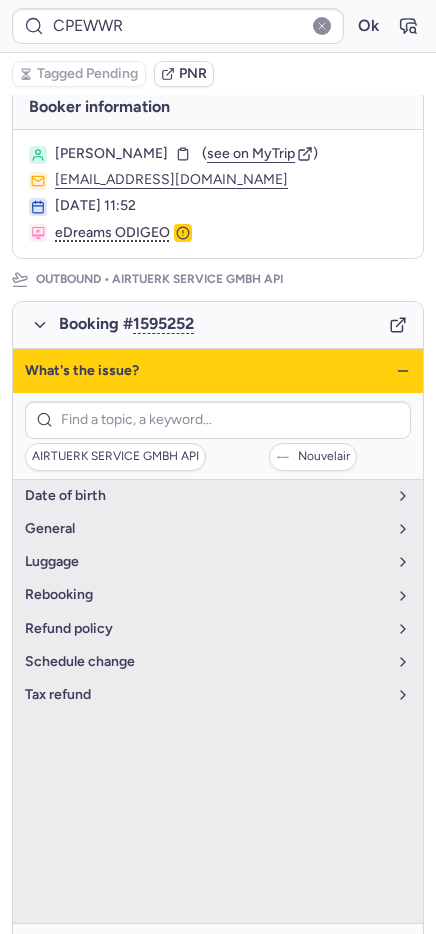 click on "What's the issue?" at bounding box center [218, 371] 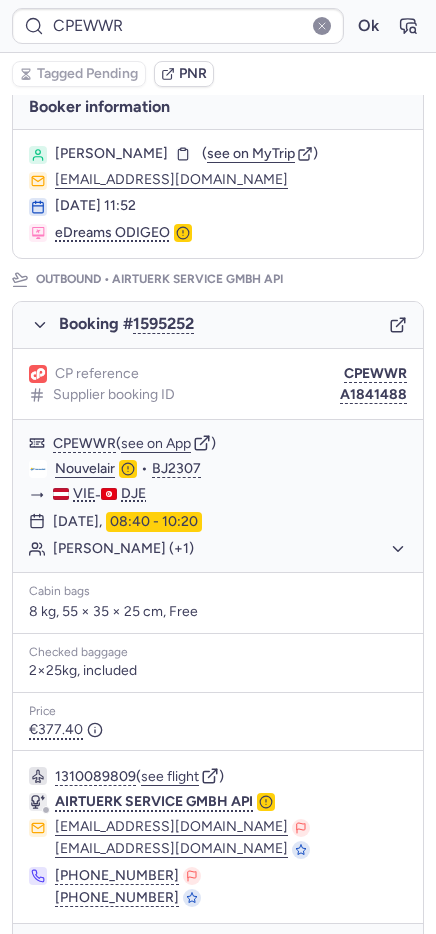 scroll, scrollTop: 921, scrollLeft: 0, axis: vertical 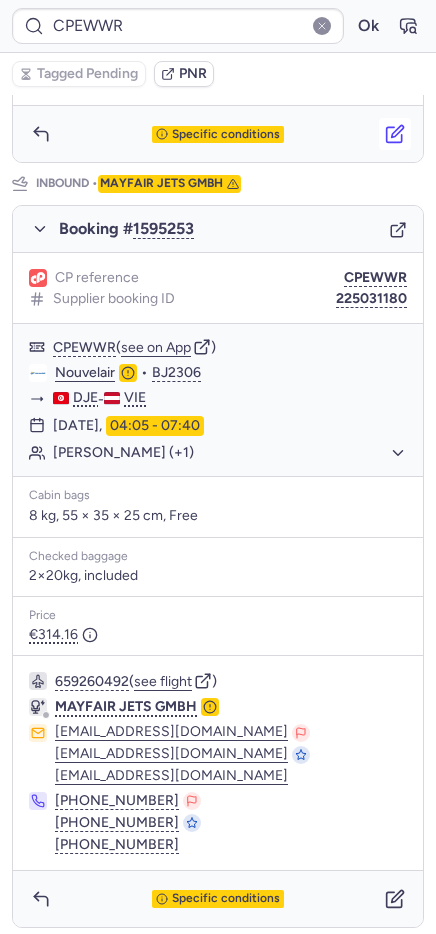 click 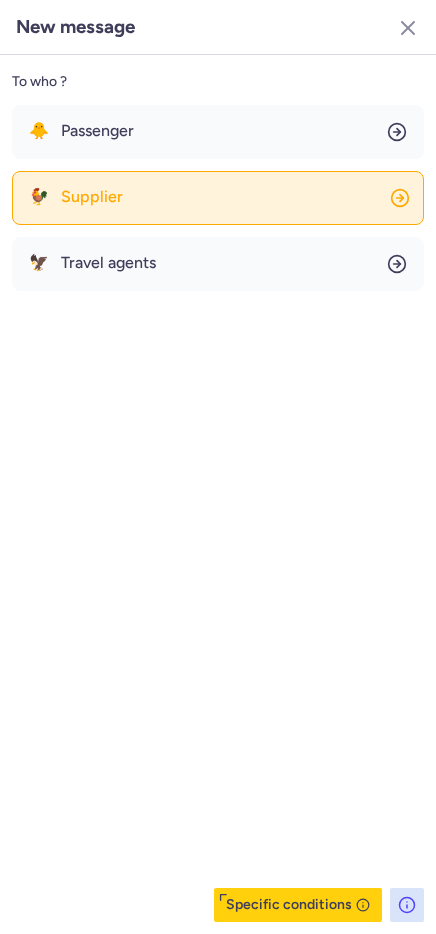 click on "🐓 Supplier" 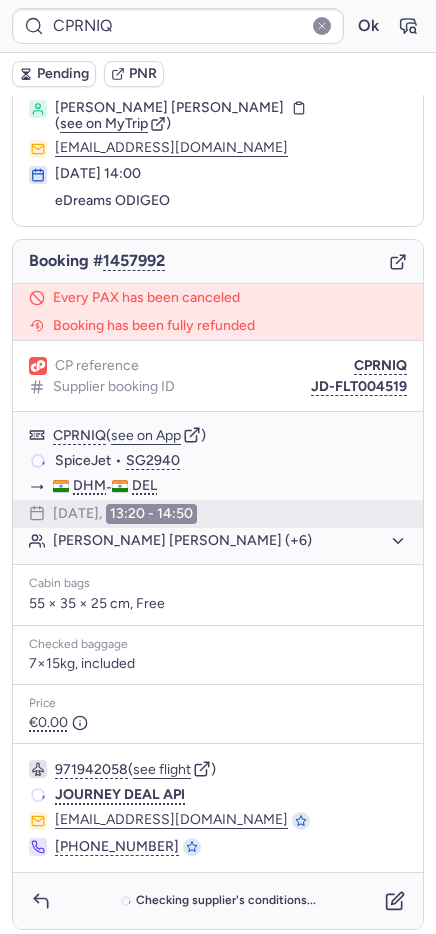 scroll, scrollTop: 50, scrollLeft: 0, axis: vertical 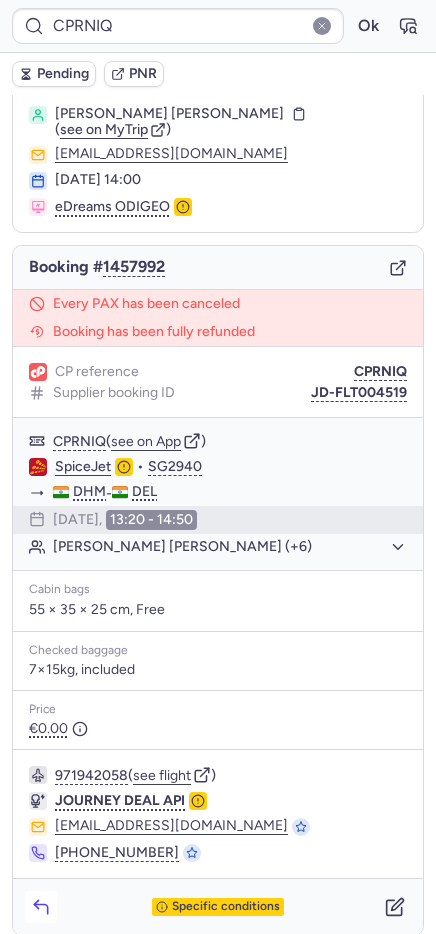 click 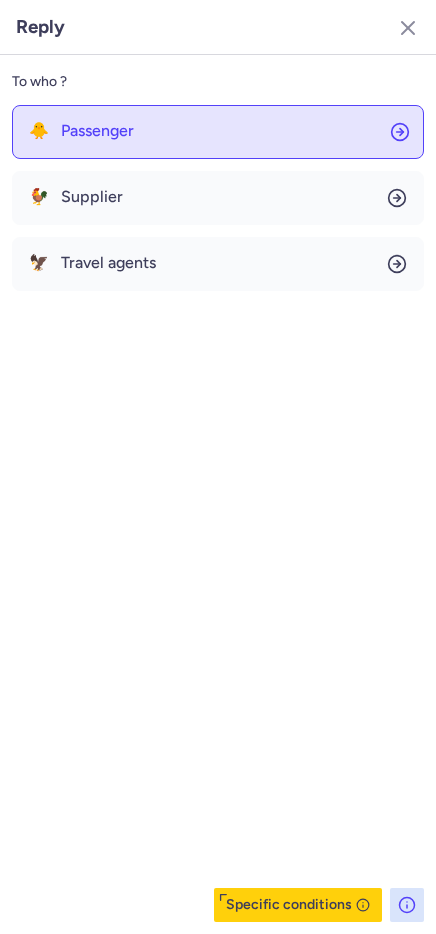 click on "Passenger" at bounding box center (97, 131) 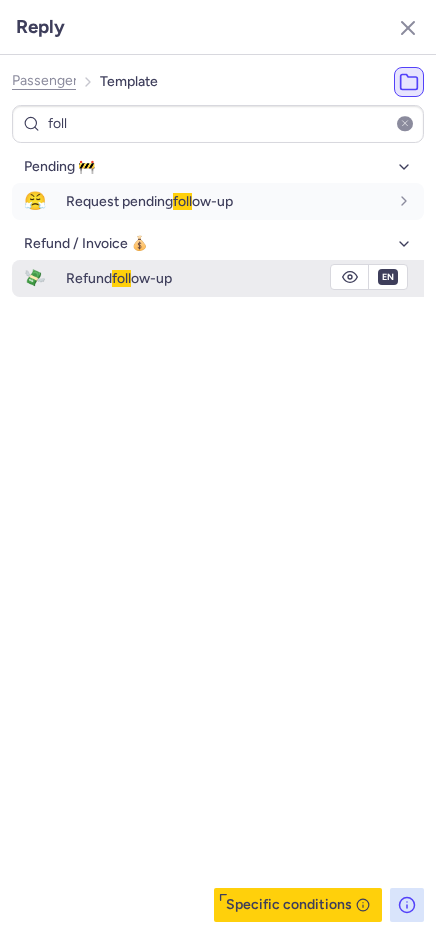 click on "Refund  foll ow-up" at bounding box center [119, 278] 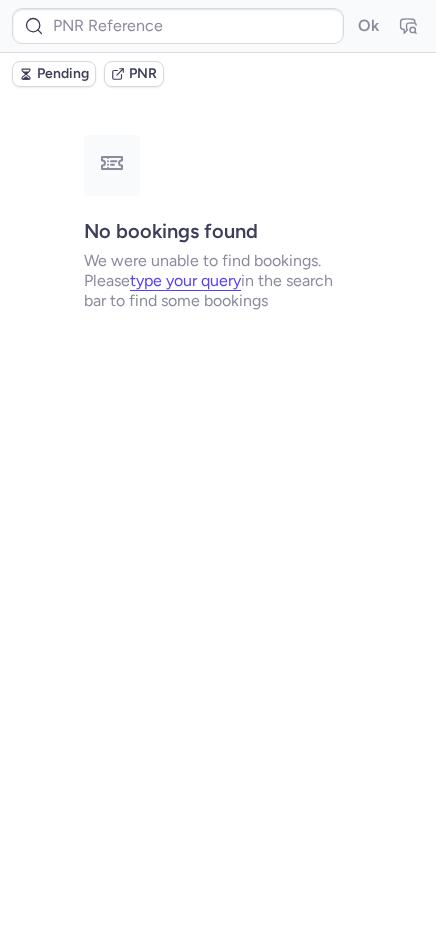 scroll, scrollTop: 0, scrollLeft: 0, axis: both 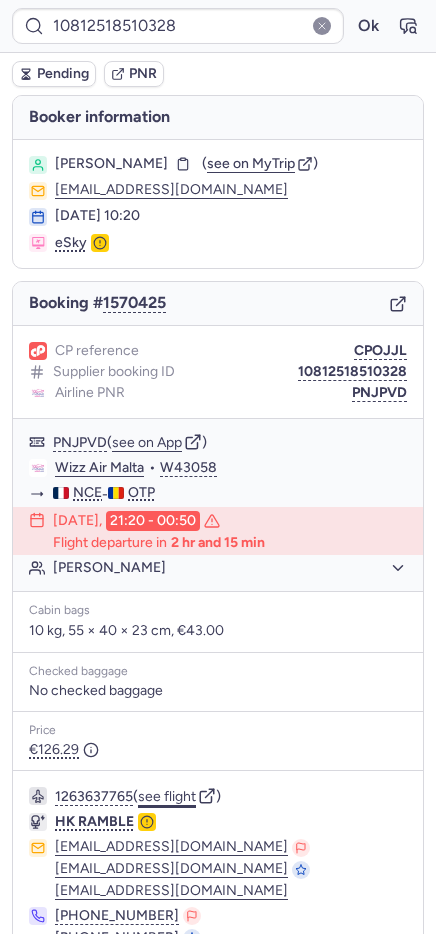 click on "see flight" 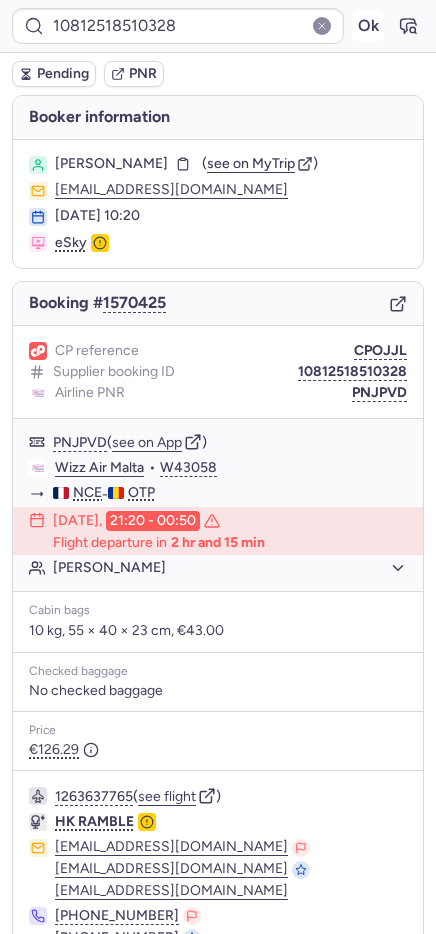 click on "Ok" at bounding box center (368, 26) 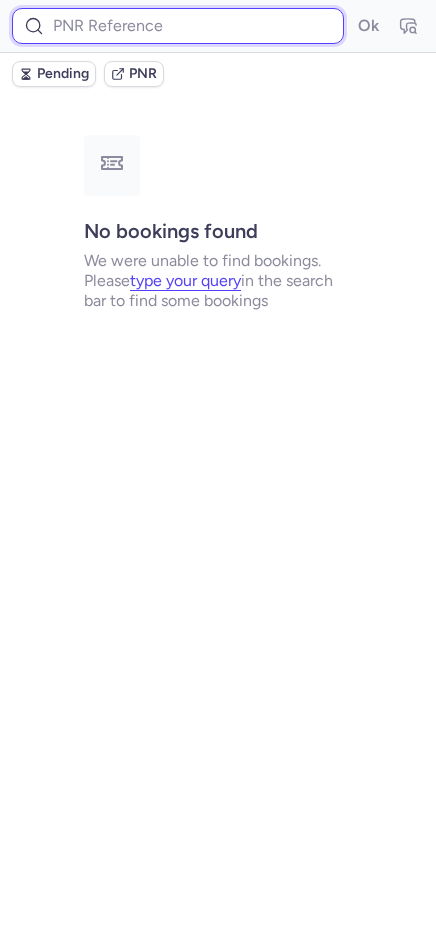 click at bounding box center (178, 26) 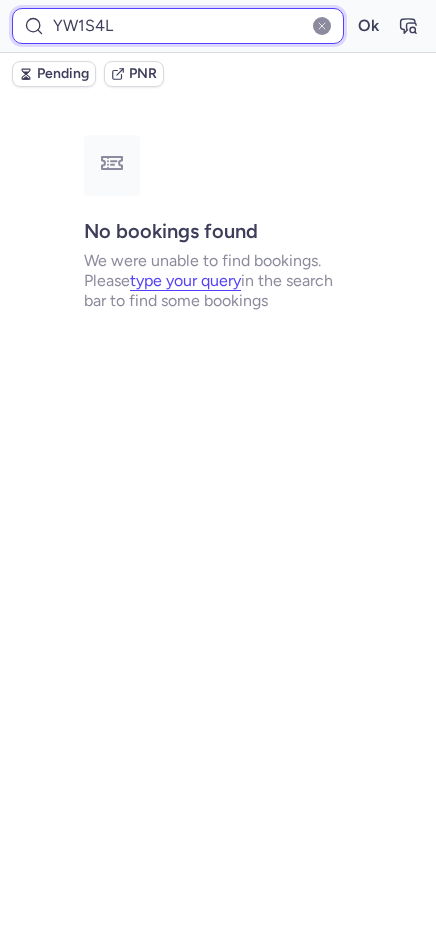 click on "Ok" at bounding box center [368, 26] 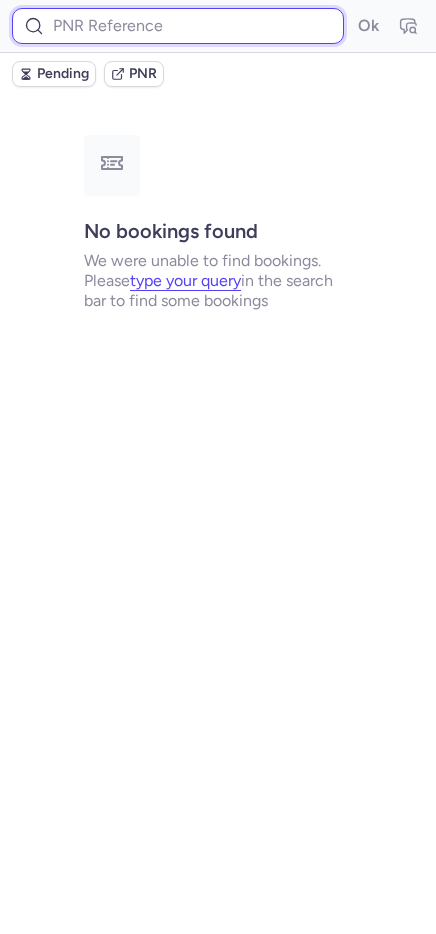 click at bounding box center (178, 26) 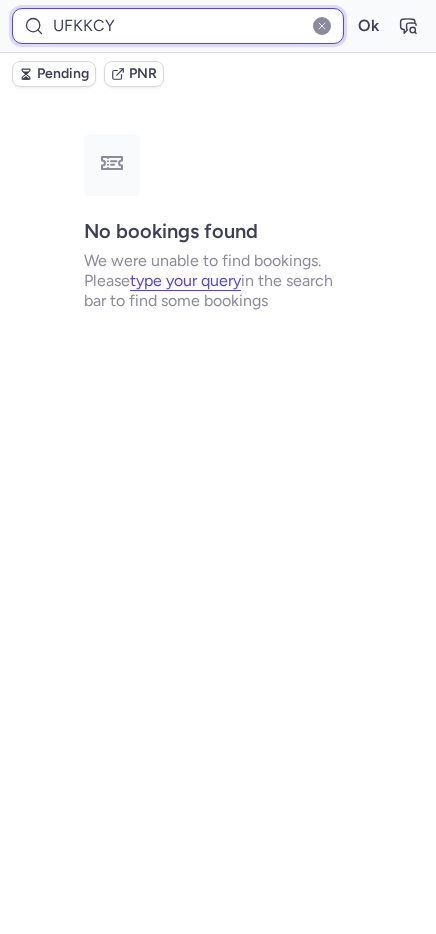 click on "Ok" at bounding box center [368, 26] 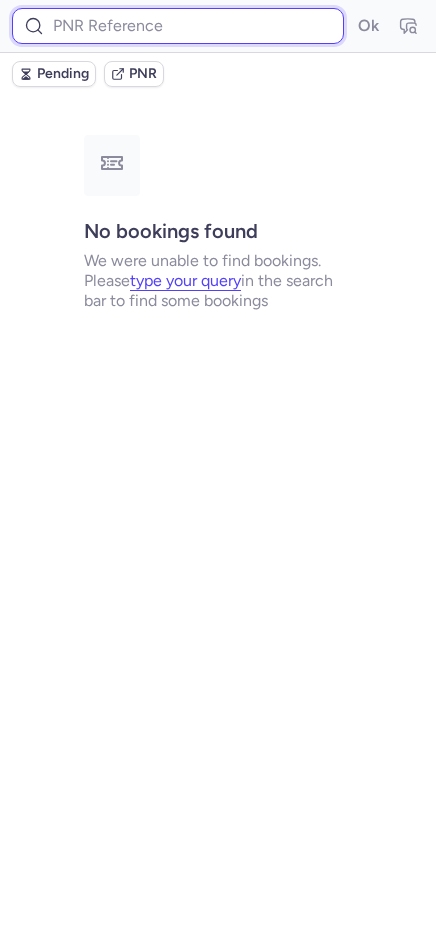 click at bounding box center (178, 26) 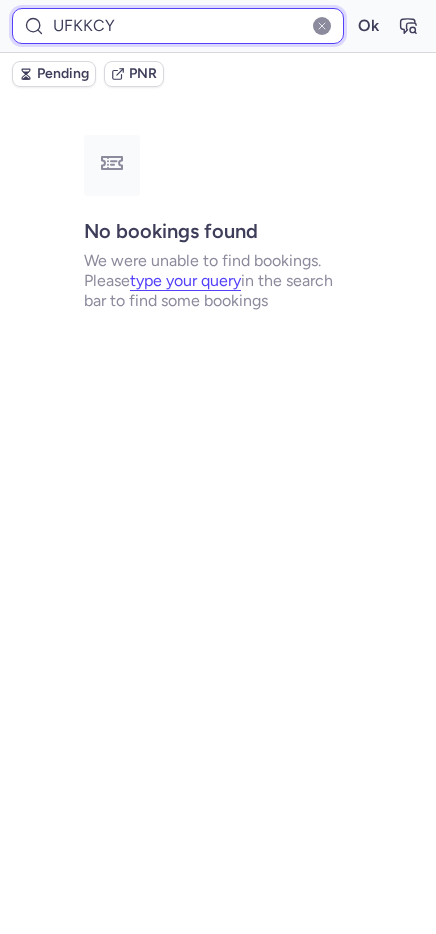 click on "Ok" at bounding box center [368, 26] 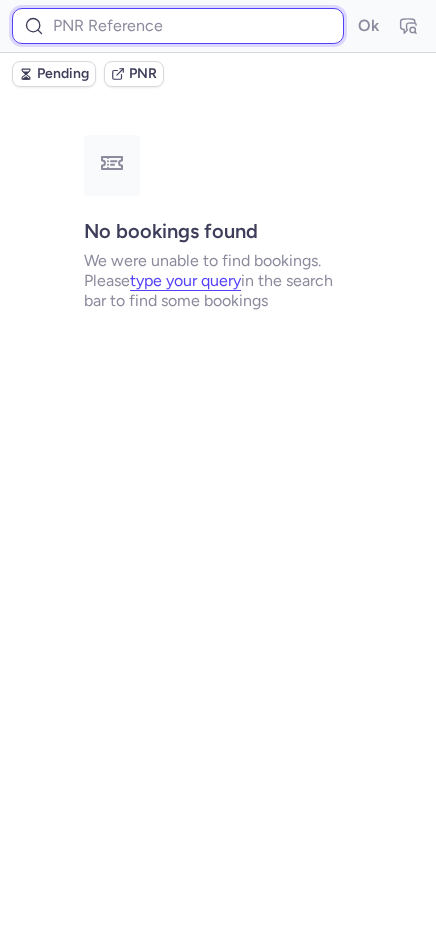 click at bounding box center [178, 26] 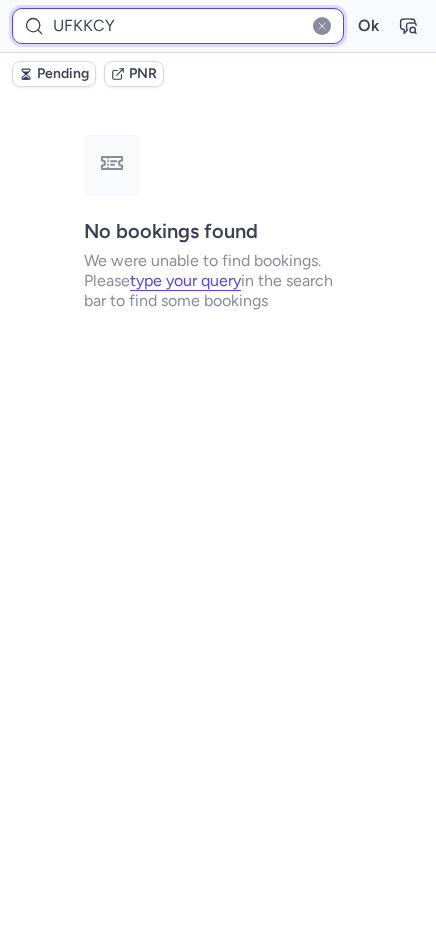 click on "Ok" at bounding box center [368, 26] 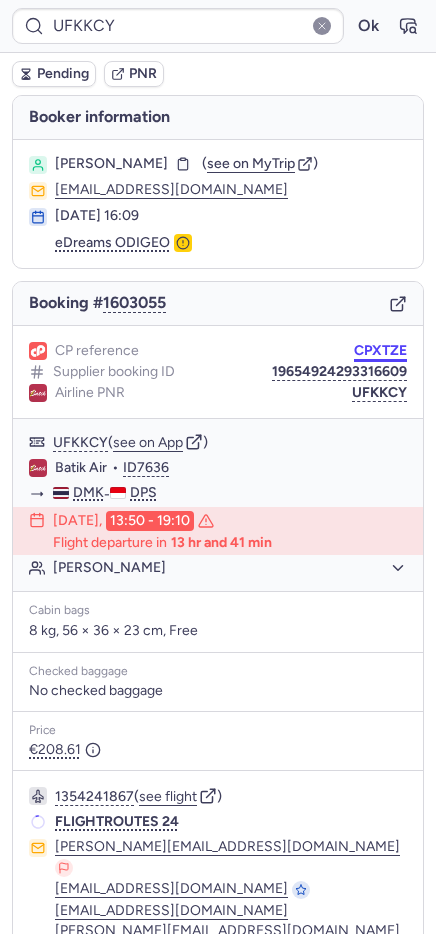 click on "CPXTZE" at bounding box center [380, 351] 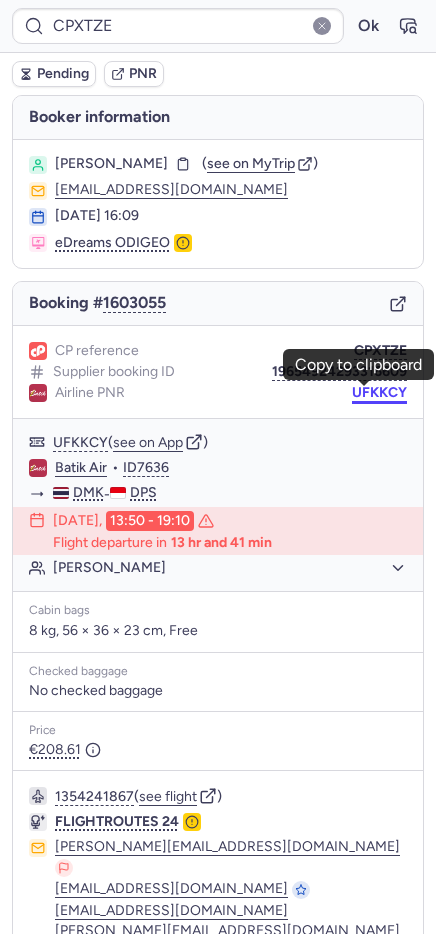 click on "UFKKCY" at bounding box center [379, 393] 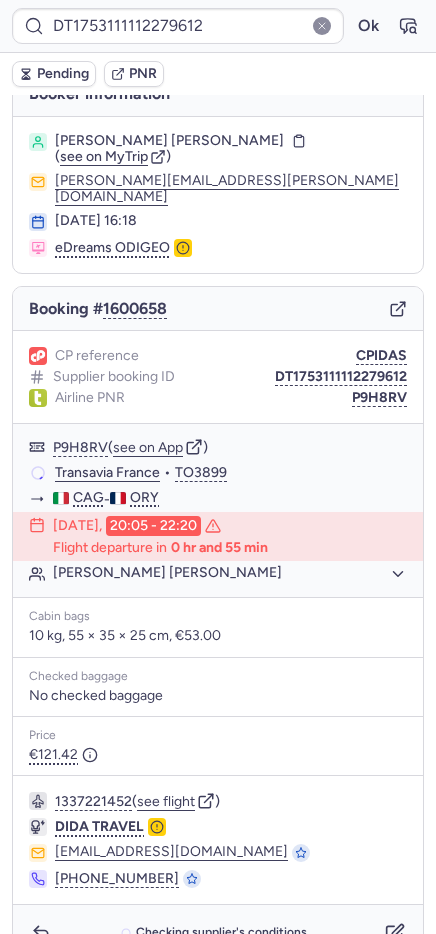 scroll, scrollTop: 35, scrollLeft: 0, axis: vertical 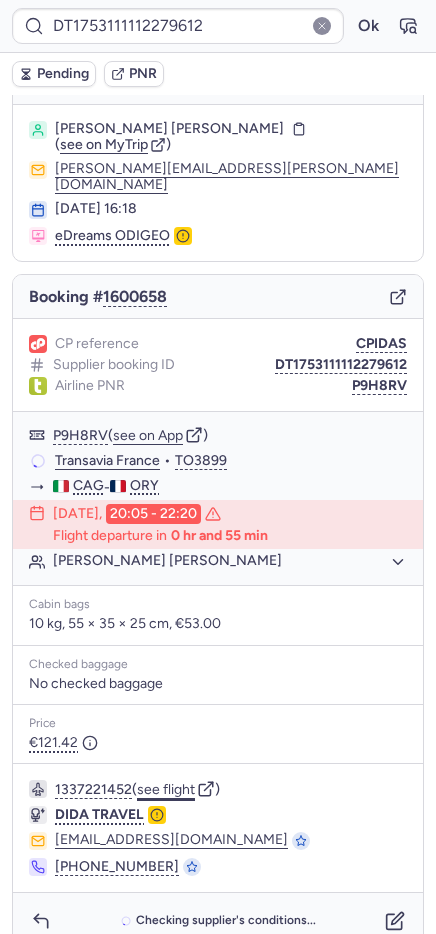 click on "see flight" 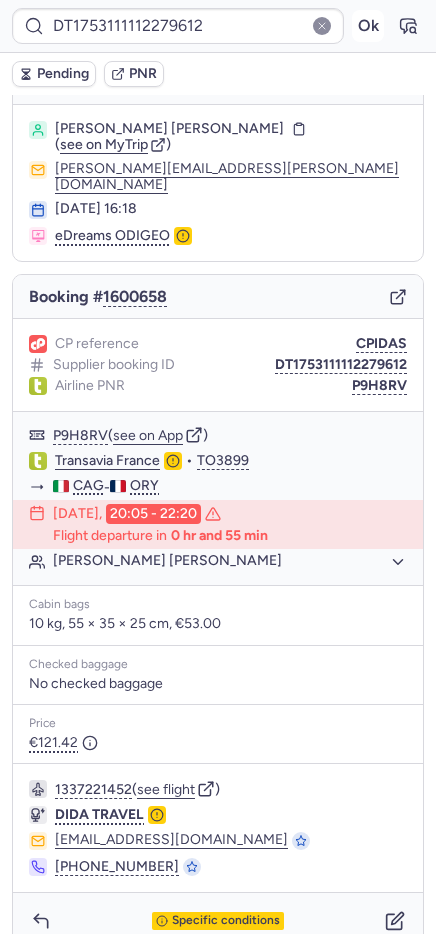click on "Ok" at bounding box center (368, 26) 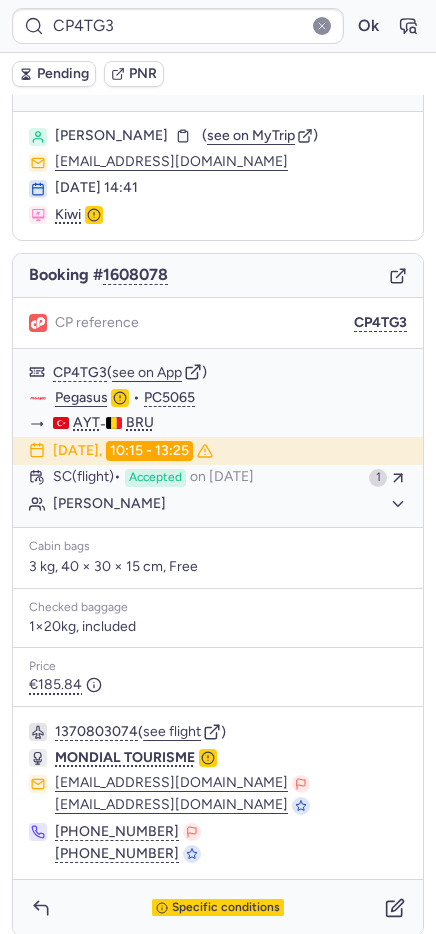 scroll, scrollTop: 43, scrollLeft: 0, axis: vertical 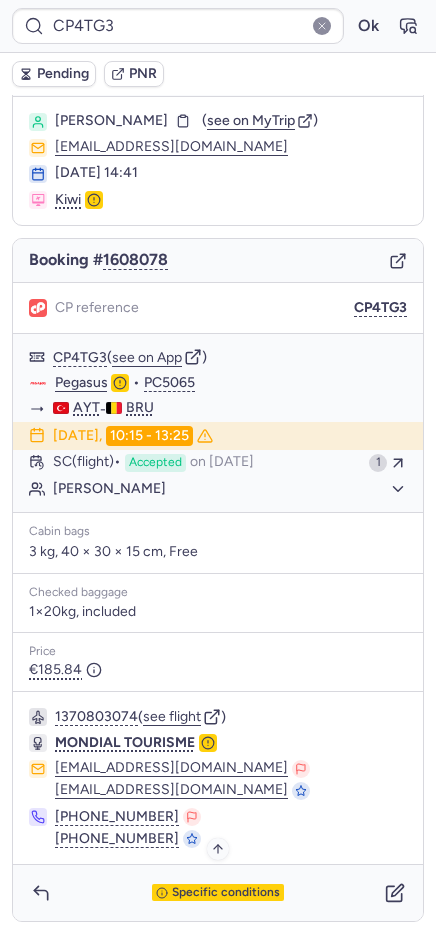 click on "Specific conditions" at bounding box center [226, 893] 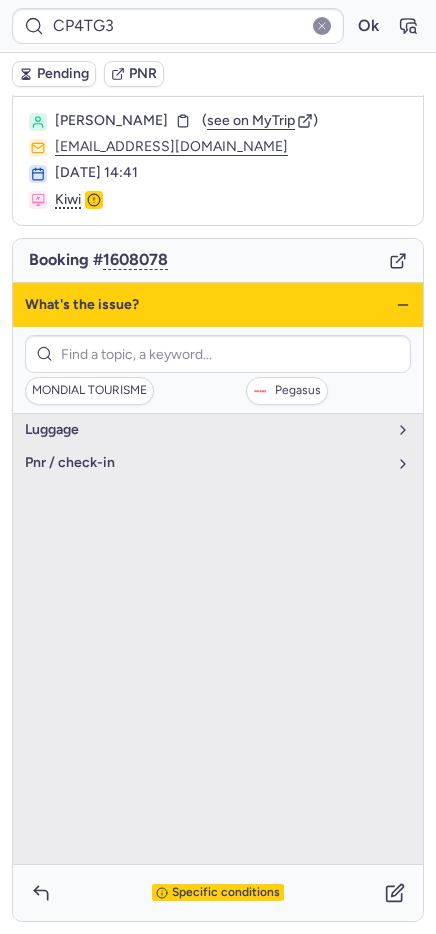 click on "Specific conditions" at bounding box center (218, 893) 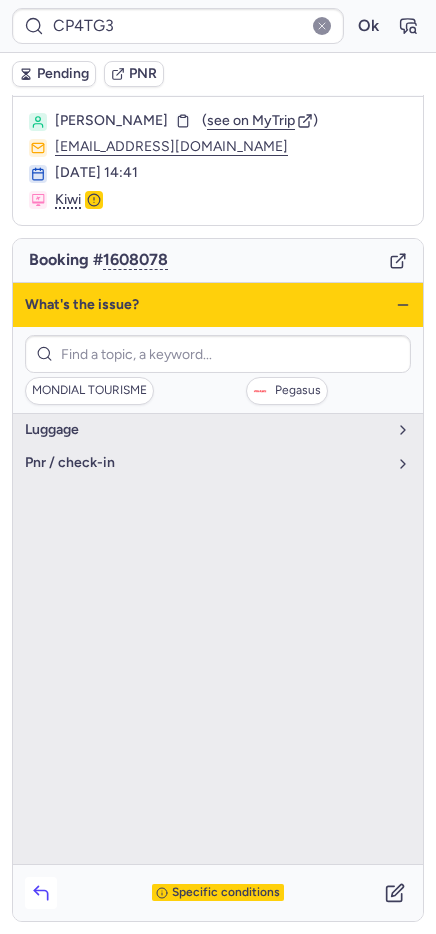 click 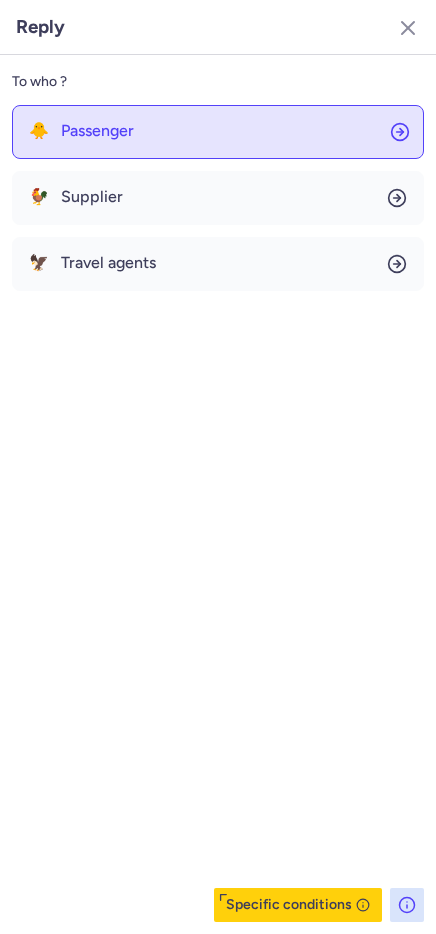 click on "Passenger" at bounding box center (97, 131) 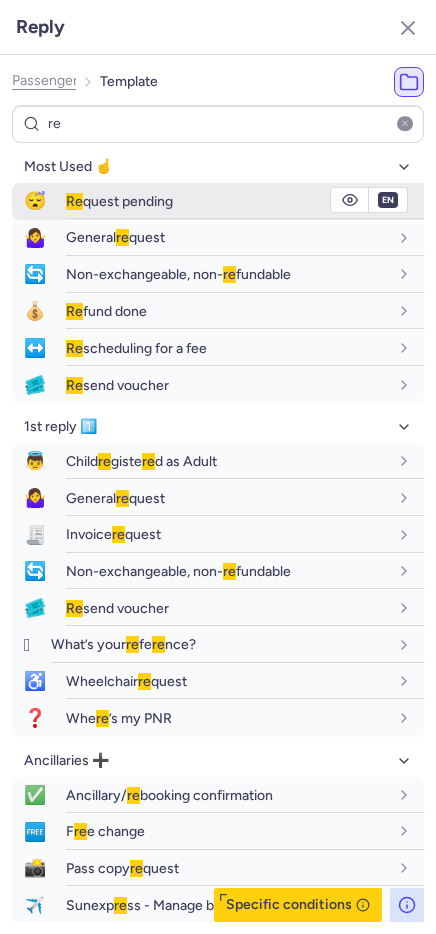 click on "Re quest pending" at bounding box center [119, 201] 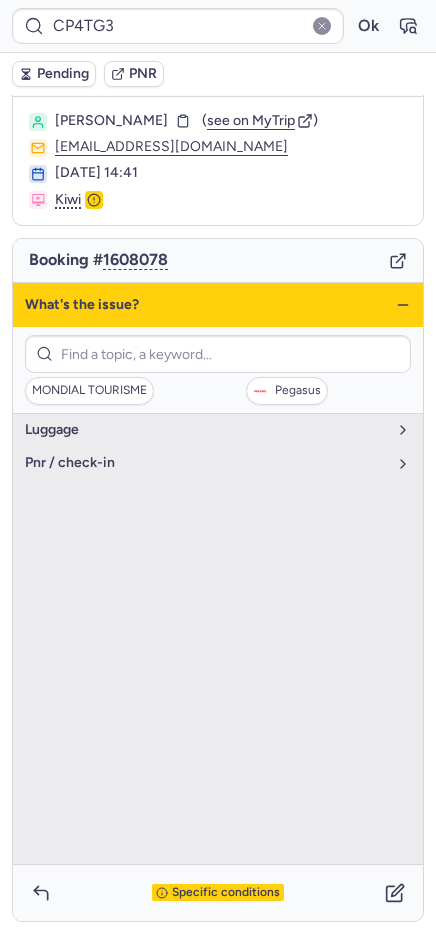 click on "Pending" at bounding box center (63, 74) 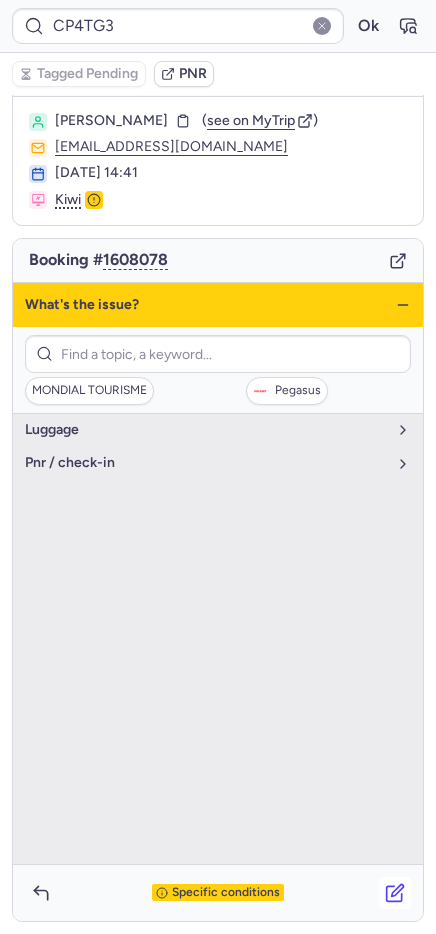 click 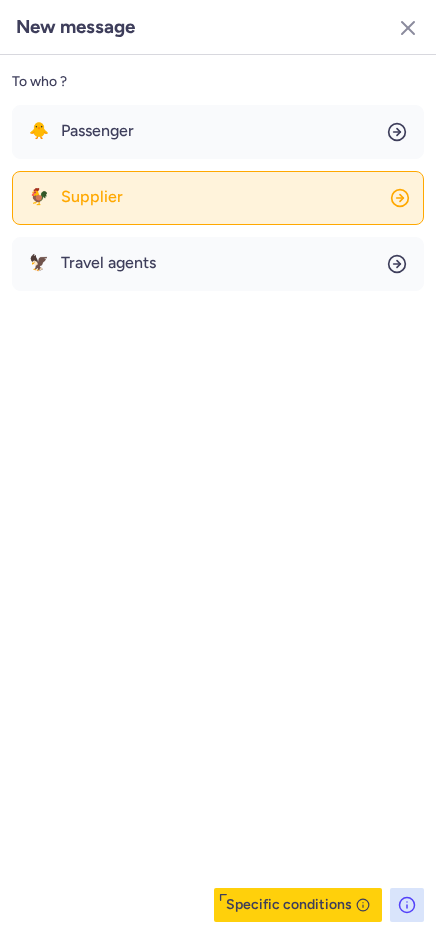 click on "Supplier" at bounding box center [92, 197] 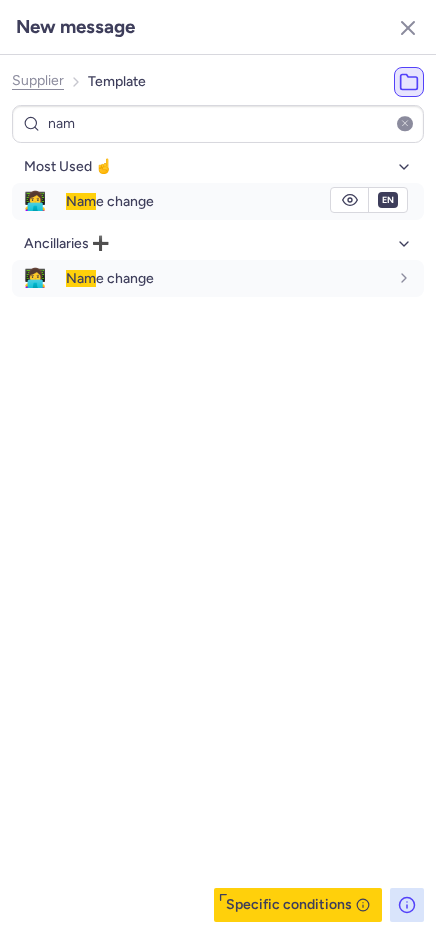 click on "Nam e change" at bounding box center (245, 201) 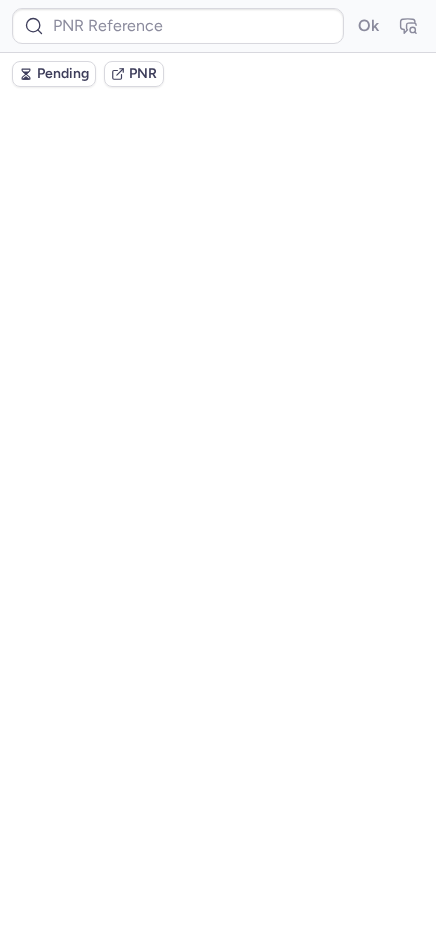 scroll, scrollTop: 0, scrollLeft: 0, axis: both 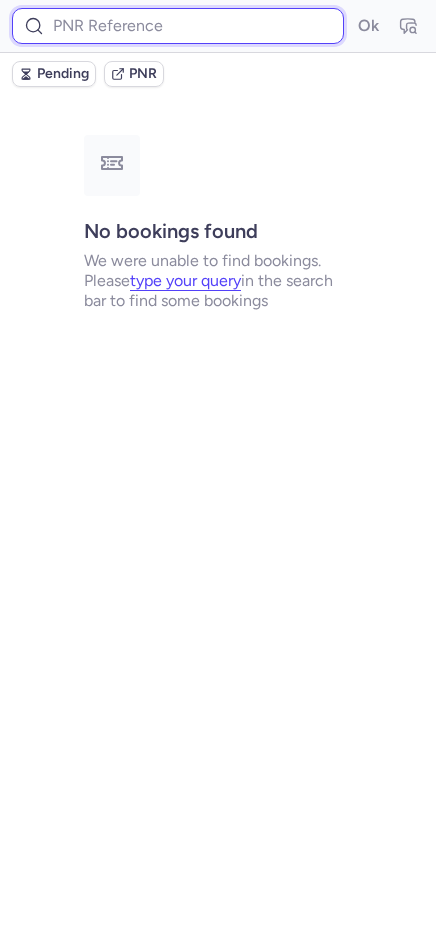 click at bounding box center (178, 26) 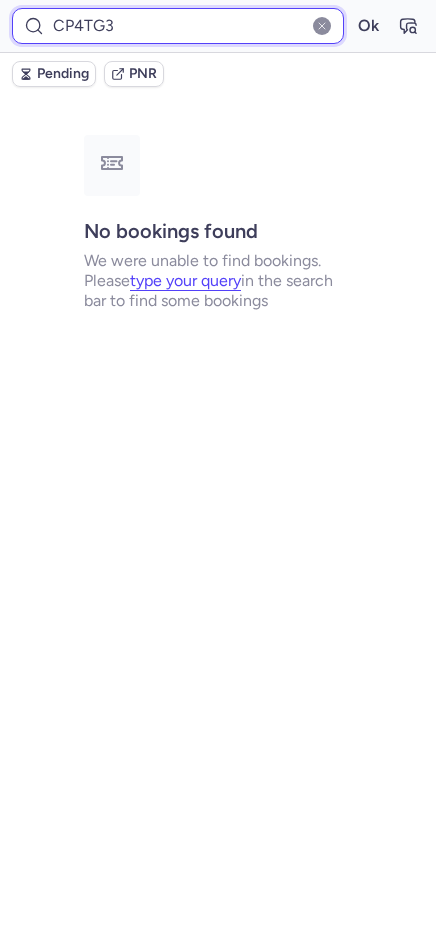 click on "Ok" at bounding box center (368, 26) 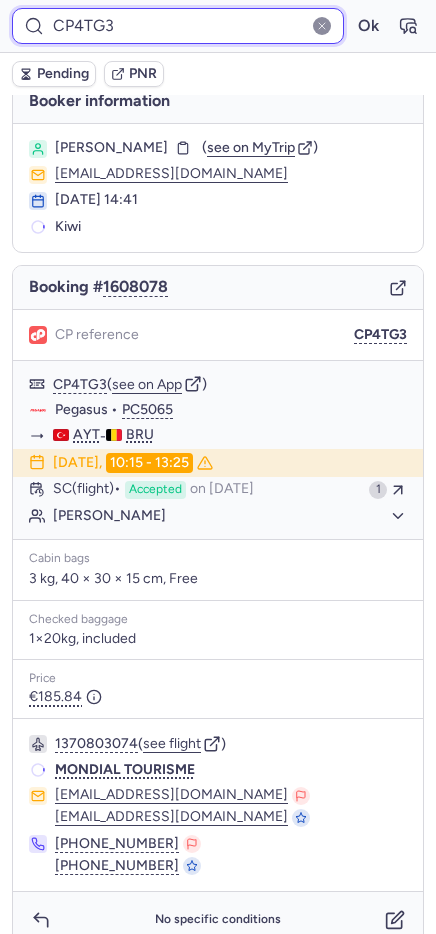scroll, scrollTop: 43, scrollLeft: 0, axis: vertical 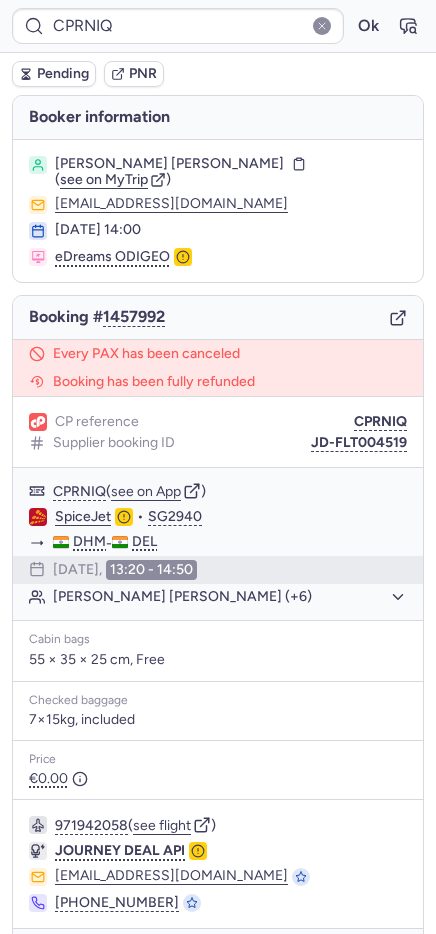 click 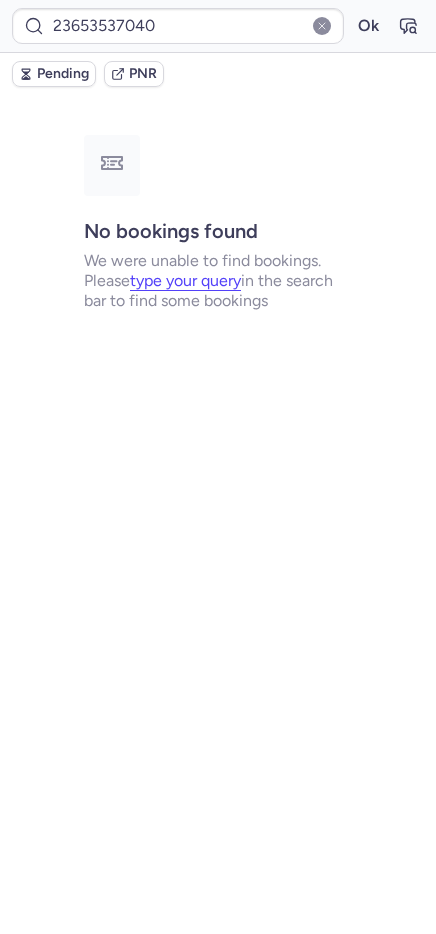 type on "CP6UQA" 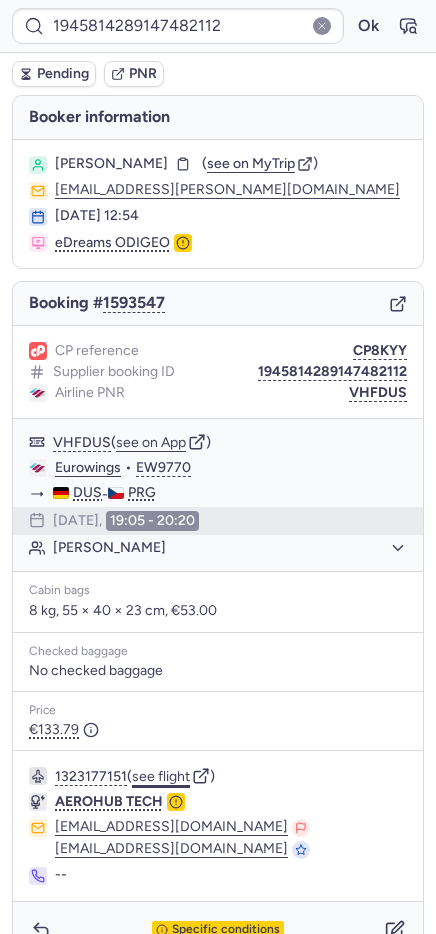 click on "see flight" 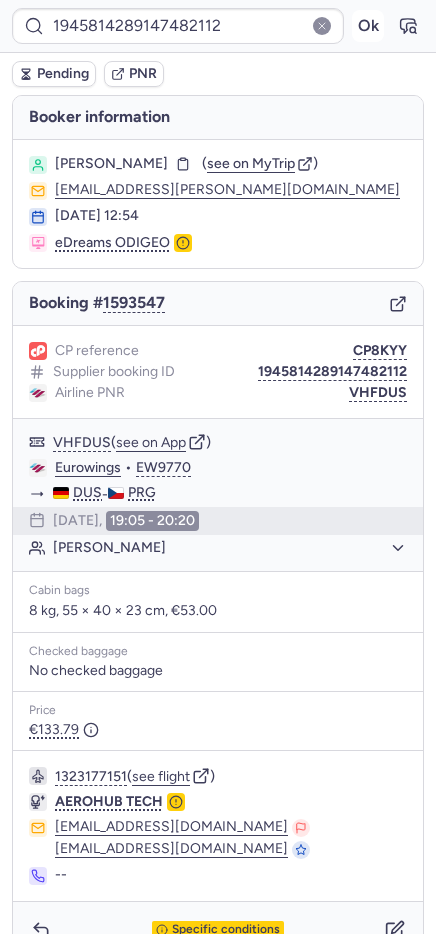 click on "Ok" at bounding box center [368, 26] 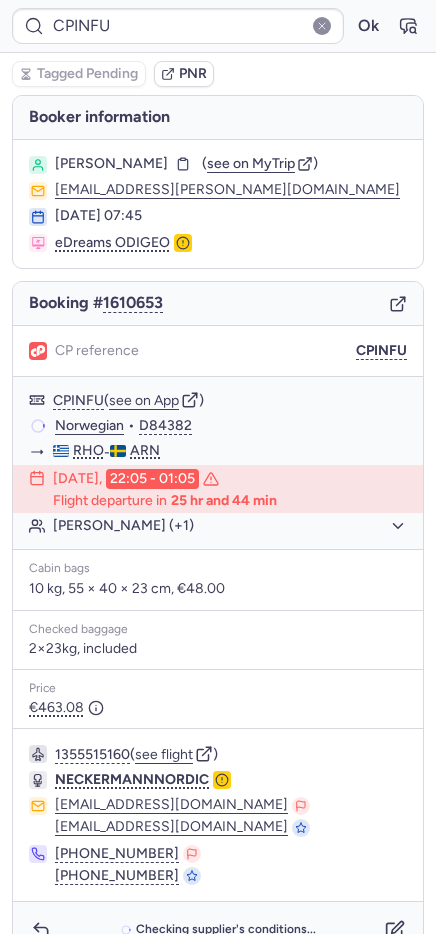 type on "CP85CJ" 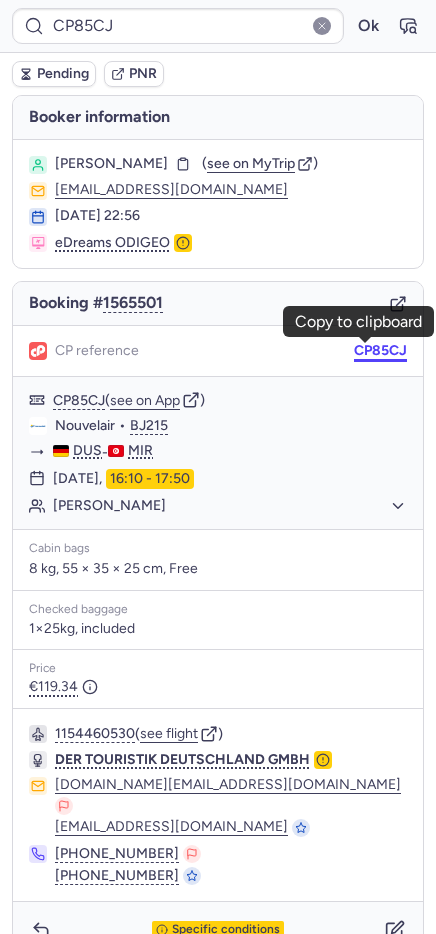 click on "CP85CJ" at bounding box center [380, 351] 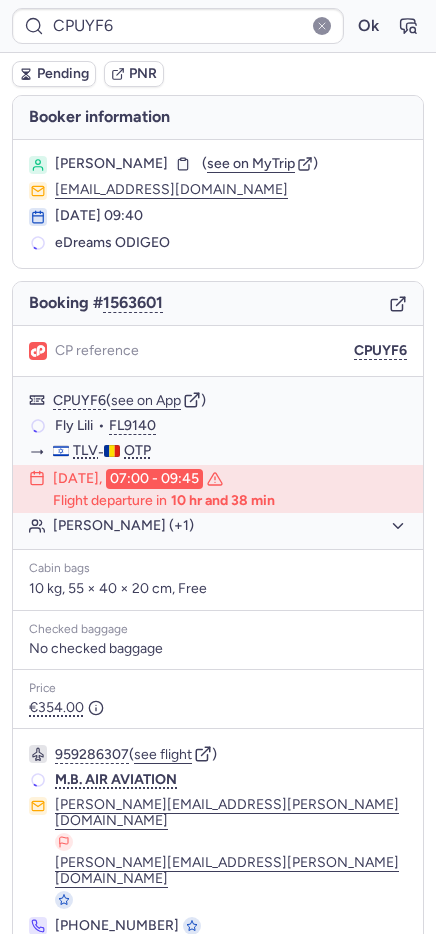 scroll, scrollTop: 0, scrollLeft: 0, axis: both 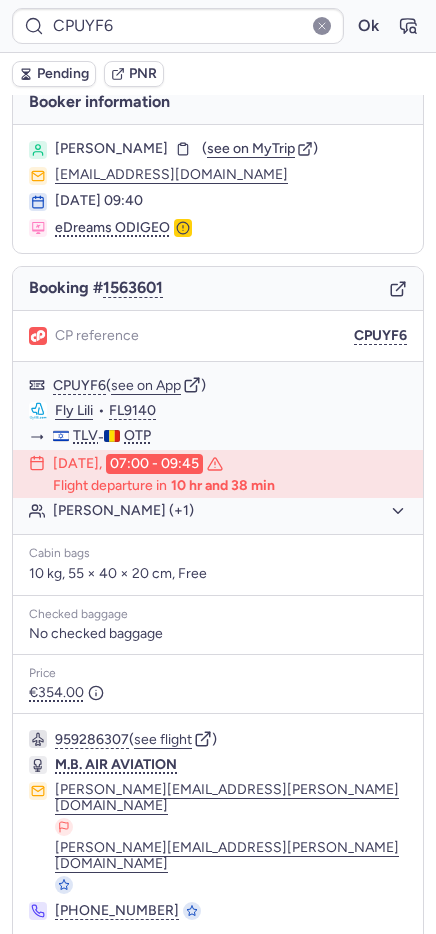 click on "see on MyTrip" at bounding box center [251, 148] 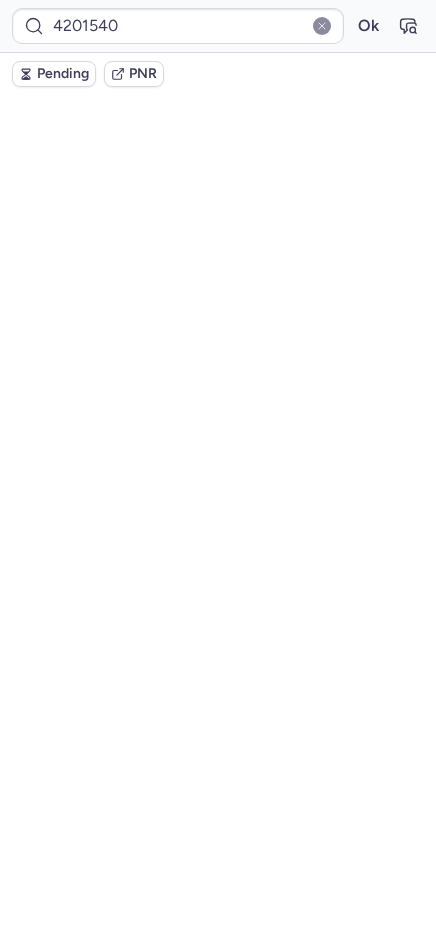scroll, scrollTop: 0, scrollLeft: 0, axis: both 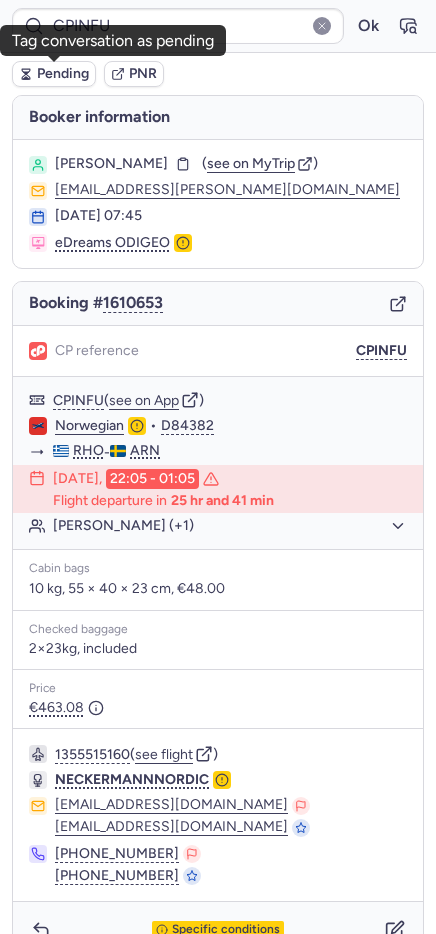 click on "Pending" at bounding box center (63, 74) 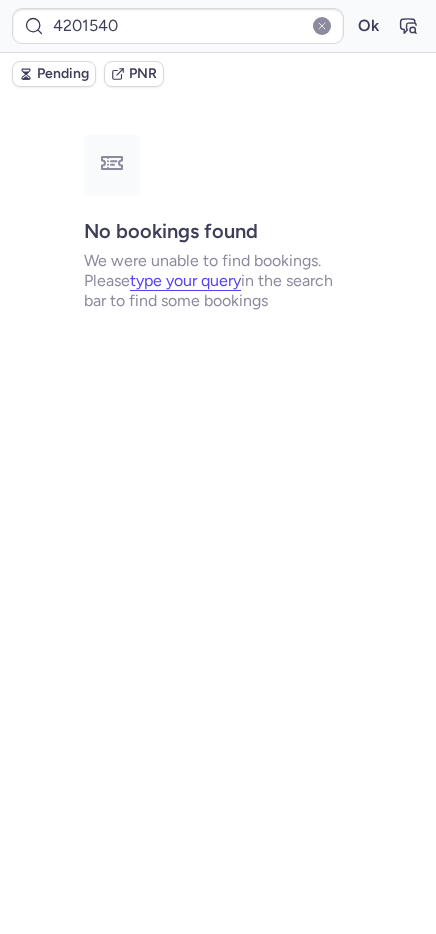 type on "CPG7OF" 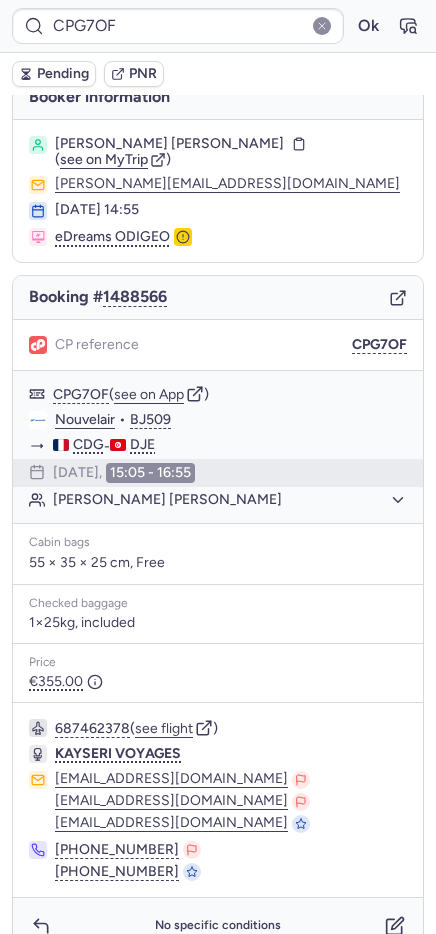 scroll, scrollTop: 39, scrollLeft: 0, axis: vertical 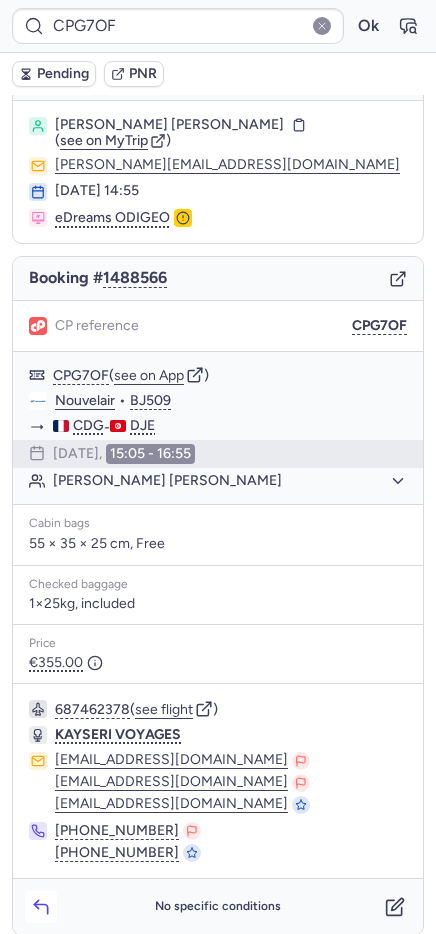 click 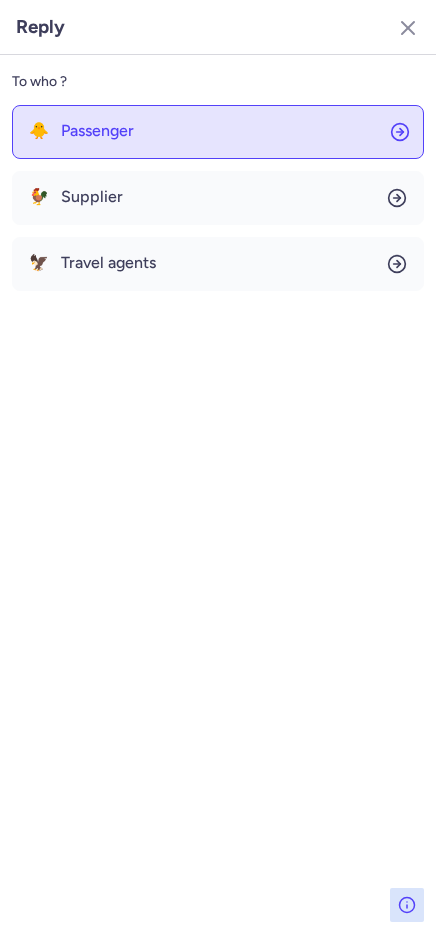 click on "Passenger" at bounding box center [97, 131] 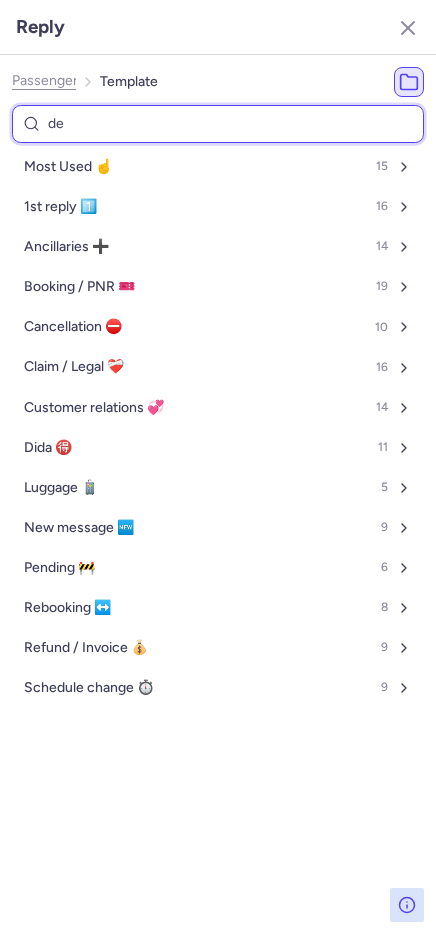 type on "den" 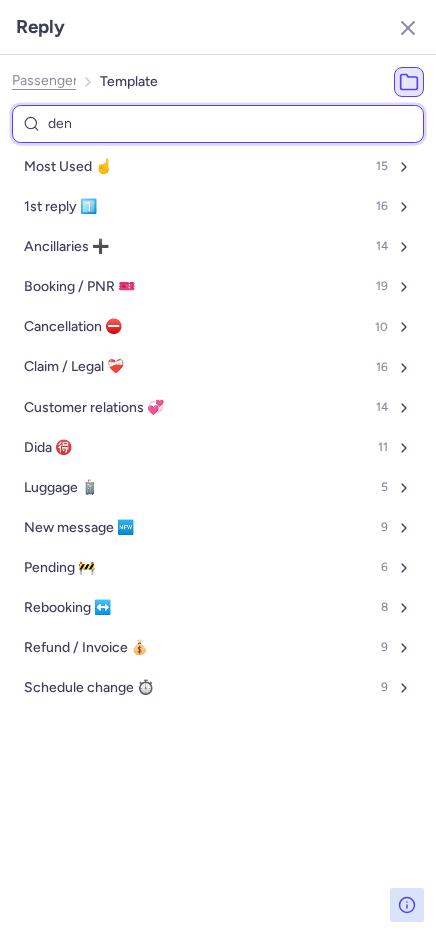 select on "en" 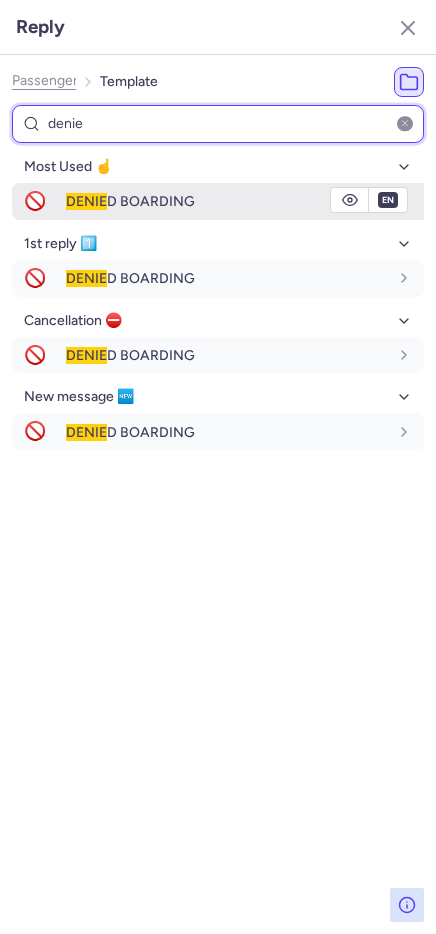 type on "denie" 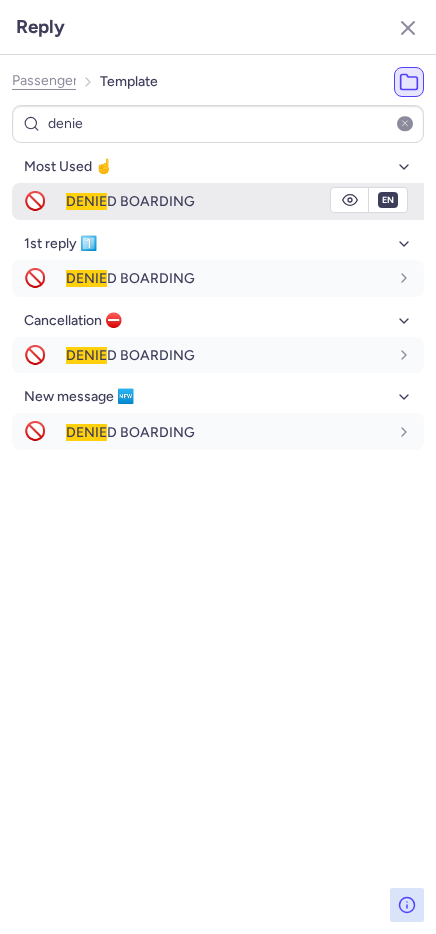click on "fr en de nl pt es it ru en" at bounding box center [388, 200] 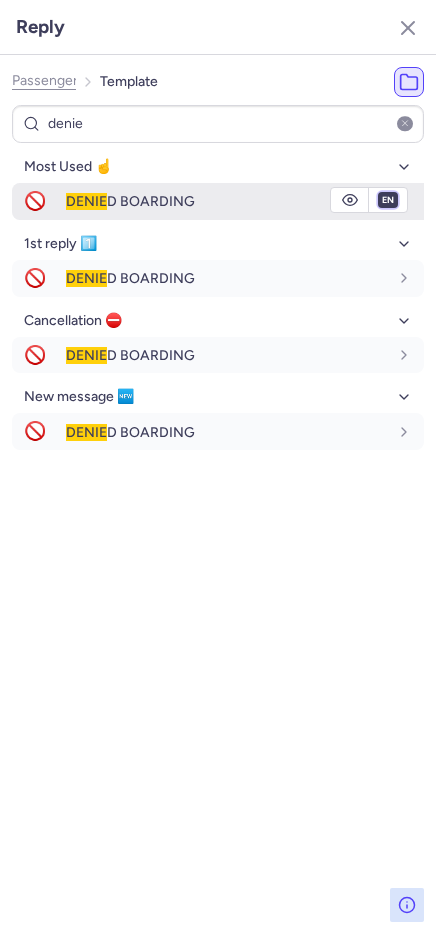 click on "fr en de nl pt es it ru" at bounding box center (388, 200) 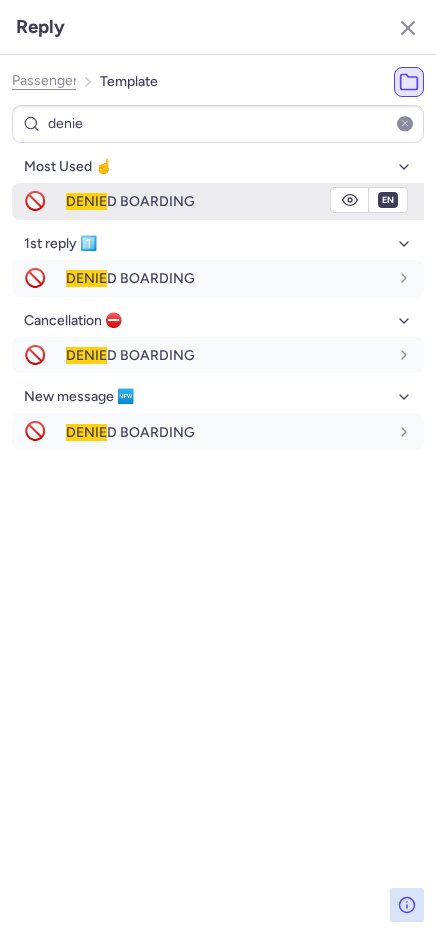 click on "fr en de nl pt es it ru" at bounding box center (388, 200) 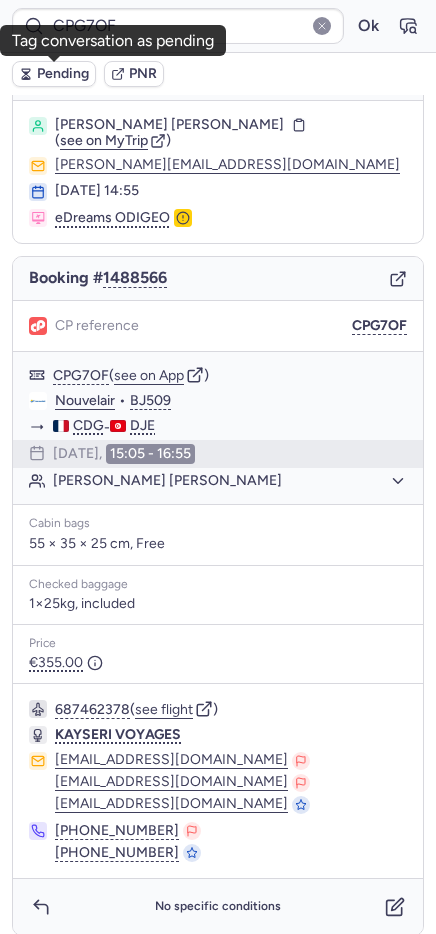 click on "Pending" at bounding box center [63, 74] 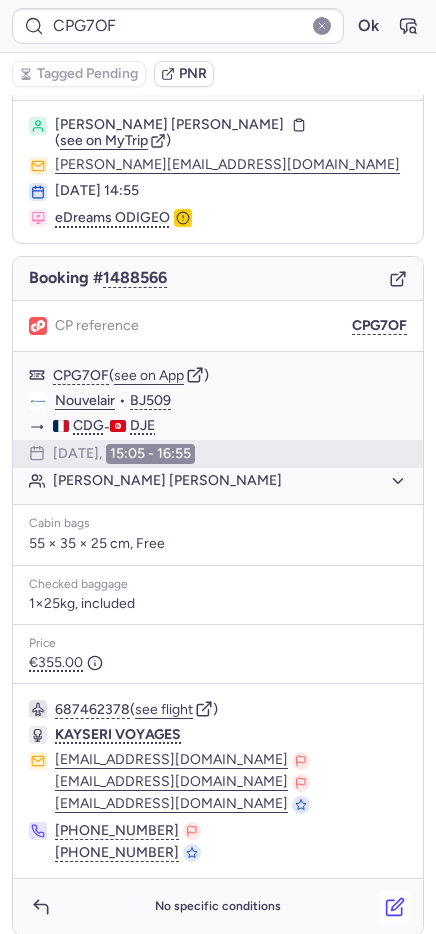 click 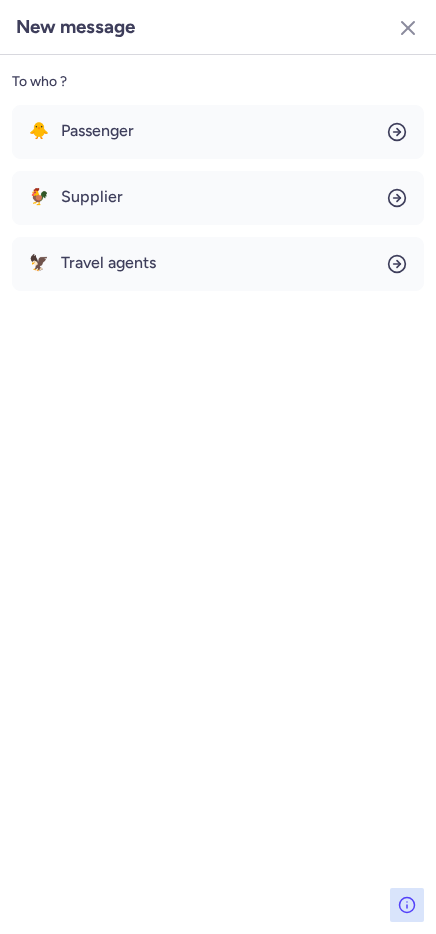 drag, startPoint x: 413, startPoint y: 19, endPoint x: 165, endPoint y: 722, distance: 745.4616 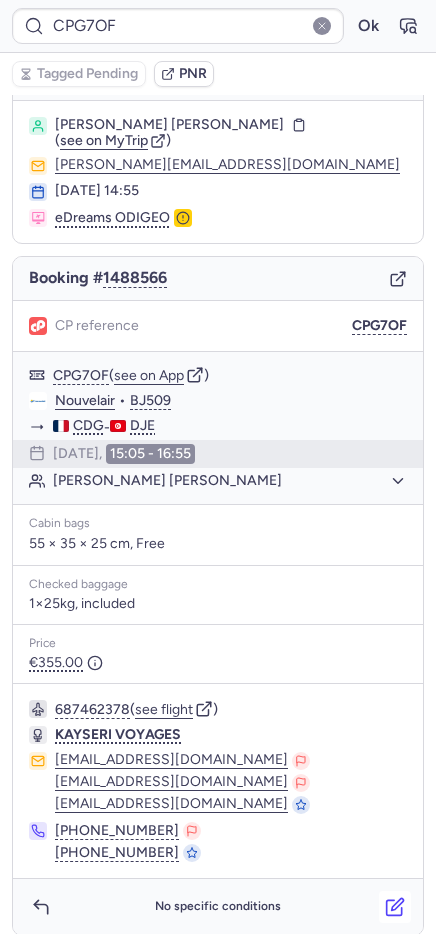 click 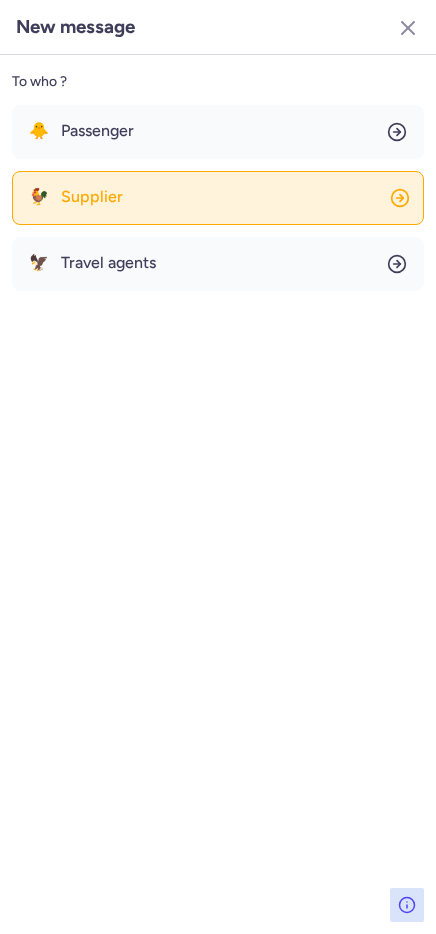 click on "🐓 Supplier" 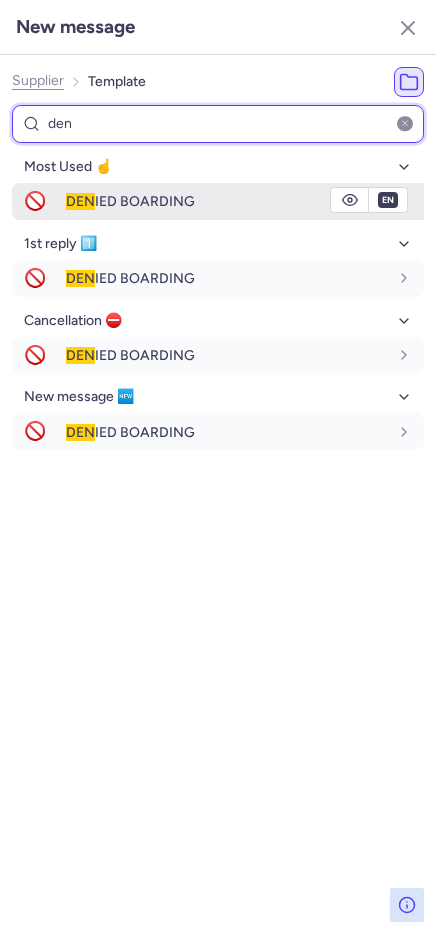 type on "den" 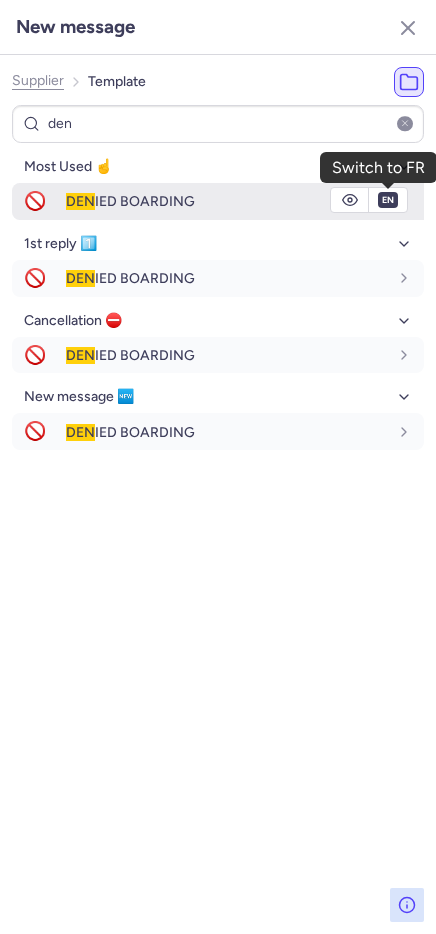 click on "en" at bounding box center [388, 200] 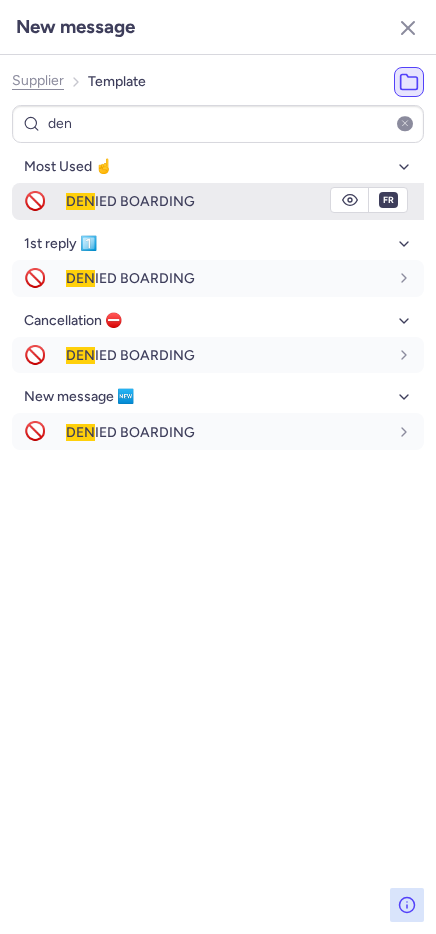 click on "DEN IED BOARDING" at bounding box center [227, 201] 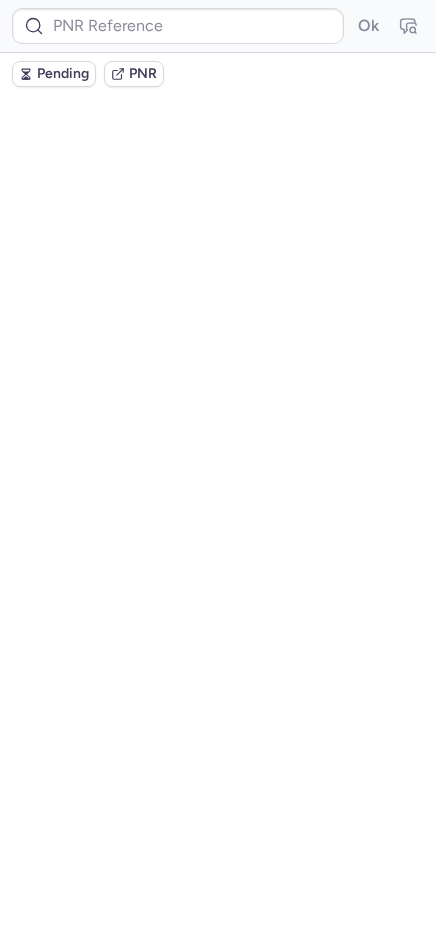 scroll, scrollTop: 0, scrollLeft: 0, axis: both 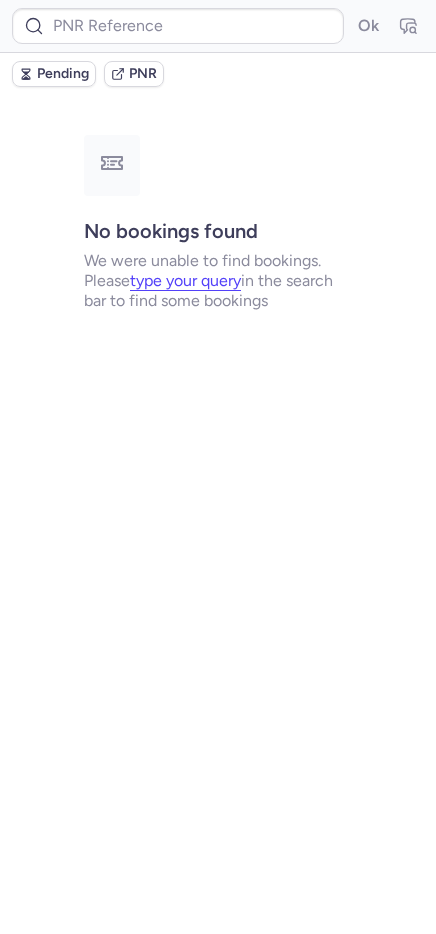 type on "CPG7OF" 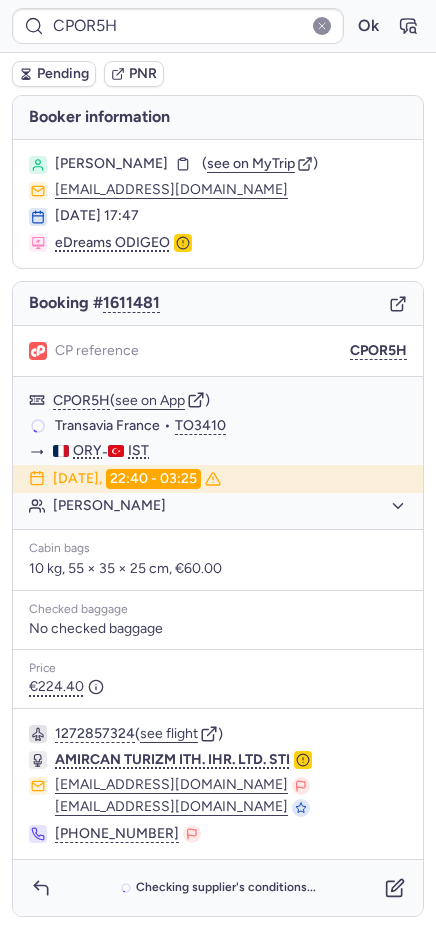 click on "CPOR5H" at bounding box center [378, 351] 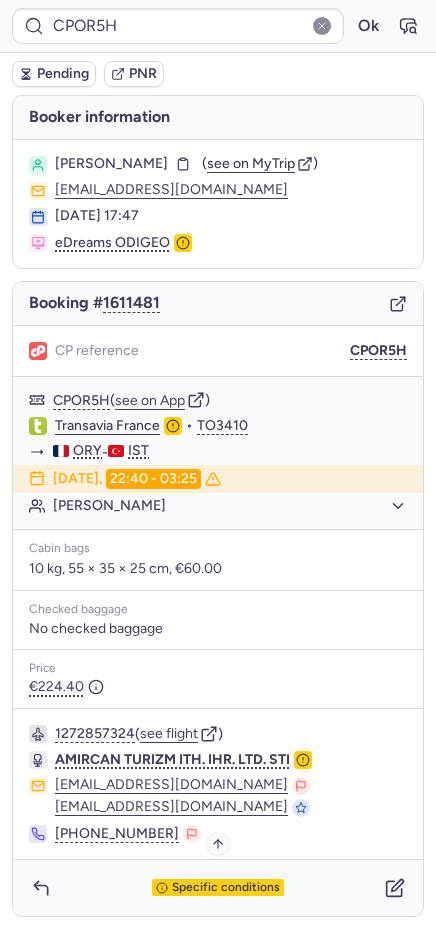 click on "Specific conditions" at bounding box center (226, 888) 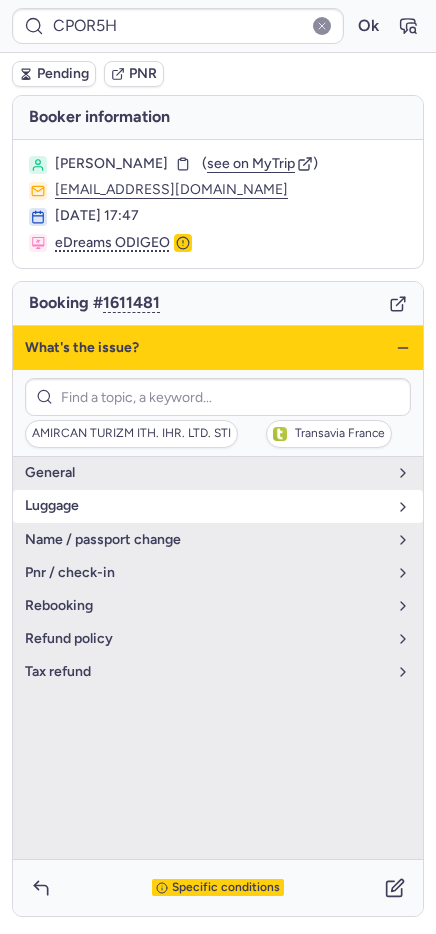 click on "luggage" at bounding box center [206, 506] 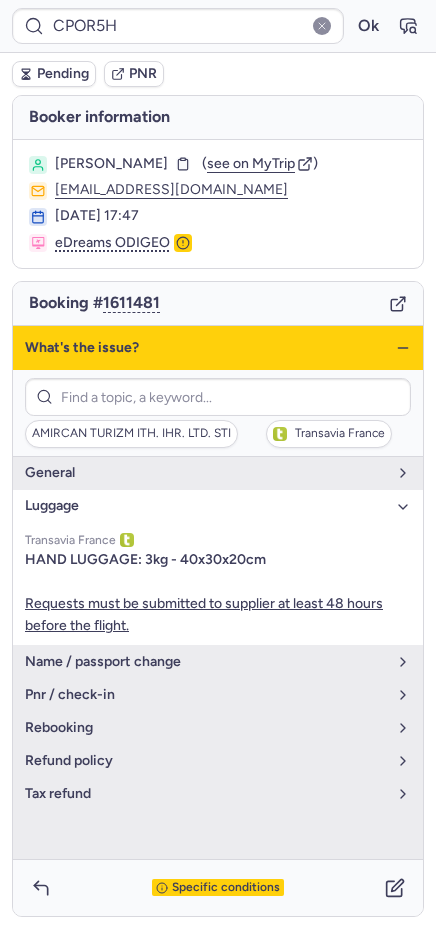 click on "luggage" at bounding box center [206, 506] 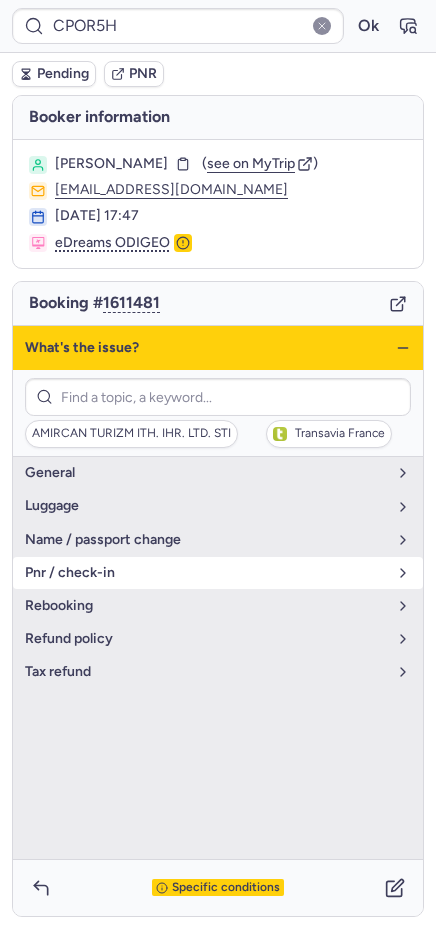click on "pnr / check-in" at bounding box center (218, 573) 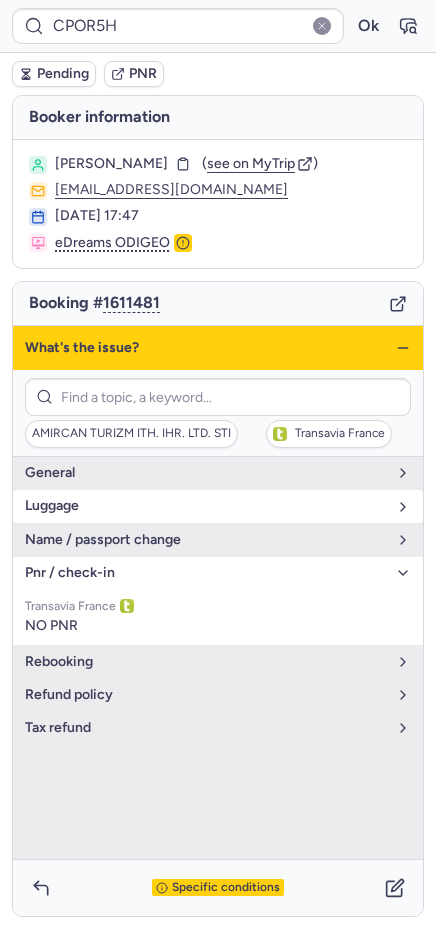 click on "luggage" at bounding box center [206, 506] 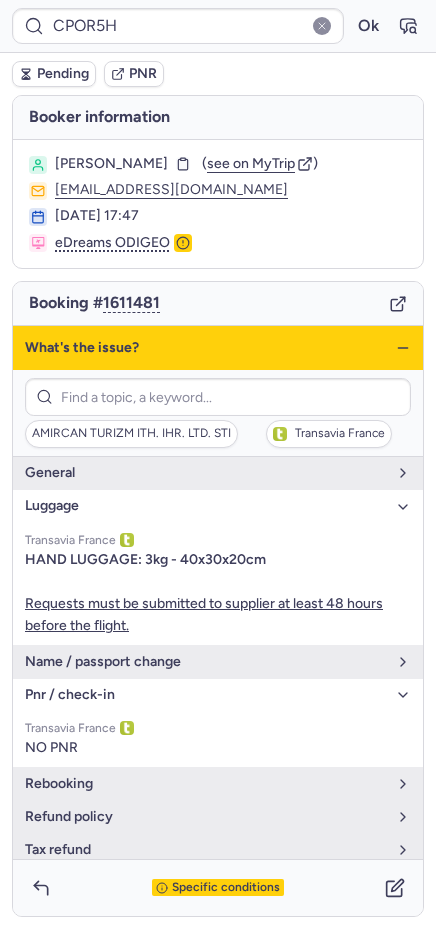 click 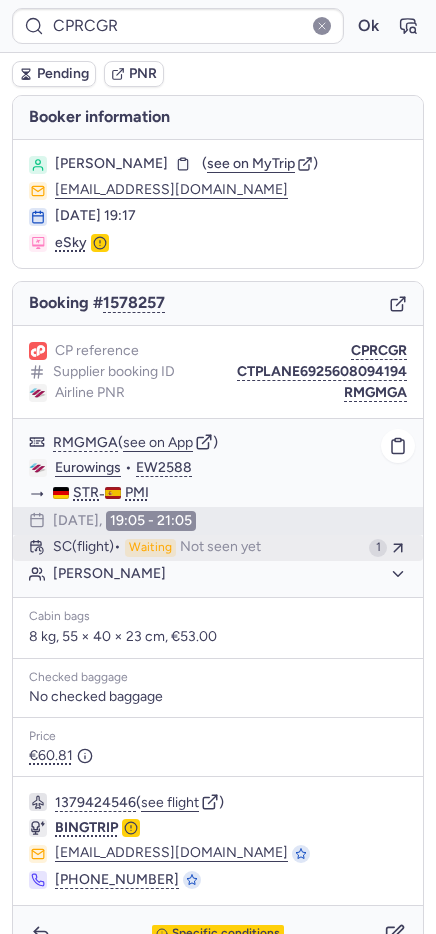 click on "Waiting" at bounding box center (150, 548) 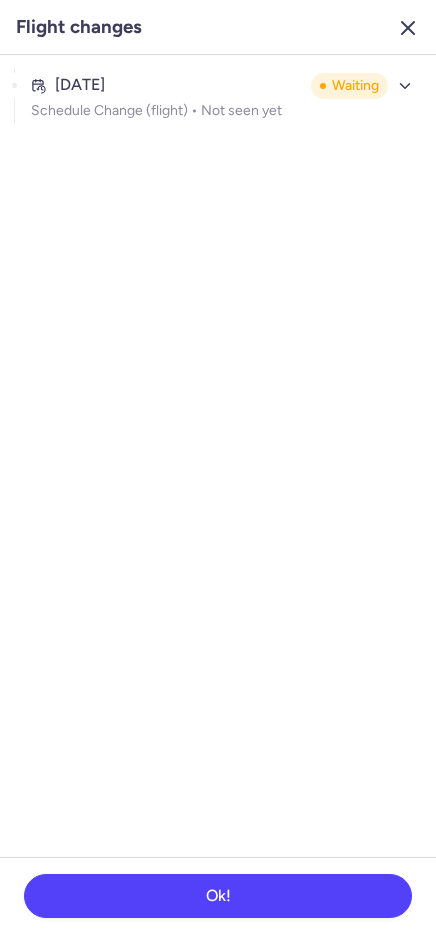 click 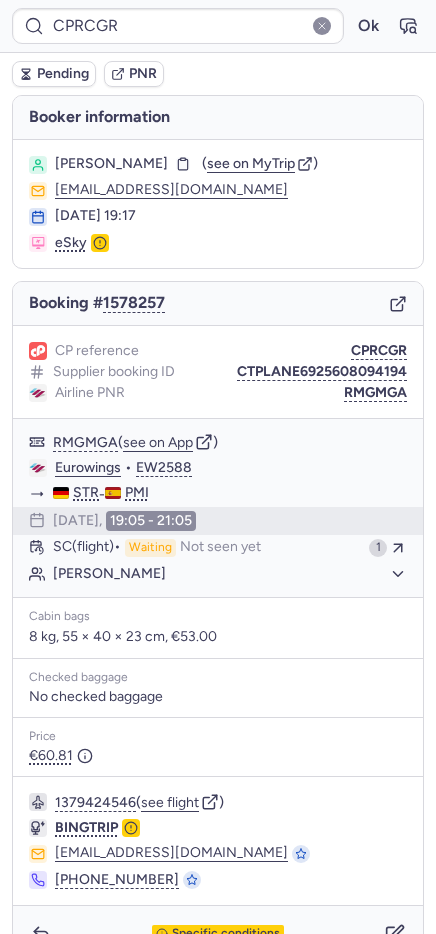 type on "CP6UQA" 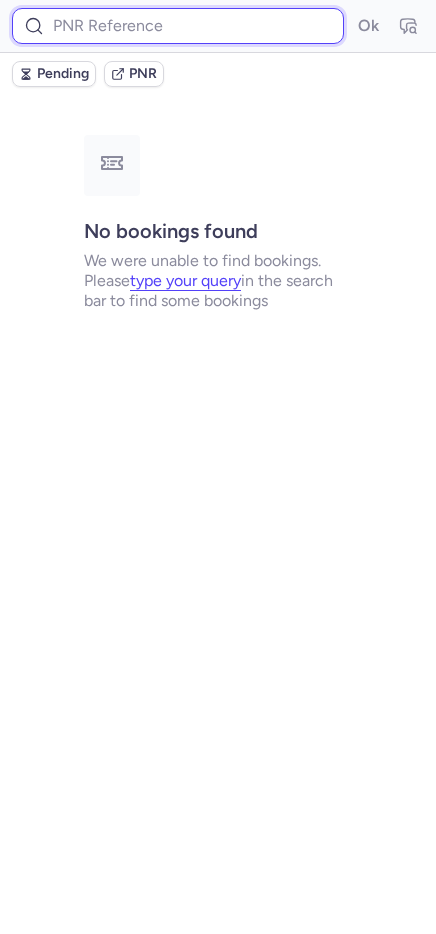 click at bounding box center (178, 26) 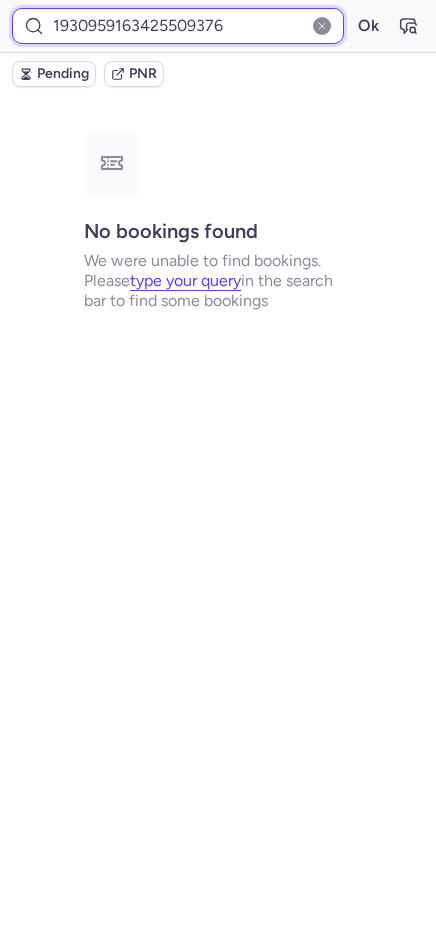 type on "1930959163425509376" 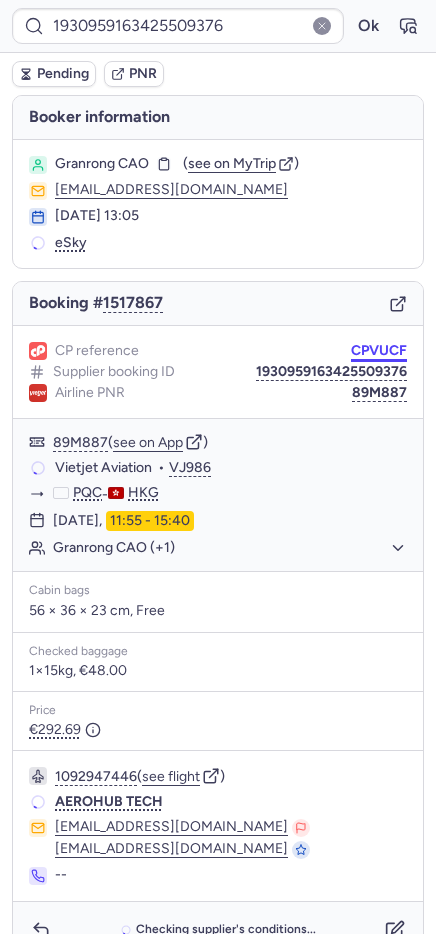 click on "CPVUCF" at bounding box center (379, 351) 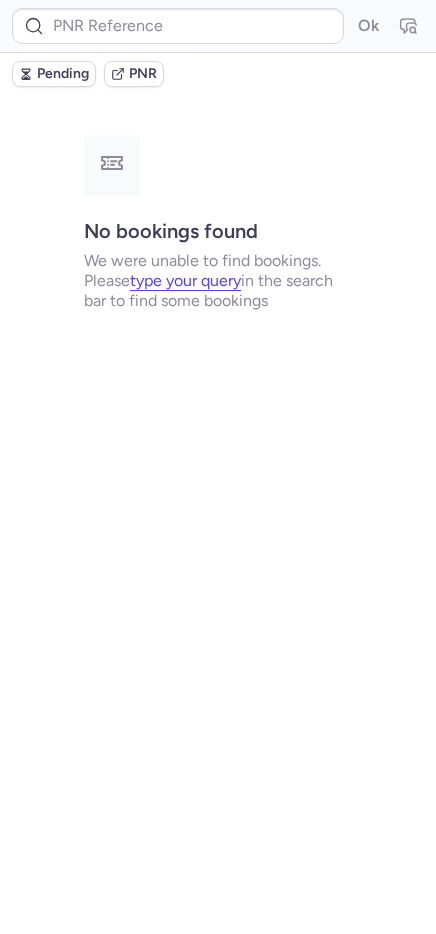 type on "CPVUCF" 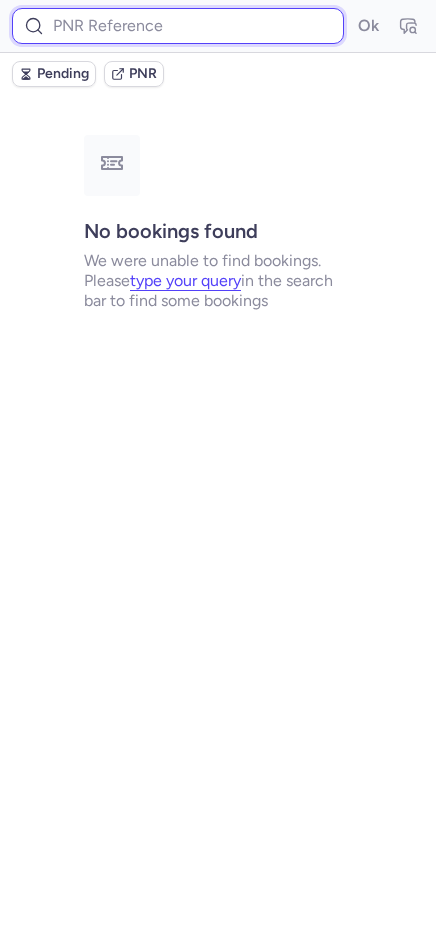 click at bounding box center (178, 26) 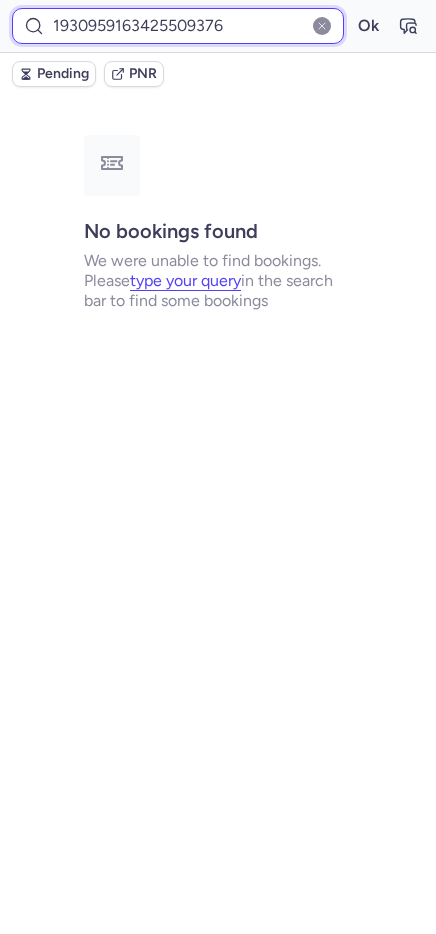 type on "1930959163425509376" 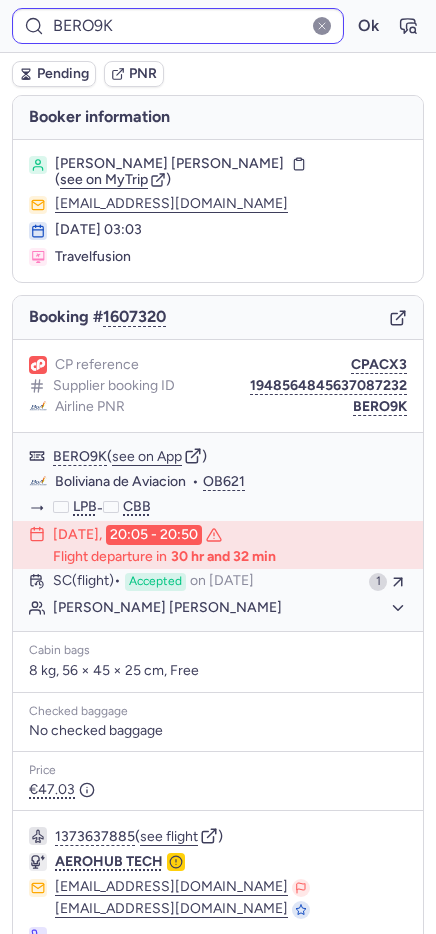 type on "CPEWWR" 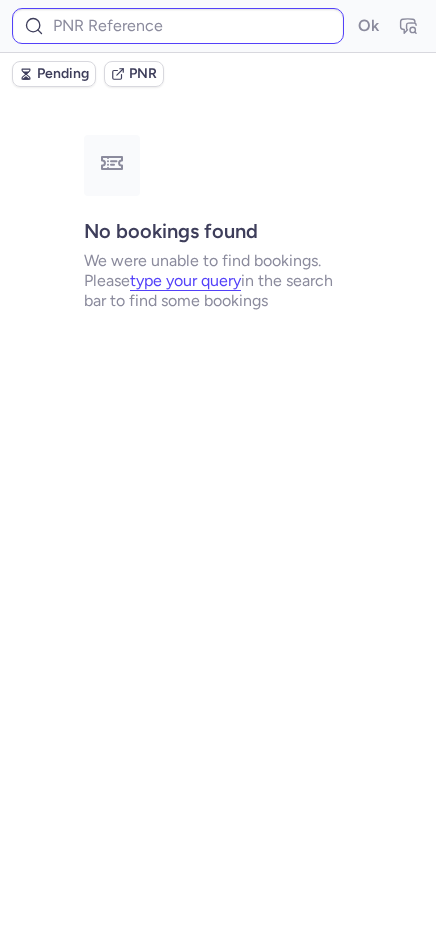 type on "CP9EL5" 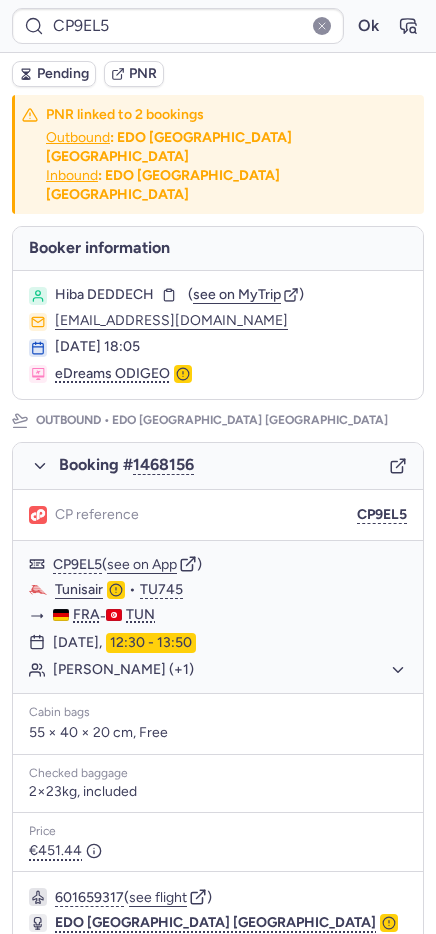 scroll, scrollTop: 841, scrollLeft: 0, axis: vertical 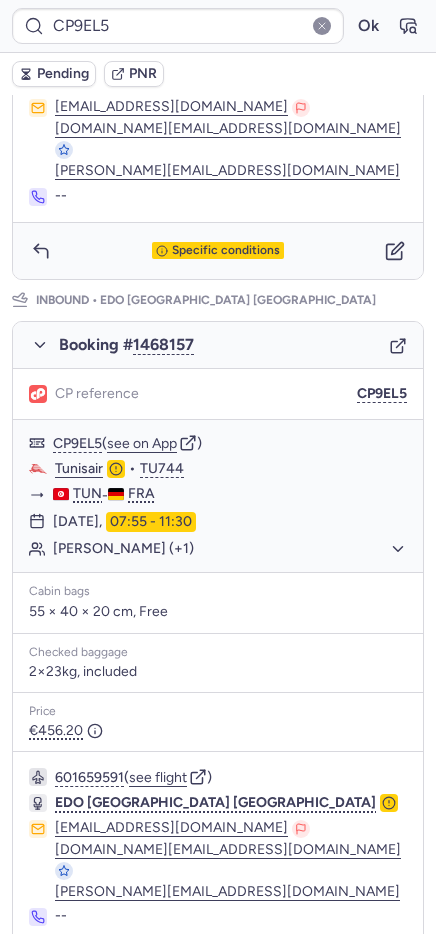 click at bounding box center [41, 971] 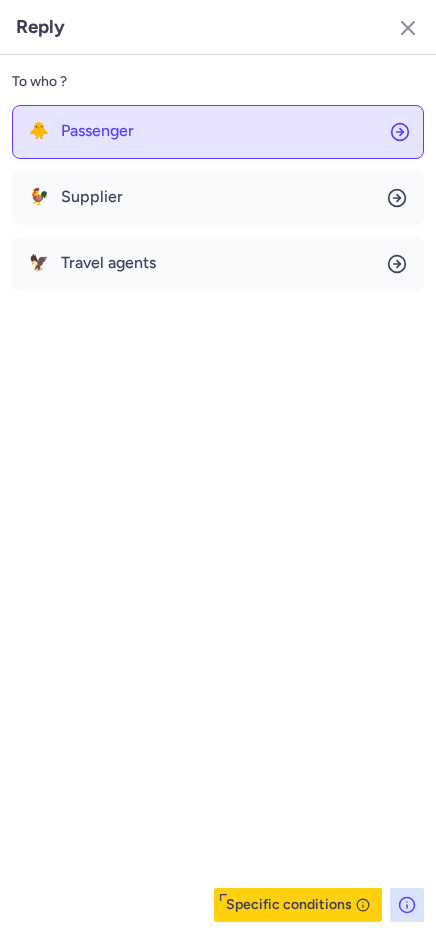 click on "Passenger" at bounding box center (97, 131) 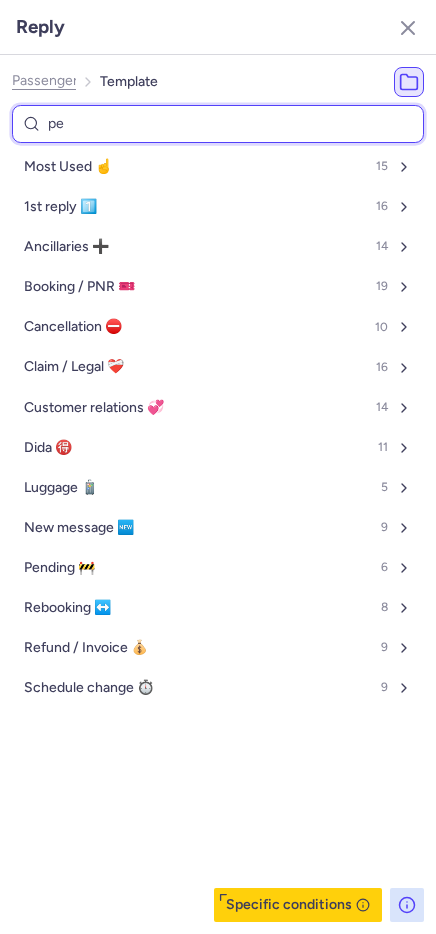 type on "pen" 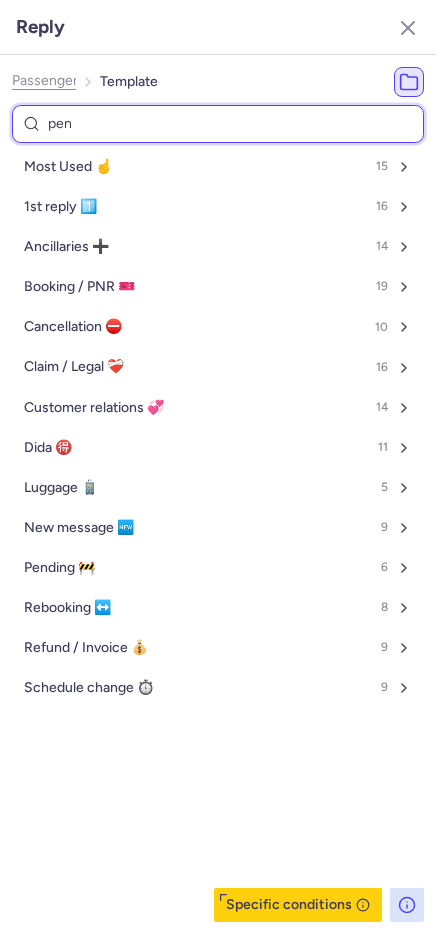 select on "en" 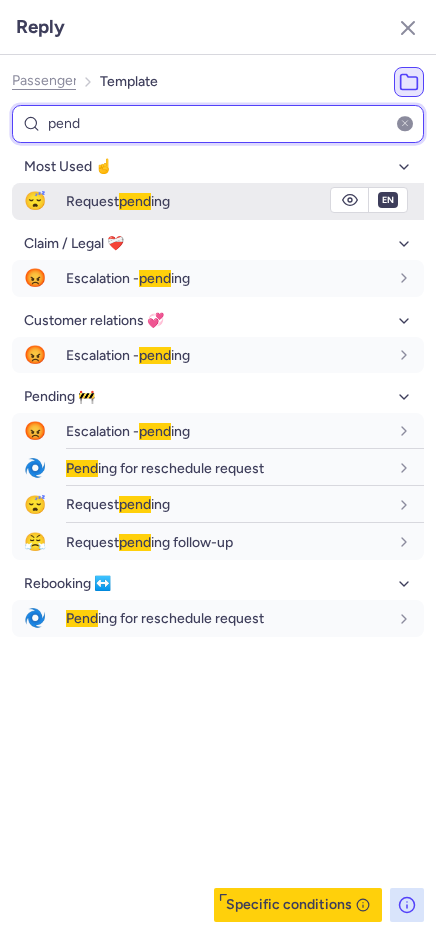 type on "pend" 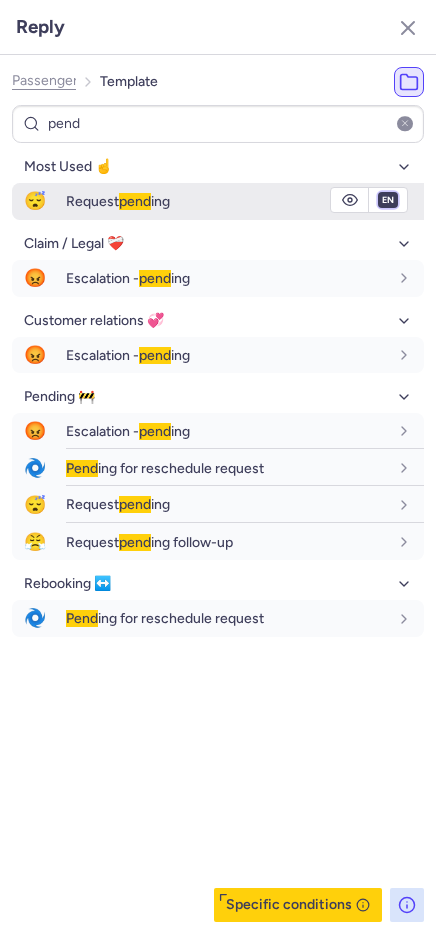 click on "fr en de nl pt es it ru" at bounding box center [388, 200] 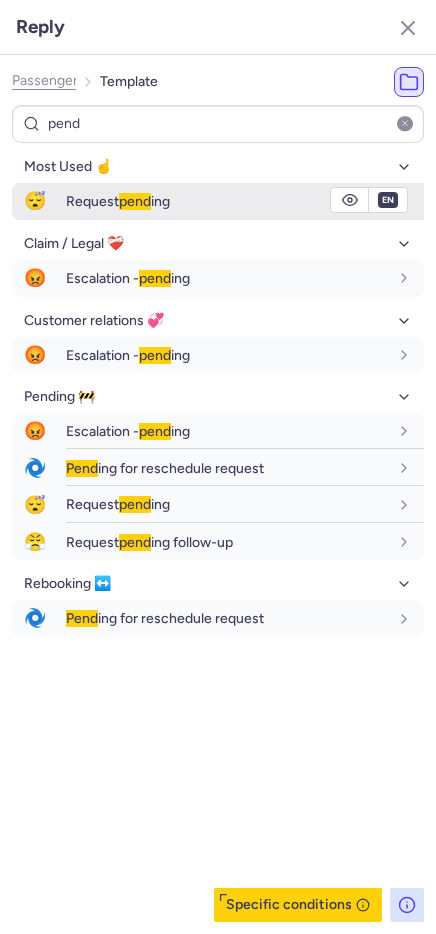 click on "fr en de nl pt es it ru" at bounding box center [388, 200] 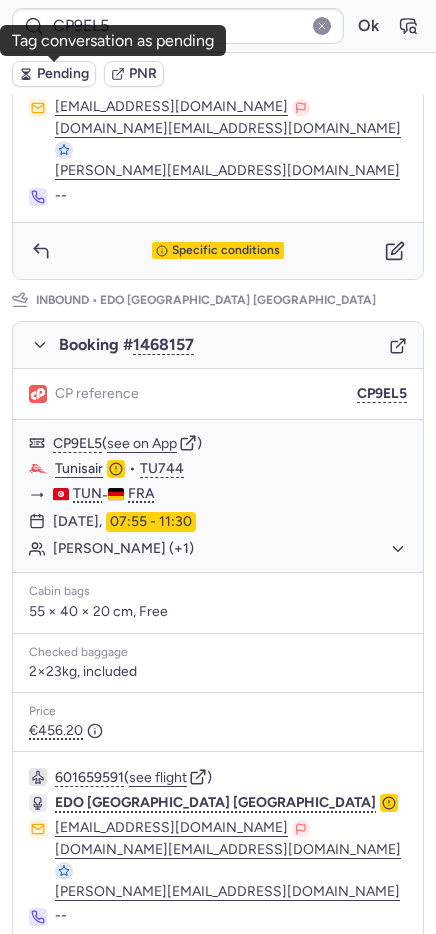 click on "Pending" at bounding box center [63, 74] 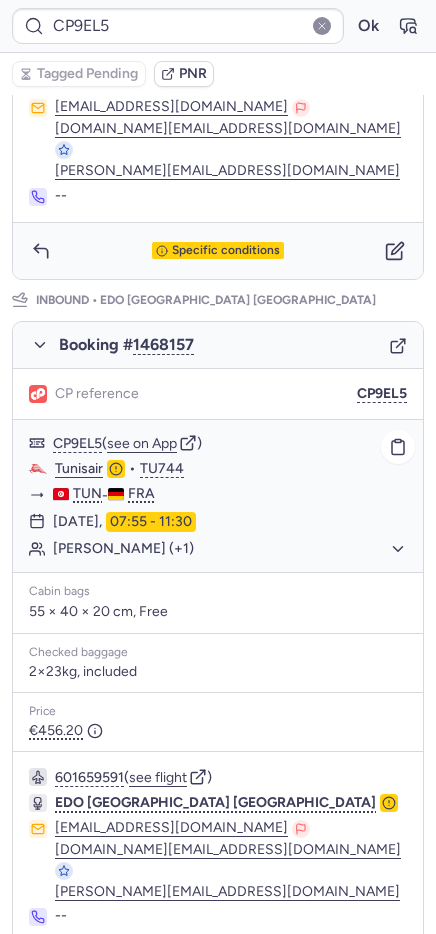 scroll, scrollTop: 24, scrollLeft: 0, axis: vertical 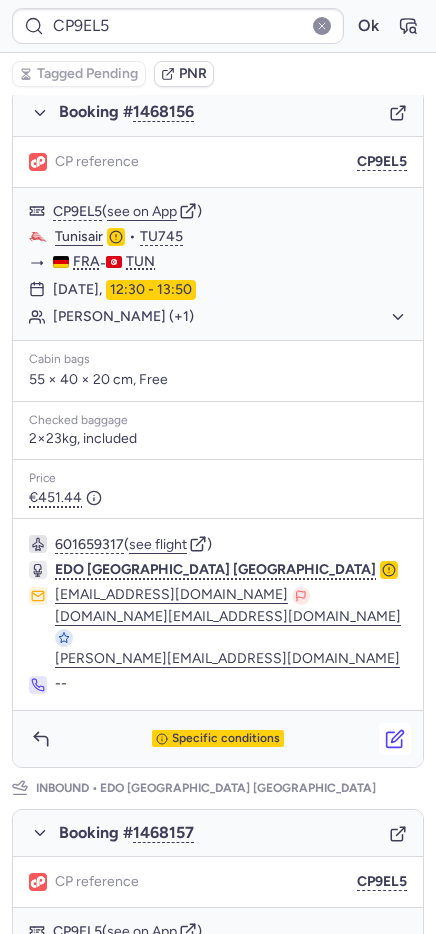 click 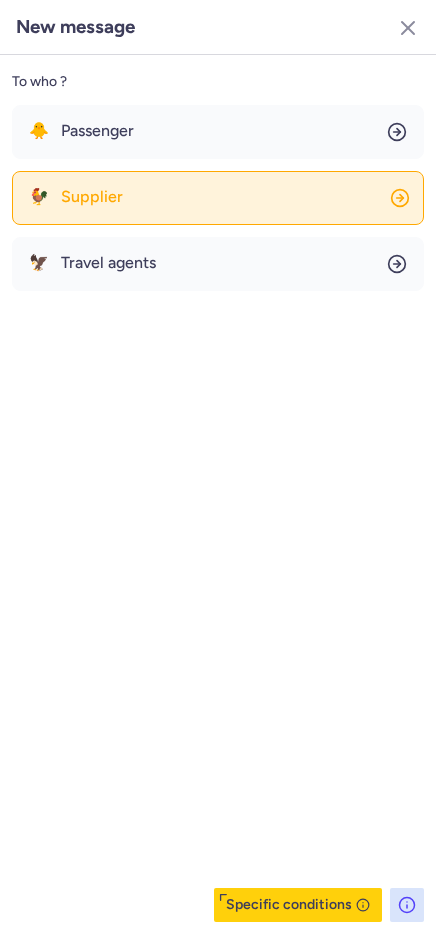 click on "🐓 Supplier" 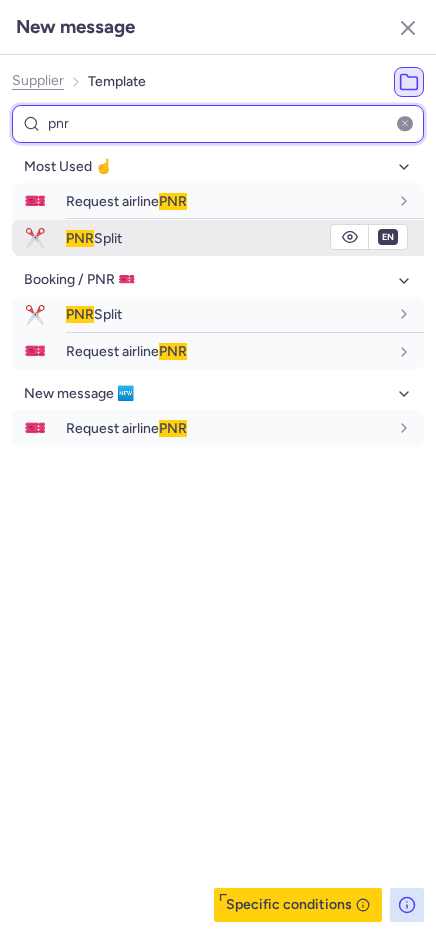type on "pnr" 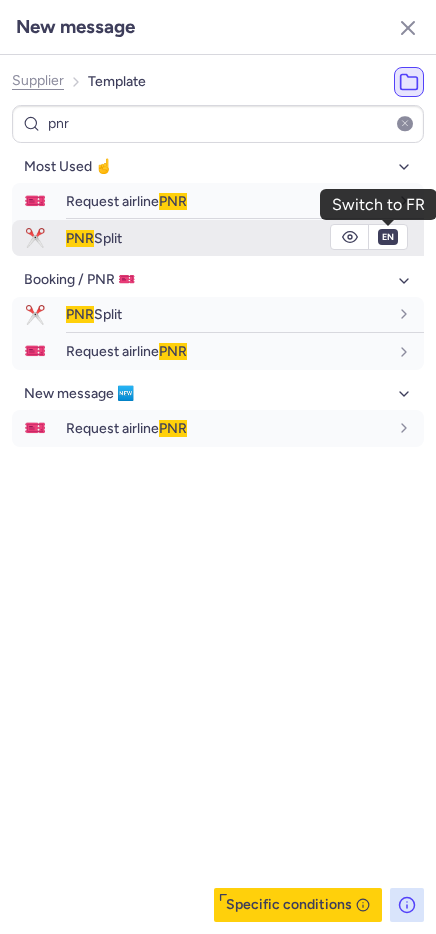 click on "en" at bounding box center [388, 237] 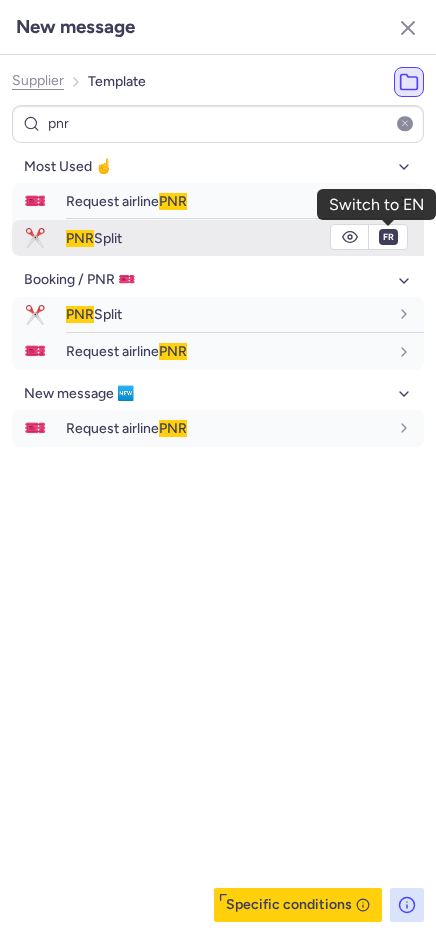 click on "fr" at bounding box center (388, 237) 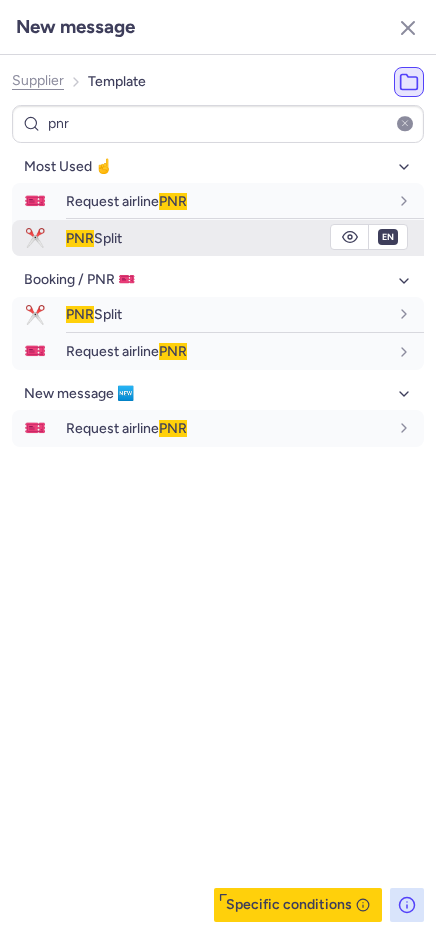 click on "PNR  Split" at bounding box center [227, 238] 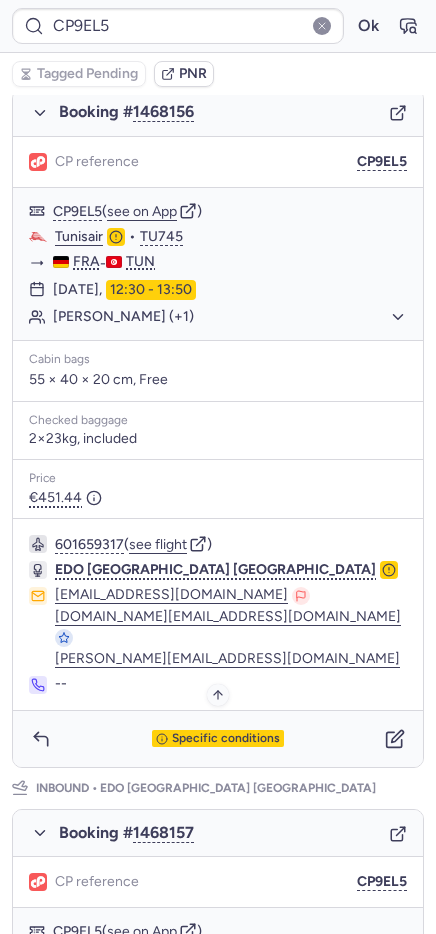 click on "Specific conditions" at bounding box center [226, 739] 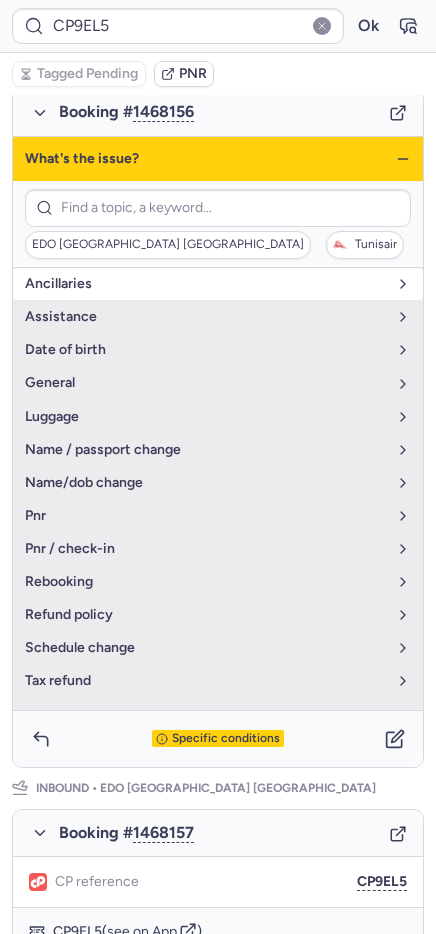 click on "Ancillaries" at bounding box center [206, 284] 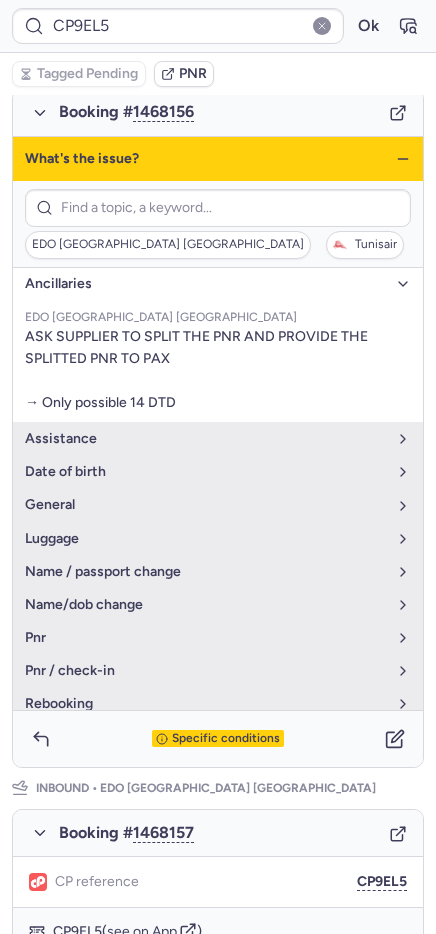 scroll, scrollTop: 1, scrollLeft: 0, axis: vertical 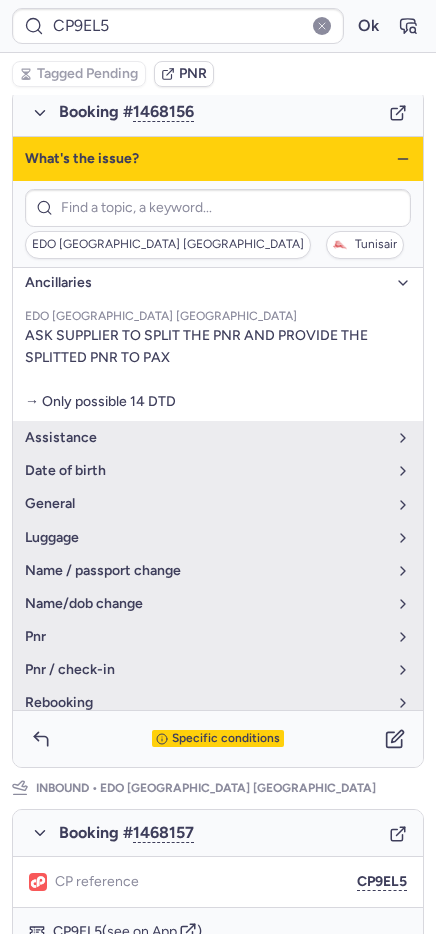 click on "Ancillaries" at bounding box center [206, 283] 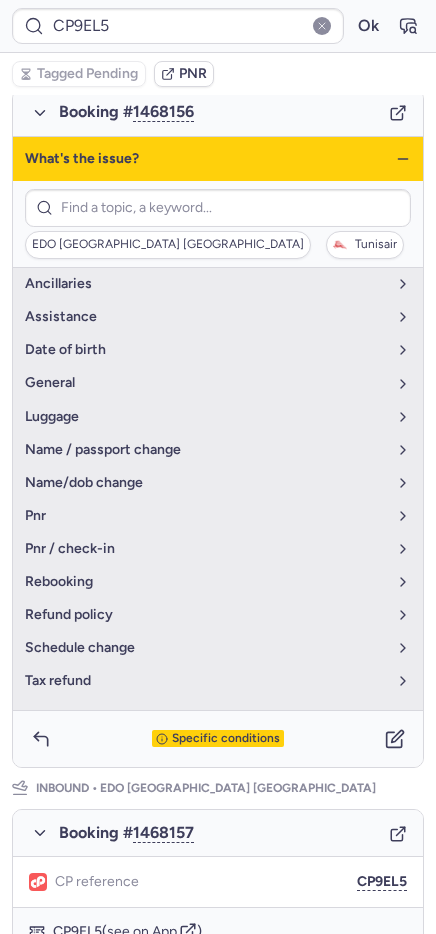 click 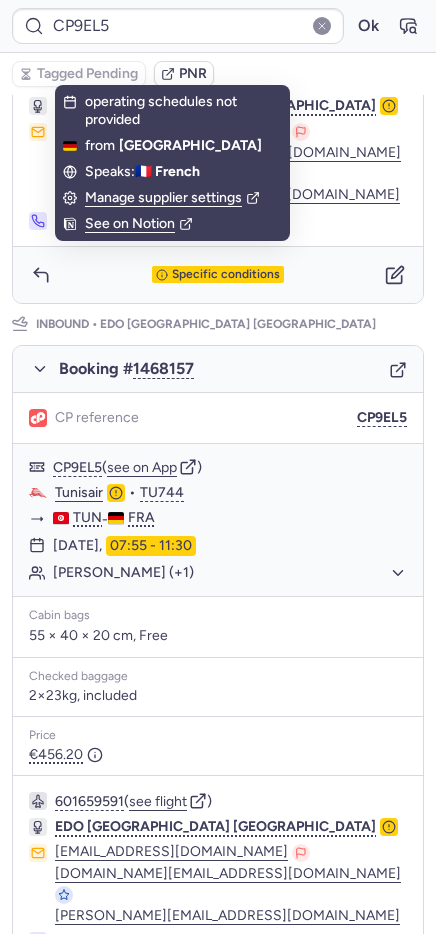 scroll, scrollTop: 0, scrollLeft: 0, axis: both 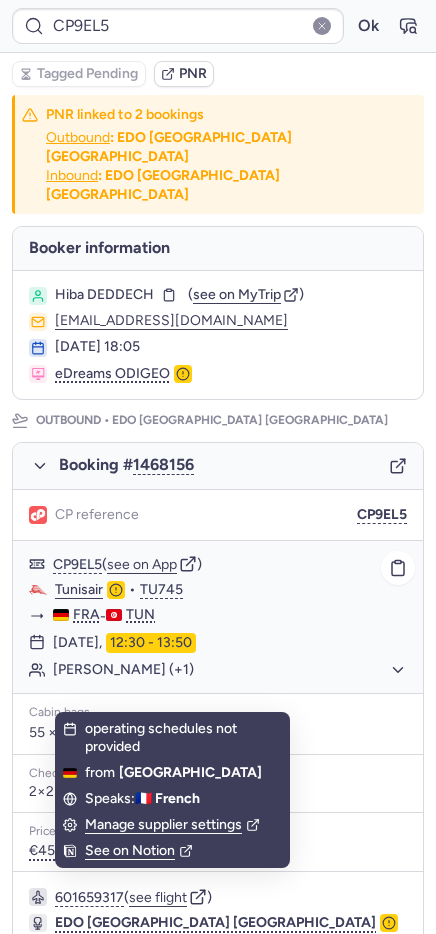click on "[PERSON_NAME] (+1)" 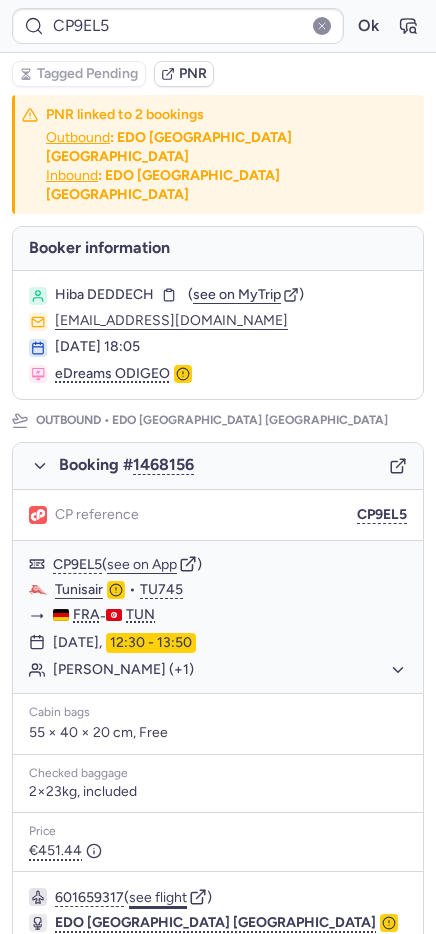 click on "see flight" 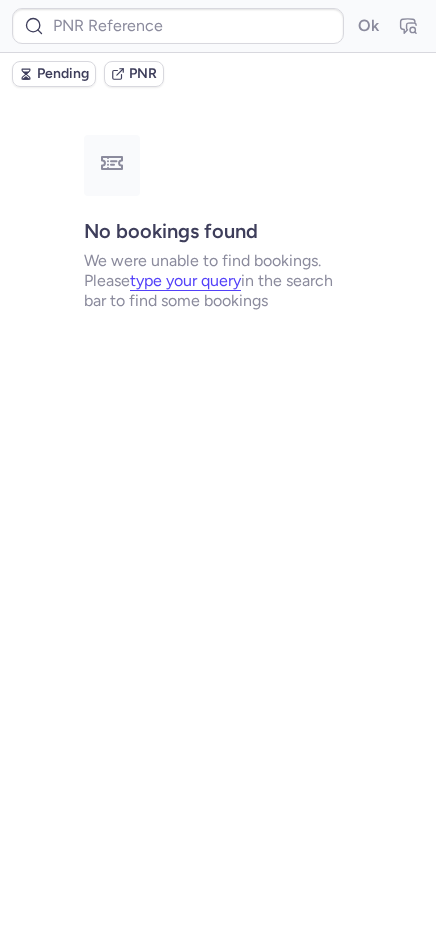 type on "CP9EL5" 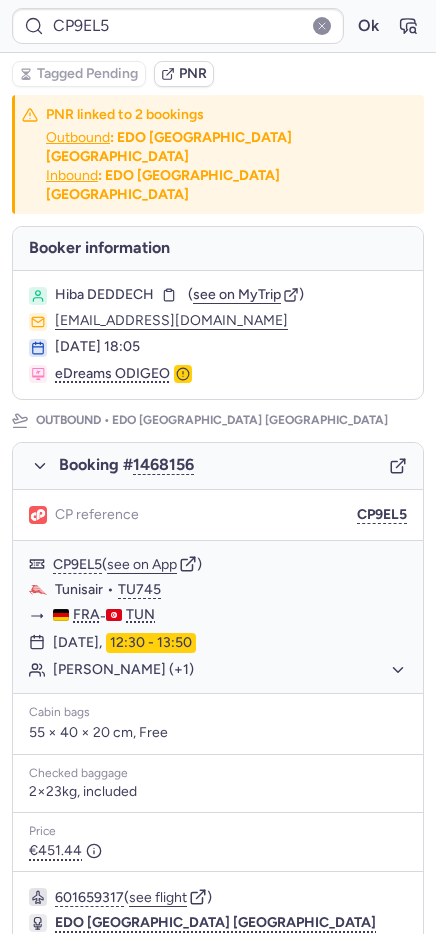 scroll, scrollTop: 841, scrollLeft: 0, axis: vertical 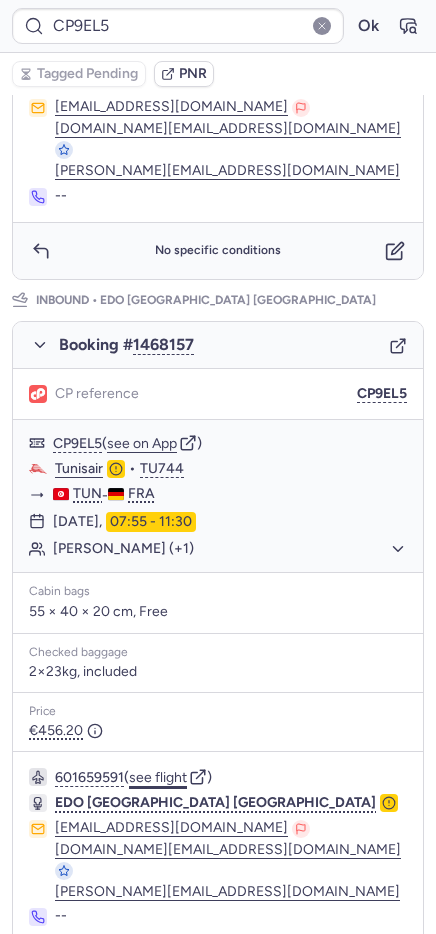 click on "see flight" 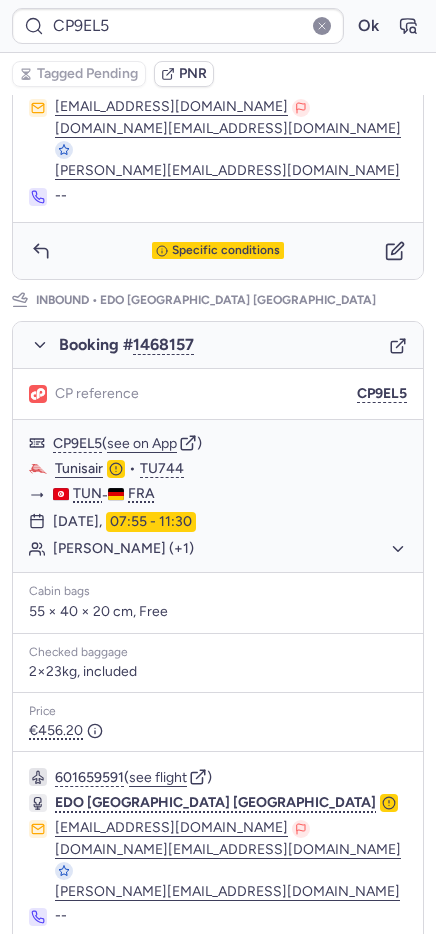 click 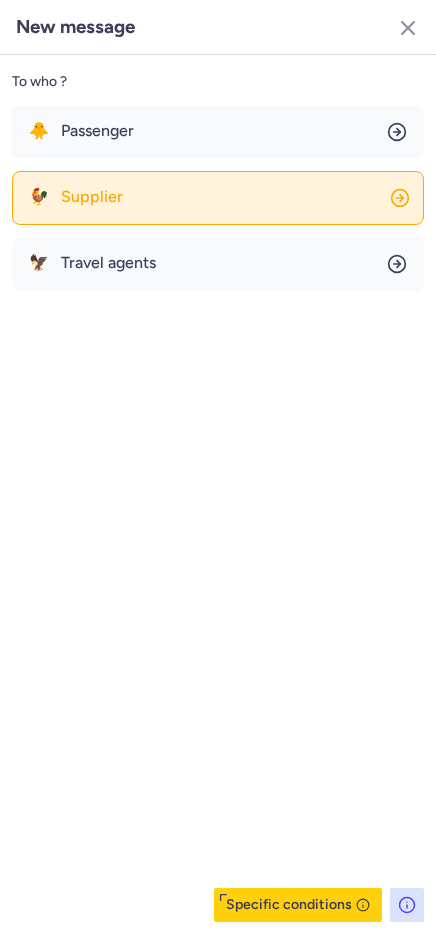 click on "🐓 Supplier" 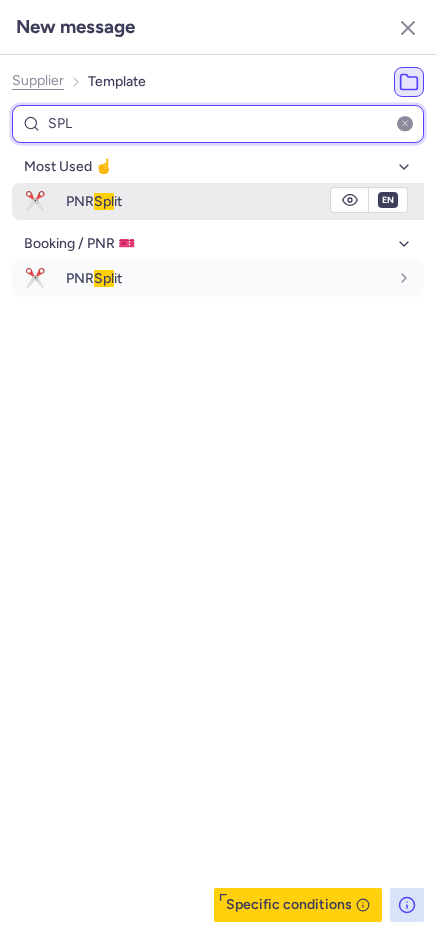 type on "SPL" 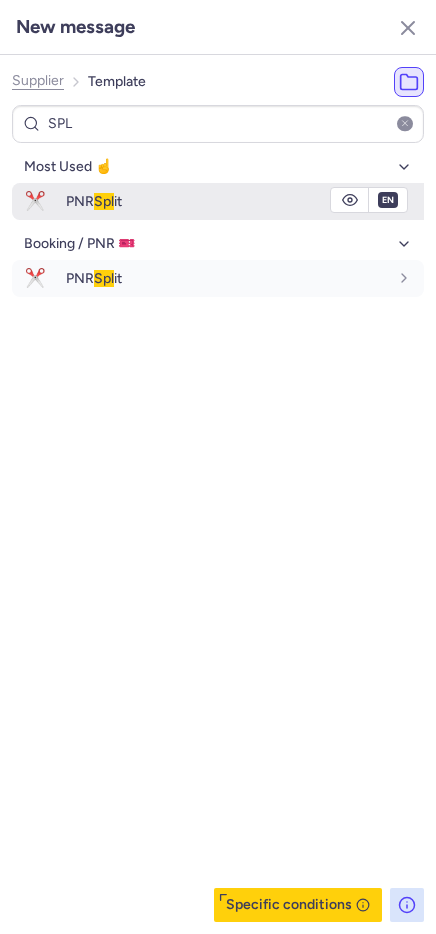 click on "PNR  Spl it" at bounding box center (227, 201) 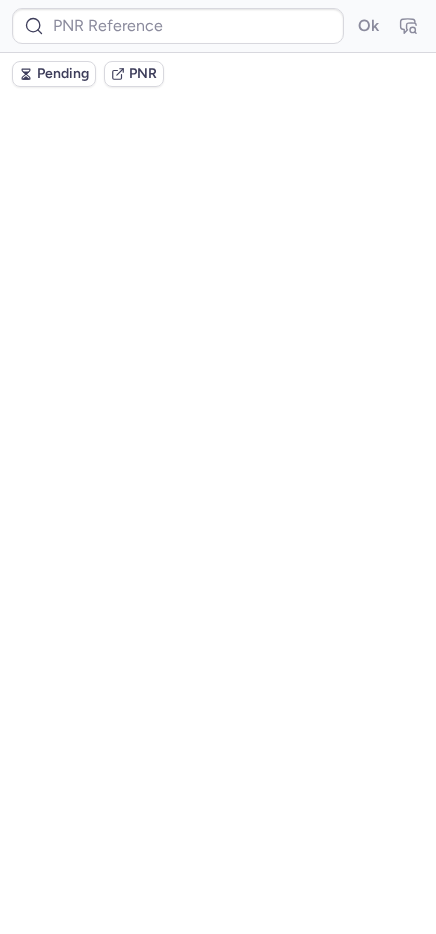 scroll, scrollTop: 0, scrollLeft: 0, axis: both 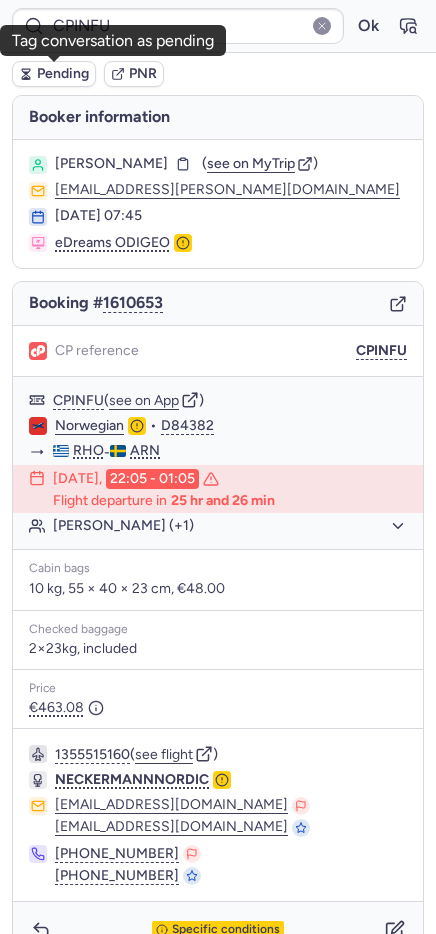 click on "Pending" at bounding box center [63, 74] 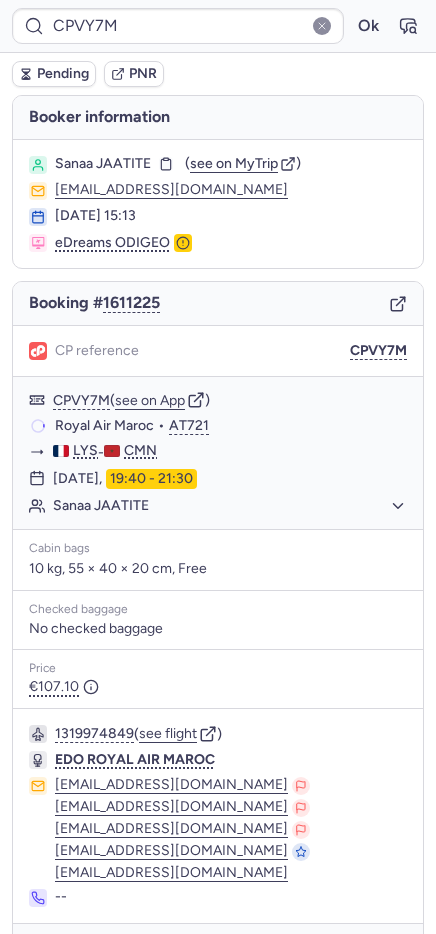 type on "23653537040" 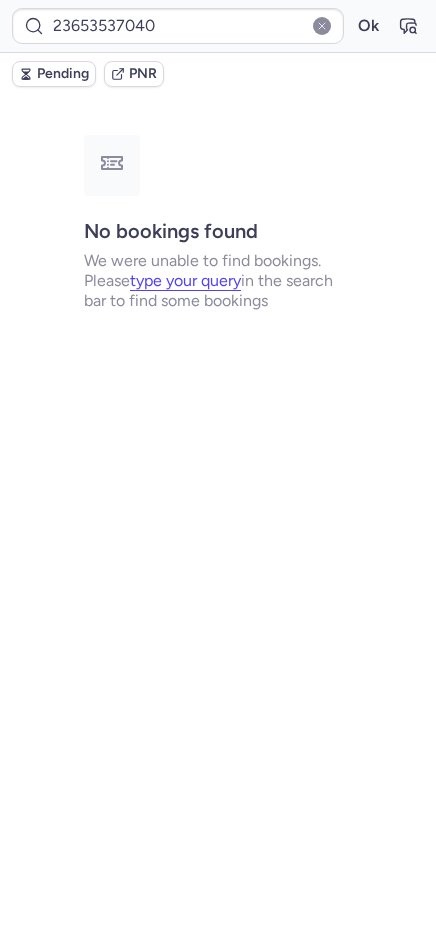 type on "CPEWWR" 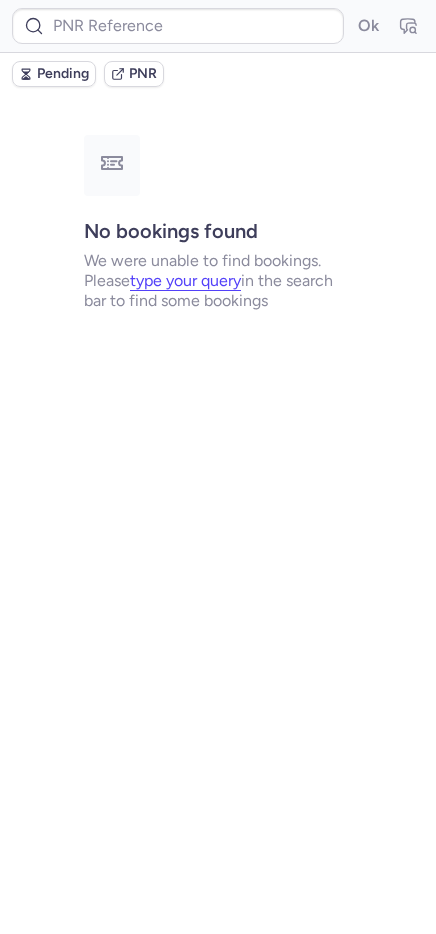 type on "CPVUCF" 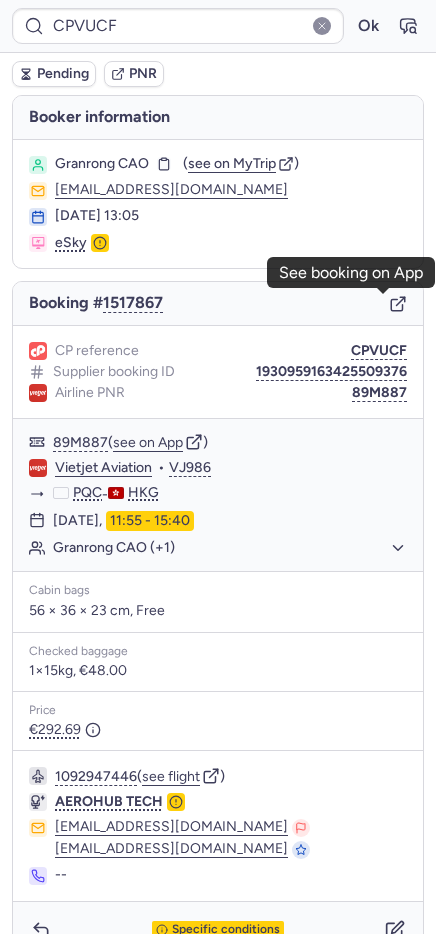 click 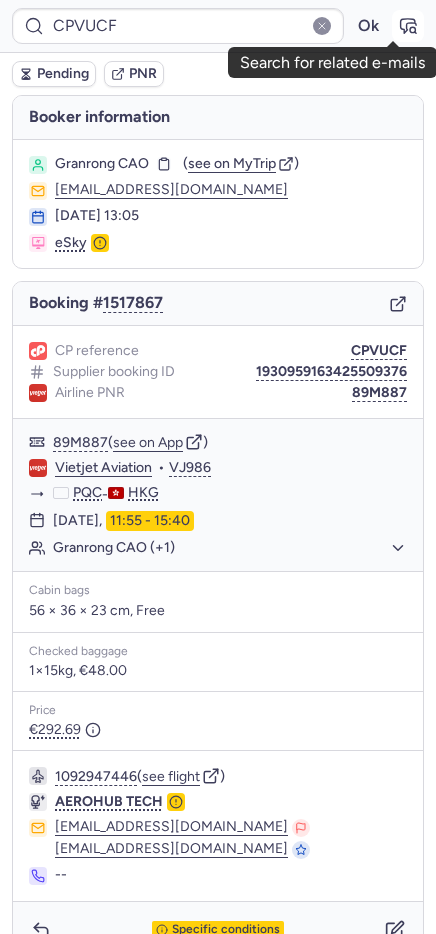 click 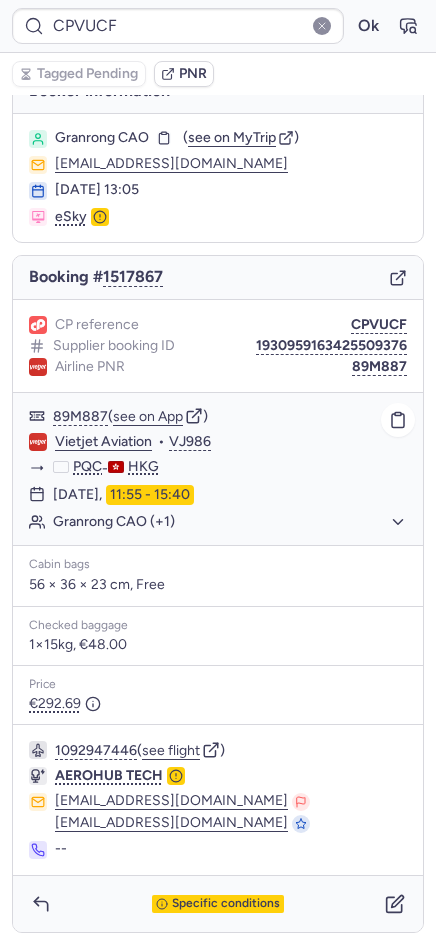 scroll, scrollTop: 37, scrollLeft: 0, axis: vertical 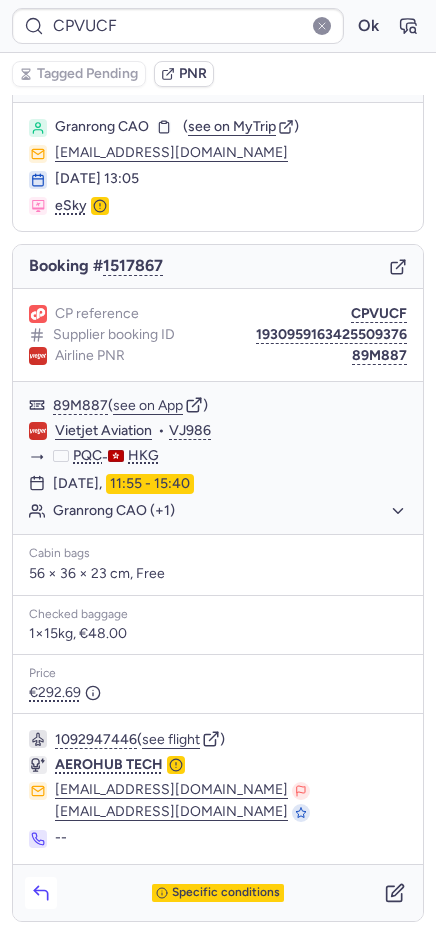 click at bounding box center [41, 893] 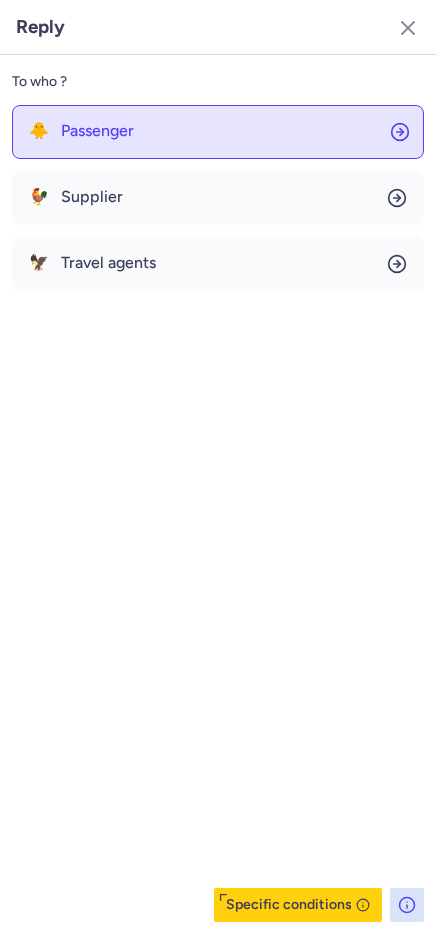 click on "🐥 Passenger" 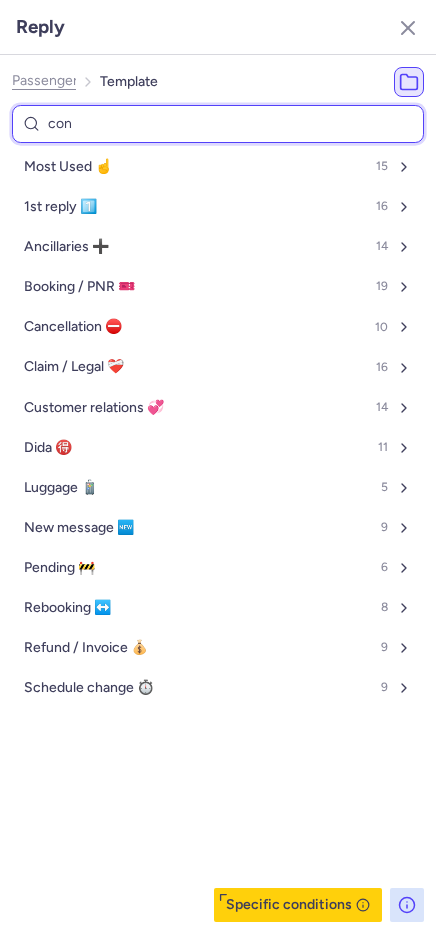 type on "conf" 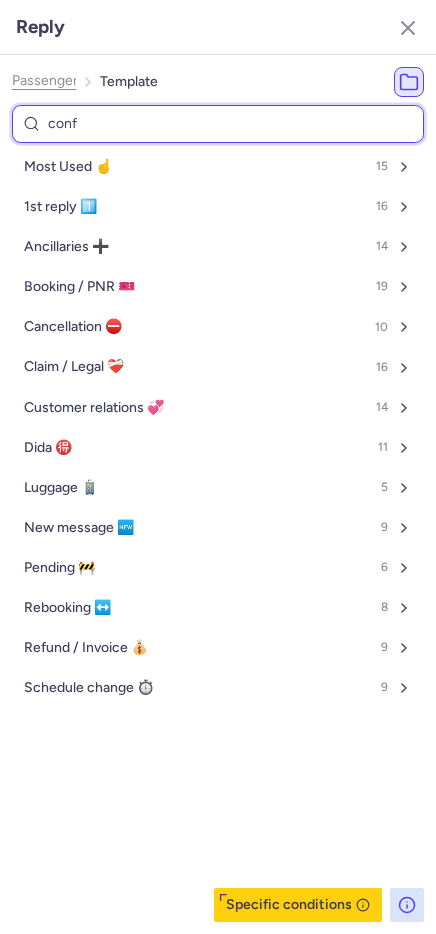 select on "en" 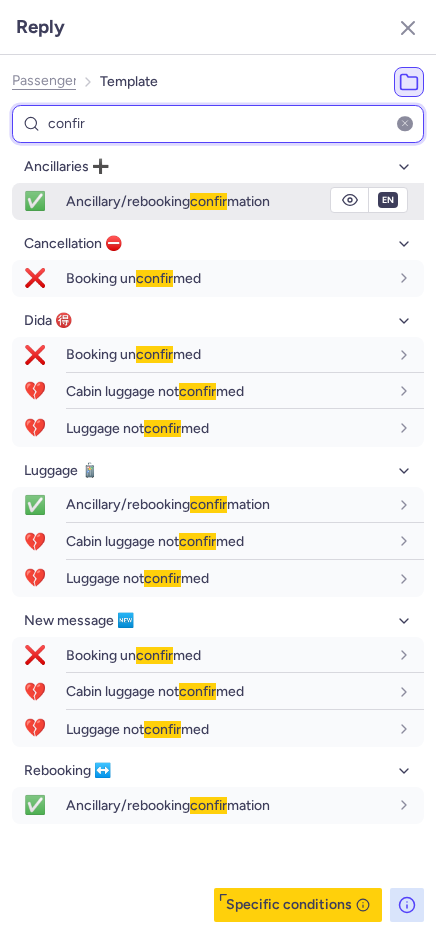 type on "confir" 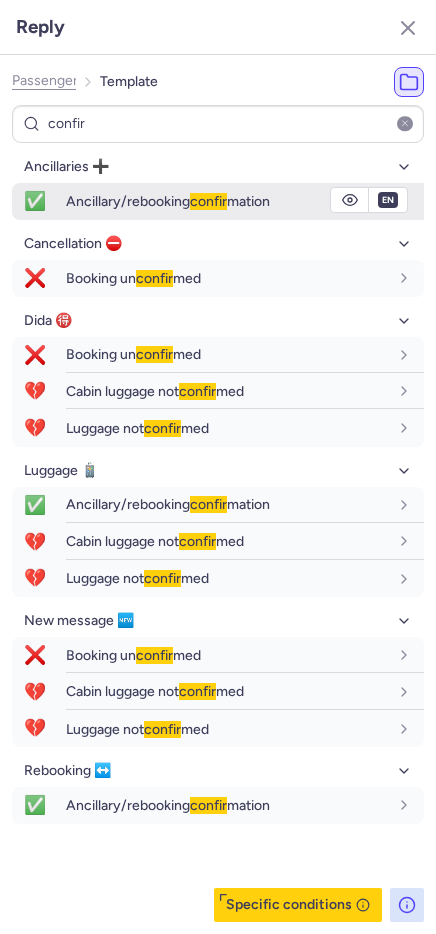 click on "Ancillary/rebooking  confir mation" at bounding box center [168, 201] 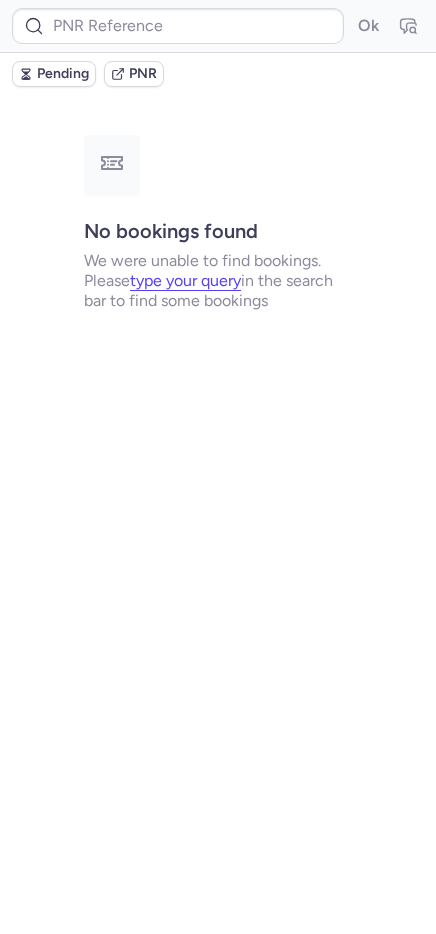 scroll, scrollTop: 0, scrollLeft: 0, axis: both 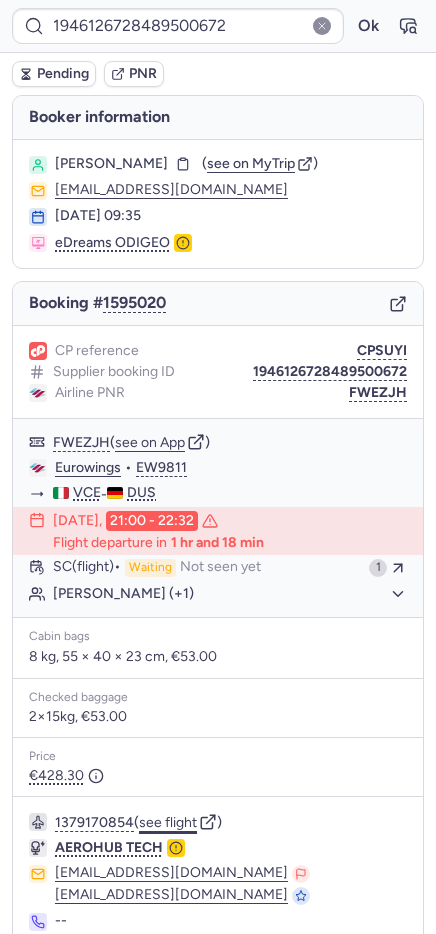 click on "see flight" 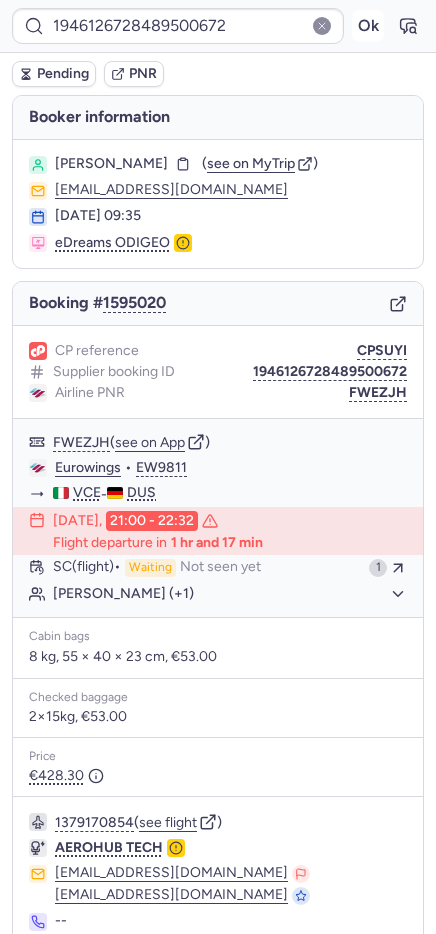 click on "Ok" at bounding box center (368, 26) 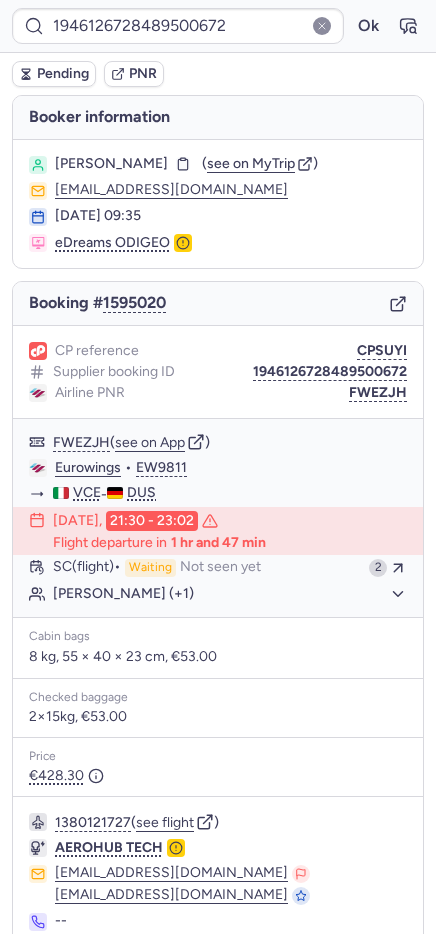 type on "CPVY7M" 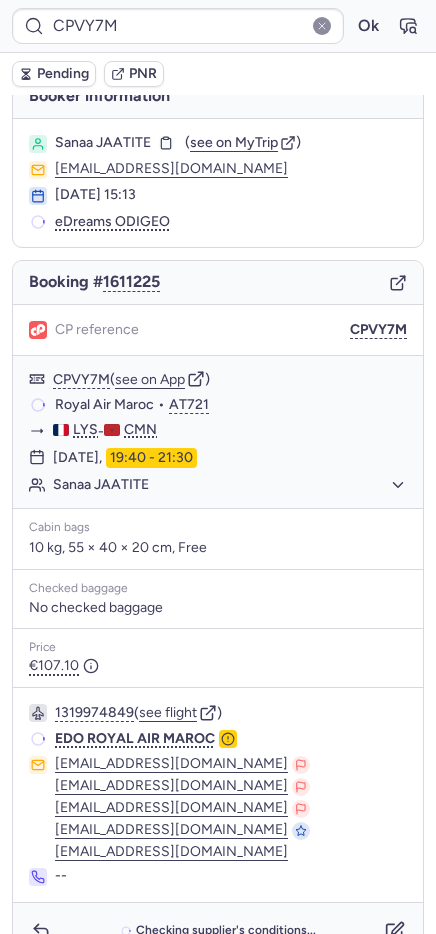 scroll, scrollTop: 59, scrollLeft: 0, axis: vertical 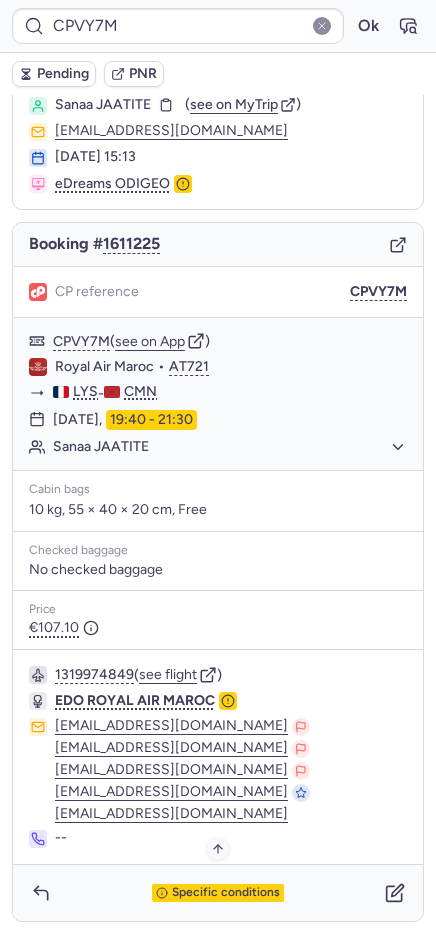 click on "Specific conditions" at bounding box center [226, 893] 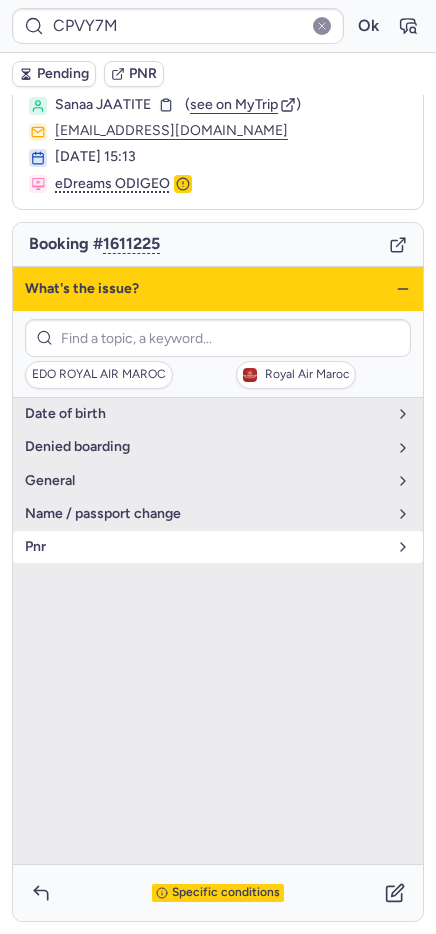 click on "pnr" at bounding box center [218, 547] 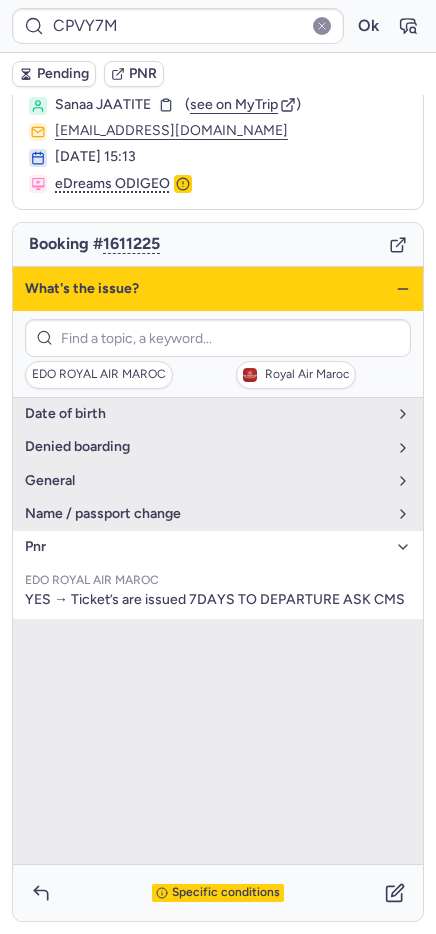 click 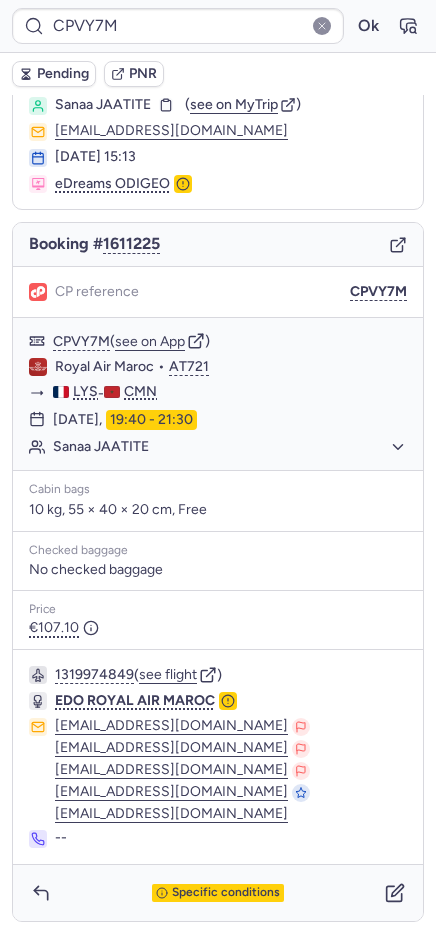 click on "1319974849  ( see flight )  EDO ROYAL AIR MAROC hhilali@royalairmaroc.com afilali@royalairmaroc.com backofficecom@royalairmaroc.com citizenplane@cmsvacances.fr obenjelloun@royalairmaroc.com --" at bounding box center (218, 757) 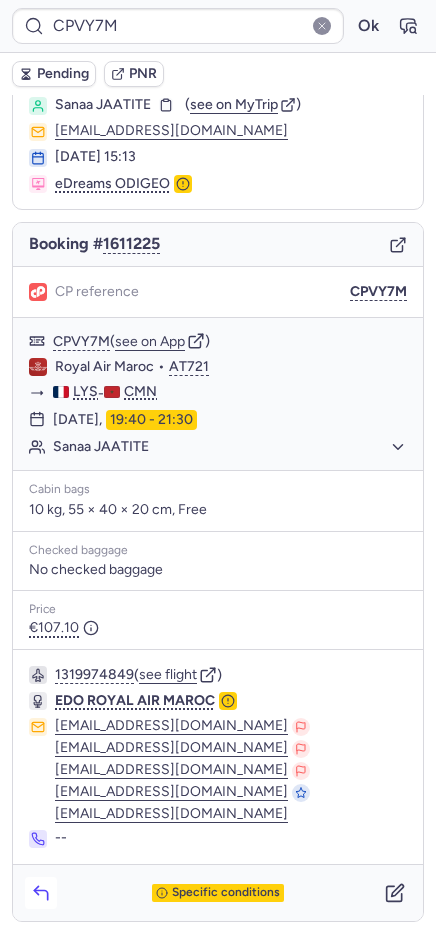 click at bounding box center [41, 893] 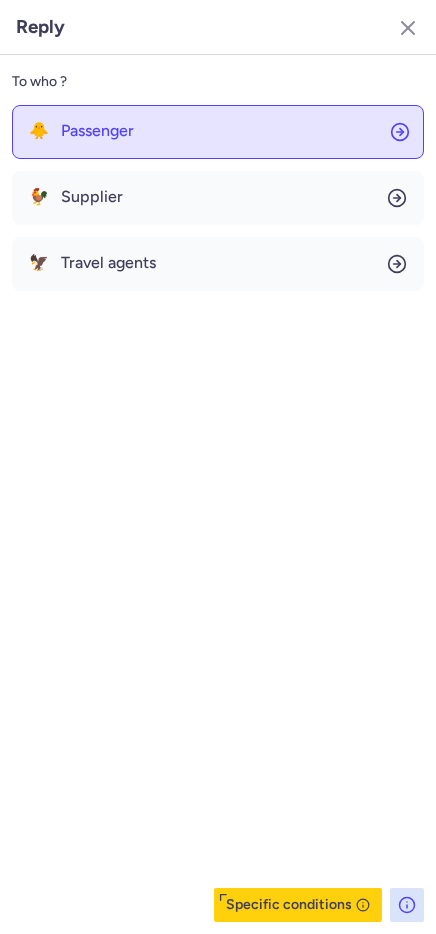 click on "🐥 Passenger" 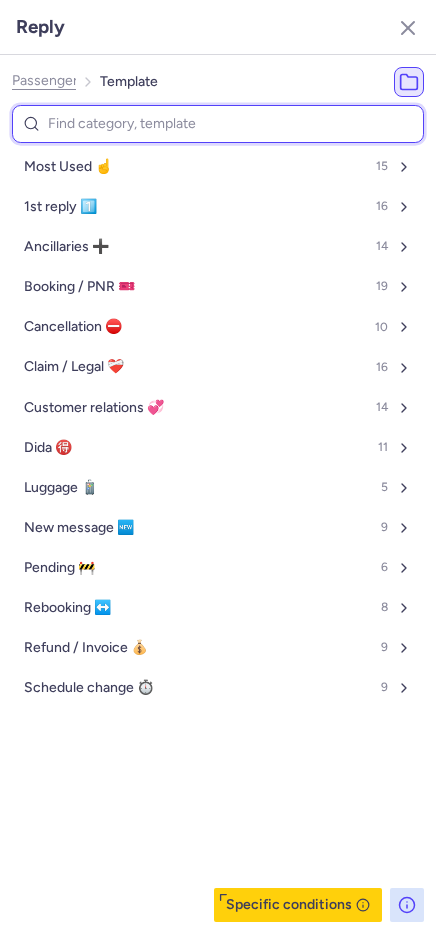 click at bounding box center (218, 124) 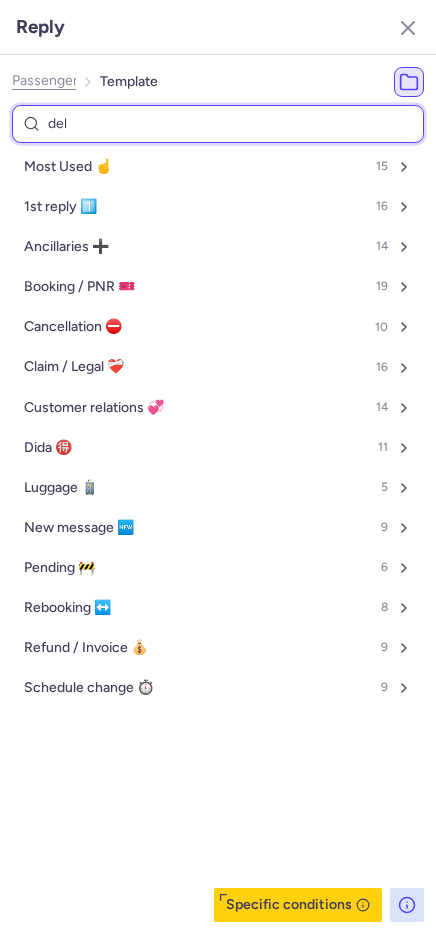 type on "dela" 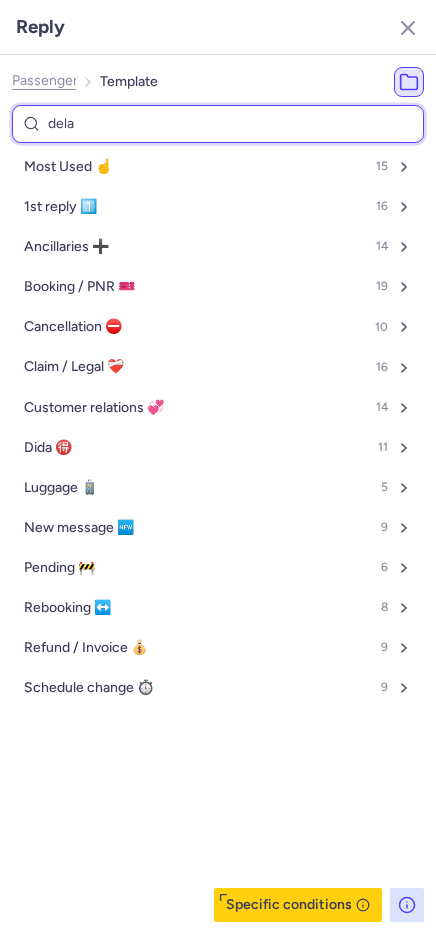 select on "en" 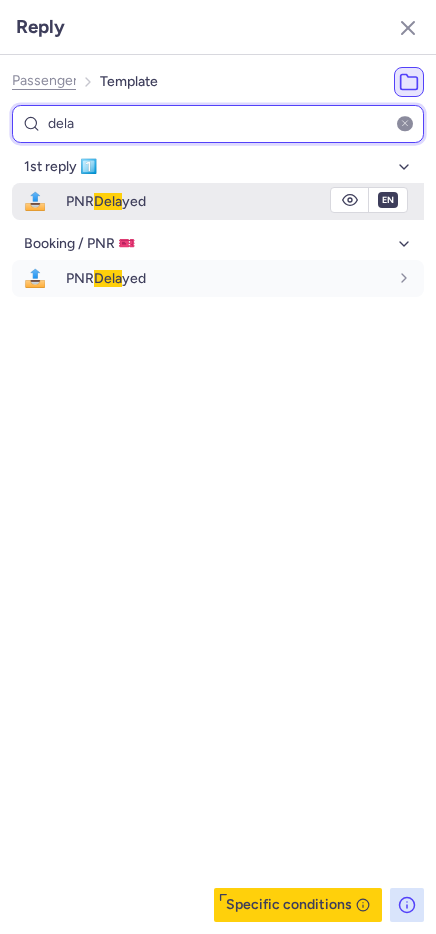type on "dela" 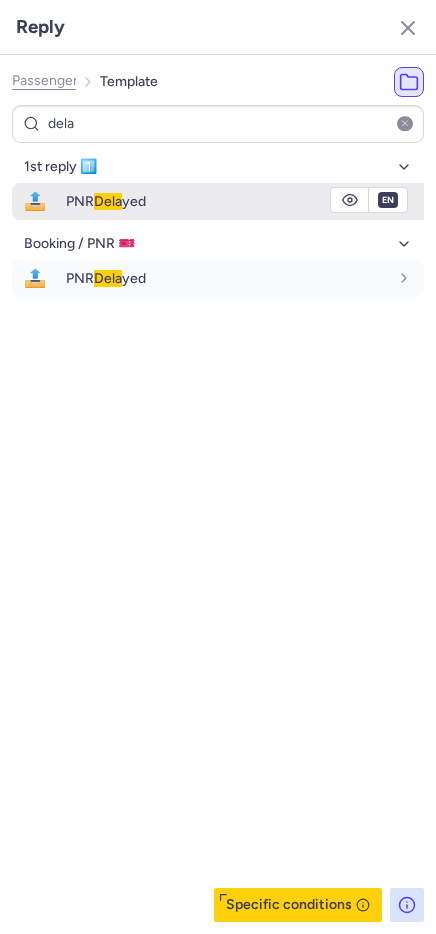 click on "PNR  Dela yed" at bounding box center (227, 201) 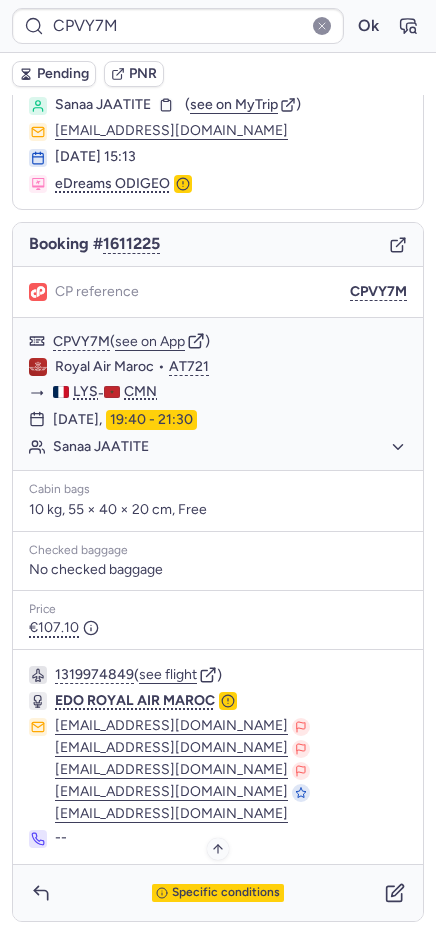 click on "Specific conditions" at bounding box center [218, 893] 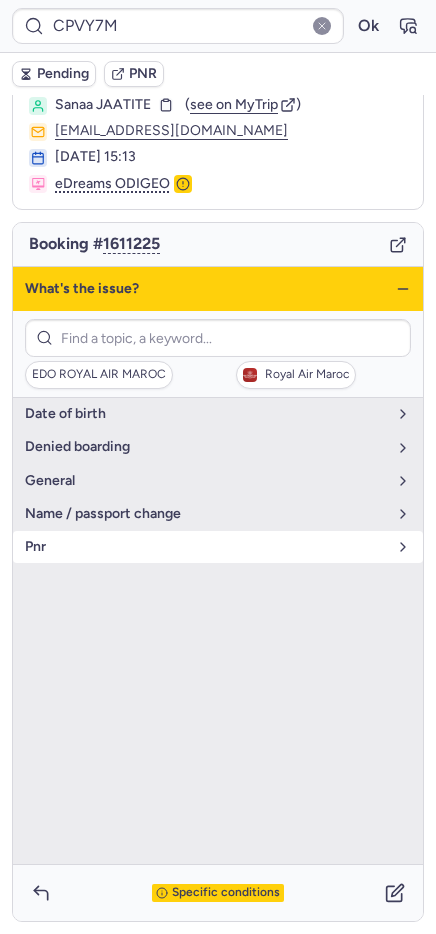 click on "pnr" at bounding box center [206, 547] 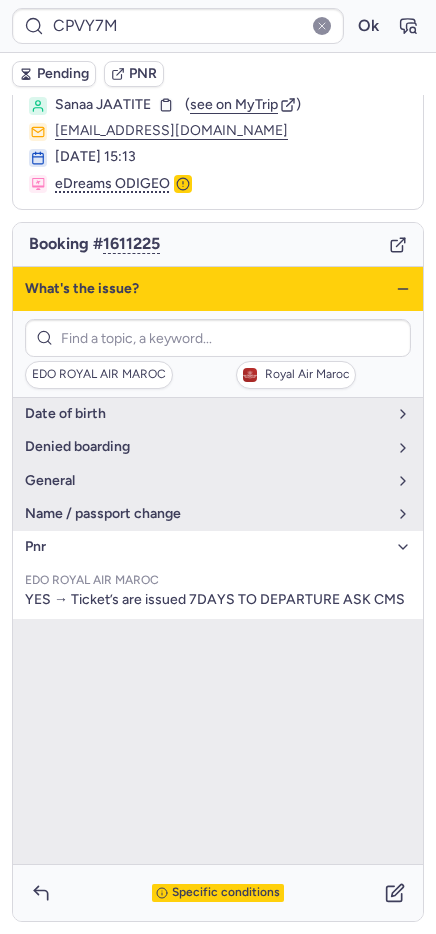 drag, startPoint x: 111, startPoint y: 547, endPoint x: 165, endPoint y: 547, distance: 54 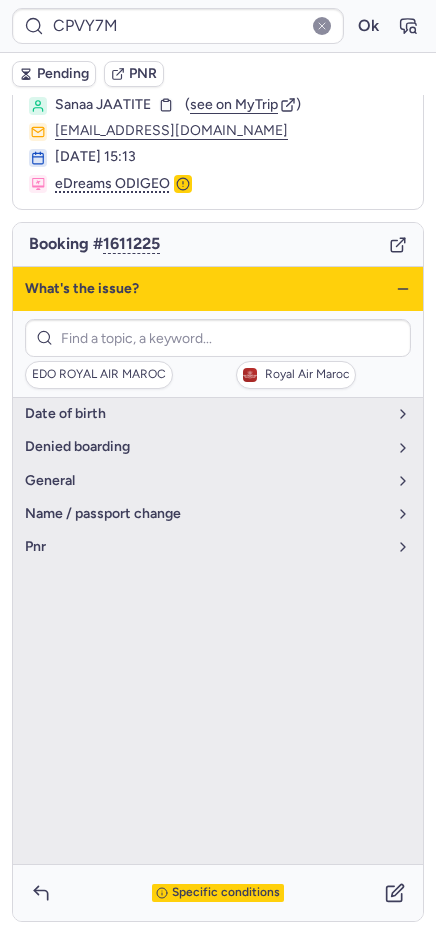 click 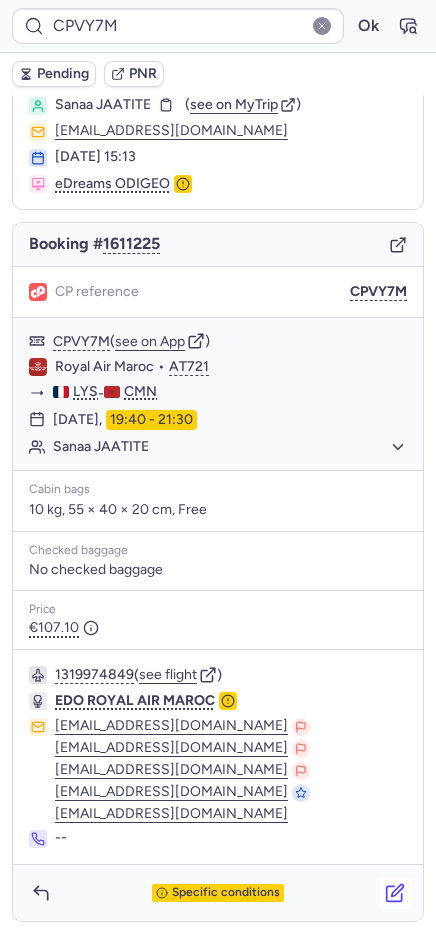 click 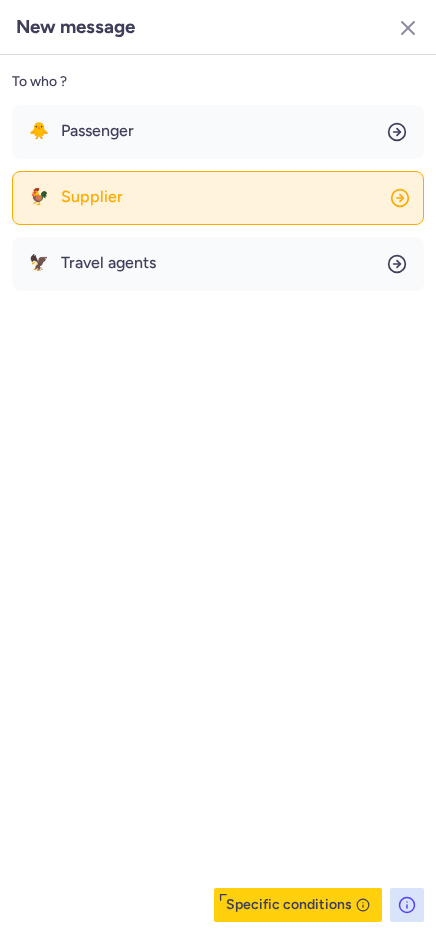 click on "🐓 Supplier" 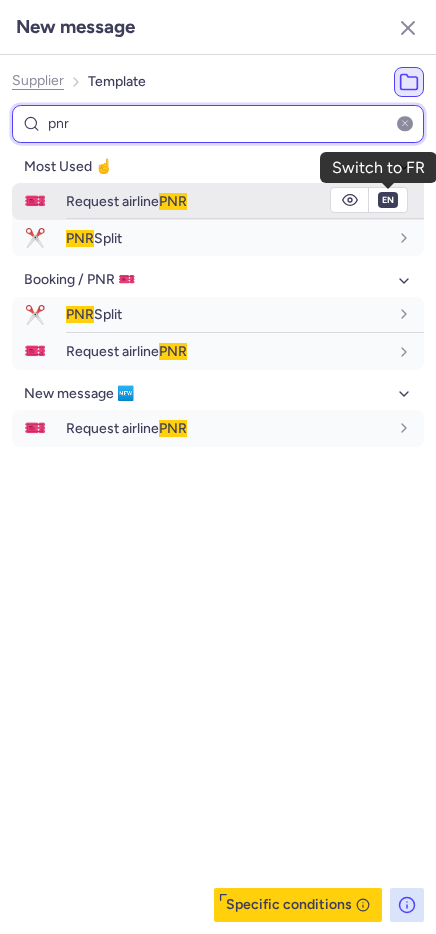 type on "pnr" 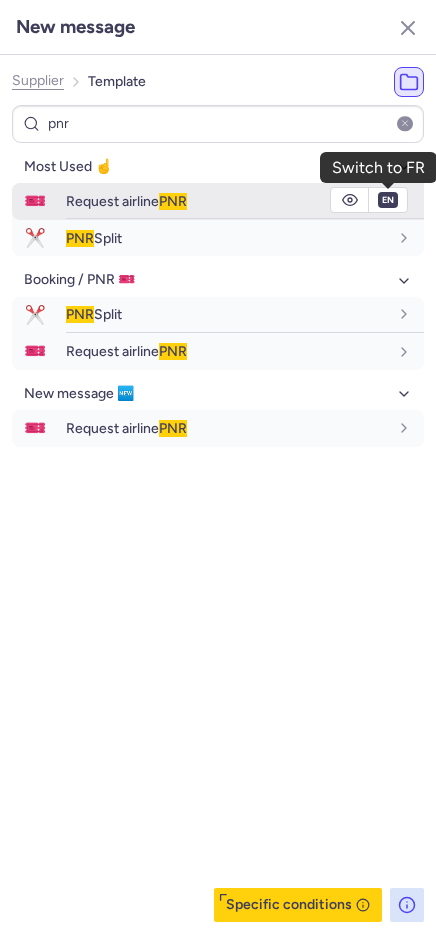 click on "en" at bounding box center (388, 200) 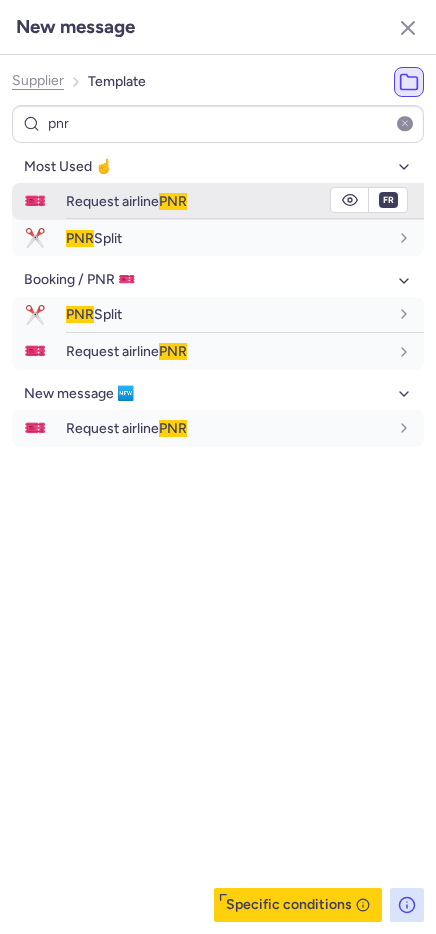 click on "Request airline  PNR" at bounding box center (227, 201) 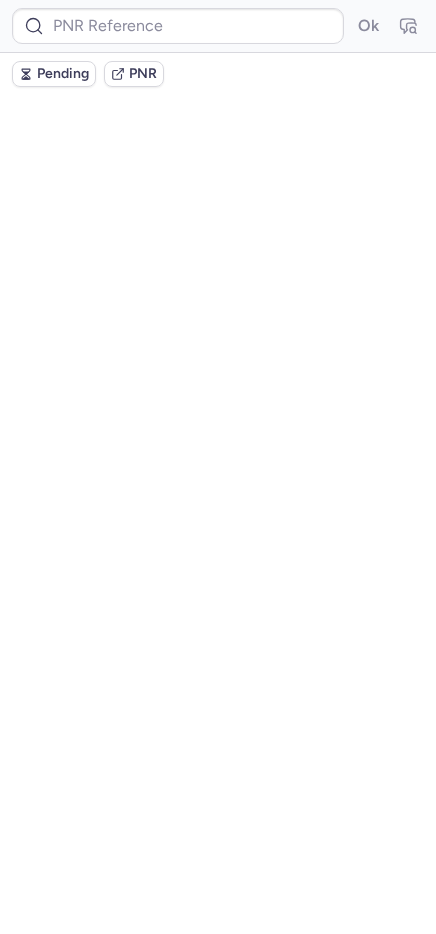 scroll, scrollTop: 0, scrollLeft: 0, axis: both 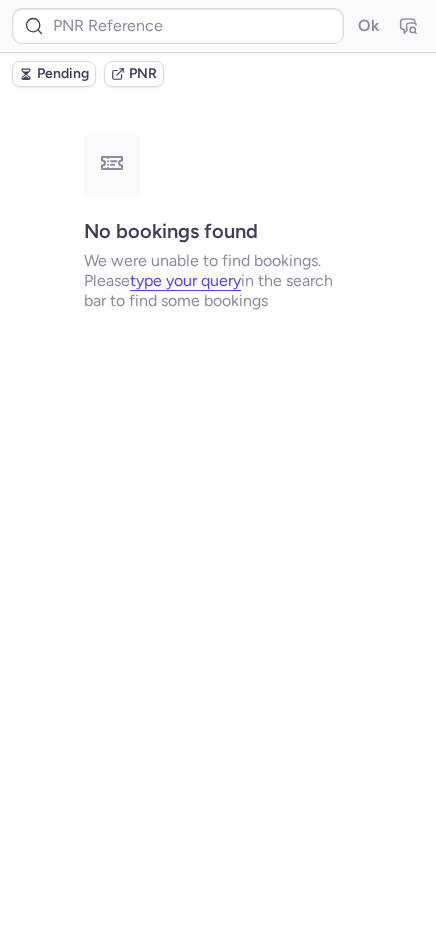 type on "CPVY7M" 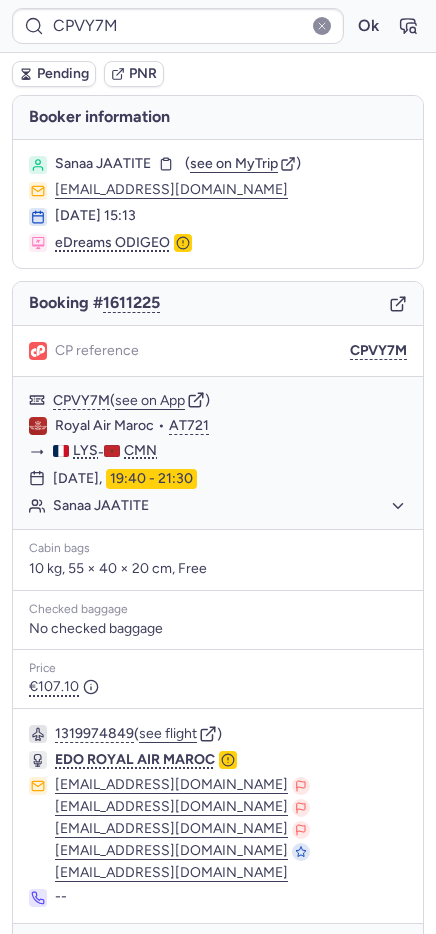 click on "Pending" at bounding box center (63, 74) 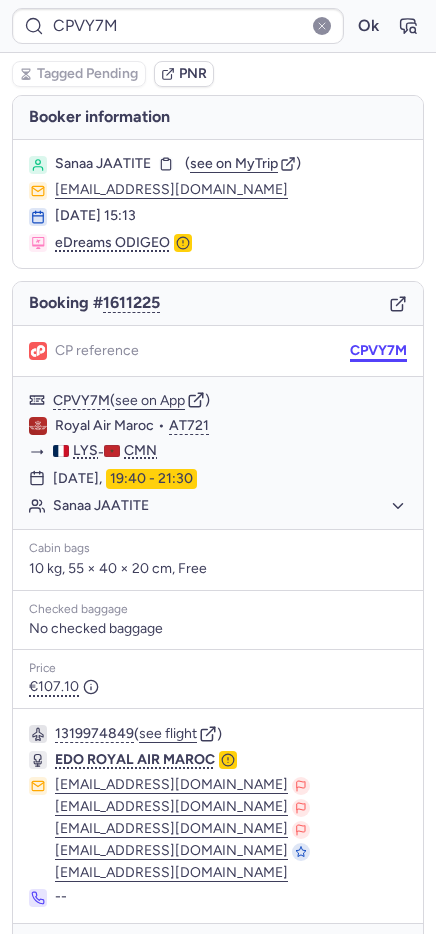 click on "CPVY7M" at bounding box center (378, 351) 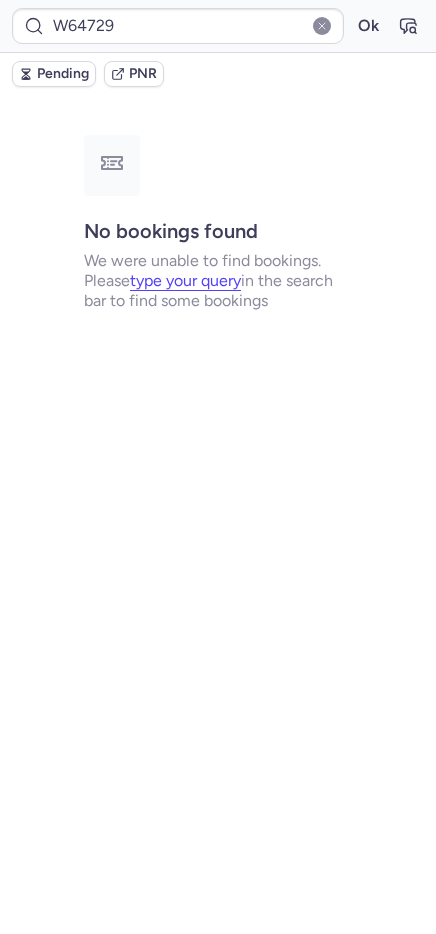 type on "CP4TG3" 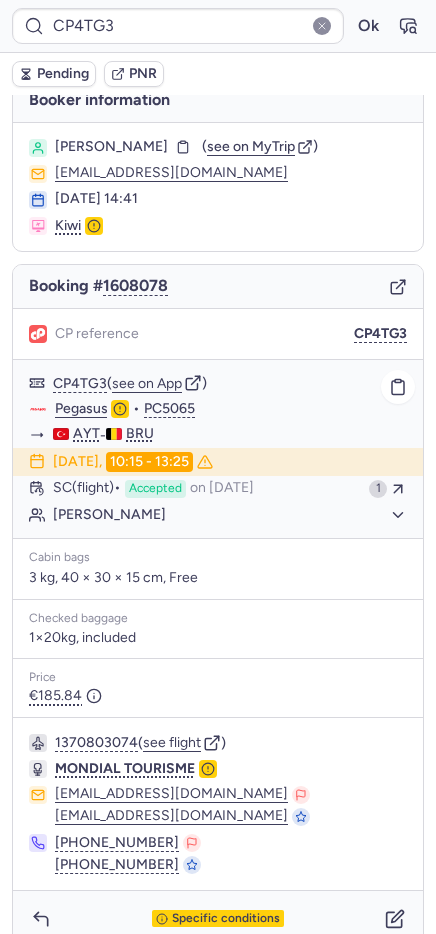 scroll, scrollTop: 43, scrollLeft: 0, axis: vertical 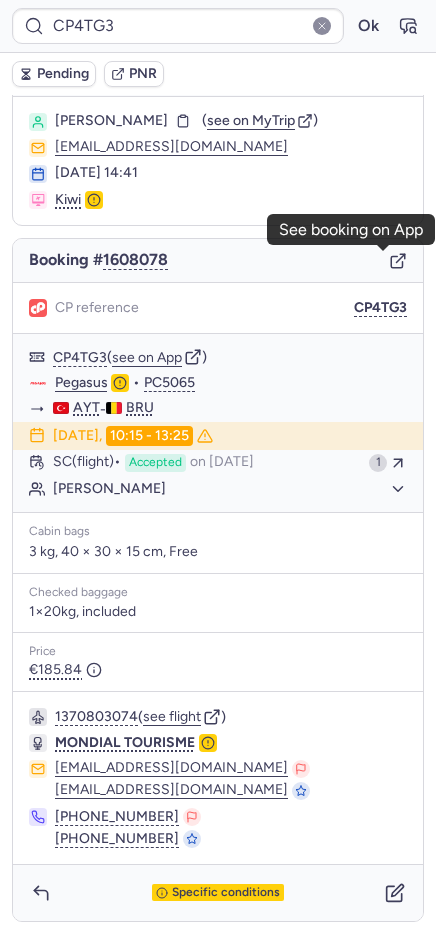 click 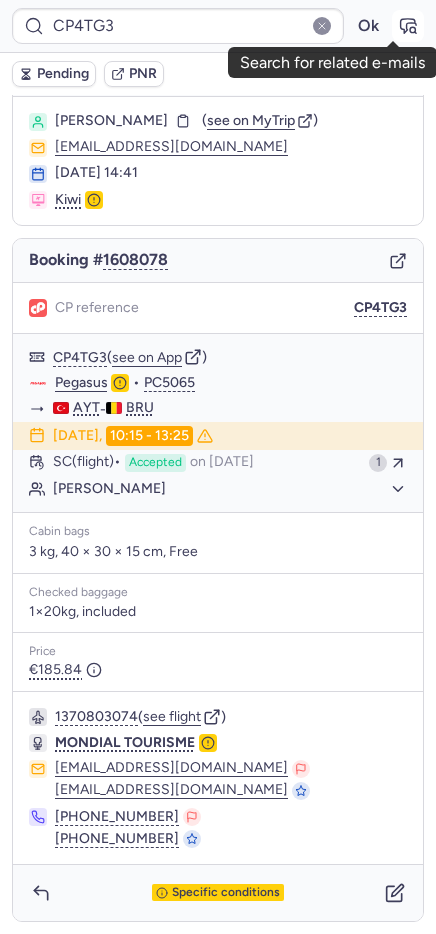 click 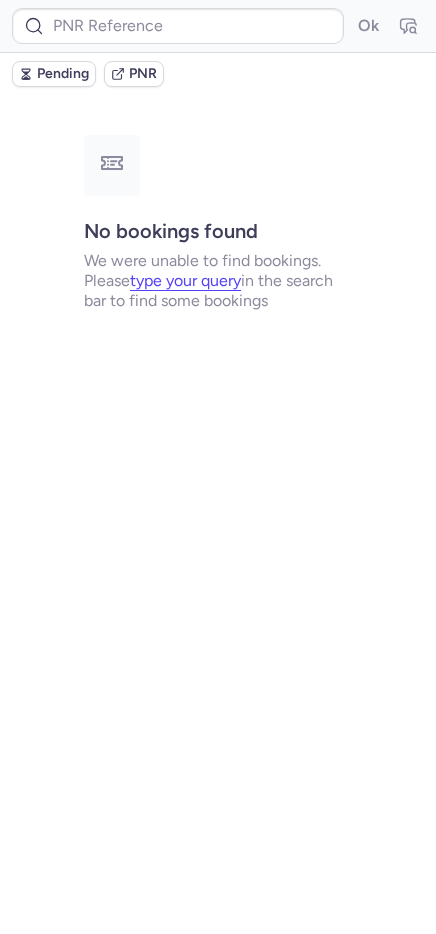 scroll, scrollTop: 0, scrollLeft: 0, axis: both 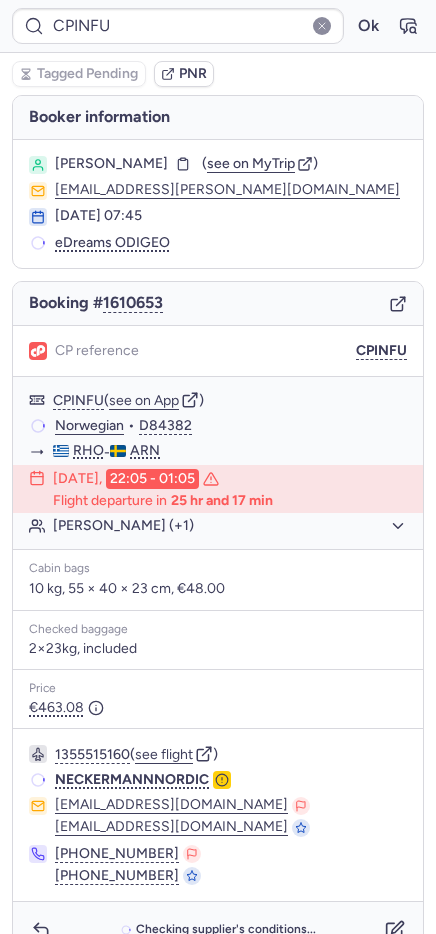 type on "CPBKNV" 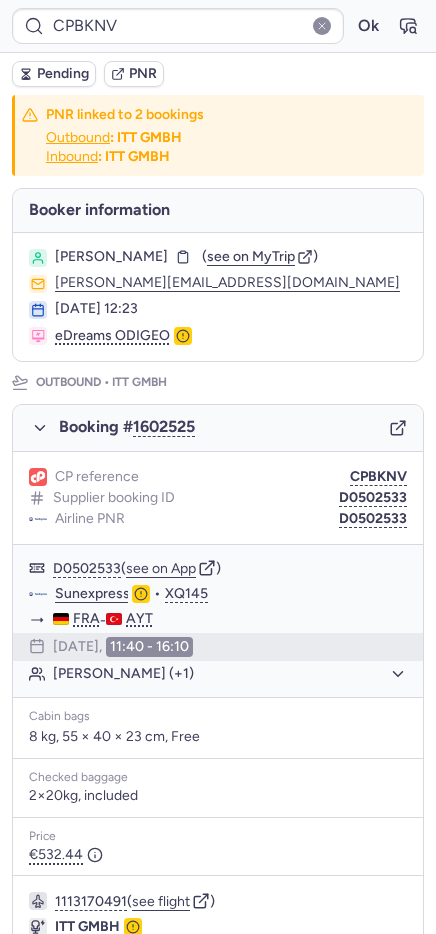 scroll, scrollTop: 817, scrollLeft: 0, axis: vertical 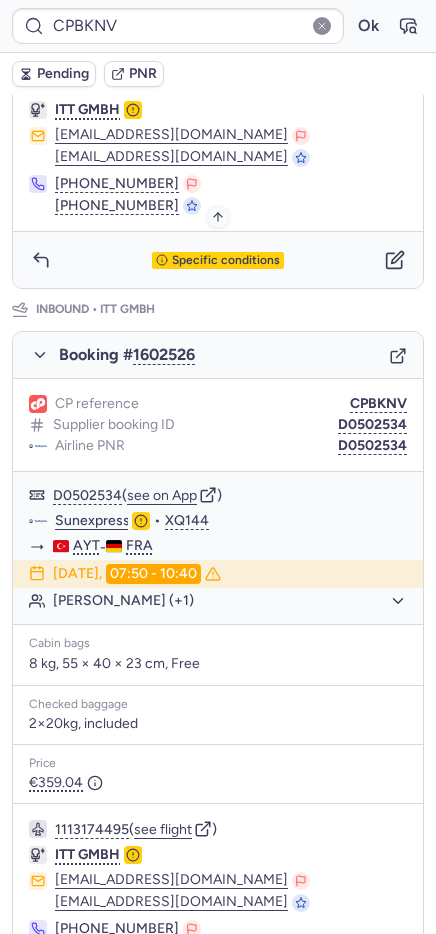 click on "Specific conditions" at bounding box center [226, 261] 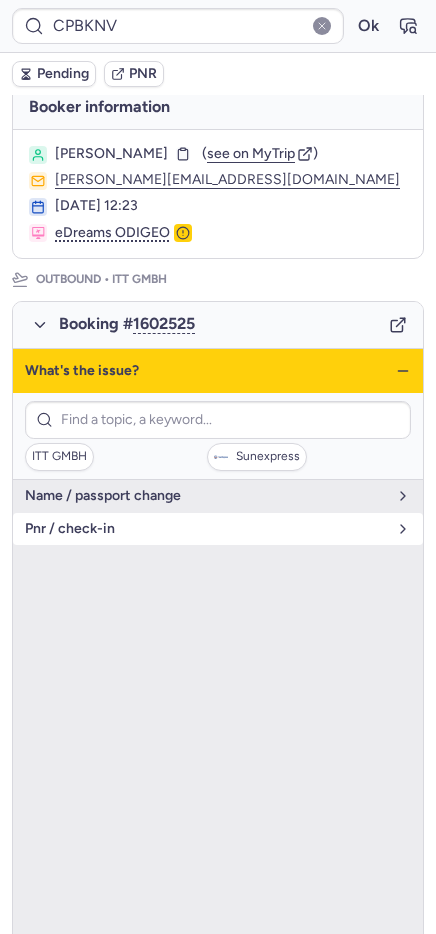 click on "pnr / check-in" at bounding box center (206, 529) 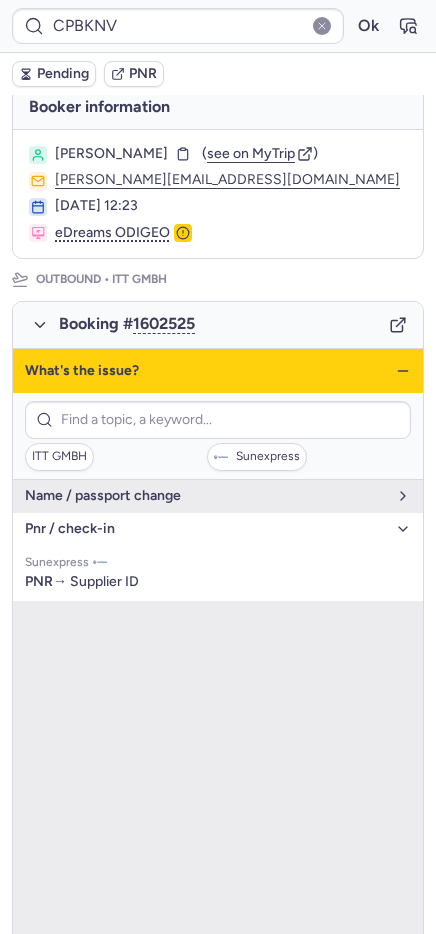 drag, startPoint x: 382, startPoint y: 375, endPoint x: 358, endPoint y: 387, distance: 26.832815 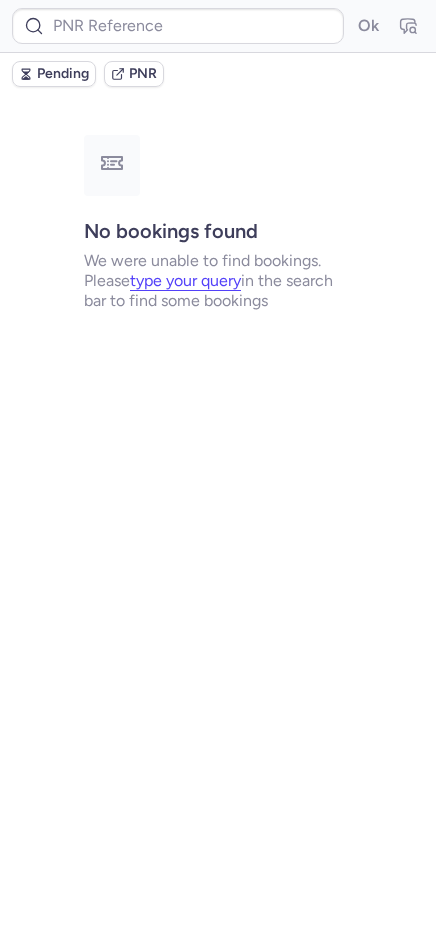 scroll, scrollTop: 0, scrollLeft: 0, axis: both 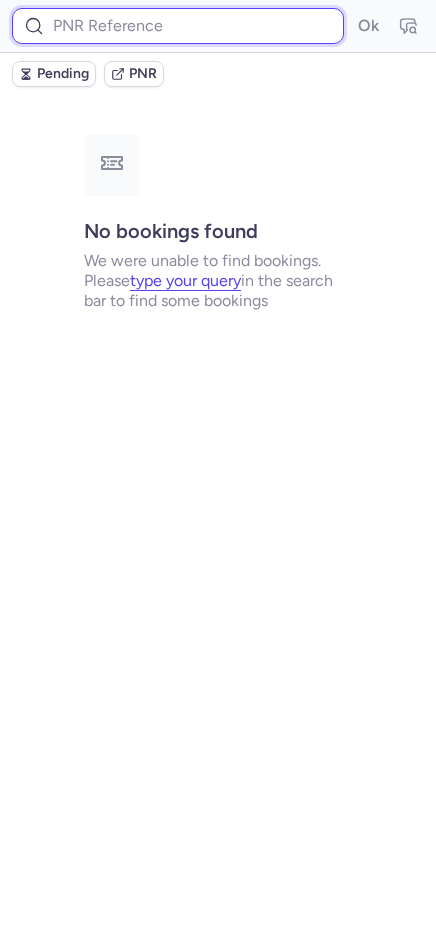 click at bounding box center (178, 26) 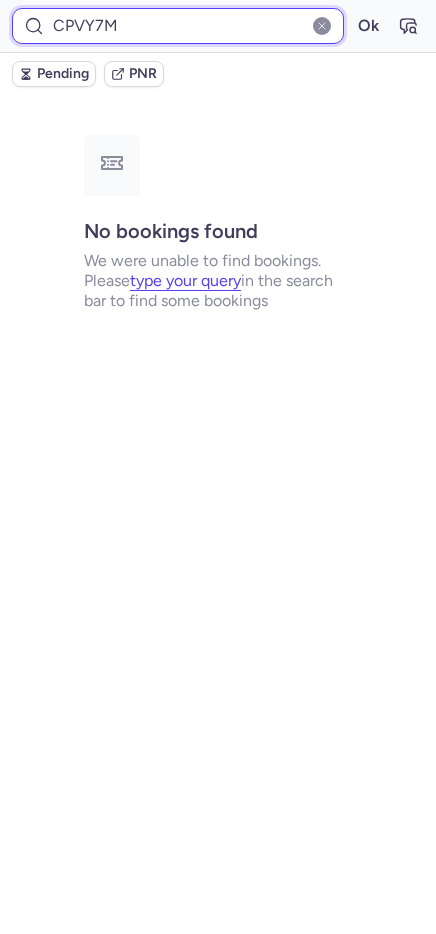type on "CPVY7M" 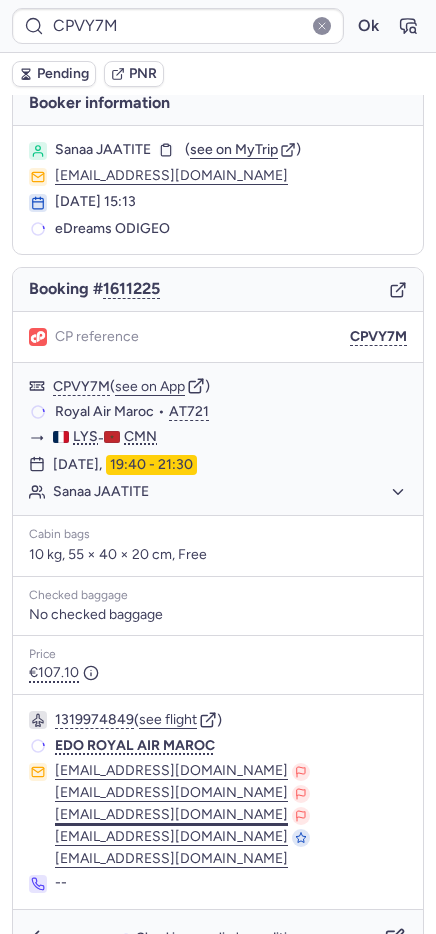 scroll, scrollTop: 59, scrollLeft: 0, axis: vertical 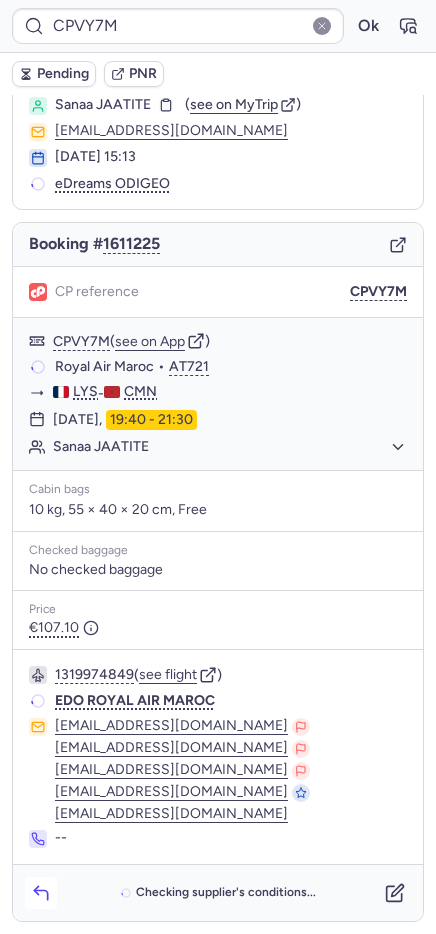 click 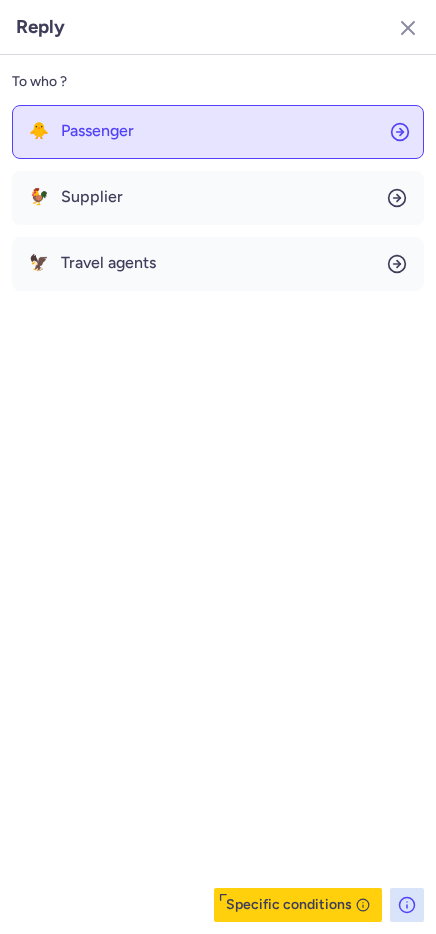 click on "🐥 Passenger" 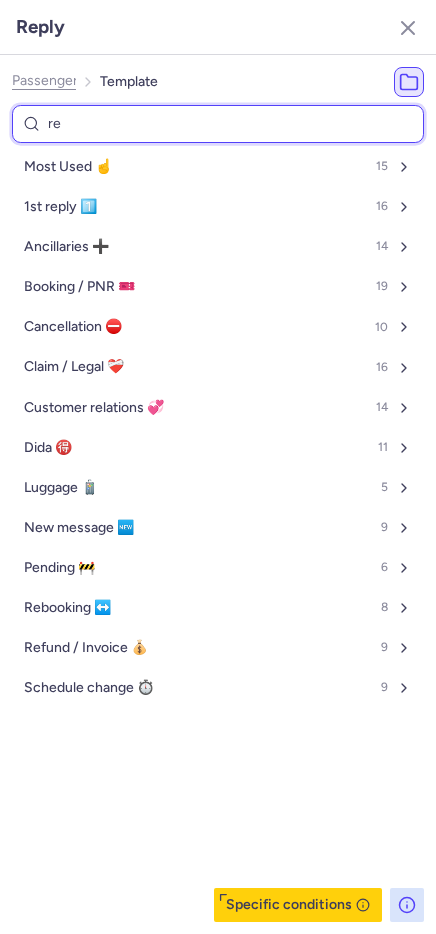 type on "ref" 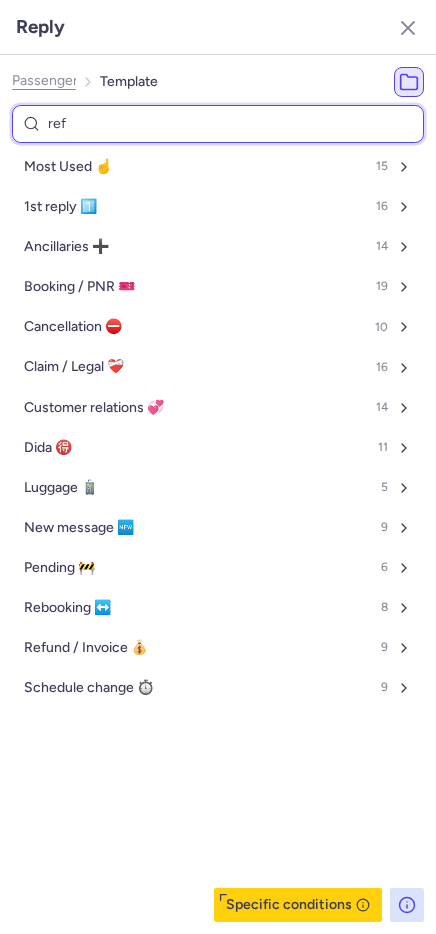 select on "en" 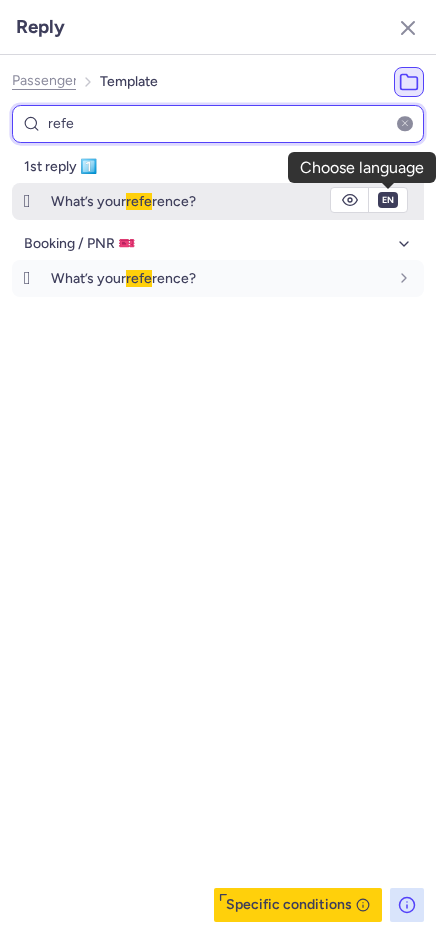 type on "refe" 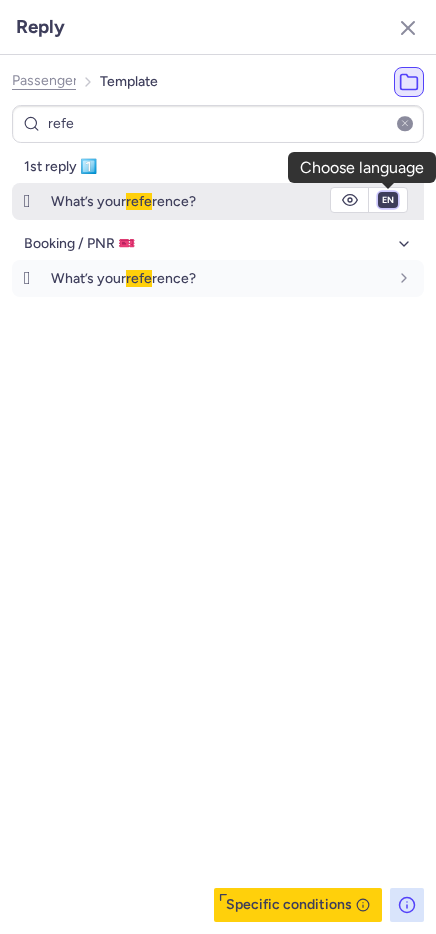 click on "fr en de nl pt es it ru" at bounding box center [388, 200] 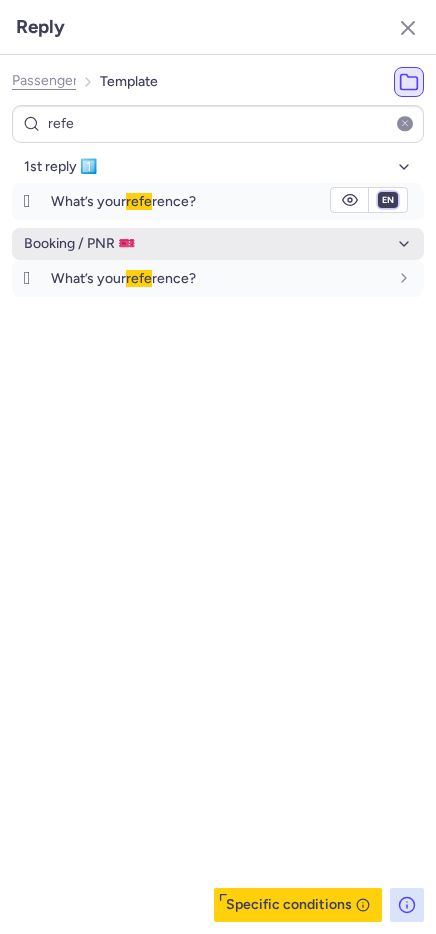 select on "de" 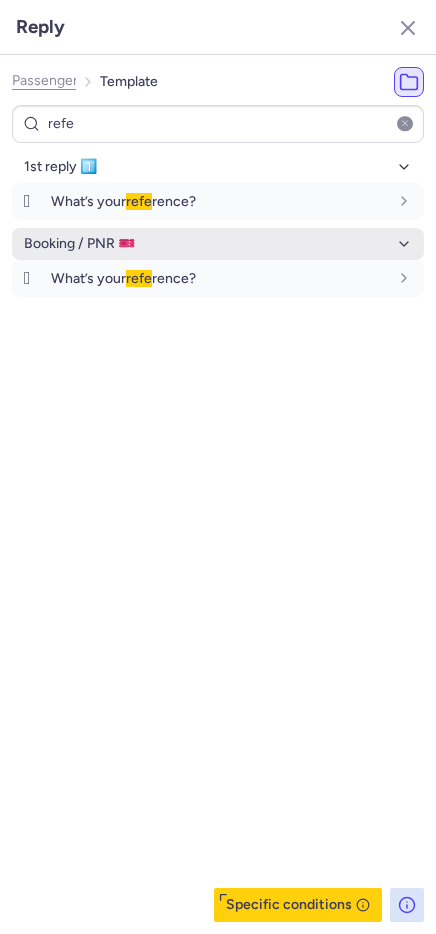 click on "fr en de nl pt es it ru" at bounding box center [388, 200] 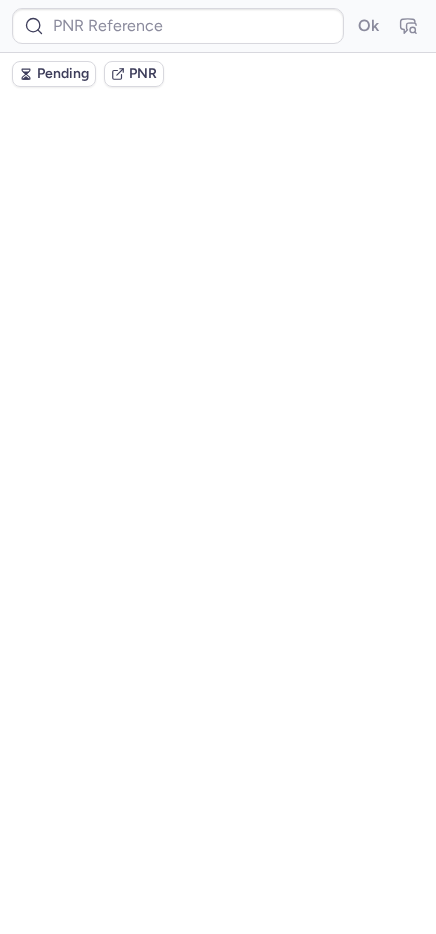 scroll, scrollTop: 0, scrollLeft: 0, axis: both 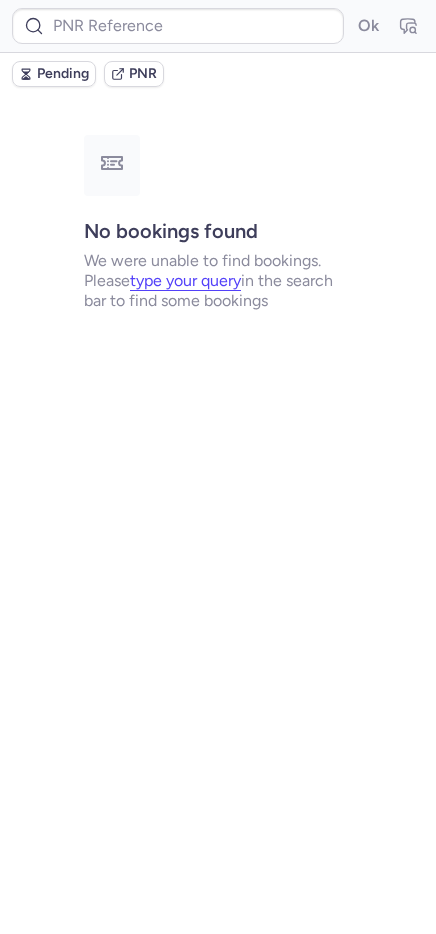 type on "CPBKNV" 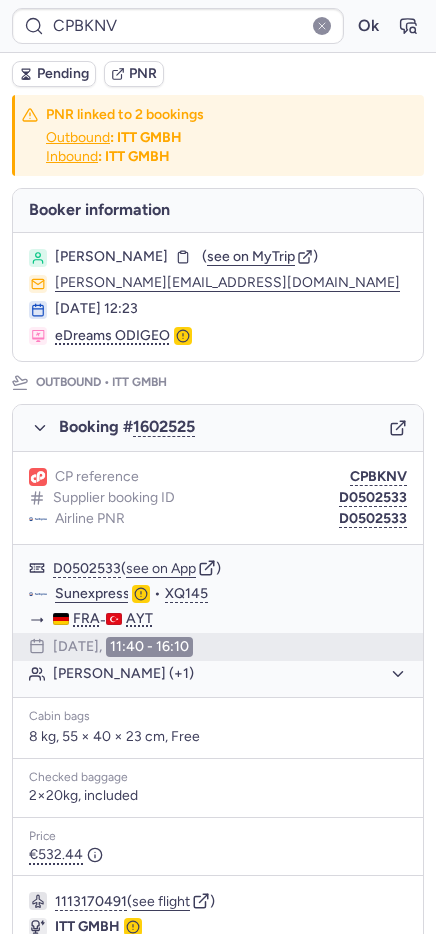 click on "D0502533" at bounding box center (373, 519) 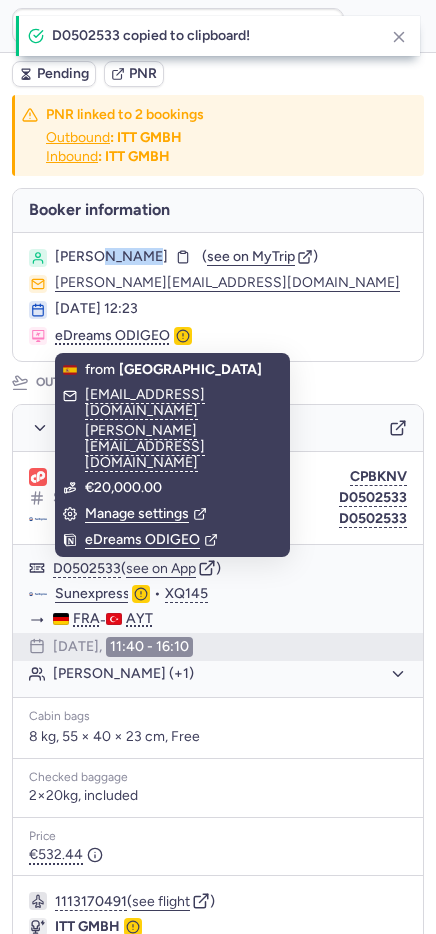 drag, startPoint x: 111, startPoint y: 255, endPoint x: 148, endPoint y: 257, distance: 37.054016 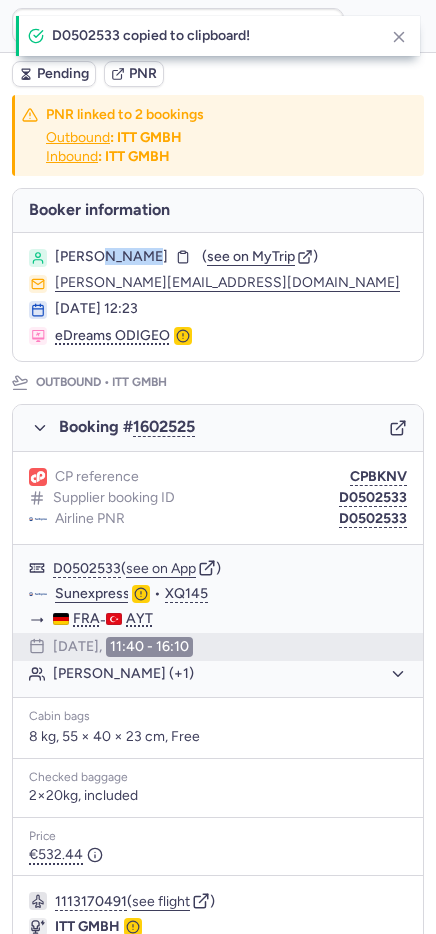 copy on "OVCHAR" 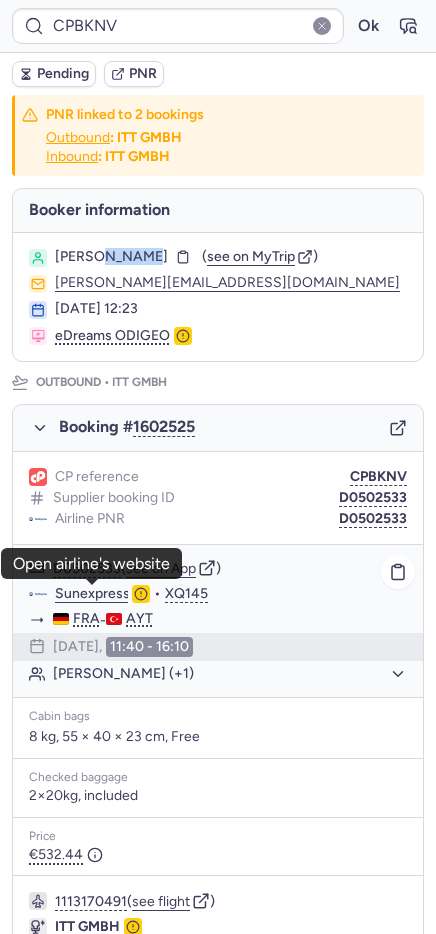 click on "Sunexpress" 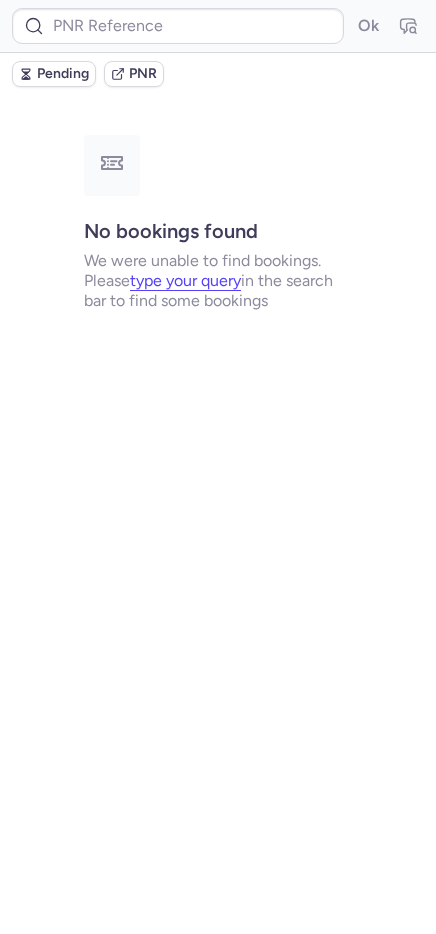 type on "CPBKNV" 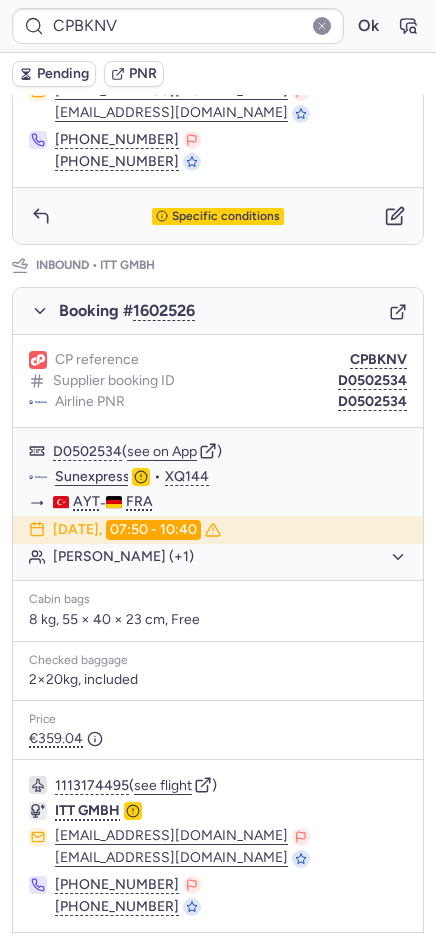 scroll, scrollTop: 929, scrollLeft: 0, axis: vertical 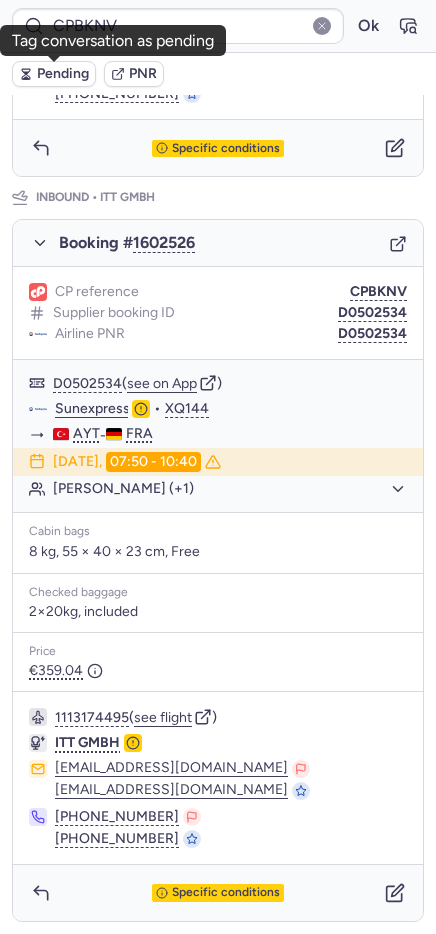 click on "Pending" at bounding box center (63, 74) 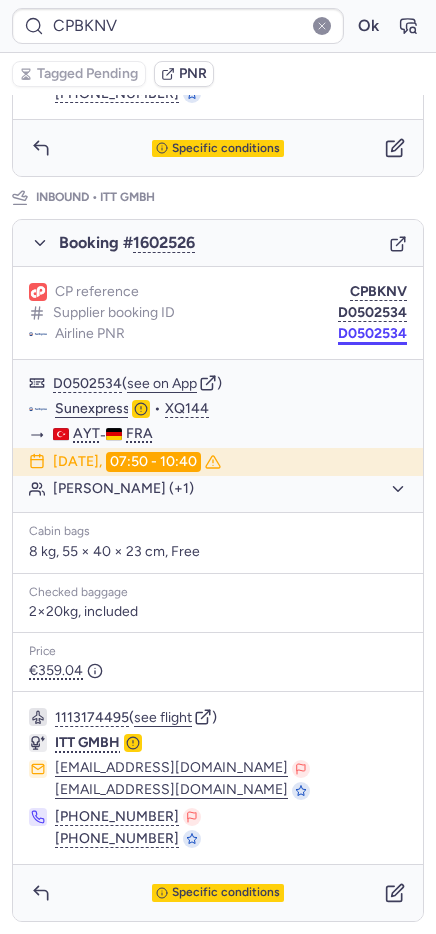 click on "D0502534" at bounding box center [372, 334] 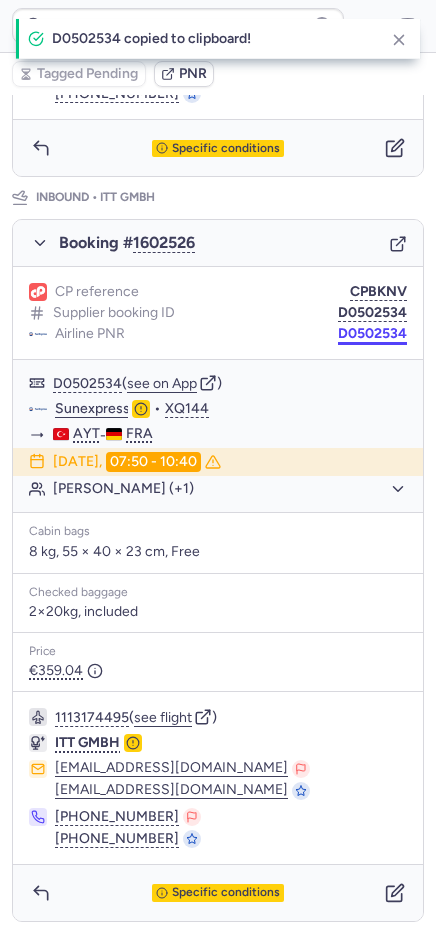 click on "D0502534" at bounding box center [372, 334] 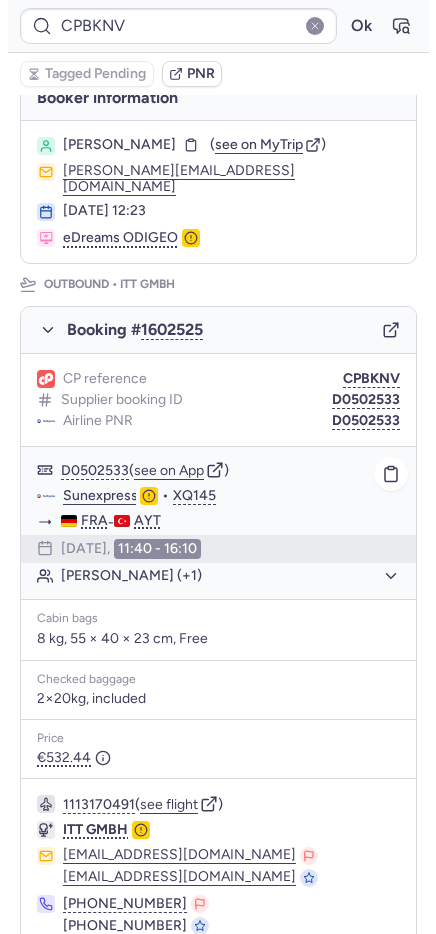 scroll, scrollTop: 929, scrollLeft: 0, axis: vertical 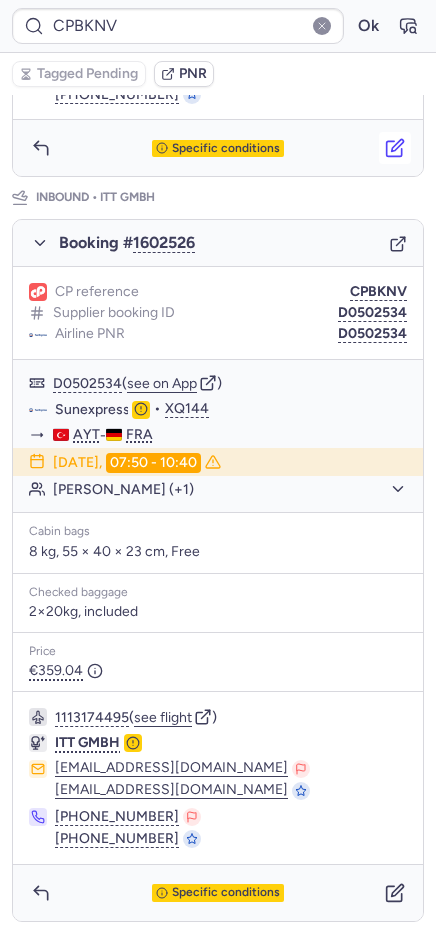 click at bounding box center [395, 148] 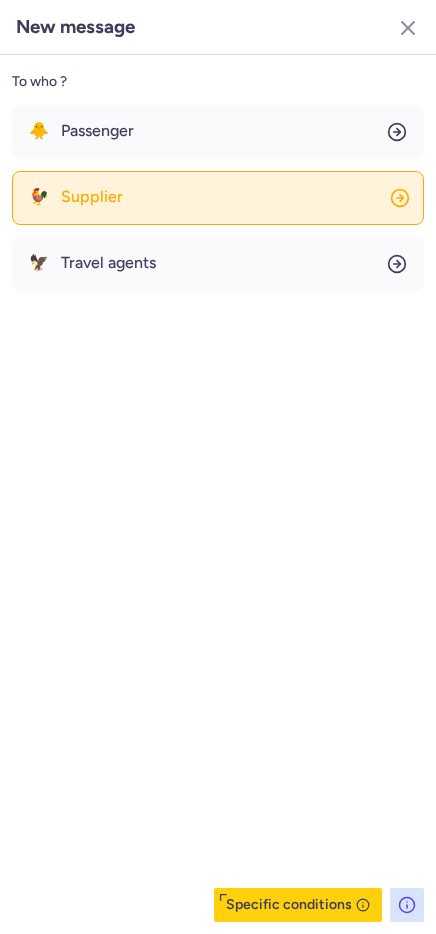 click on "🐓 Supplier" 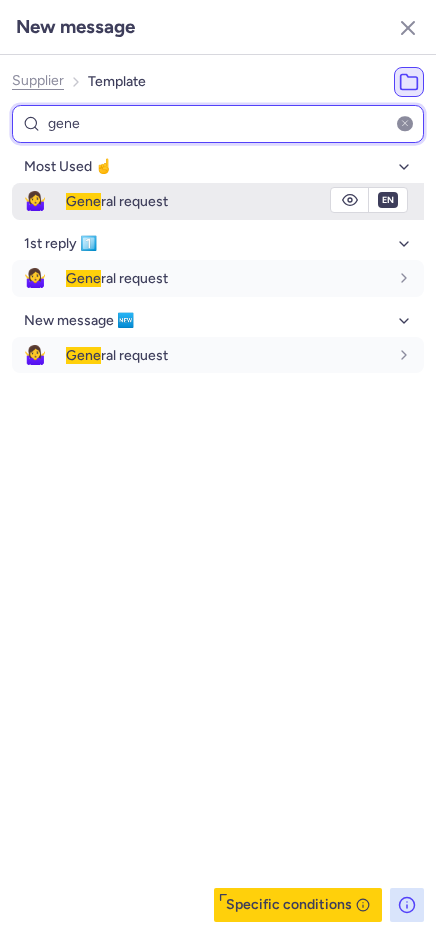 type on "gene" 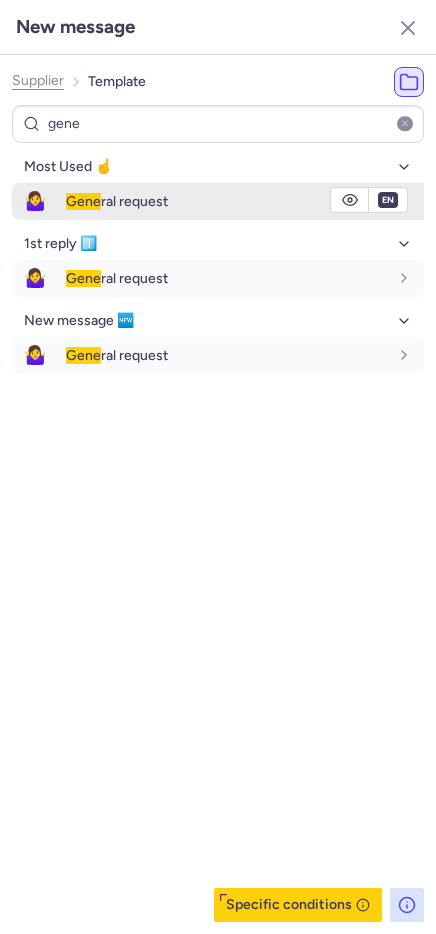 click on "Gene ral request" at bounding box center [227, 201] 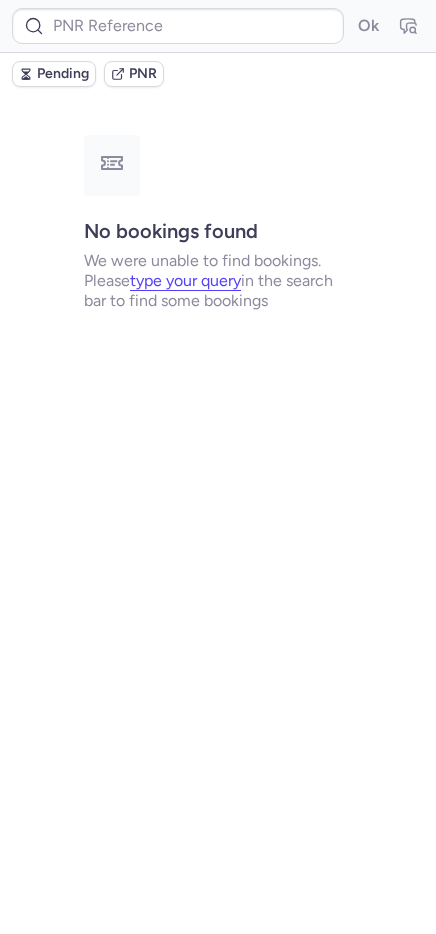scroll, scrollTop: 0, scrollLeft: 0, axis: both 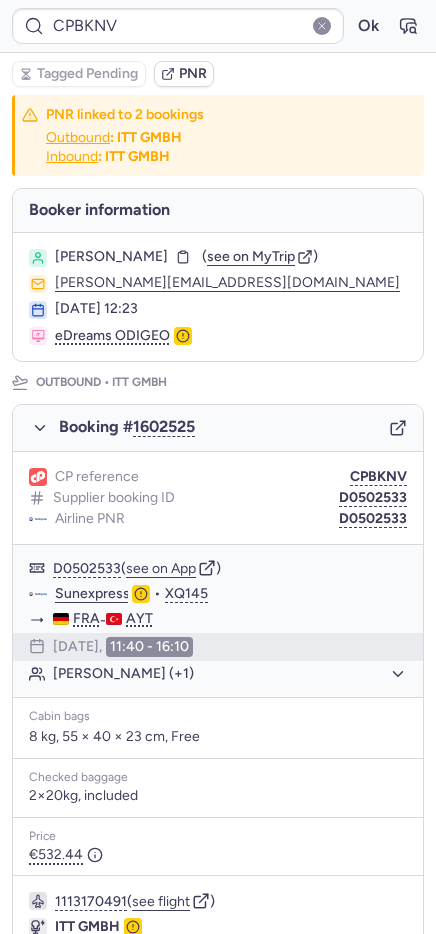type on "CPFFMY" 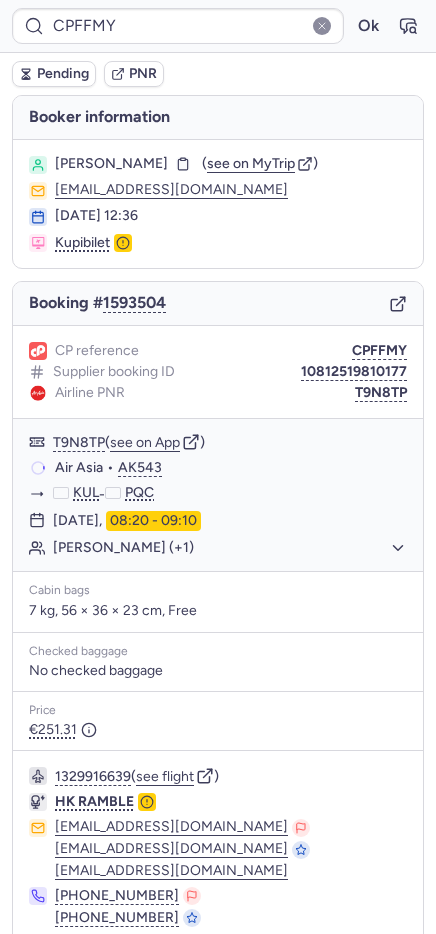 scroll, scrollTop: 79, scrollLeft: 0, axis: vertical 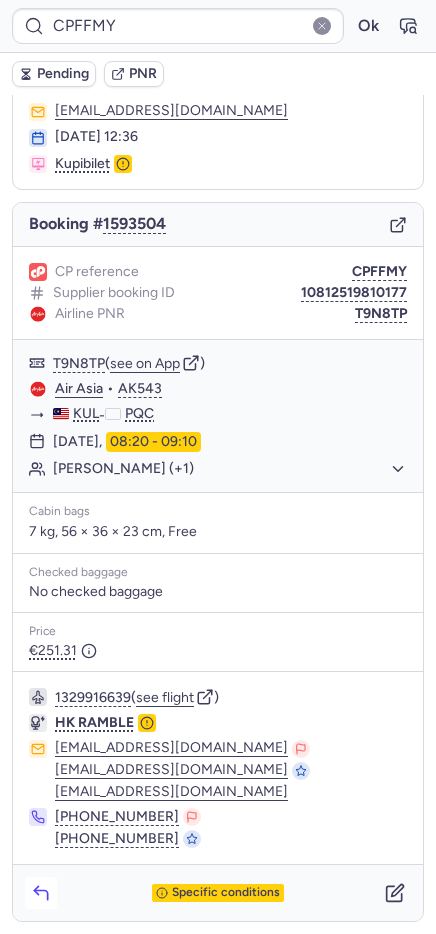 click at bounding box center [41, 893] 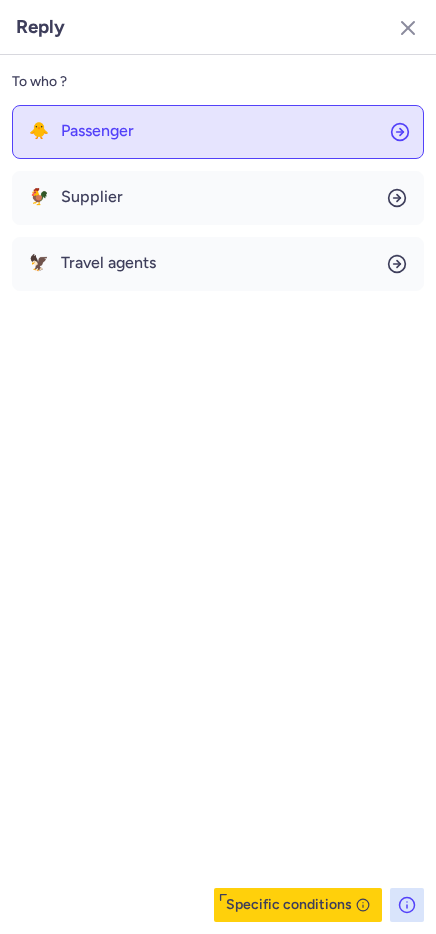 click on "Passenger" at bounding box center (97, 131) 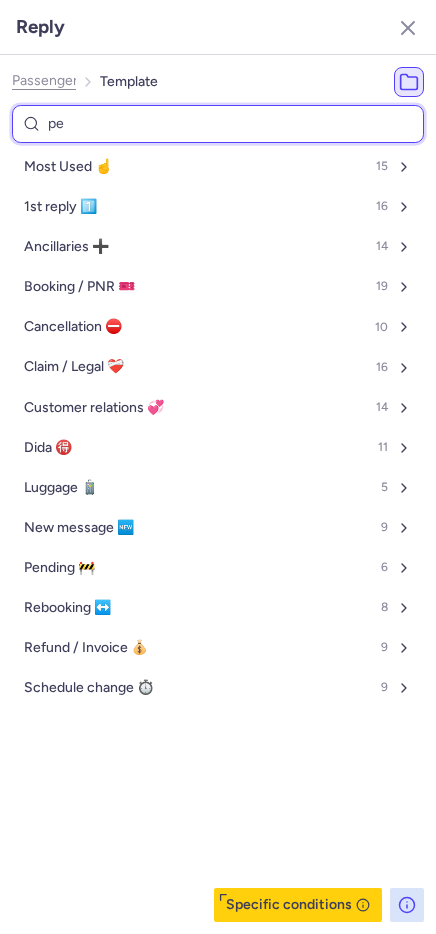 type on "pen" 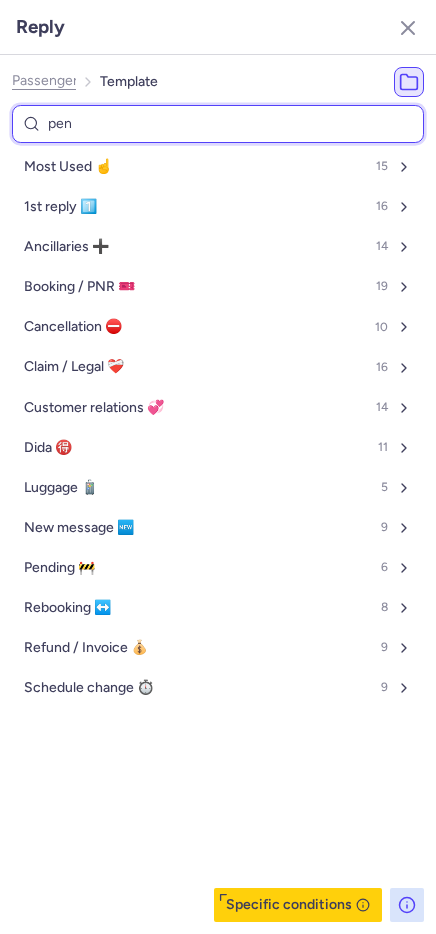select on "en" 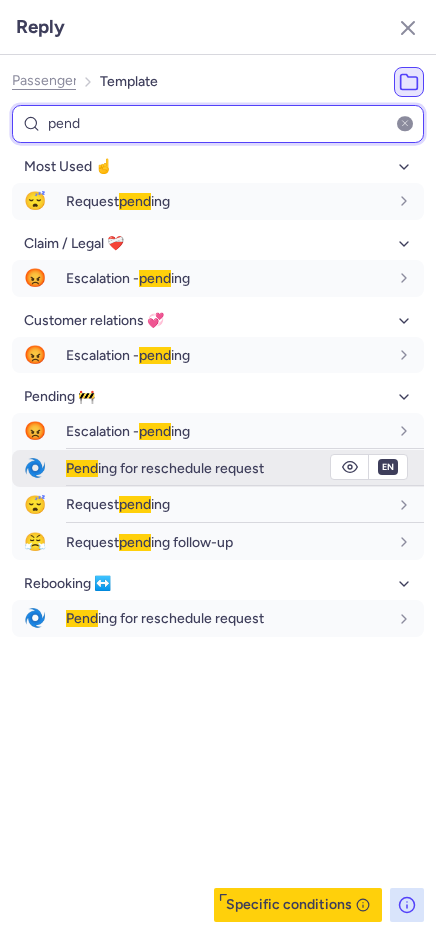 type on "pend" 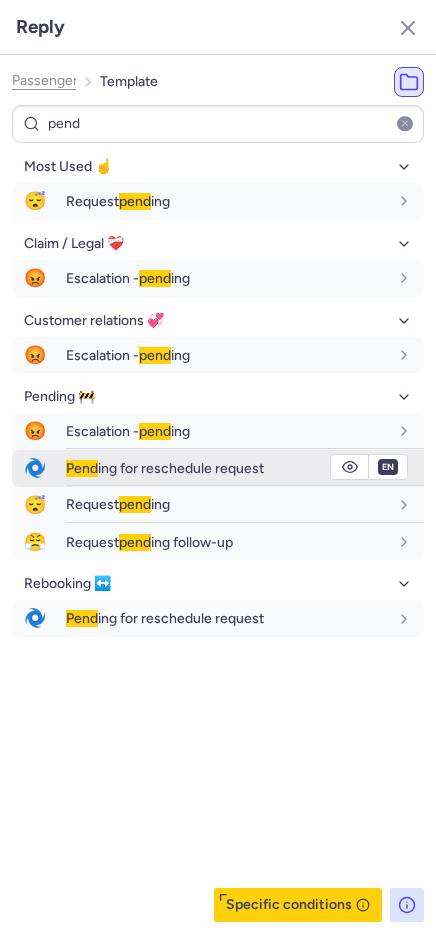 click on "Pend ing for reschedule request" at bounding box center [227, 468] 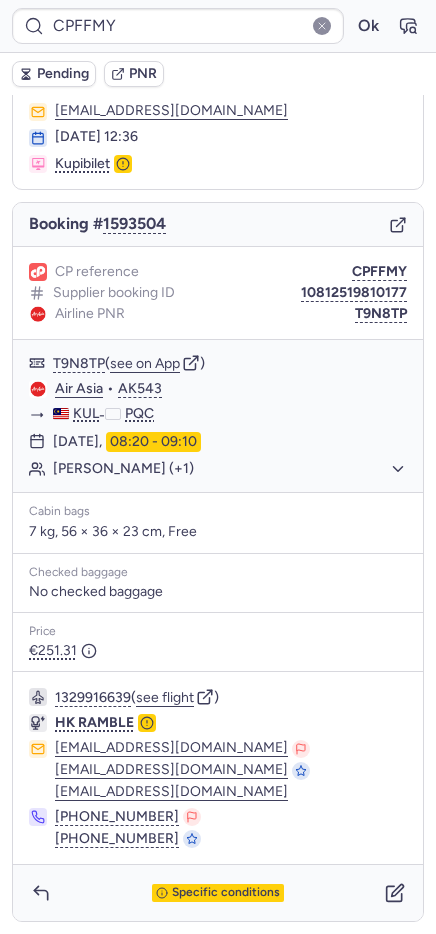 click on "Pending" at bounding box center [63, 74] 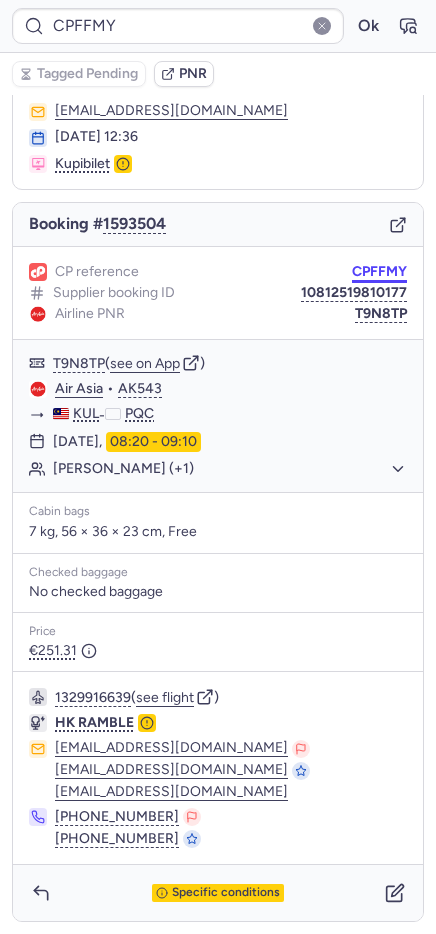 click on "CPFFMY" at bounding box center (379, 272) 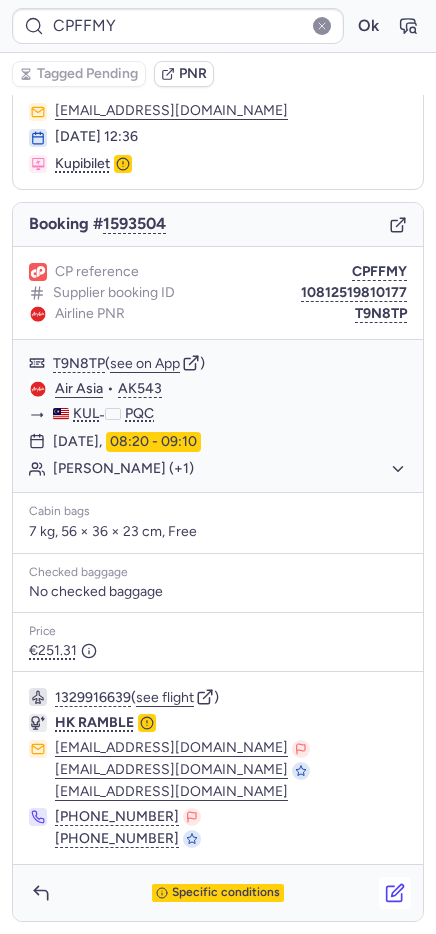 click 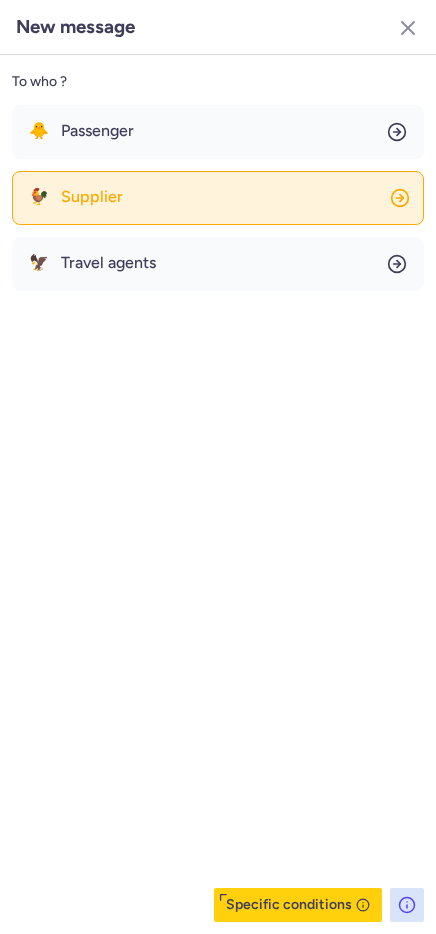 click on "🐓 Supplier" 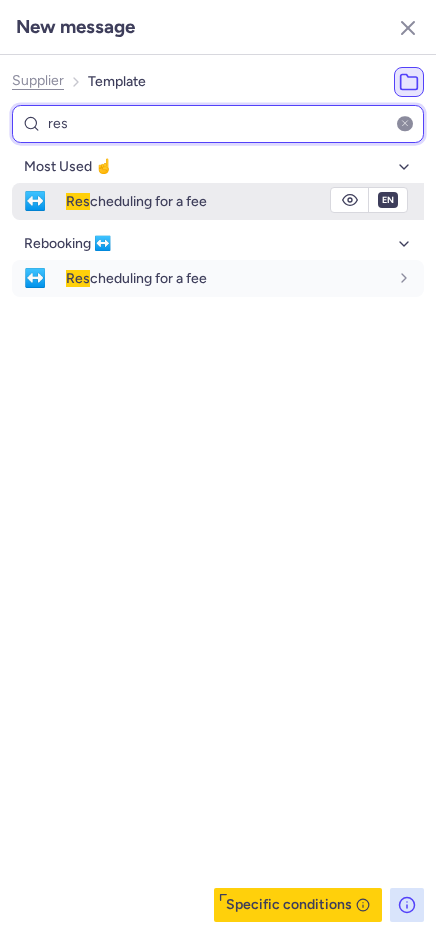 type on "res" 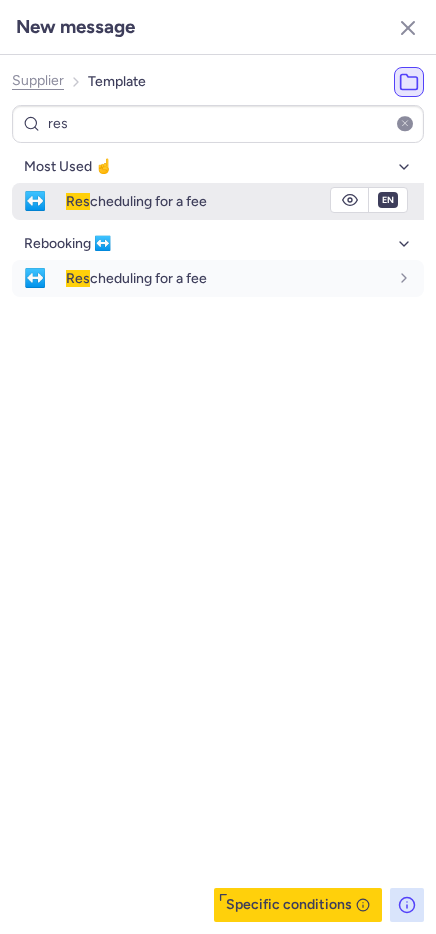 click on "Res cheduling for a fee" at bounding box center (245, 201) 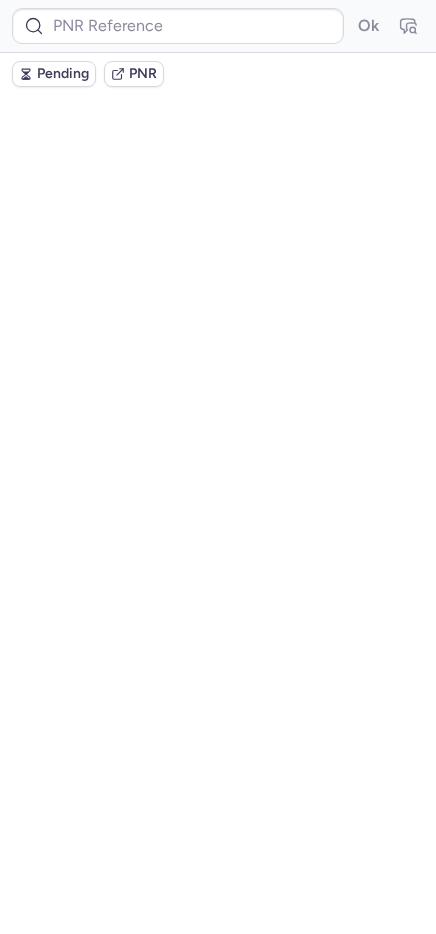 scroll, scrollTop: 0, scrollLeft: 0, axis: both 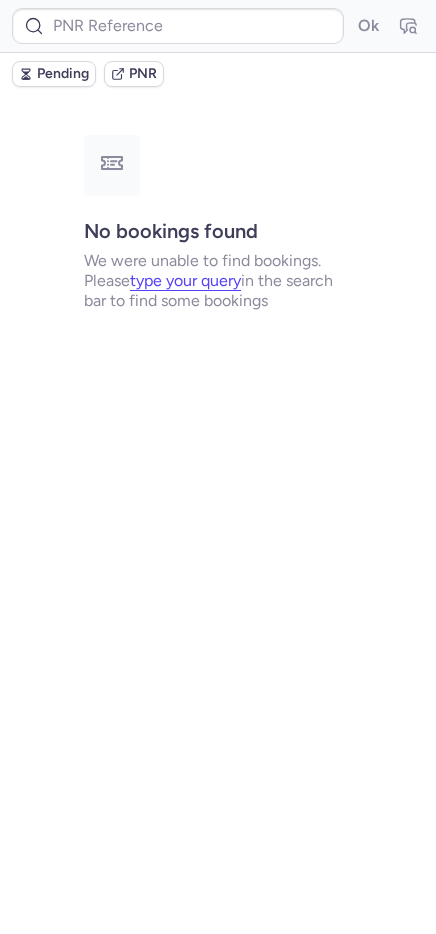 type on "CPFFMY" 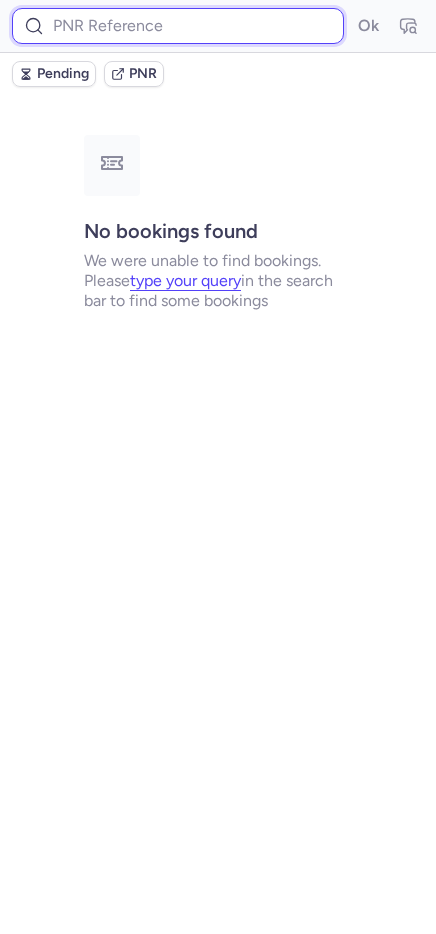click at bounding box center [178, 26] 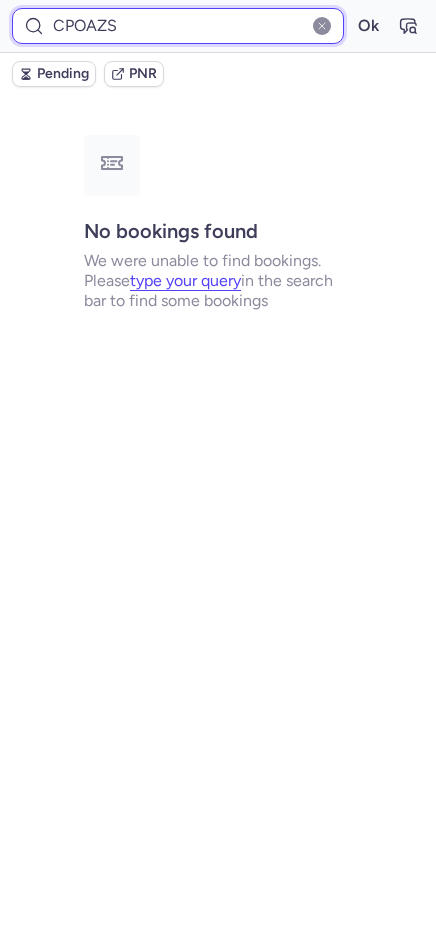 click on "Ok" at bounding box center [368, 26] 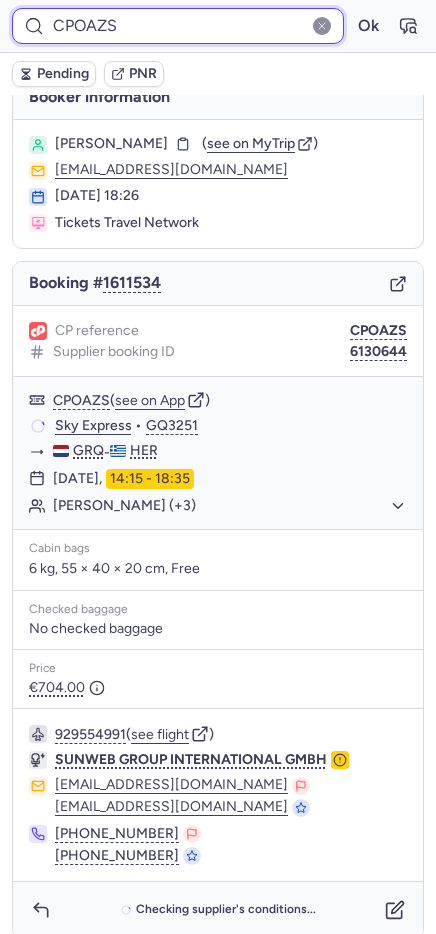 scroll, scrollTop: 37, scrollLeft: 0, axis: vertical 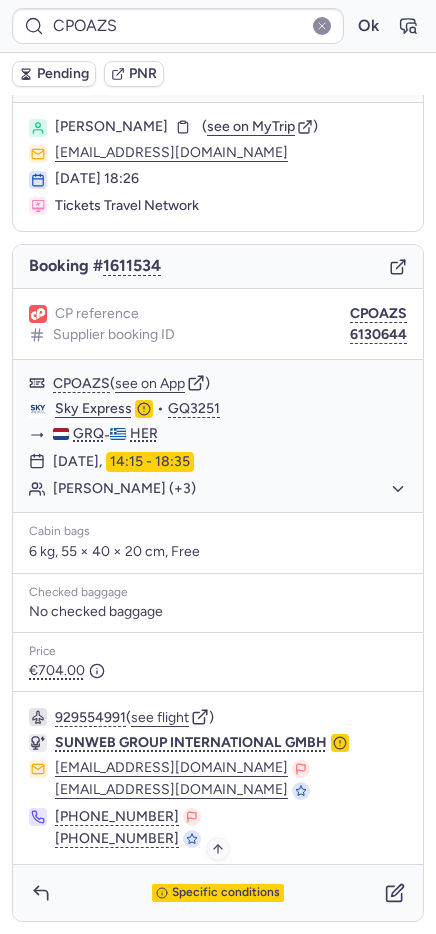click on "Specific conditions" at bounding box center [218, 893] 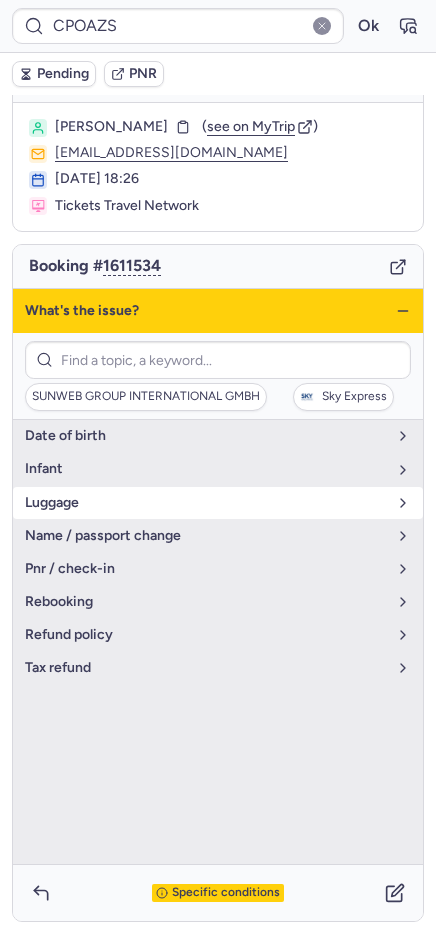click on "luggage" at bounding box center [206, 503] 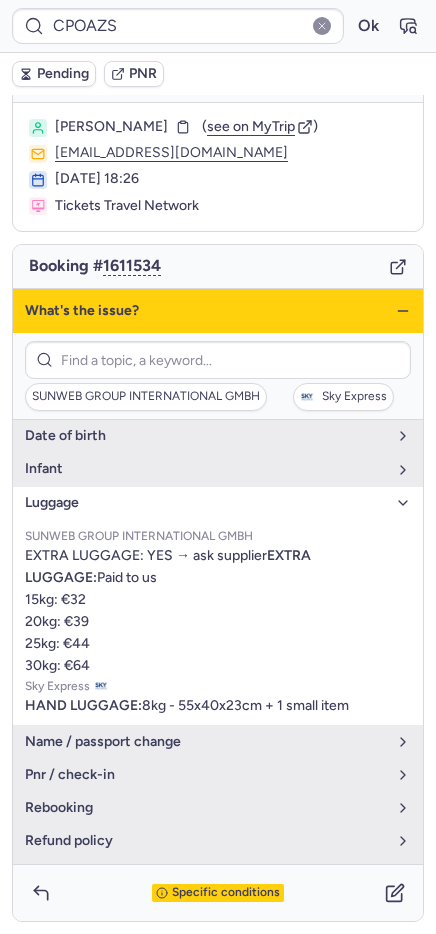 click 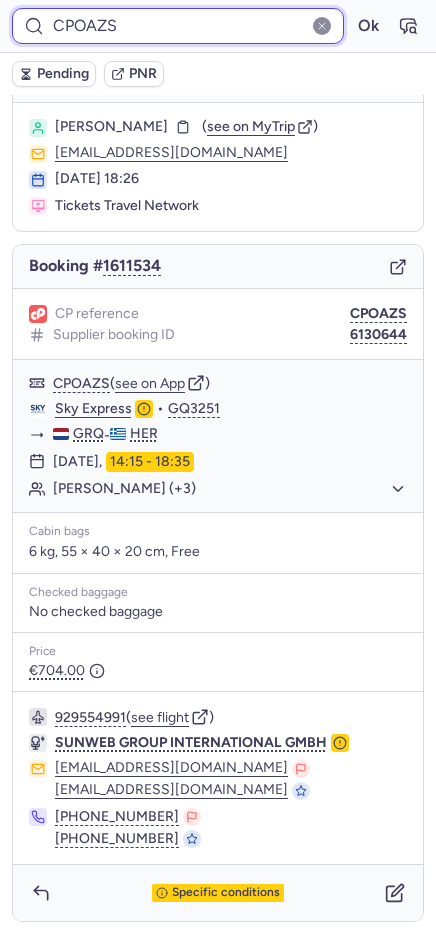 click on "CPOAZS" at bounding box center [178, 26] 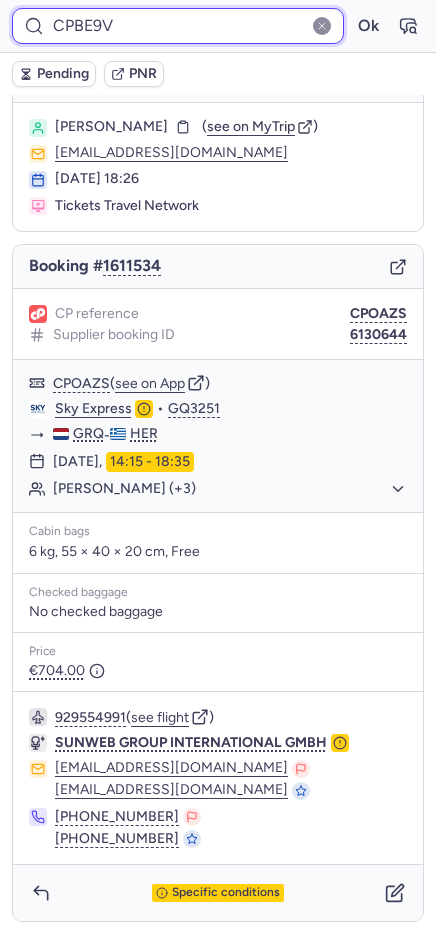 click on "Ok" at bounding box center (368, 26) 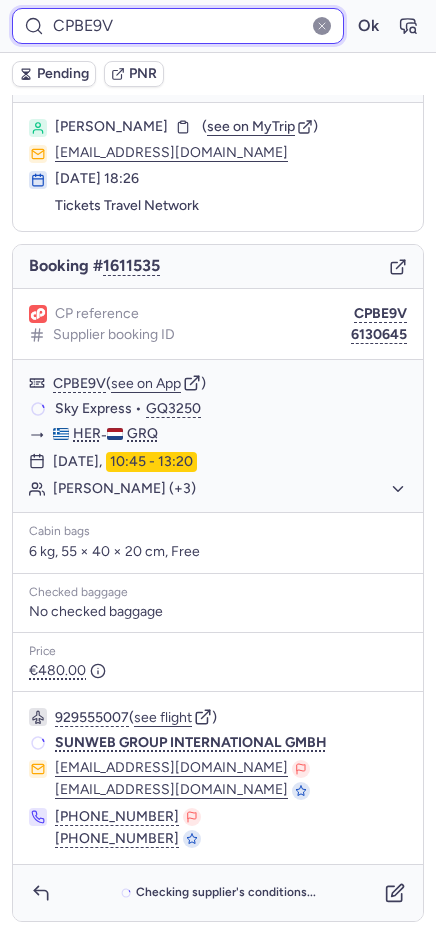 scroll, scrollTop: 37, scrollLeft: 0, axis: vertical 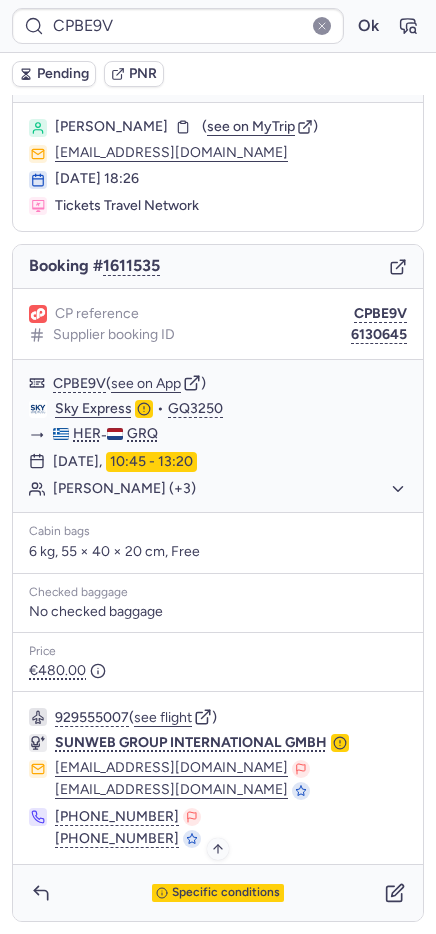 click on "Specific conditions" at bounding box center [226, 893] 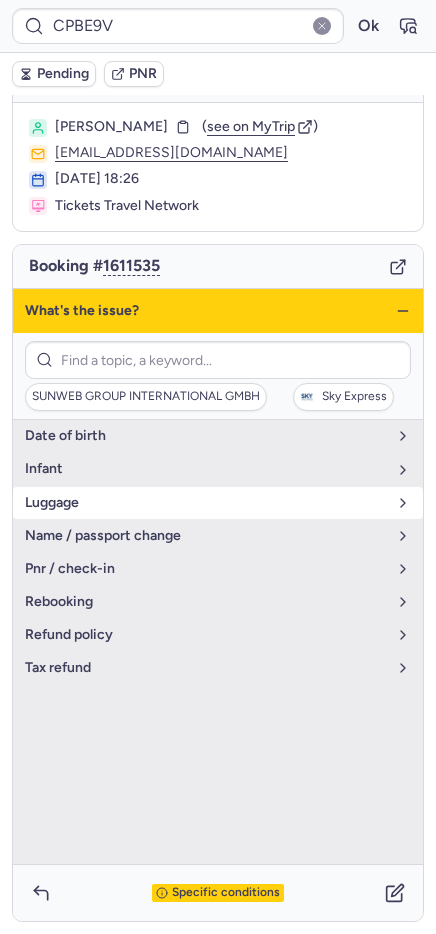 click on "luggage" at bounding box center [206, 503] 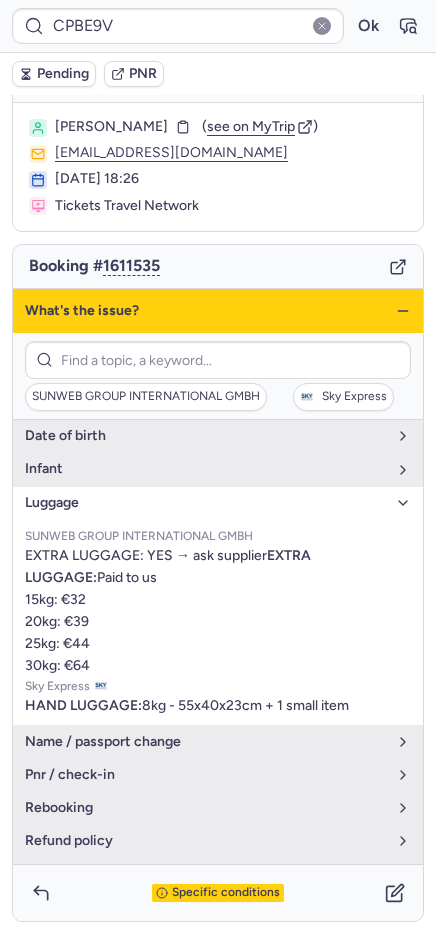 click 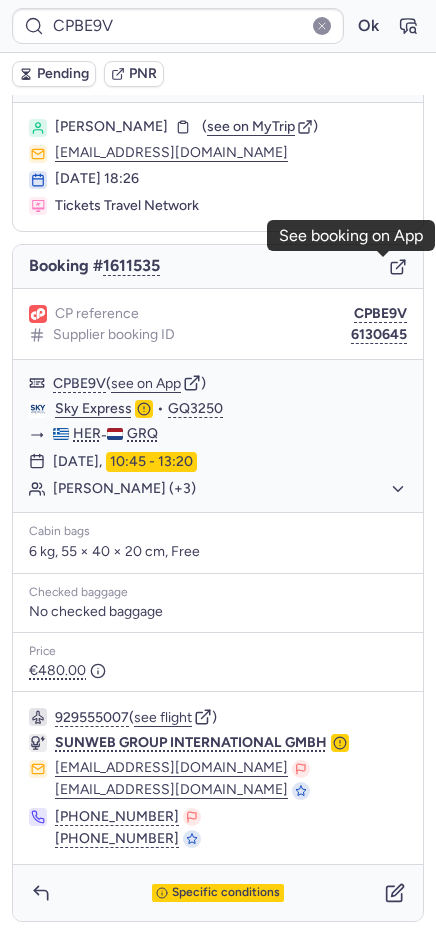 click 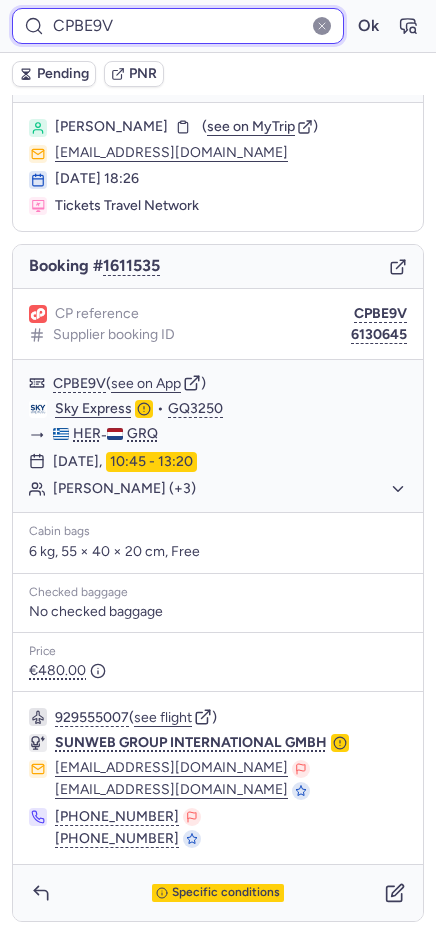 click on "CPBE9V" at bounding box center [178, 26] 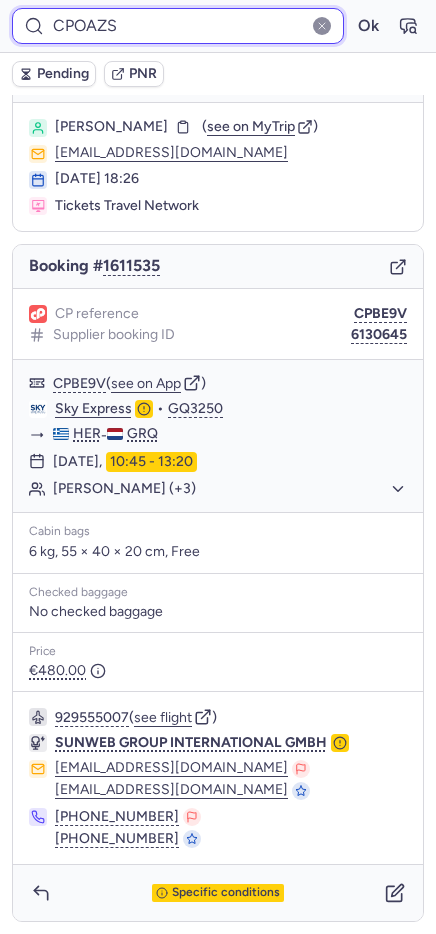 type on "CPOAZS" 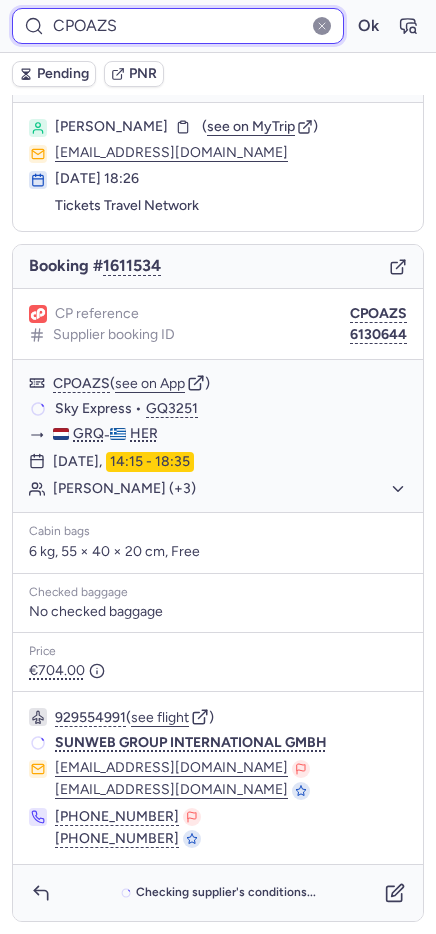 scroll, scrollTop: 37, scrollLeft: 0, axis: vertical 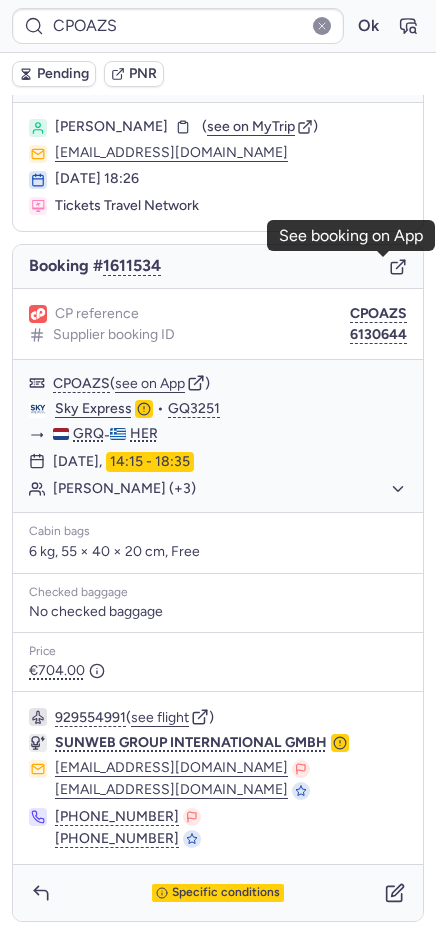 click 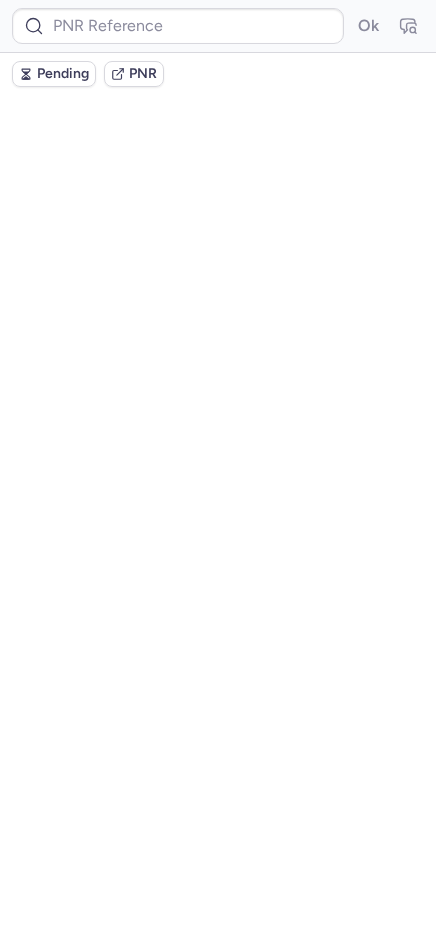 scroll, scrollTop: 0, scrollLeft: 0, axis: both 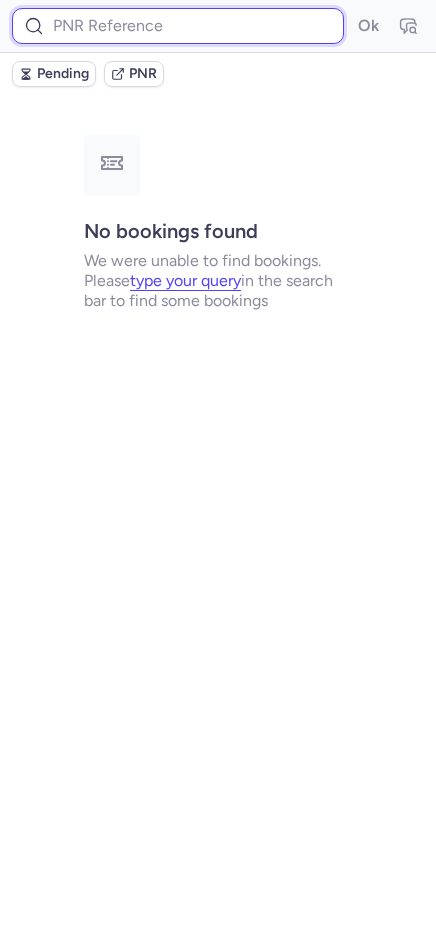 click at bounding box center (178, 26) 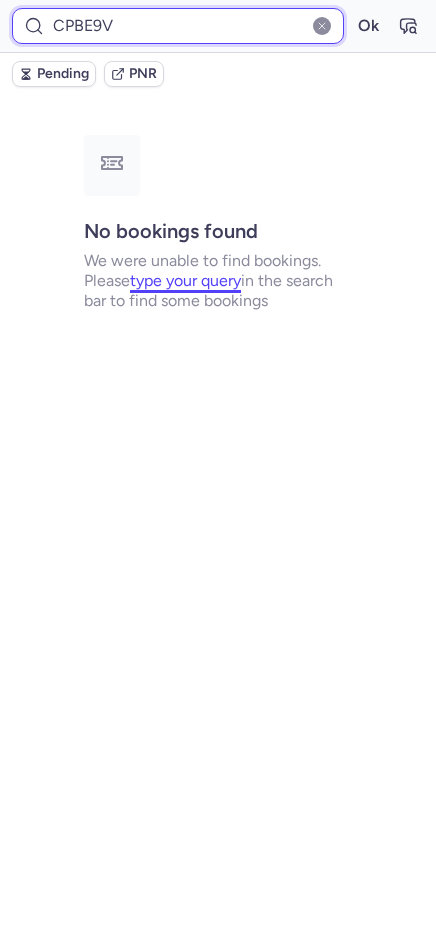 type on "CPBE9V" 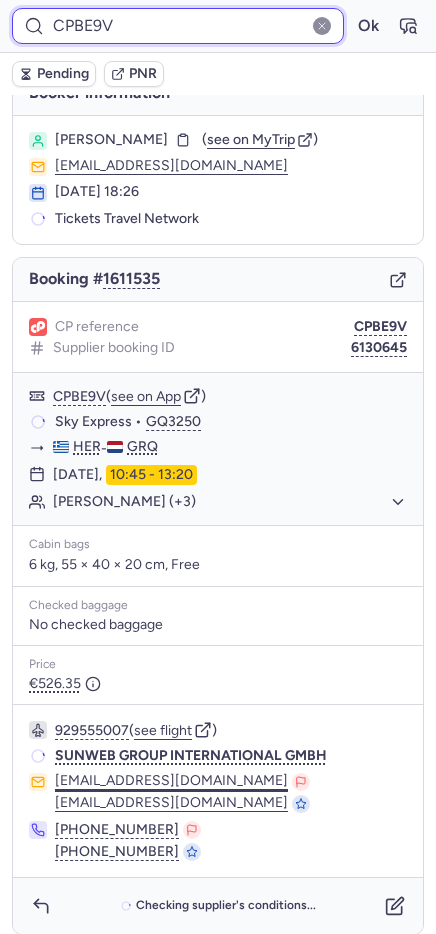 scroll, scrollTop: 37, scrollLeft: 0, axis: vertical 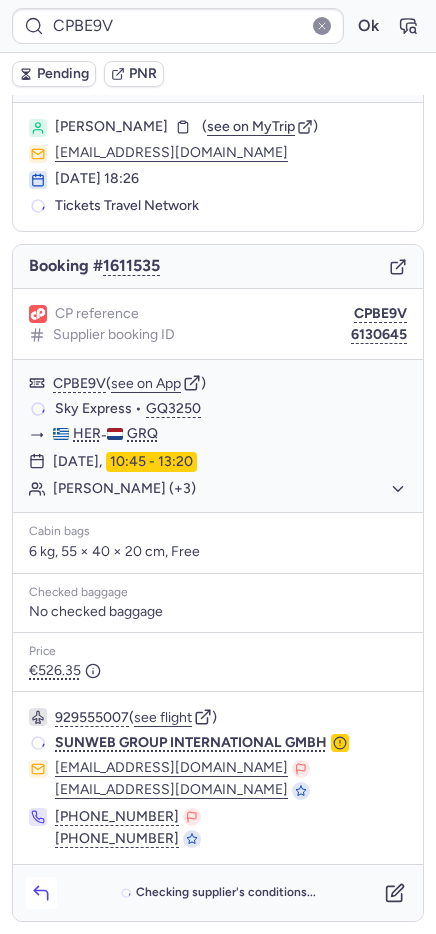 click 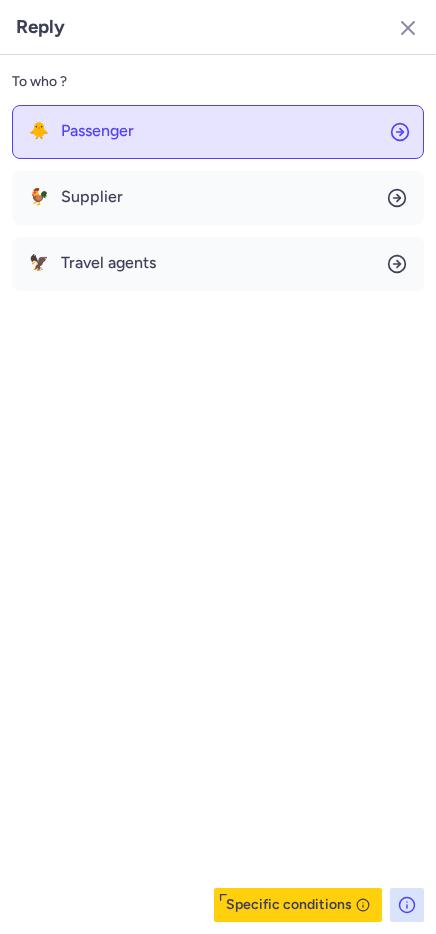 click on "🐥 Passenger" 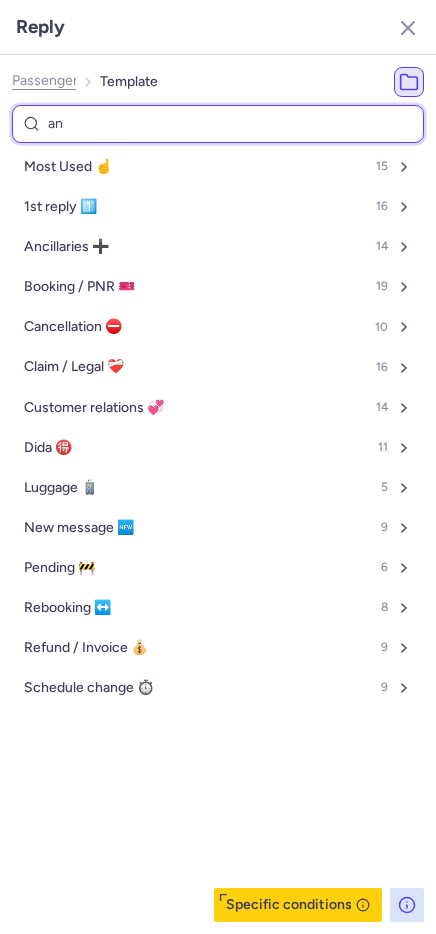 type on "anc" 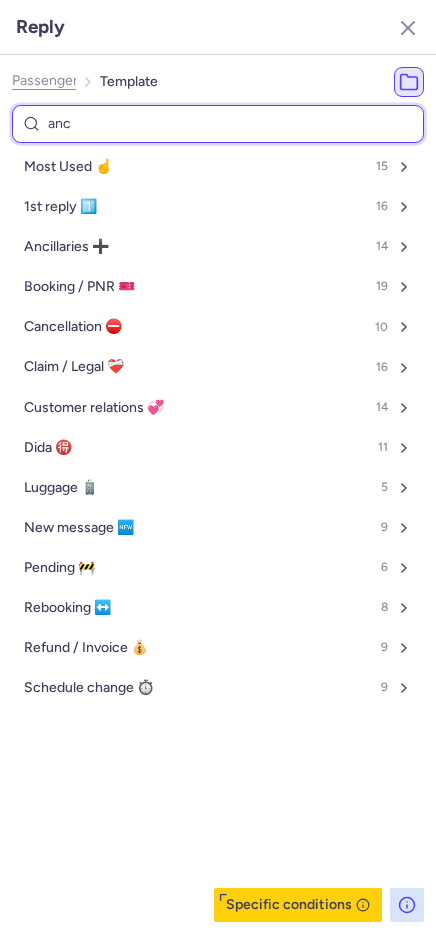 select on "en" 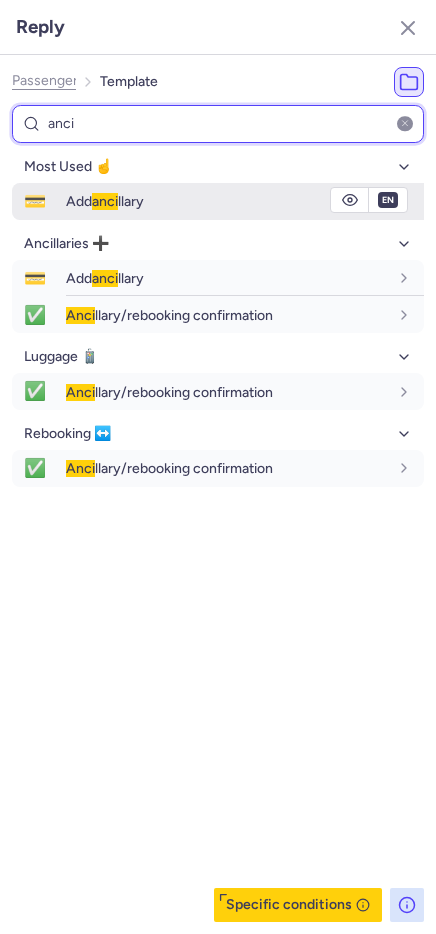 type on "anci" 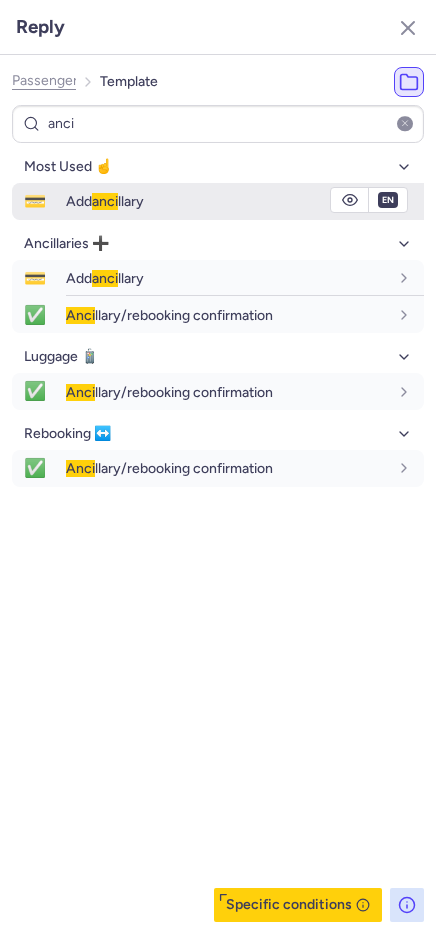 click on "Add  anci llary" at bounding box center [245, 201] 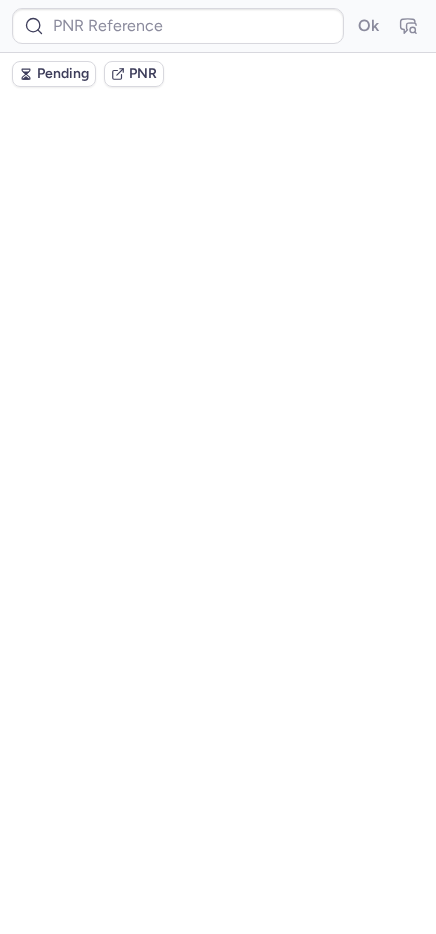 scroll, scrollTop: 0, scrollLeft: 0, axis: both 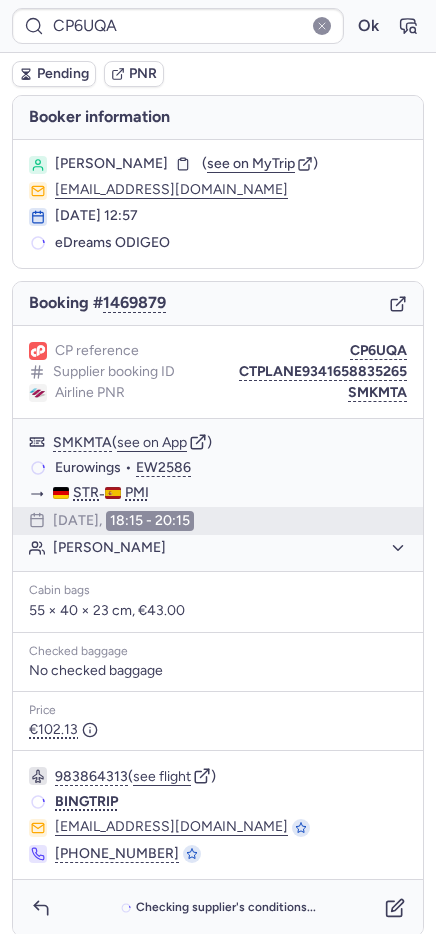 type on "02696607" 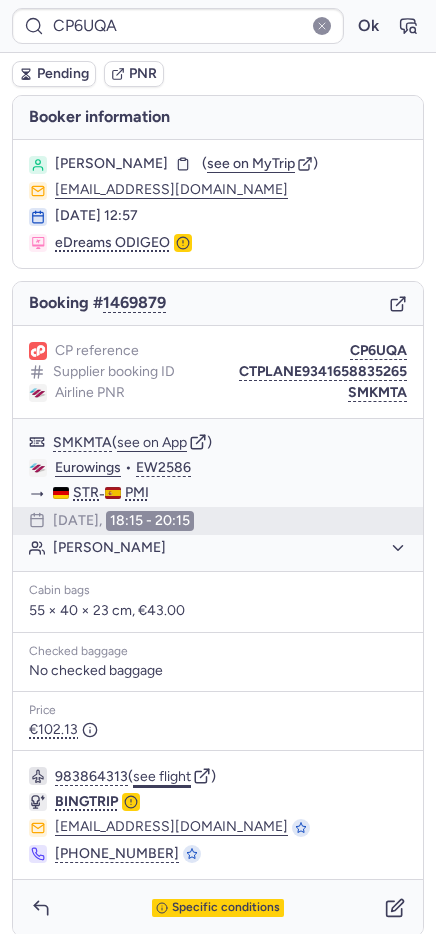 click on "see flight" 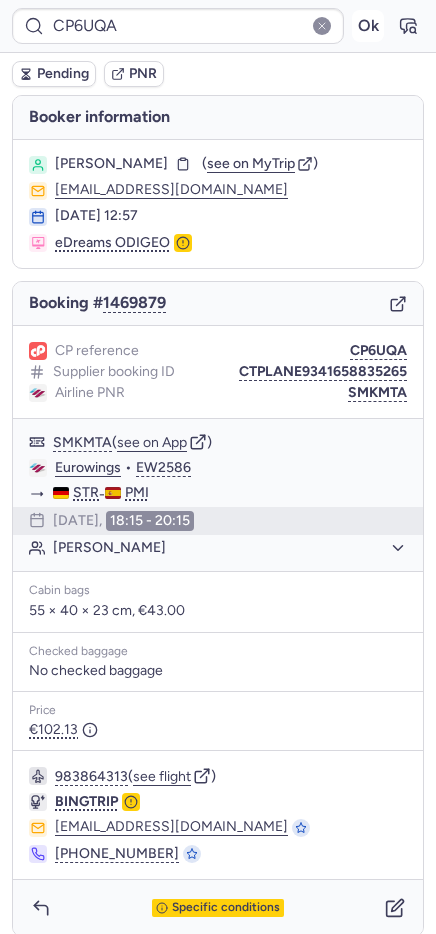 click on "Ok" at bounding box center [368, 26] 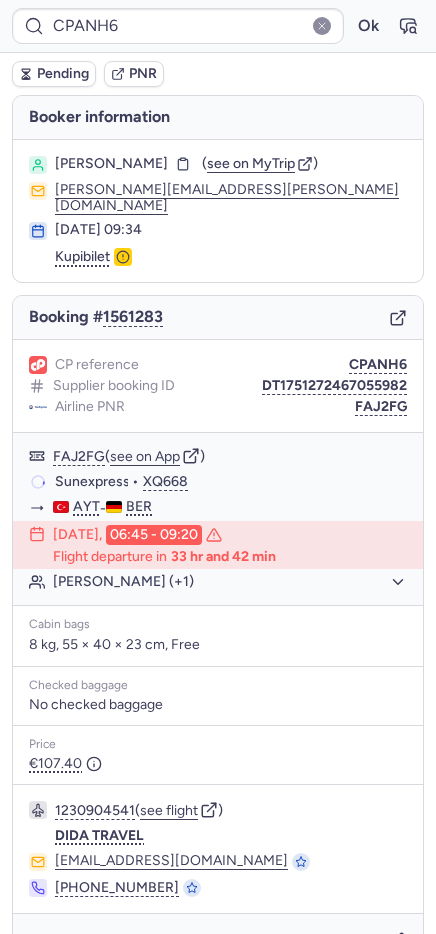 type on "CPRCGR" 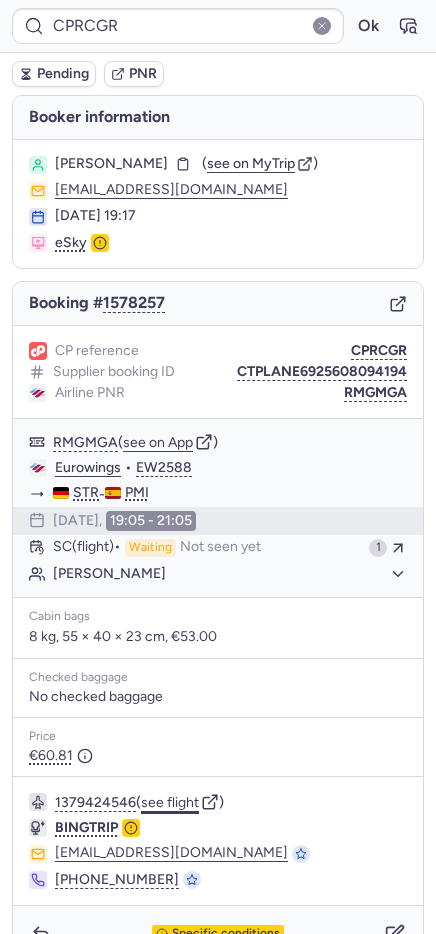 click on "see flight" 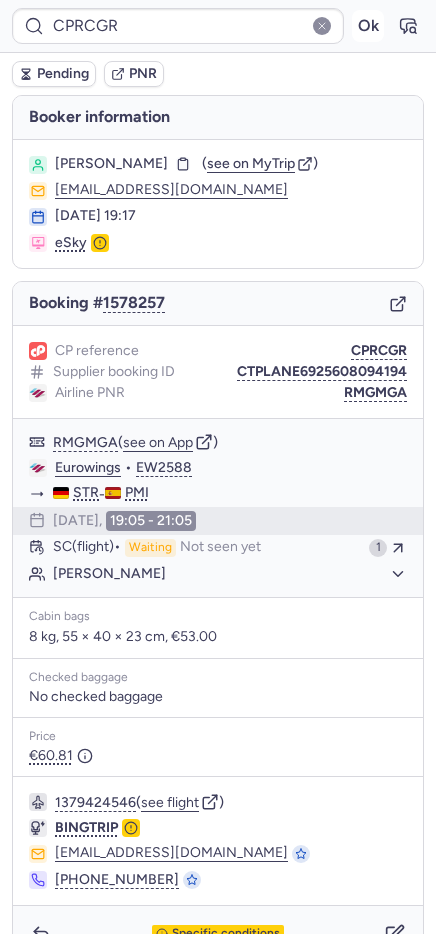 click on "Ok" at bounding box center (368, 26) 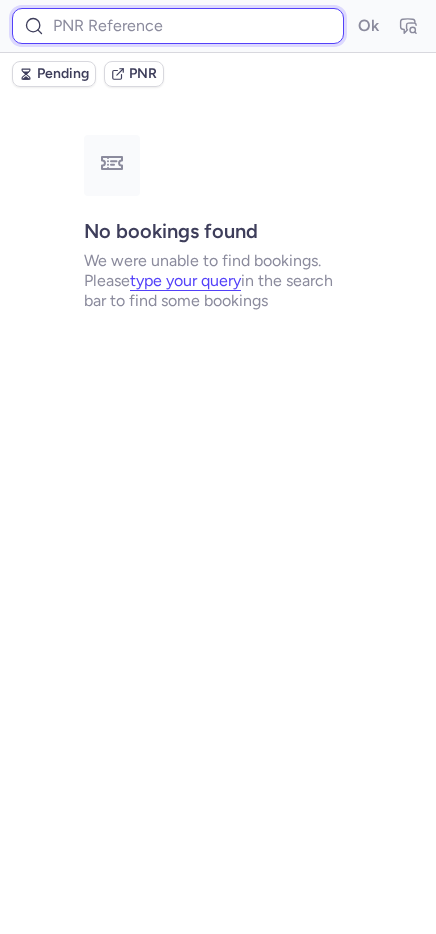 click at bounding box center [178, 26] 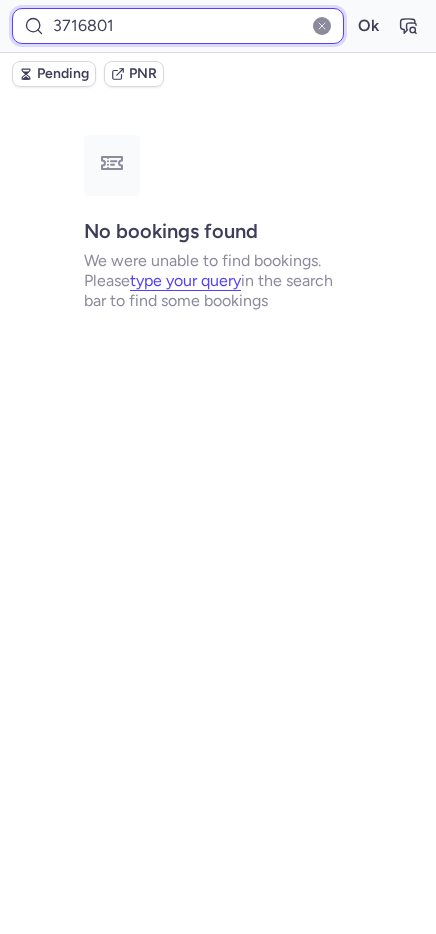 type on "3716801" 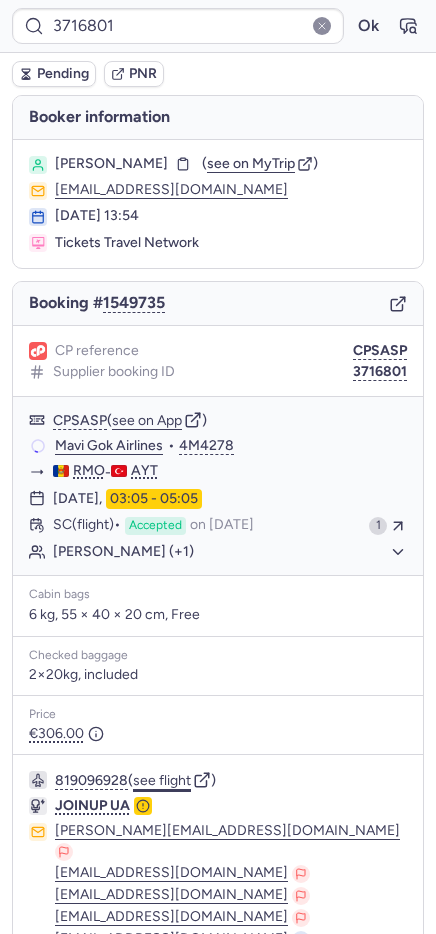 click on "see flight" 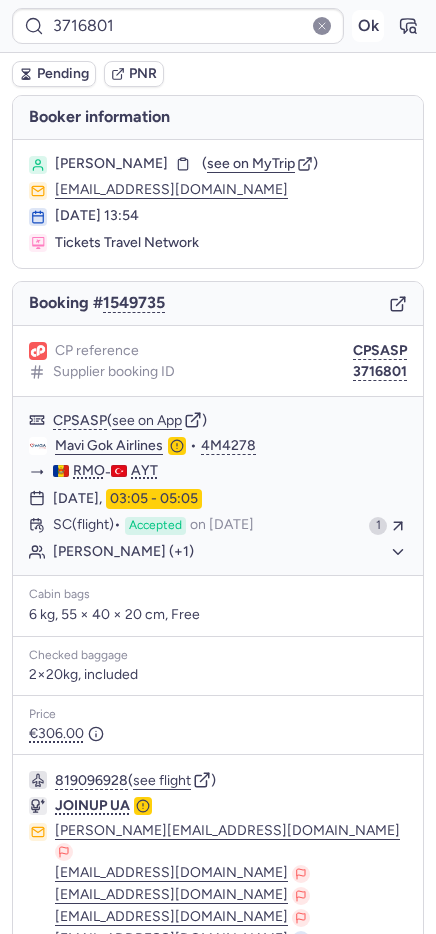 click on "Ok" at bounding box center (368, 26) 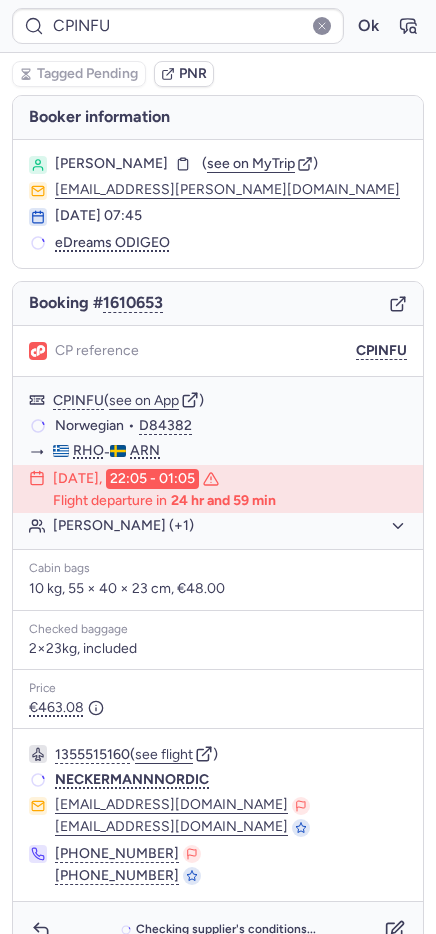 type on "CPVY7M" 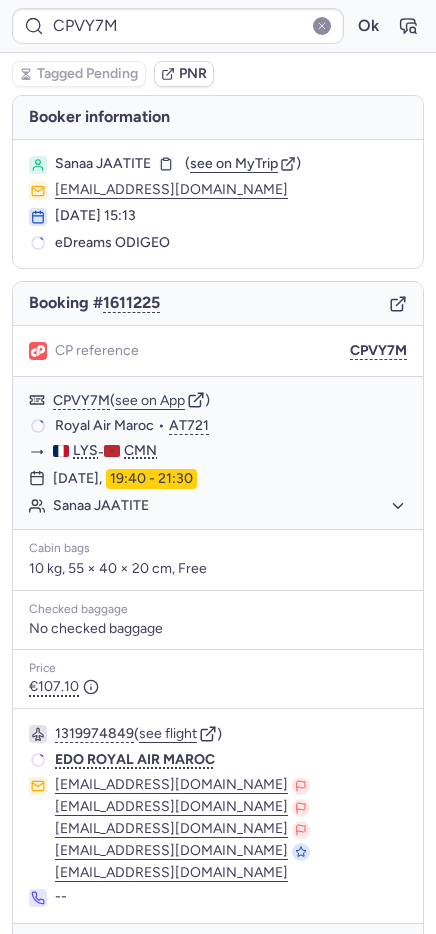 scroll, scrollTop: 0, scrollLeft: 0, axis: both 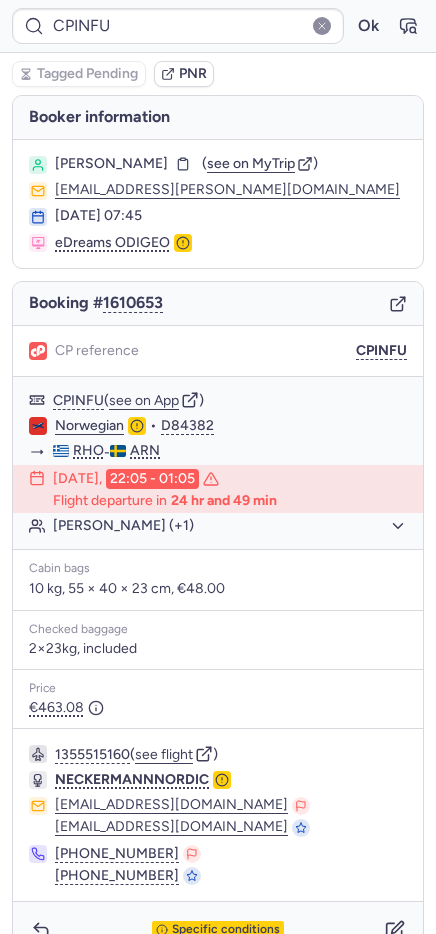 type on "CP4N4B" 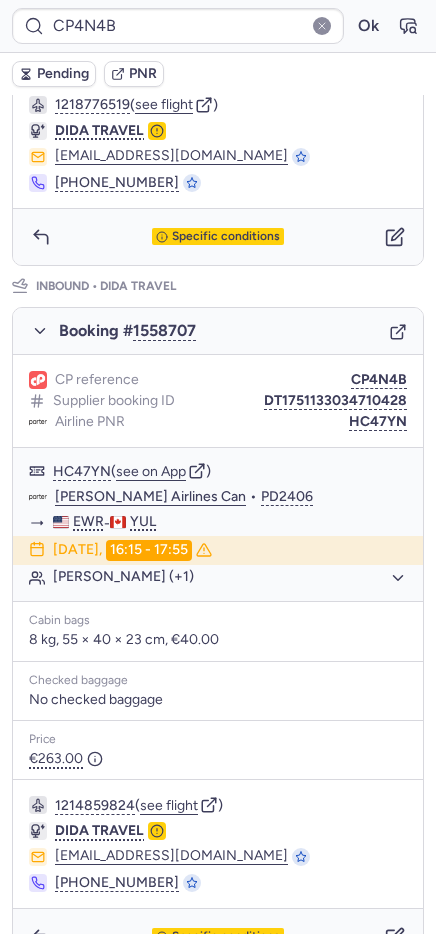 scroll, scrollTop: 0, scrollLeft: 0, axis: both 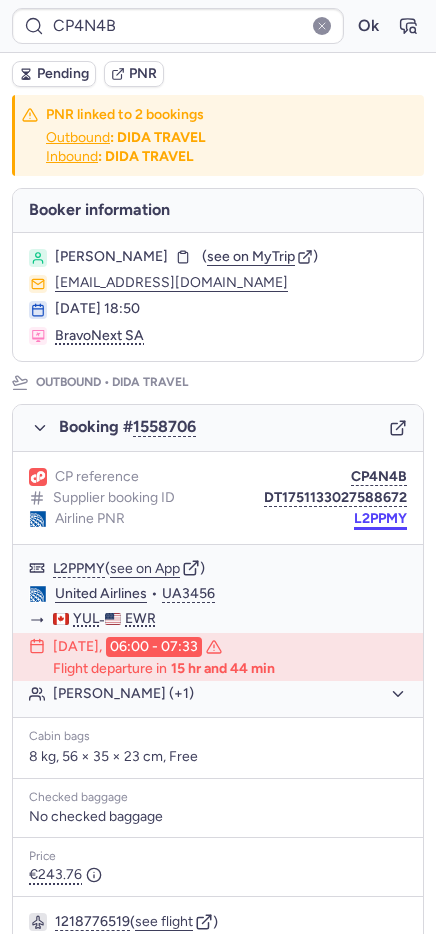 click on "L2PPMY" at bounding box center [380, 519] 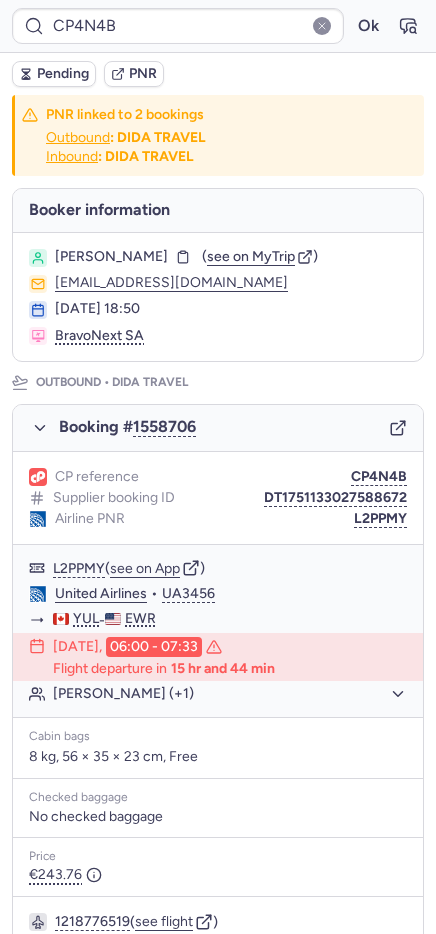 scroll, scrollTop: 817, scrollLeft: 0, axis: vertical 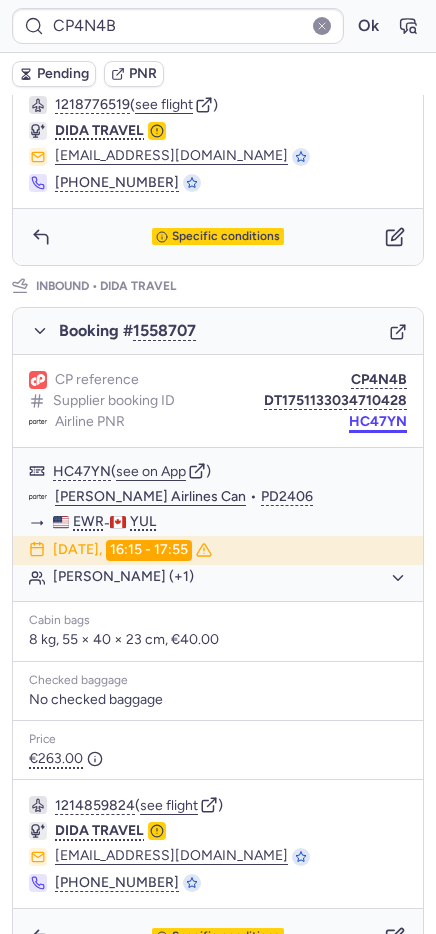 click on "HC47YN" at bounding box center (378, 422) 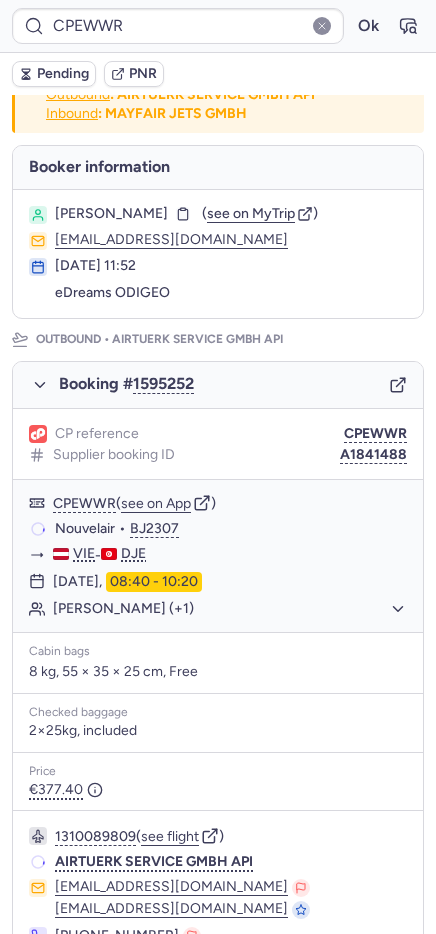 scroll, scrollTop: 42, scrollLeft: 0, axis: vertical 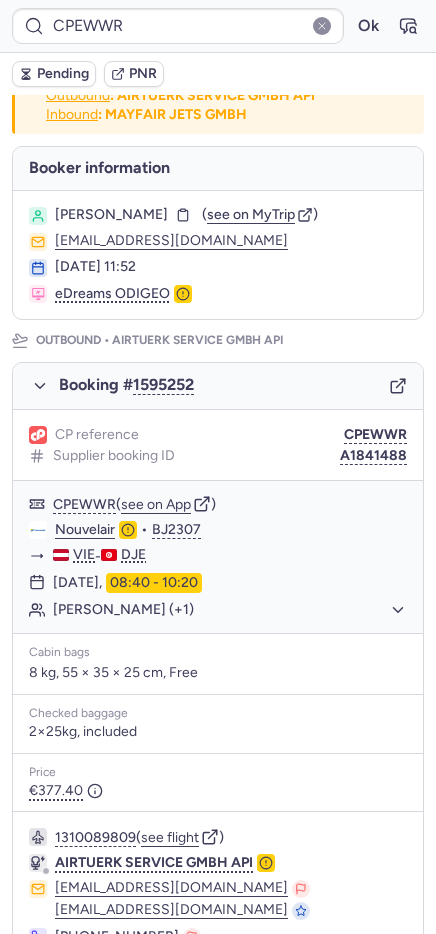type on "0CGV8B" 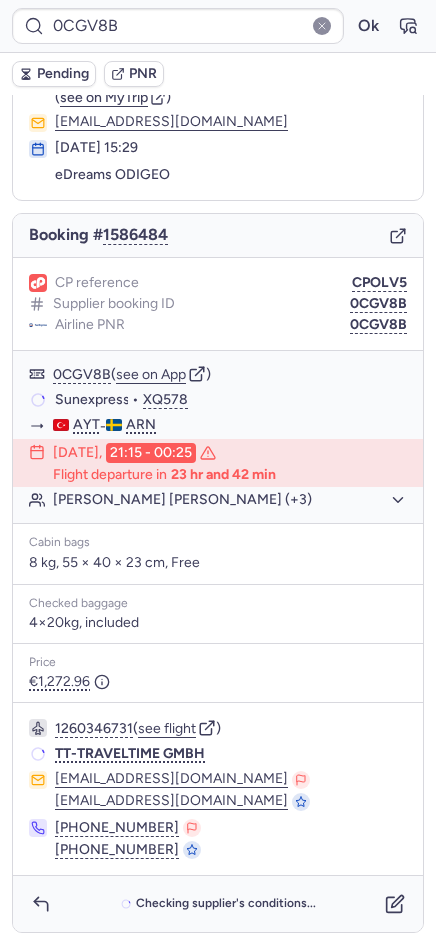 scroll, scrollTop: 81, scrollLeft: 0, axis: vertical 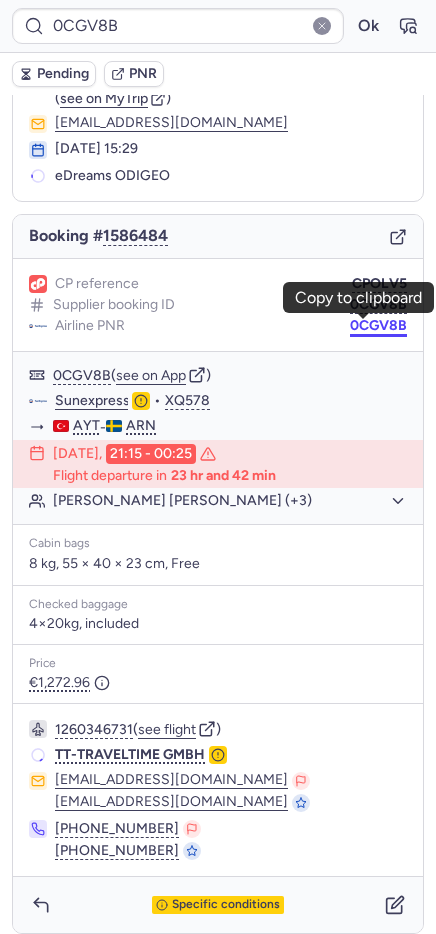 click on "0CGV8B" at bounding box center [378, 326] 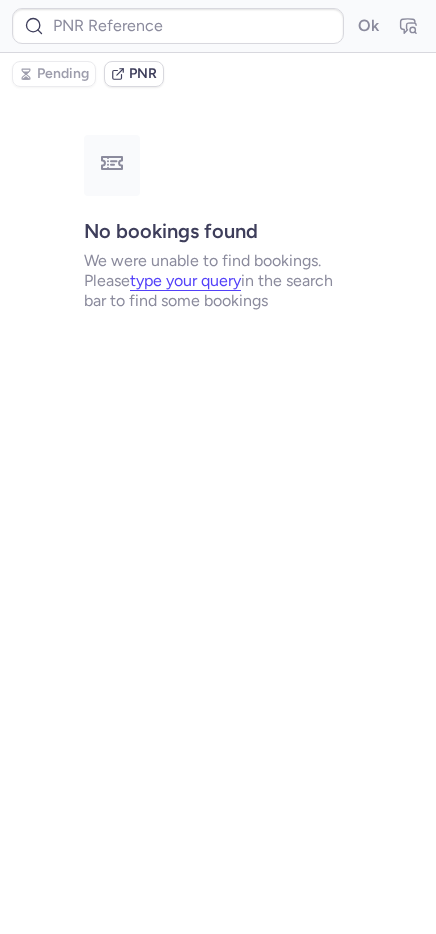 scroll, scrollTop: 0, scrollLeft: 0, axis: both 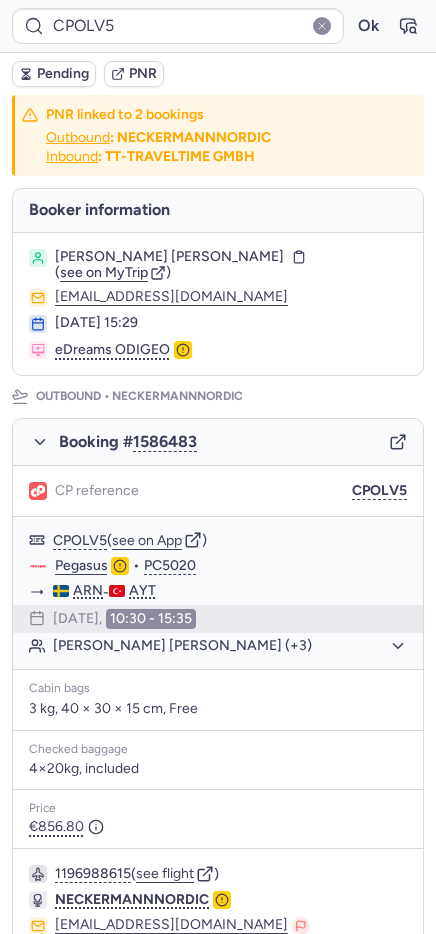 type on "0CGV8B" 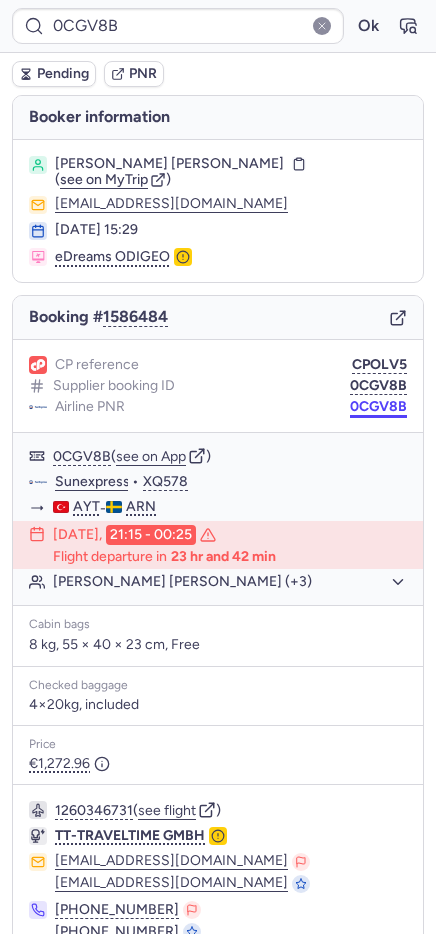 click on "0CGV8B" at bounding box center (378, 407) 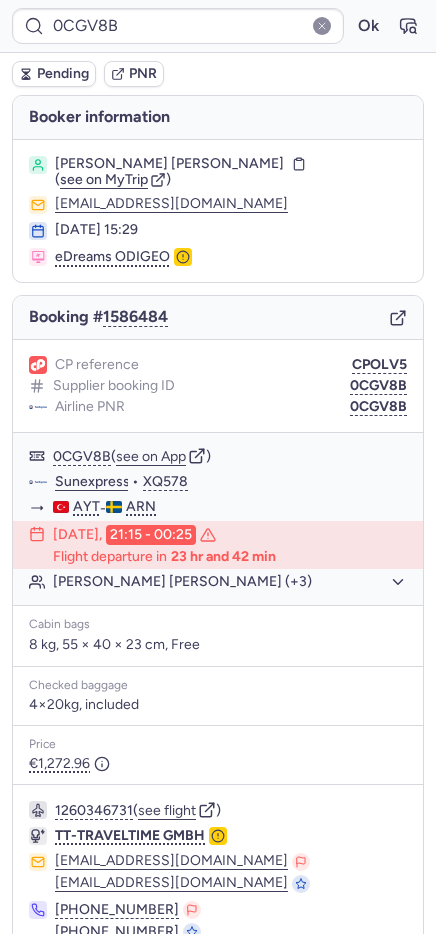 type 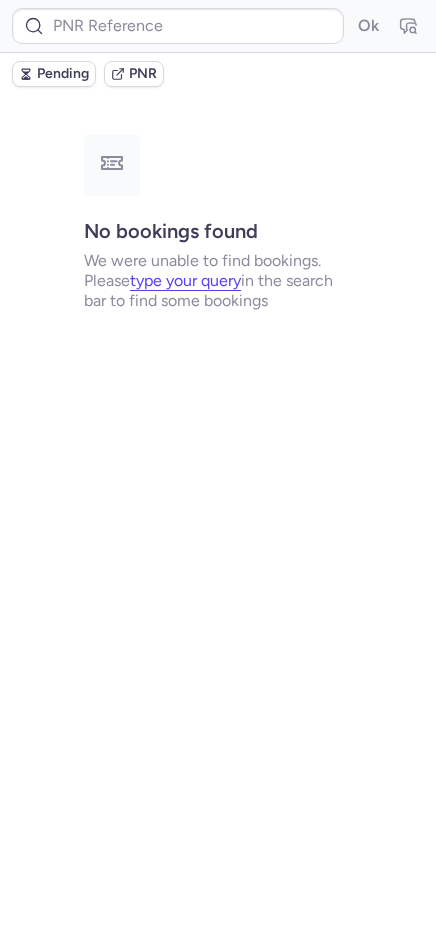 scroll, scrollTop: 0, scrollLeft: 0, axis: both 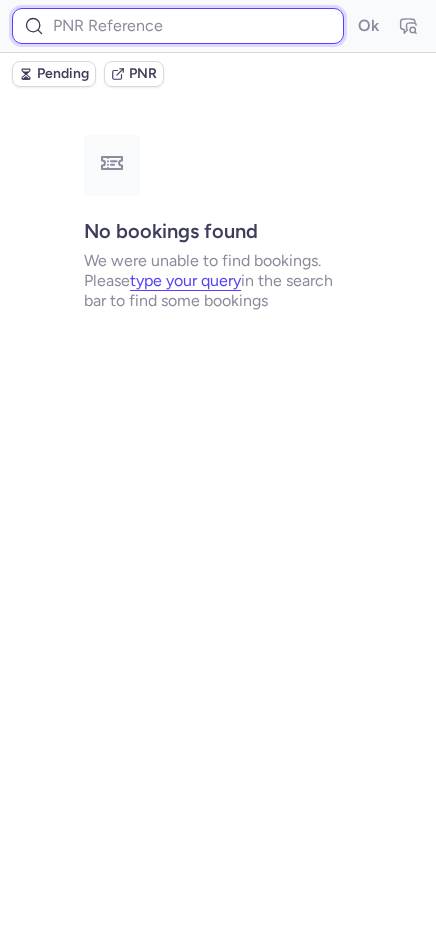 click at bounding box center [178, 26] 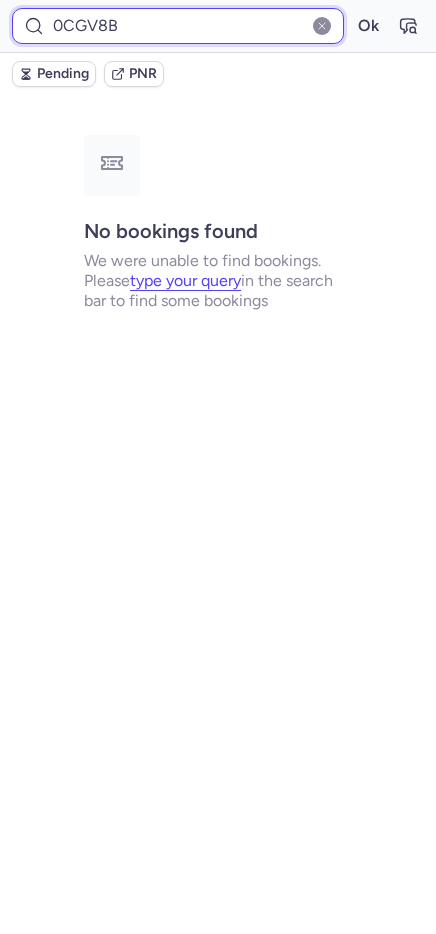 type on "0CGV8B" 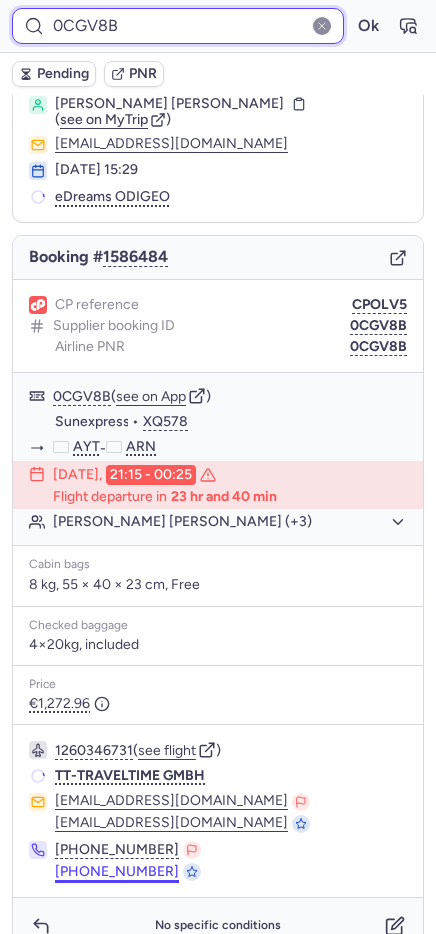 scroll, scrollTop: 93, scrollLeft: 0, axis: vertical 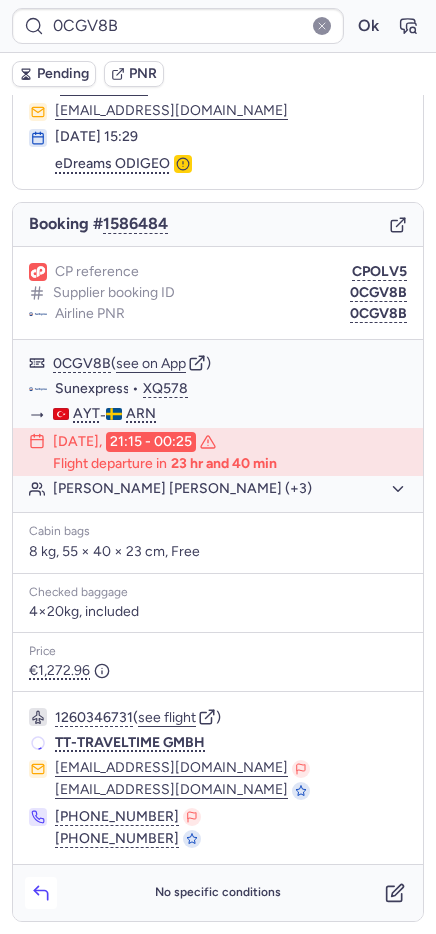 click at bounding box center (41, 893) 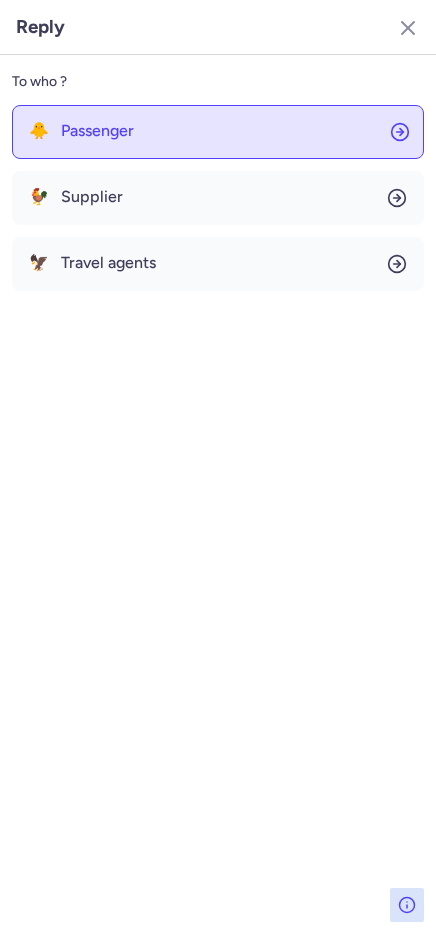 click on "Passenger" at bounding box center [97, 131] 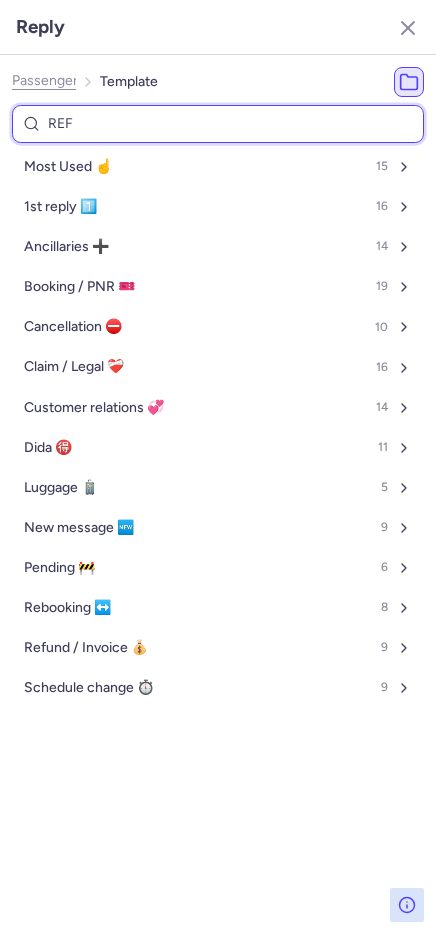 type on "REFE" 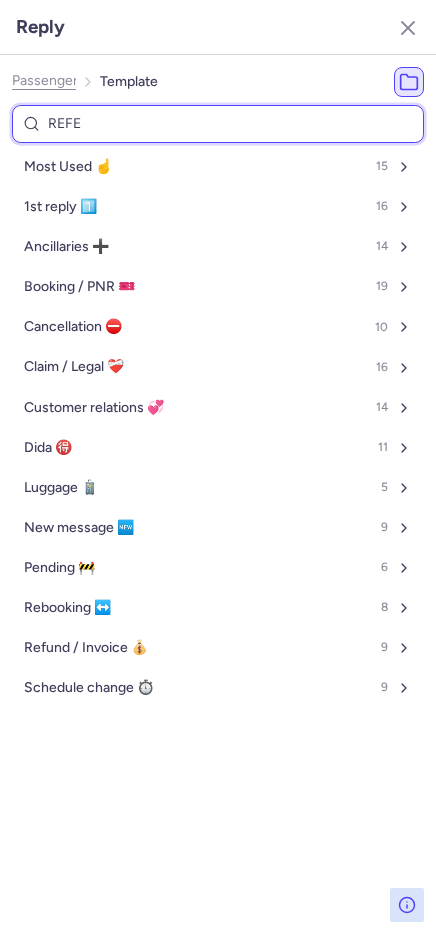 select on "en" 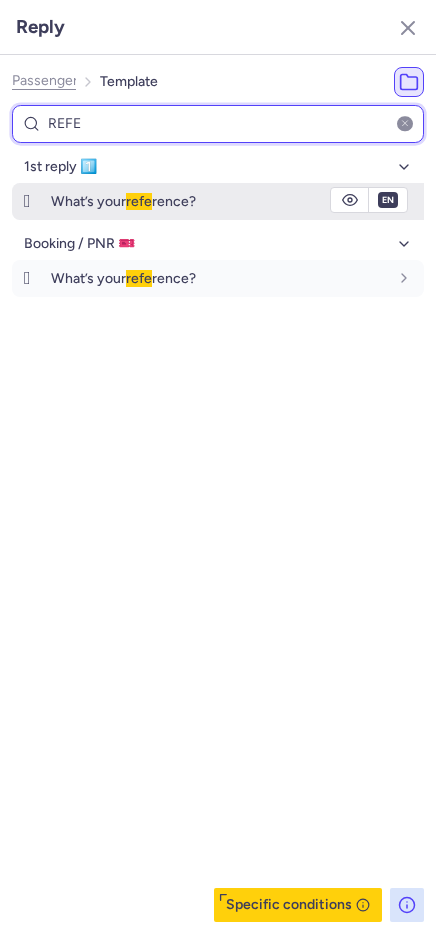 type on "REFE" 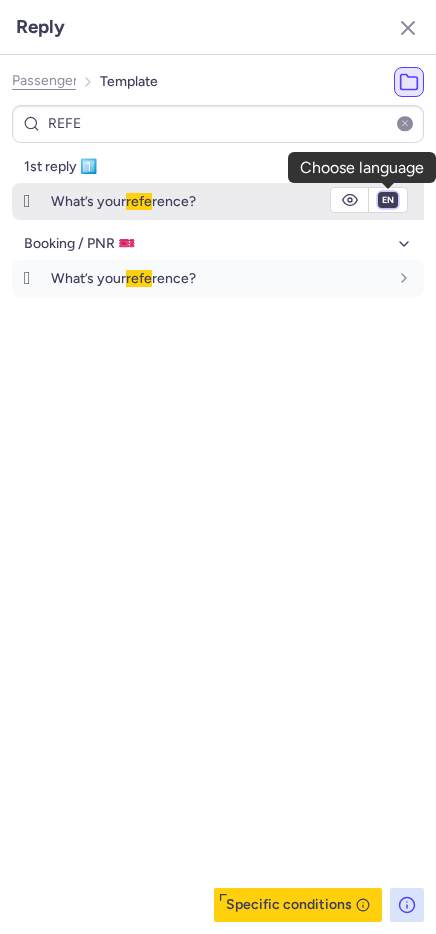 click on "fr en de nl pt es it ru" at bounding box center [388, 200] 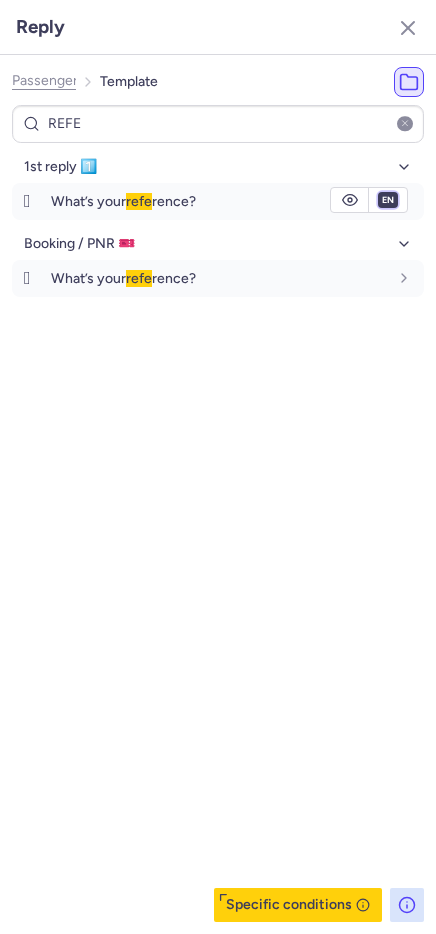 select on "es" 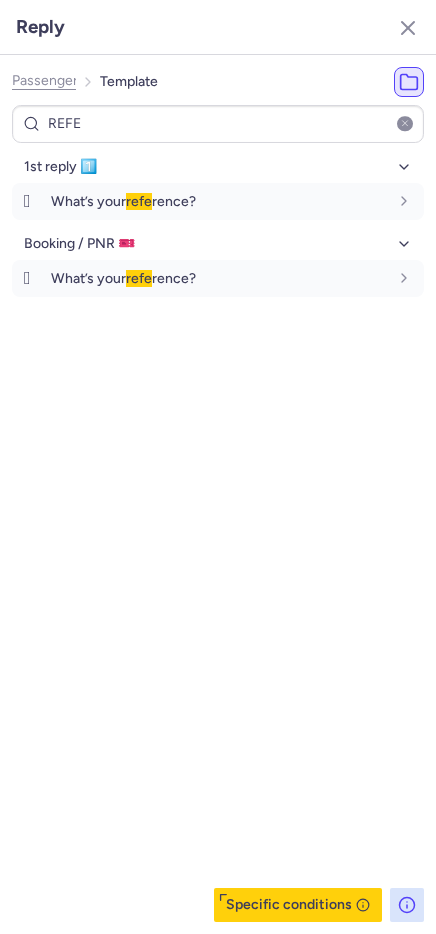 click on "fr en de nl pt es it ru" at bounding box center [388, 200] 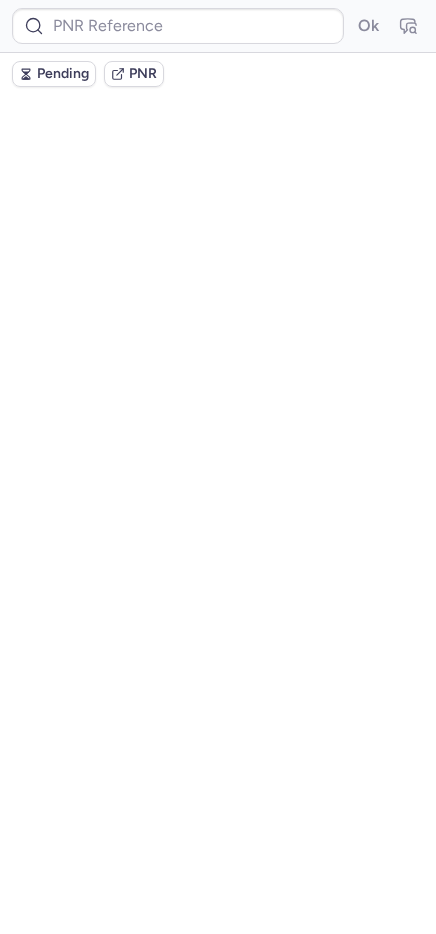 scroll, scrollTop: 0, scrollLeft: 0, axis: both 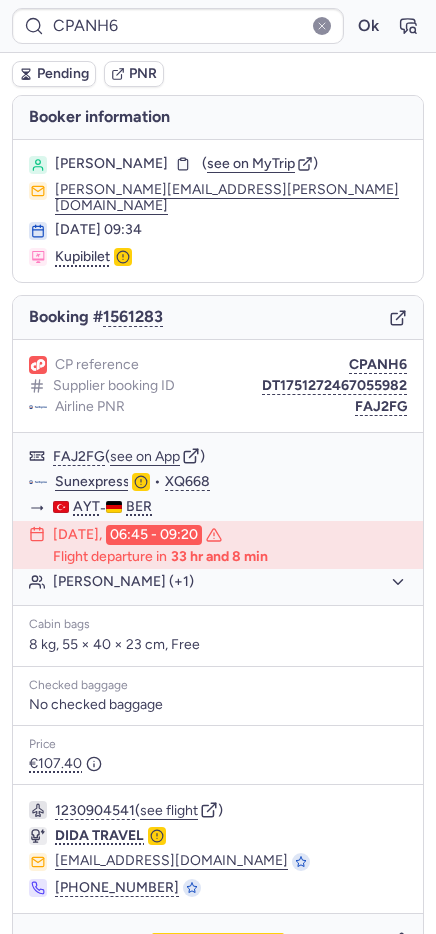 drag, startPoint x: 364, startPoint y: 395, endPoint x: 181, endPoint y: 409, distance: 183.53474 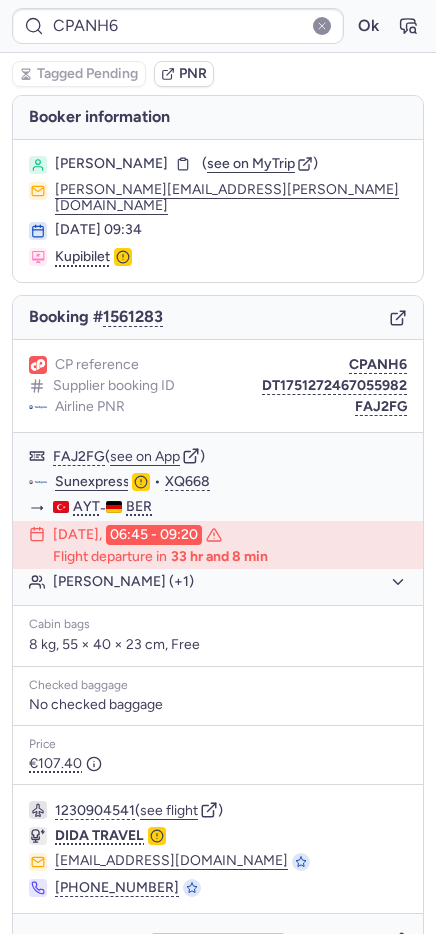 type on "CPINFU" 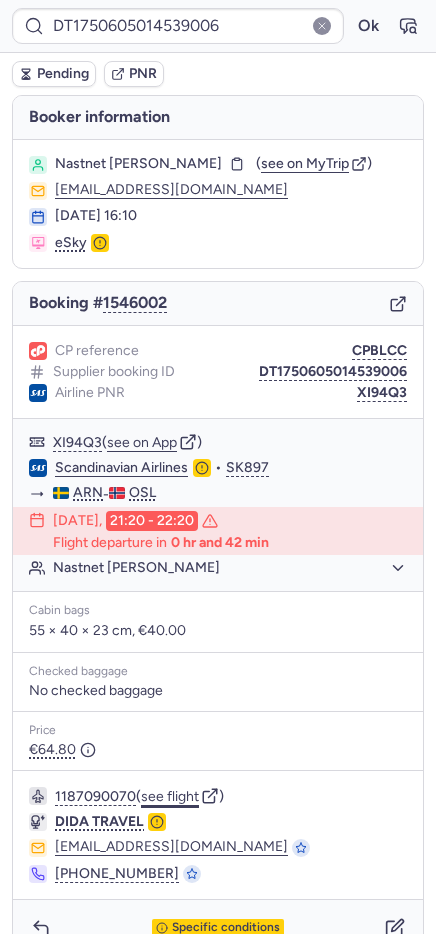 click on "see flight" 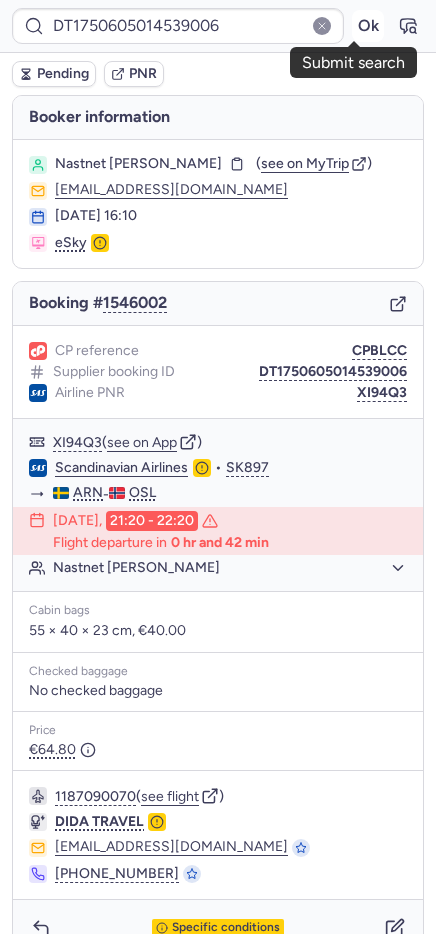 click on "Ok" at bounding box center (368, 26) 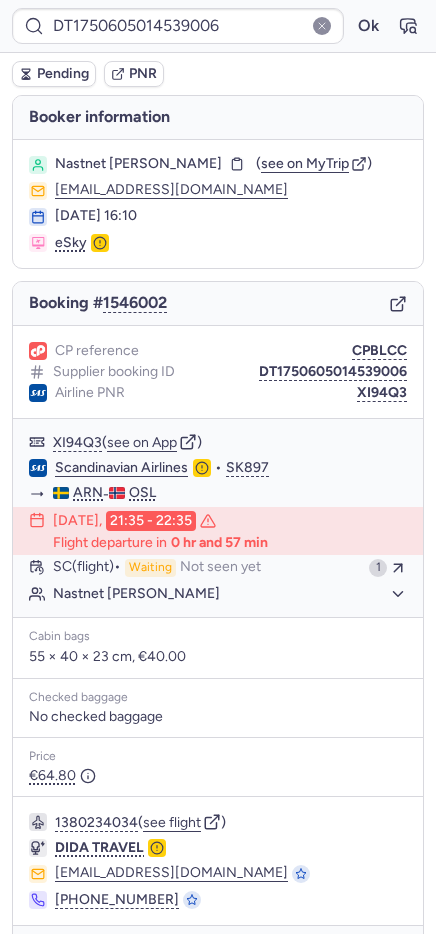 type on "CPEWWR" 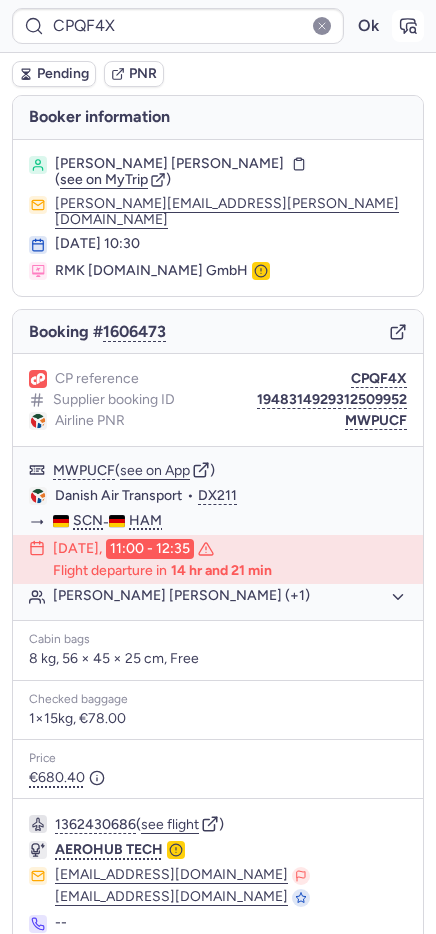 click 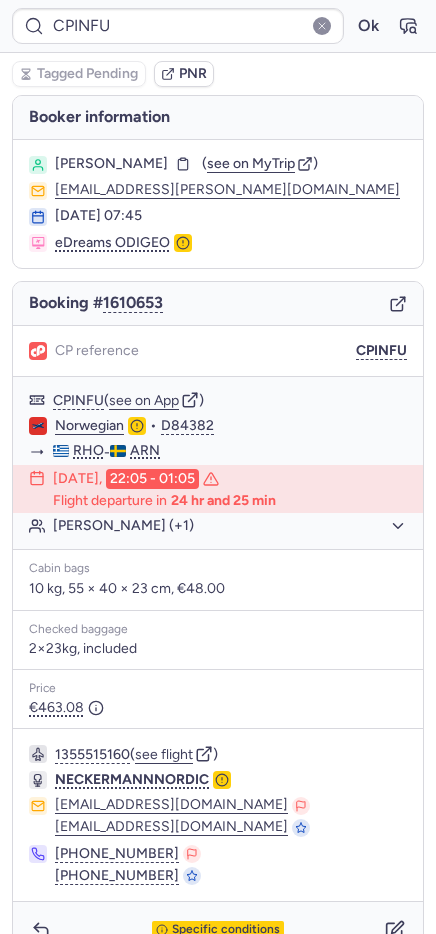type on "CPEWWR" 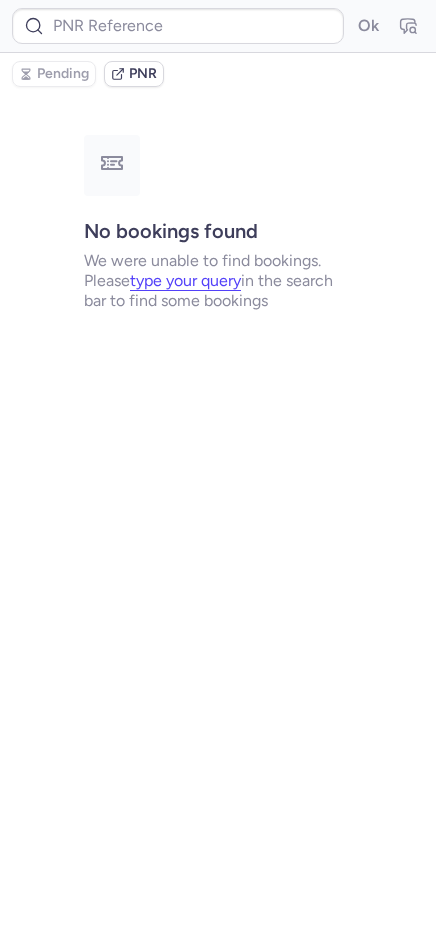 type on "CPINFU" 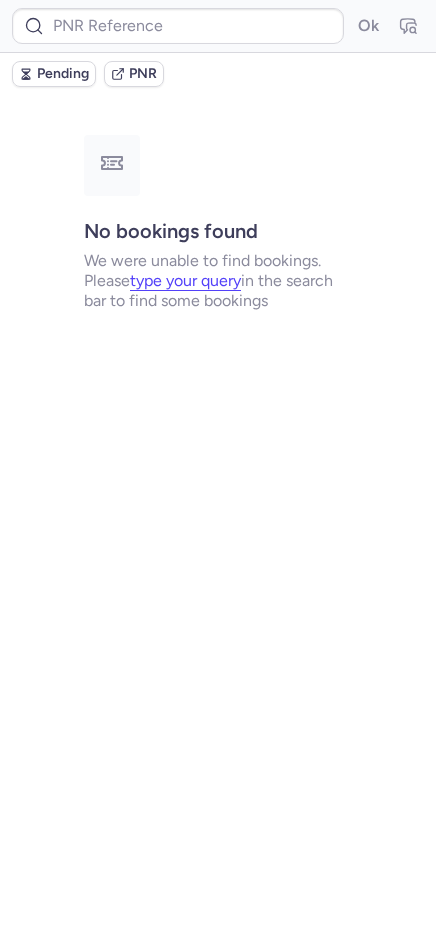 type on "CPWHBQ" 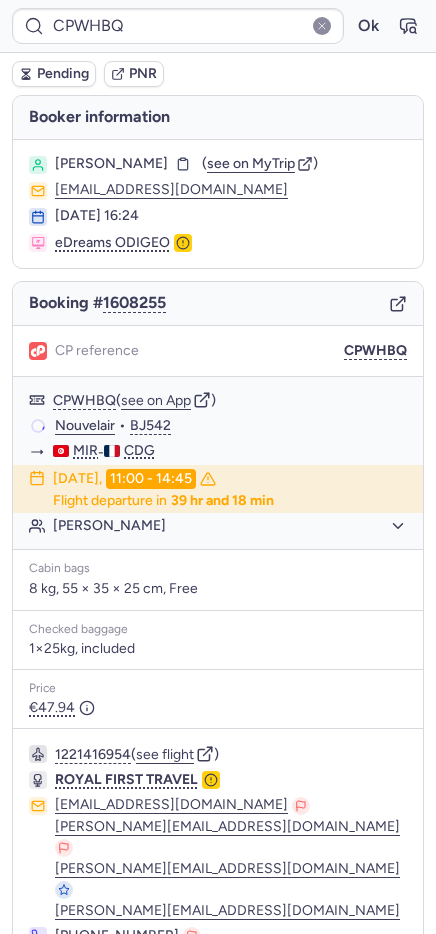 scroll, scrollTop: 101, scrollLeft: 0, axis: vertical 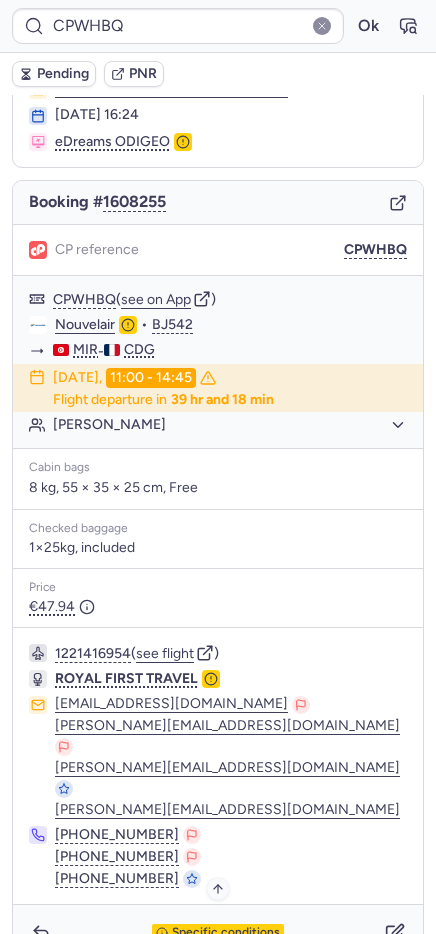 click on "Specific conditions" at bounding box center [226, 933] 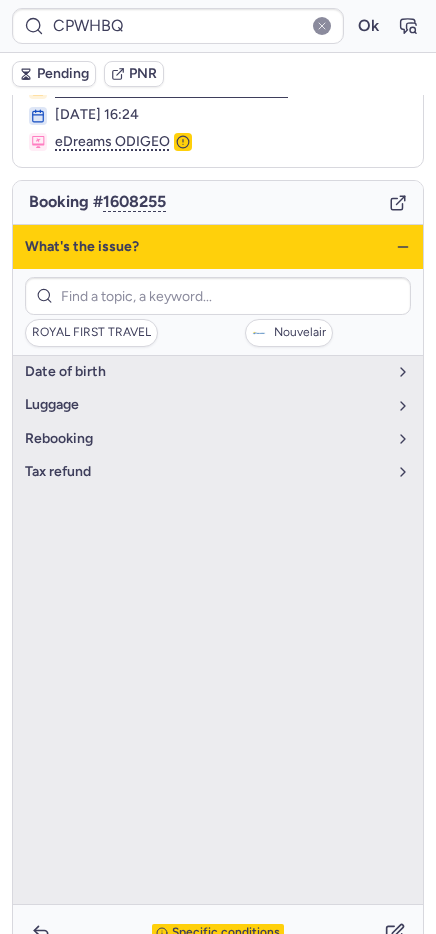 click 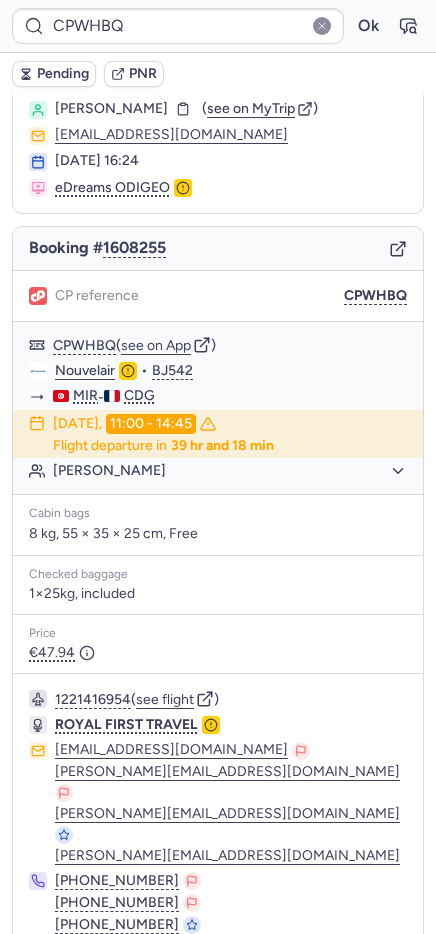 scroll, scrollTop: 101, scrollLeft: 0, axis: vertical 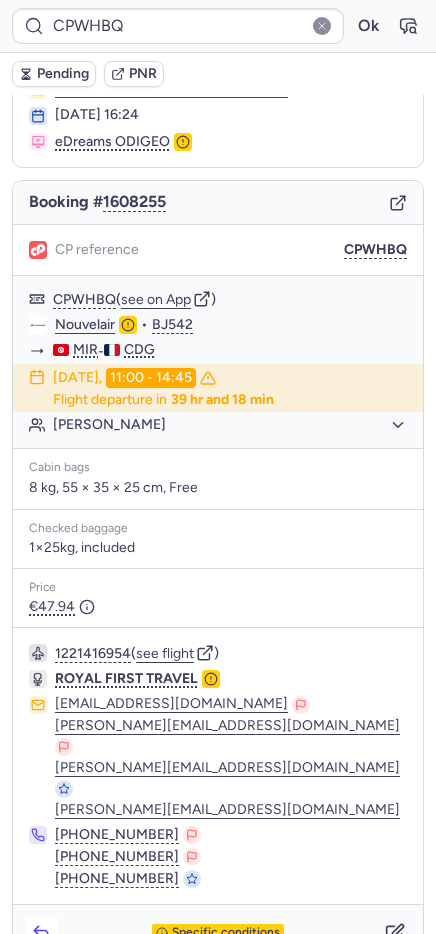 click at bounding box center (41, 933) 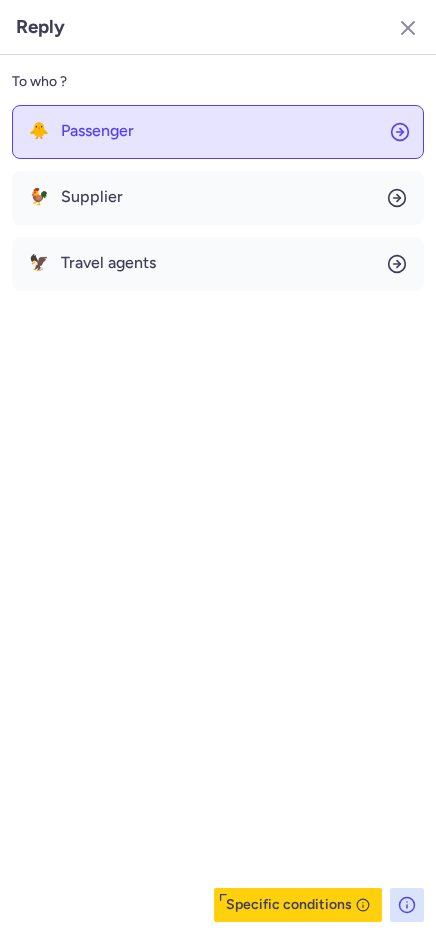 click on "Passenger" at bounding box center (97, 131) 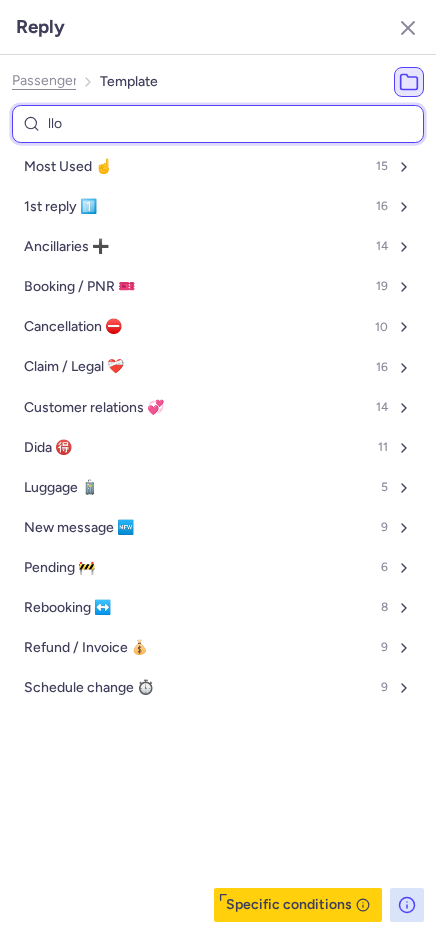 type on "llow" 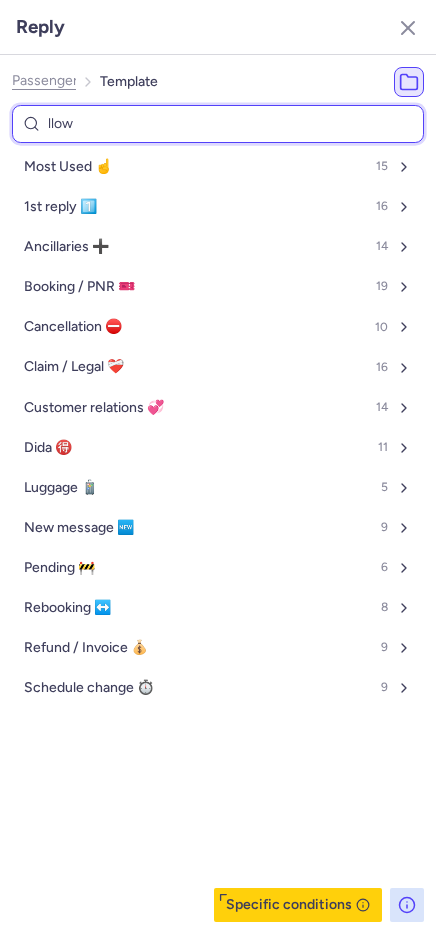 select on "en" 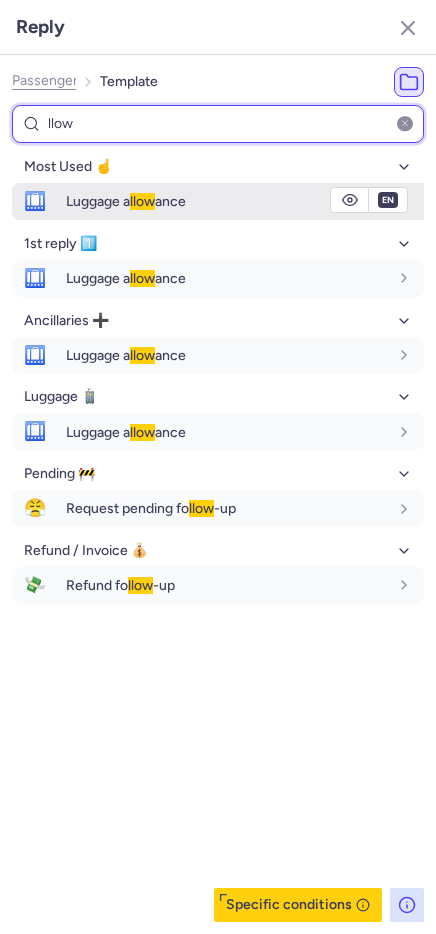 type on "llow" 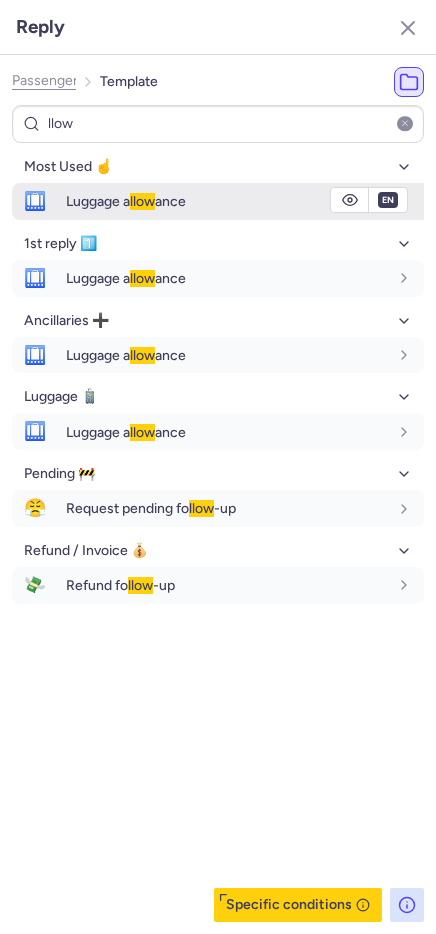 click on "Luggage a llow ance" at bounding box center [245, 201] 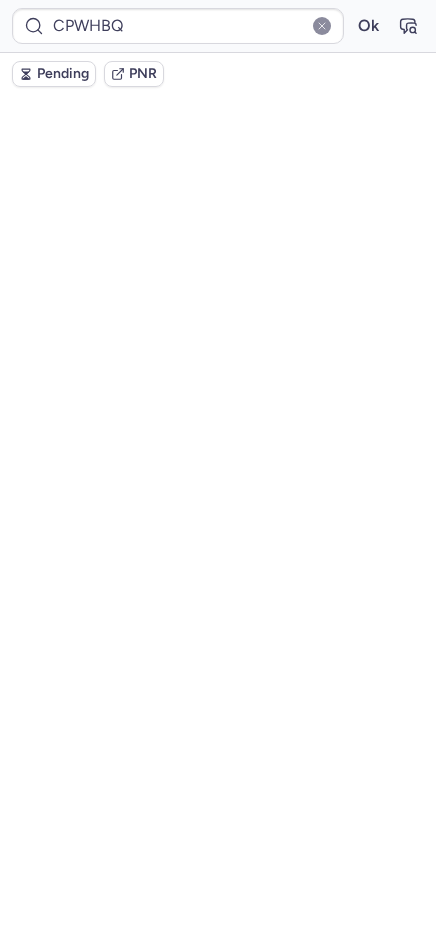 scroll, scrollTop: 76, scrollLeft: 0, axis: vertical 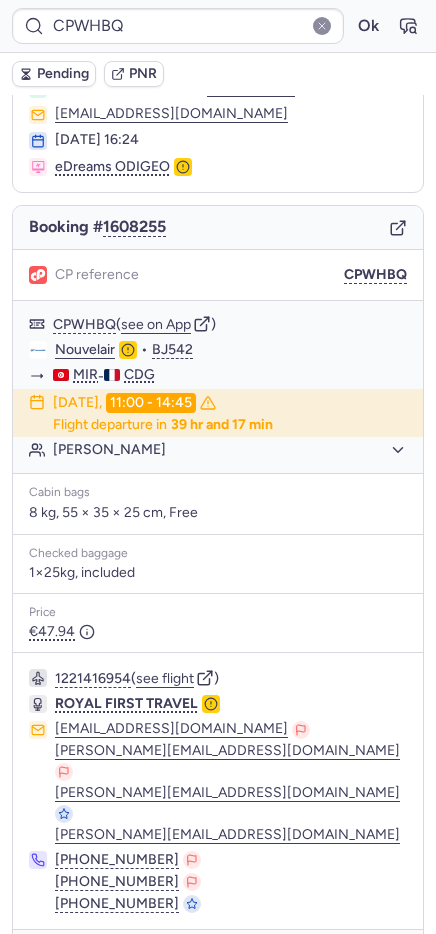 type on "CPEWWR" 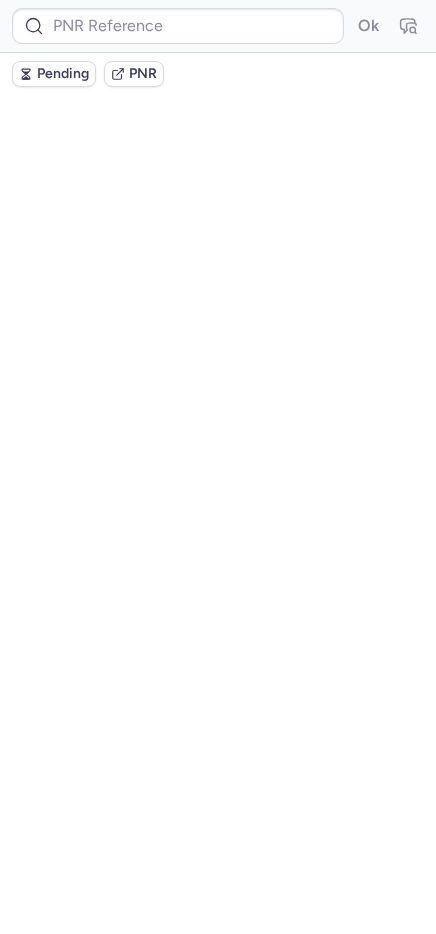 scroll, scrollTop: 0, scrollLeft: 0, axis: both 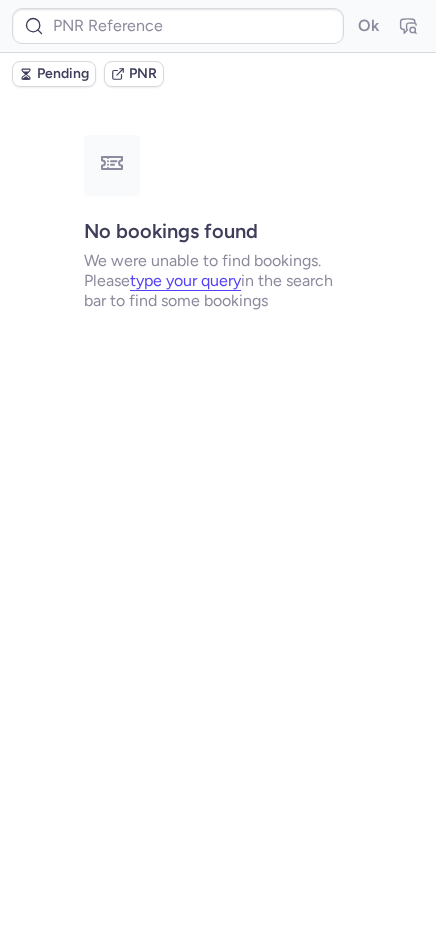 type on "1947999934091579392" 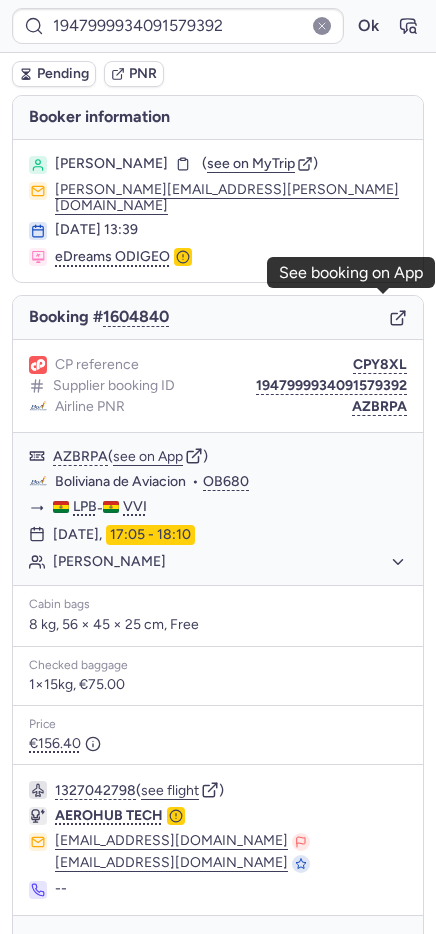 click 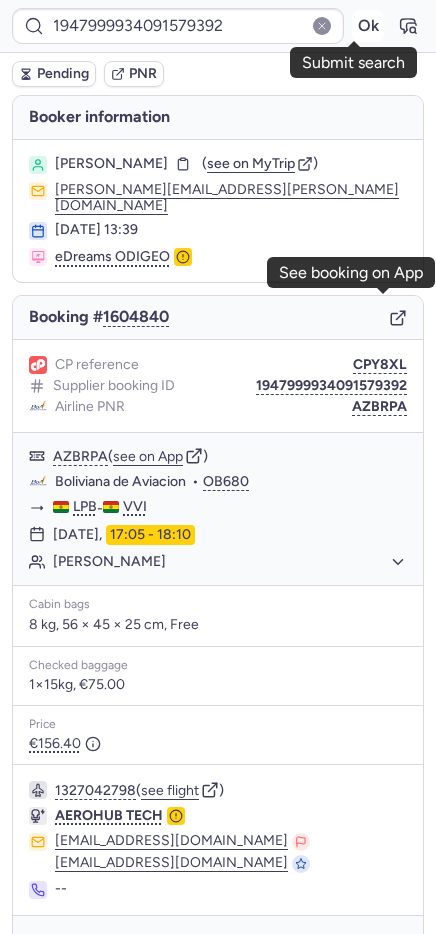 click on "Ok" at bounding box center (368, 26) 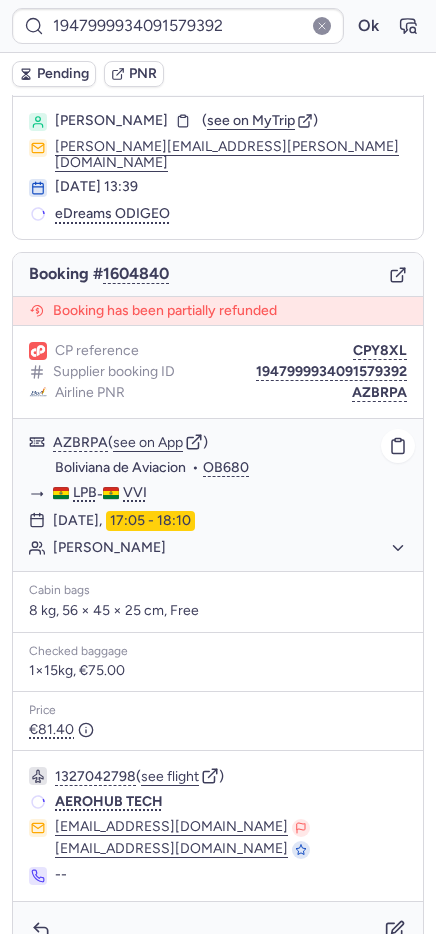 scroll, scrollTop: 66, scrollLeft: 0, axis: vertical 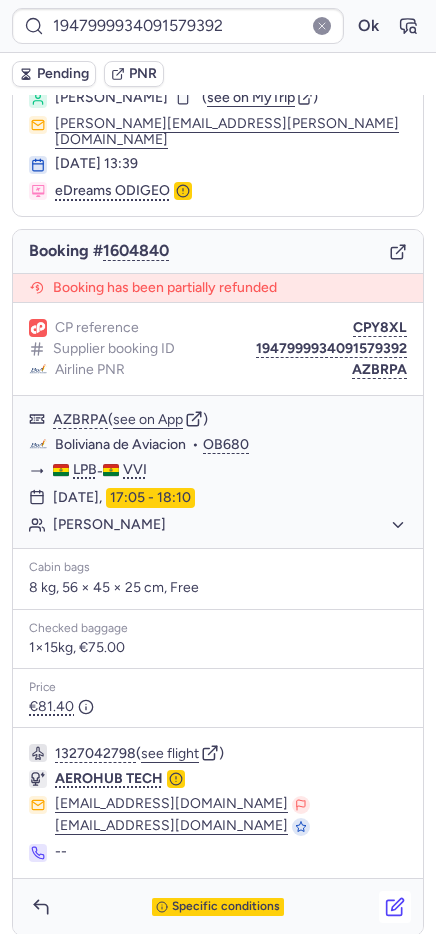 click 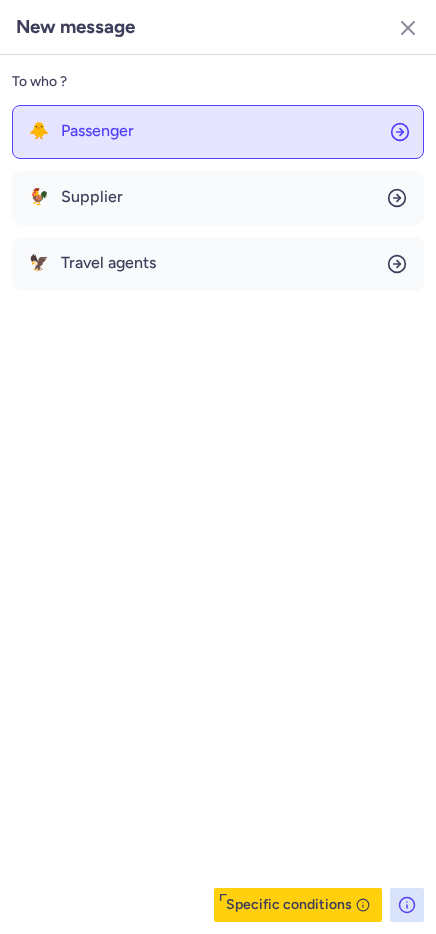 click on "🐥 Passenger" 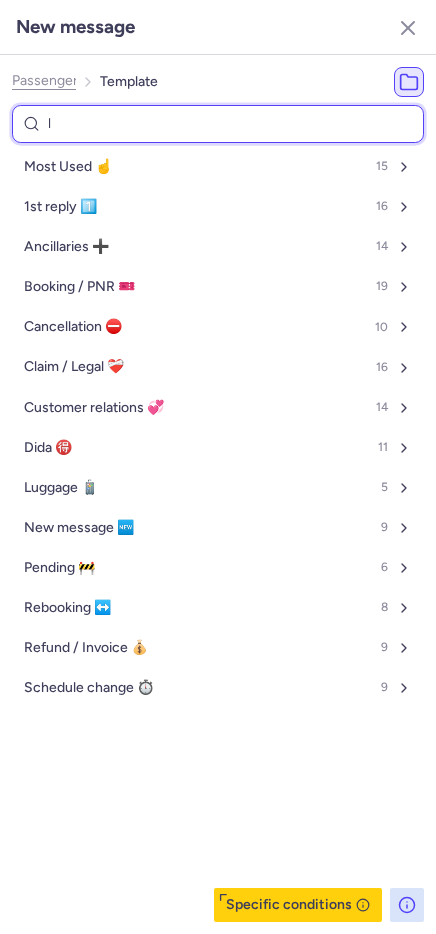 type on "lu" 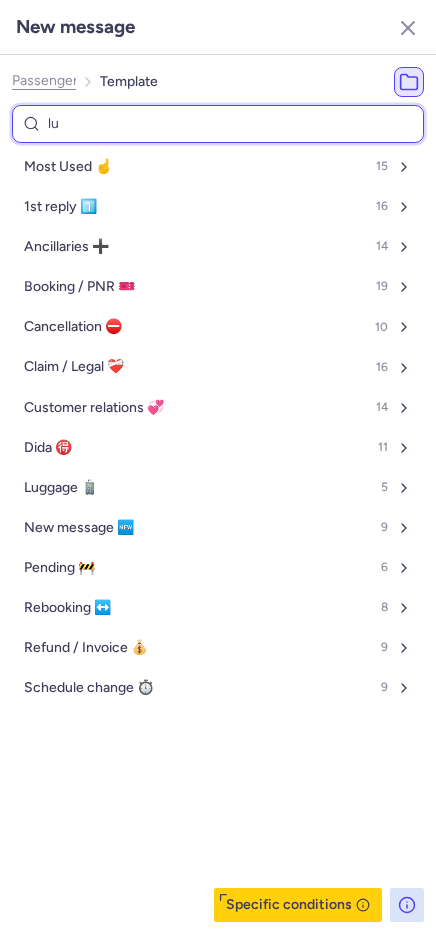 select on "en" 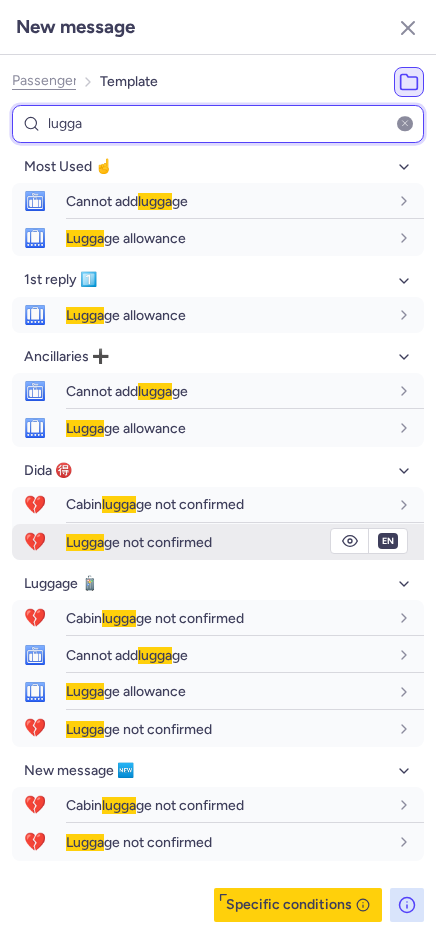 type on "lugga" 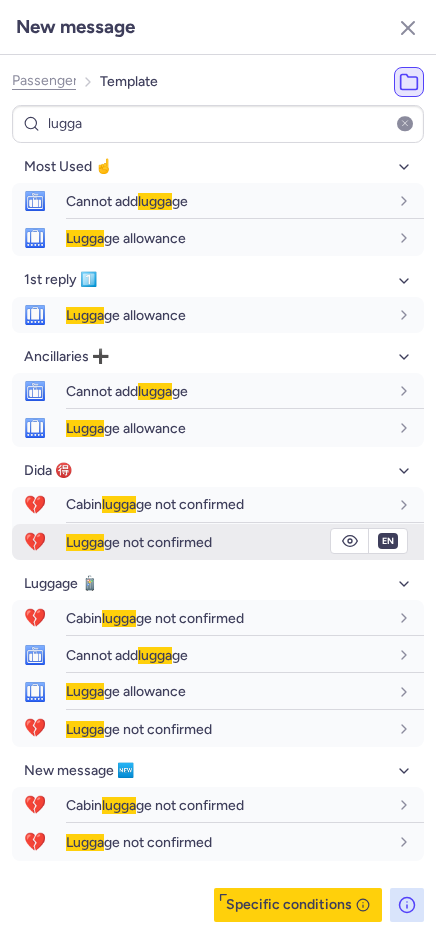 click on "Lugga ge not confirmed" at bounding box center (139, 542) 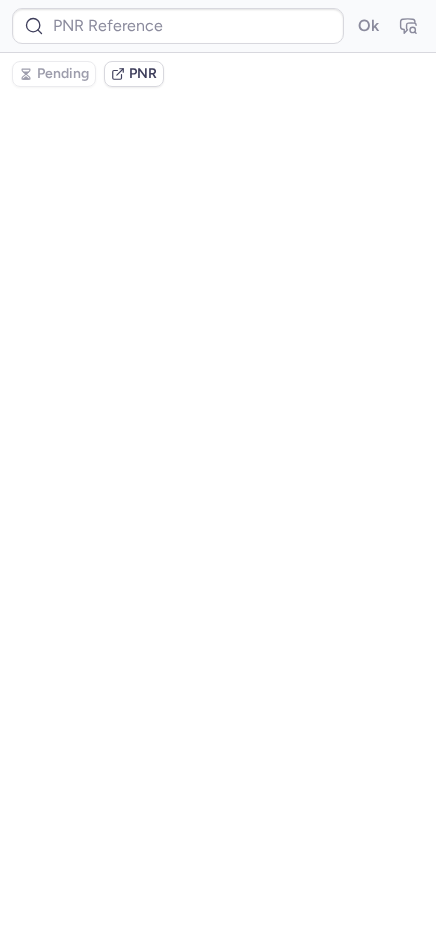 scroll, scrollTop: 0, scrollLeft: 0, axis: both 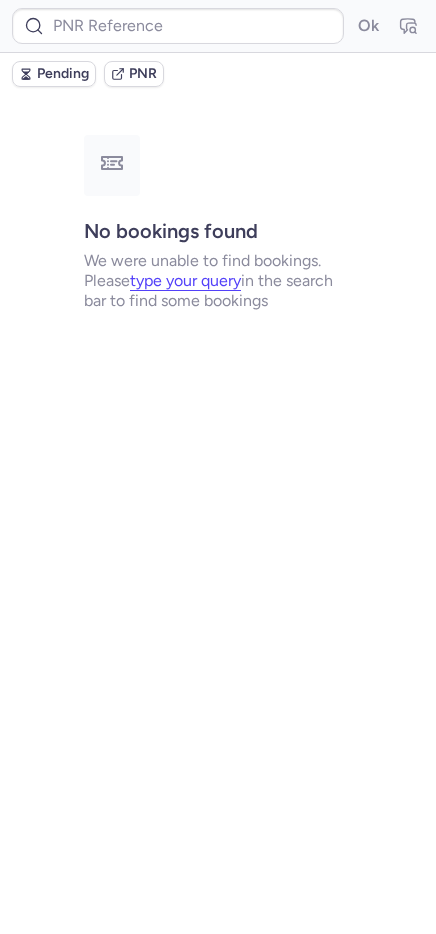 type on "1947999934091579392" 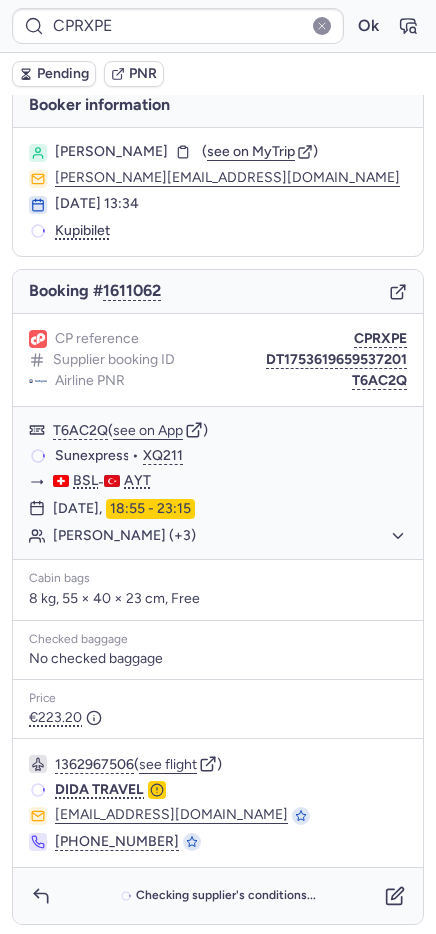 scroll, scrollTop: 15, scrollLeft: 0, axis: vertical 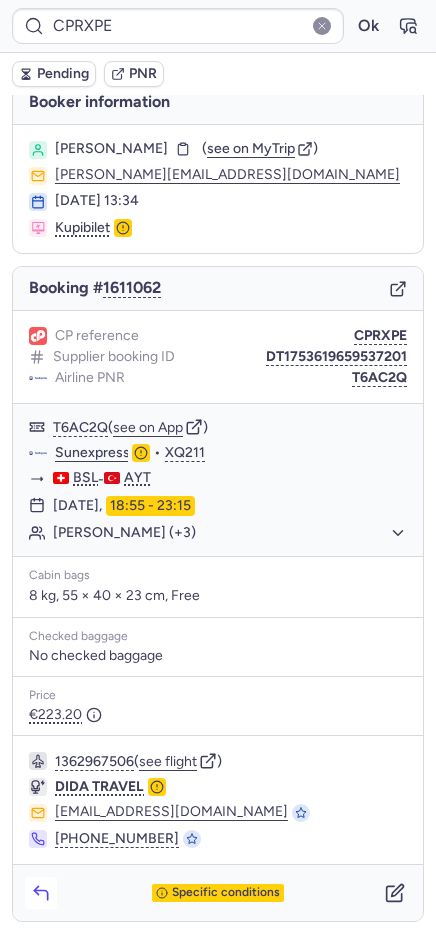click 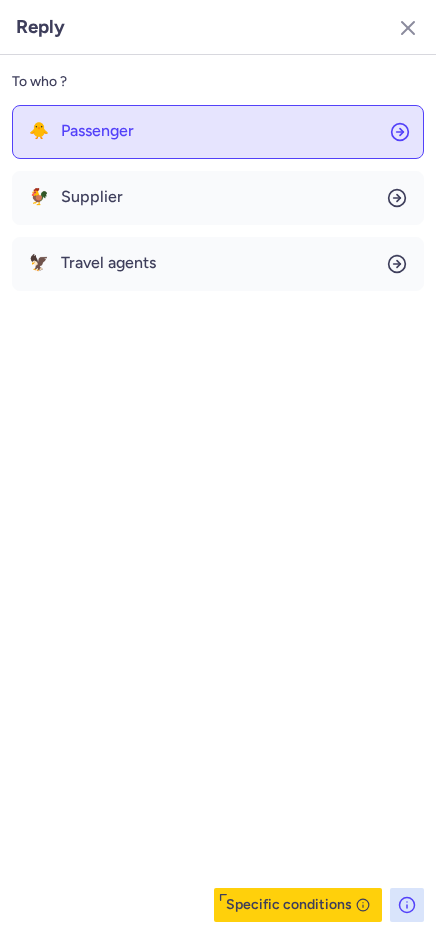 click on "🐥 Passenger" 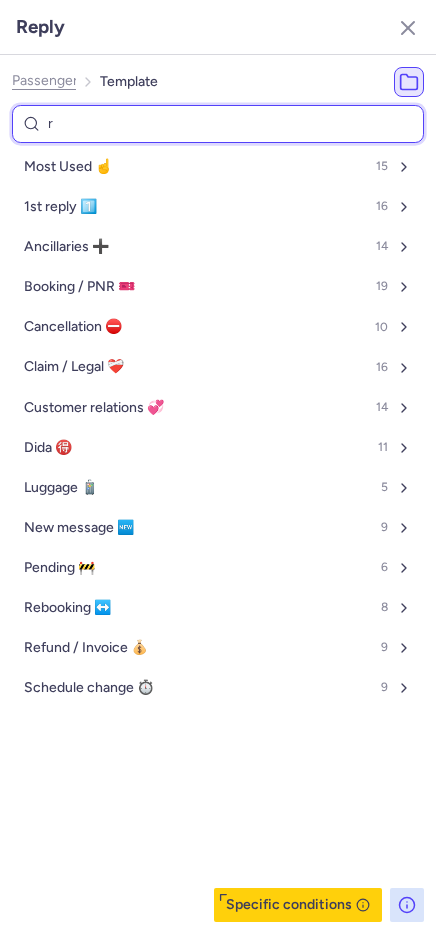 type on "re" 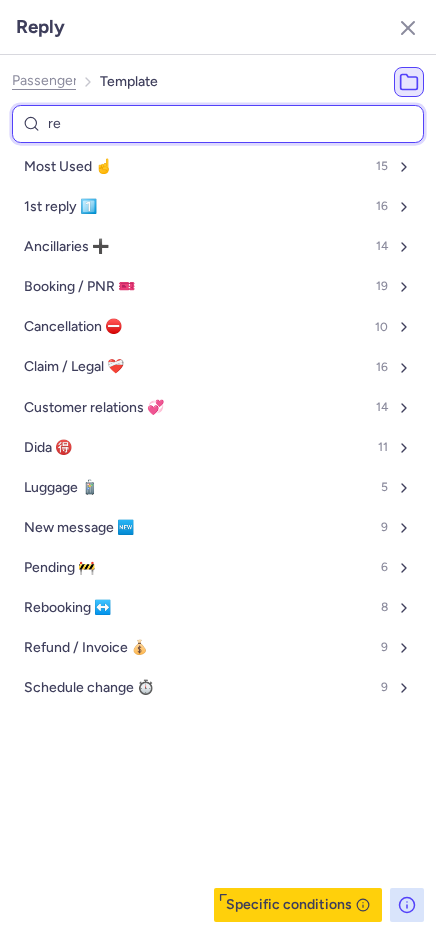 select on "en" 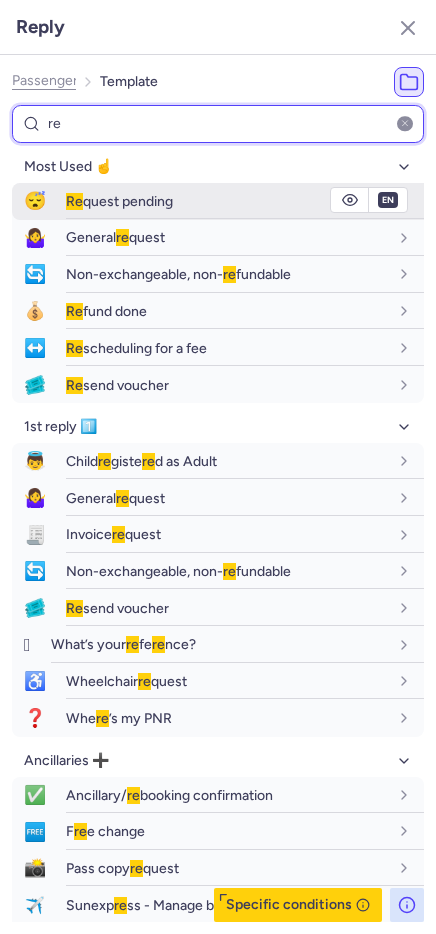 type on "re" 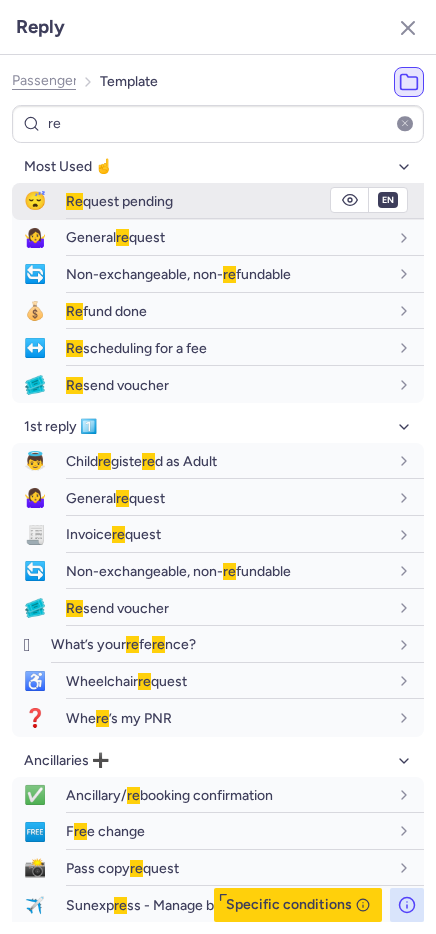 click on "Re quest pending" at bounding box center (119, 201) 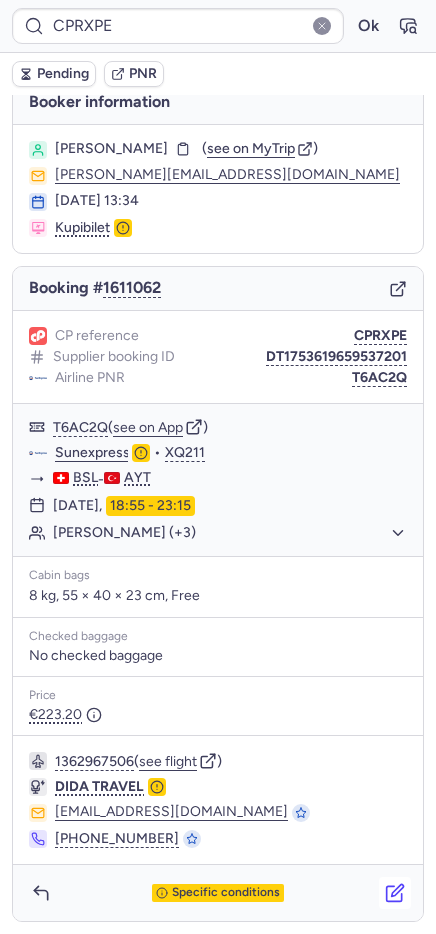click 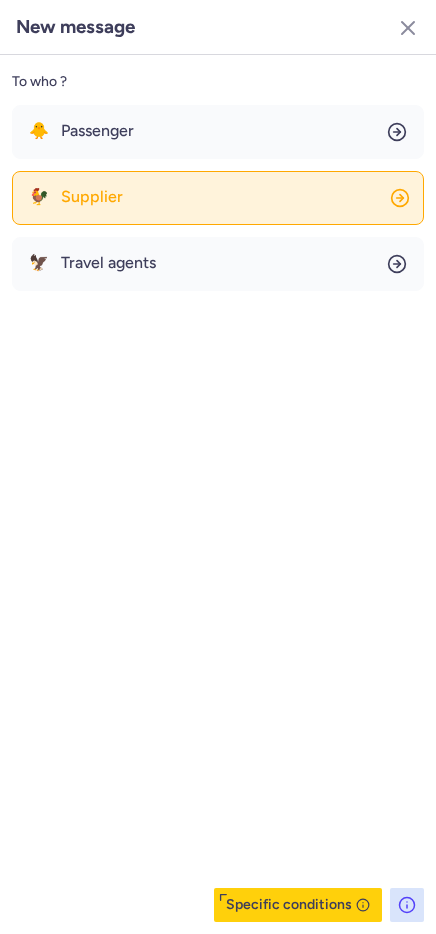 click on "🐓 Supplier" 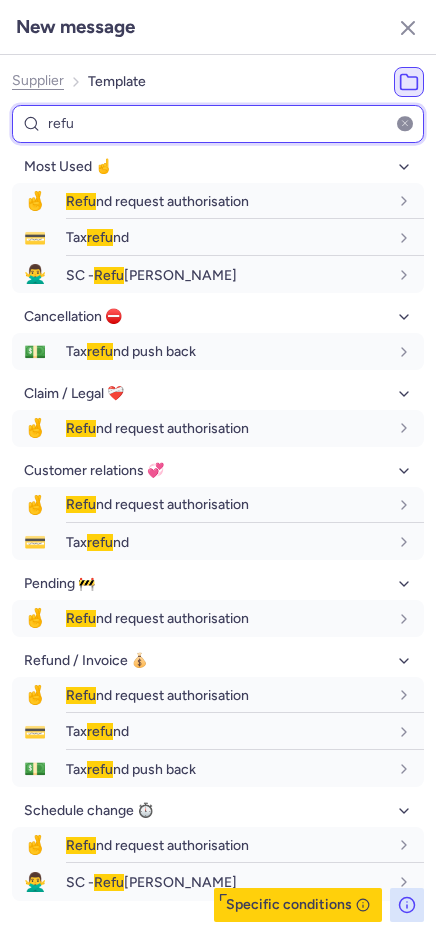 type on "refu" 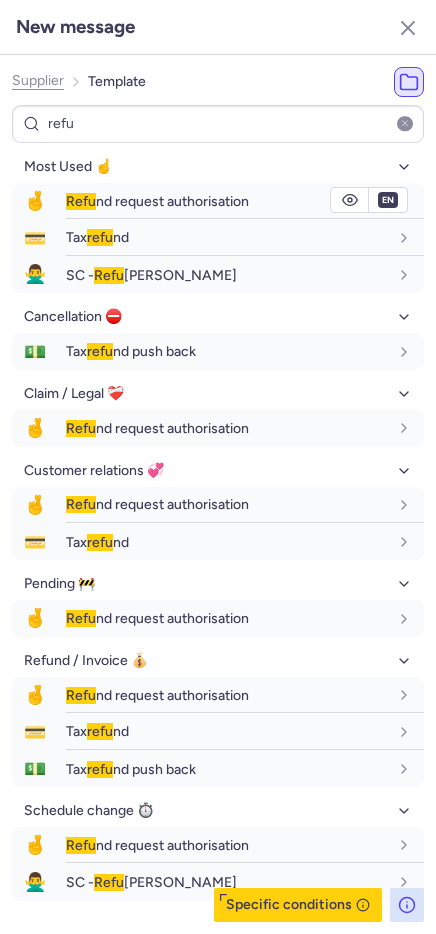 click on "Refu nd request authorisation" at bounding box center (157, 201) 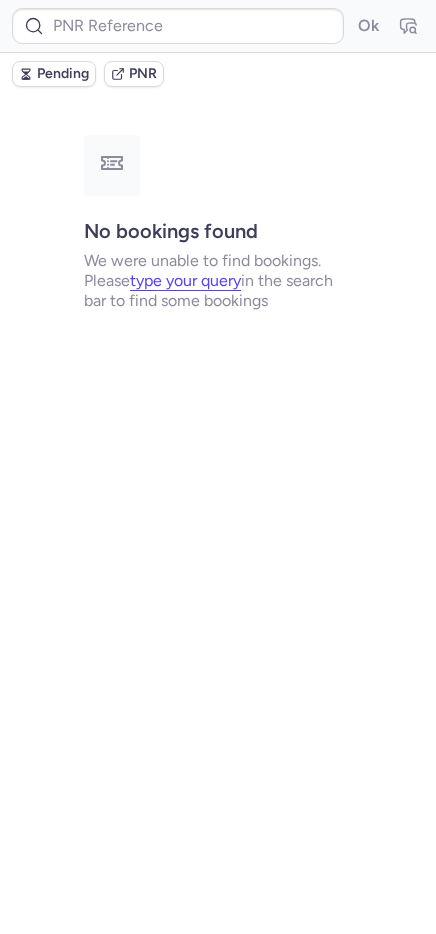 scroll, scrollTop: 0, scrollLeft: 0, axis: both 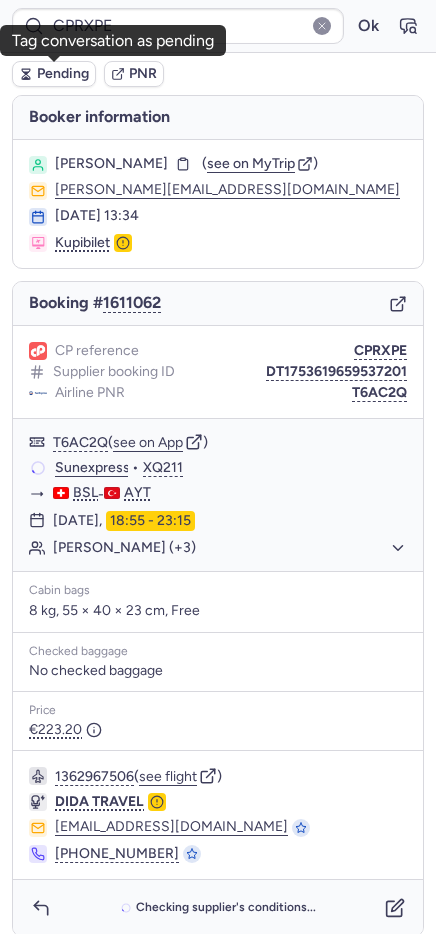 click 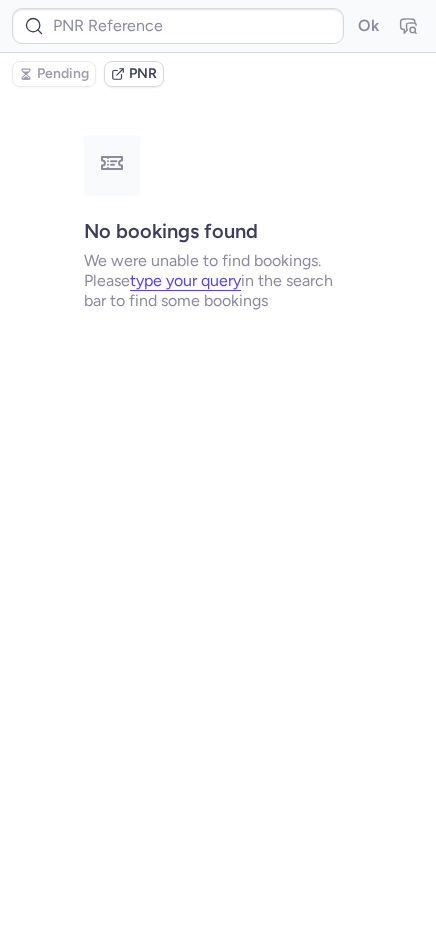 type on "CPINFU" 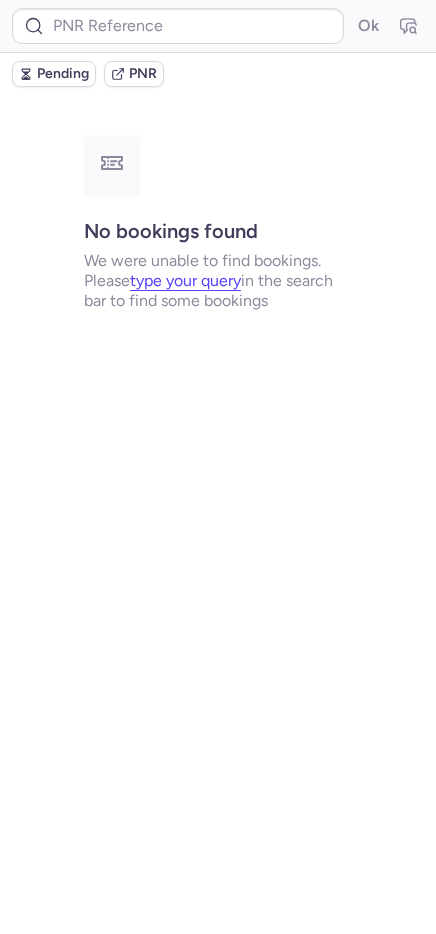 type on "CPI65R" 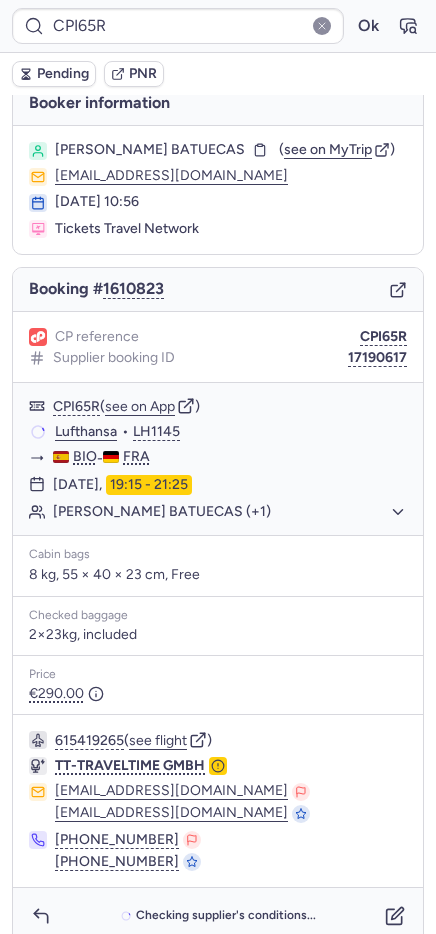 scroll, scrollTop: 37, scrollLeft: 0, axis: vertical 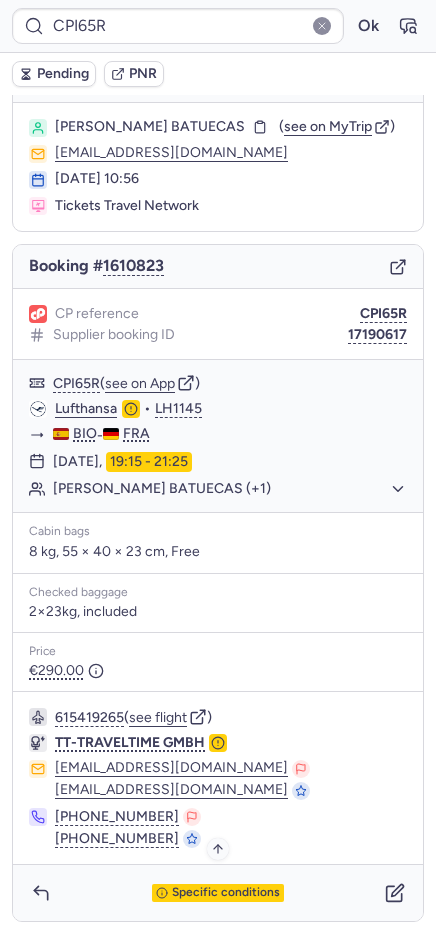 click on "Specific conditions" at bounding box center (226, 893) 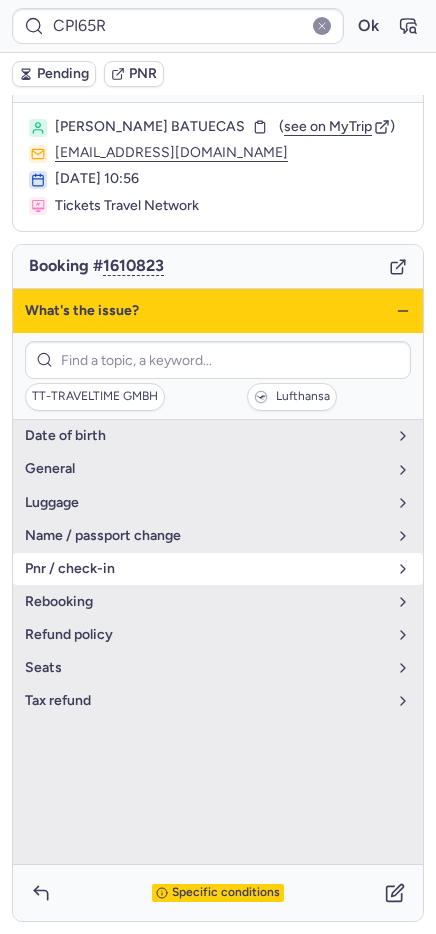 click on "pnr / check-in" at bounding box center [206, 569] 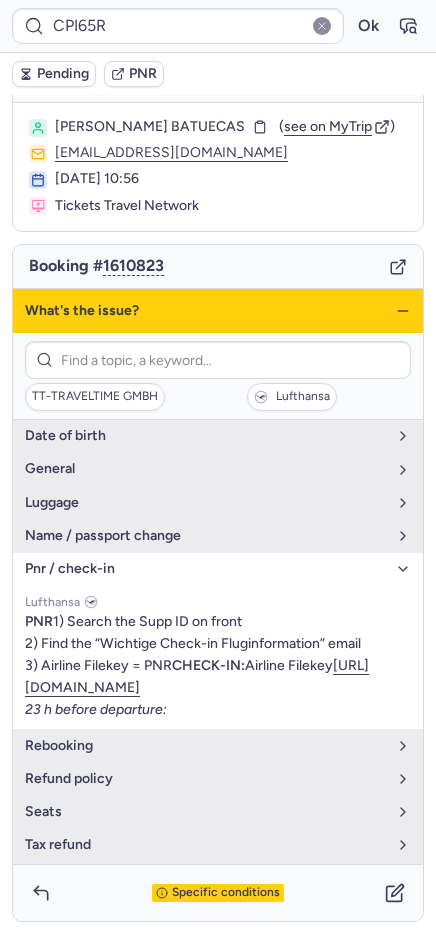 click 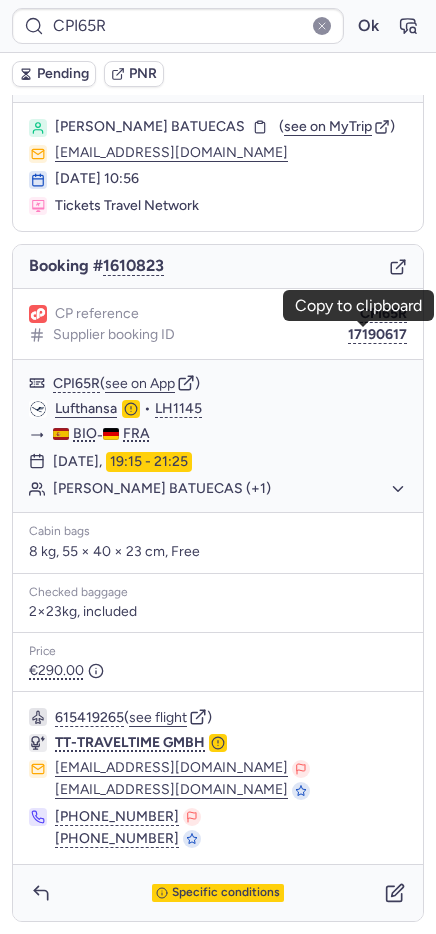 click on "17190617" at bounding box center (377, 335) 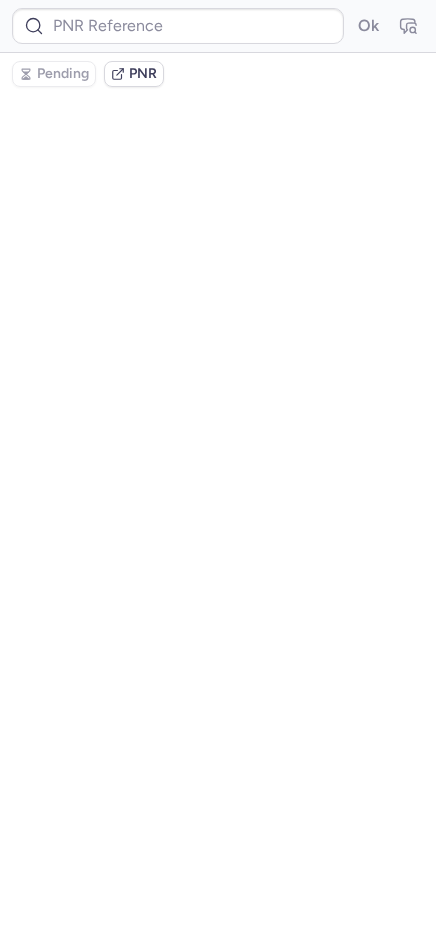 scroll, scrollTop: 0, scrollLeft: 0, axis: both 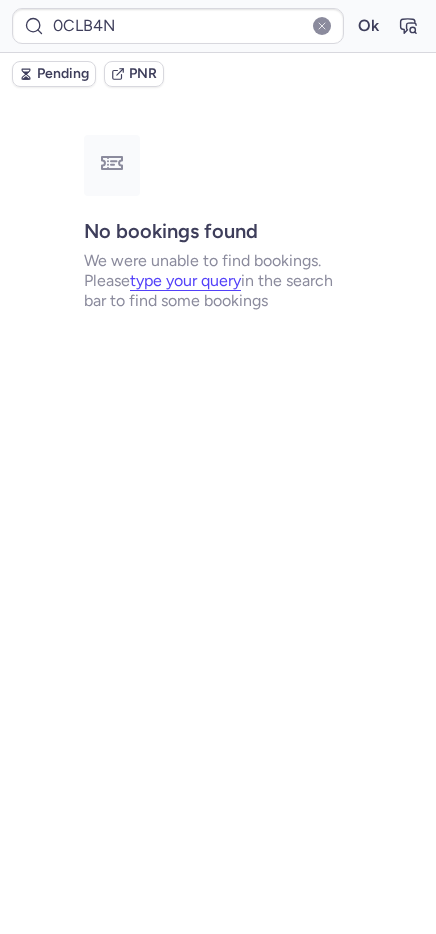 type on "CPI65R" 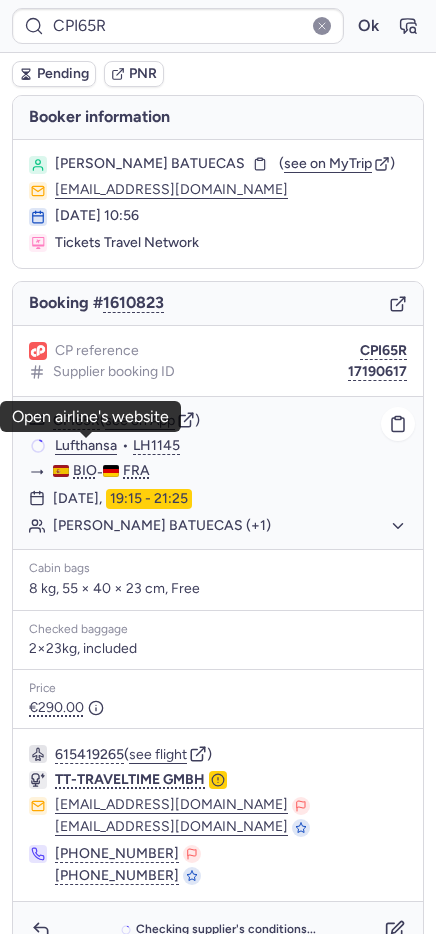 click on "Lufthansa" 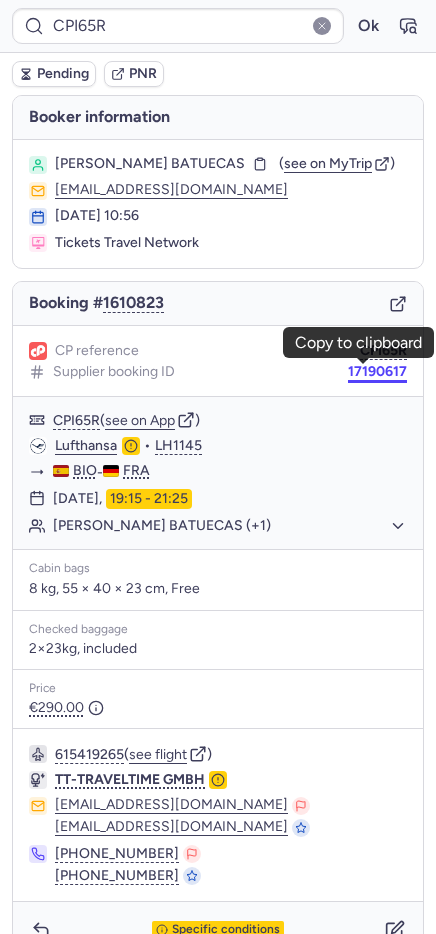click on "17190617" at bounding box center (377, 372) 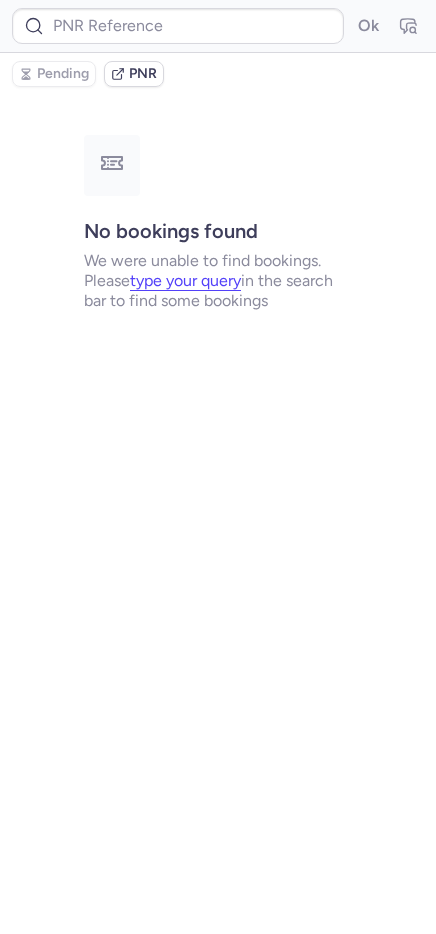 type on "CP9EL5" 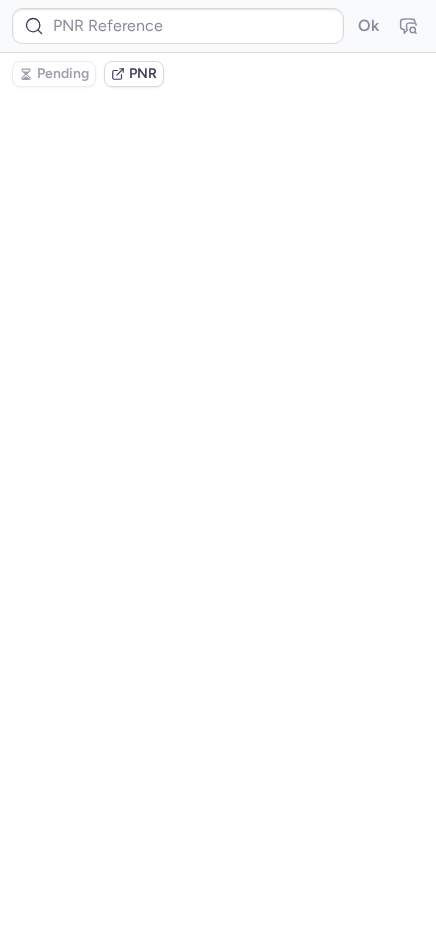 type on "CPRXPE" 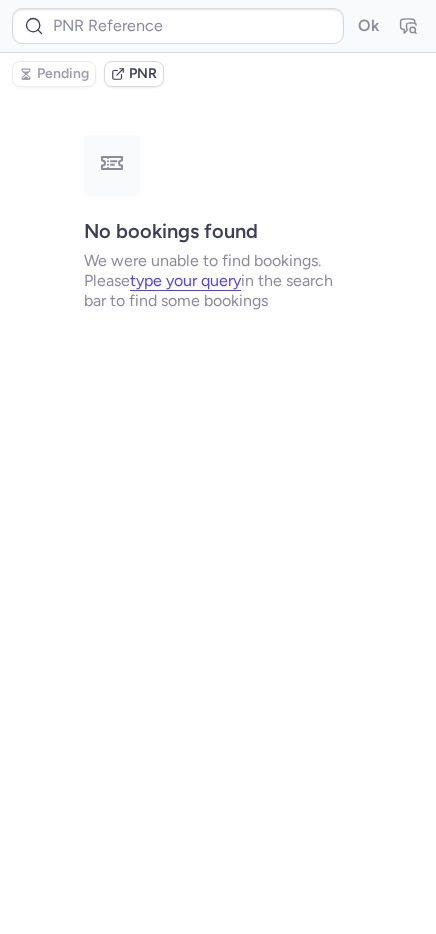type on "CP9EL5" 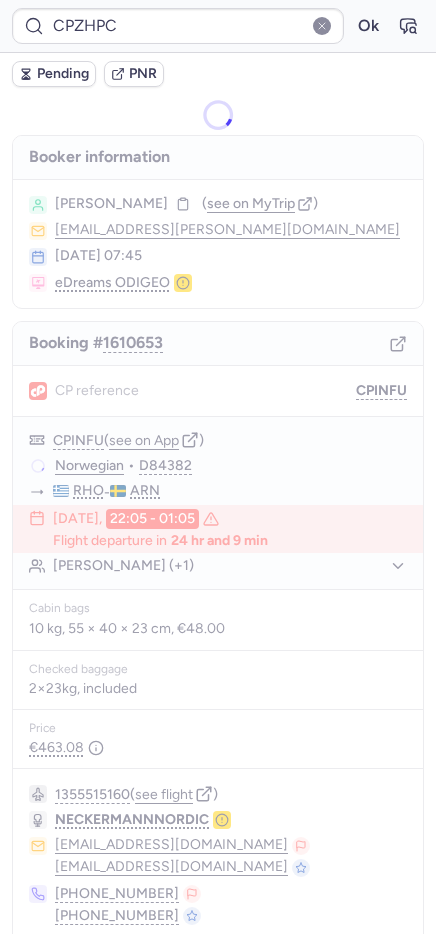 type on "CPCXK6" 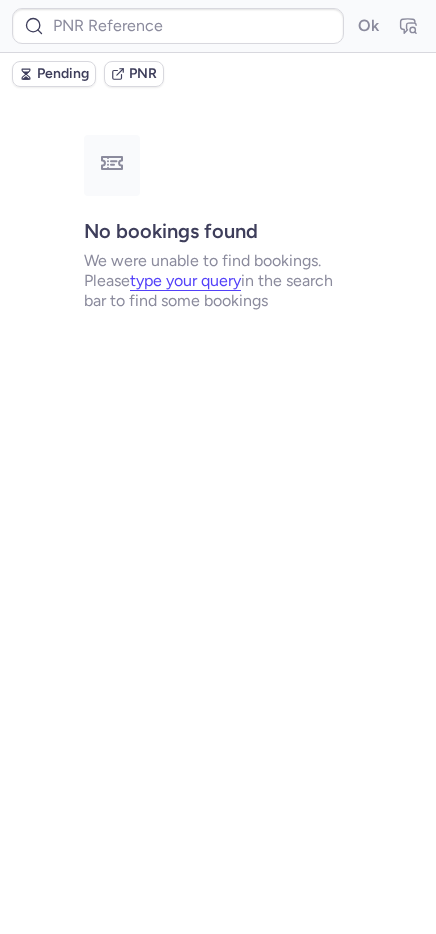 type on "CPRXPE" 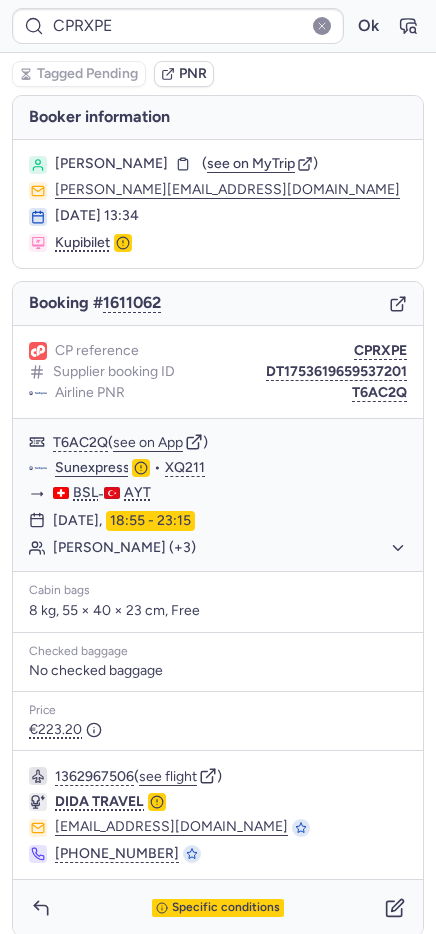 type 